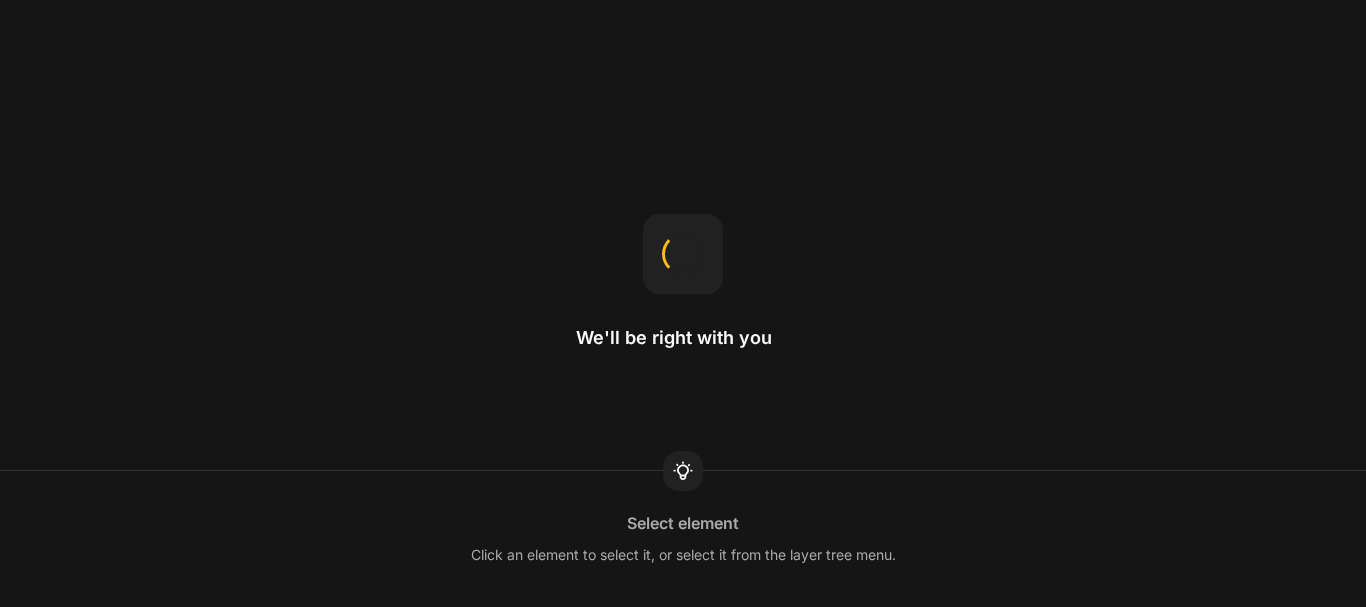 scroll, scrollTop: 0, scrollLeft: 0, axis: both 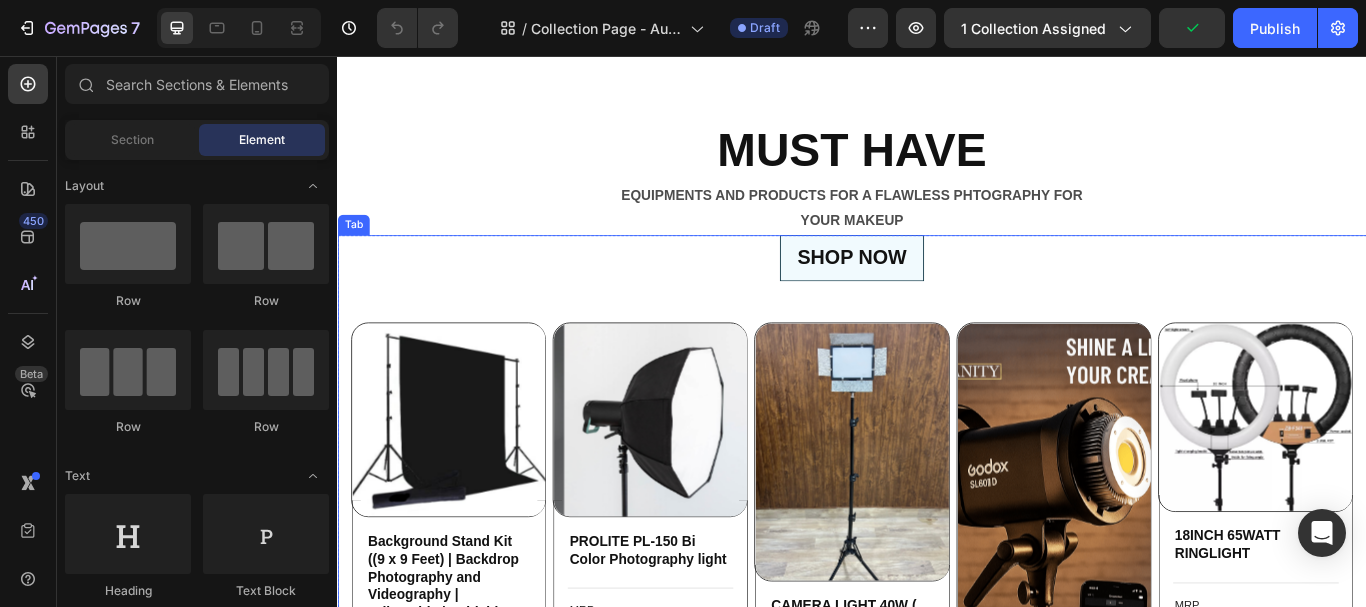 click on "SHOP NOW" at bounding box center [936, 292] 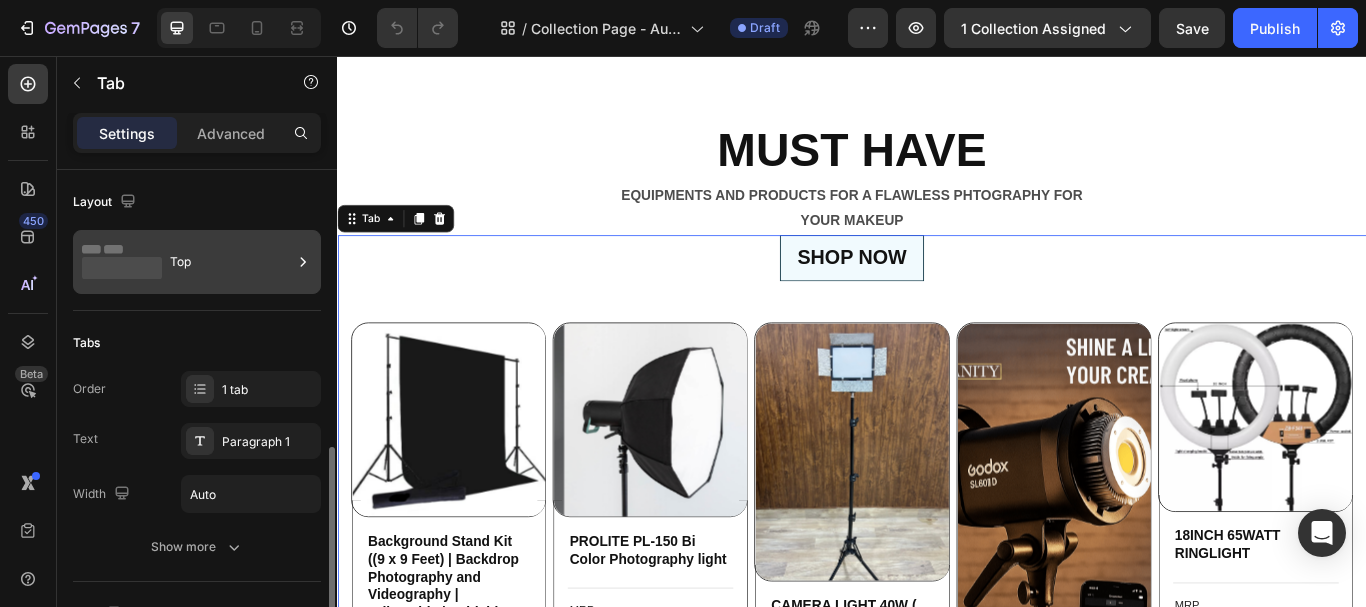 scroll, scrollTop: 200, scrollLeft: 0, axis: vertical 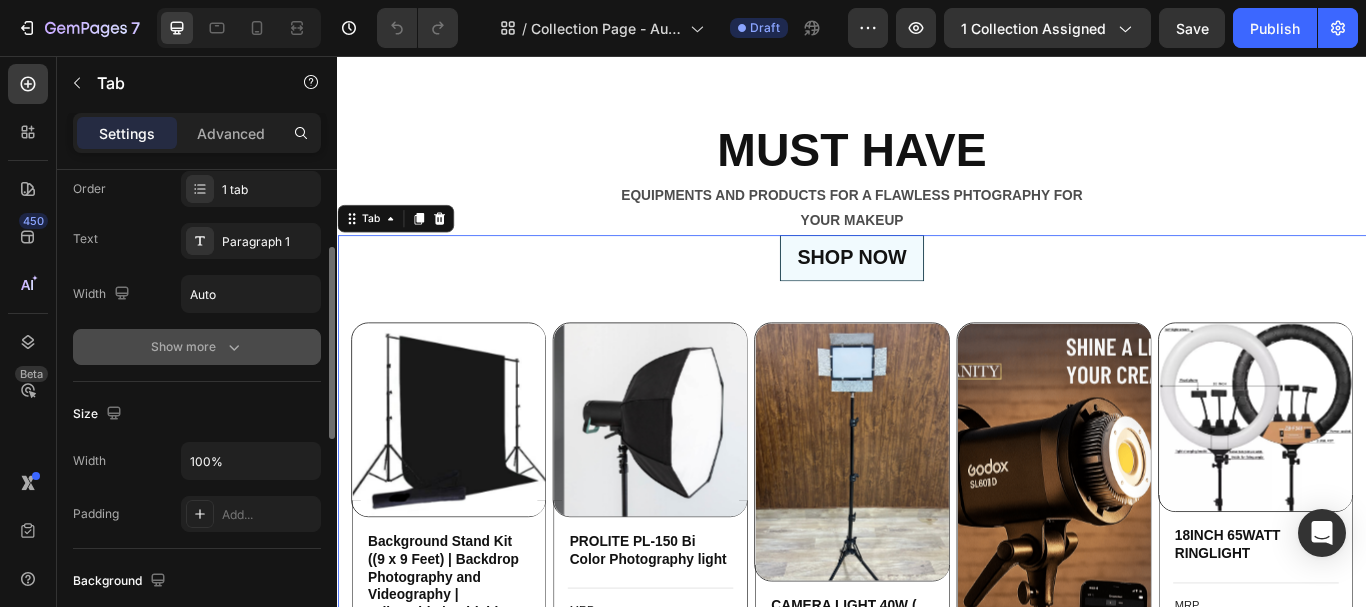 click 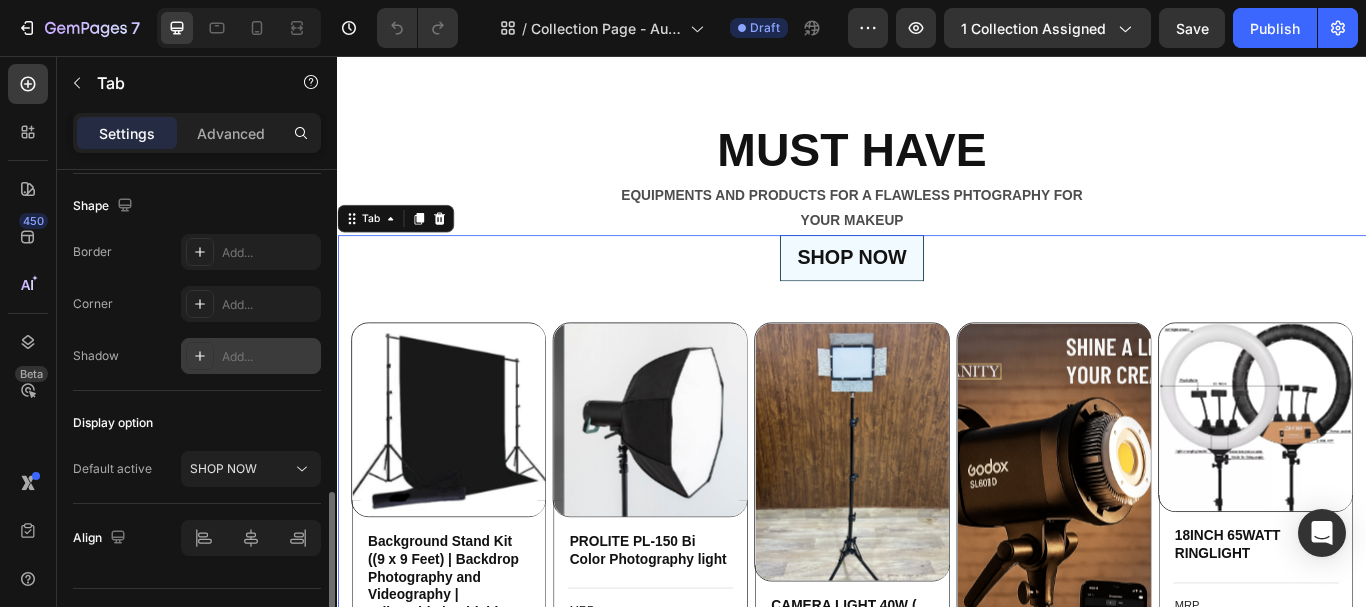 scroll, scrollTop: 1041, scrollLeft: 0, axis: vertical 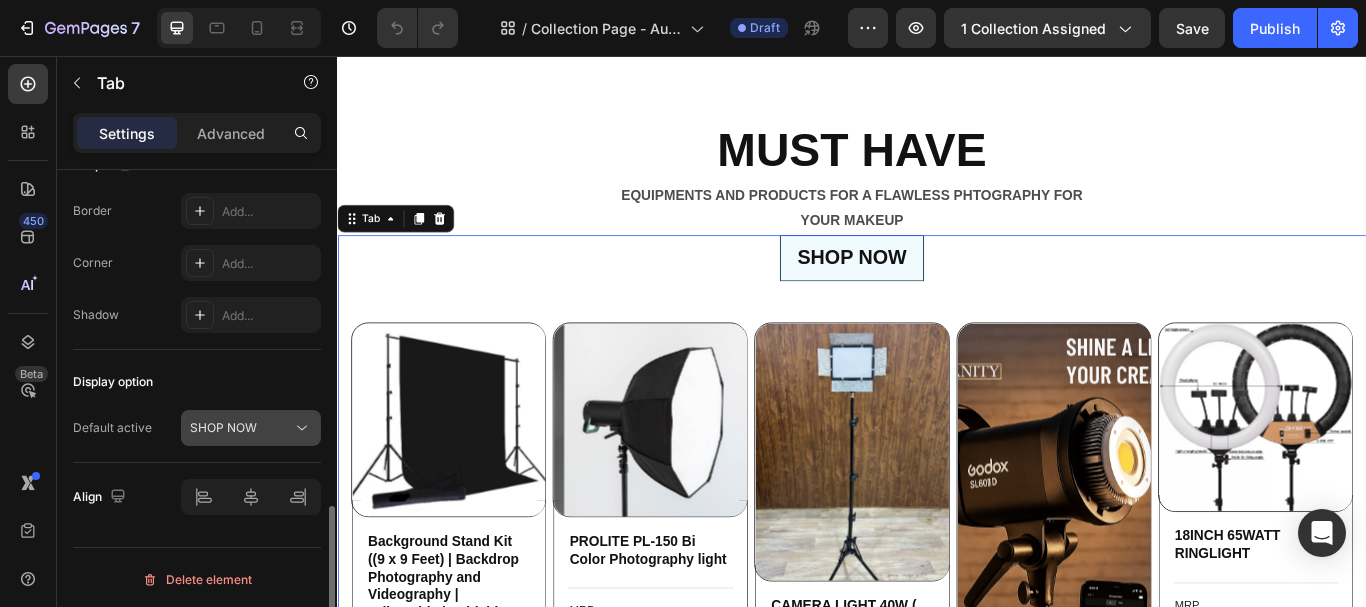 click on "SHOP NOW" at bounding box center (241, 428) 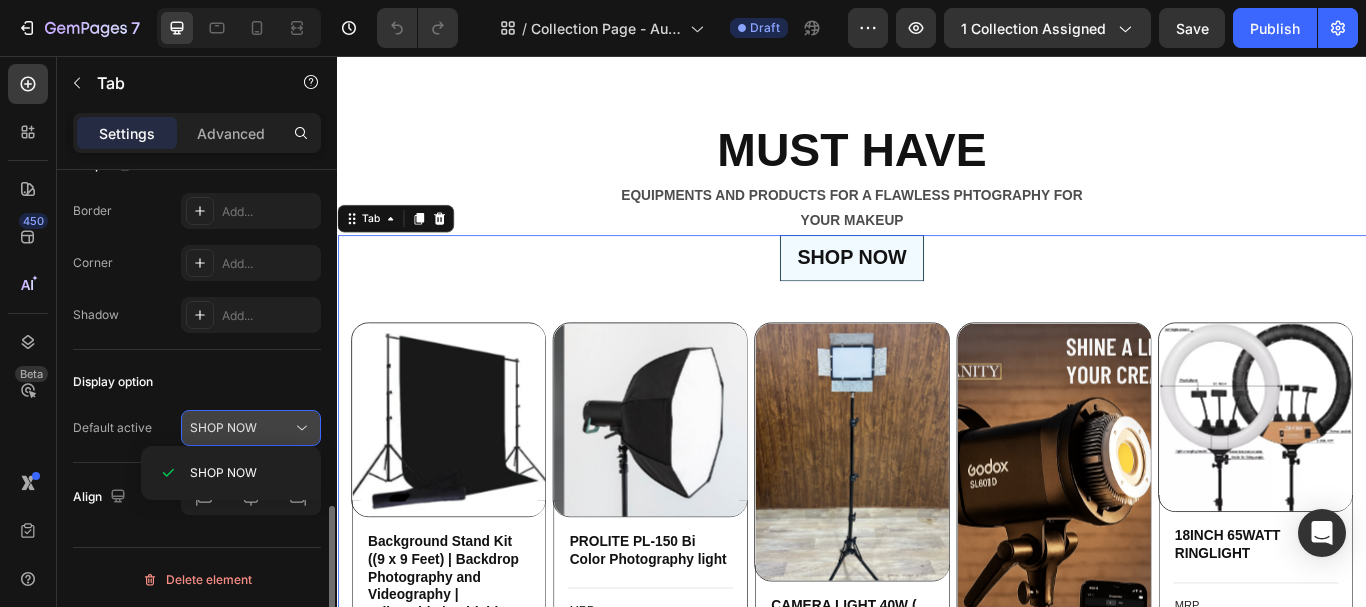click on "SHOP NOW" at bounding box center (241, 428) 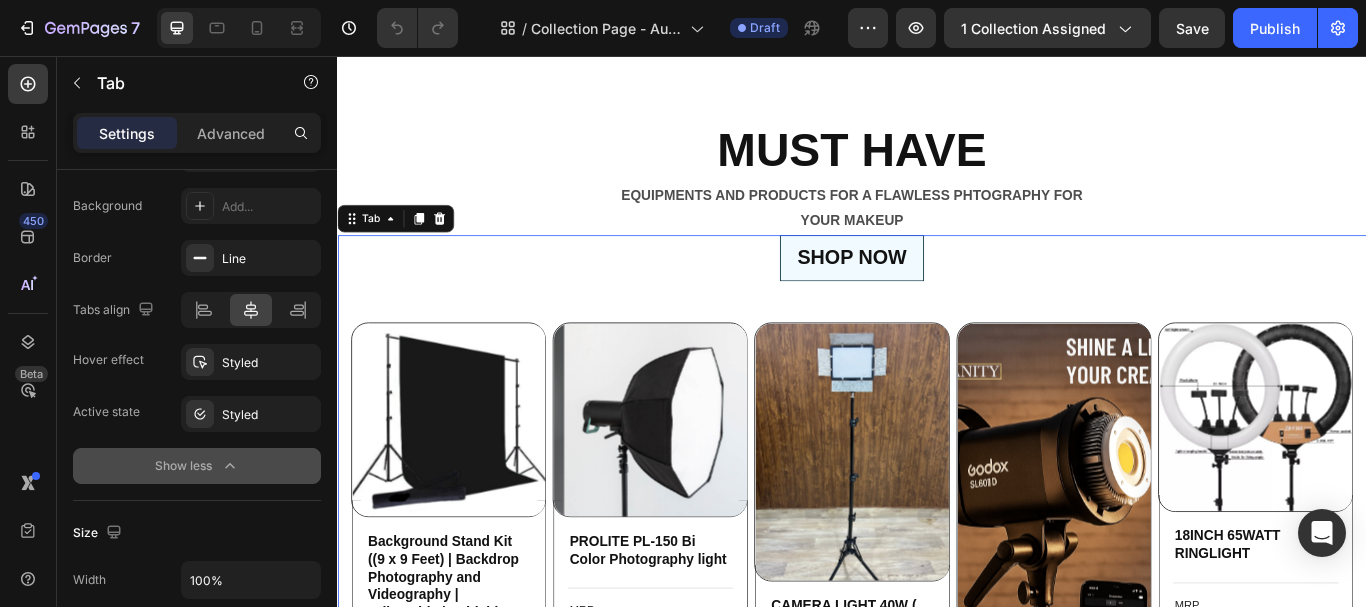 scroll, scrollTop: 0, scrollLeft: 0, axis: both 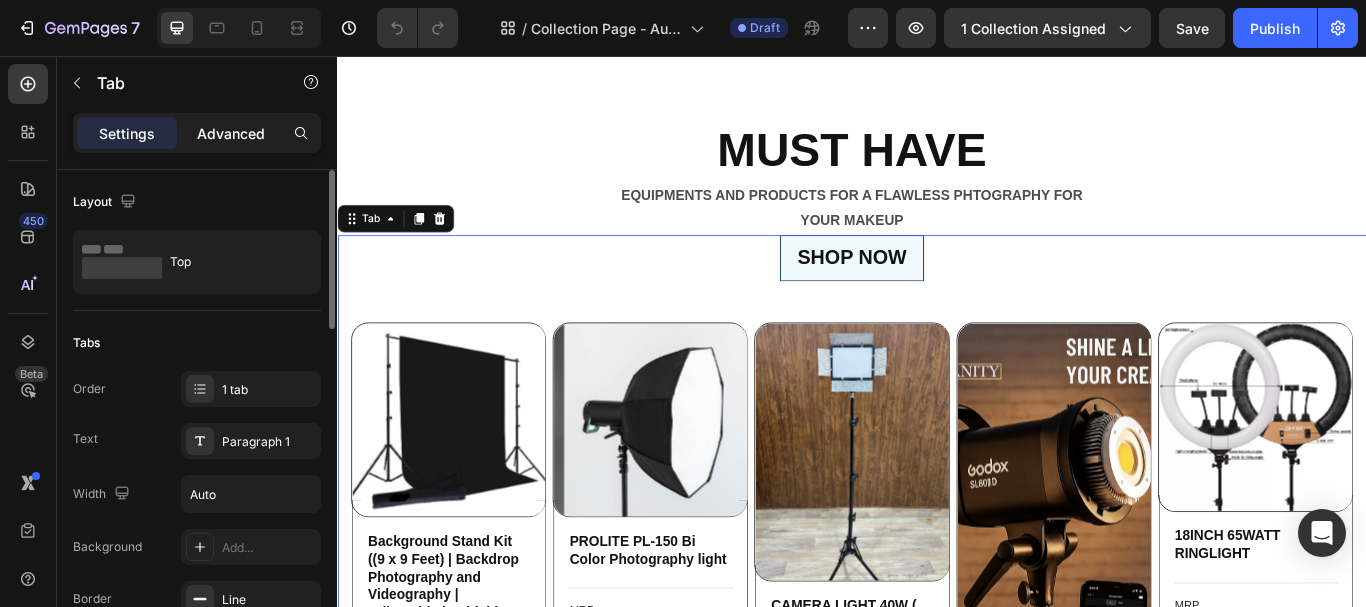 click on "Advanced" 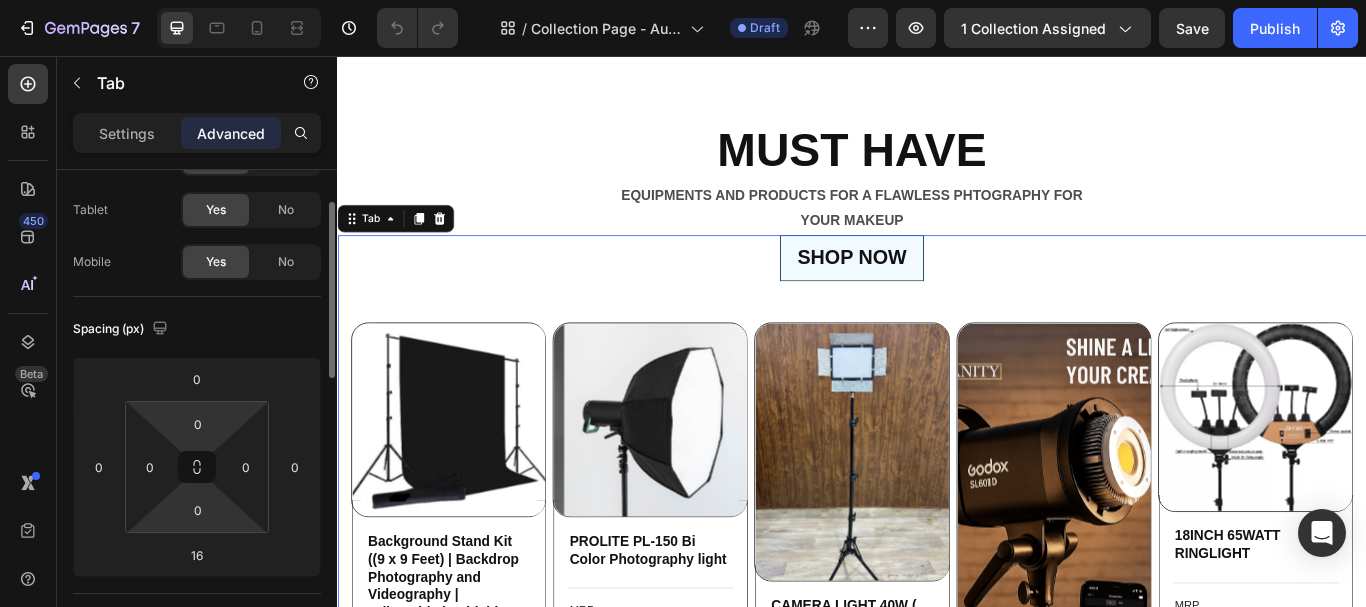 scroll, scrollTop: 0, scrollLeft: 0, axis: both 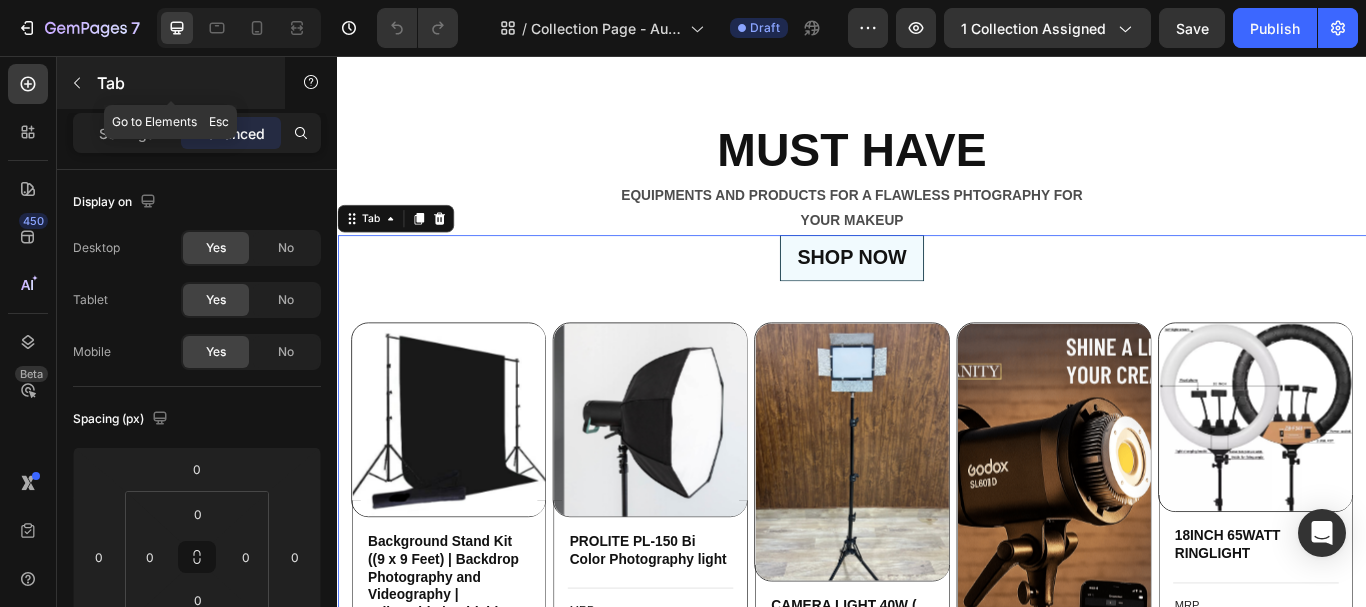 click at bounding box center (77, 83) 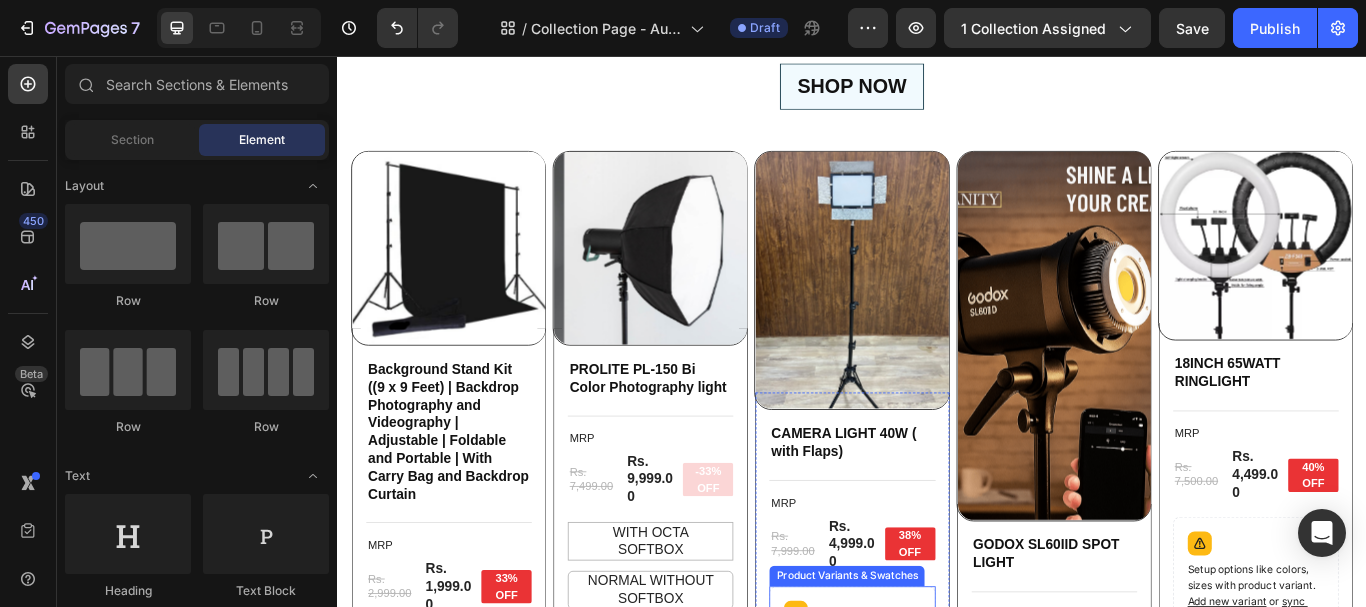 scroll, scrollTop: 2100, scrollLeft: 0, axis: vertical 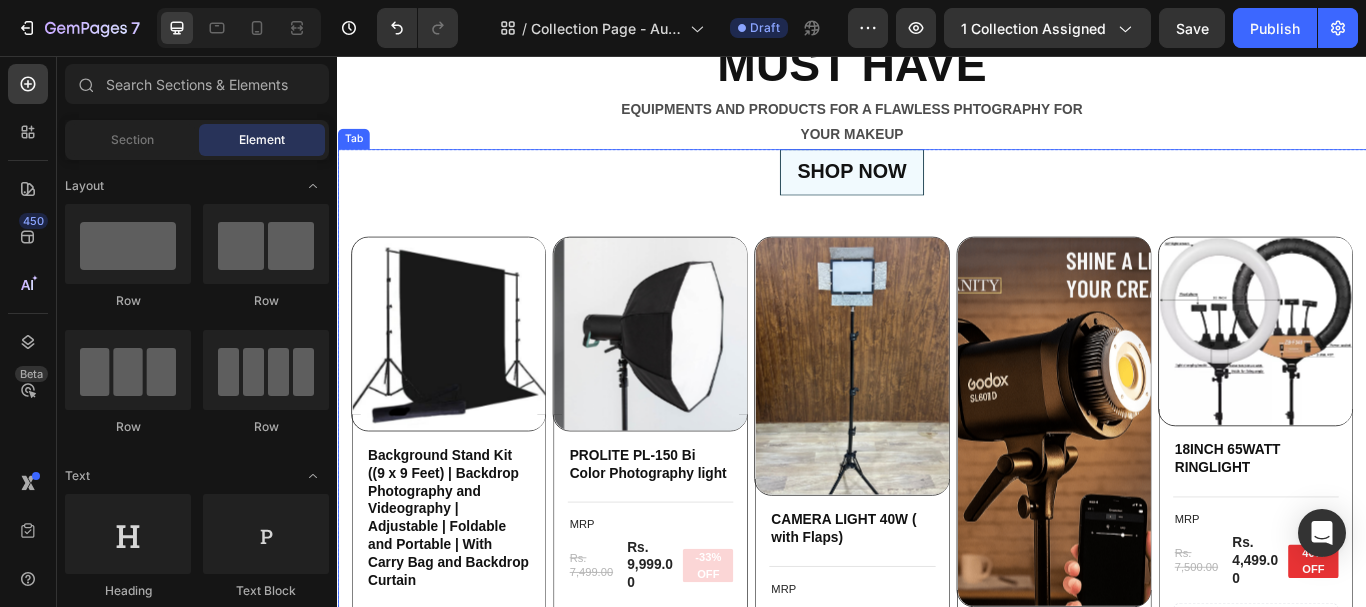click on "SHOP NOW" at bounding box center (937, 192) 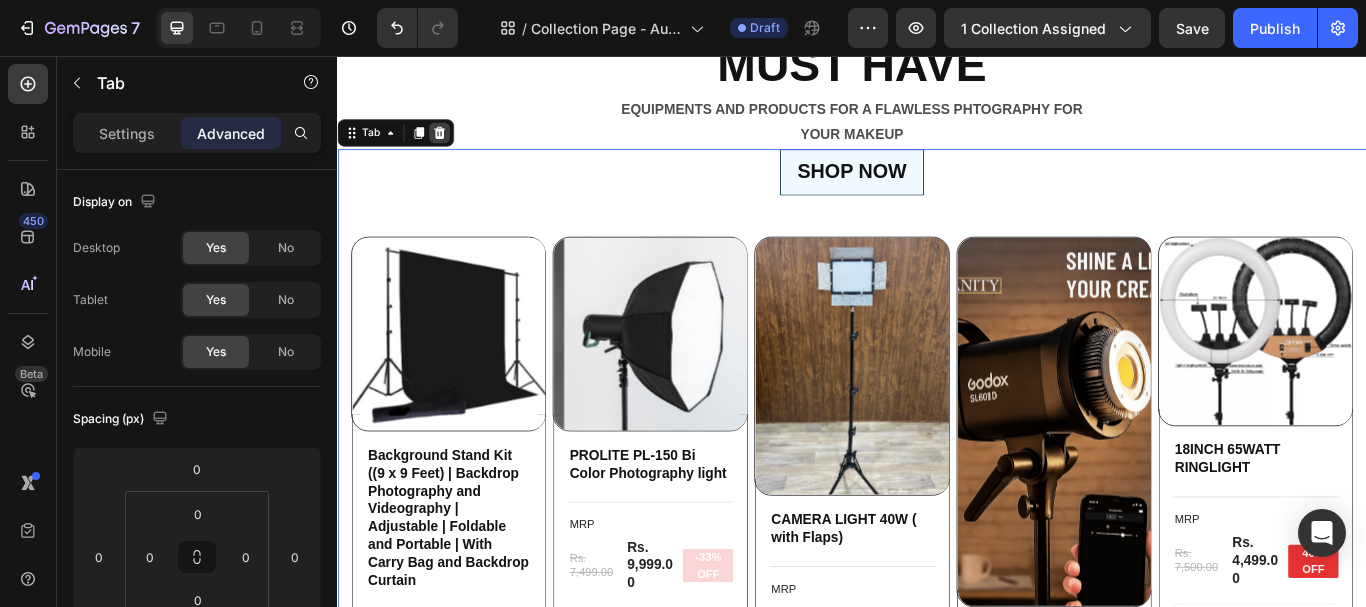 click 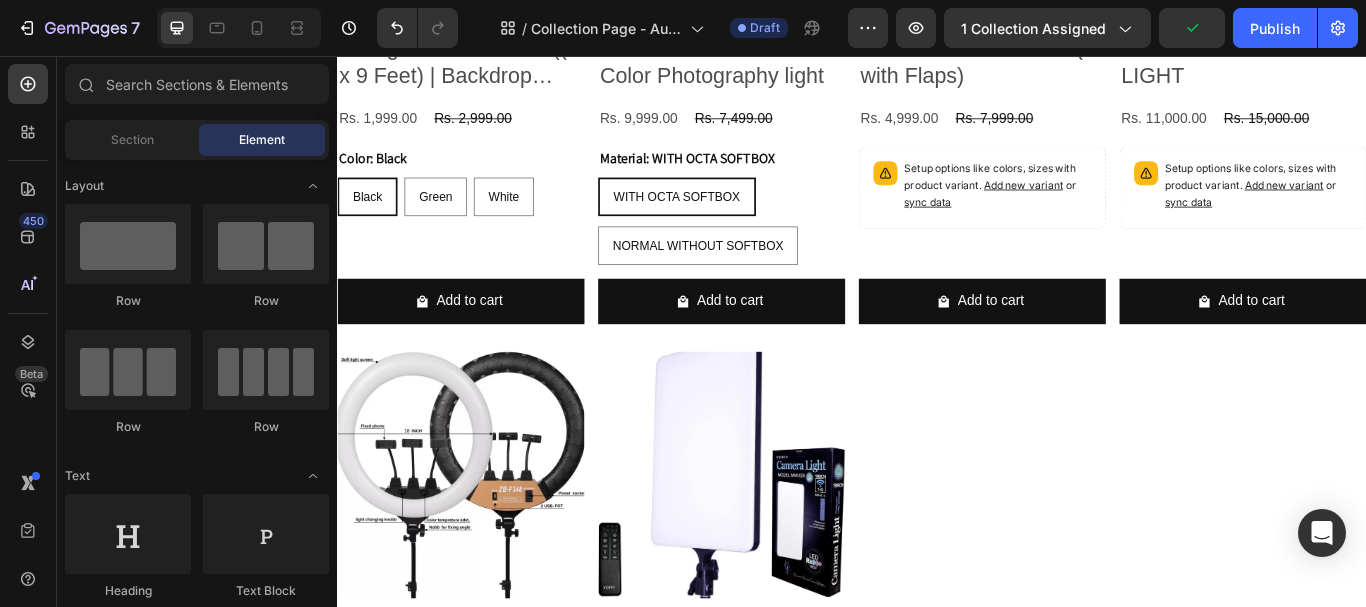 scroll, scrollTop: 3171, scrollLeft: 0, axis: vertical 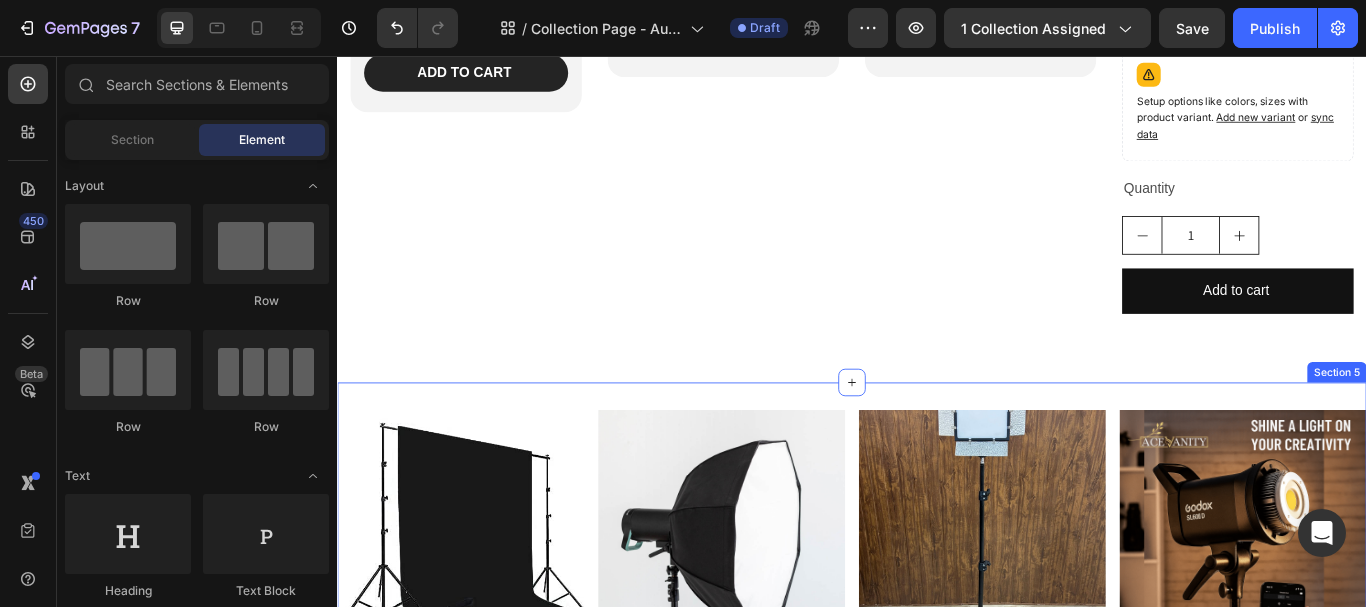 click on "Product Images Background Stand Kit ((9 x 9 Feet) | Backdrop Photography and Videography | Adjustable | Foldable and Portable | With Carry Bag and Backdrop Curtain Product Title Rs. 1,999.00 Product Price Product Price Rs. 2,999.00 Product Price Product Price Row Color: Black Black Black Black Green Green Green White White White Product Variants & Swatches Add to cart Add to Cart Row Product List Product Images PROLITE PL-150 Bi Color Photography light Product Title Rs. 9,999.00 Product Price Product Price Rs. 7,499.00 Product Price Product Price Row Material: WITH OCTA SOFTBOX WITH OCTA SOFTBOX WITH OCTA SOFTBOX WITH OCTA SOFTBOX NORMAL WITHOUT SOFTBOX NORMAL WITHOUT SOFTBOX NORMAL WITHOUT SOFTBOX Product Variants & Swatches Add to cart Add to Cart Row Product List Product Images CAMERA LIGHT 40W ( with Flaps) Product Title Rs. 4,999.00 Product Price Product Price Rs. 7,999.00 Product Price Product Price Row Setup options like colors, sizes with product variant.       Add new variant   or   sync data Row Row" at bounding box center [937, 1434] 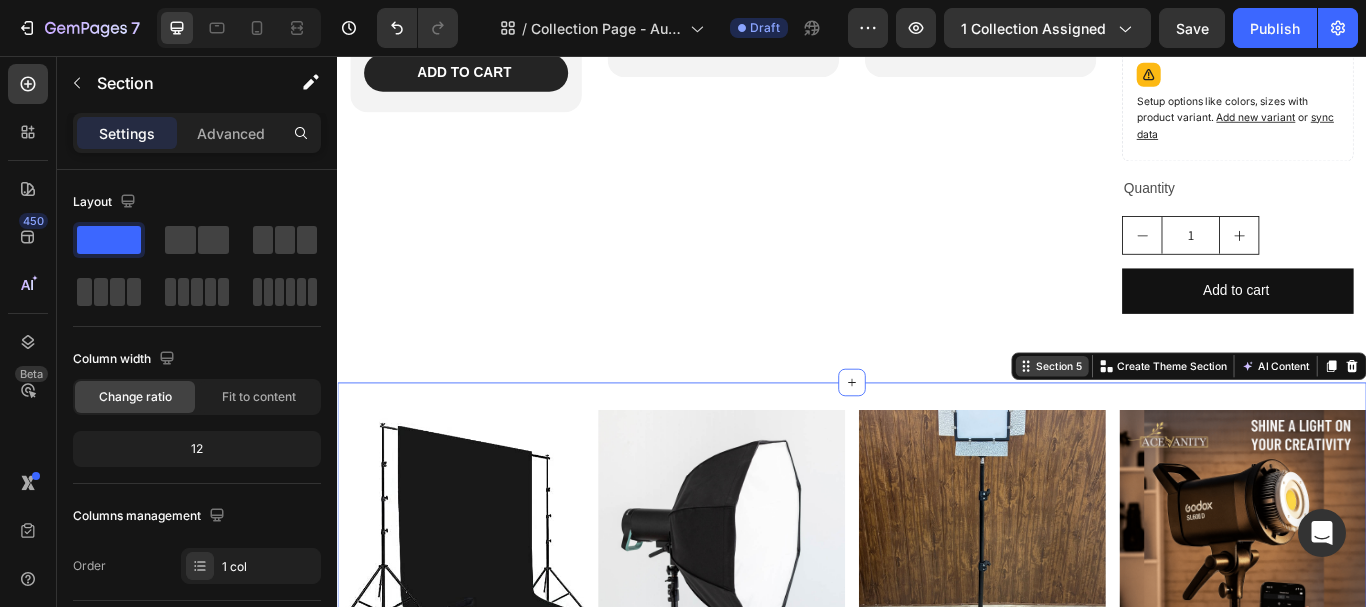 click on "Section 5" at bounding box center [1178, 418] 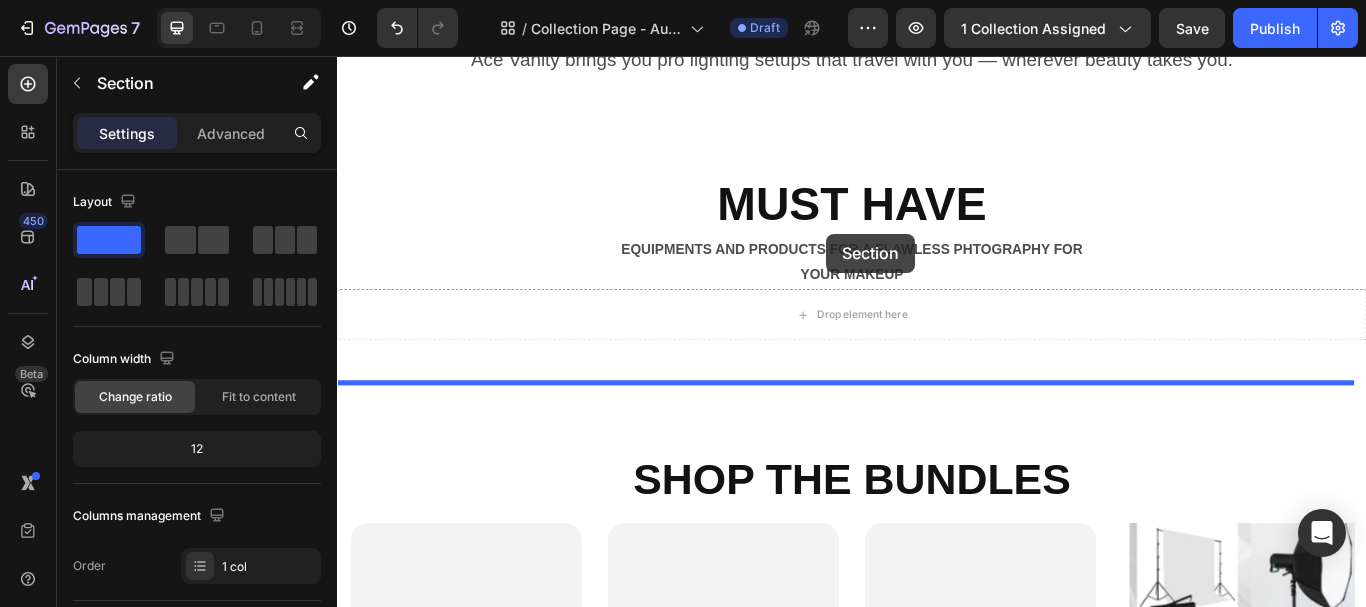 scroll, scrollTop: 1908, scrollLeft: 0, axis: vertical 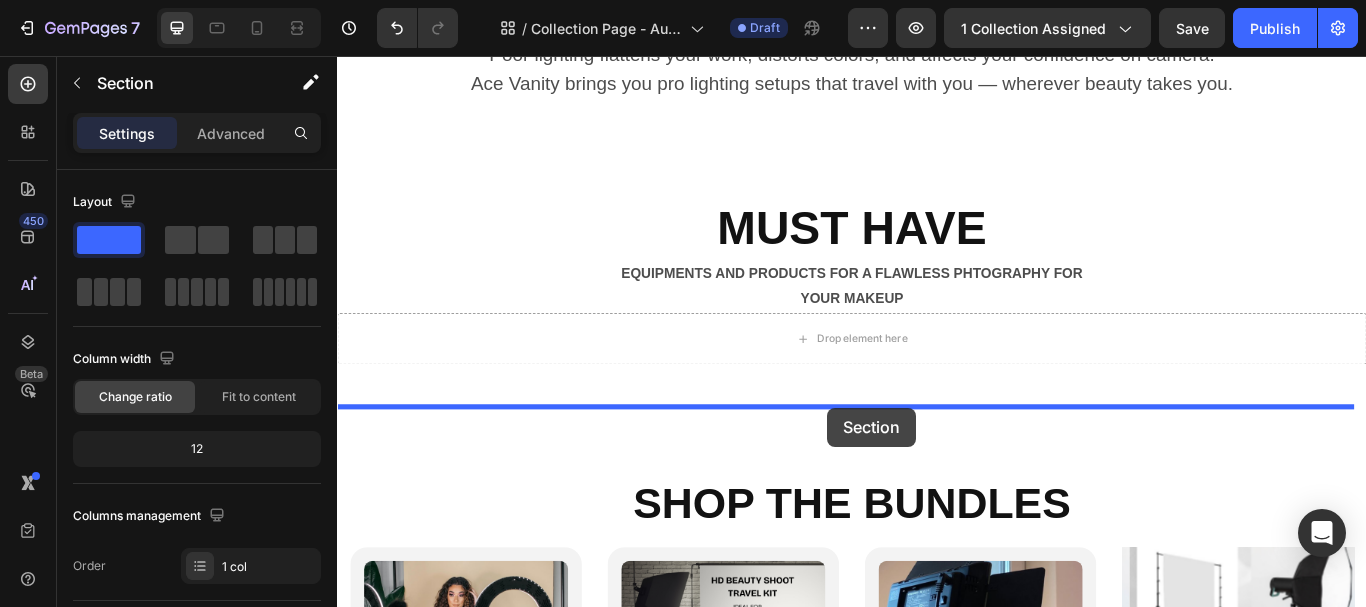 drag, startPoint x: 1163, startPoint y: 418, endPoint x: 908, endPoint y: 466, distance: 259.47833 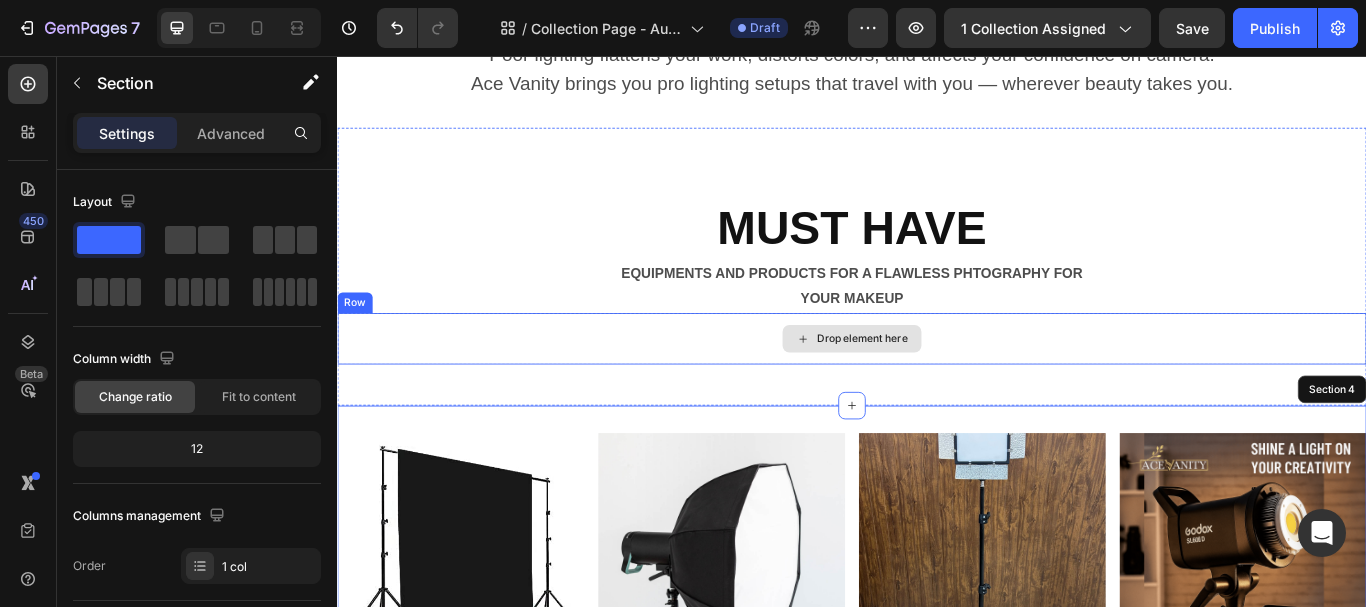 click on "Drop element here" at bounding box center [937, 386] 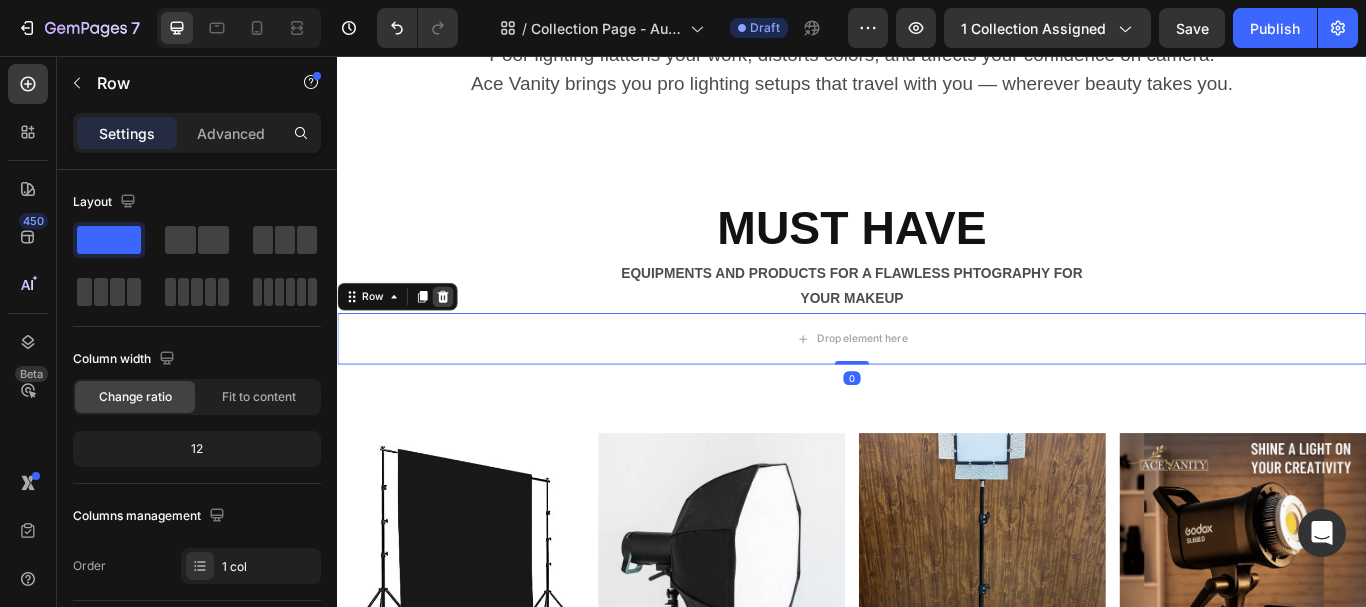 click 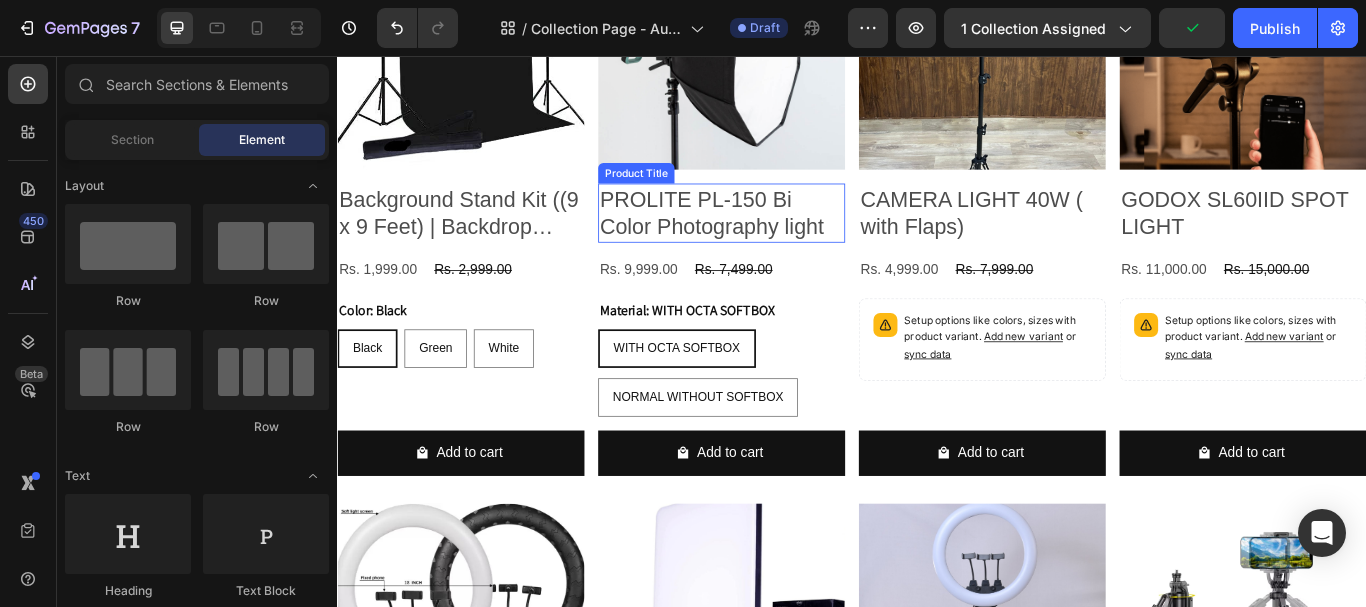 scroll, scrollTop: 2508, scrollLeft: 0, axis: vertical 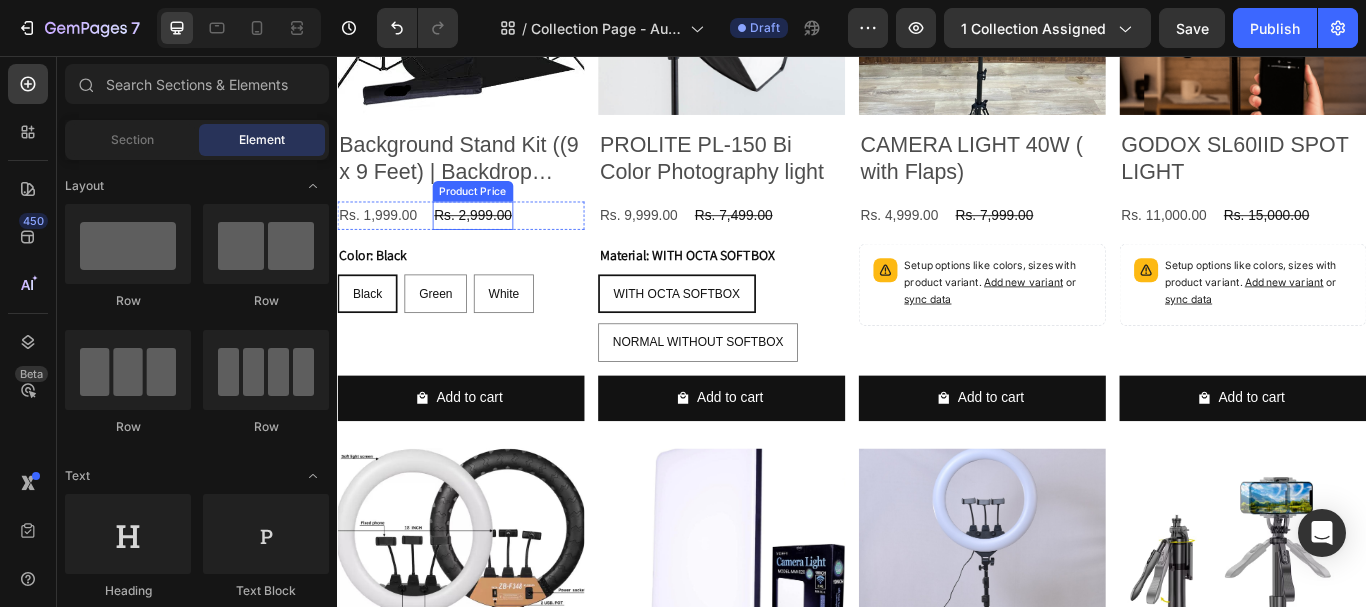 click on "Rs. 2,999.00" at bounding box center [495, 242] 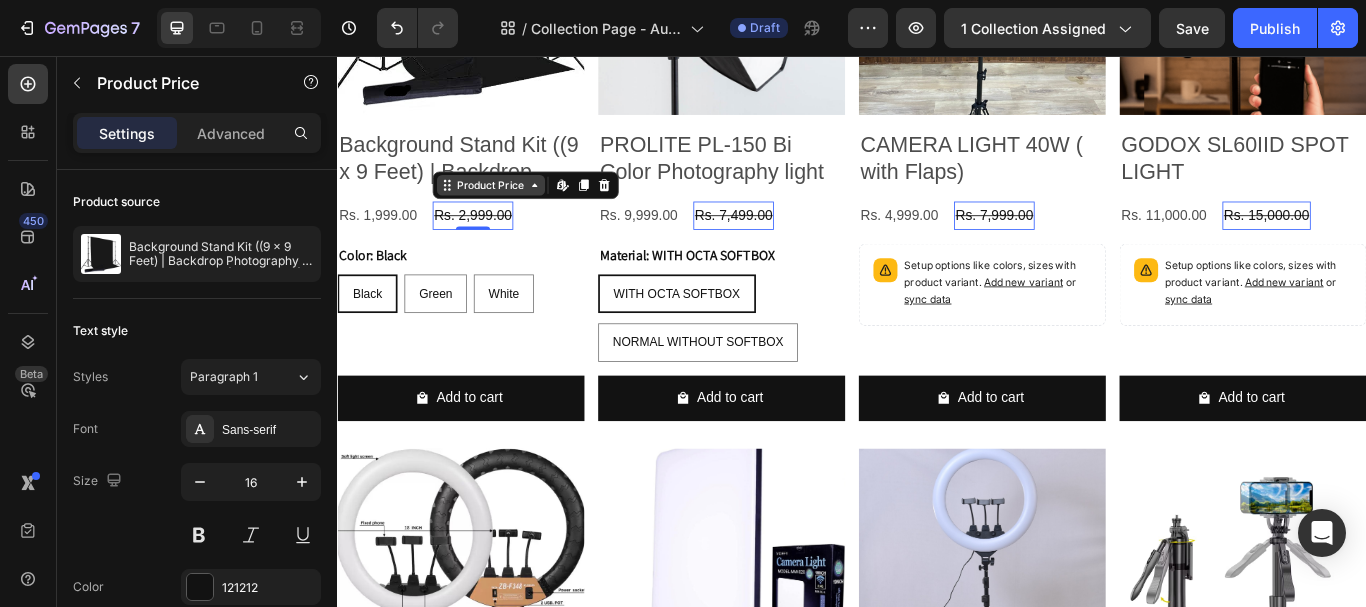 click 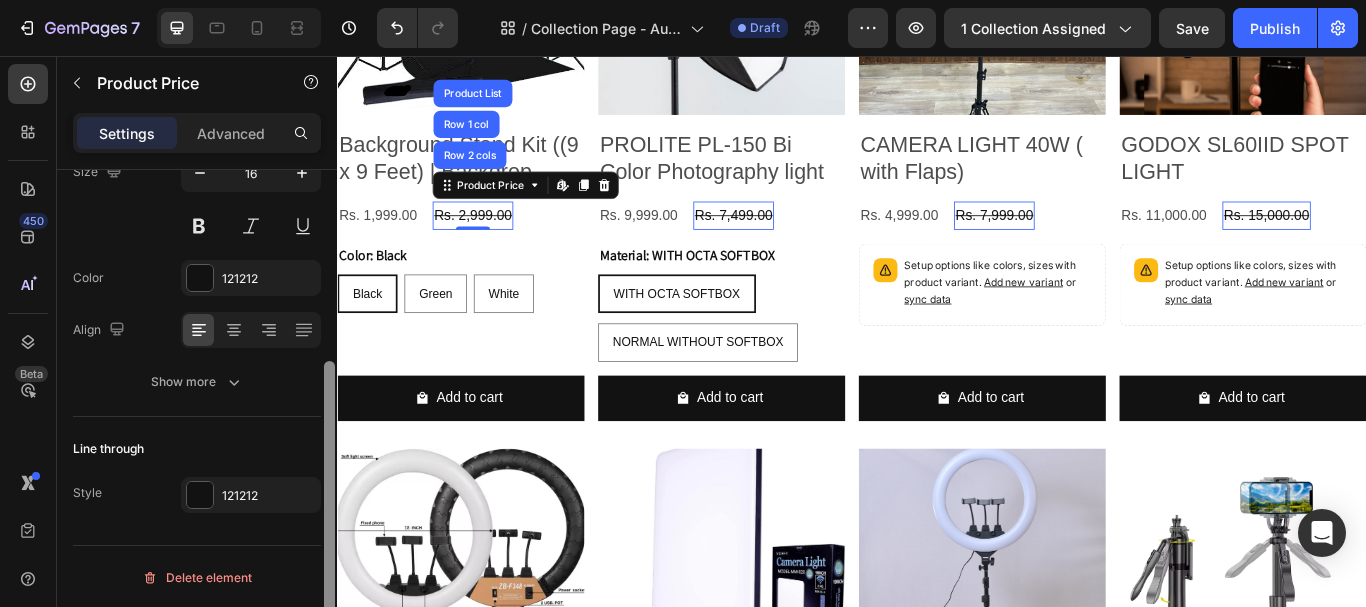 scroll, scrollTop: 9, scrollLeft: 0, axis: vertical 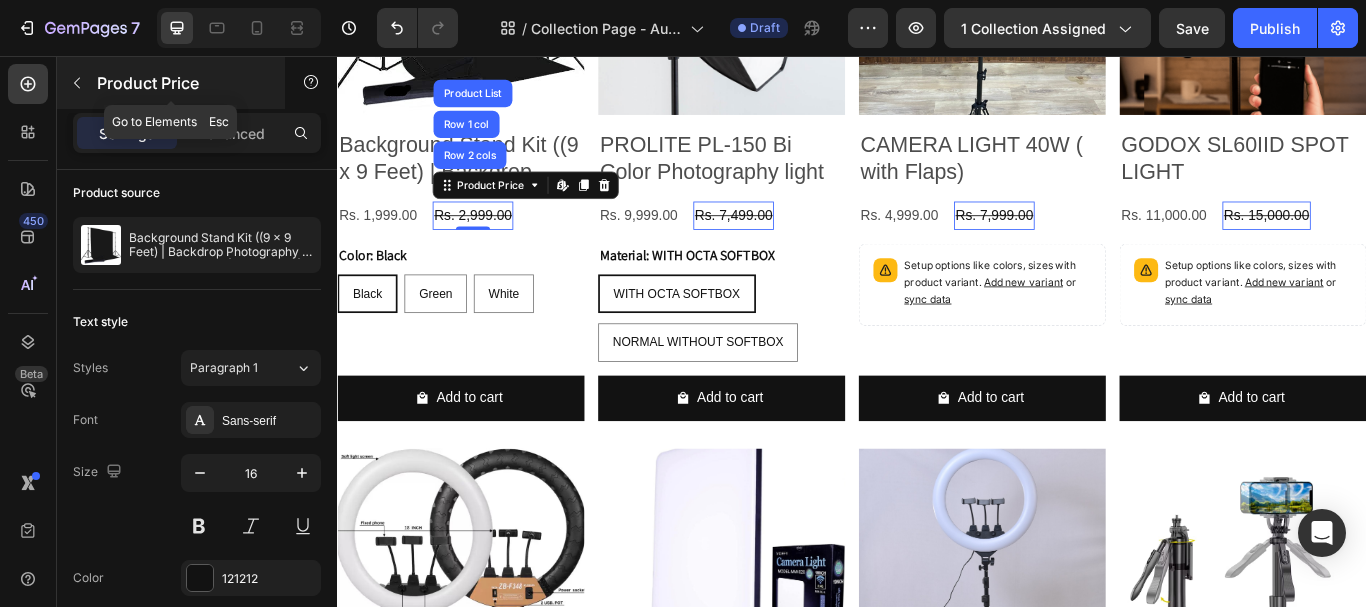 click at bounding box center (77, 83) 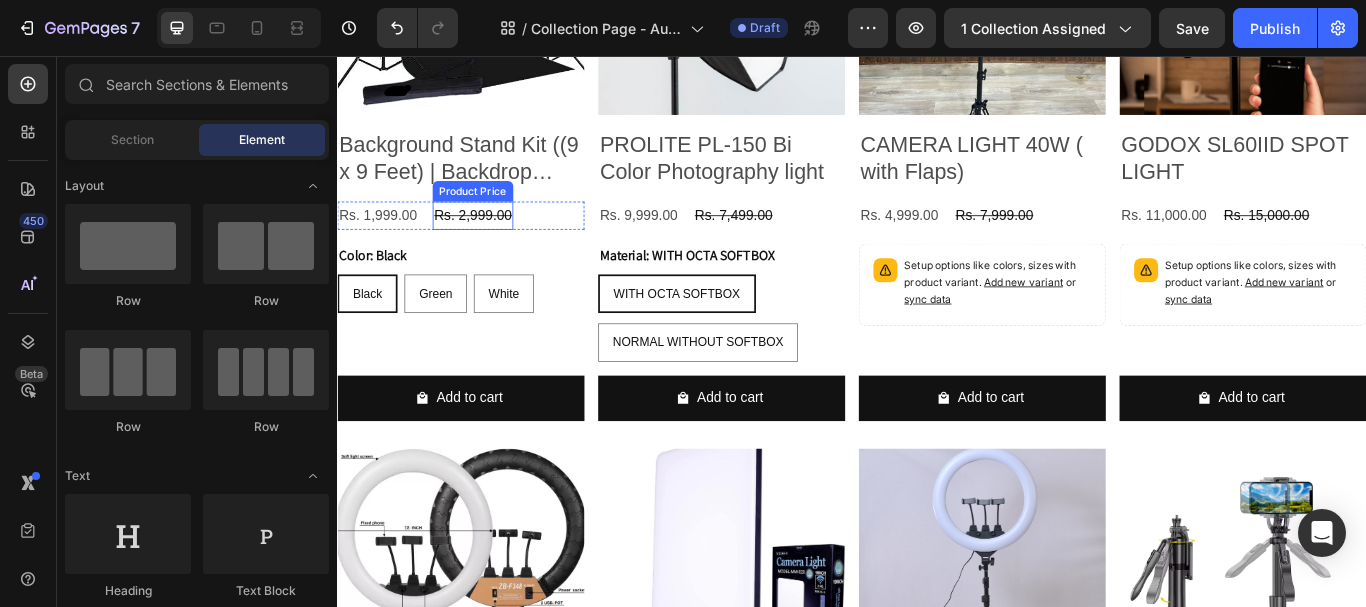 click on "Rs. 2,999.00" at bounding box center (495, 242) 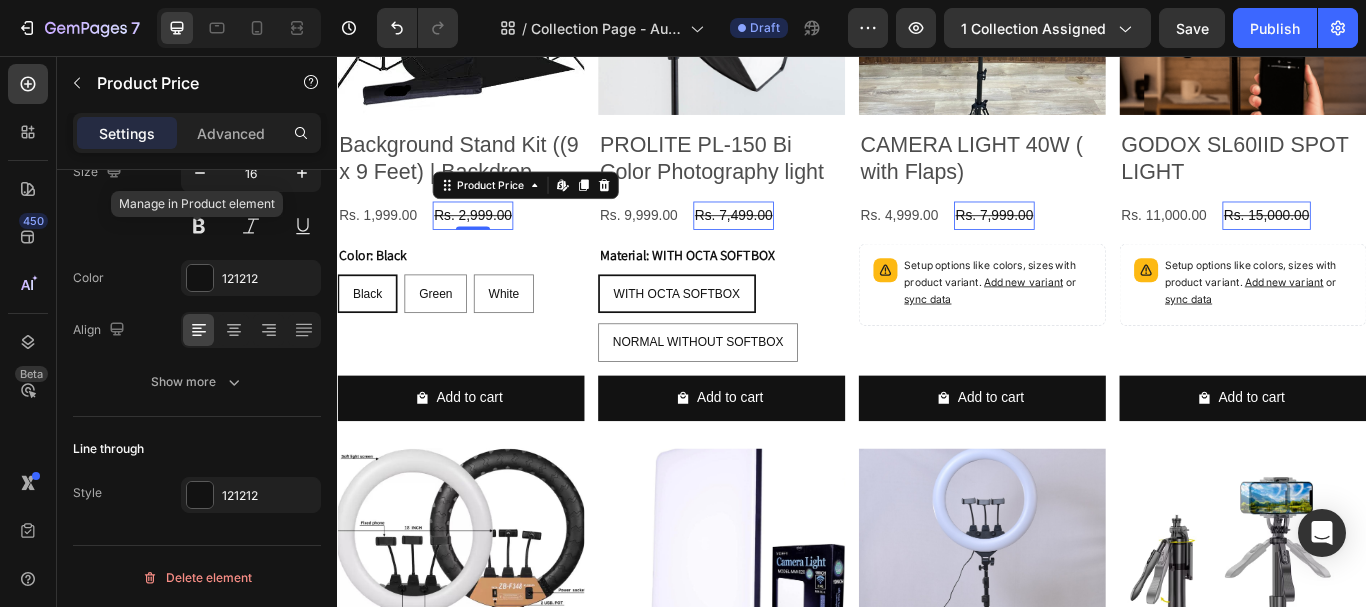 scroll, scrollTop: 0, scrollLeft: 0, axis: both 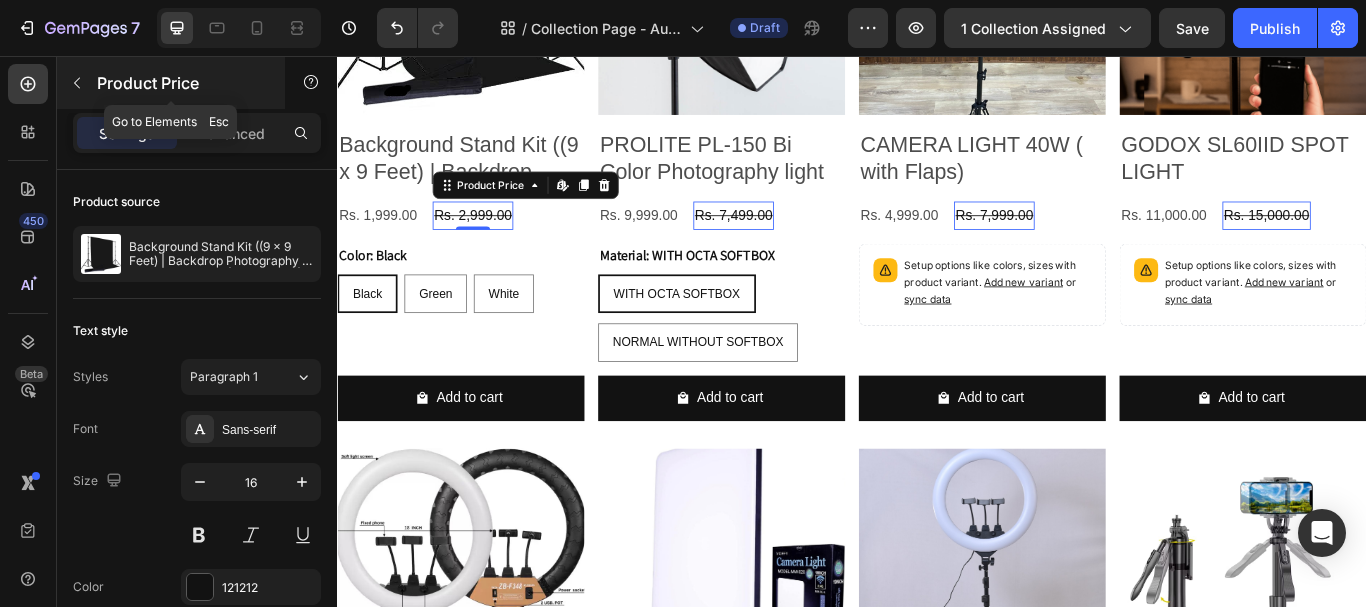 click 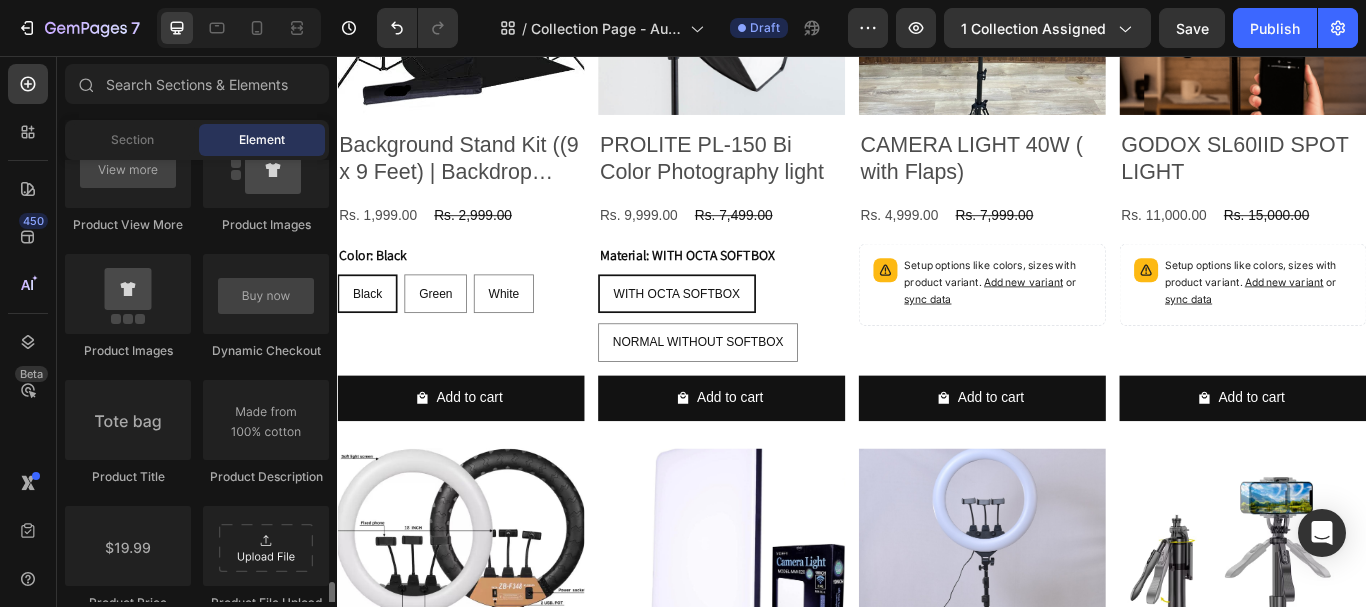 scroll, scrollTop: 3200, scrollLeft: 0, axis: vertical 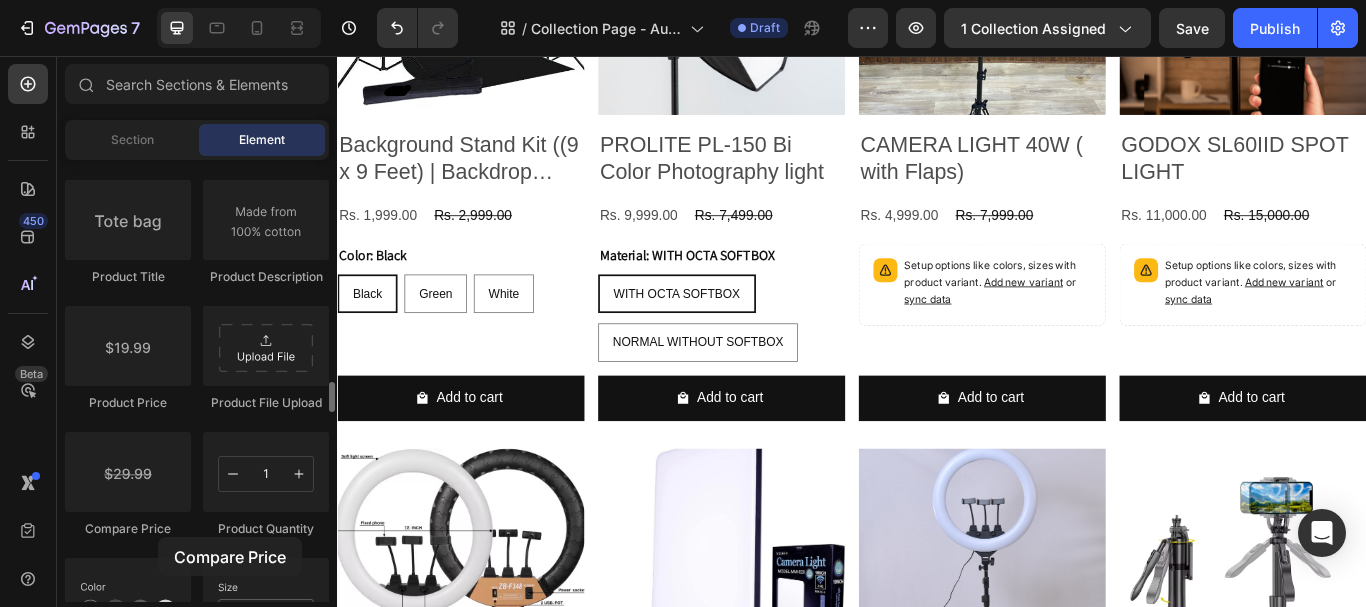 click on "Compare Price" 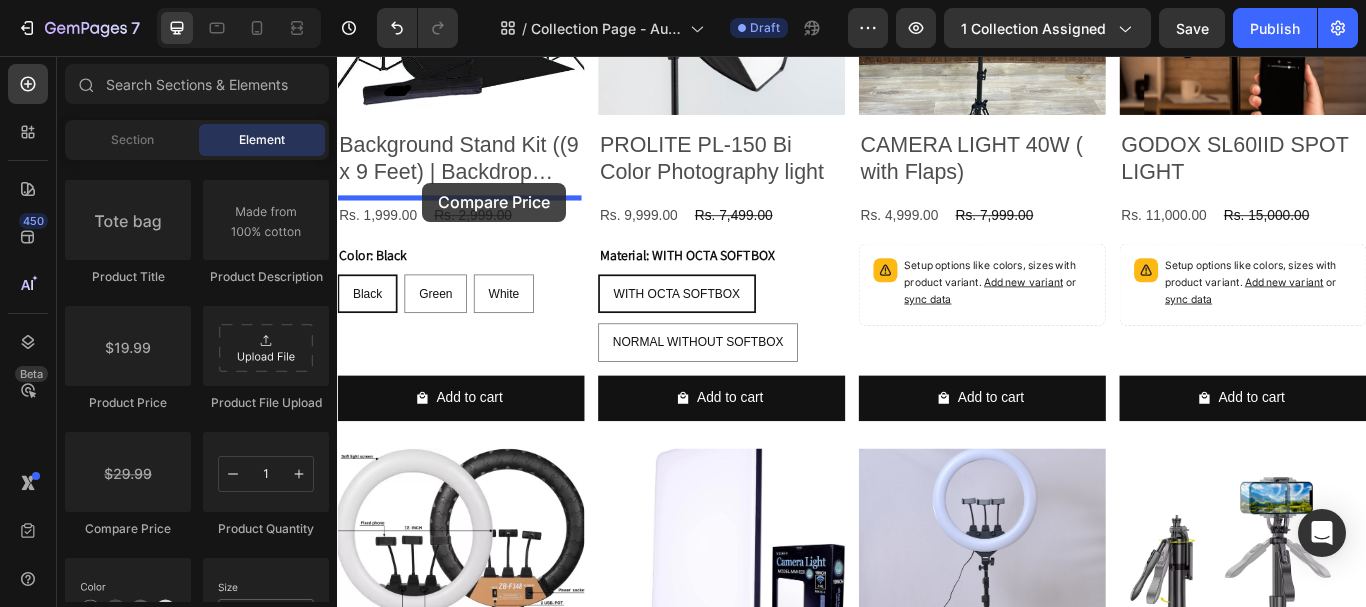 drag, startPoint x: 479, startPoint y: 551, endPoint x: 436, endPoint y: 204, distance: 349.6541 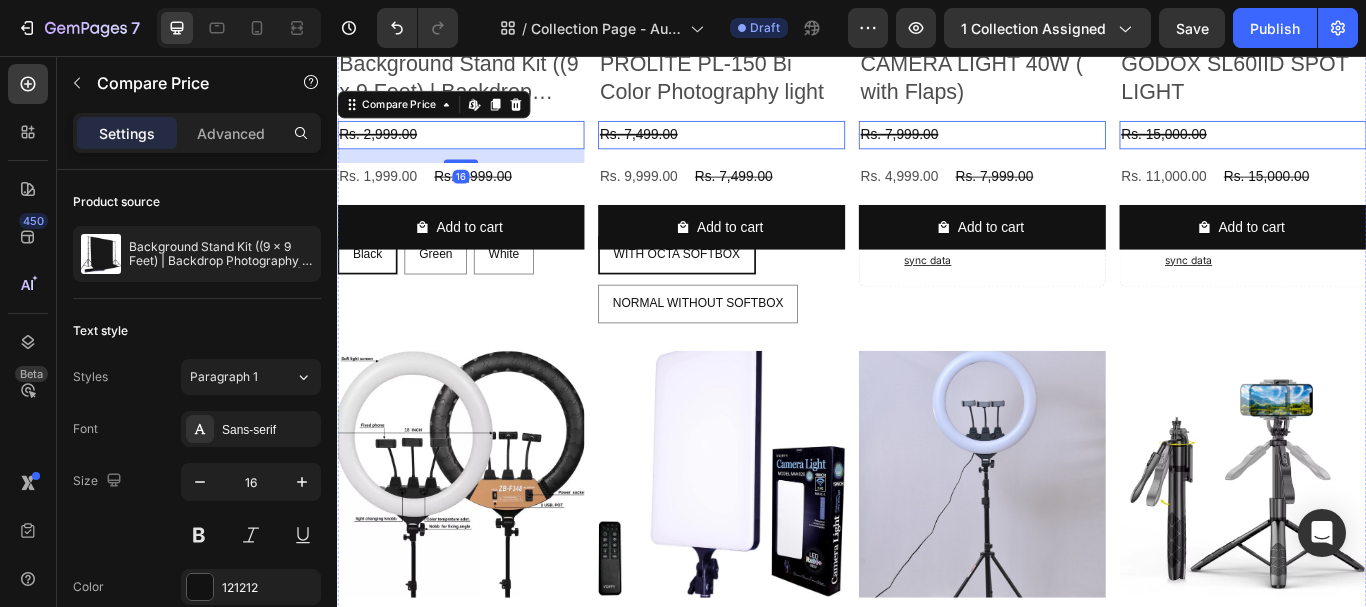 scroll, scrollTop: 2508, scrollLeft: 0, axis: vertical 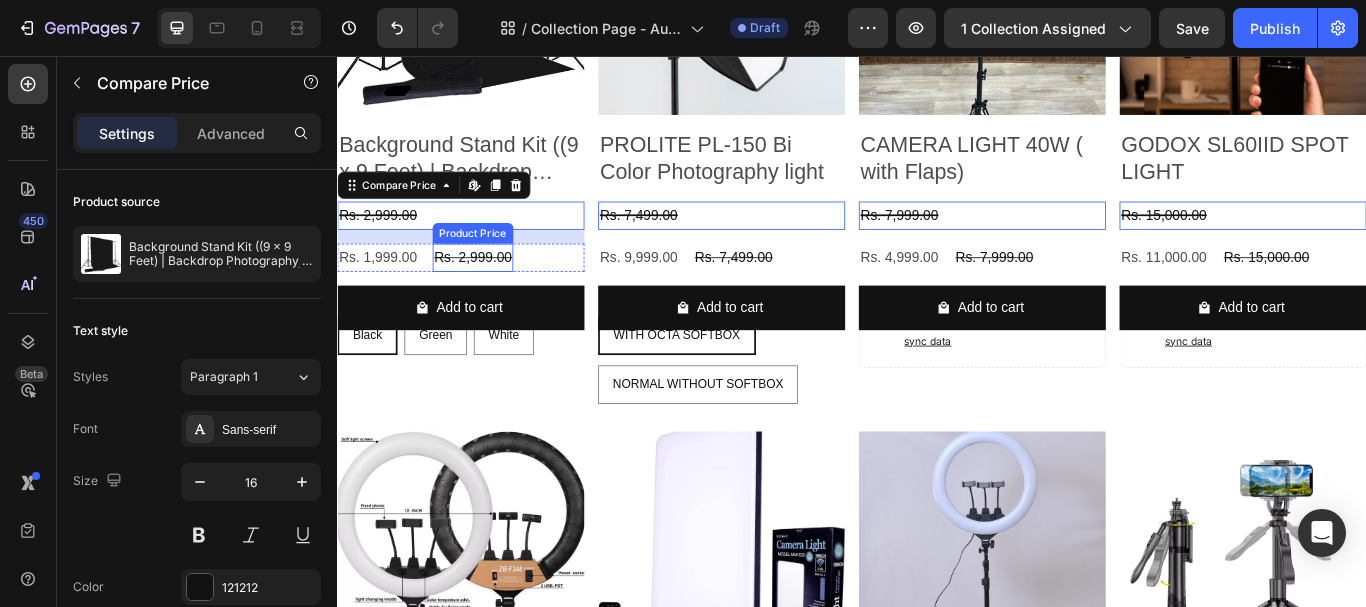 click on "Product Price" at bounding box center (495, 263) 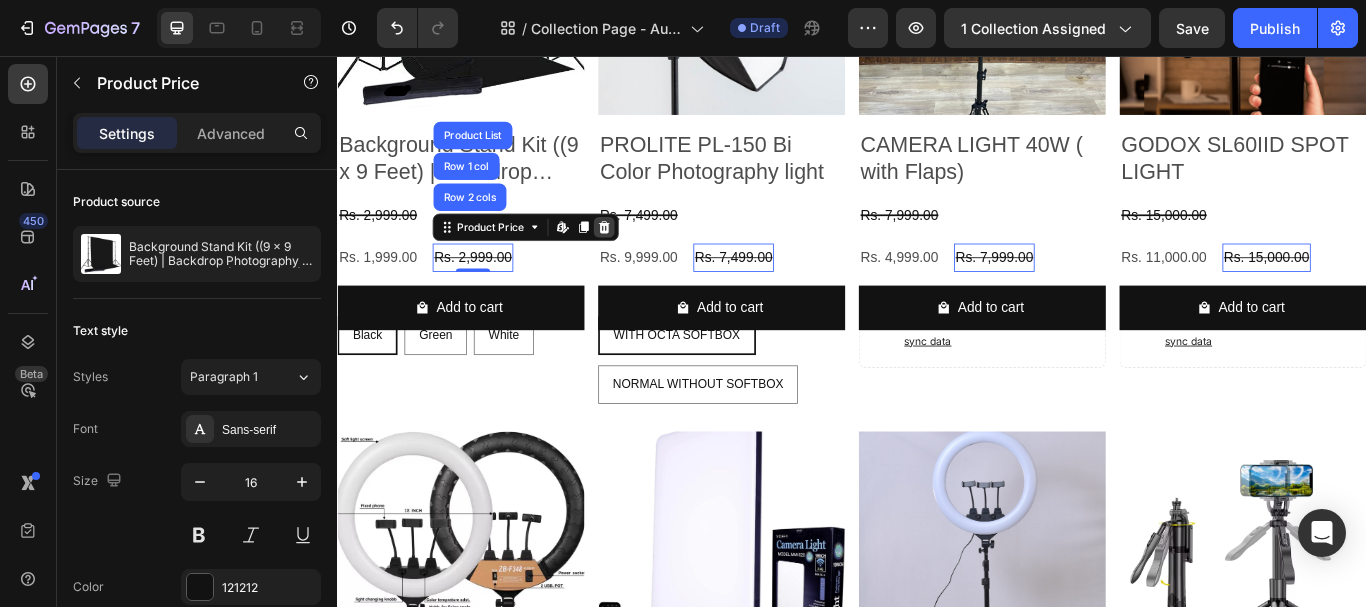 click 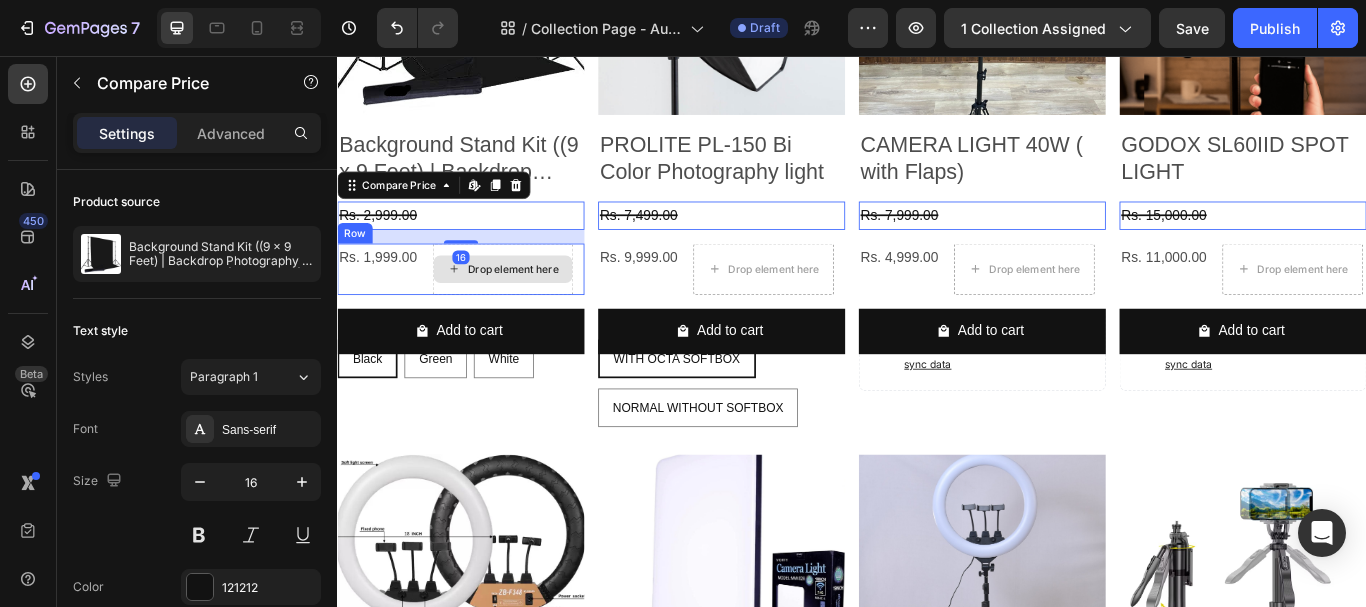 drag, startPoint x: 416, startPoint y: 239, endPoint x: 533, endPoint y: 298, distance: 131.03435 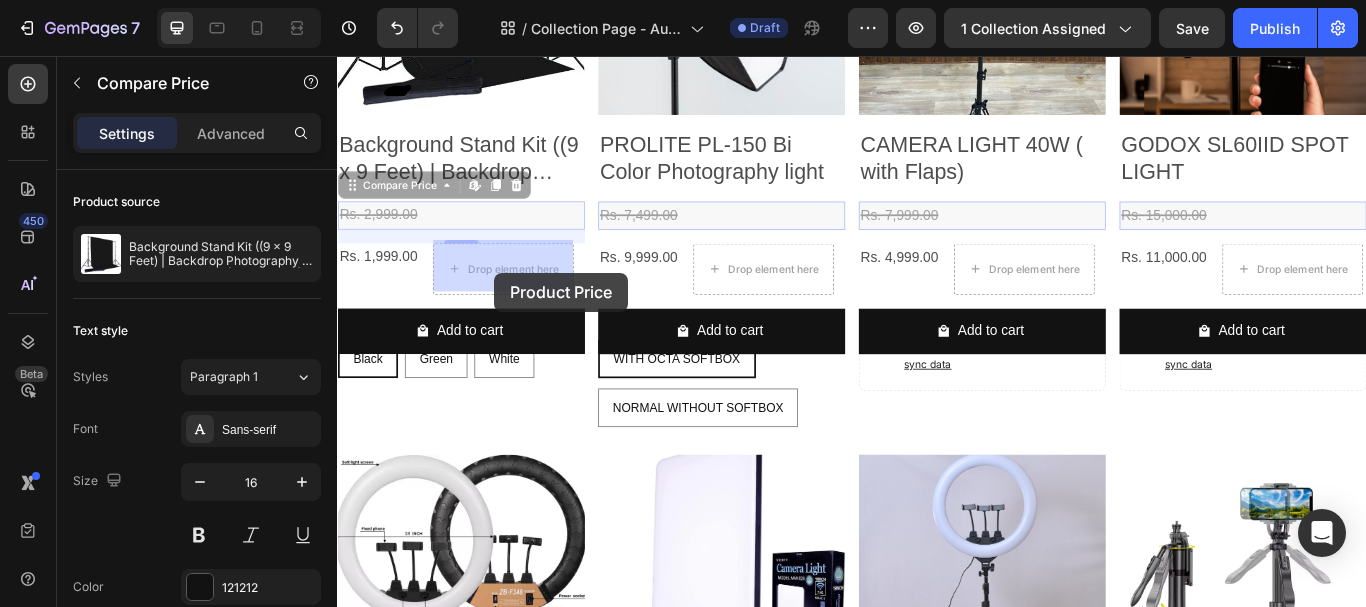 drag, startPoint x: 368, startPoint y: 211, endPoint x: 514, endPoint y: 294, distance: 167.94344 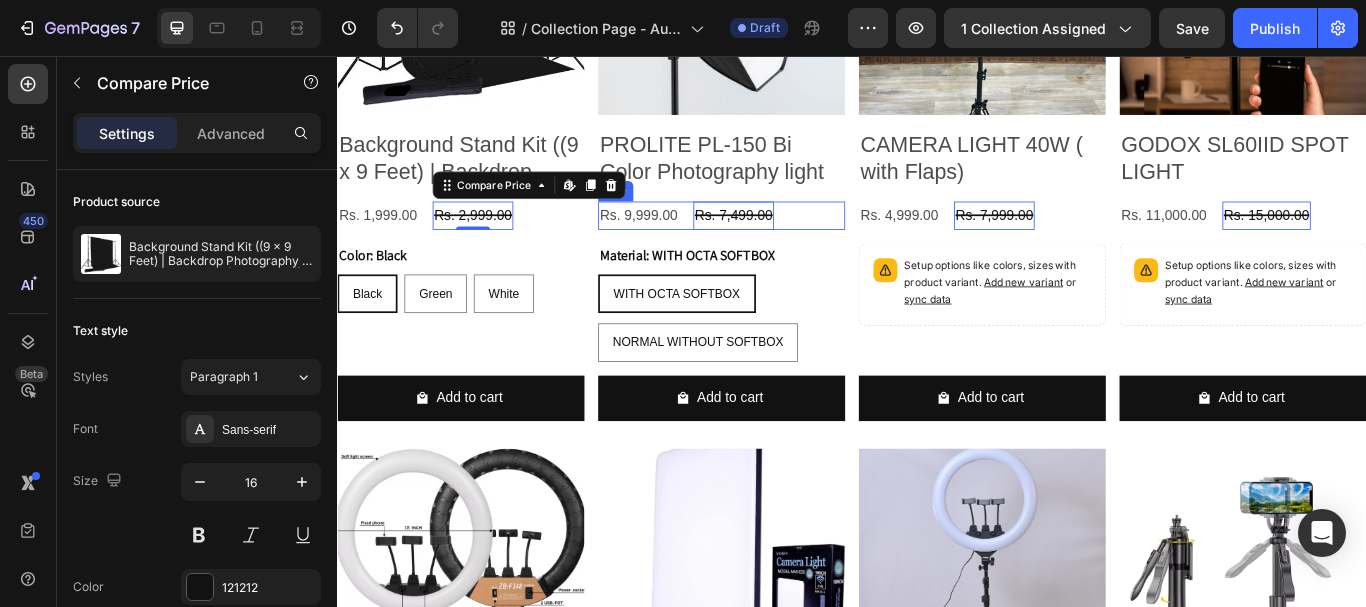 click on "Rs. 9,999.00 Product Price Product Price Rs. 7,499.00 Compare Price   Edit content in Shopify 0 Compare Price   Edit content in Shopify 0 Row" at bounding box center [481, 242] 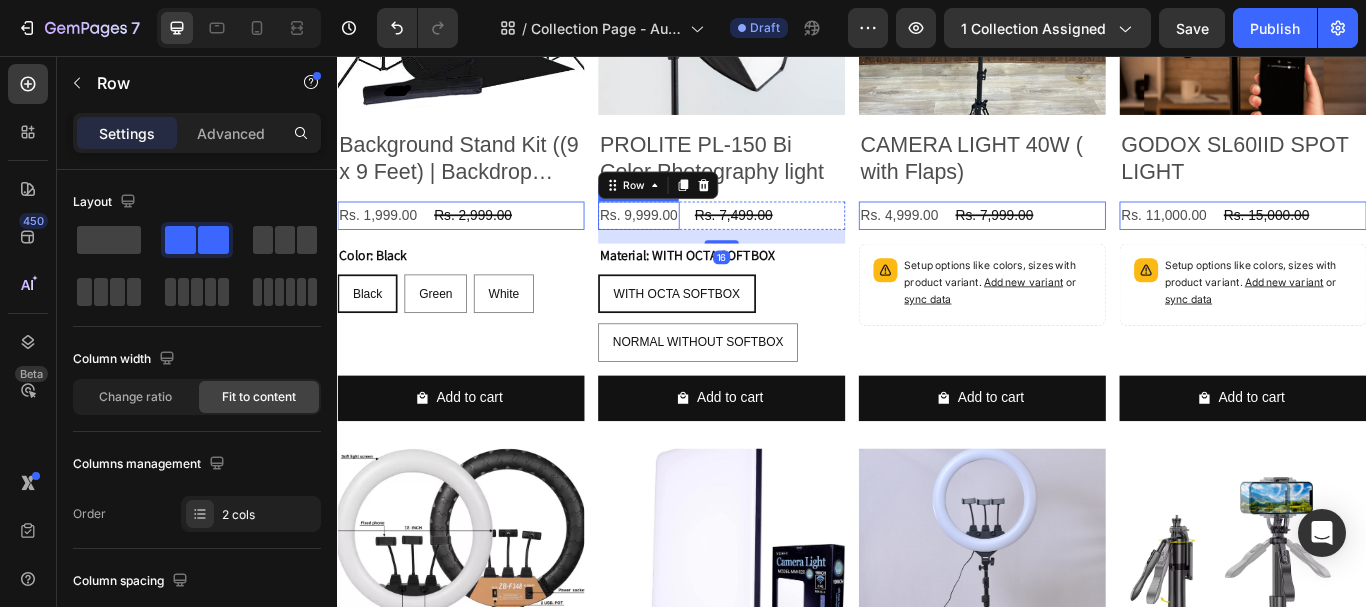 click on "Rs. 9,999.00" at bounding box center (384, 242) 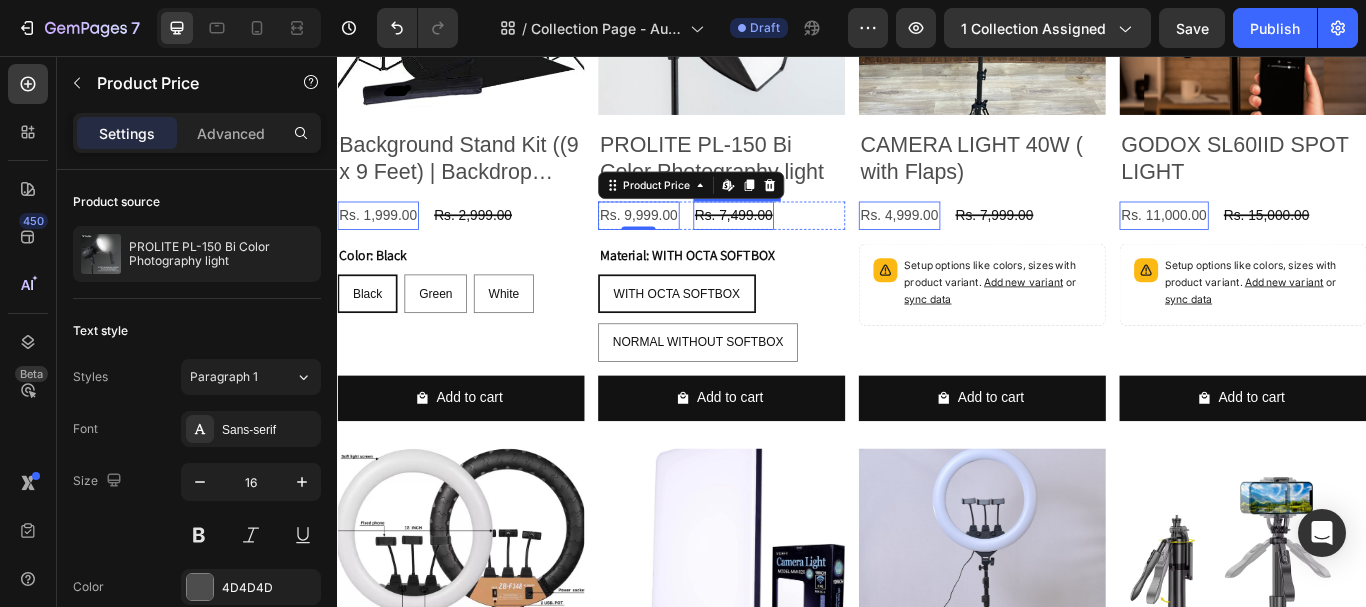 click on "Rs. 7,499.00" at bounding box center (495, 242) 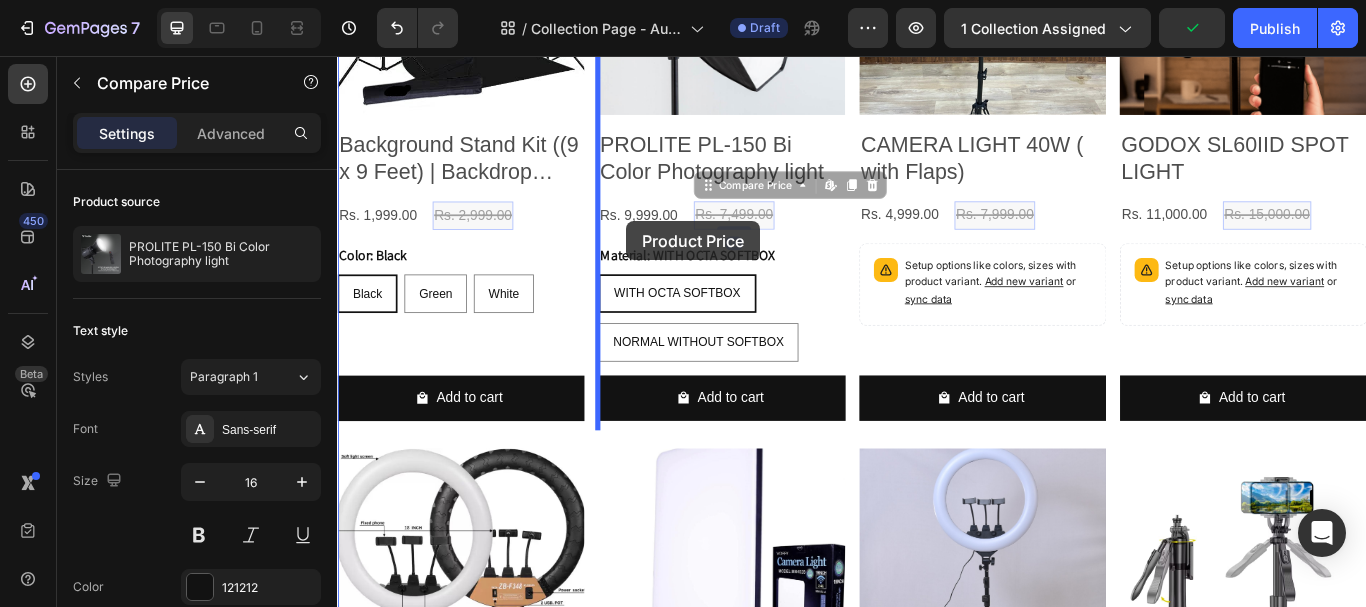 drag, startPoint x: 764, startPoint y: 204, endPoint x: 675, endPoint y: 245, distance: 97.98979 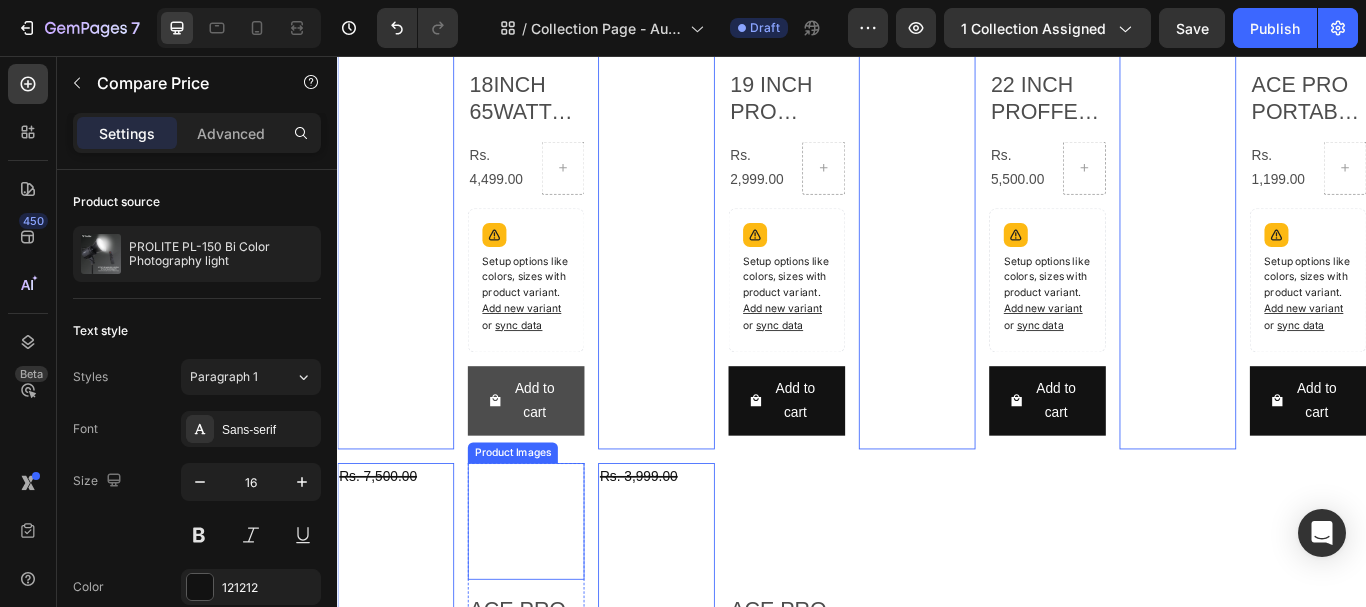 scroll, scrollTop: 2686, scrollLeft: 0, axis: vertical 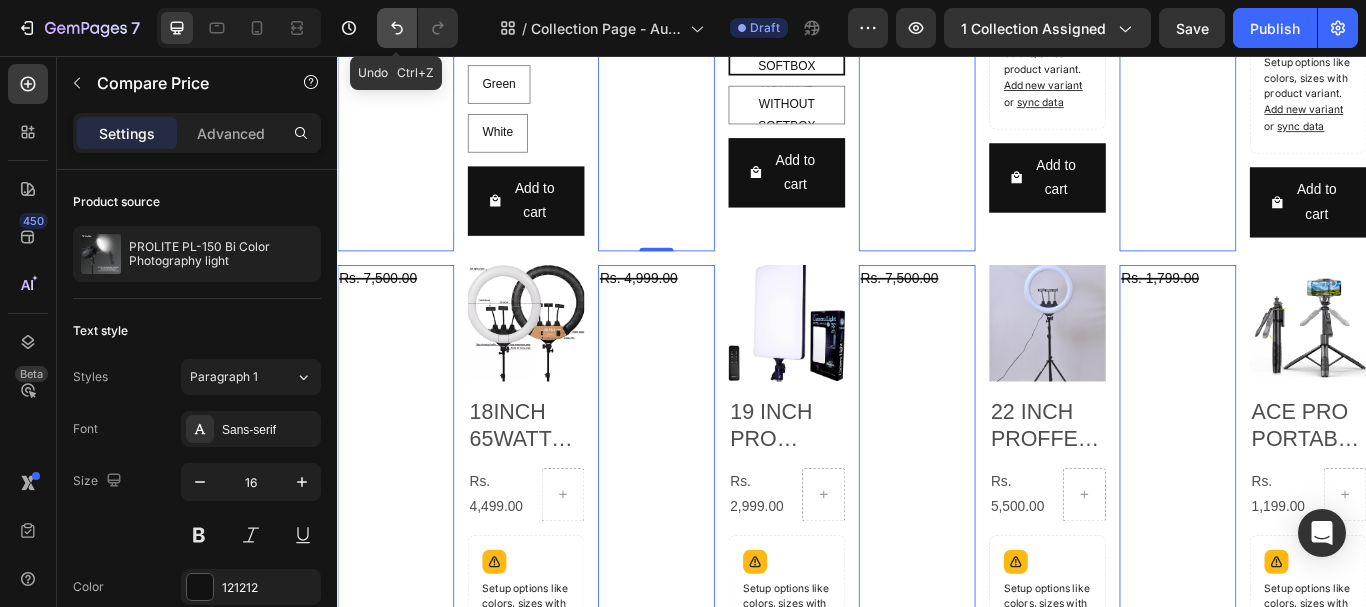 click 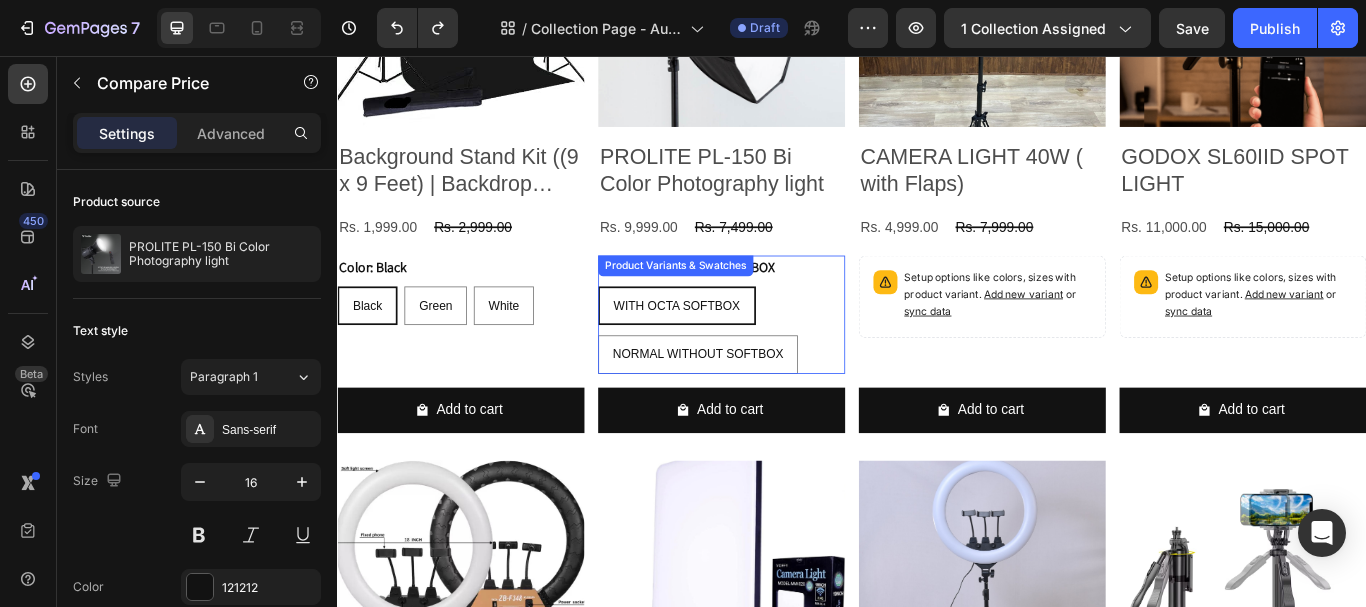 scroll, scrollTop: 2486, scrollLeft: 0, axis: vertical 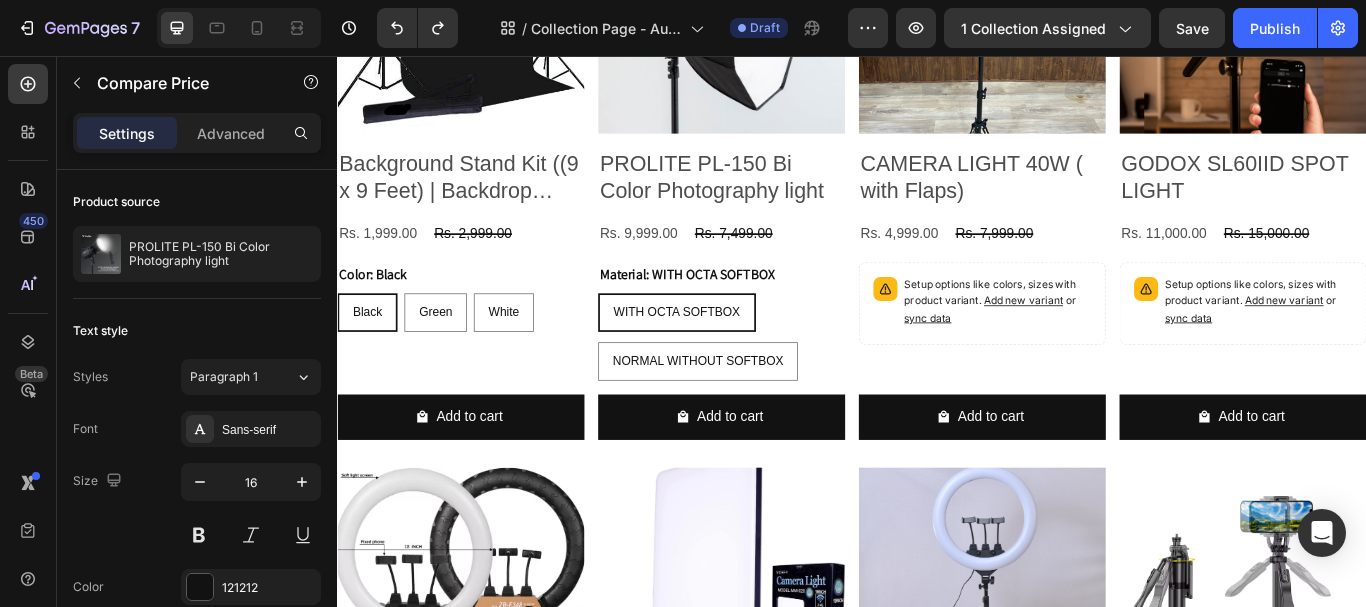 click on "Rs. 7,499.00" at bounding box center [495, 264] 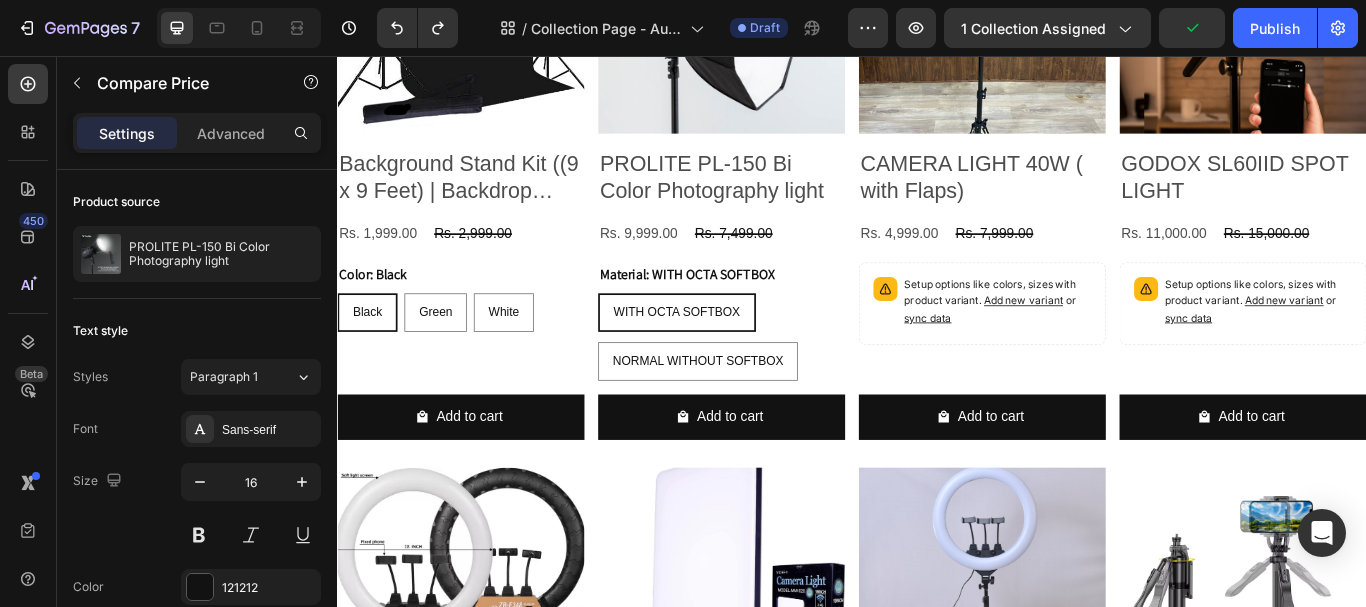 click on "Rs. 7,499.00" at bounding box center [495, 264] 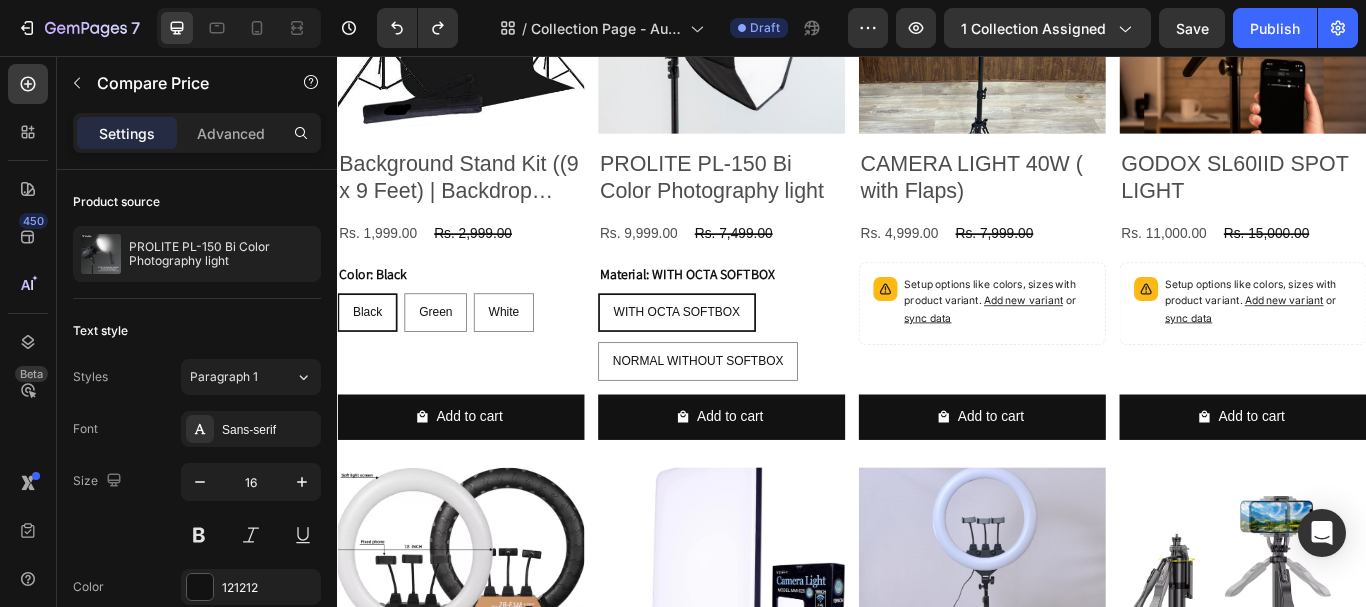 click on "Product Images PROLITE PL-150 Bi Color Photography light Product Title Rs. 9,999.00 Product Price Product Price Rs. 7,499.00 Compare Price Compare Price Row Material: WITH OCTA SOFTBOX WITH OCTA SOFTBOX WITH OCTA SOFTBOX WITH OCTA SOFTBOX NORMAL WITHOUT SOFTBOX NORMAL WITHOUT SOFTBOX NORMAL WITHOUT SOFTBOX Product Variants & Swatches Add to cart Add to Cart Row" at bounding box center [481, 189] 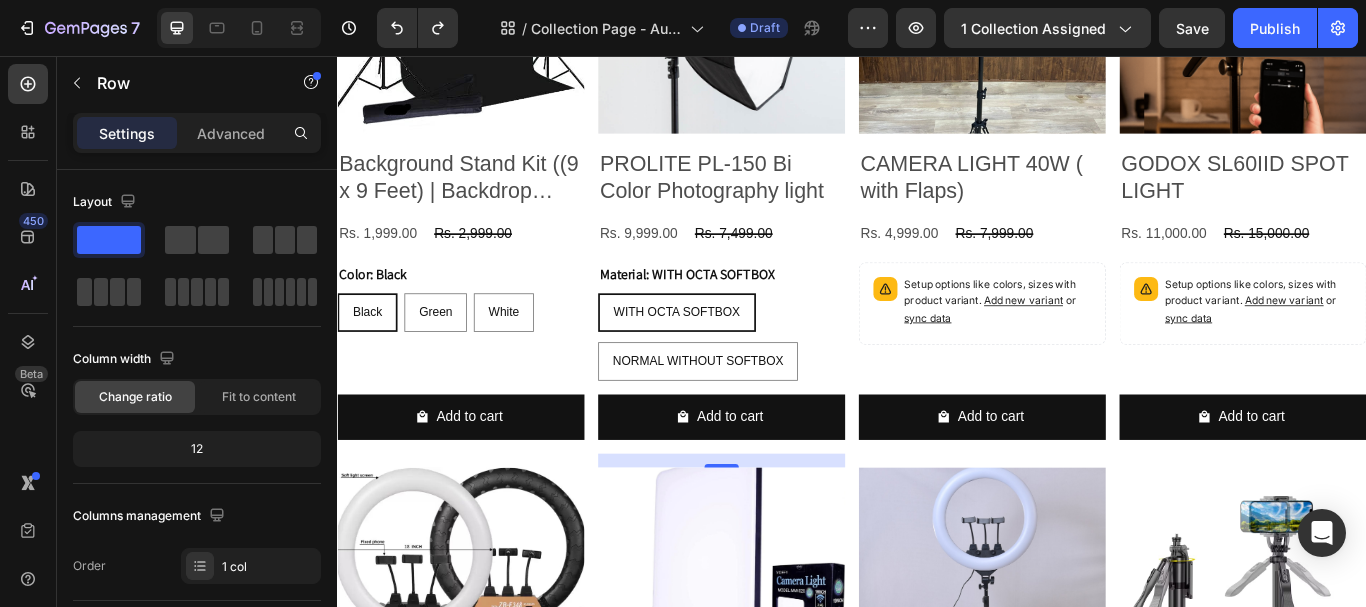 click on "Product Images PROLITE PL-150 Bi Color Photography light Product Title Rs. 9,999.00 Product Price Product Price Rs. 7,499.00 Compare Price Compare Price Row Material: WITH OCTA SOFTBOX WITH OCTA SOFTBOX WITH OCTA SOFTBOX WITH OCTA SOFTBOX NORMAL WITHOUT SOFTBOX NORMAL WITHOUT SOFTBOX NORMAL WITHOUT SOFTBOX Product Variants & Swatches Add to cart Add to Cart Row   0" at bounding box center (481, 189) 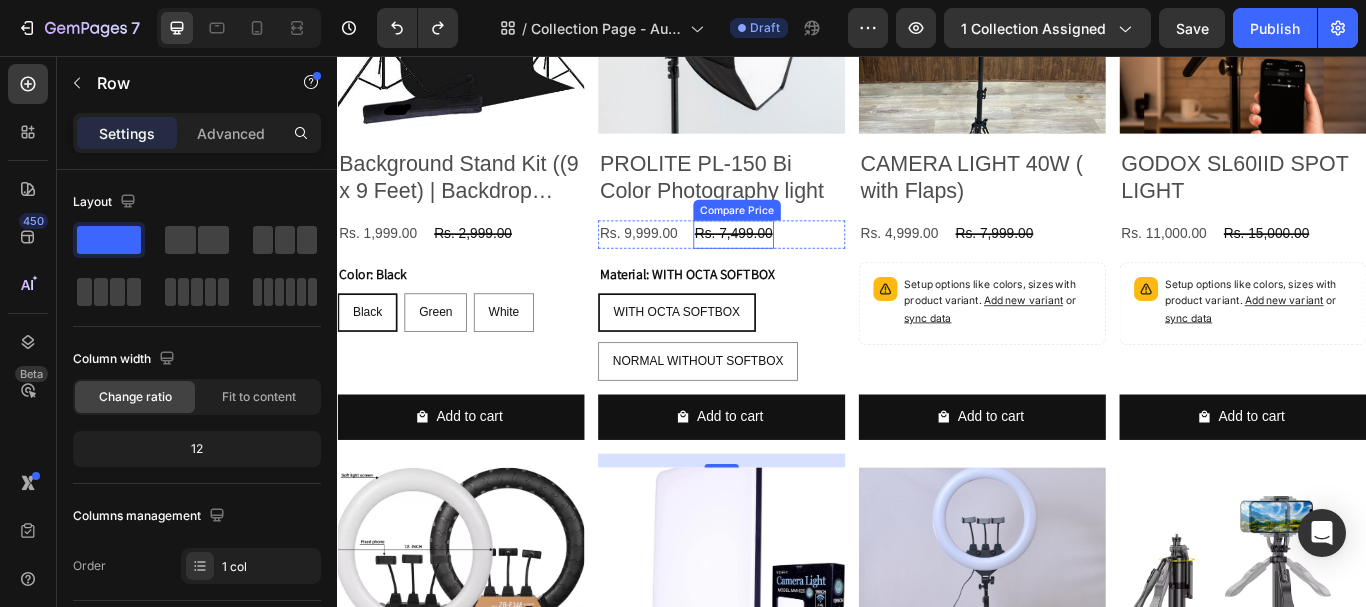 click on "Rs. 7,499.00" at bounding box center [495, 264] 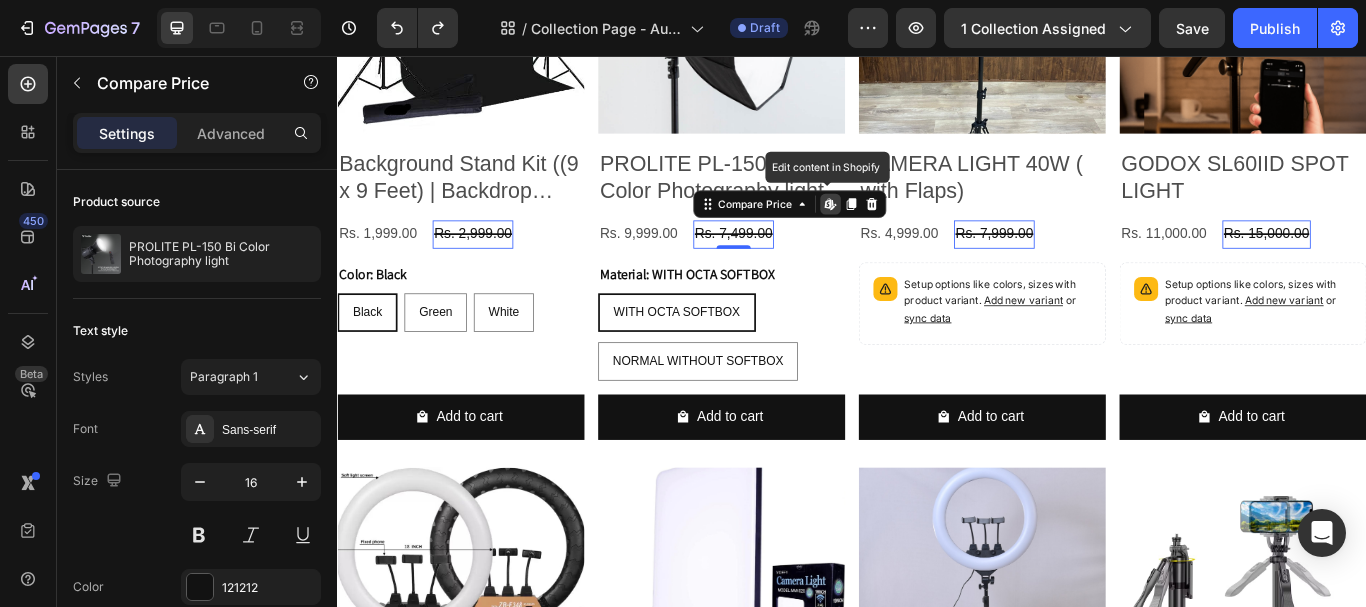 click 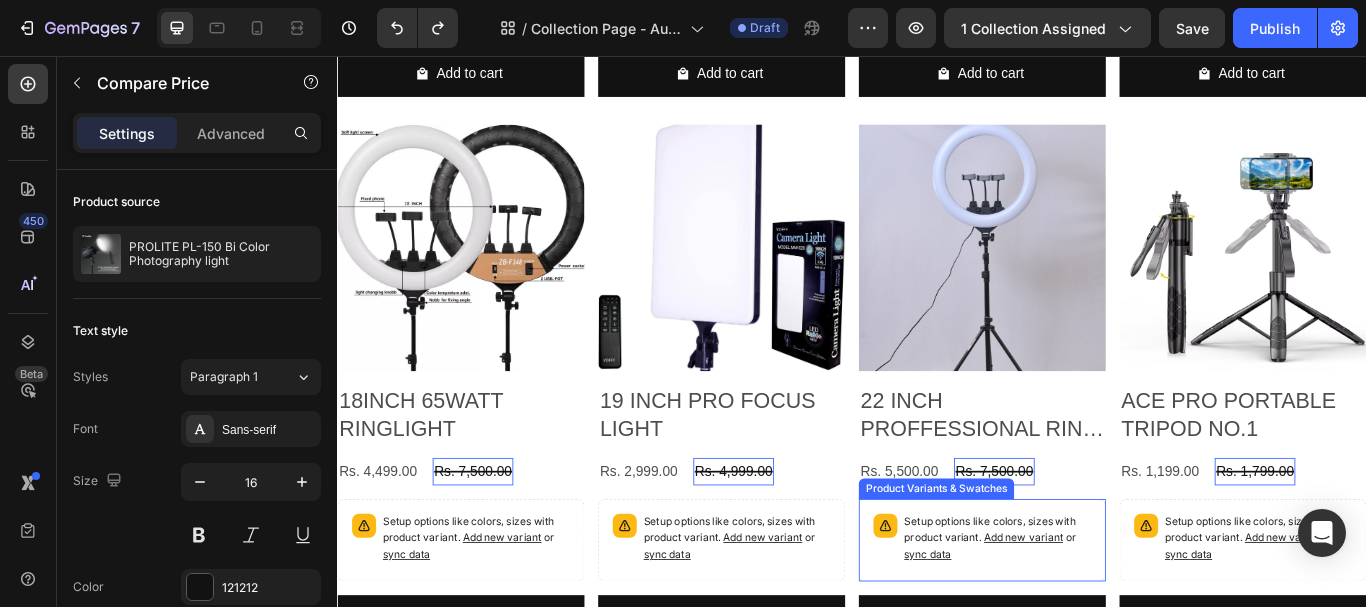 scroll, scrollTop: 2286, scrollLeft: 0, axis: vertical 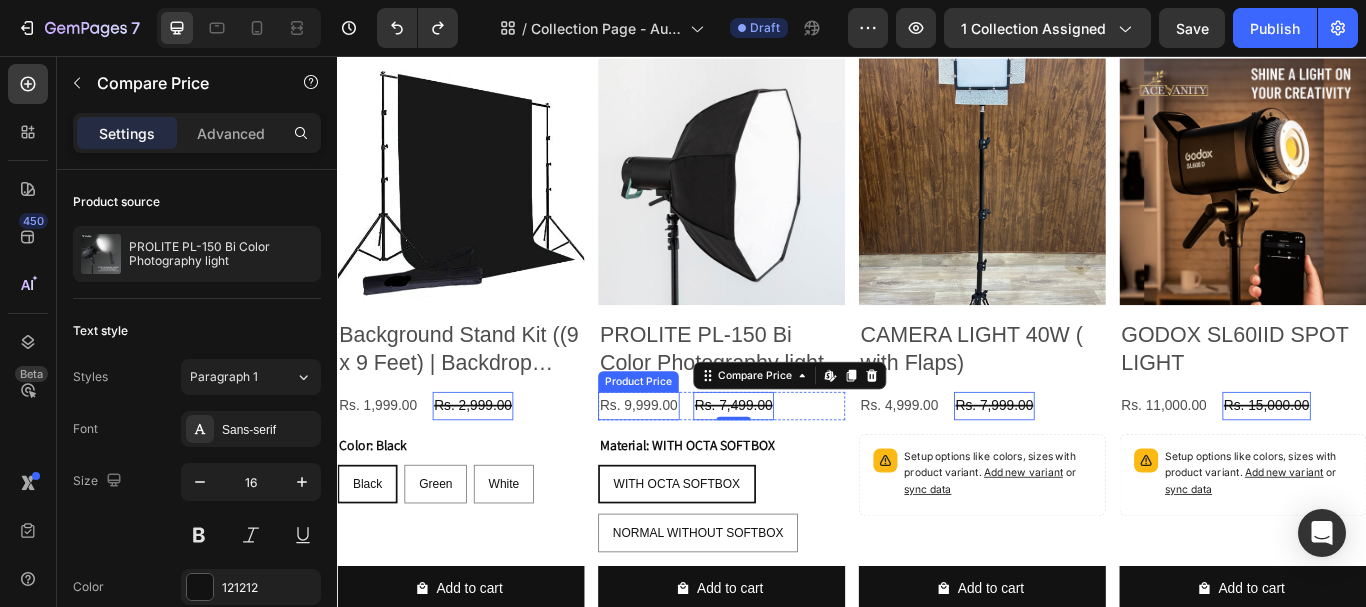 click on "Rs. 9,999.00" at bounding box center (384, 464) 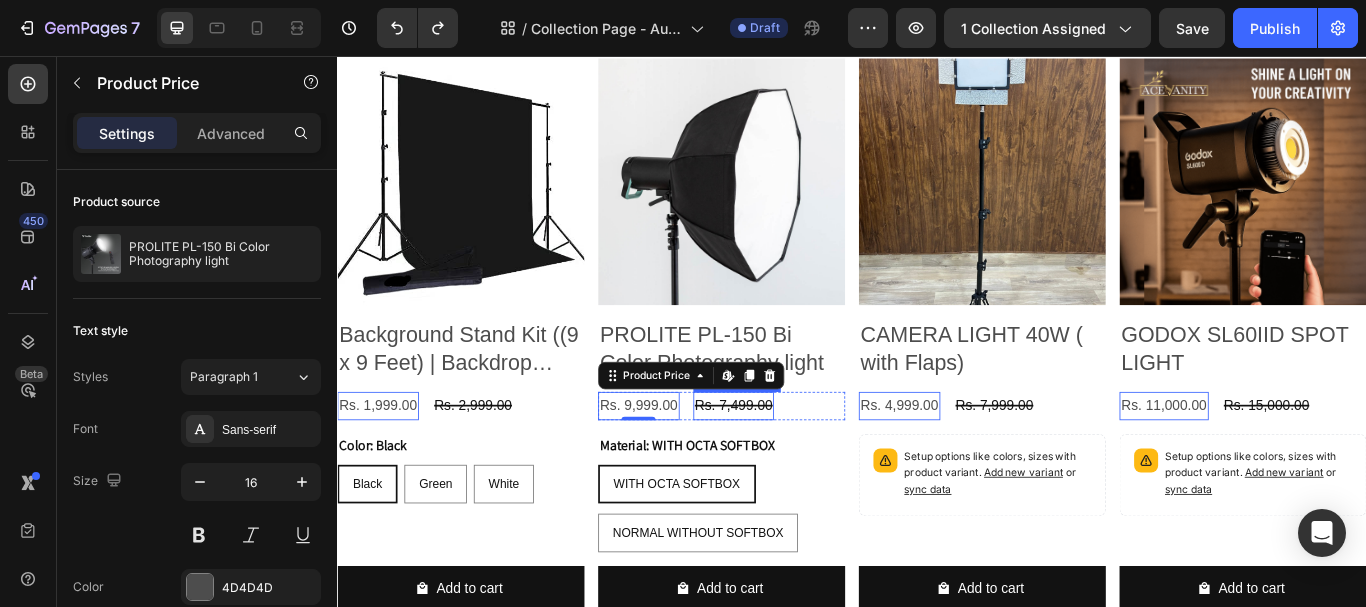 click on "Rs. 7,499.00" at bounding box center [495, 464] 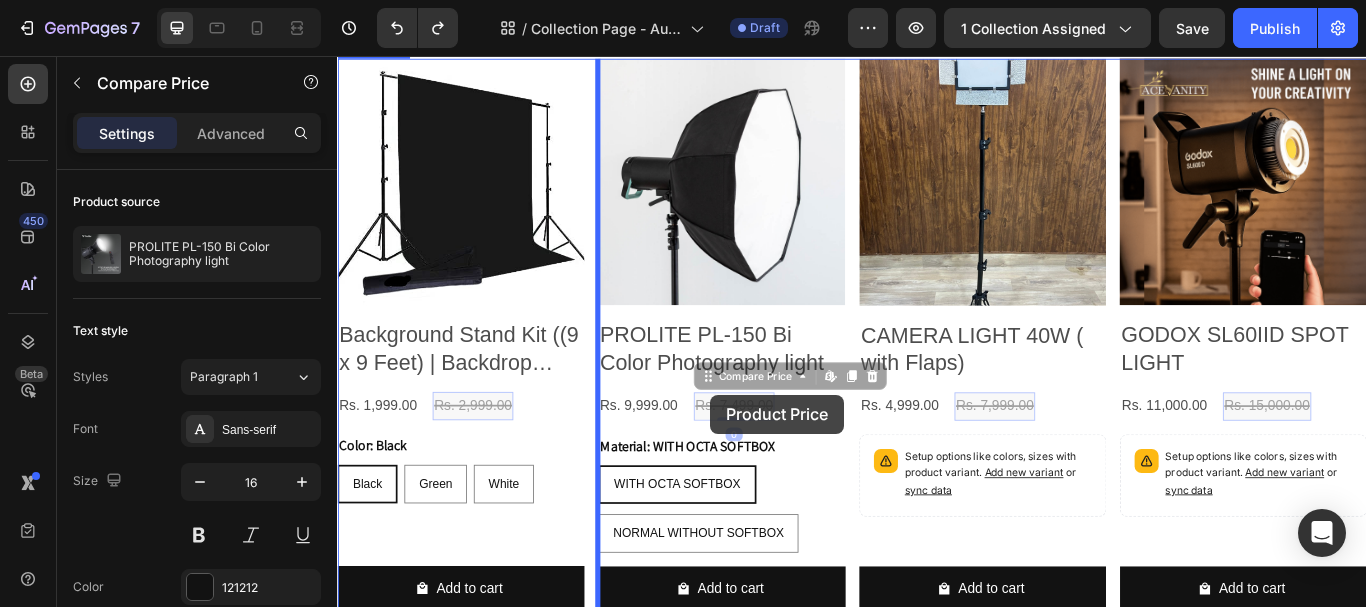 drag, startPoint x: 765, startPoint y: 424, endPoint x: 772, endPoint y: 451, distance: 27.89265 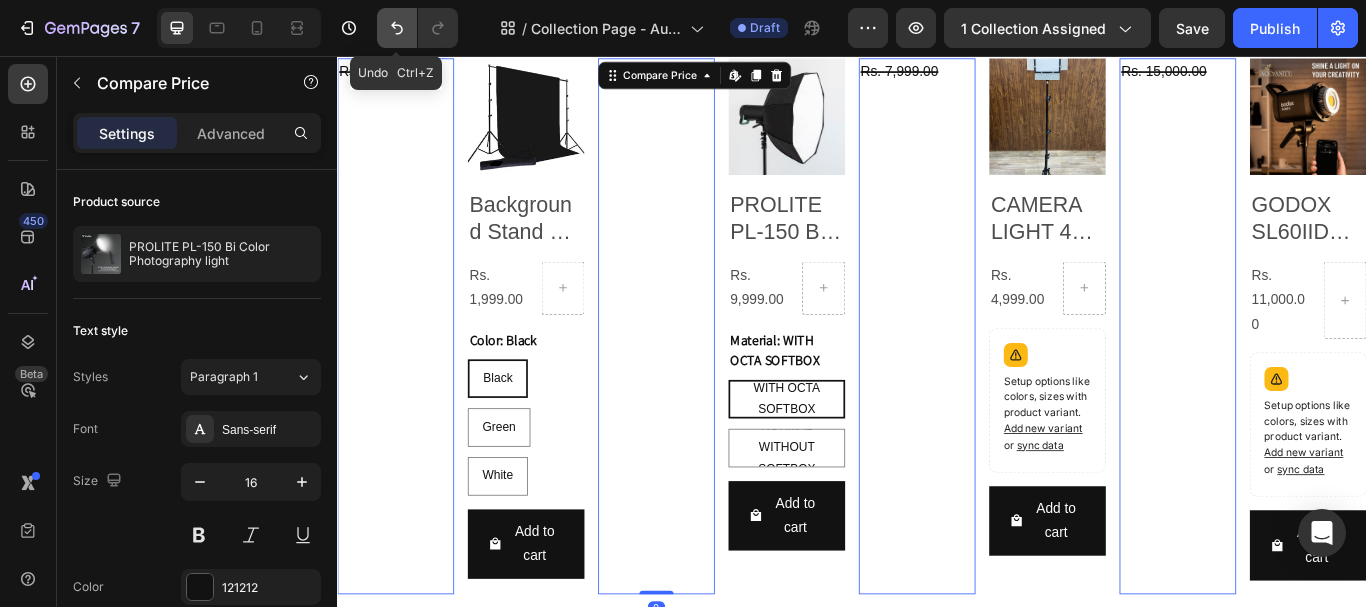 click 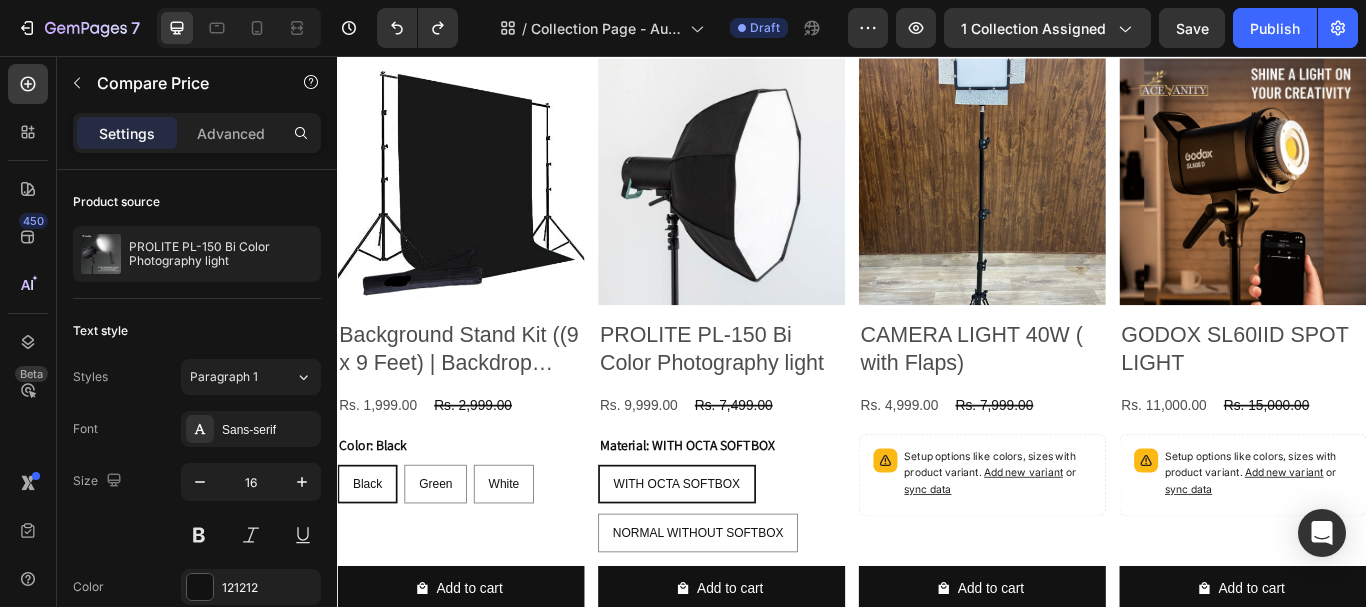 click on "Rs. 7,499.00" at bounding box center (495, 464) 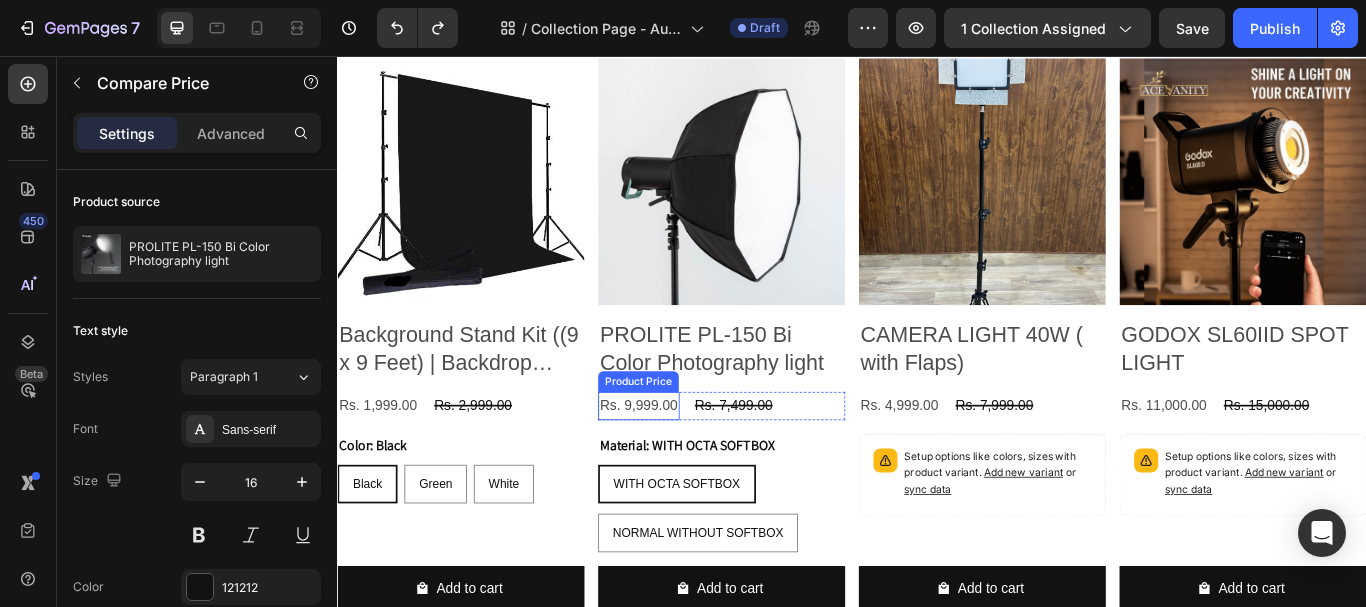 click on "Rs. 9,999.00" at bounding box center (384, 464) 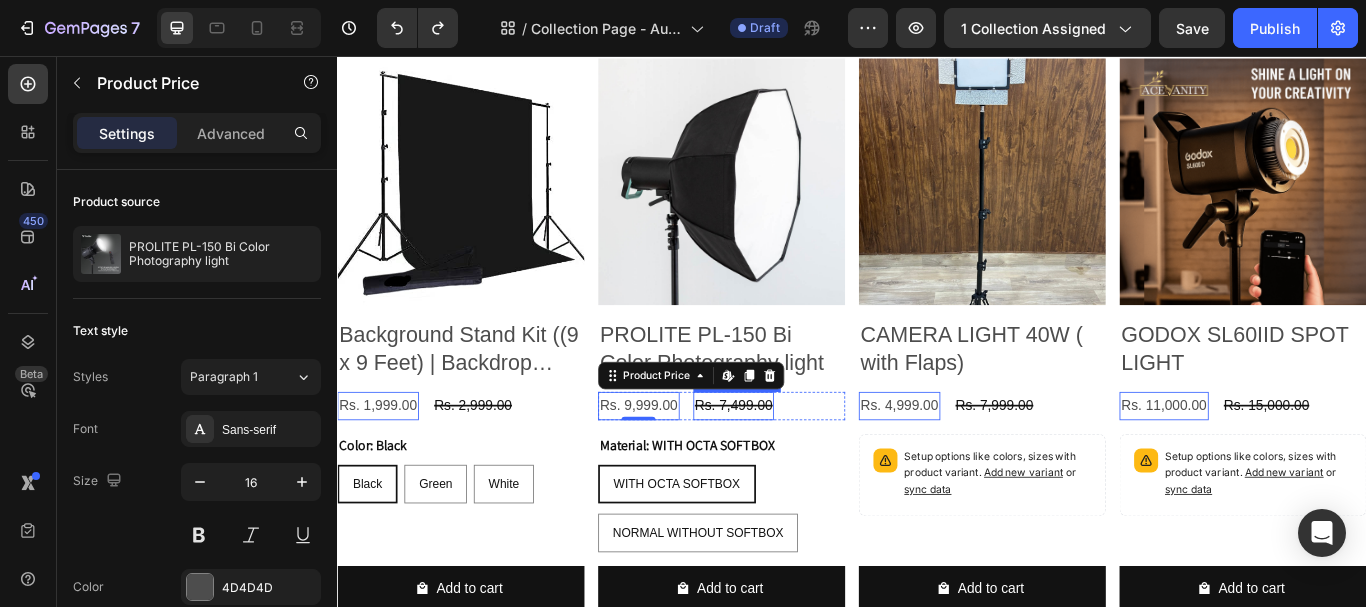 click on "Rs. 7,499.00" at bounding box center [495, 464] 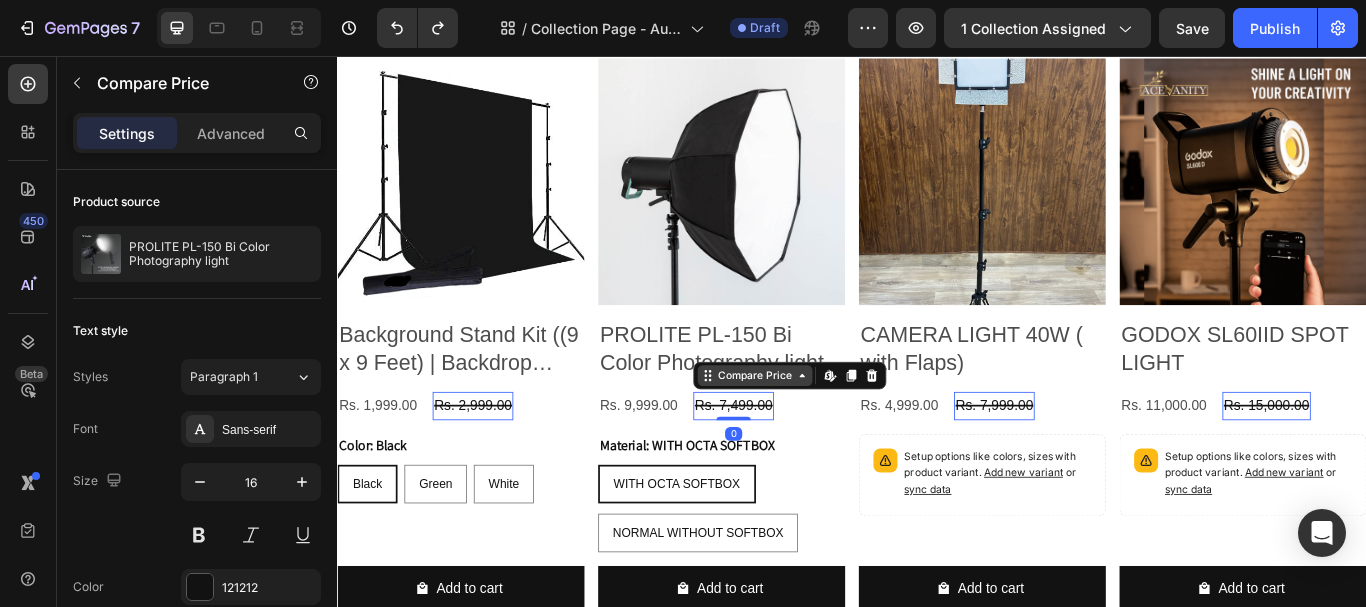 click on "Compare Price" at bounding box center (500, 436) 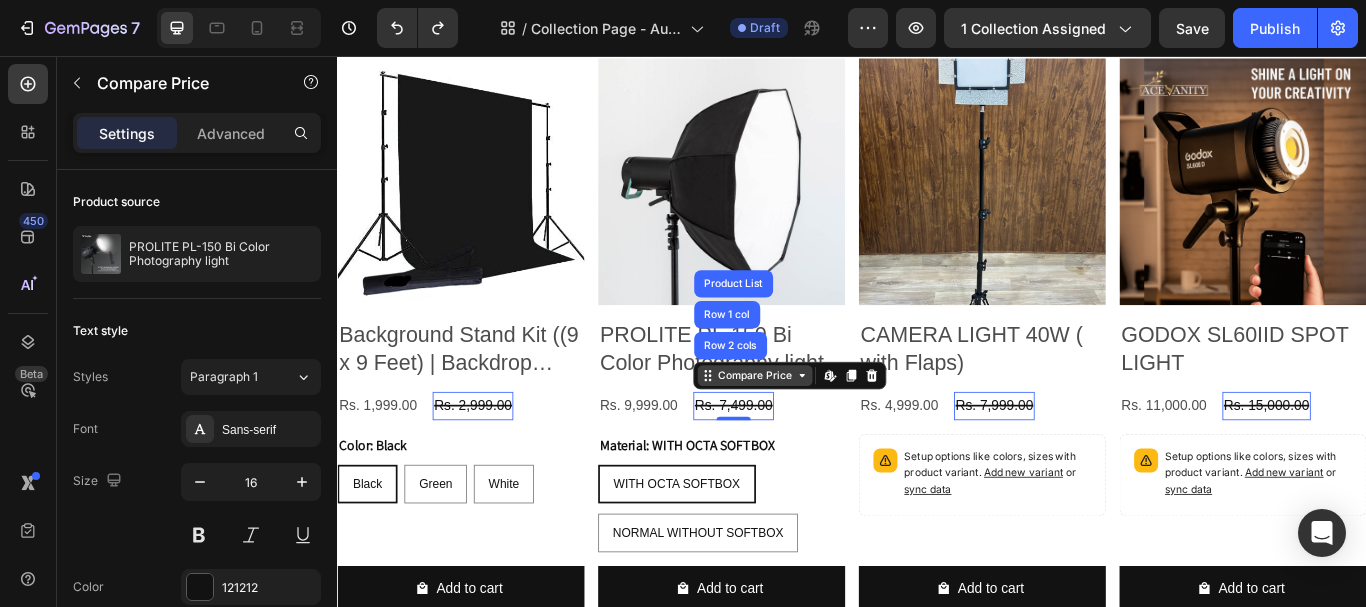 click on "Compare Price" at bounding box center (500, 436) 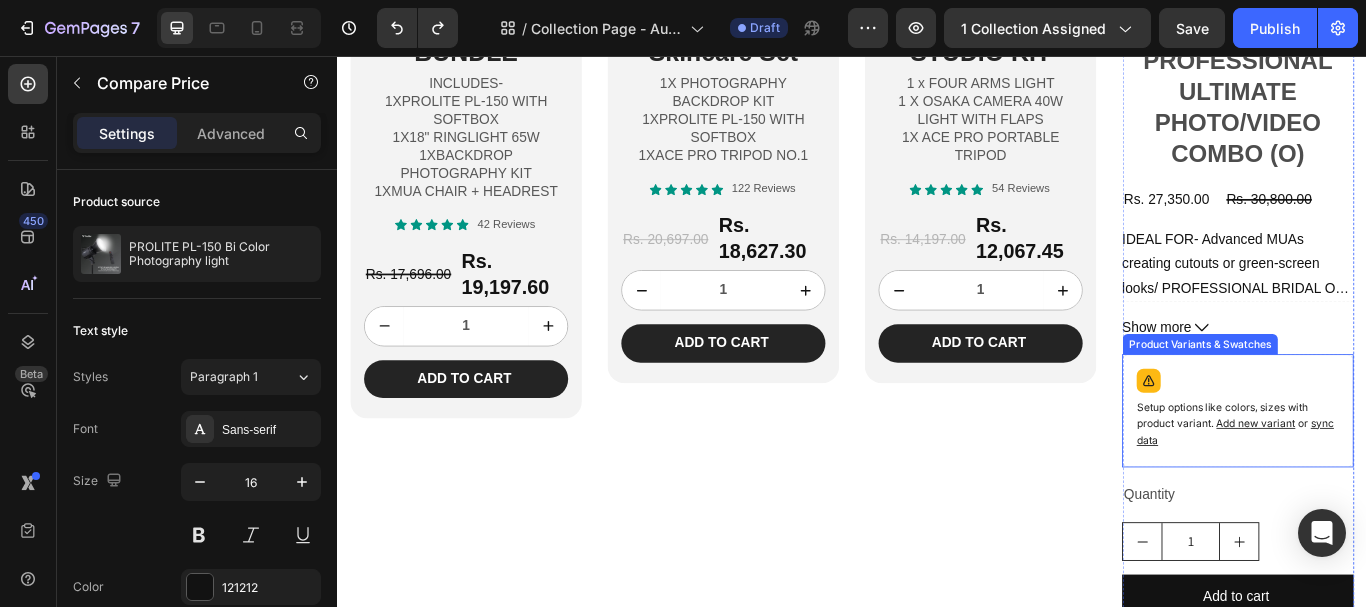 scroll, scrollTop: 4886, scrollLeft: 0, axis: vertical 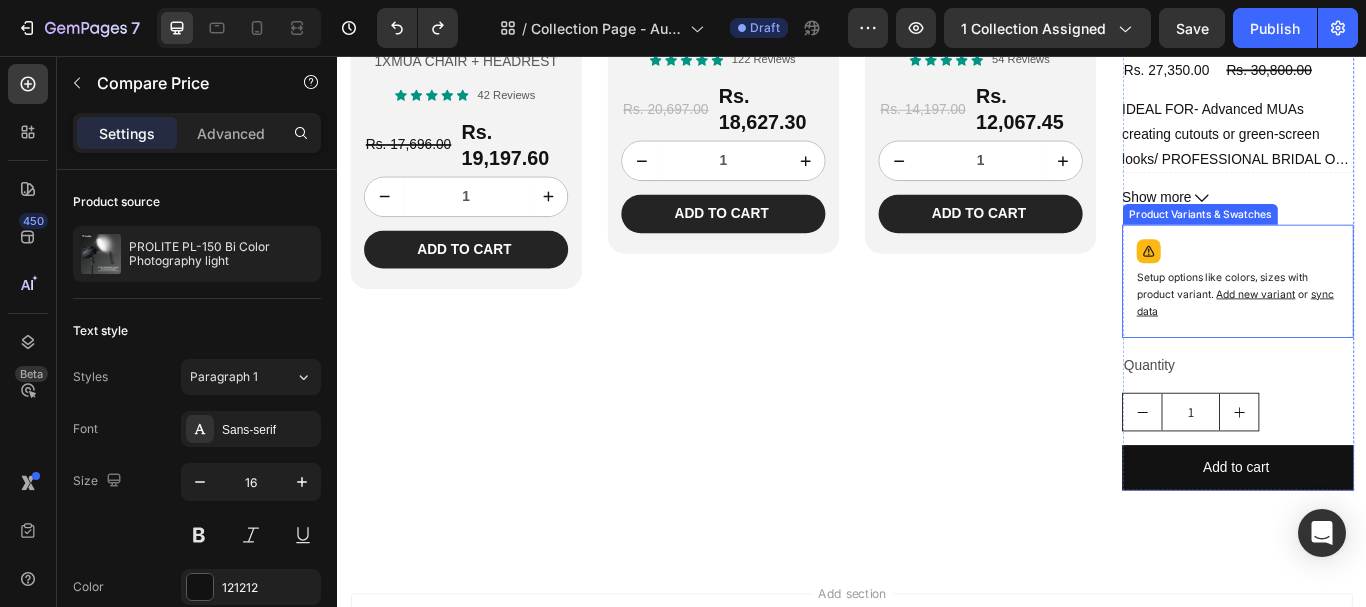 click on "Show more" at bounding box center [1292, 222] 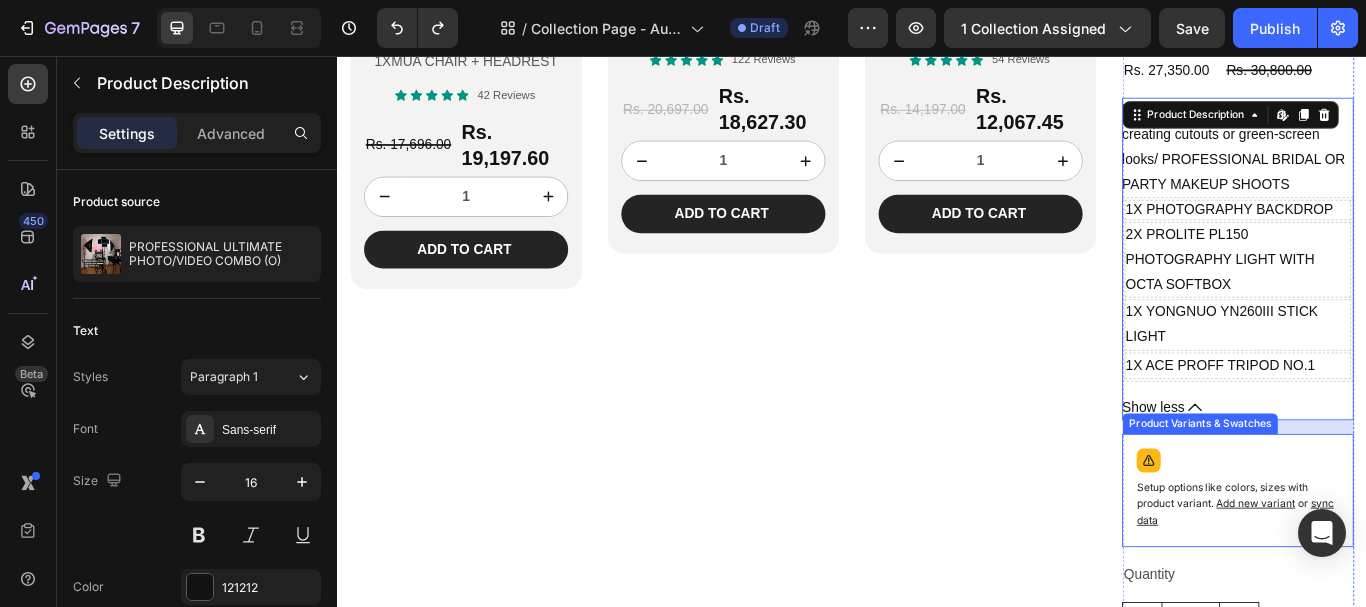 click on "Setup options like colors, sizes with product variant.       Add new variant   or   sync data" at bounding box center (1387, 579) 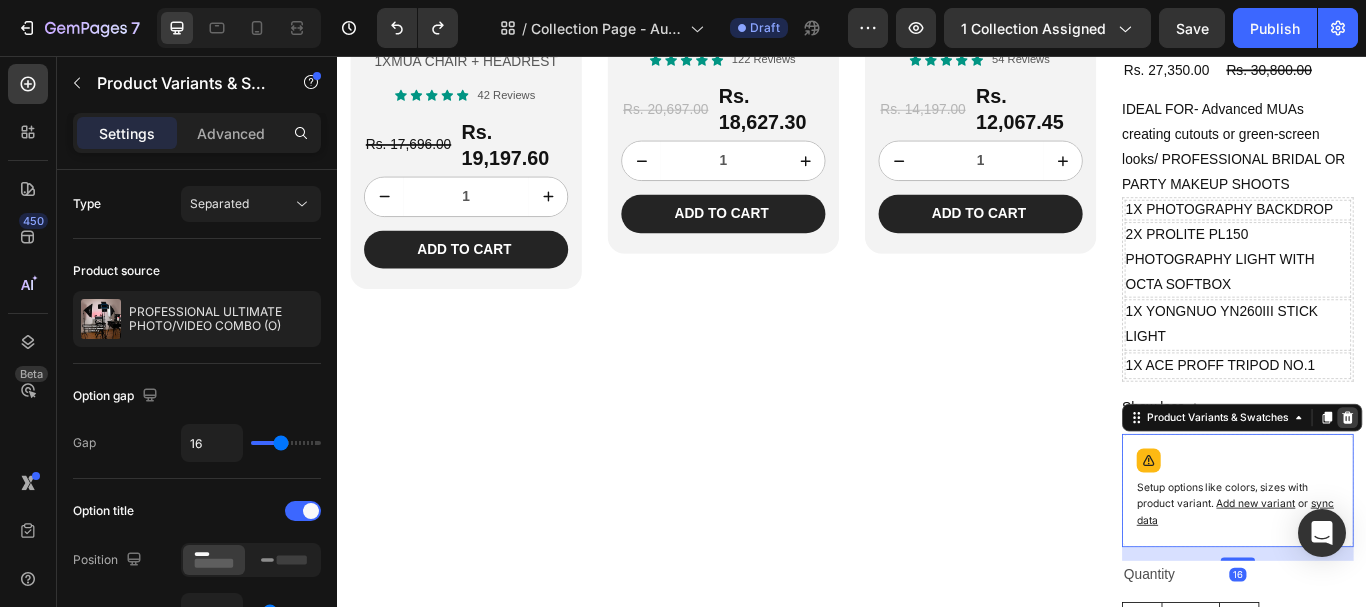 click at bounding box center (1515, 478) 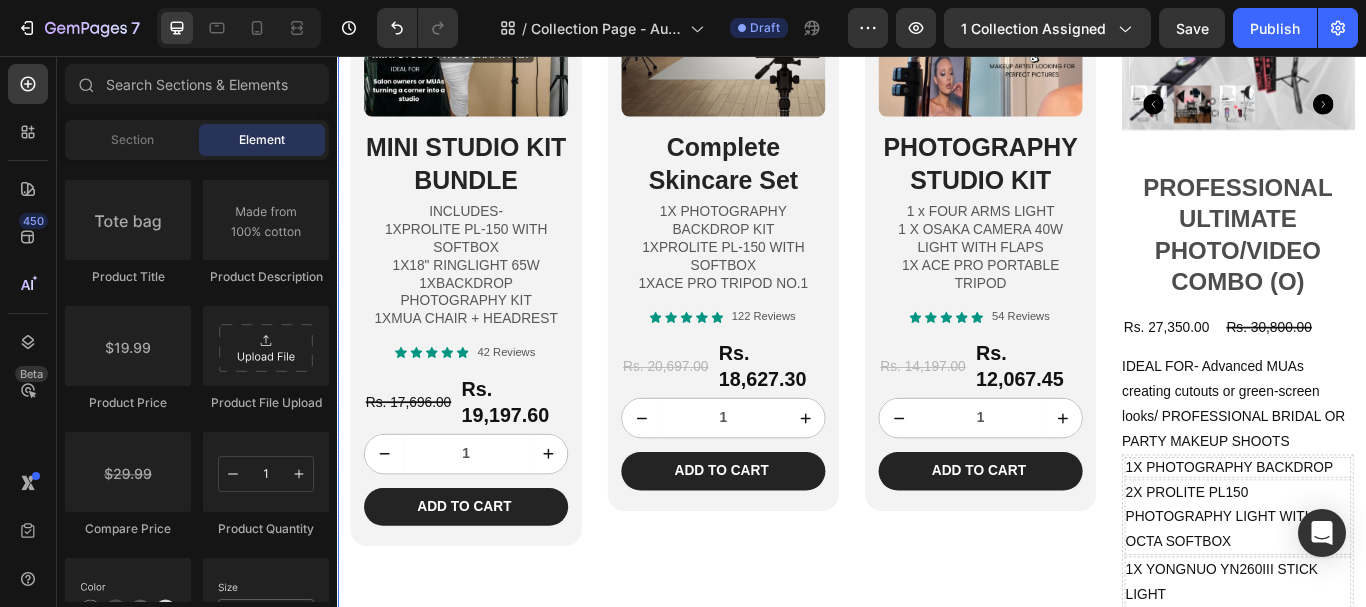 scroll, scrollTop: 4886, scrollLeft: 0, axis: vertical 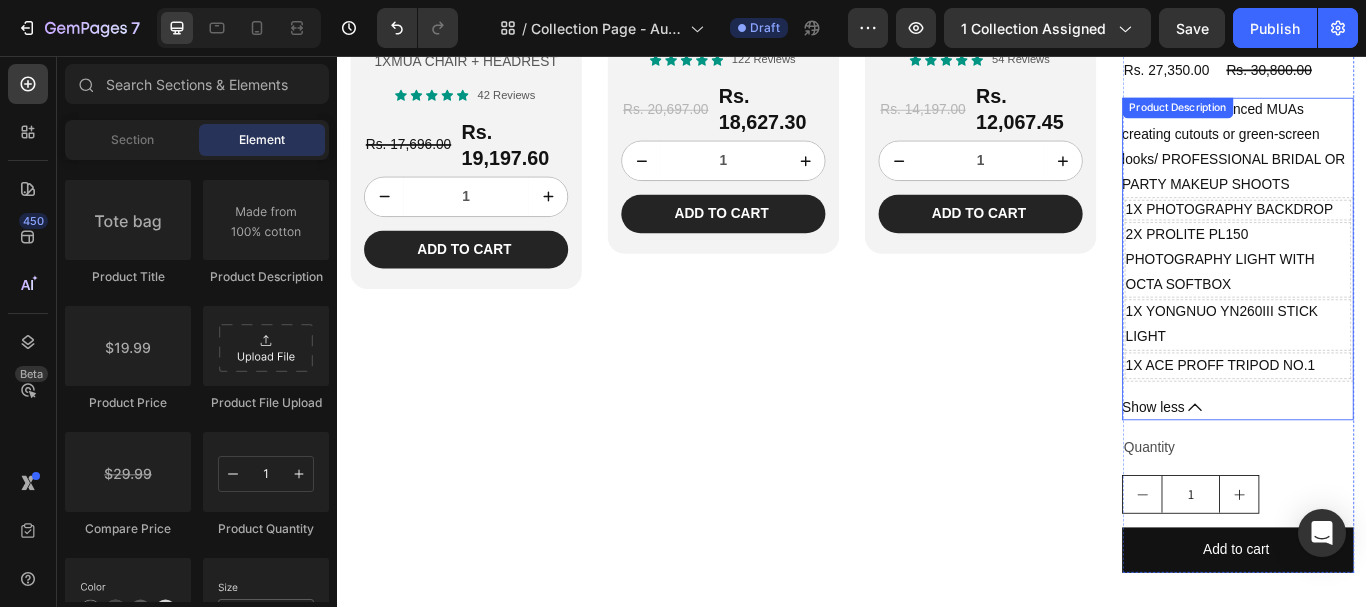 click 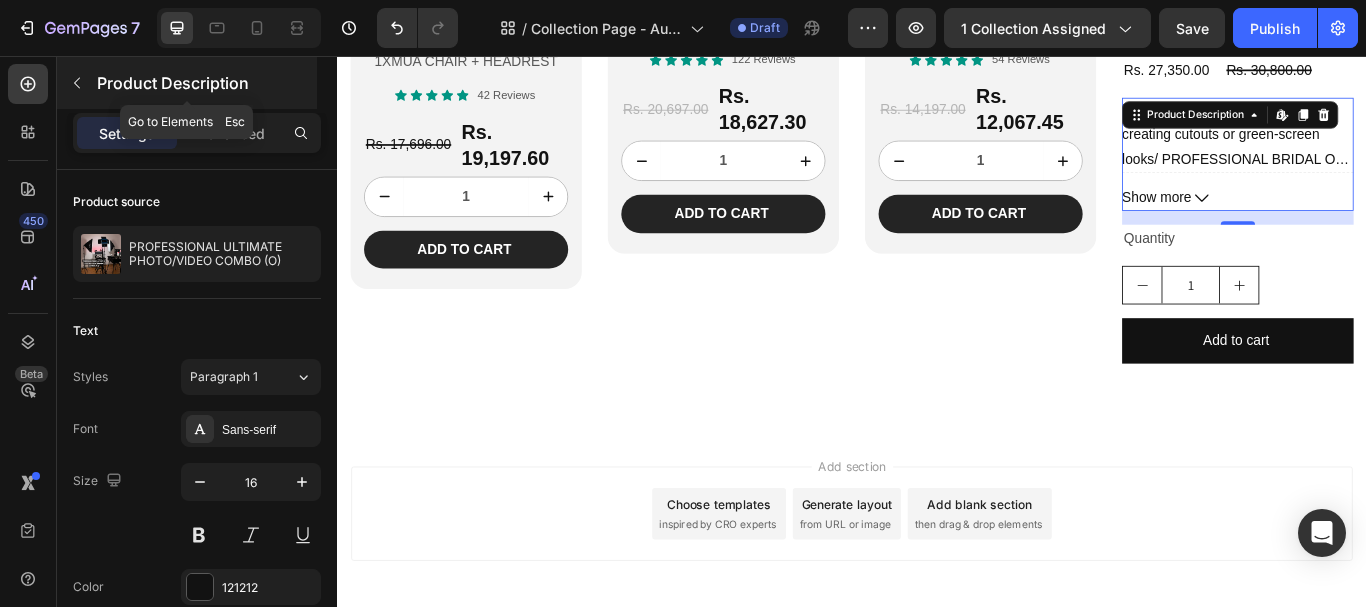 click 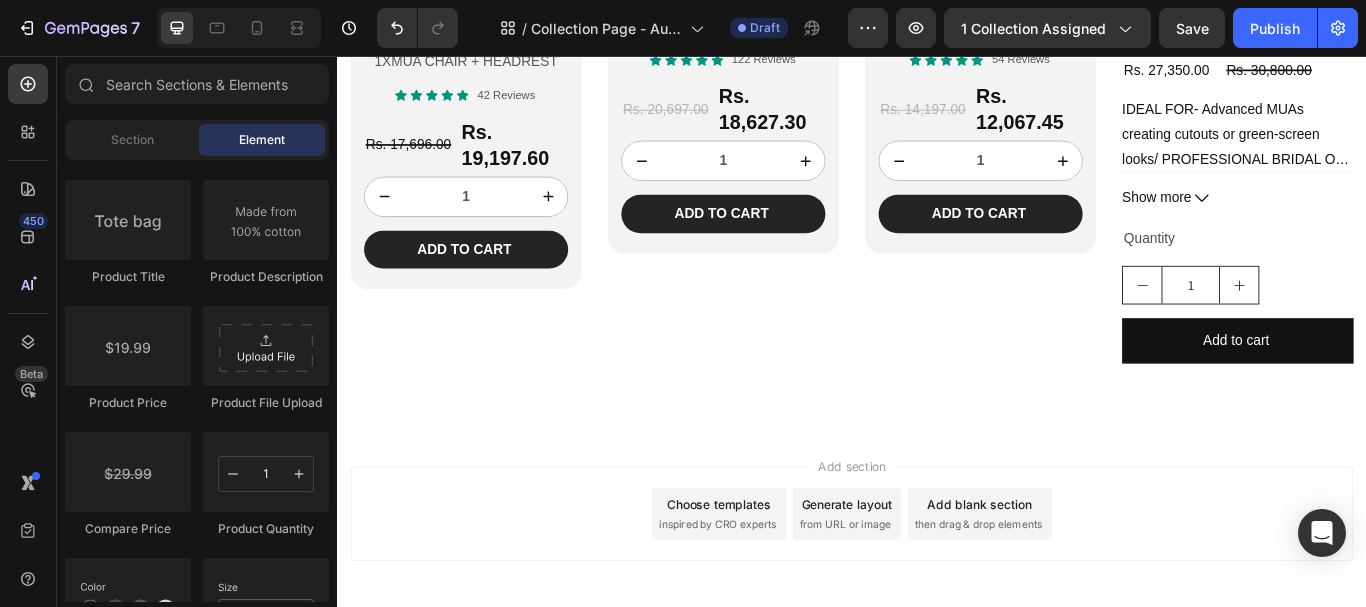 click on "Add blank section" at bounding box center [1086, 579] 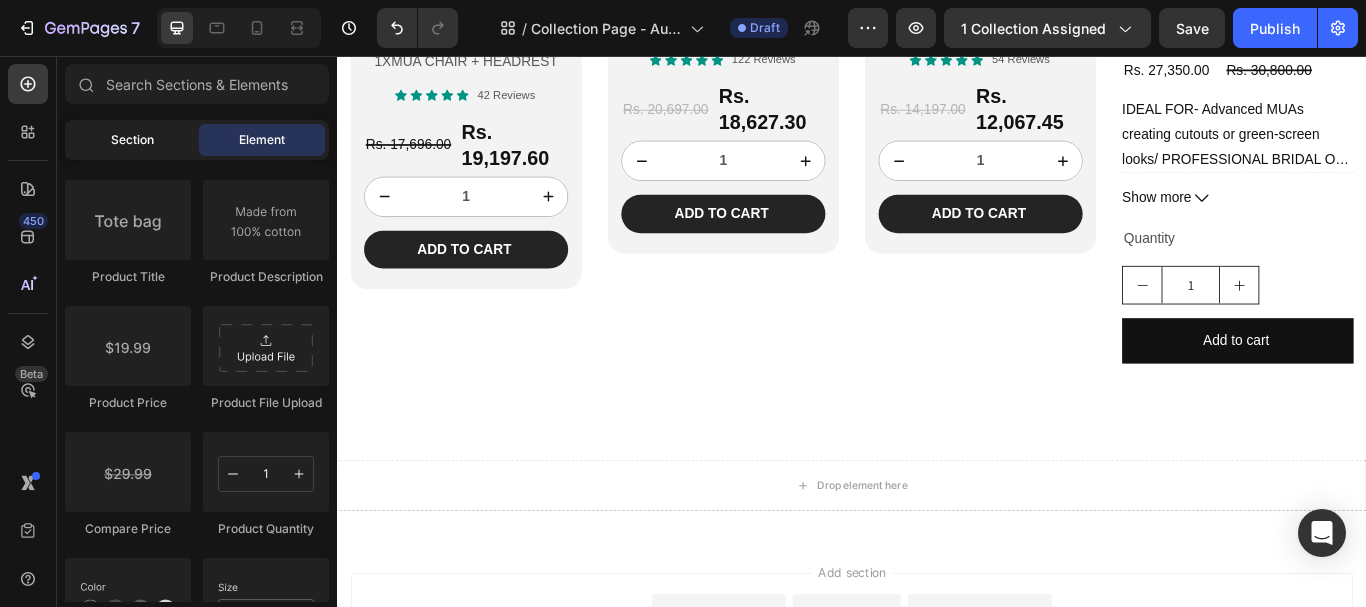 click on "Section" at bounding box center (132, 140) 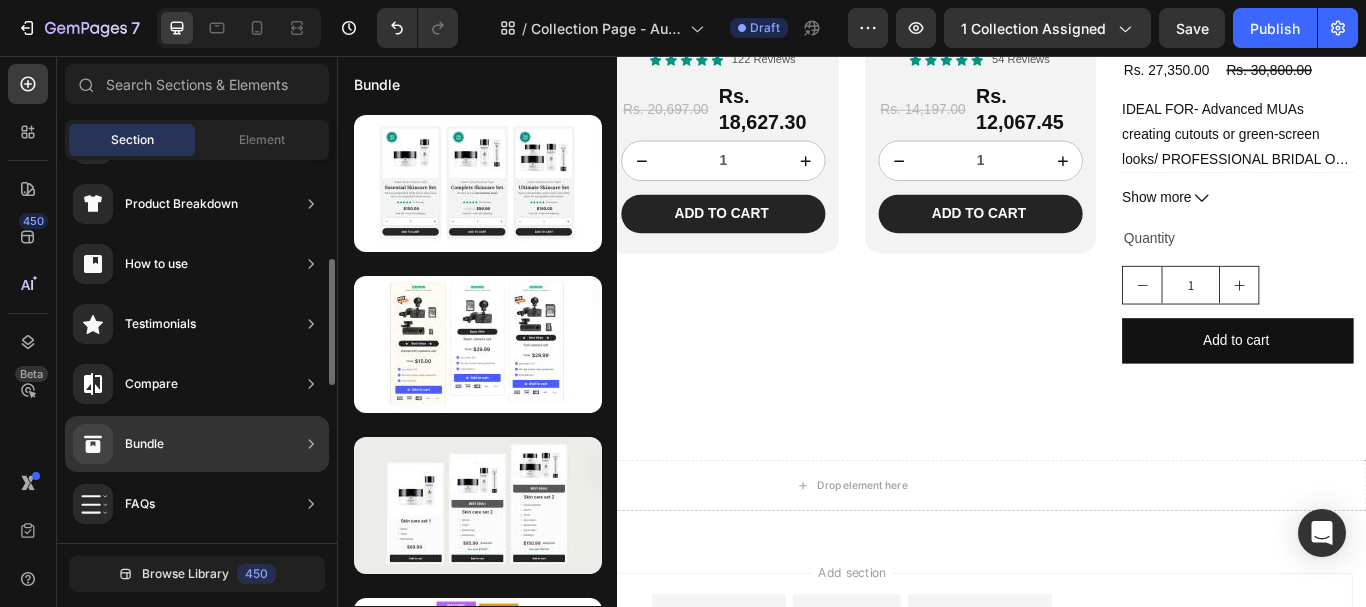 scroll, scrollTop: 776, scrollLeft: 0, axis: vertical 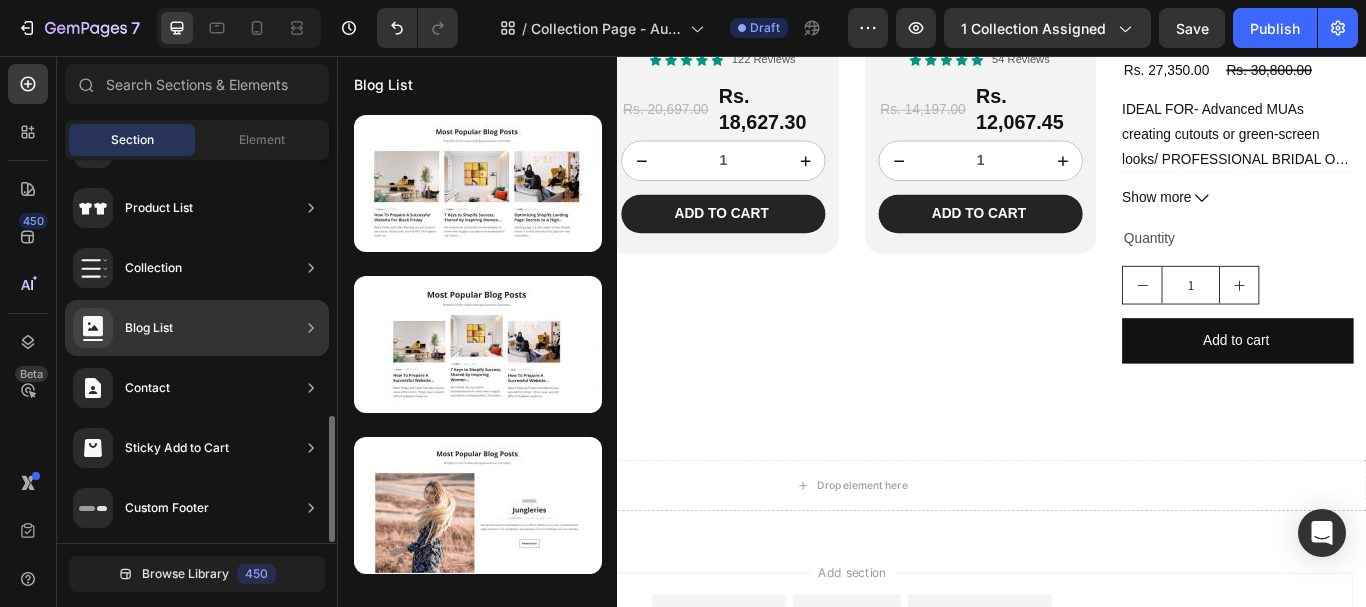click on "Blog List" at bounding box center [149, 328] 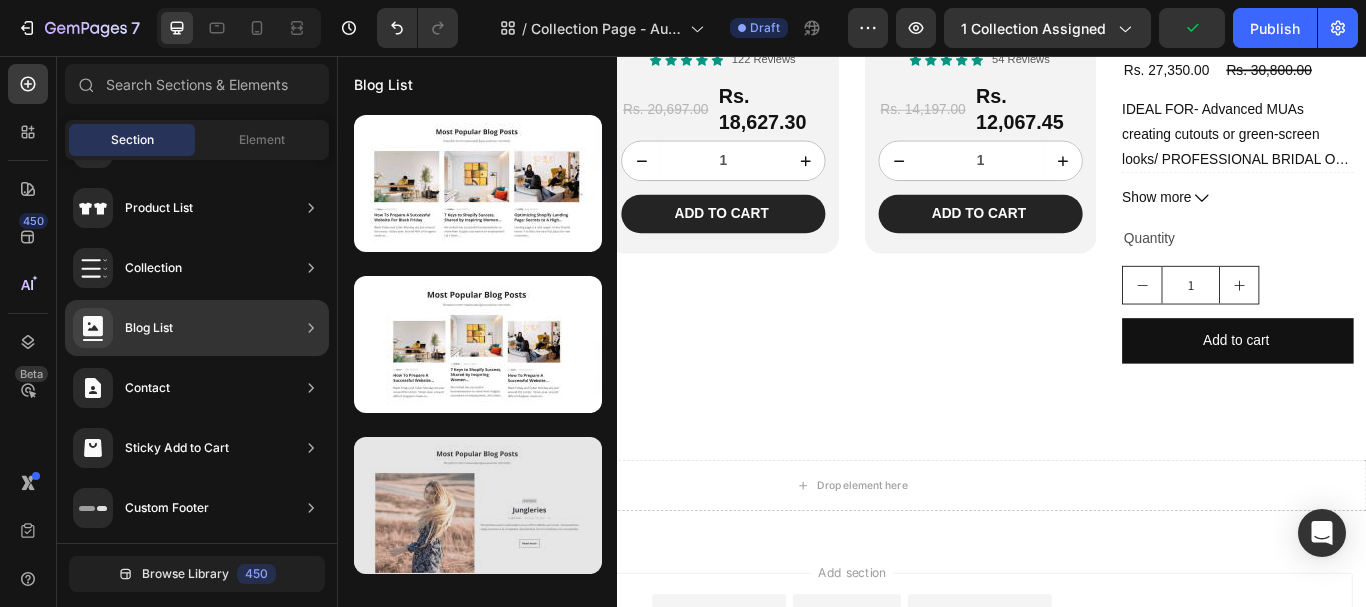 click at bounding box center [478, 505] 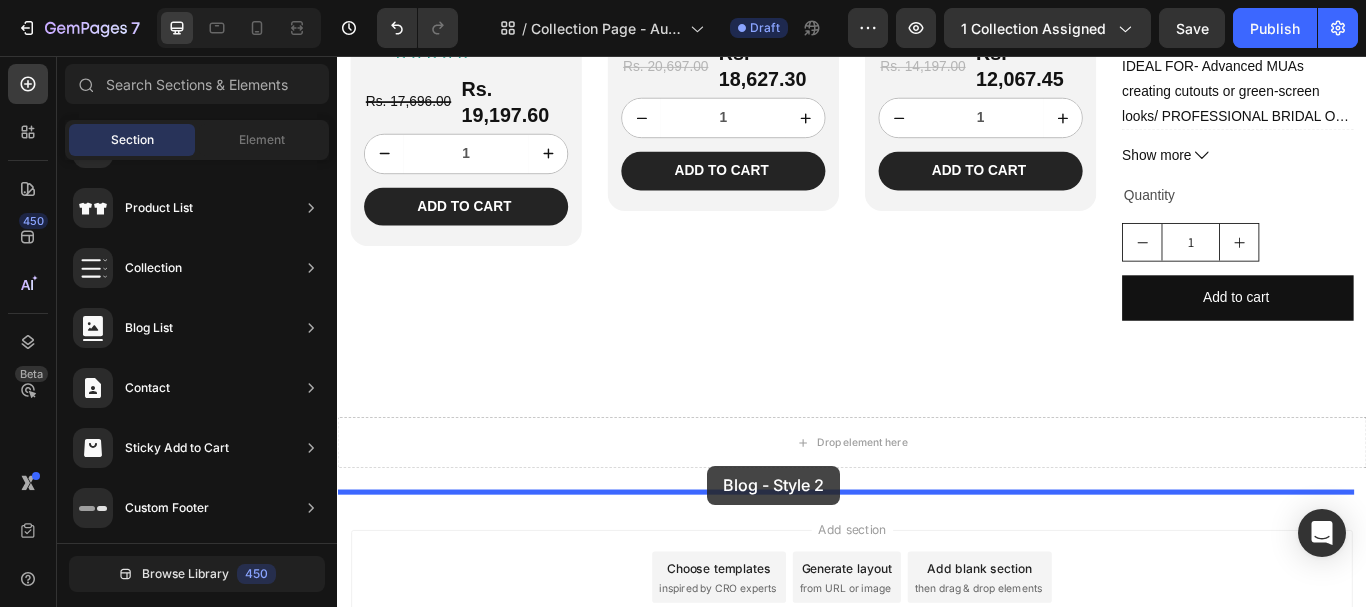 scroll, scrollTop: 4976, scrollLeft: 0, axis: vertical 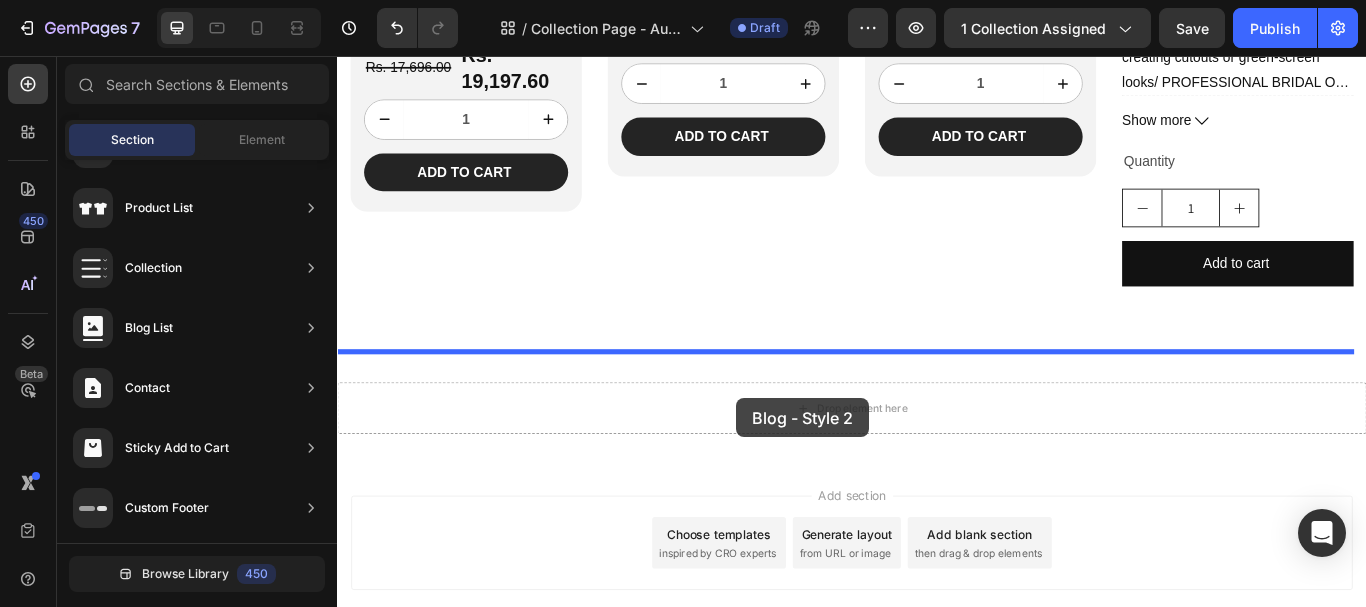 drag, startPoint x: 822, startPoint y: 547, endPoint x: 802, endPoint y: 455, distance: 94.14882 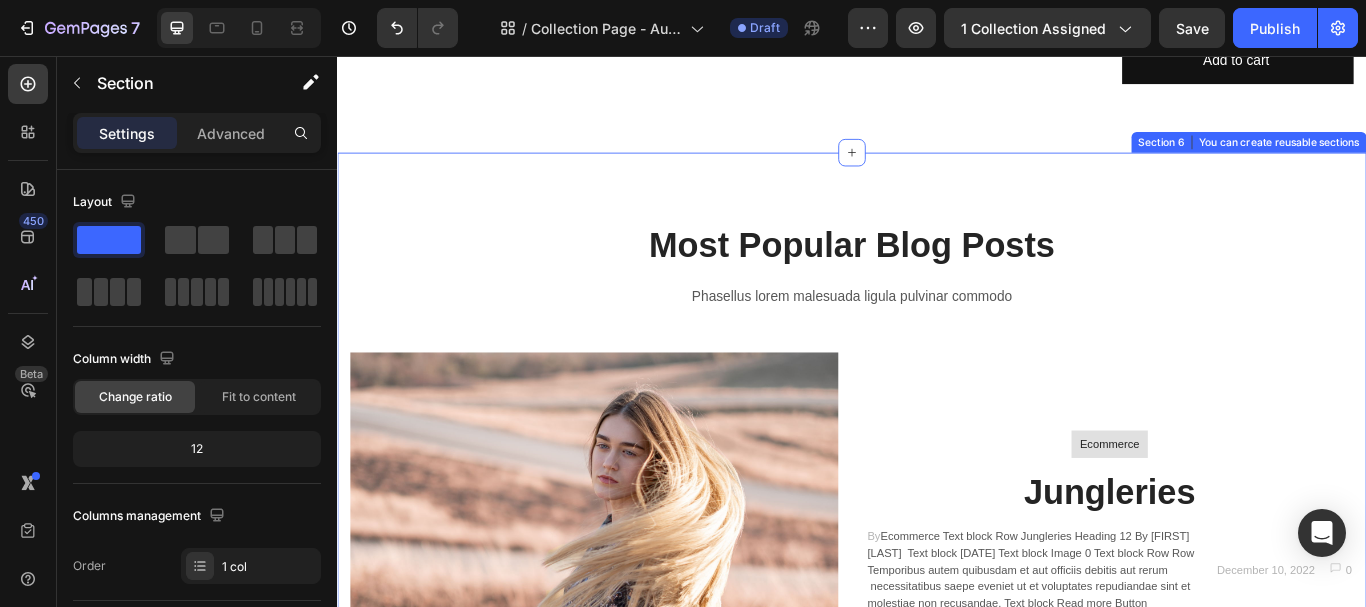 scroll, scrollTop: 5251, scrollLeft: 0, axis: vertical 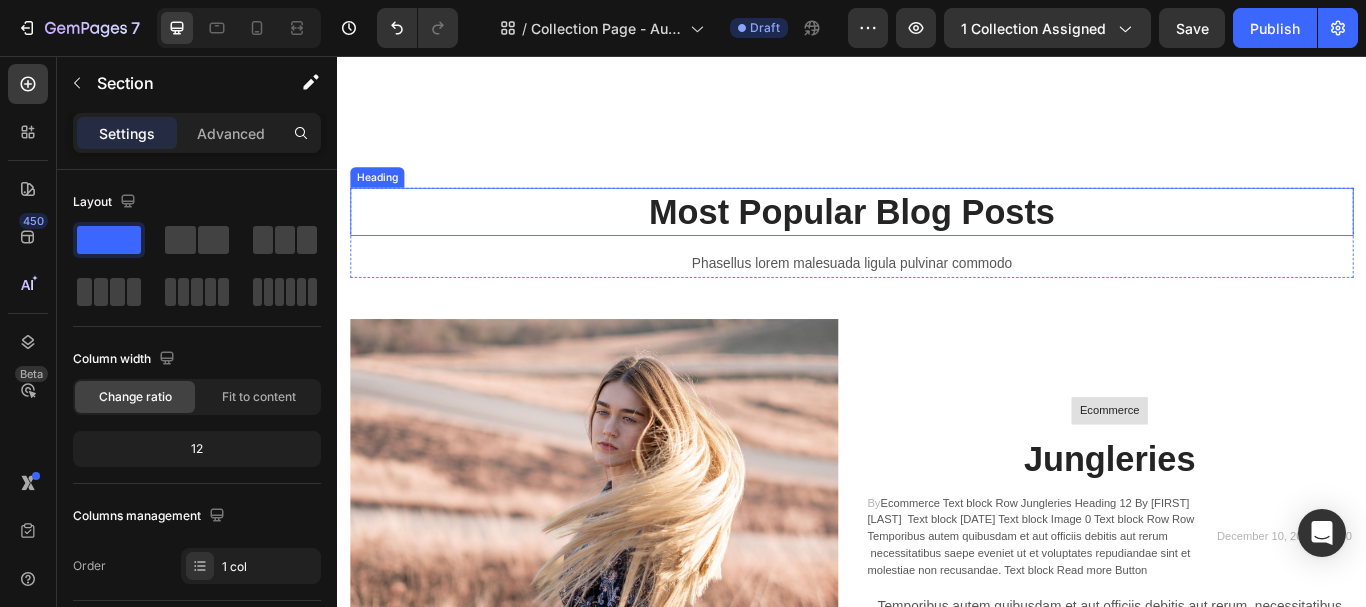 click on "Most Popular Blog Posts" at bounding box center [937, 238] 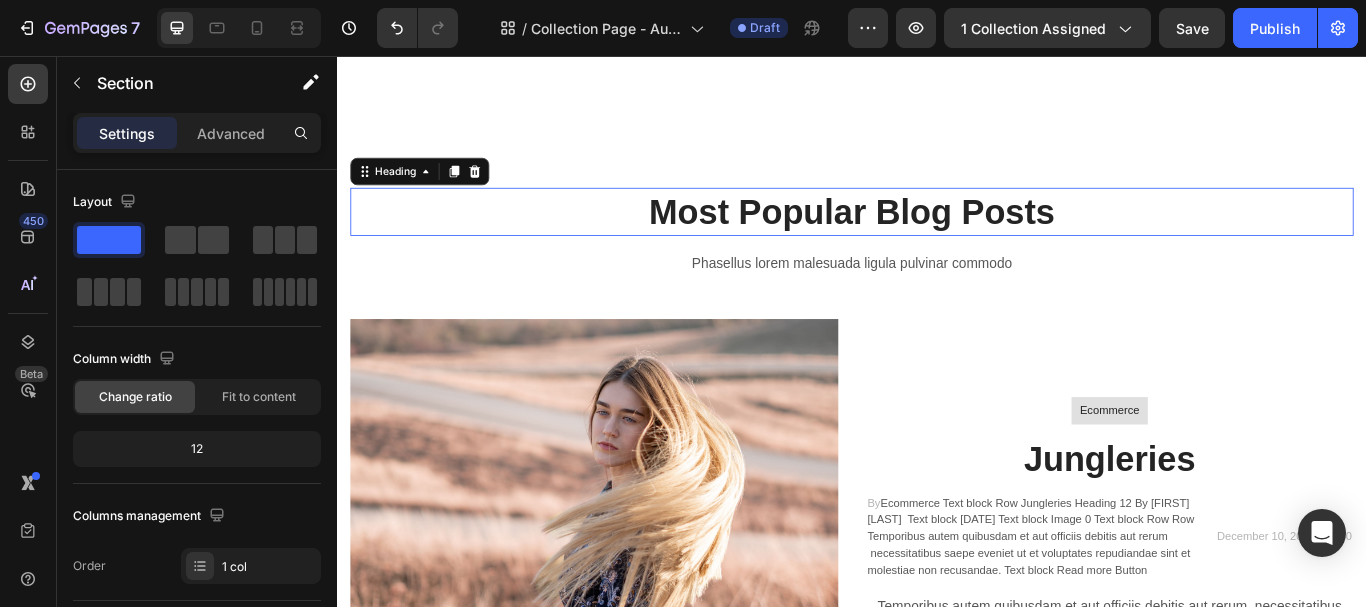 click on "Most Popular Blog Posts" at bounding box center [937, 238] 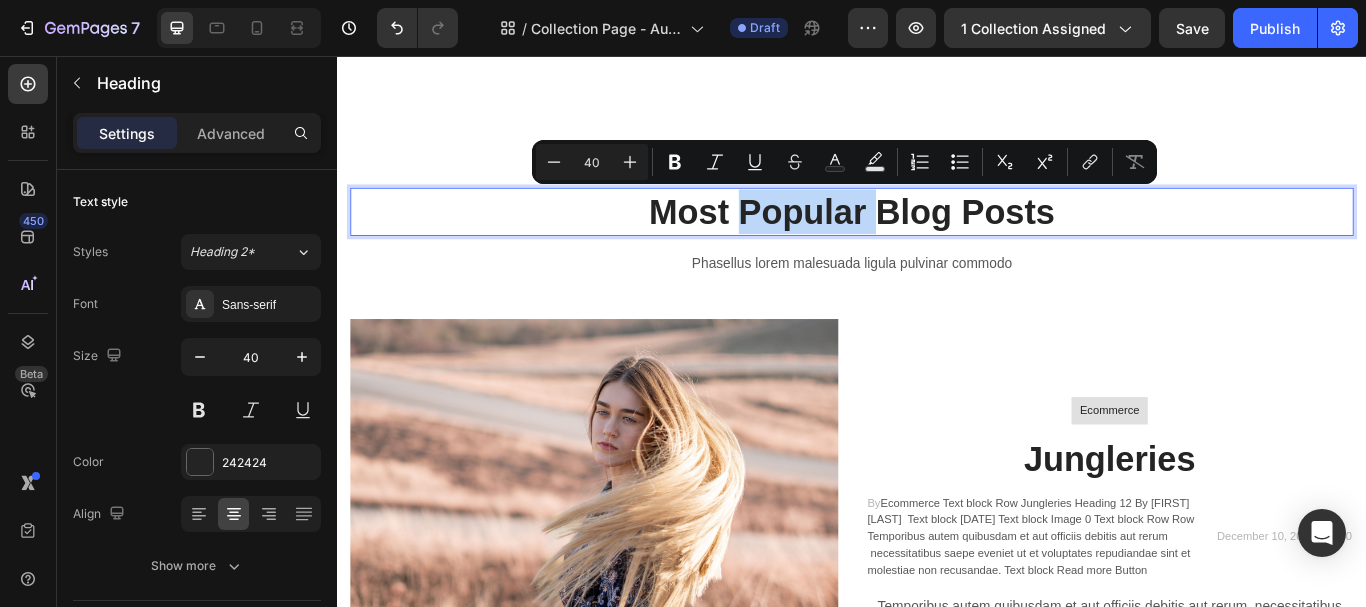 click on "Most Popular Blog Posts" at bounding box center (937, 238) 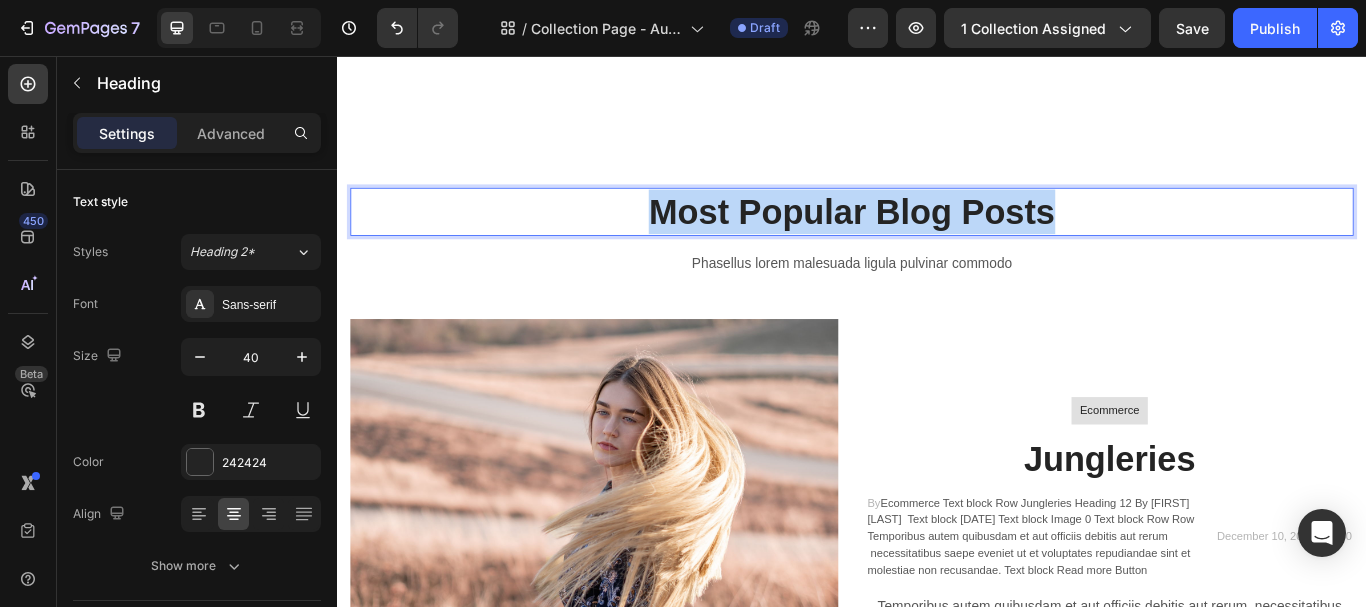 click on "Most Popular Blog Posts" at bounding box center (937, 238) 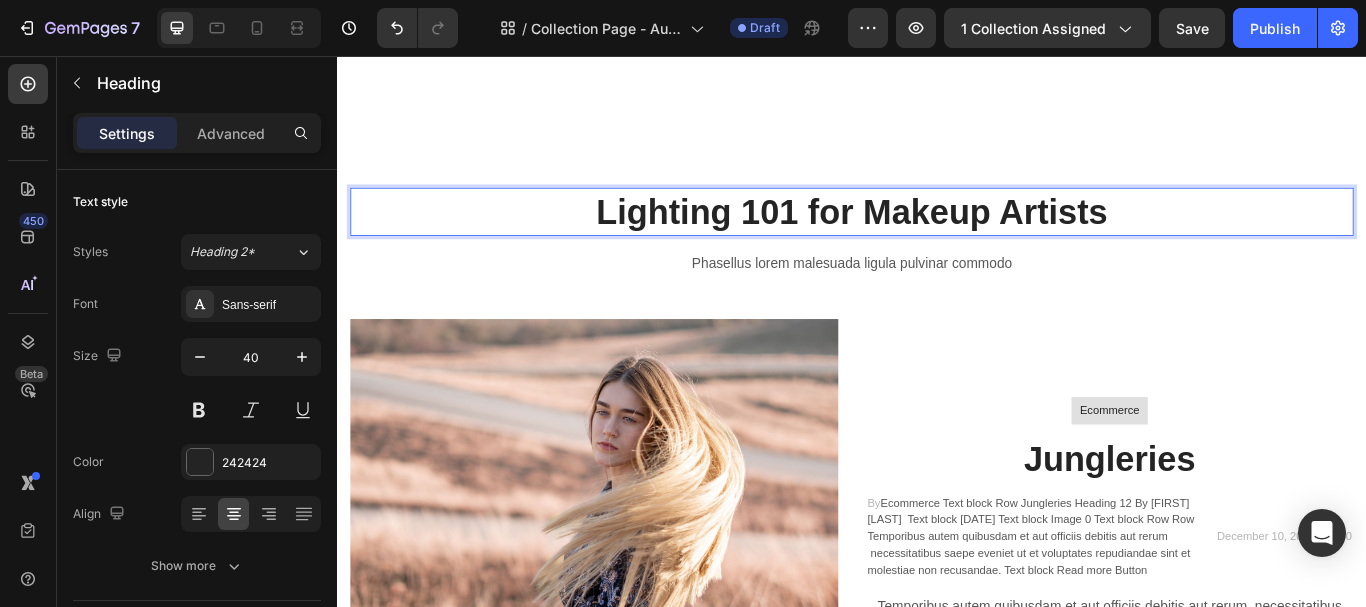 click on "Lighting 101 for Makeup Artists" at bounding box center [937, 238] 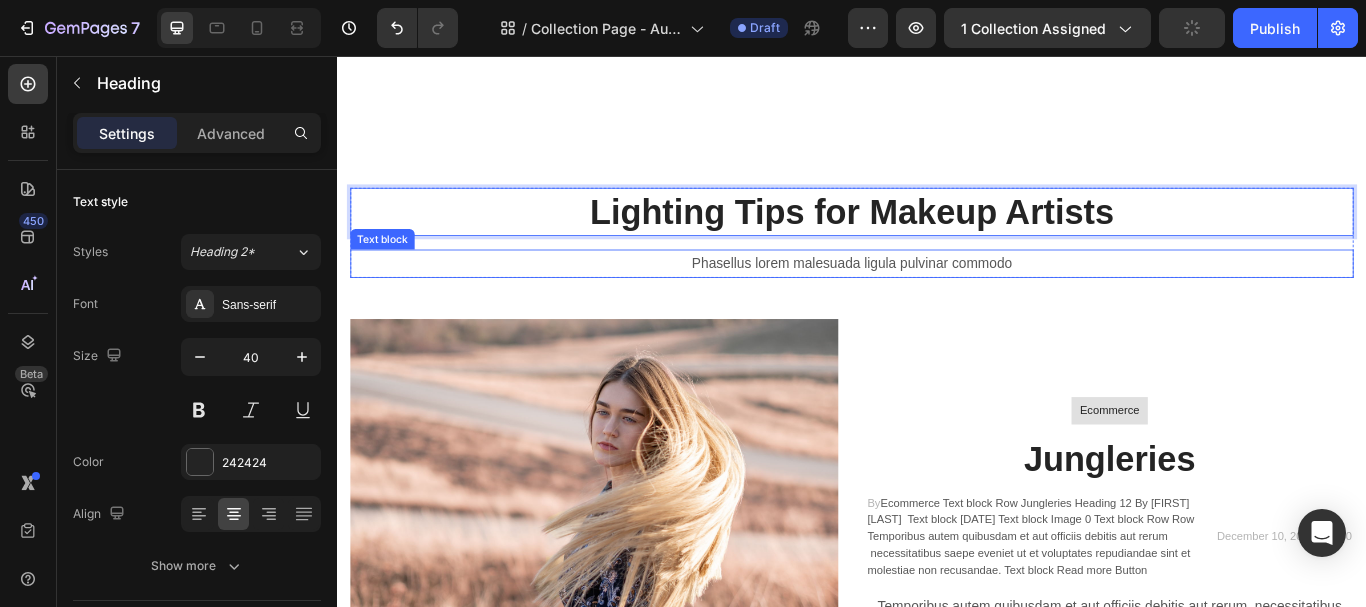 click on "Phasellus lorem malesuada ligula pulvinar commodo" at bounding box center [937, 298] 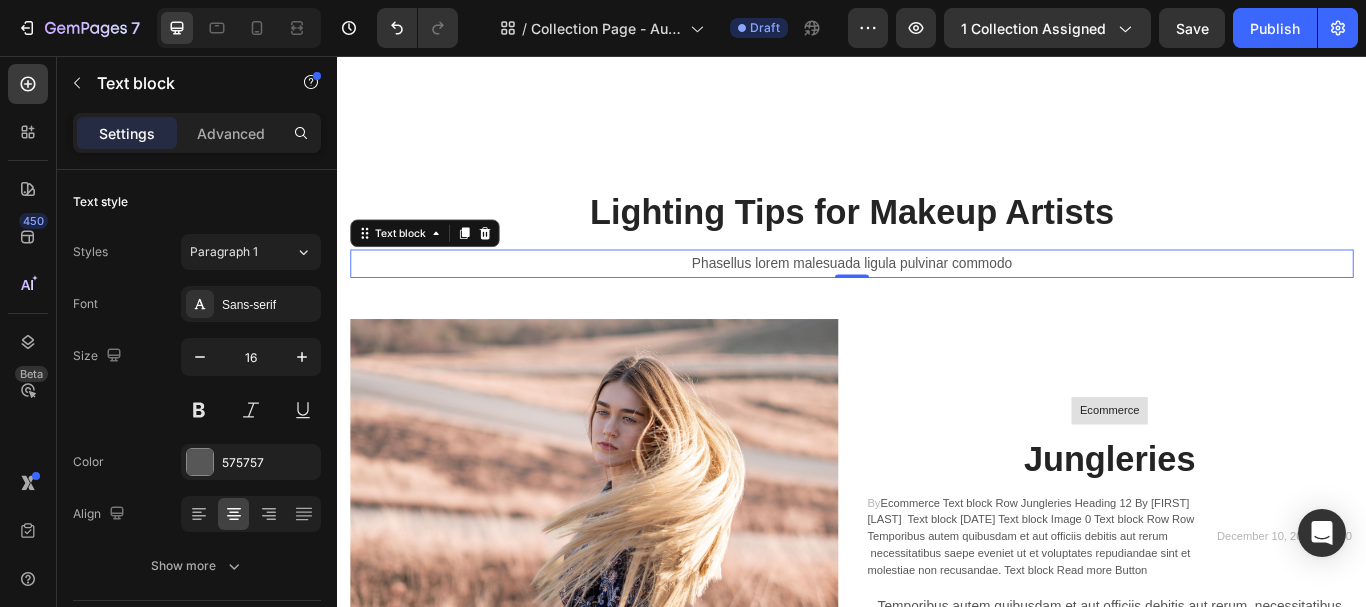 click on "Phasellus lorem malesuada ligula pulvinar commodo" at bounding box center [937, 298] 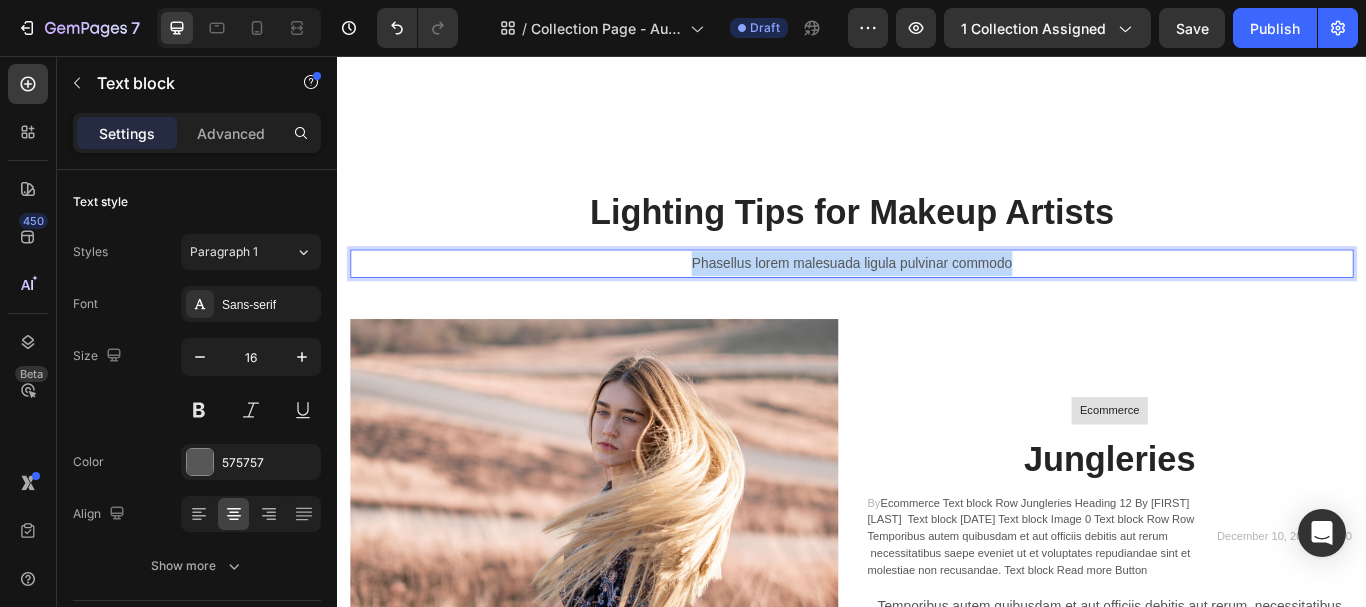 click on "Phasellus lorem malesuada ligula pulvinar commodo" at bounding box center [937, 298] 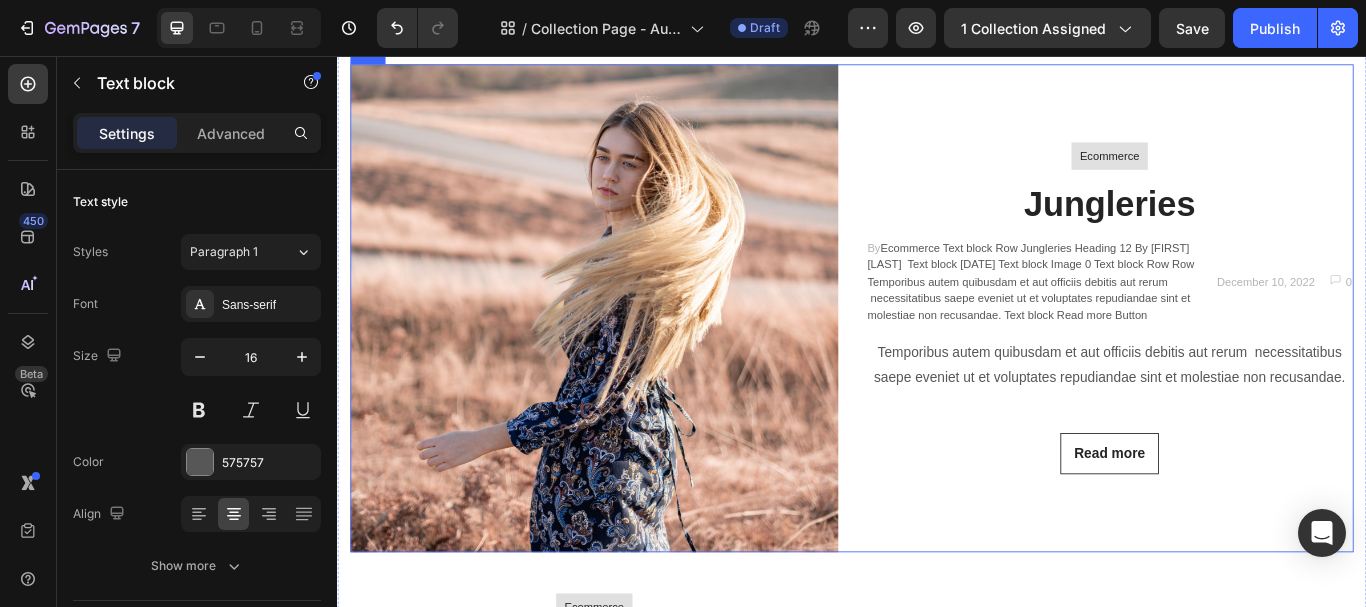 scroll, scrollTop: 5551, scrollLeft: 0, axis: vertical 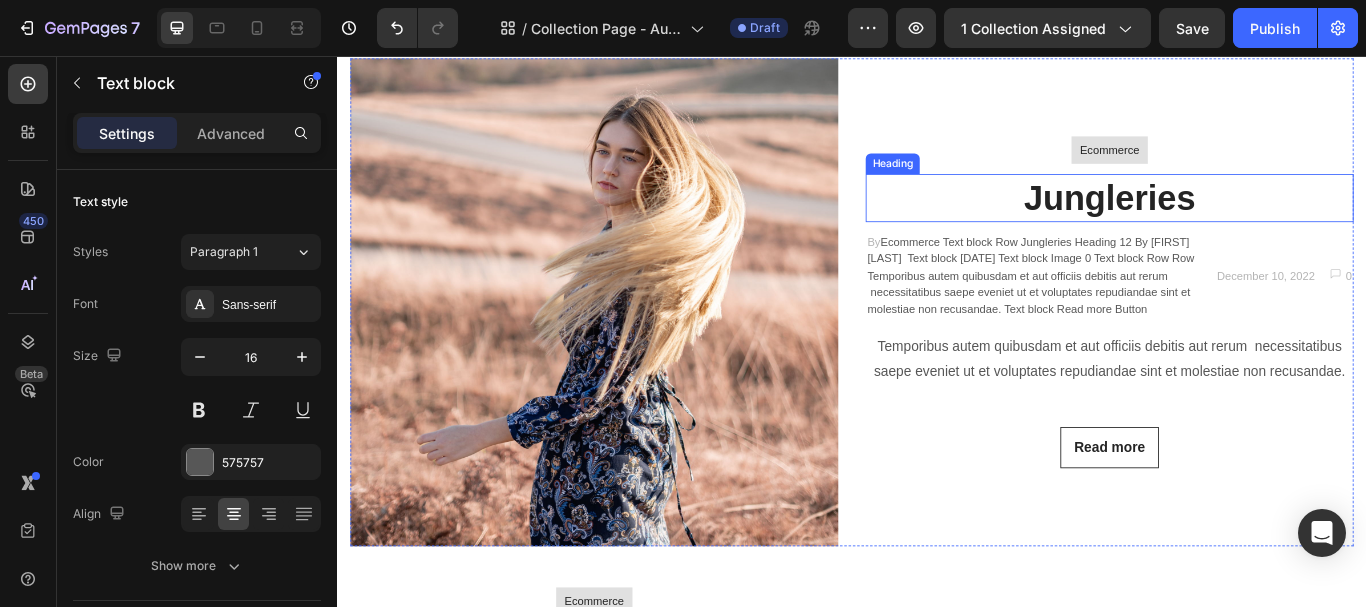 click on "Jungleries" at bounding box center [1237, 222] 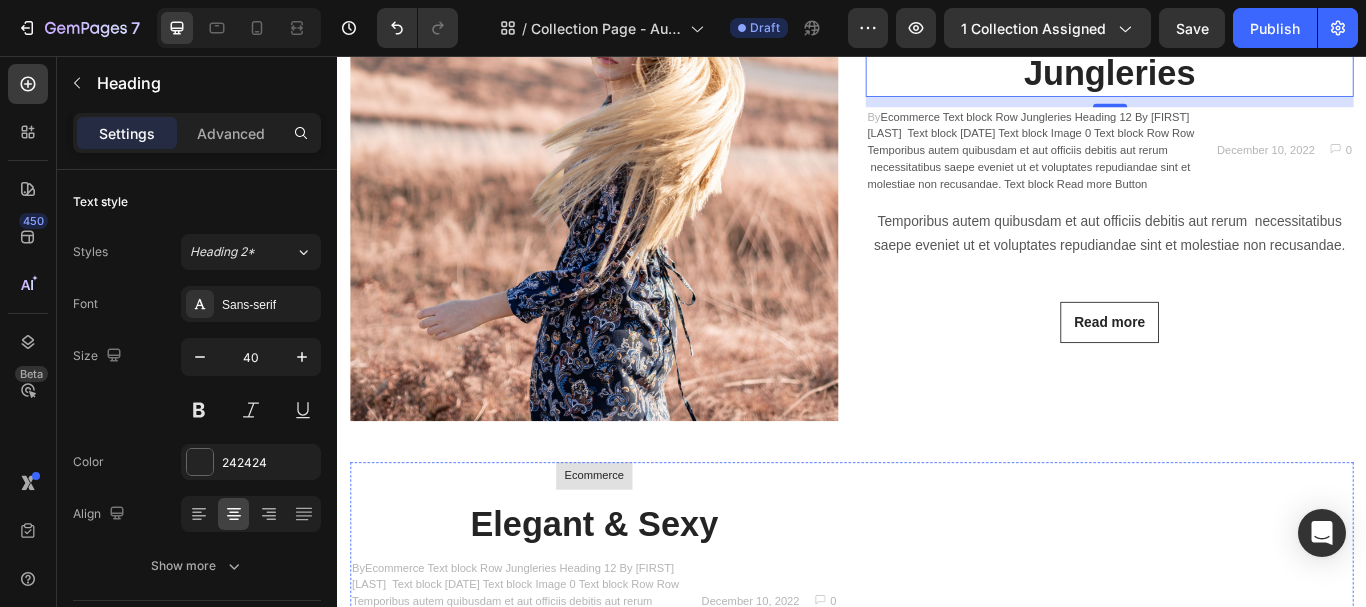 scroll, scrollTop: 5572, scrollLeft: 0, axis: vertical 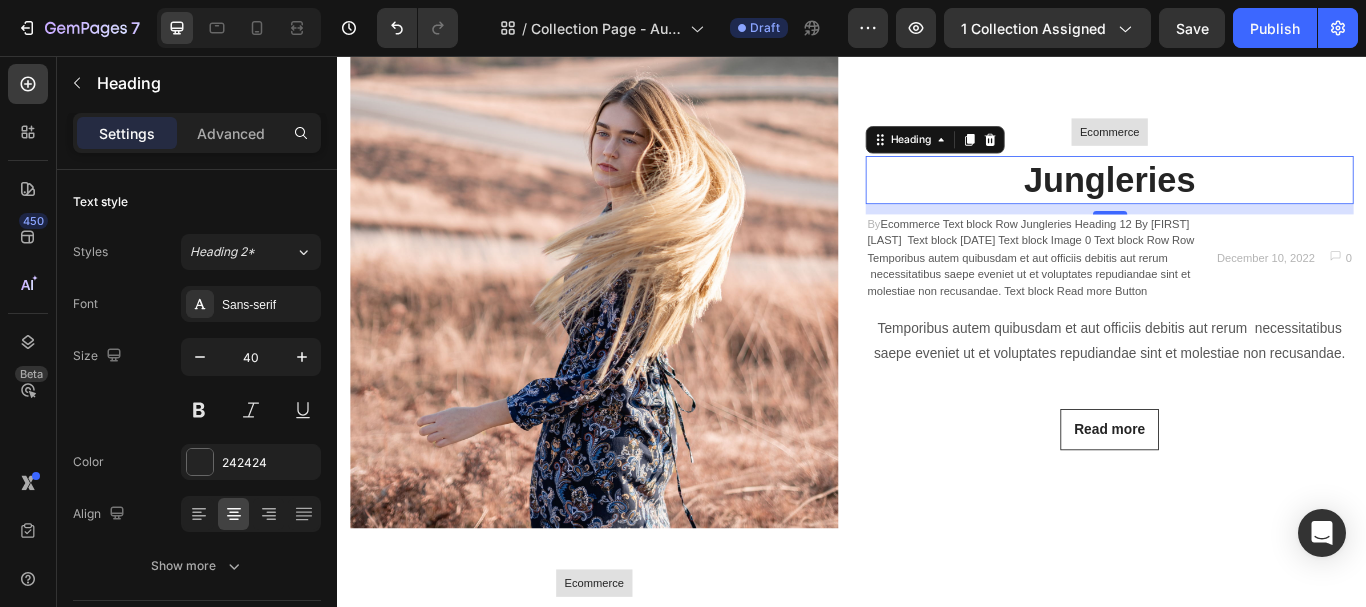 click on "Jungleries" at bounding box center (1237, 201) 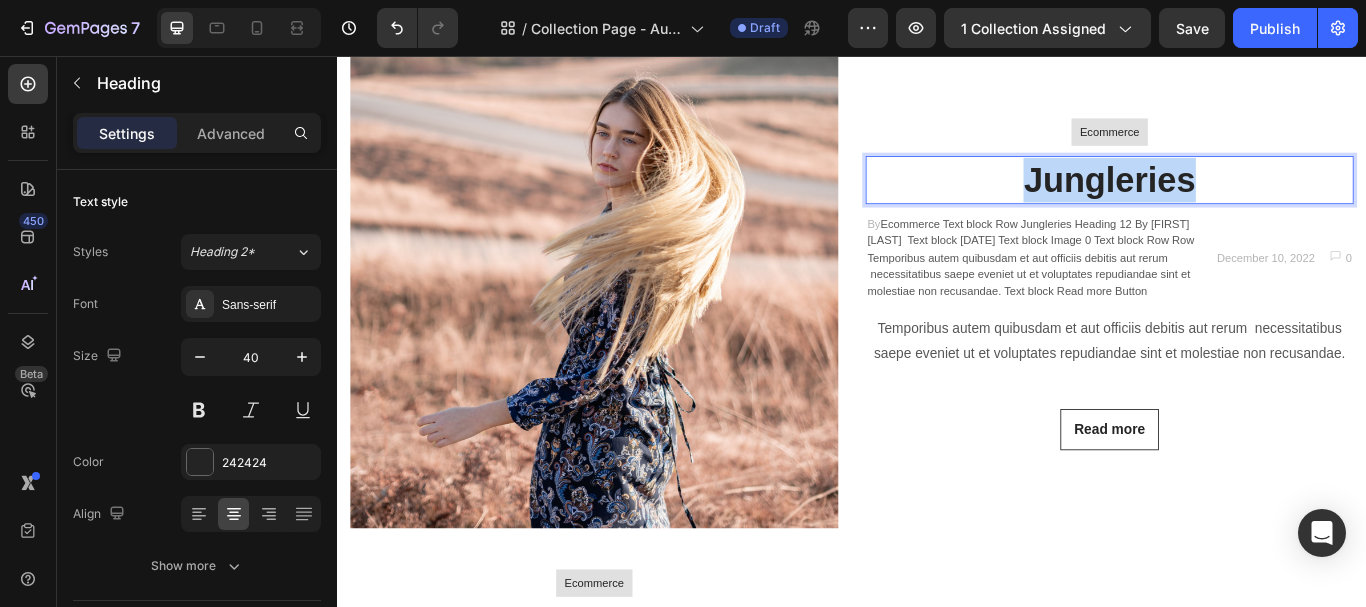 click on "Jungleries" at bounding box center (1237, 201) 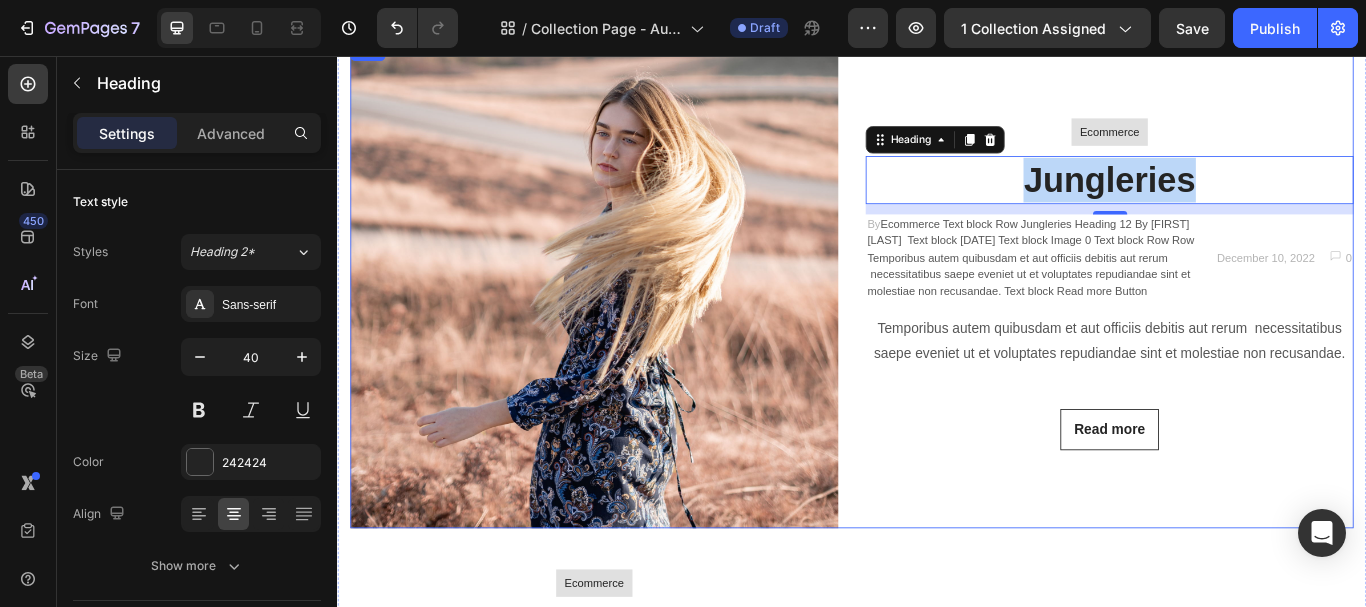 drag, startPoint x: 1367, startPoint y: 127, endPoint x: 1319, endPoint y: 176, distance: 68.593 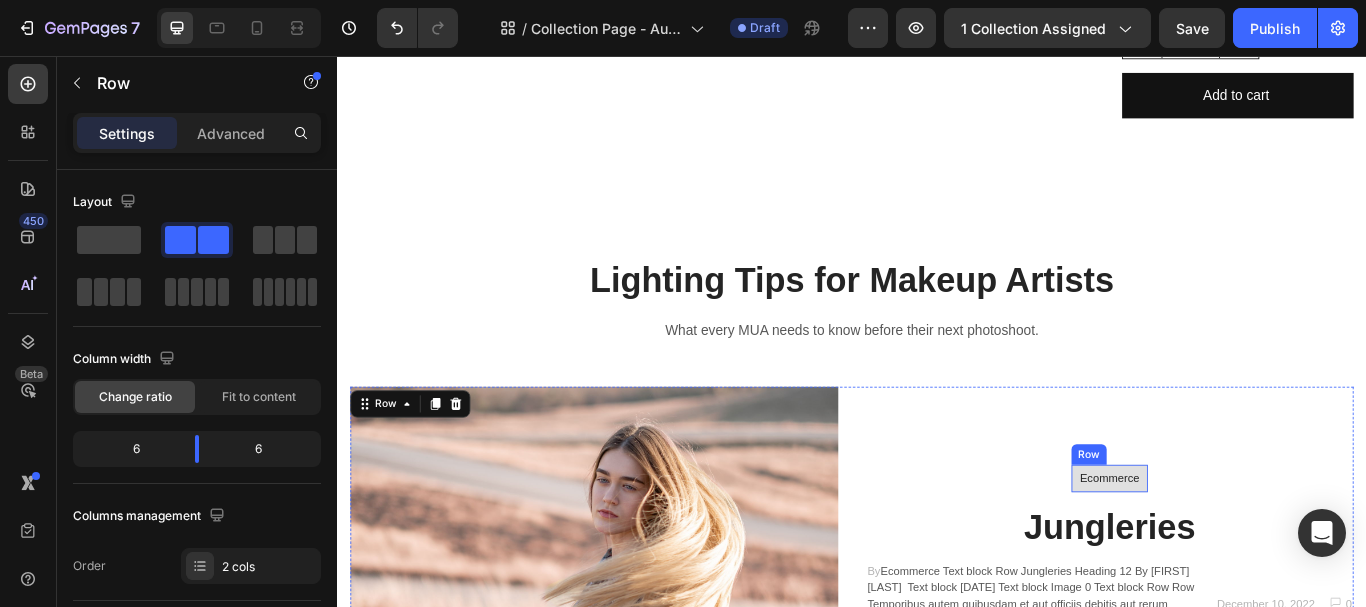 scroll, scrollTop: 5372, scrollLeft: 0, axis: vertical 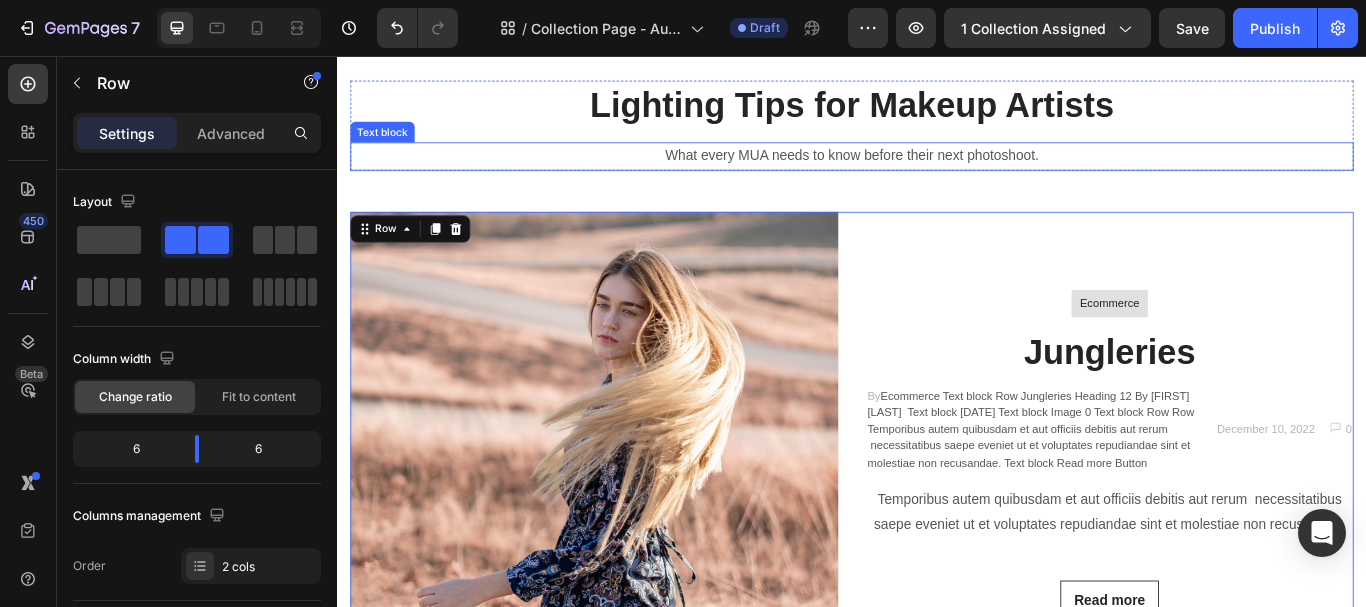 click on "What every MUA needs to know before their next photoshoot." at bounding box center (937, 173) 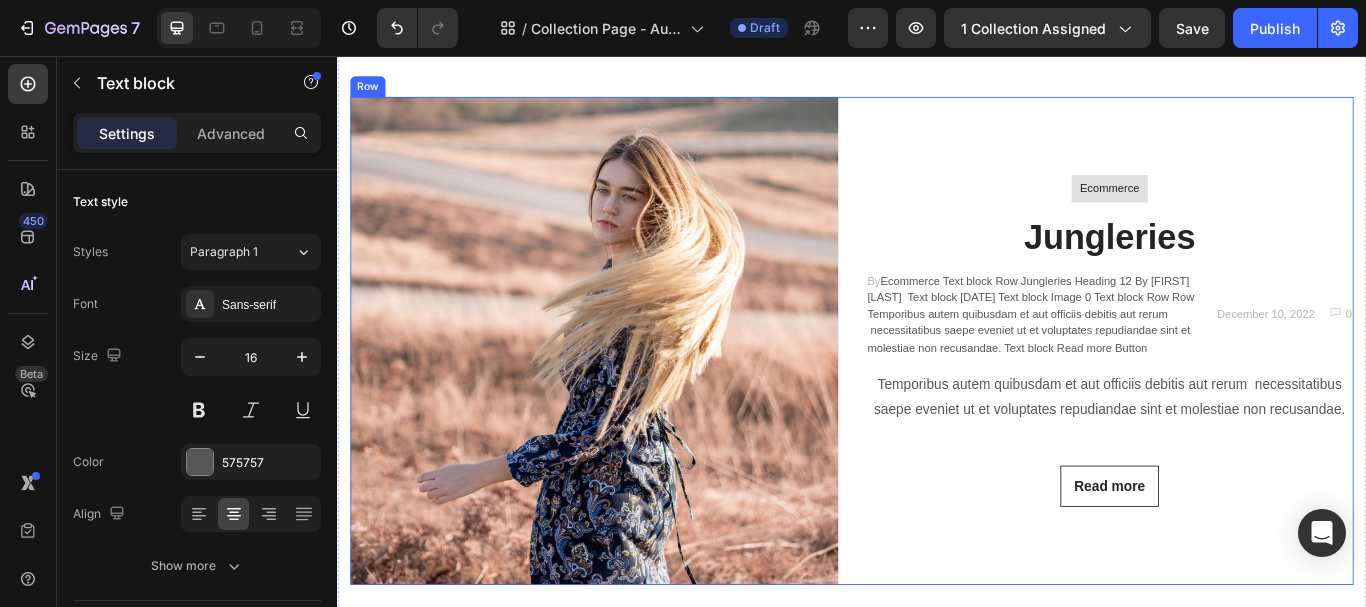 scroll, scrollTop: 5572, scrollLeft: 0, axis: vertical 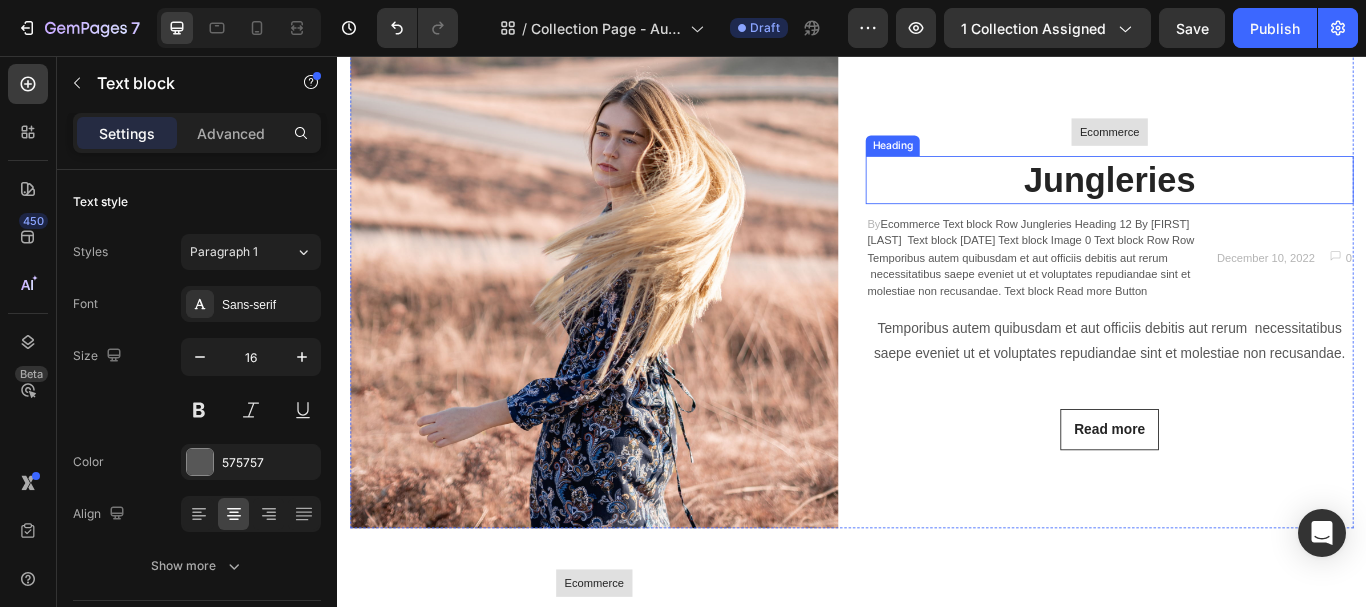 click on "Jungleries" at bounding box center (1237, 201) 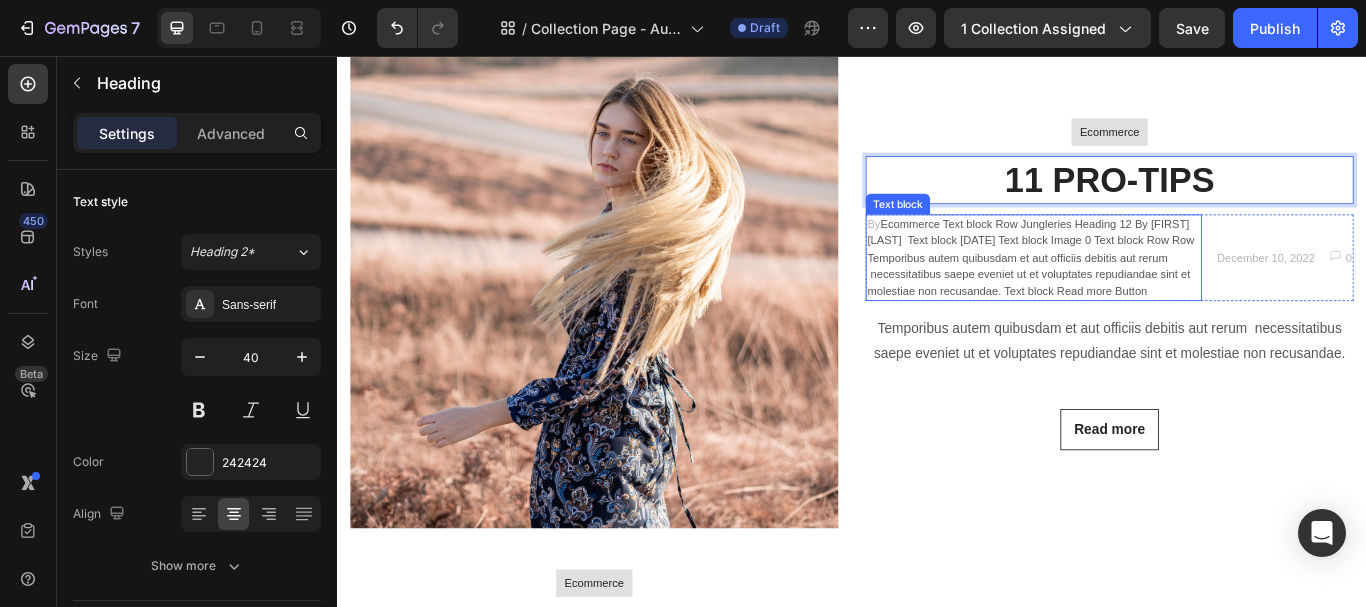 click on "By  Jonh Park" at bounding box center [1149, 292] 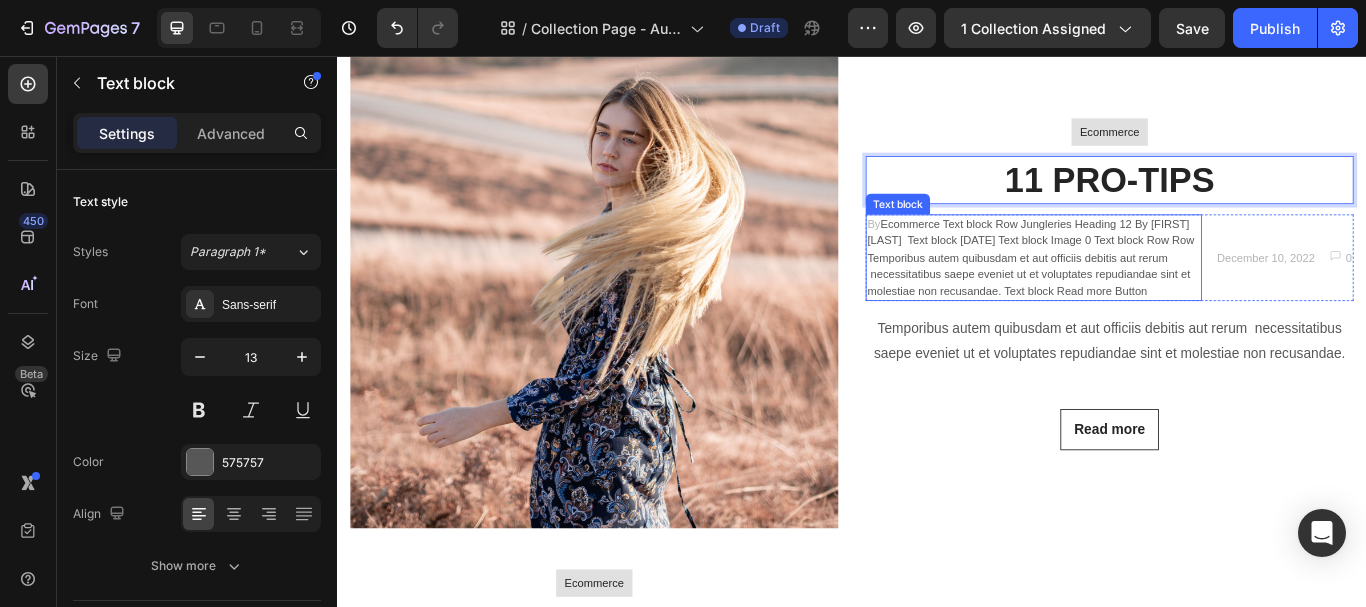 click on "By  Jonh Park" at bounding box center [1149, 292] 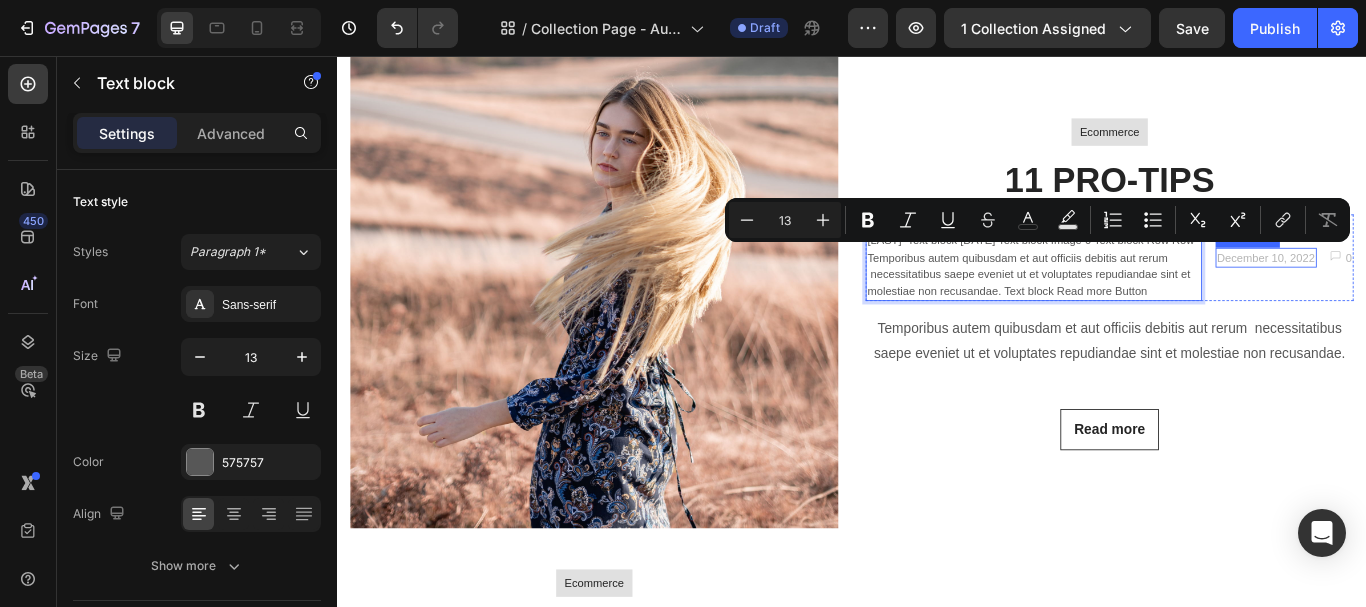 click on "December 10, 2022" at bounding box center (1420, 292) 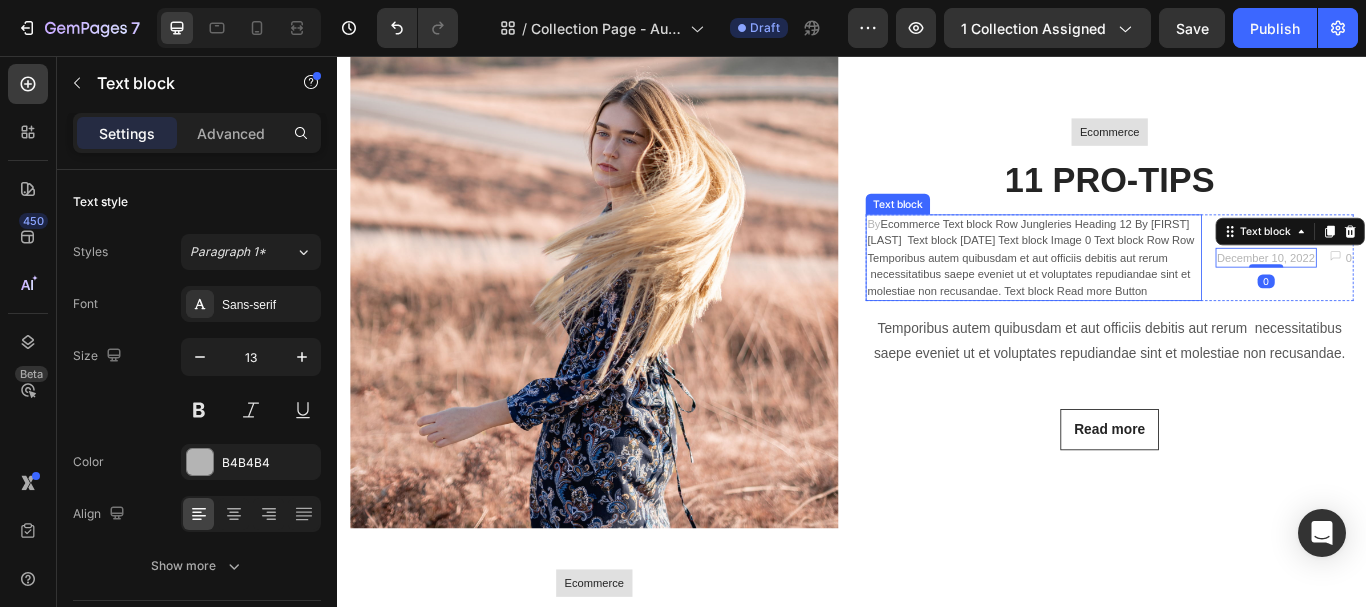 click on "By  Jonh Park" at bounding box center (1149, 292) 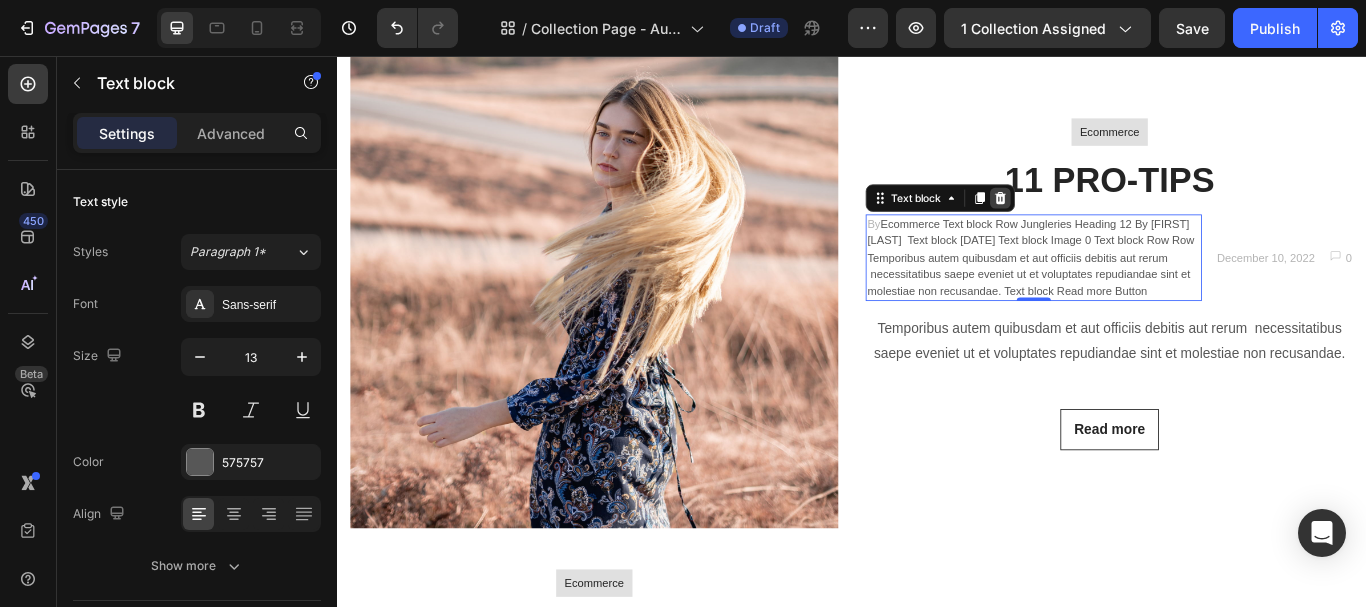 click 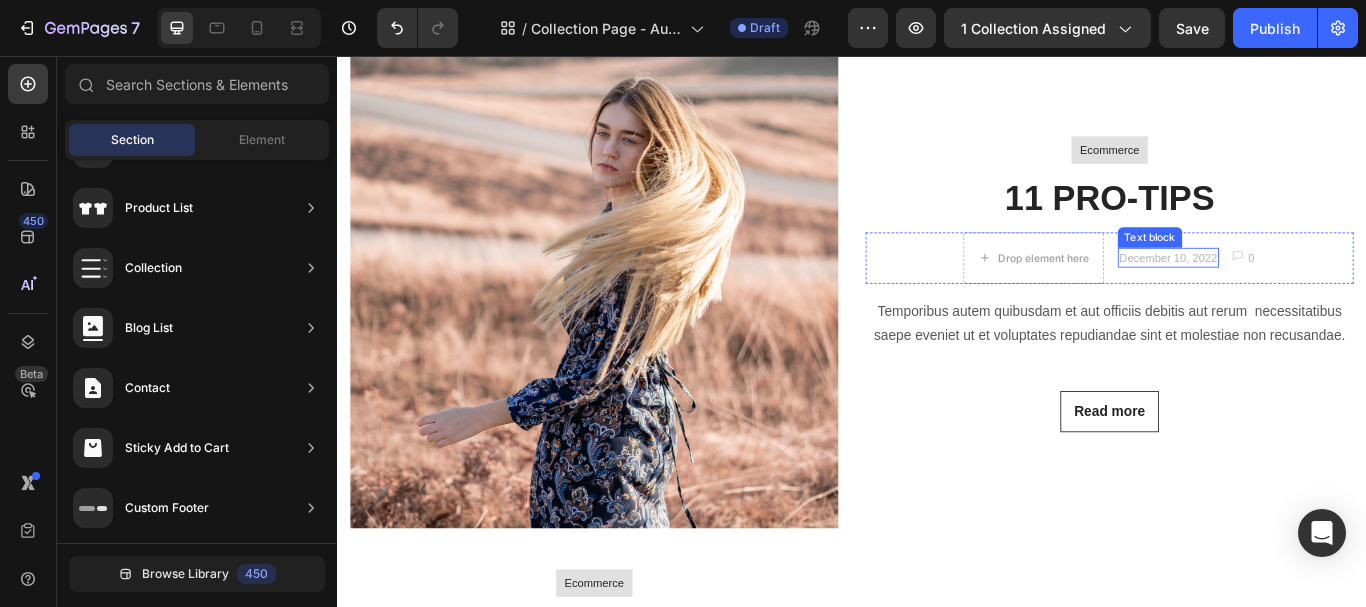 click on "December 10, 2022" at bounding box center (1306, 292) 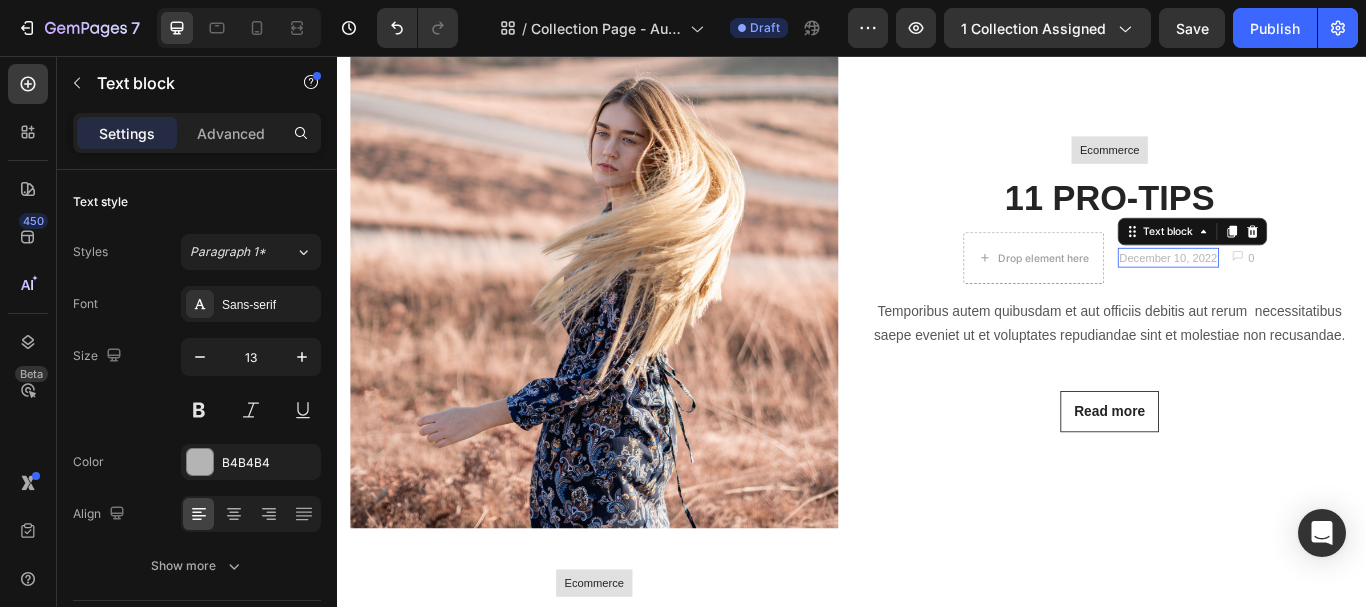 click on "December 10, 2022" at bounding box center (1306, 292) 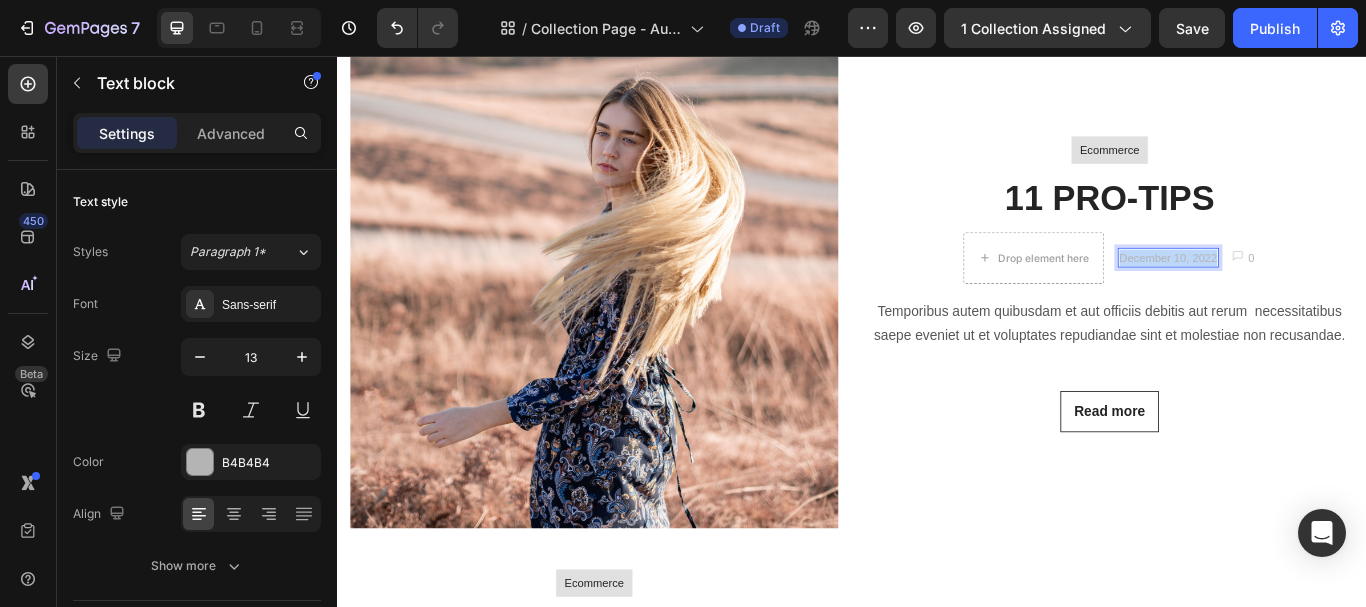 click on "December 10, 2022" at bounding box center [1306, 292] 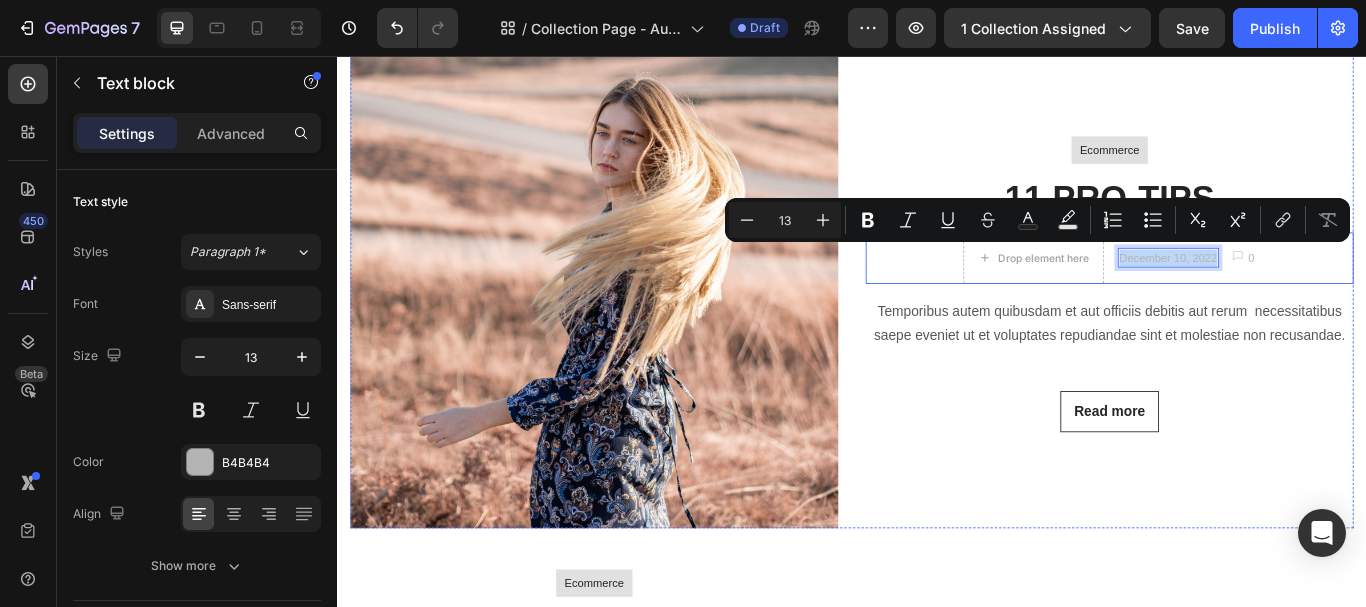 click on "Drop element here December 10, 2022 Text block   0 Image 0 Text block Row Row" at bounding box center (1237, 292) 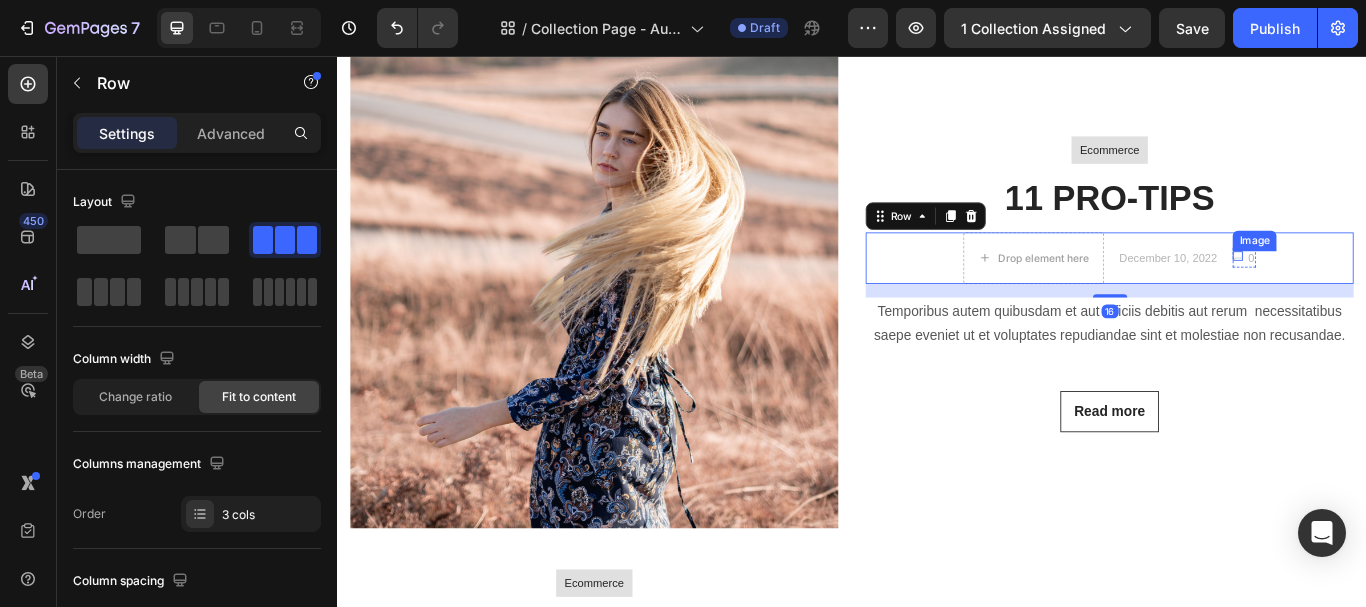 click on "December 10, 2022" at bounding box center (1306, 292) 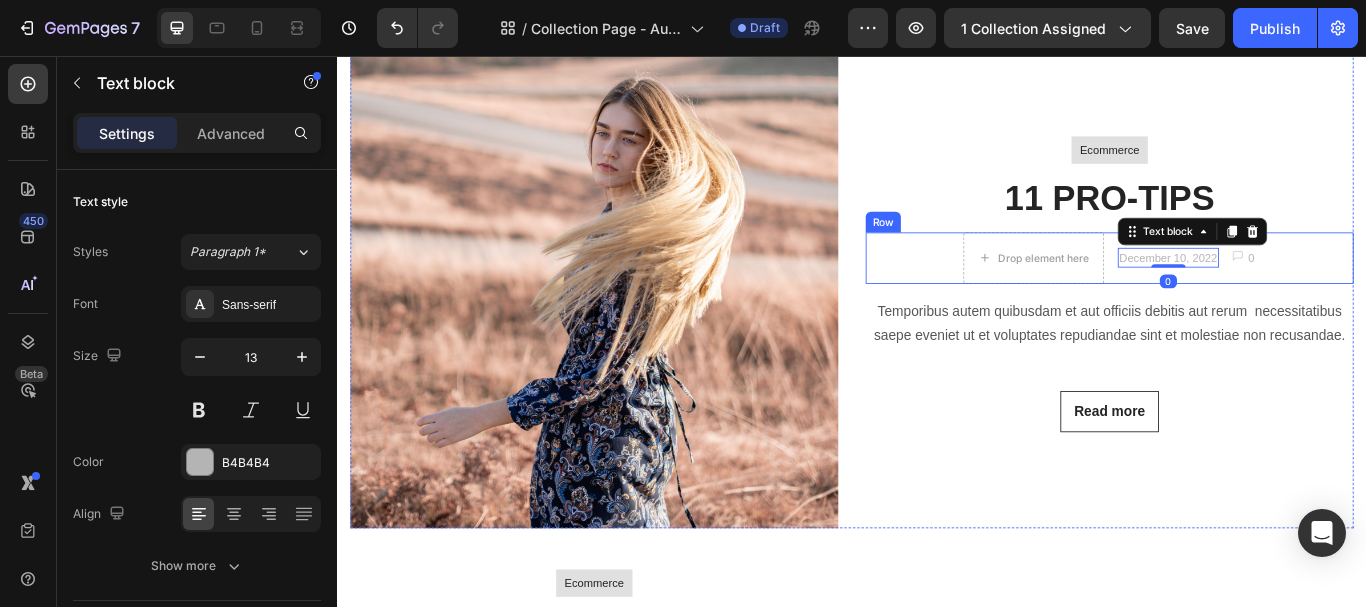 click on "Drop element here December 10, 2022 Text block   0 Image 0 Text block Row Row" at bounding box center (1237, 292) 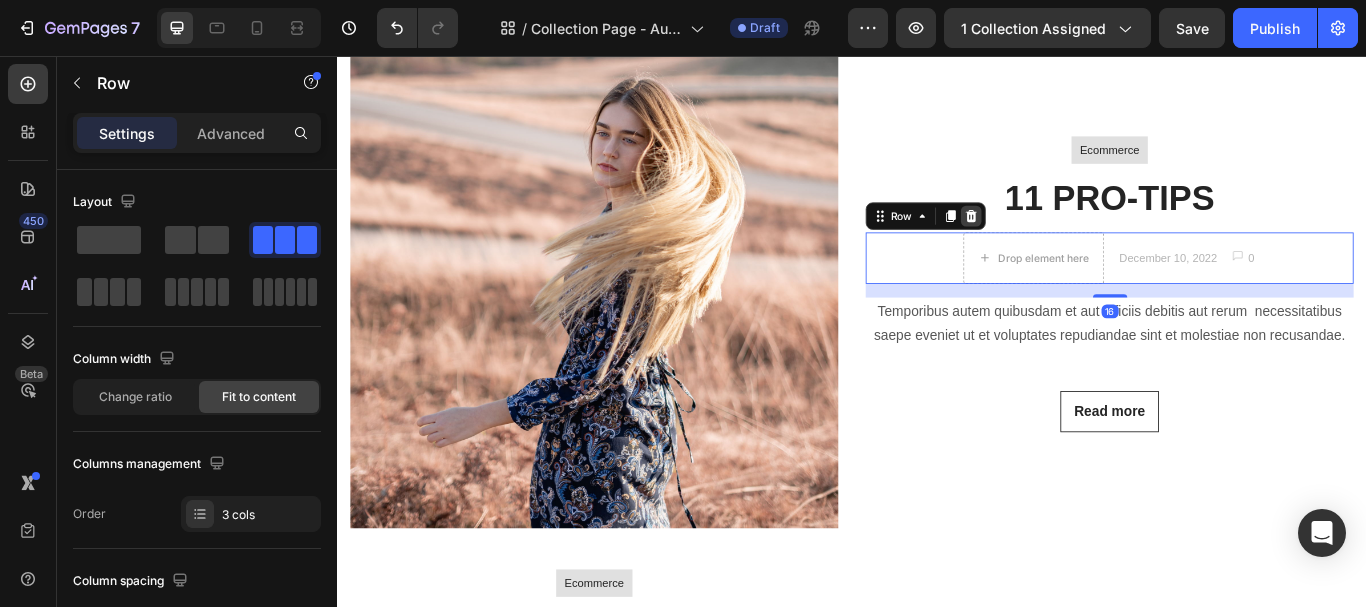 click 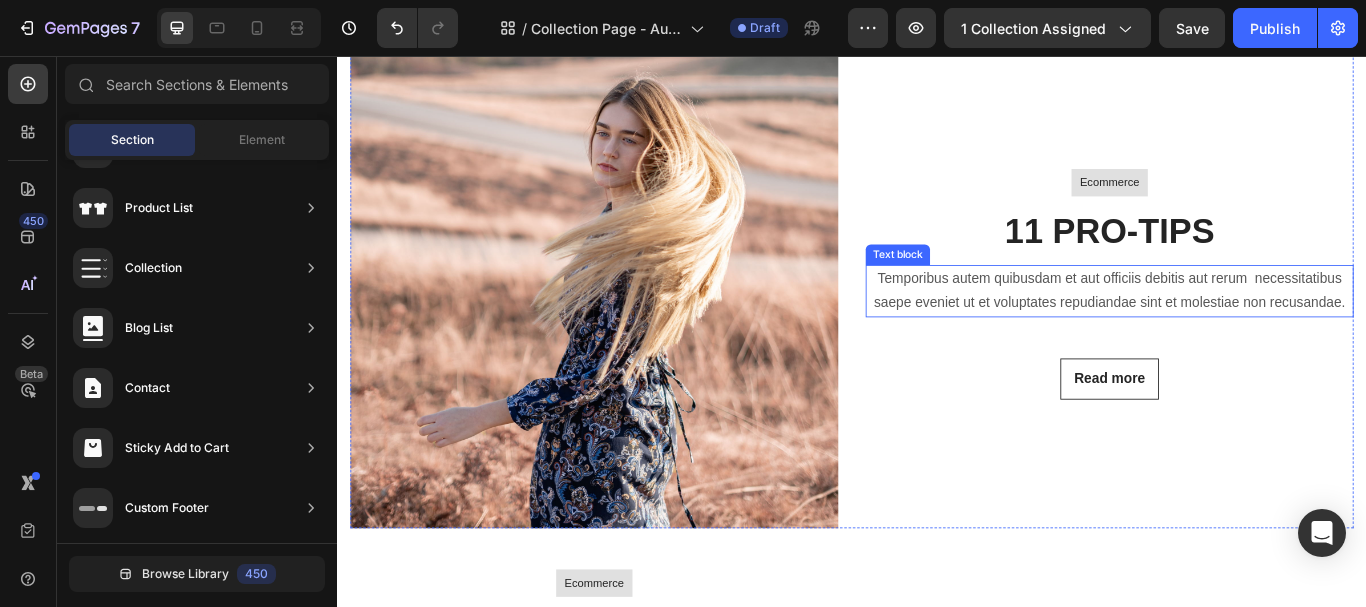 click on "Temporibus autem quibusdam et aut officiis debitis aut rerum  necessitatibus saepe eveniet ut et voluptates repudiandae sint et molestiae non recusandae." at bounding box center [1237, 331] 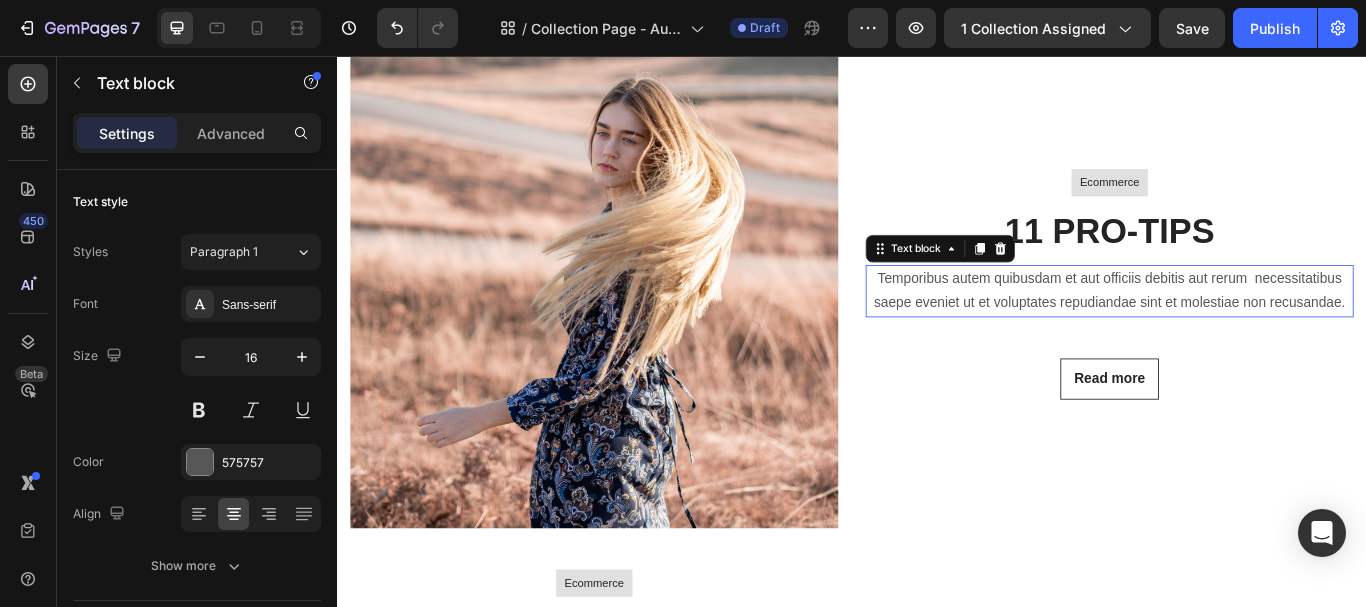 click on "Temporibus autem quibusdam et aut officiis debitis aut rerum  necessitatibus saepe eveniet ut et voluptates repudiandae sint et molestiae non recusandae." at bounding box center (1237, 331) 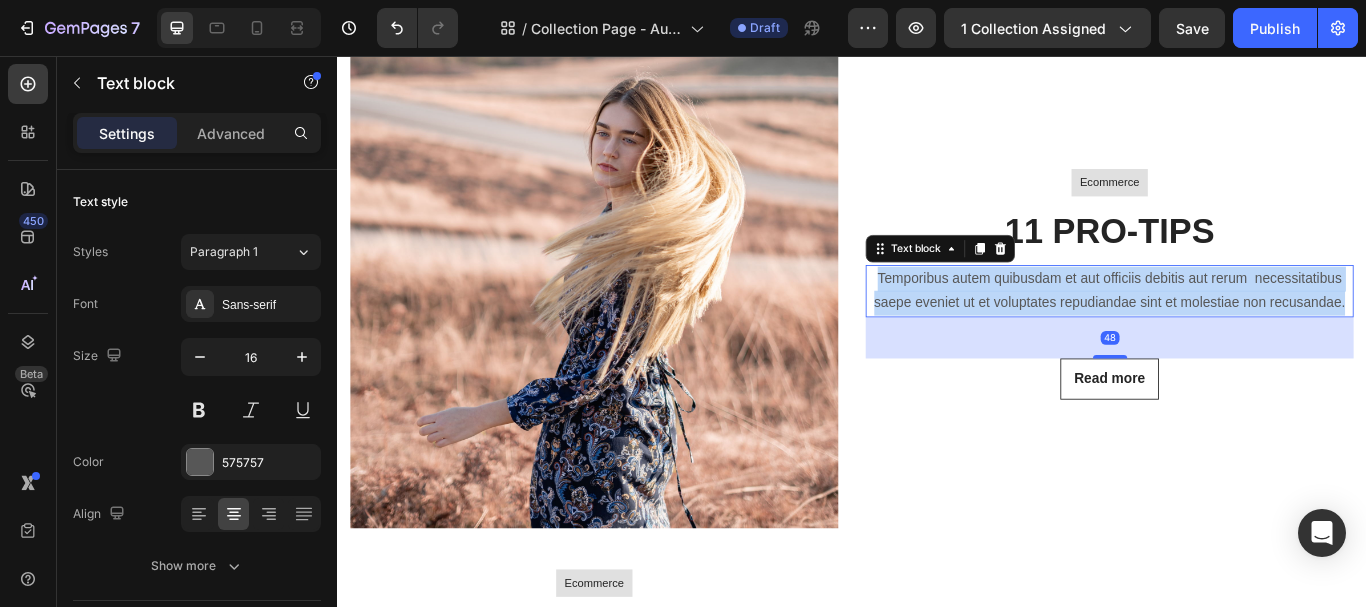 click on "Temporibus autem quibusdam et aut officiis debitis aut rerum  necessitatibus saepe eveniet ut et voluptates repudiandae sint et molestiae non recusandae." at bounding box center [1237, 331] 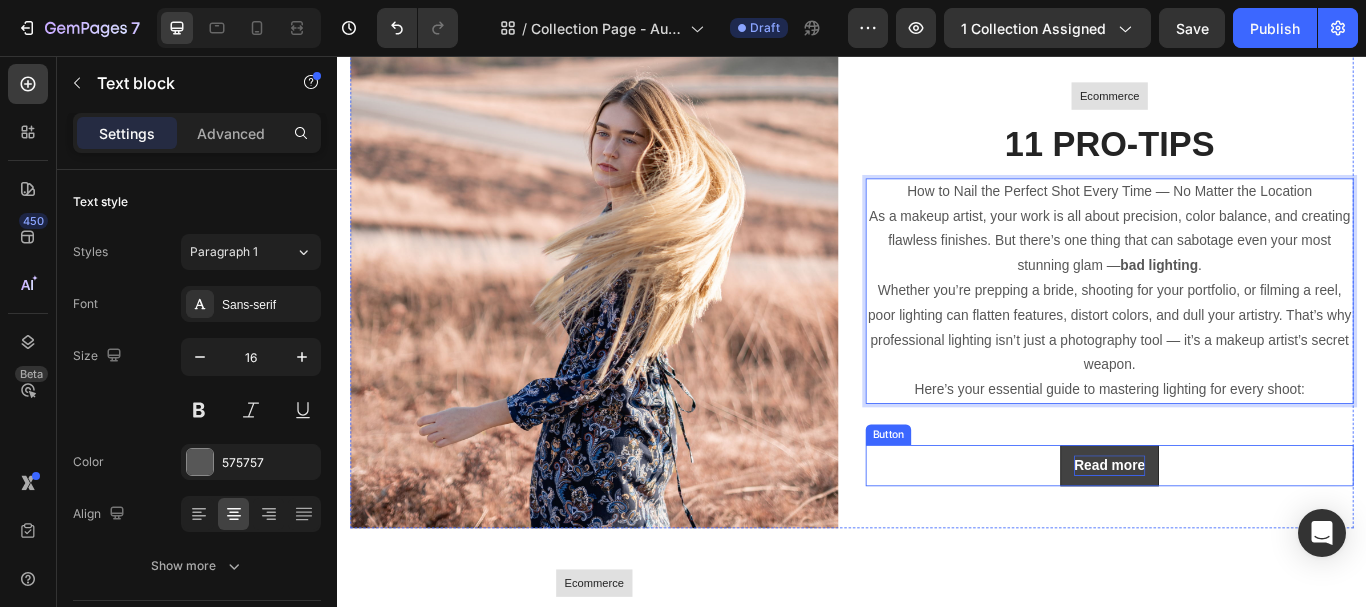 click on "Read more" at bounding box center (1237, 534) 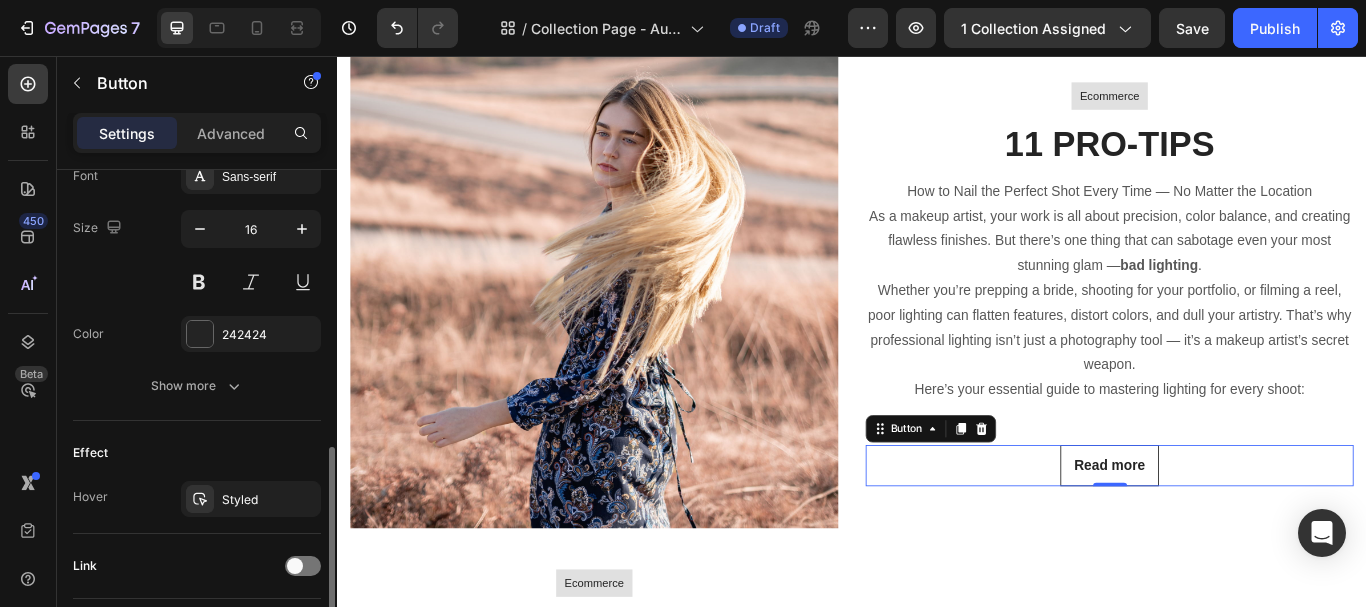 scroll, scrollTop: 935, scrollLeft: 0, axis: vertical 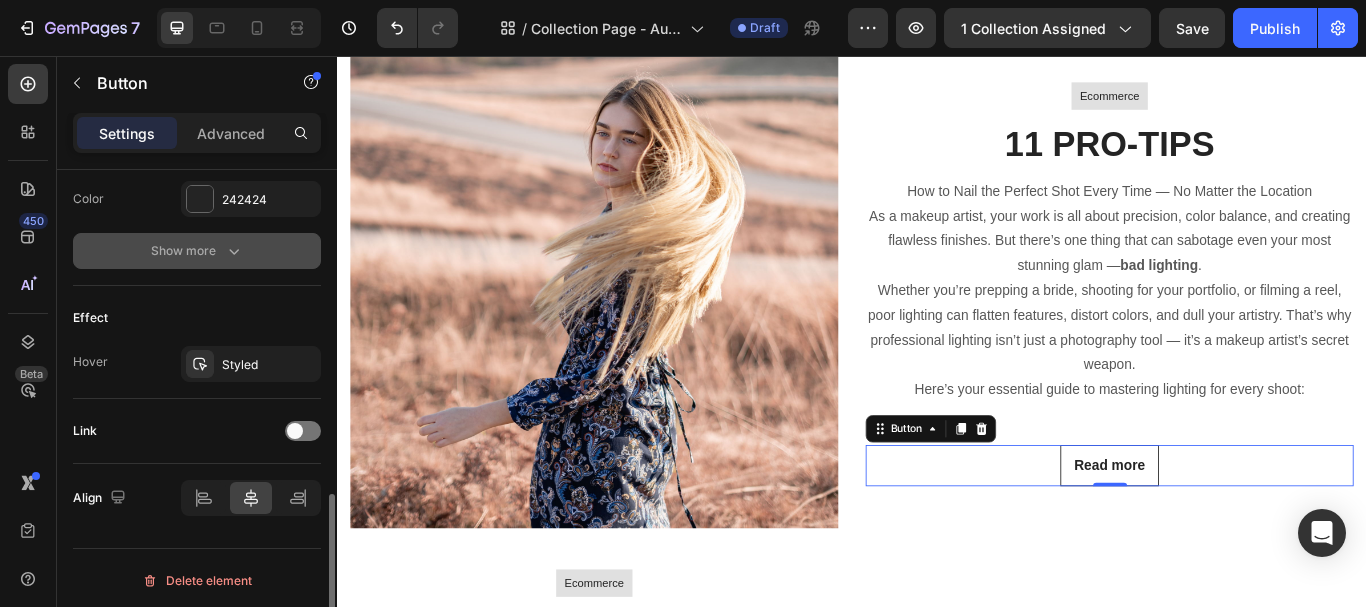 click on "Show more" at bounding box center [197, 251] 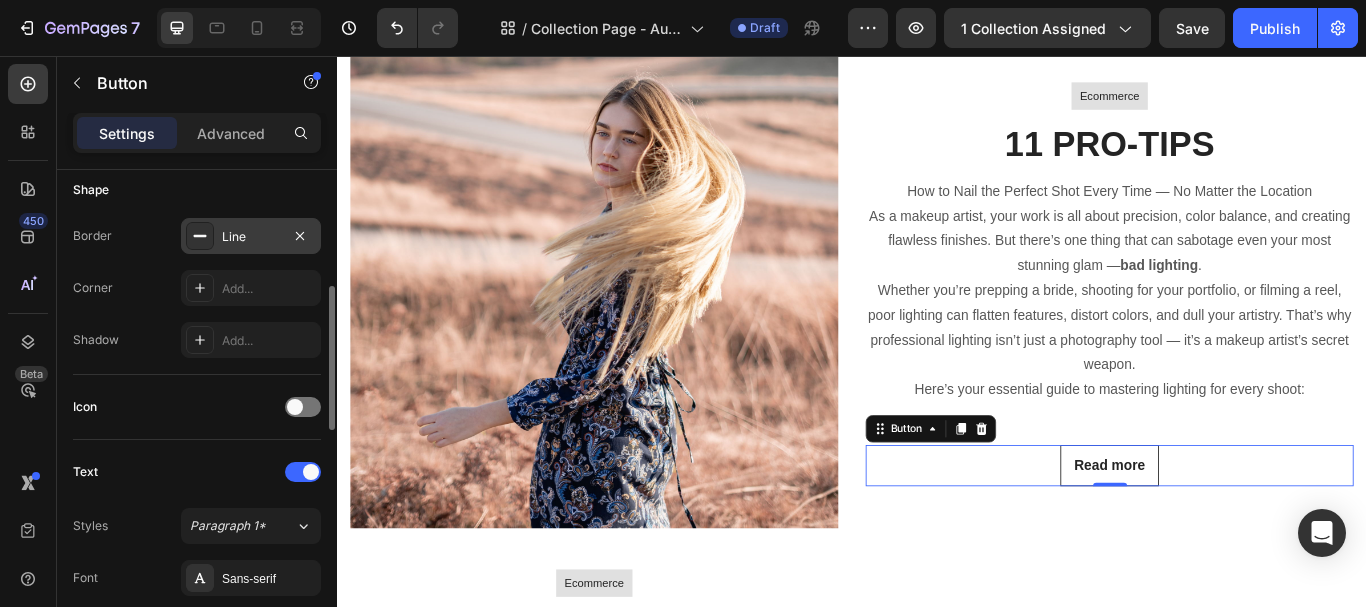 scroll, scrollTop: 0, scrollLeft: 0, axis: both 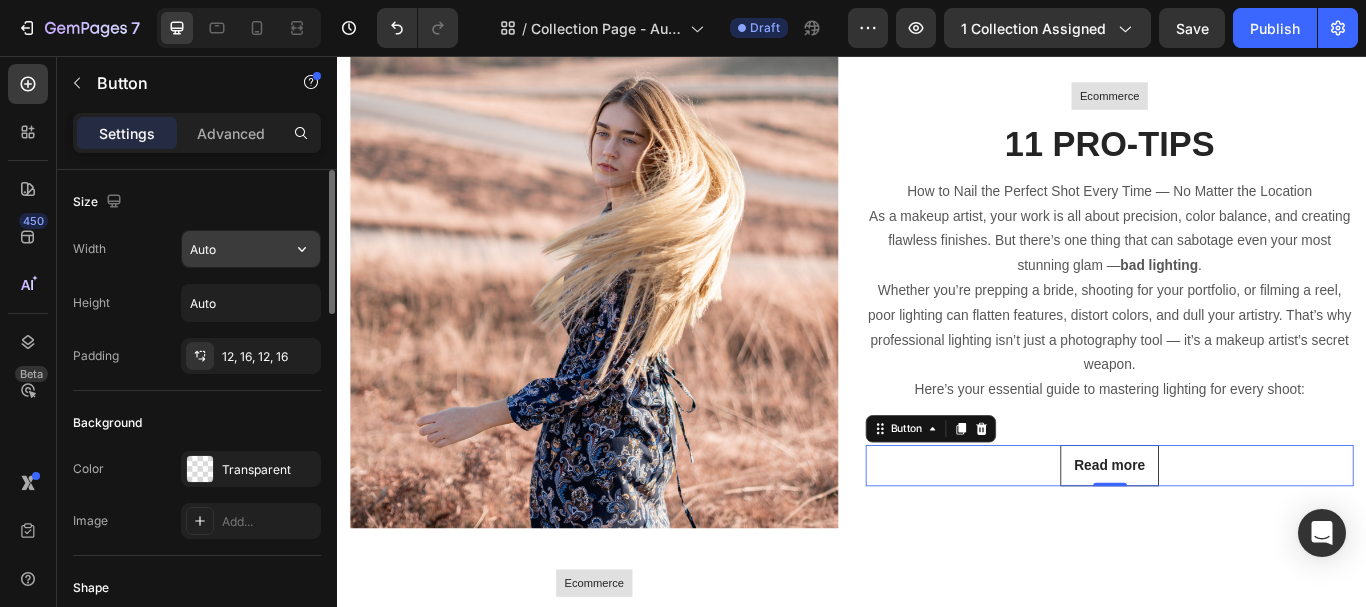 click on "Auto" at bounding box center [251, 249] 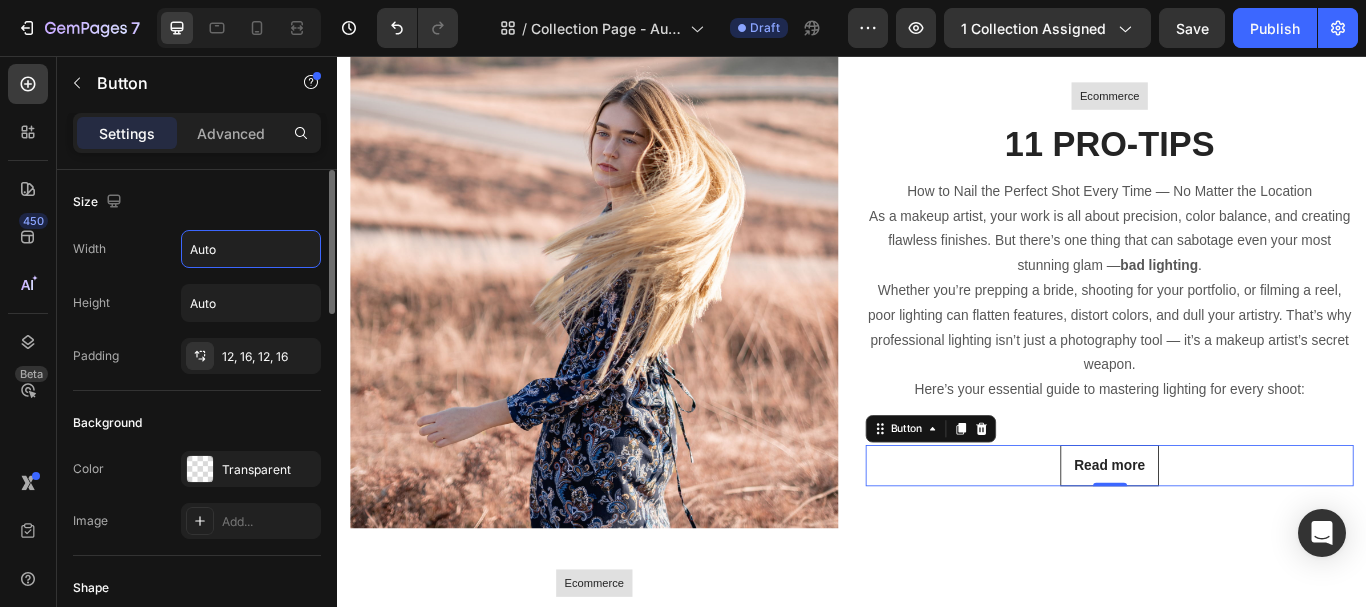 click on "Size" at bounding box center (197, 202) 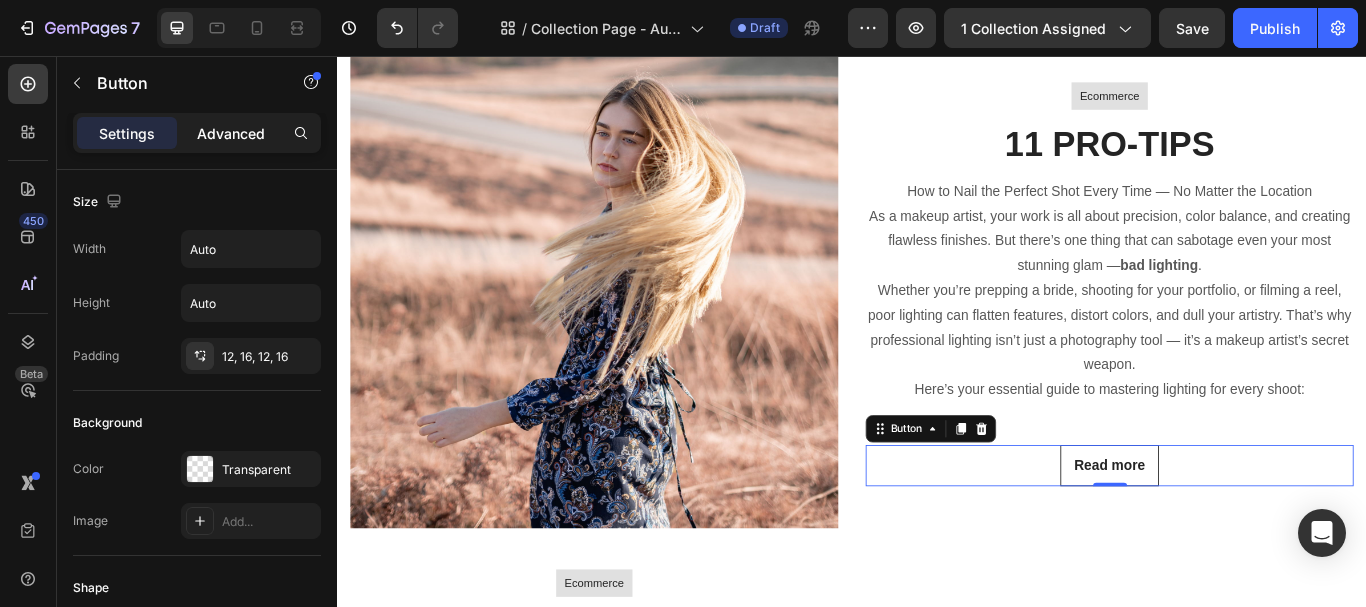 click on "Advanced" at bounding box center (231, 133) 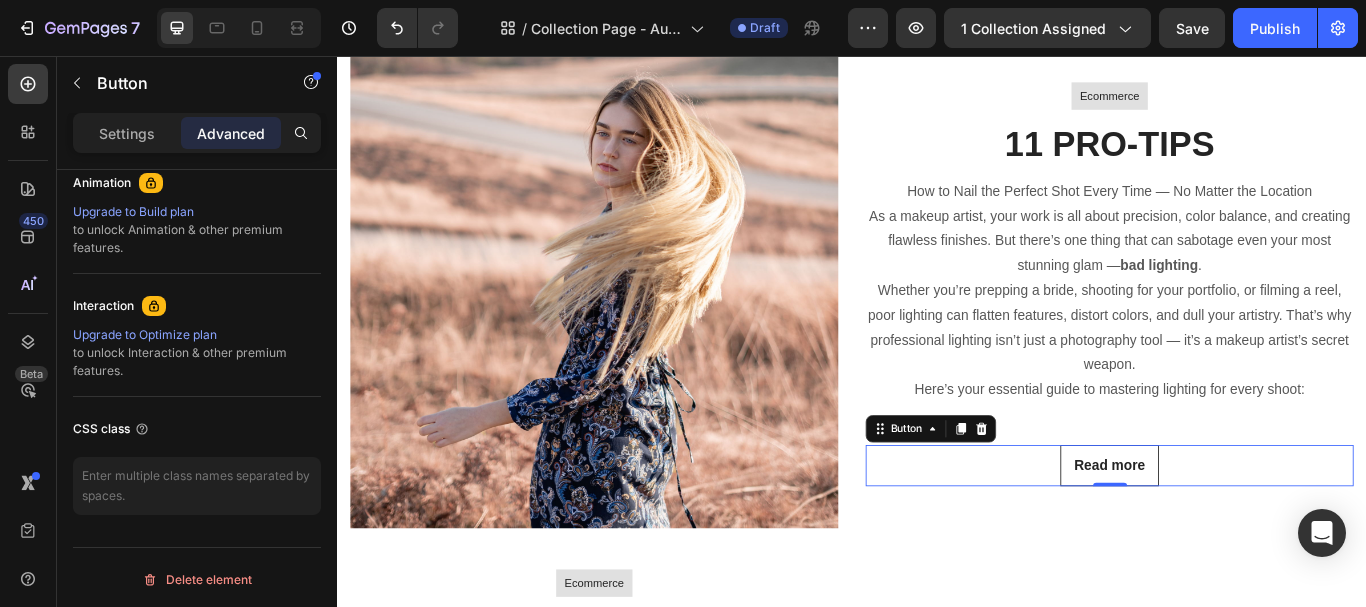 scroll, scrollTop: 190, scrollLeft: 0, axis: vertical 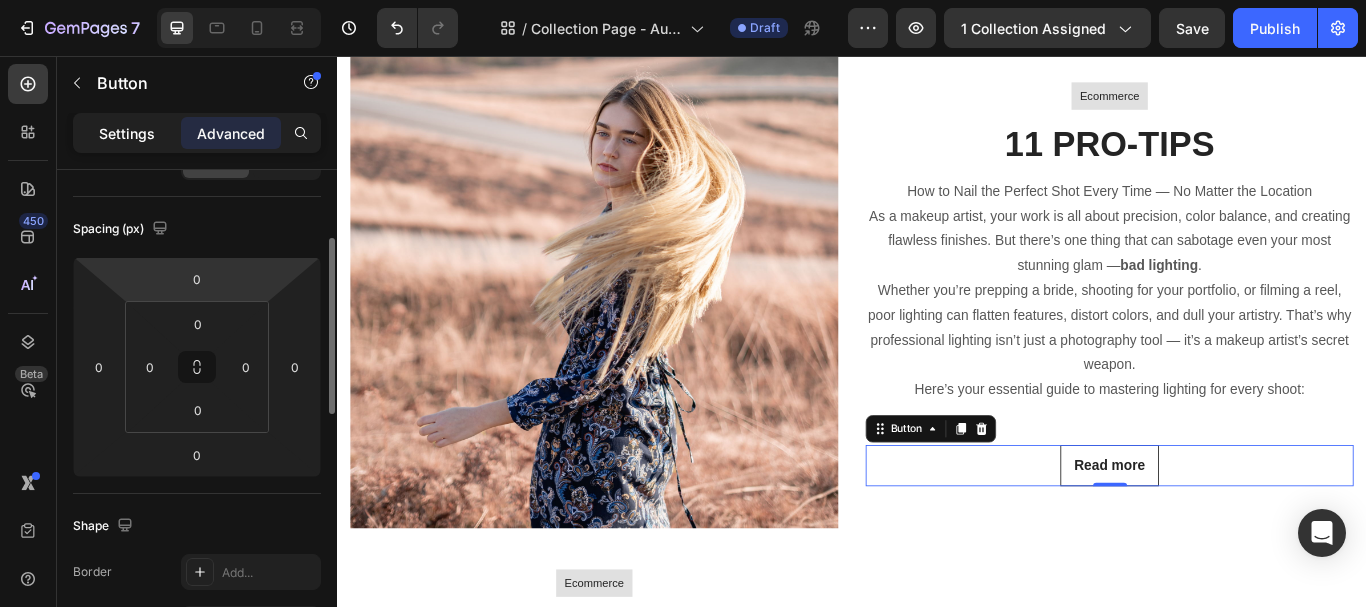 click on "Settings" at bounding box center [127, 133] 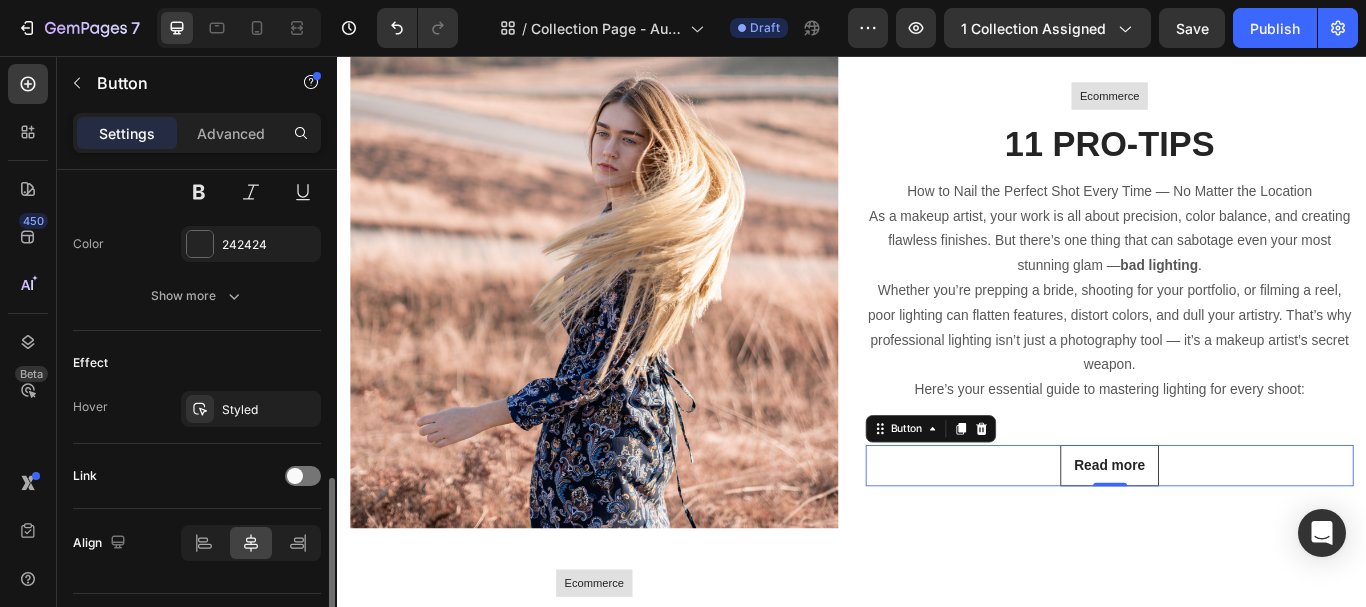 scroll, scrollTop: 935, scrollLeft: 0, axis: vertical 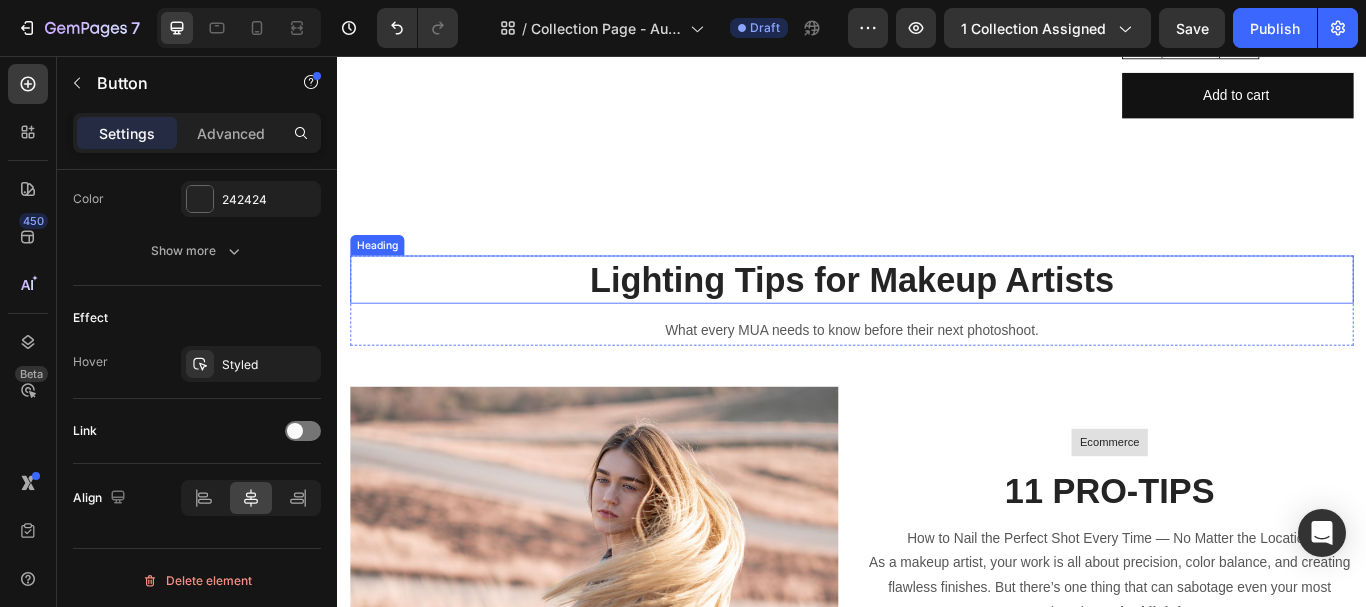 click on "Lighting Tips for Makeup Artists" at bounding box center [937, 317] 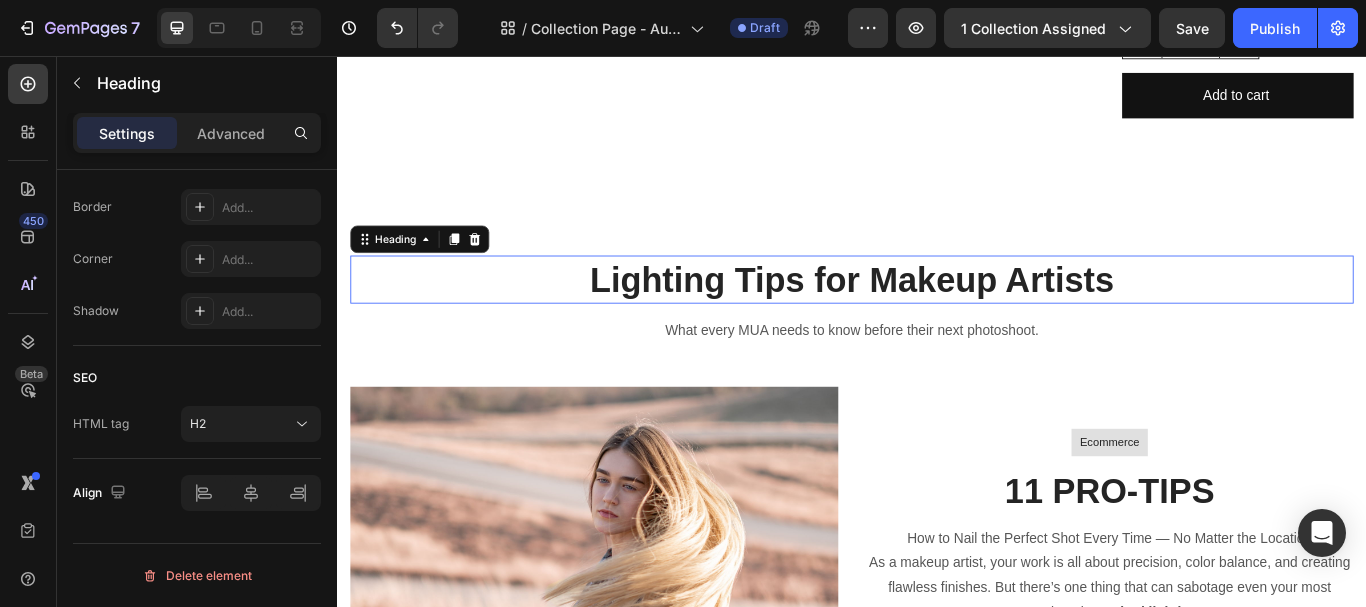 scroll, scrollTop: 0, scrollLeft: 0, axis: both 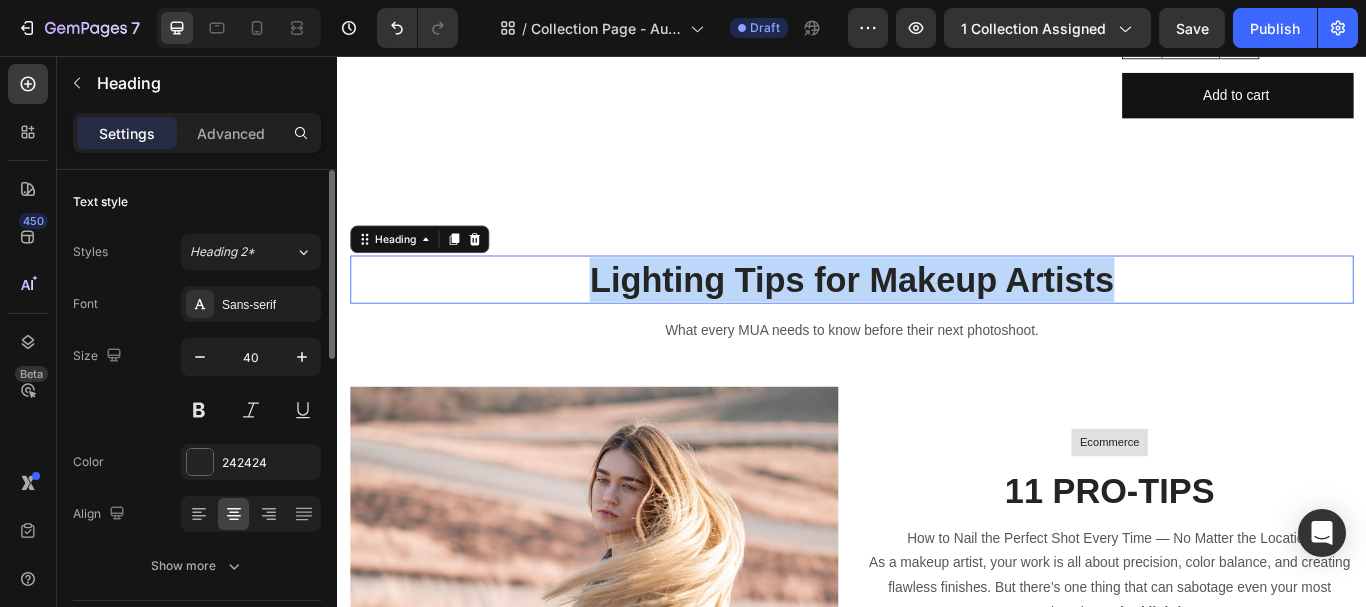 click on "Lighting Tips for Makeup Artists" at bounding box center (937, 317) 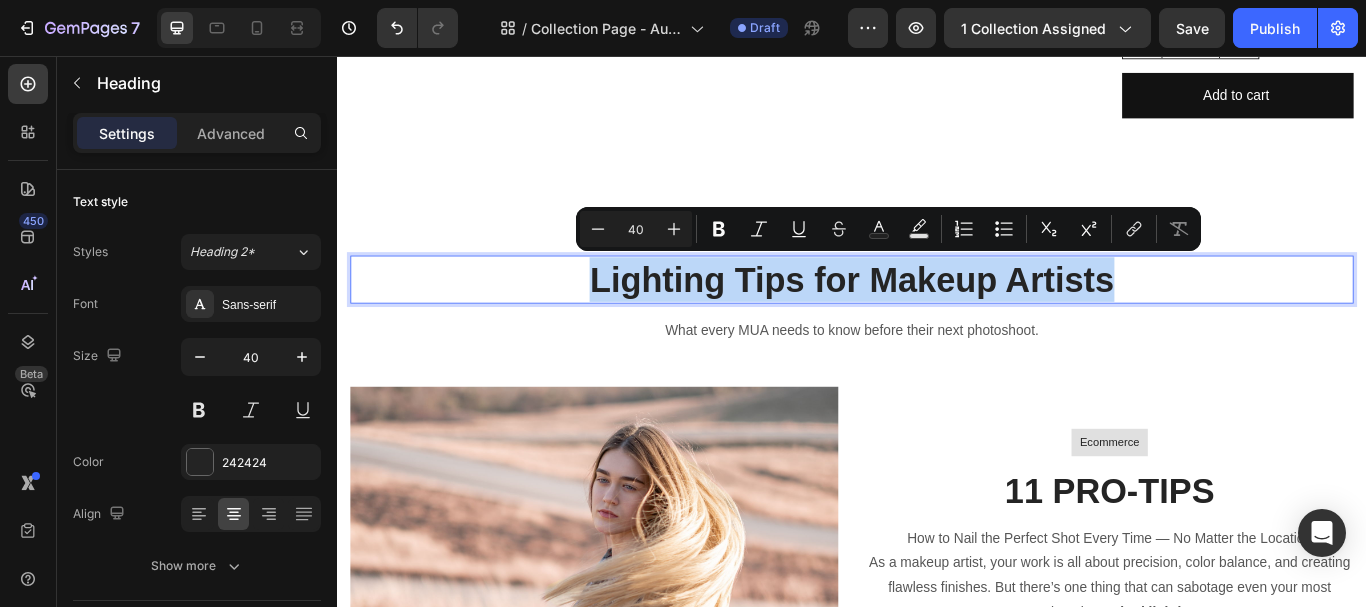 copy on "Lighting Tips for Makeup Artists" 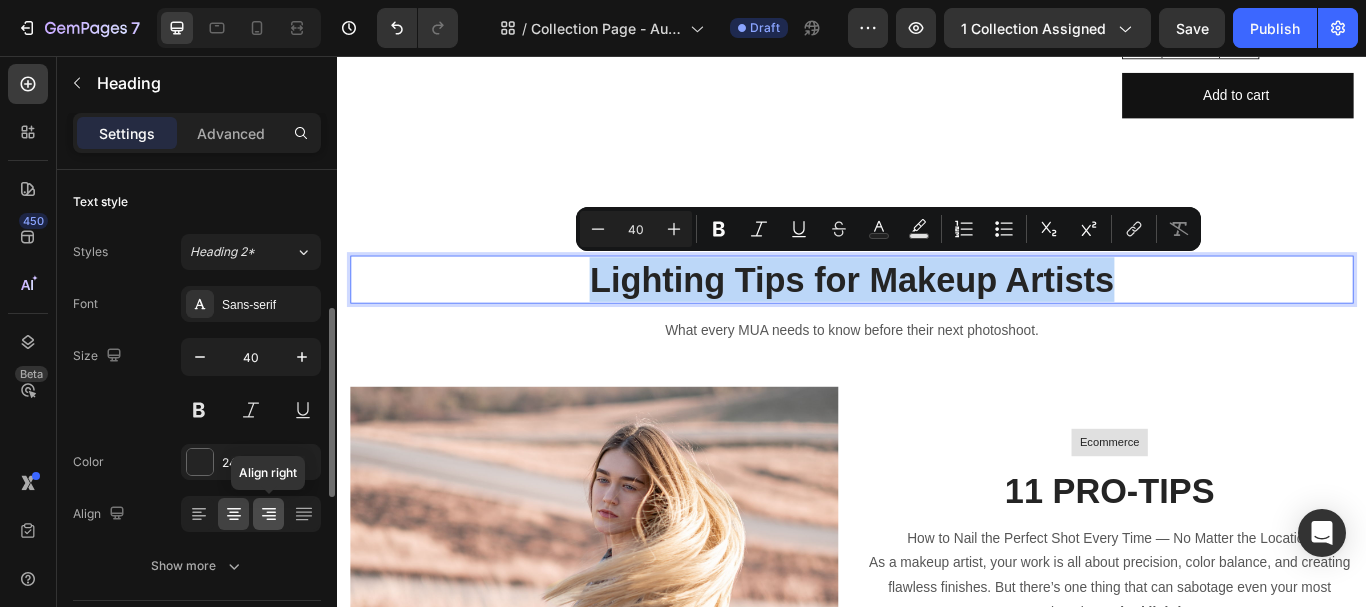 scroll, scrollTop: 100, scrollLeft: 0, axis: vertical 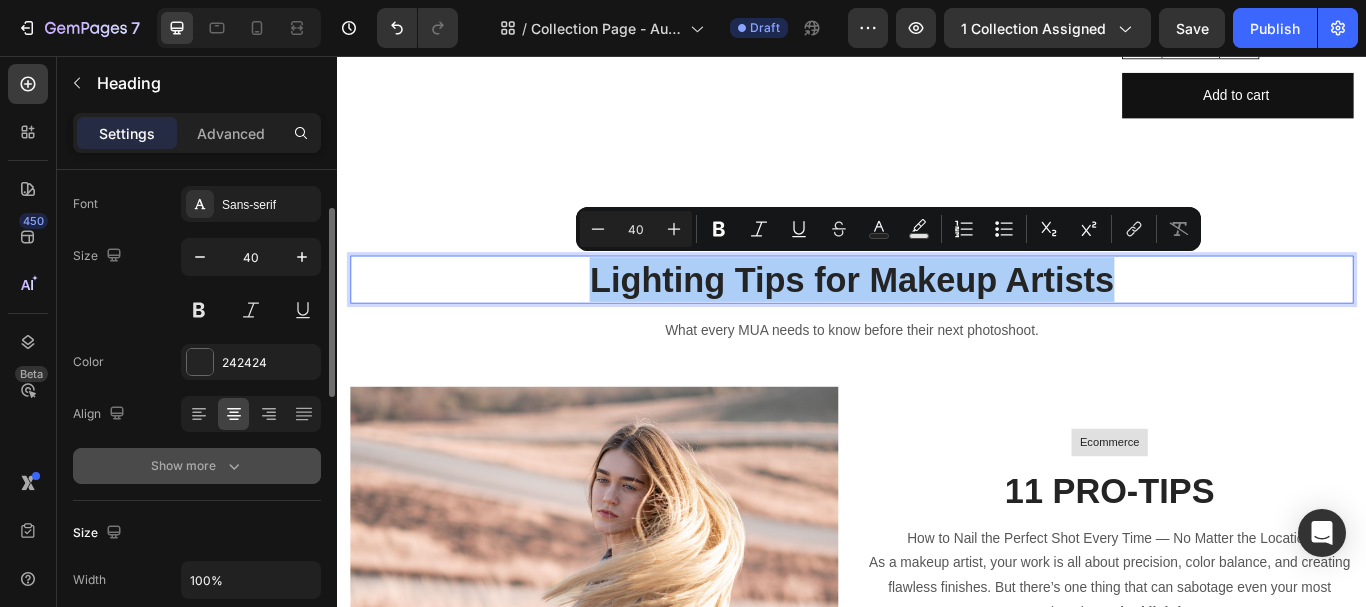 click on "Show more" at bounding box center [197, 466] 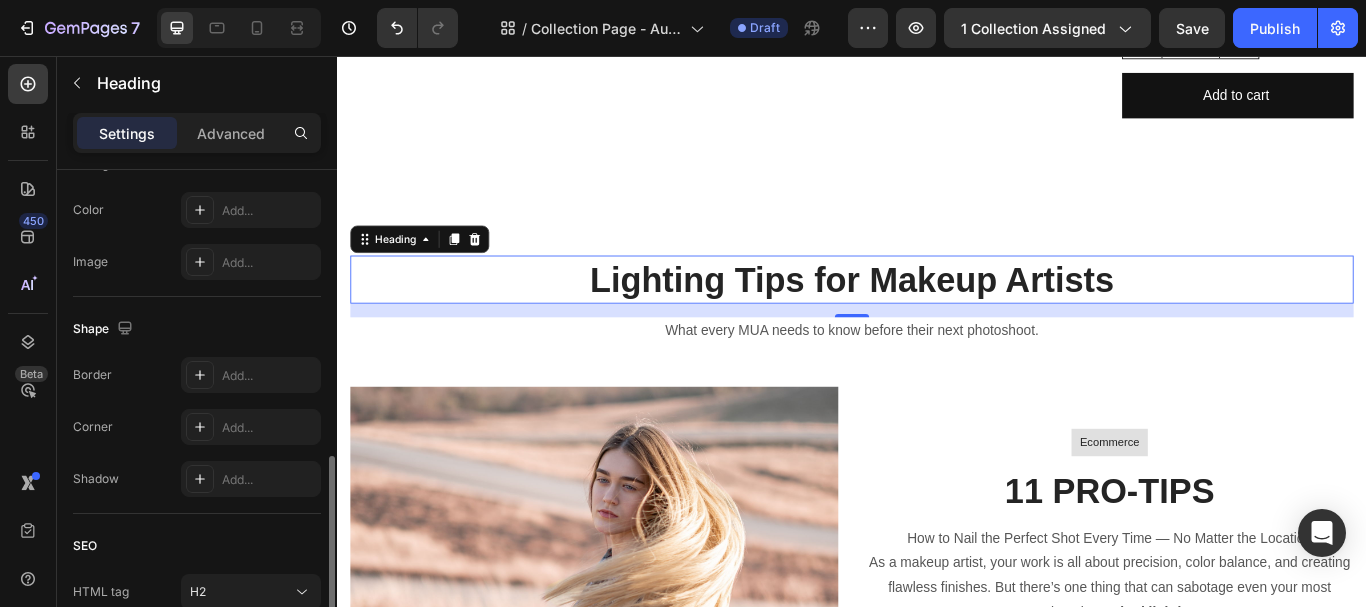 scroll, scrollTop: 1063, scrollLeft: 0, axis: vertical 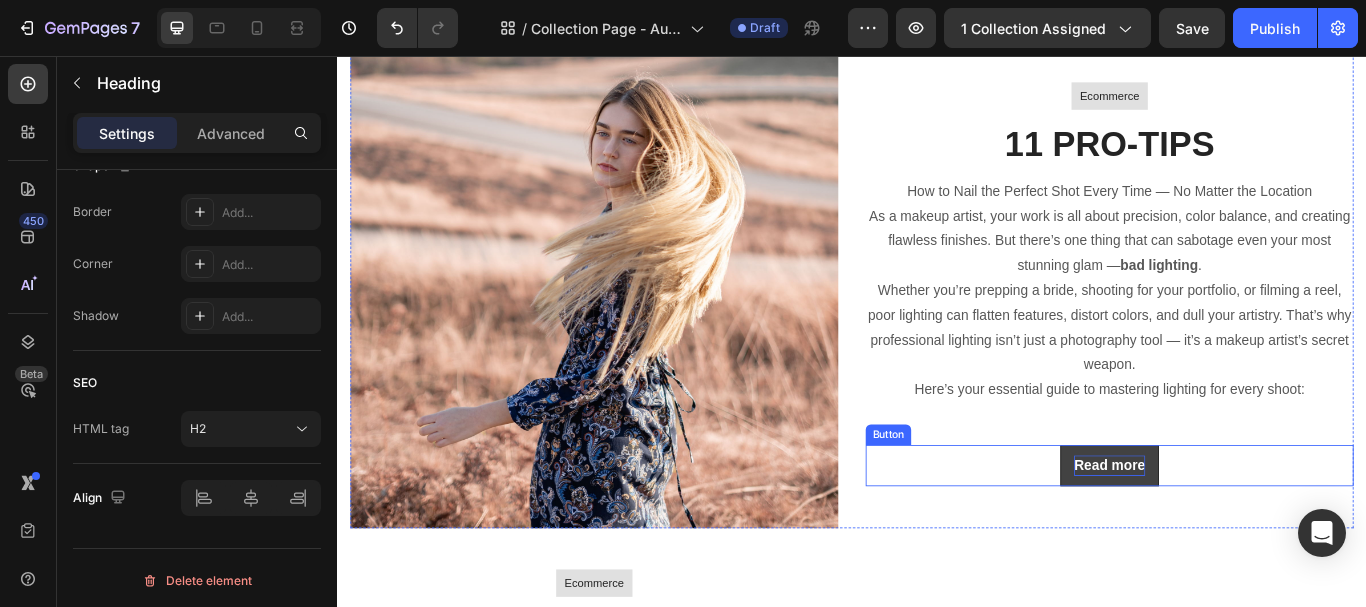 click on "Read more" at bounding box center (1237, 534) 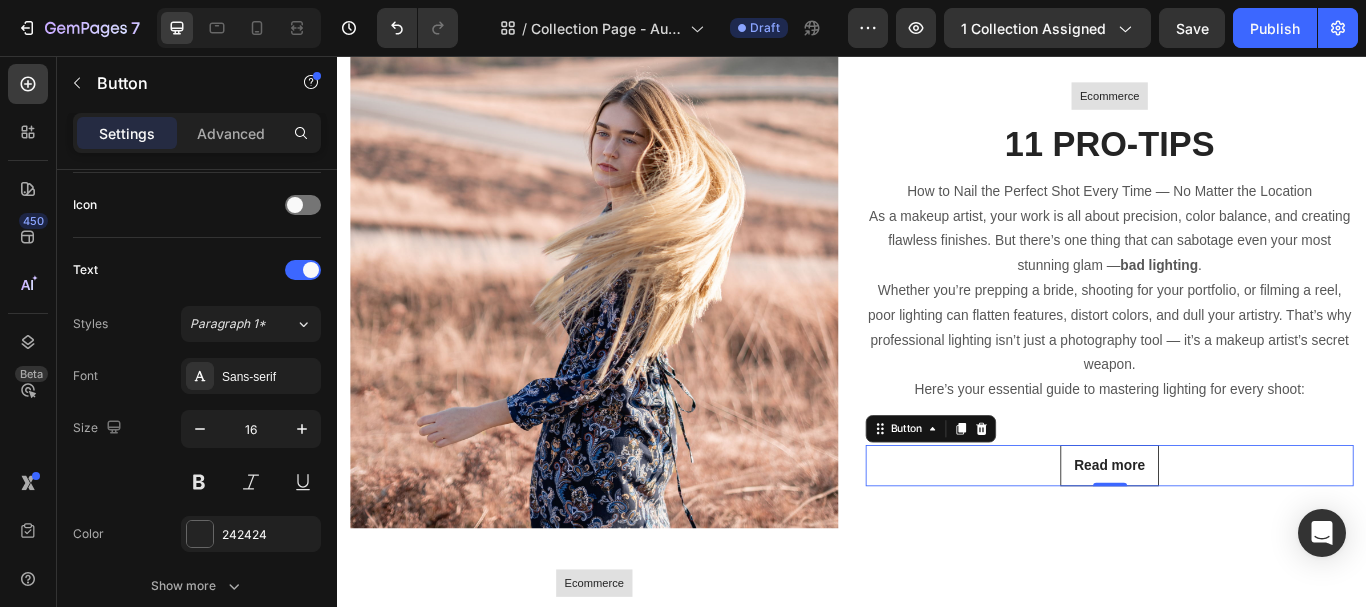 scroll, scrollTop: 900, scrollLeft: 0, axis: vertical 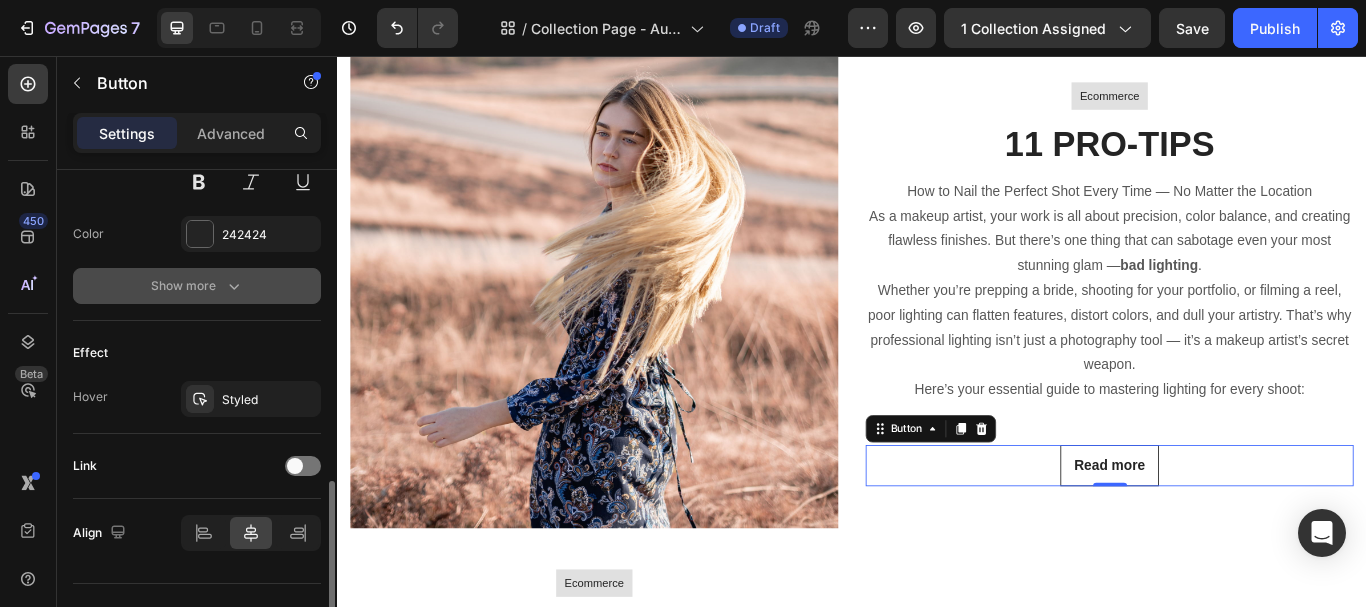 click on "Show more" at bounding box center [197, 286] 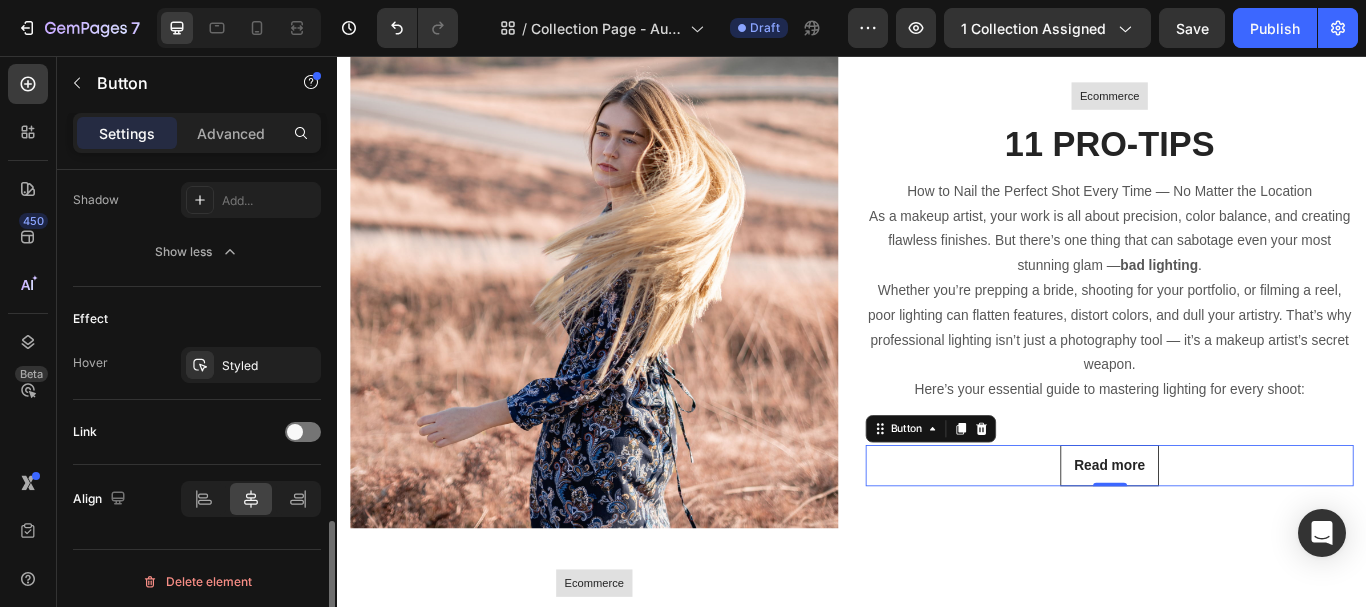 scroll, scrollTop: 1198, scrollLeft: 0, axis: vertical 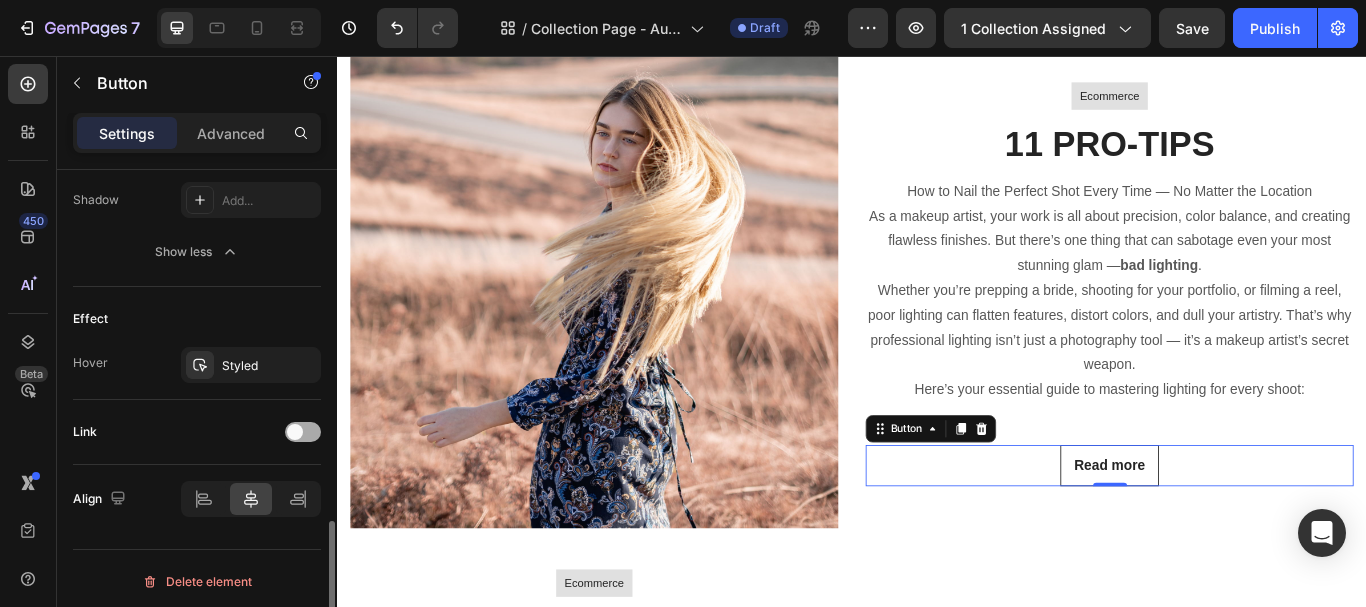 click at bounding box center (303, 432) 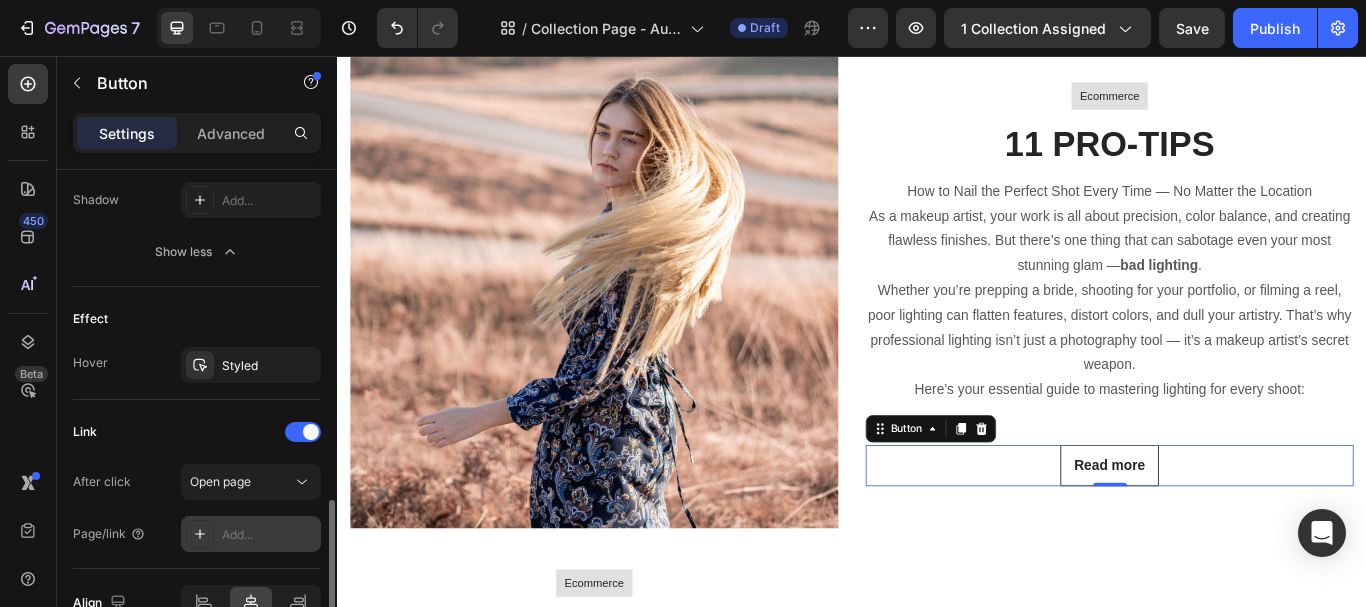 click on "Add..." at bounding box center [269, 535] 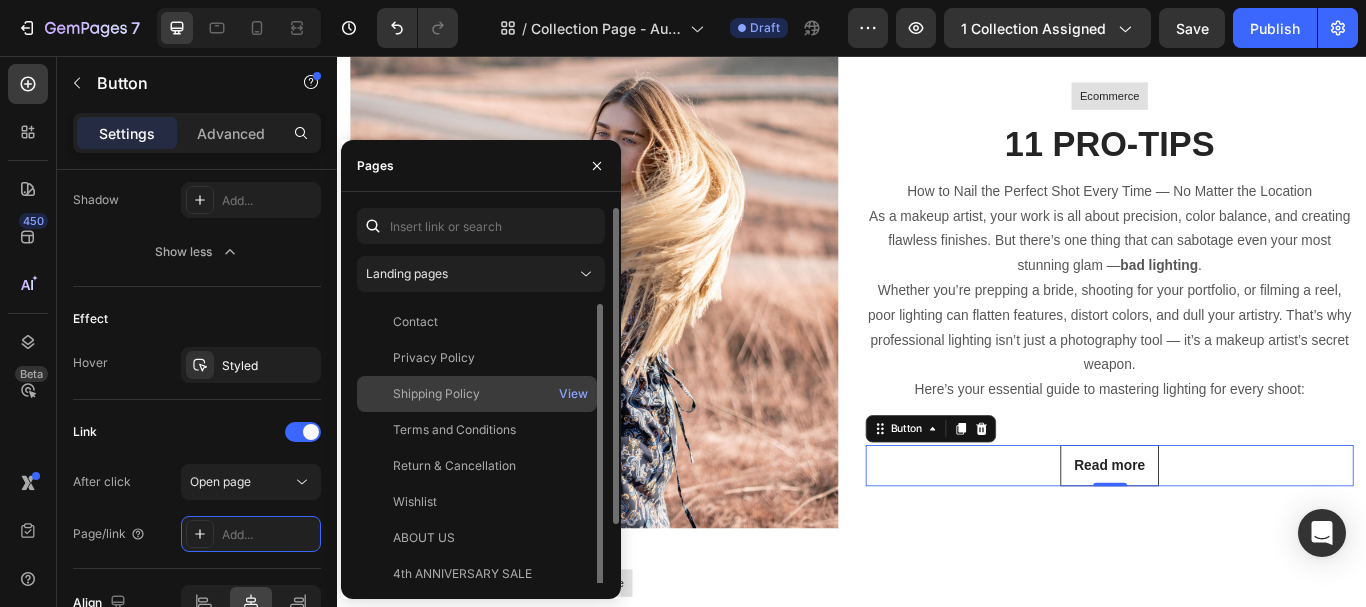 scroll, scrollTop: 48, scrollLeft: 0, axis: vertical 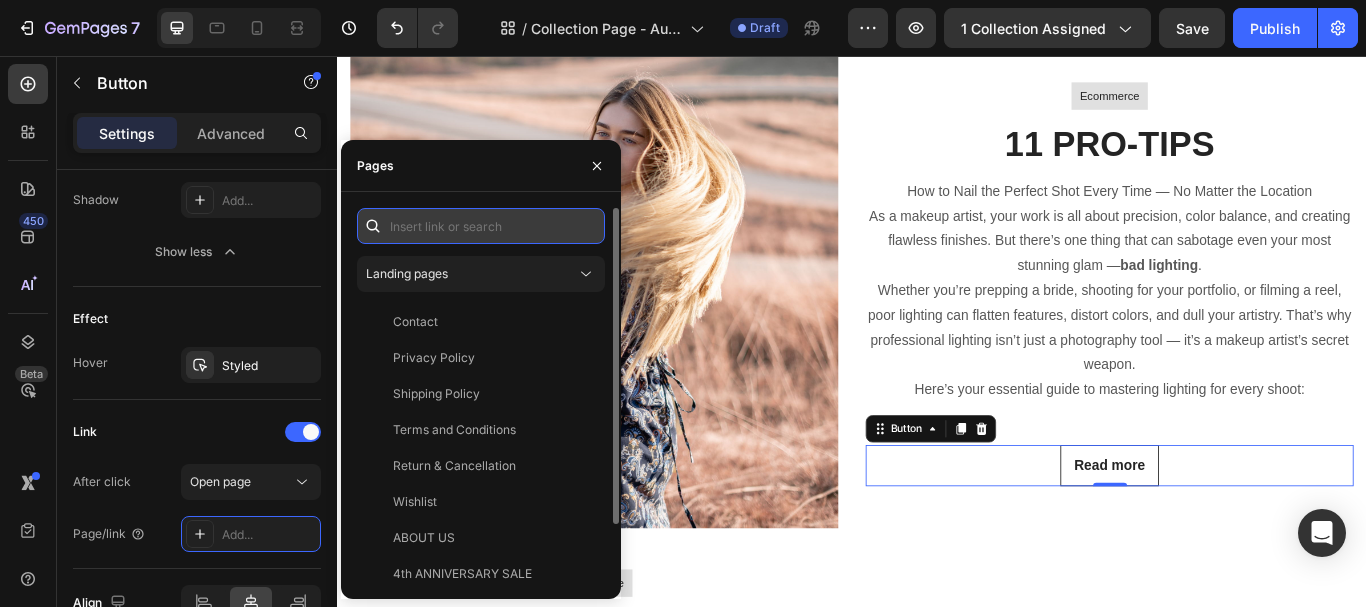 click at bounding box center [481, 226] 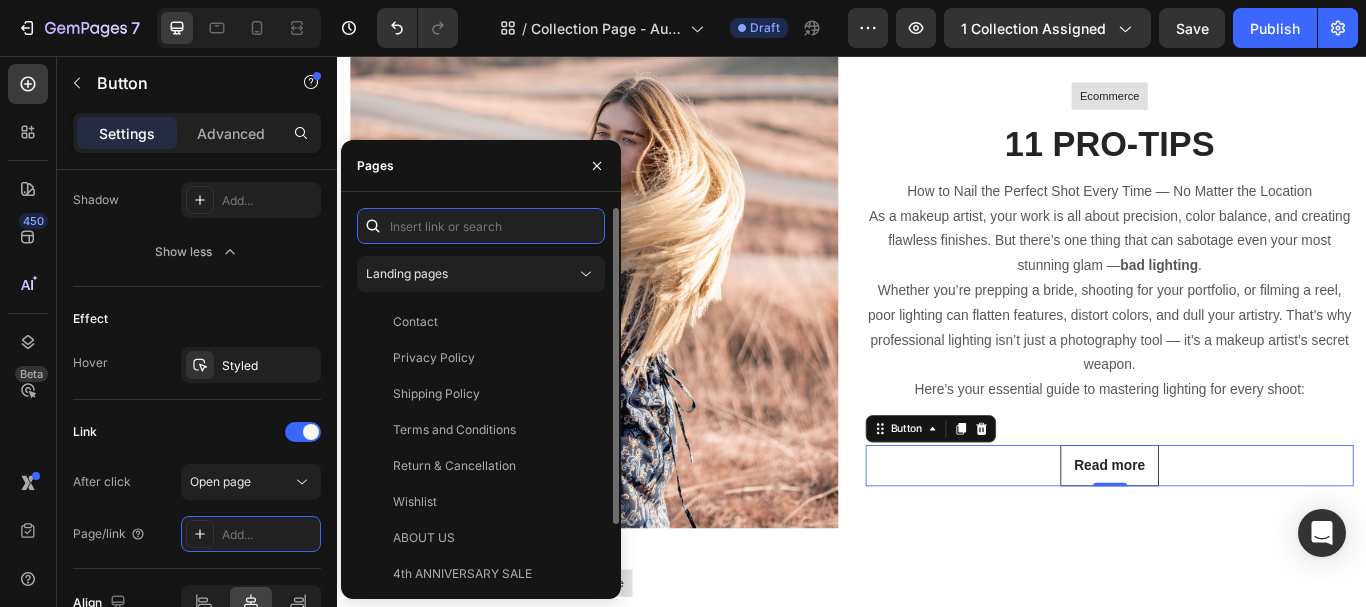 paste on "https://acevanity.in/blogs/photography-essentials-for-muas/pro-lighting-tips-for-makeup-artists" 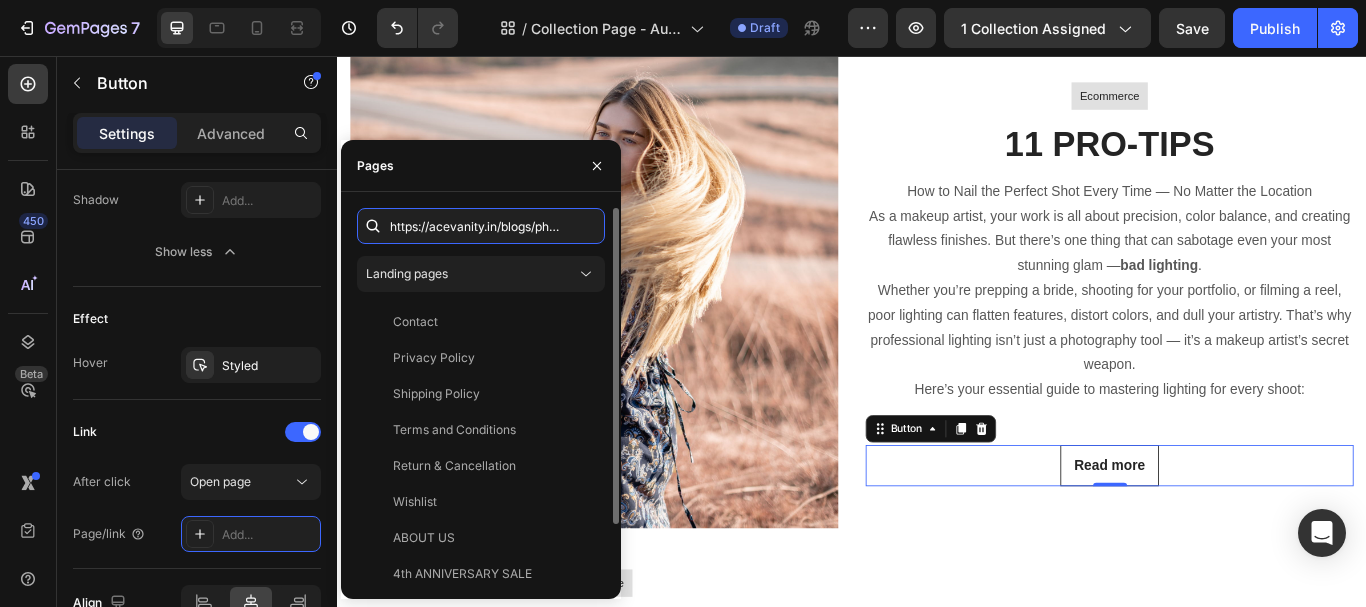 scroll, scrollTop: 0, scrollLeft: 372, axis: horizontal 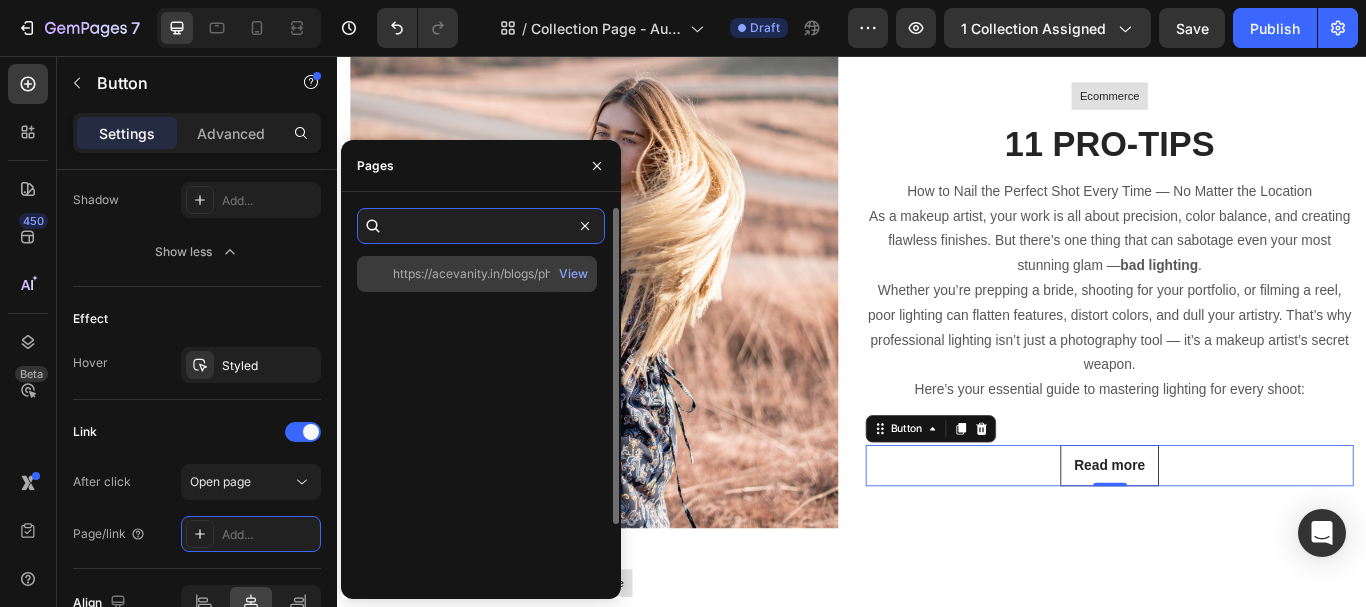 type on "https://acevanity.in/blogs/photography-essentials-for-muas/pro-lighting-tips-for-makeup-artists" 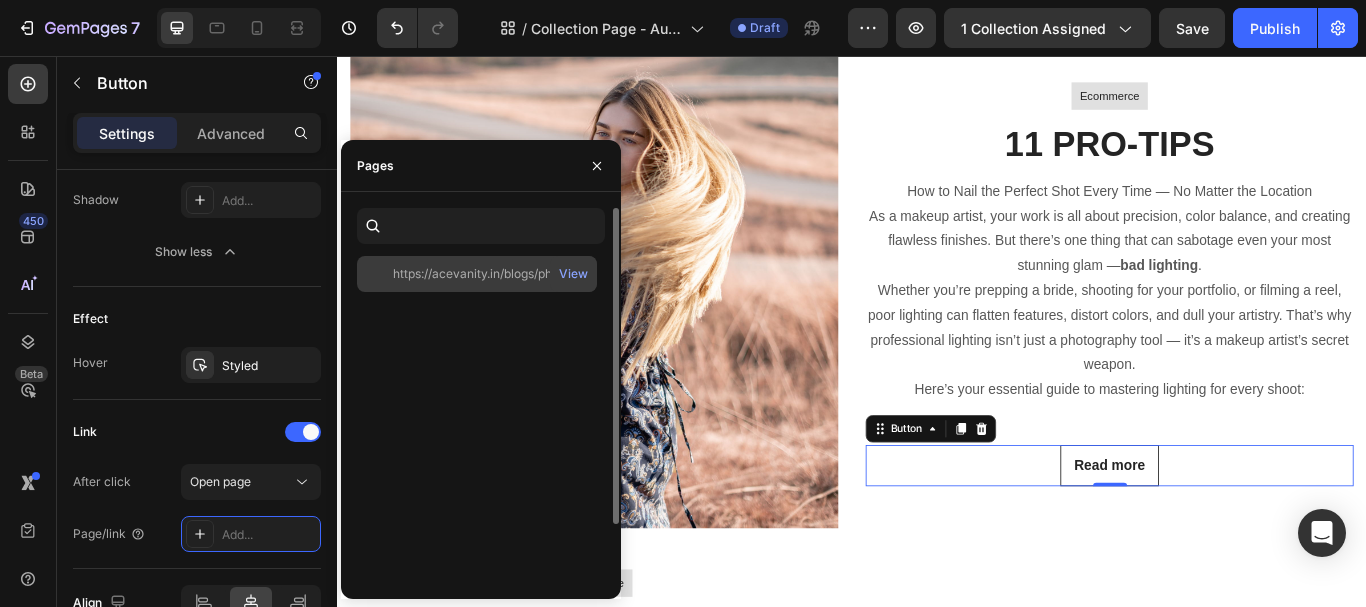 click on "View" at bounding box center [573, 274] 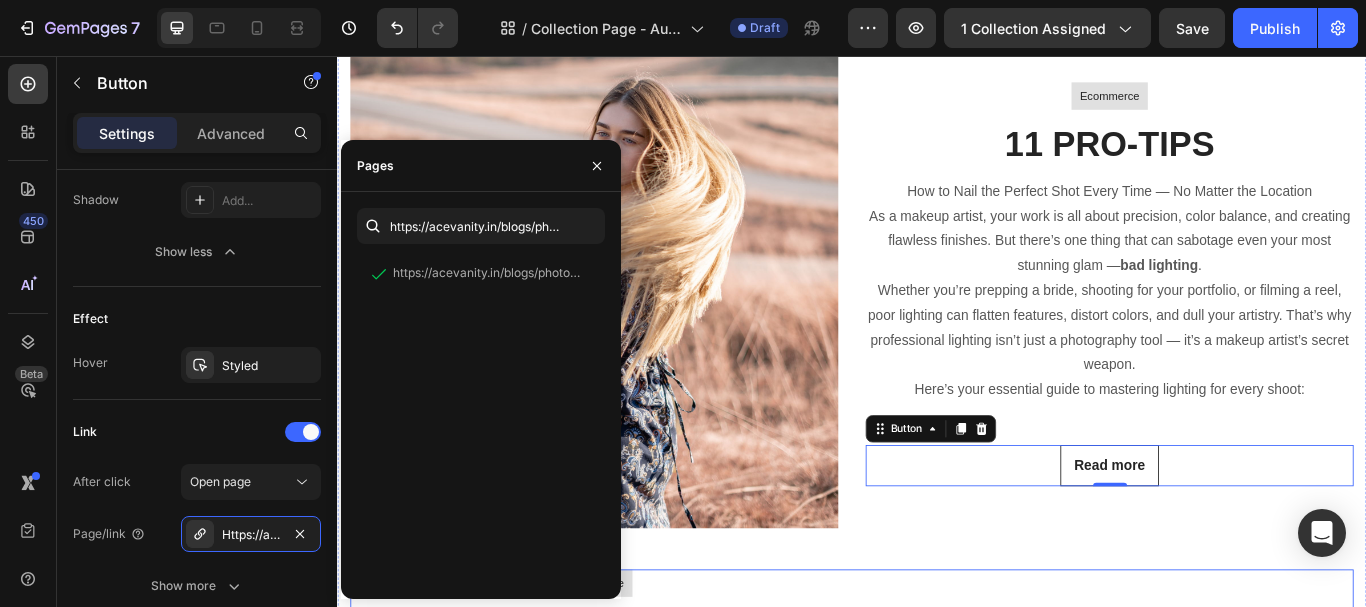 click on "Ecommerce Text block Row Elegant & Sexy Heading By  Jonh Park  Text block December 10, 2022 Text block Image 0 Text block Row Row Temporibus autem quibusdam et aut officiis debitis aut rerum  necessitatibus saepe eveniet ut et voluptates repudiandae sint et molestiae non recusandae. Text block Read more Button" at bounding box center (636, 848) 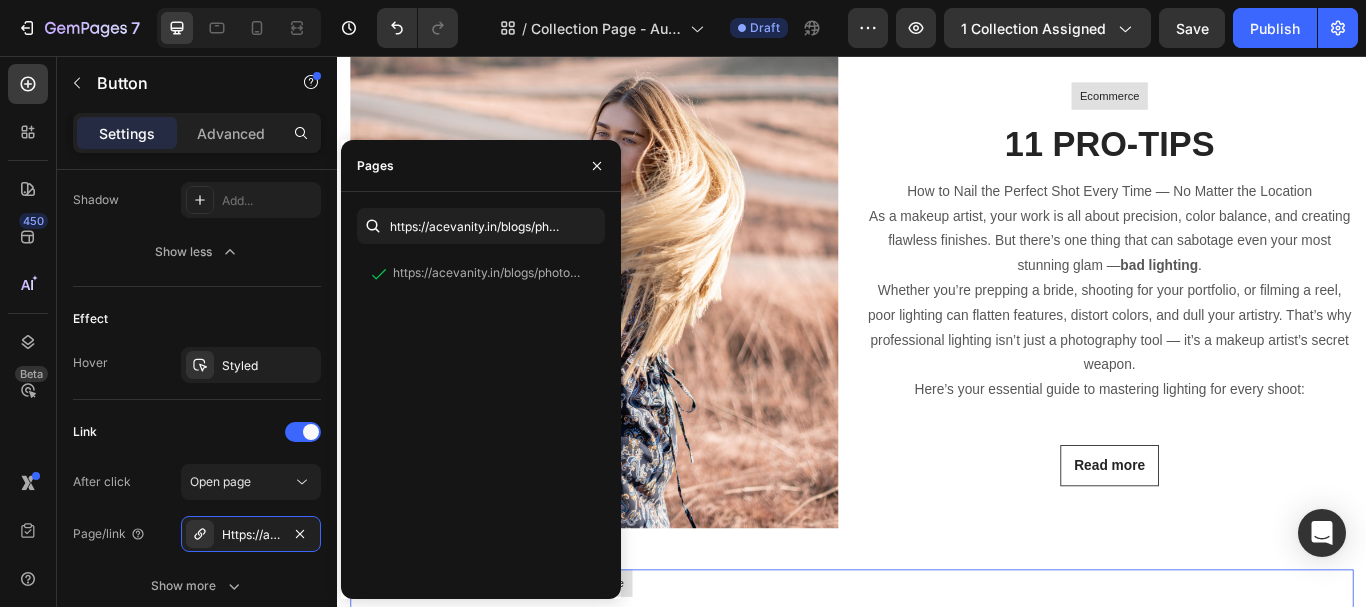 scroll, scrollTop: 0, scrollLeft: 0, axis: both 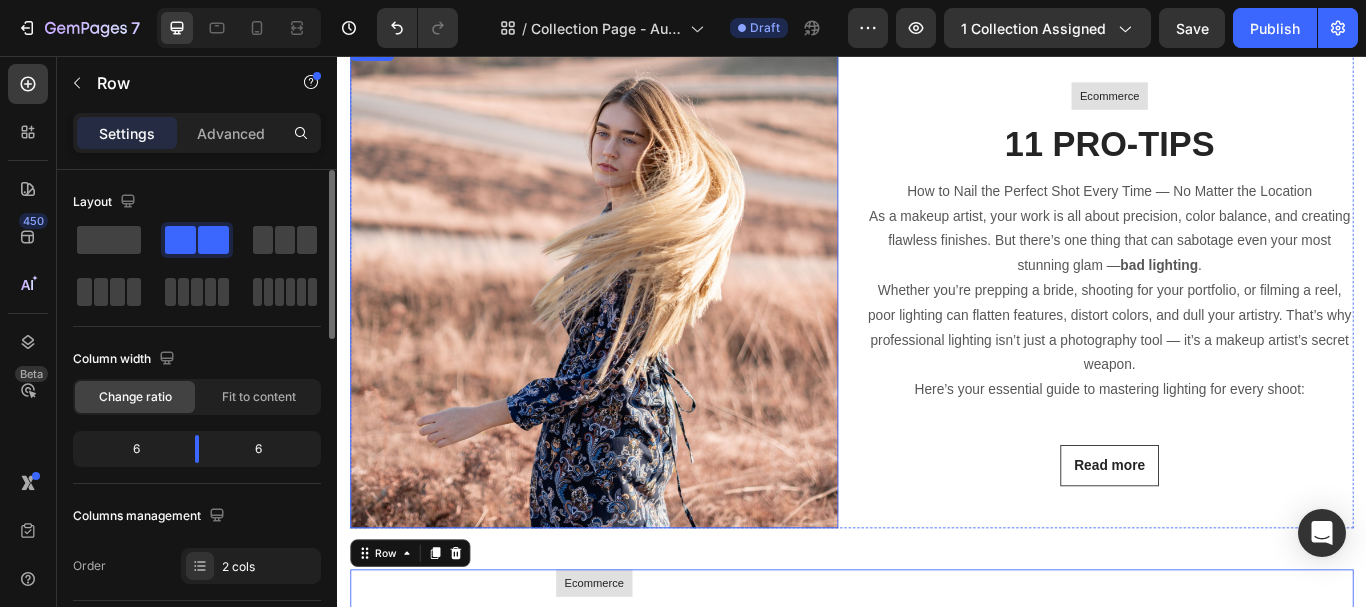 click at bounding box center [636, 322] 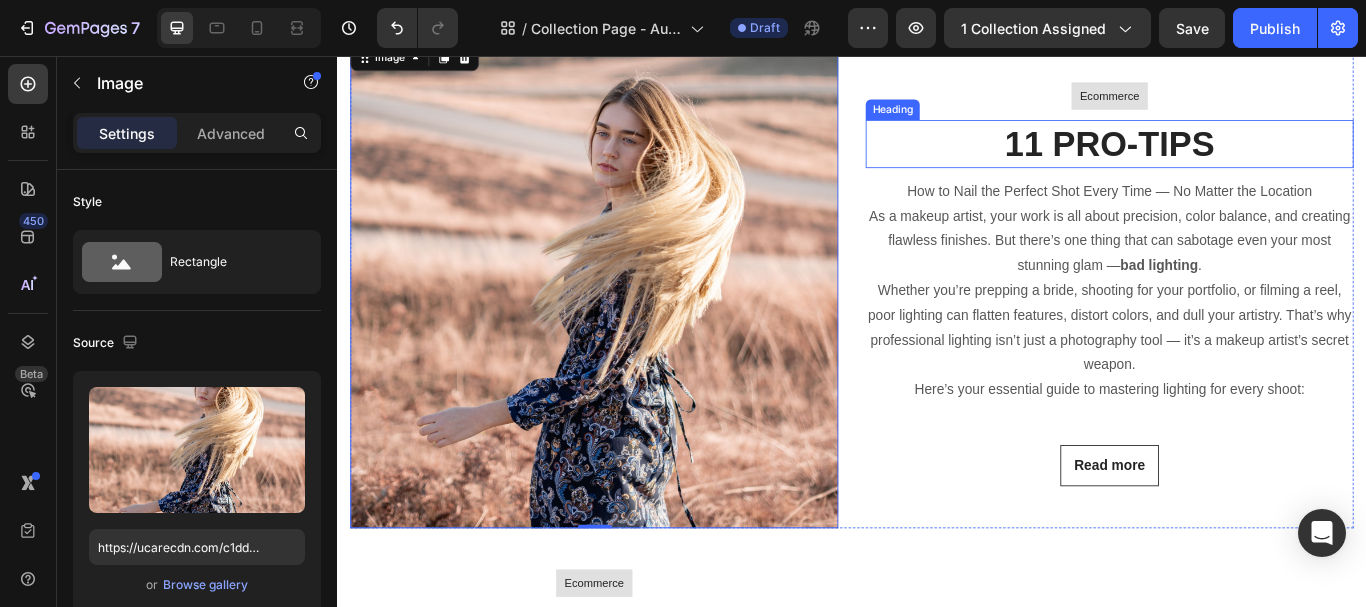 click on "11 PRO-TIPS" at bounding box center [1237, 159] 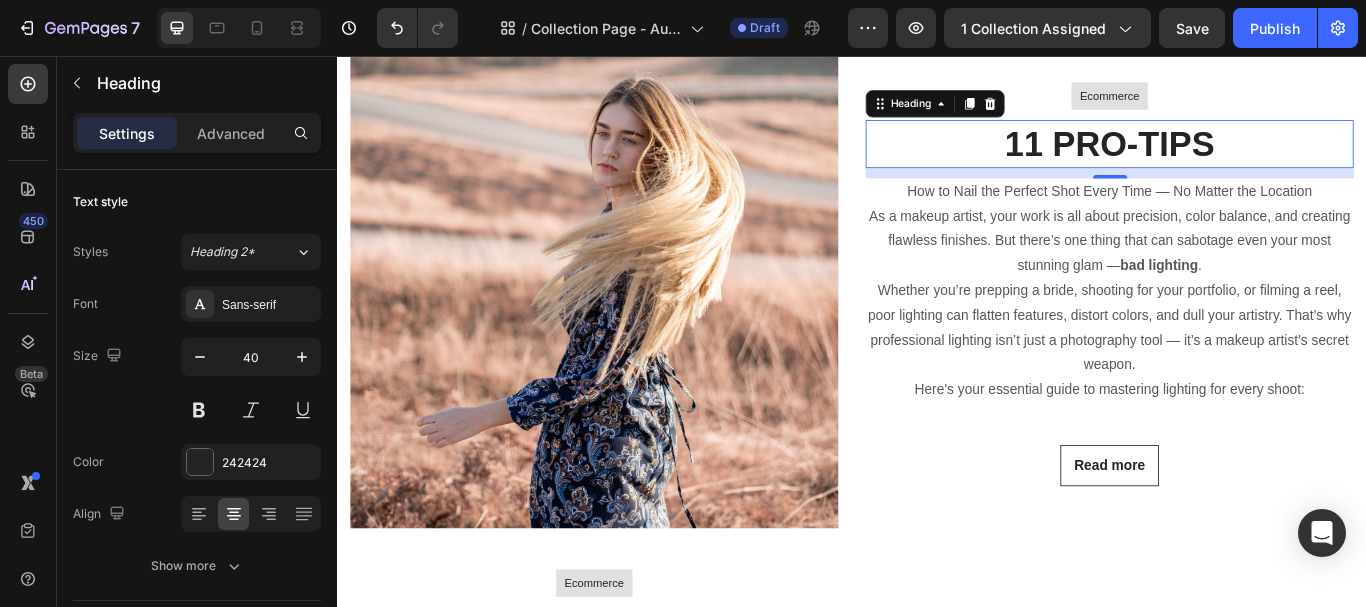 click on "11 PRO-TIPS" at bounding box center [1237, 159] 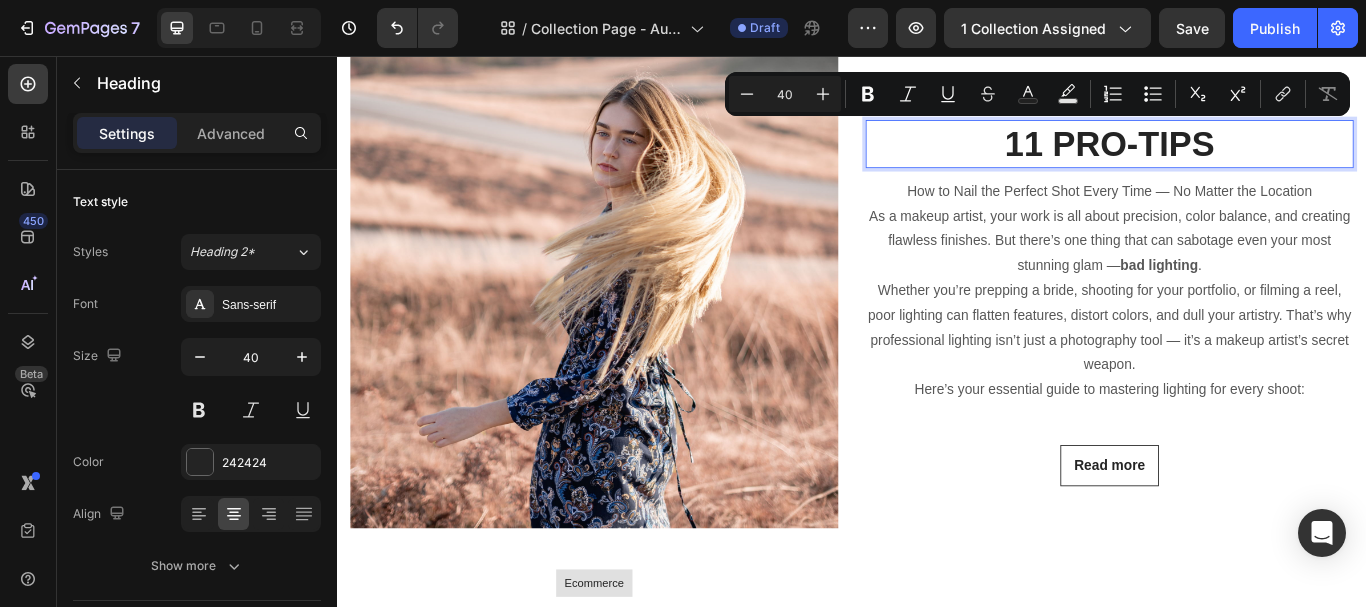 click on "11 PRO-TIPS" at bounding box center (1237, 159) 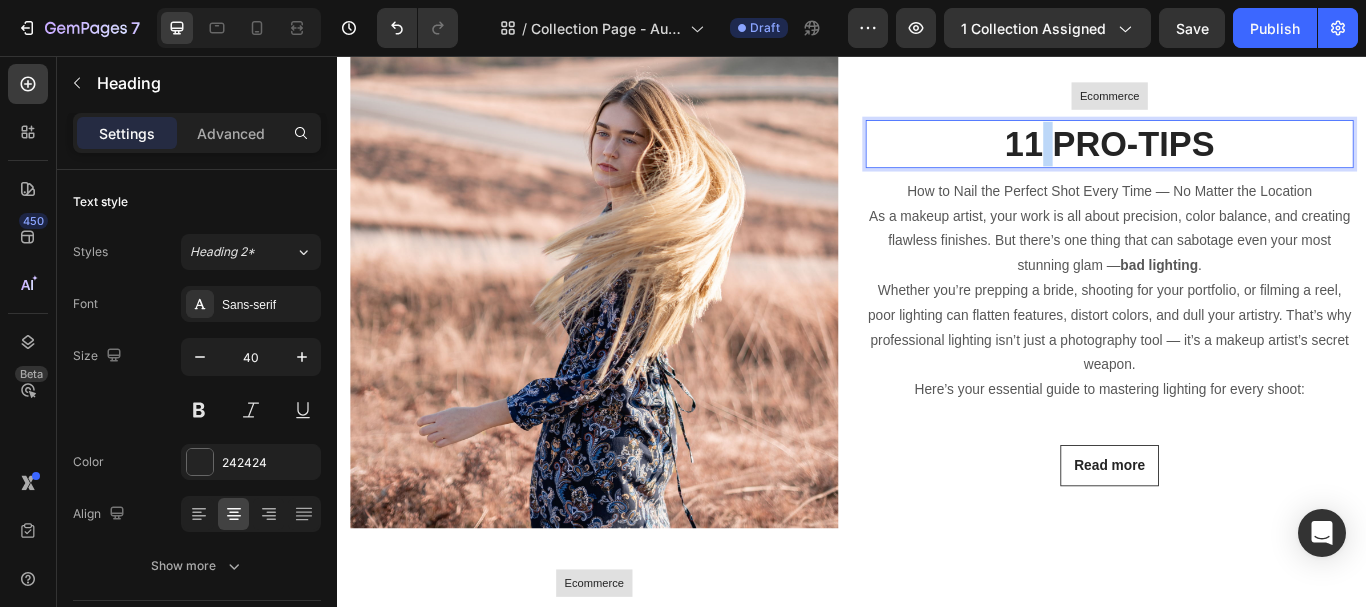 click on "11 PRO-TIPS" at bounding box center (1237, 159) 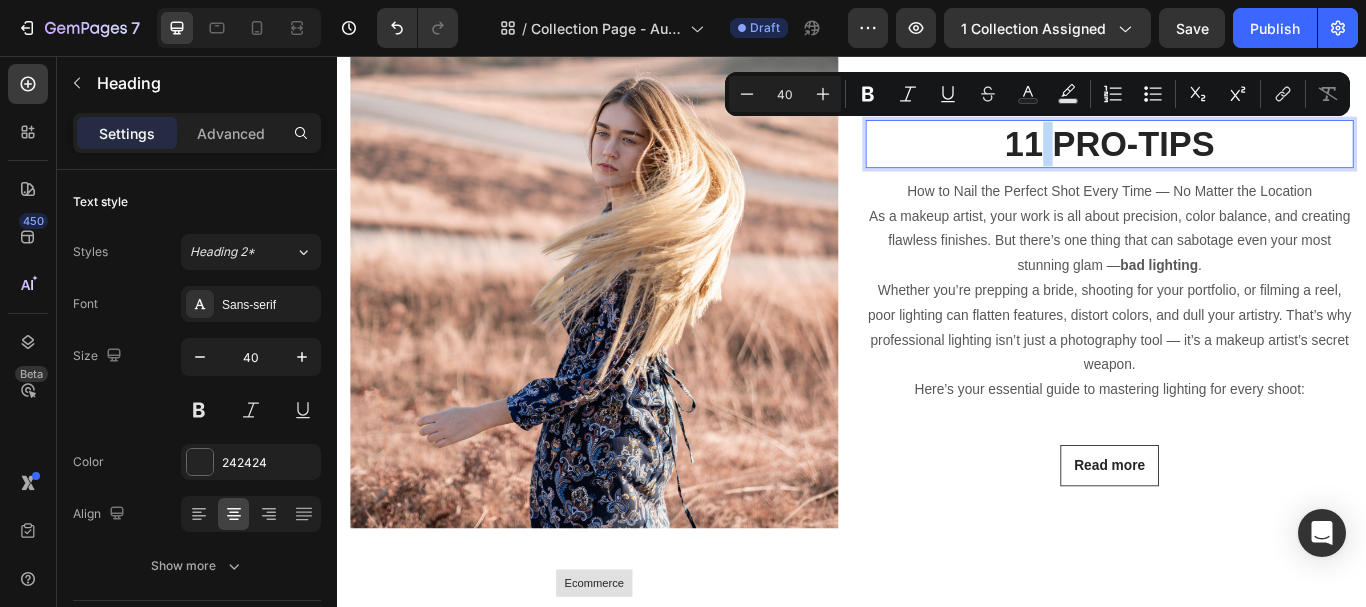 click on "11 PRO-TIPS" at bounding box center (1237, 159) 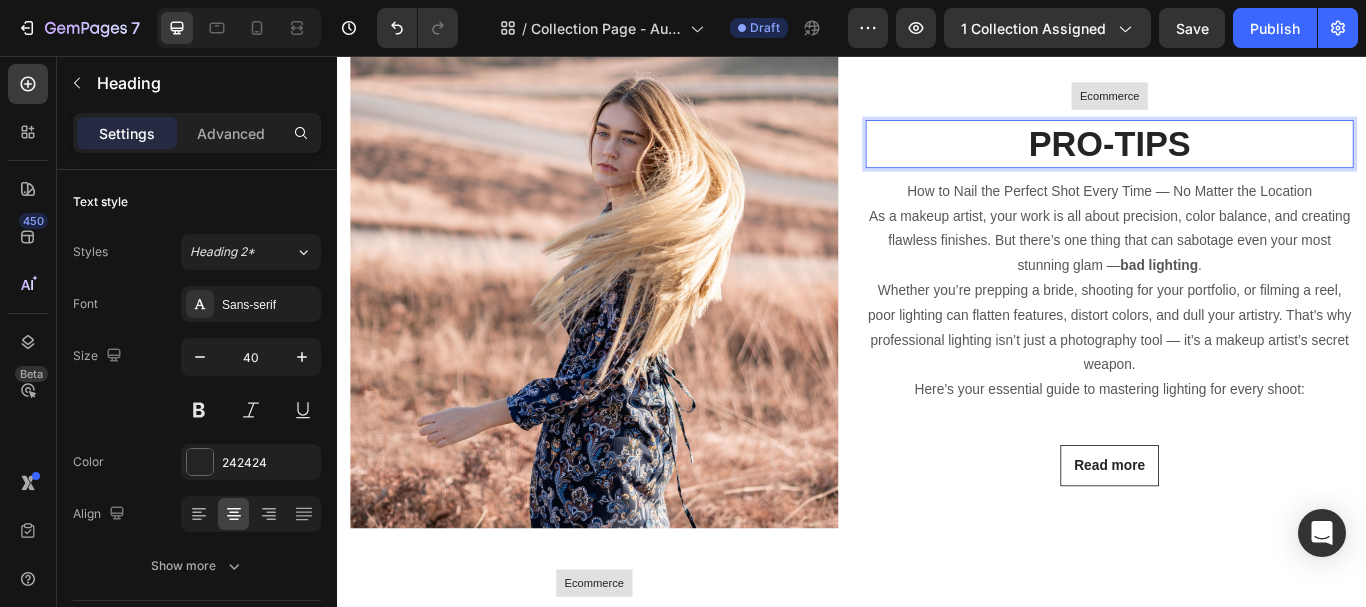 click on "PRO-TIPS" at bounding box center (1237, 159) 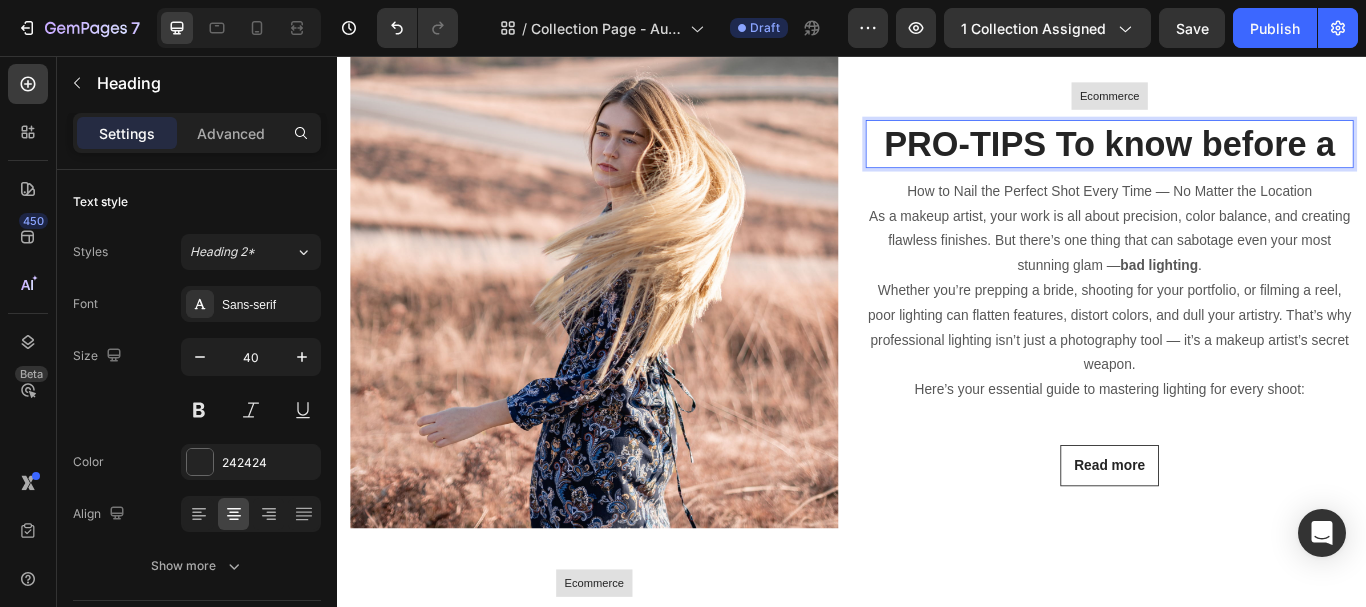 scroll, scrollTop: 5546, scrollLeft: 0, axis: vertical 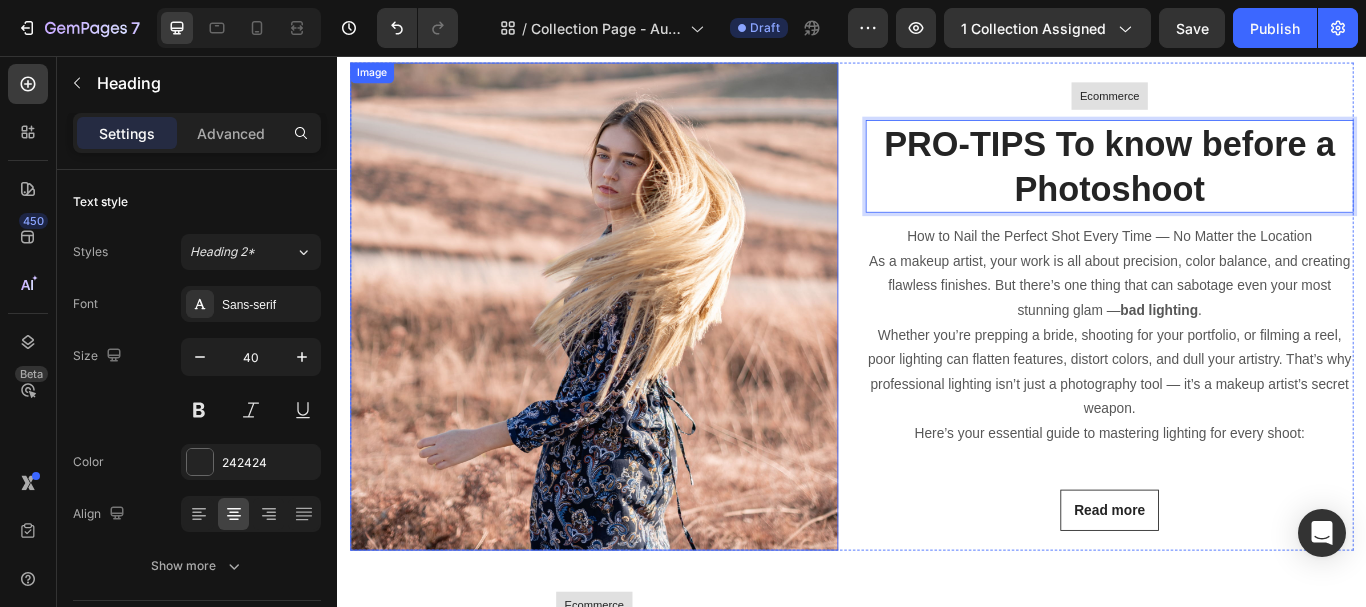click at bounding box center (636, 348) 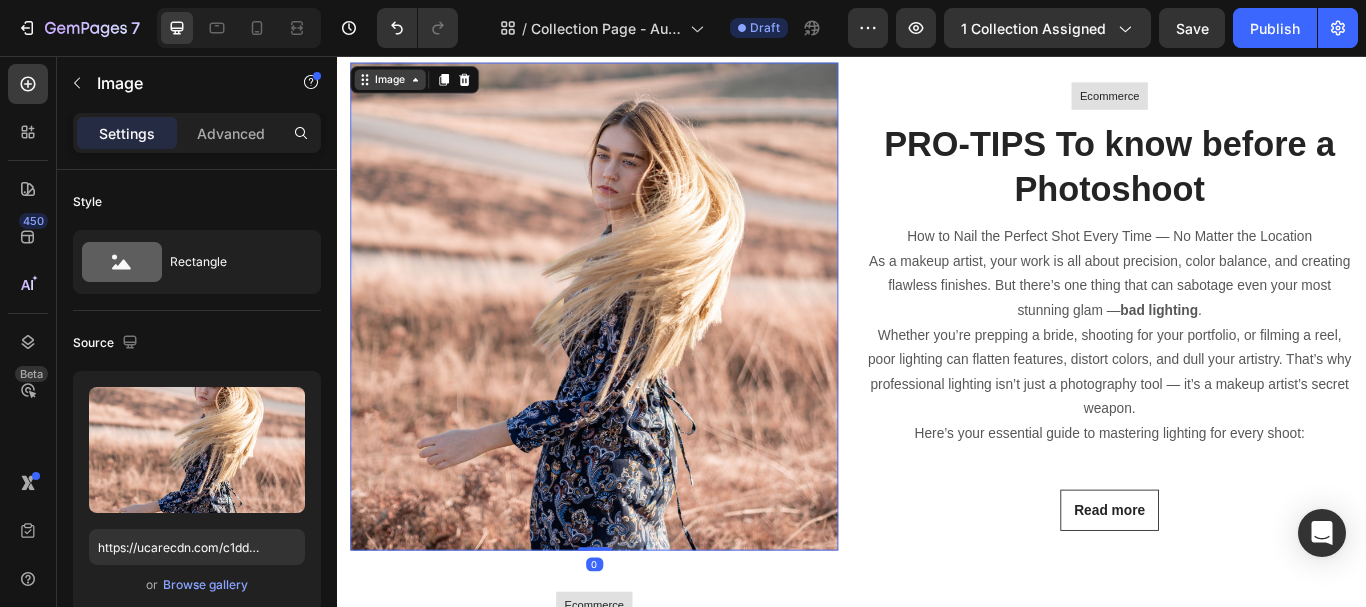 click on "Image" at bounding box center (398, 84) 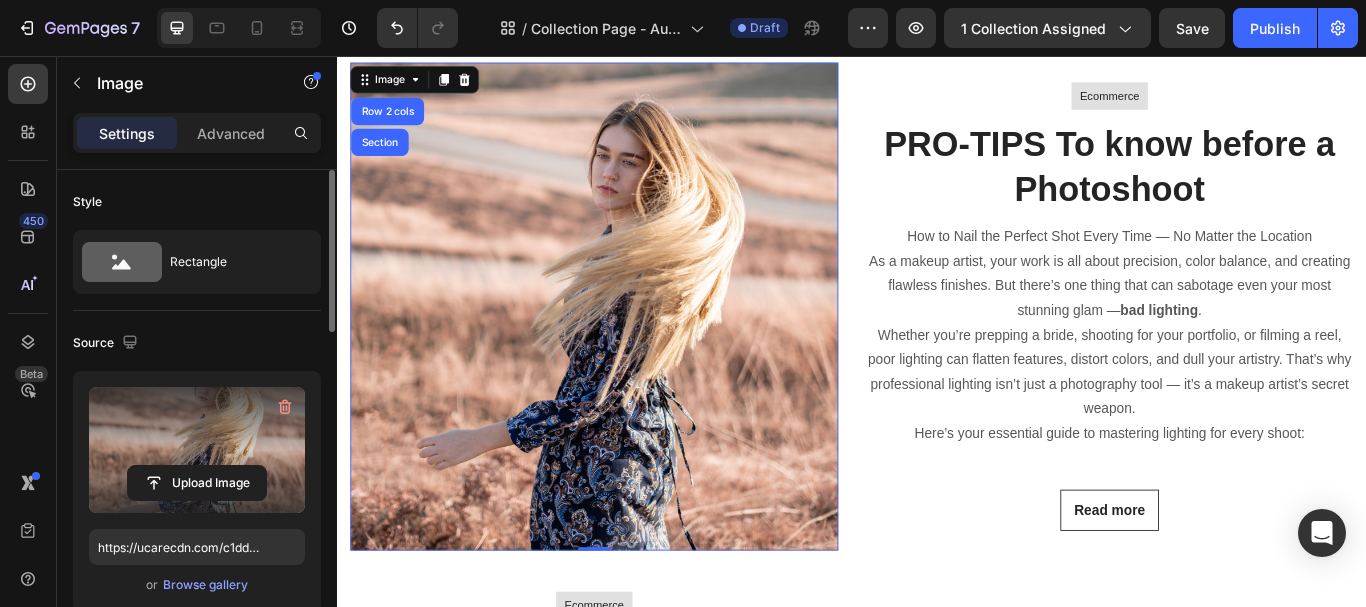scroll, scrollTop: 100, scrollLeft: 0, axis: vertical 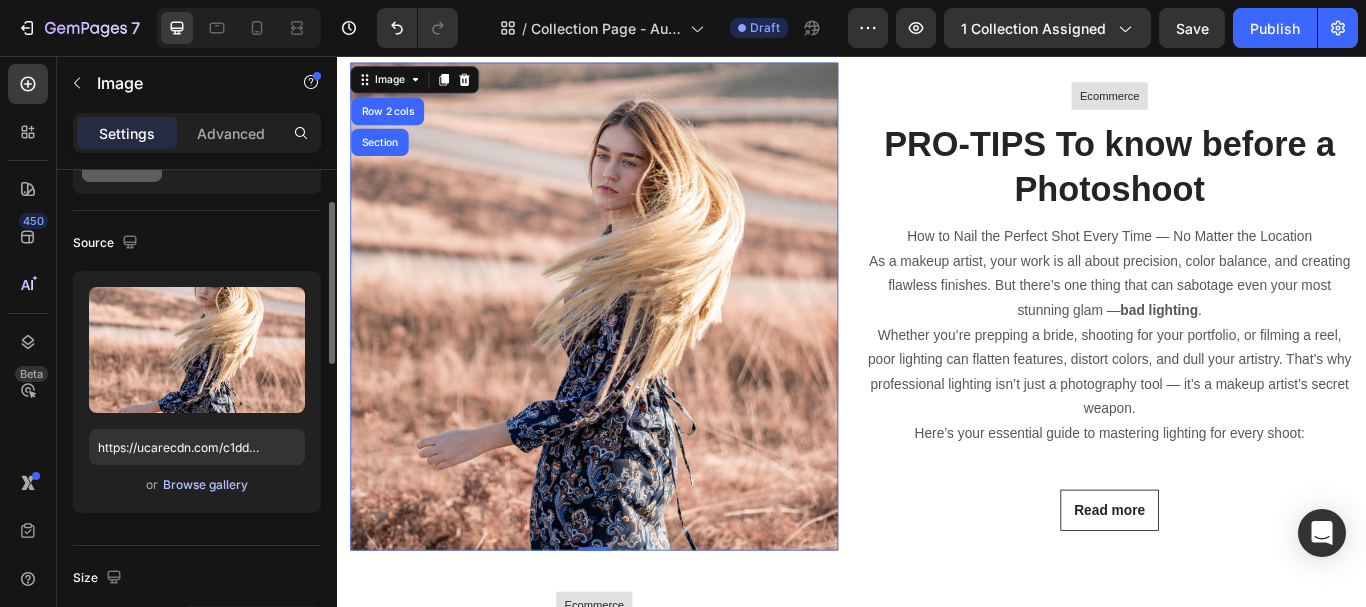 click on "Browse gallery" at bounding box center [205, 485] 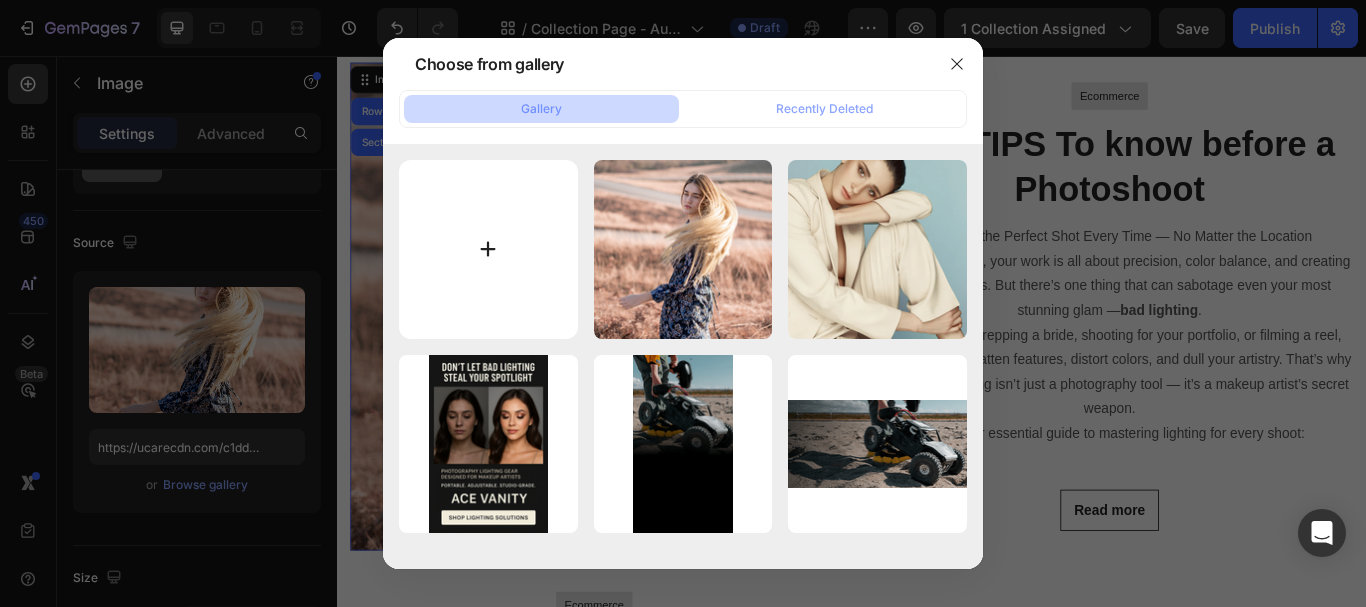 click at bounding box center (488, 249) 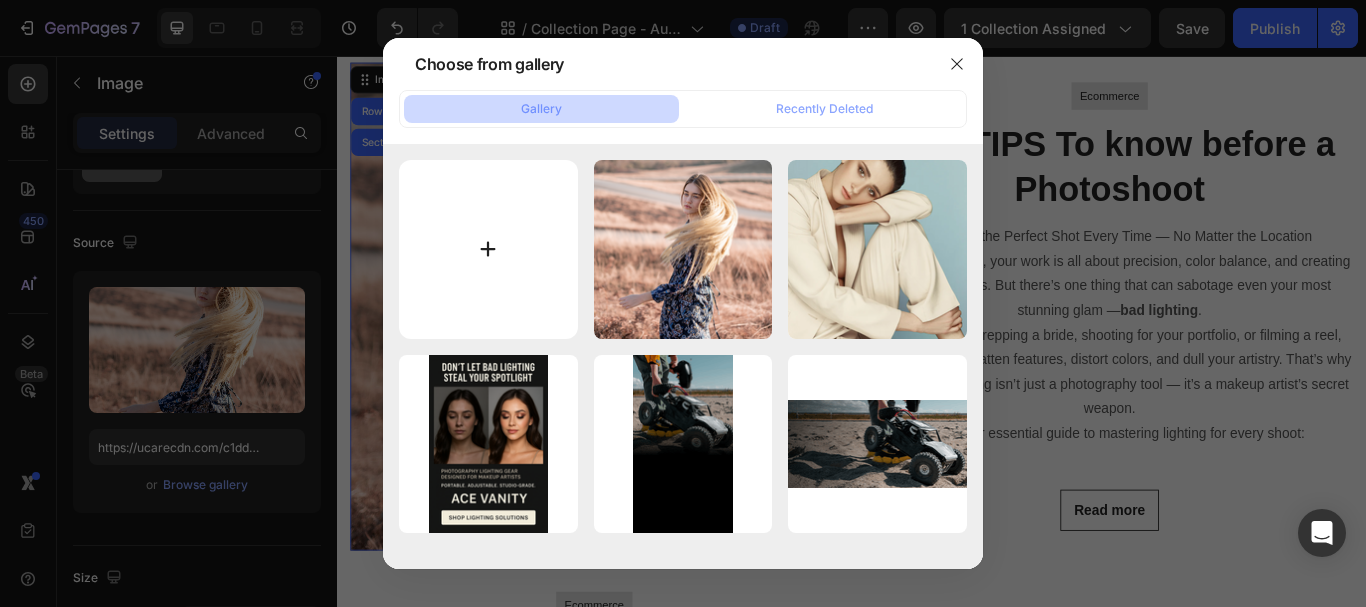 type on "C:\fakepath\ChatGPT Image Aug 3, 2025, 06_52_18 PM.png" 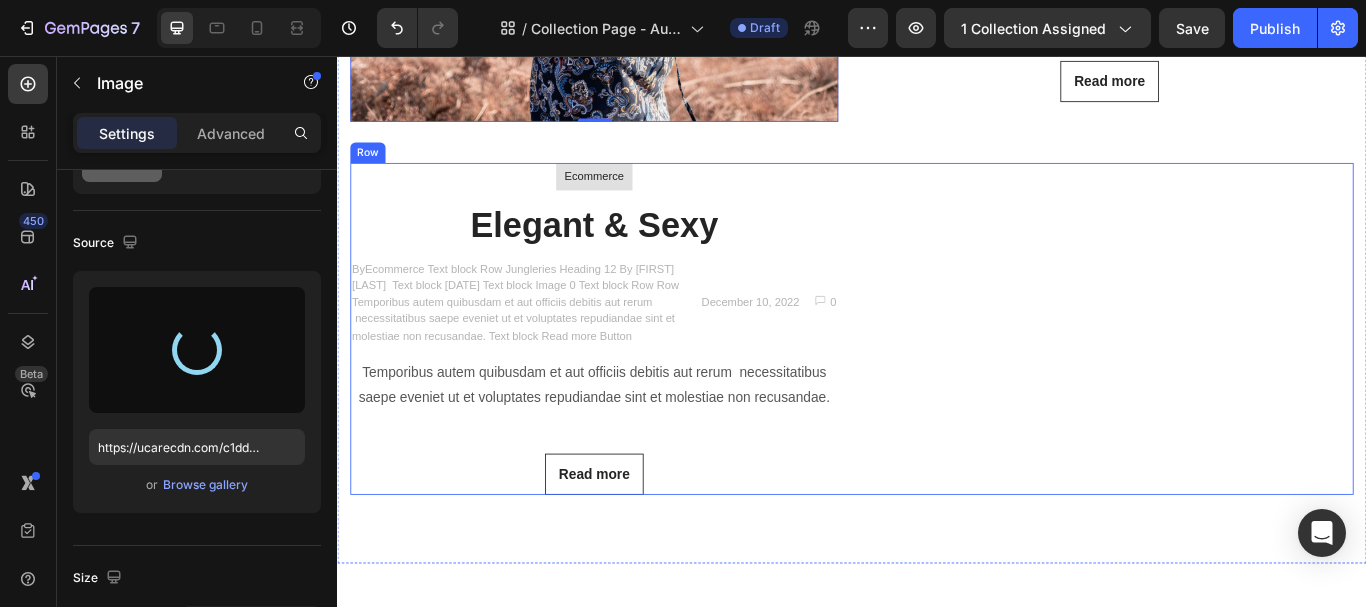 scroll, scrollTop: 5746, scrollLeft: 0, axis: vertical 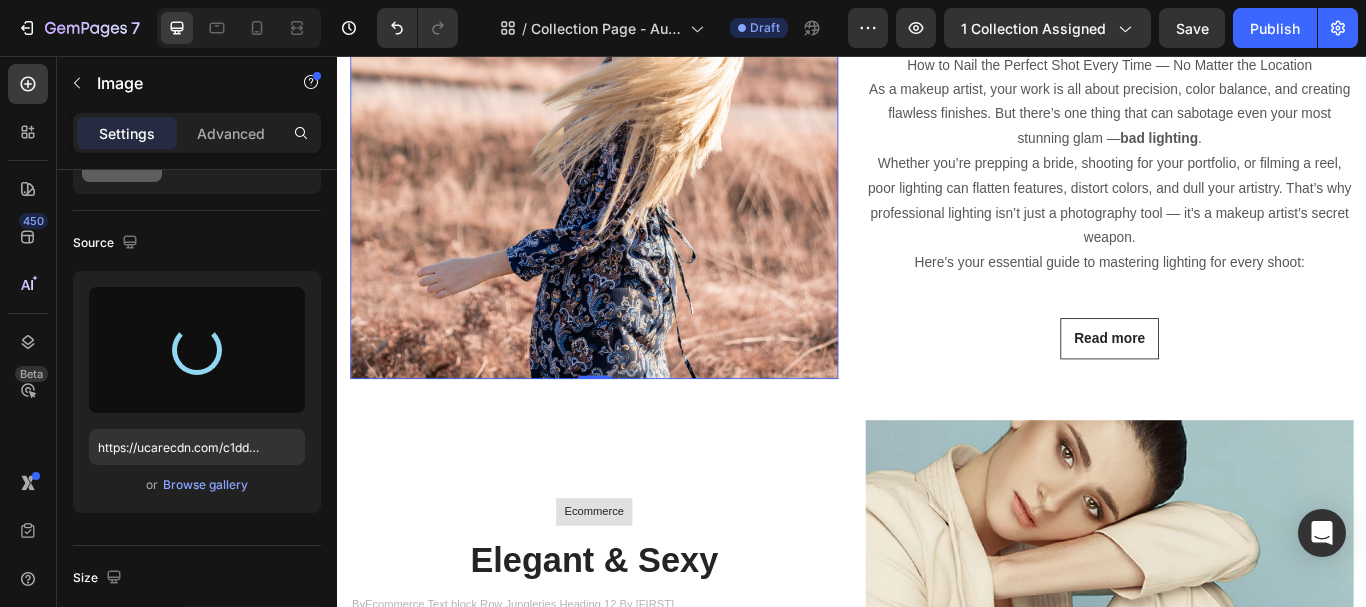 type on "https://cdn.shopify.com/s/files/1/0896/7153/2823/files/gempages_578283375849112338-38990cd1-c45e-4f62-92a5-70b2165c58e2.png" 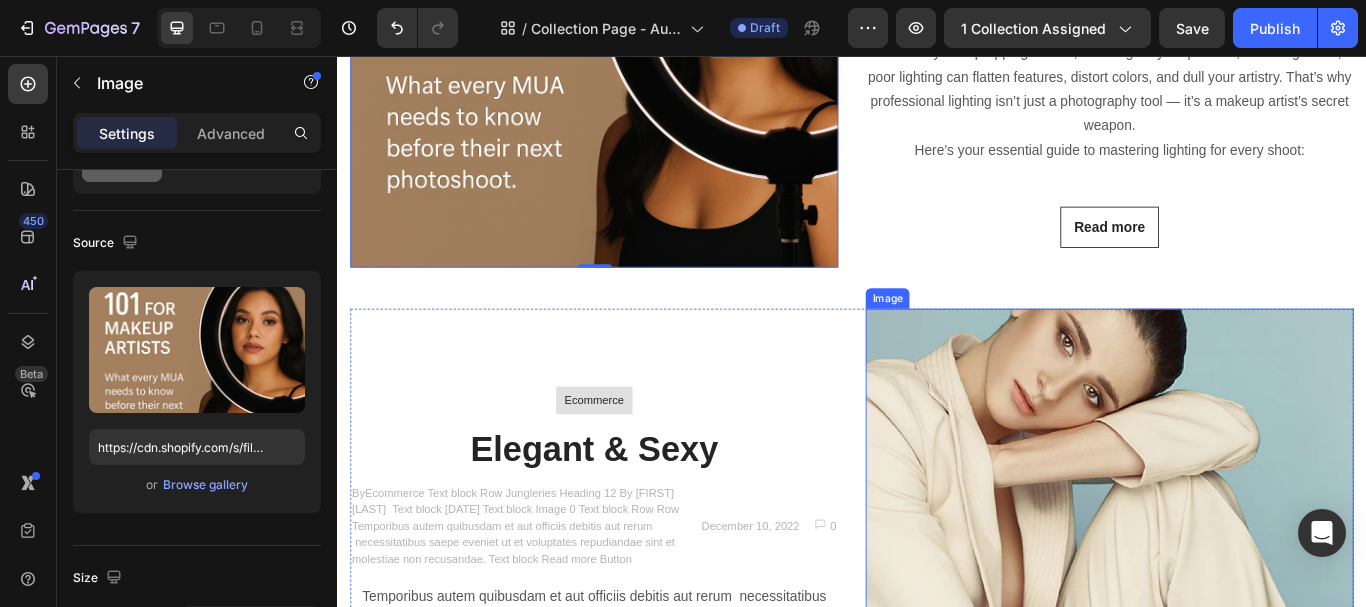 scroll, scrollTop: 5946, scrollLeft: 0, axis: vertical 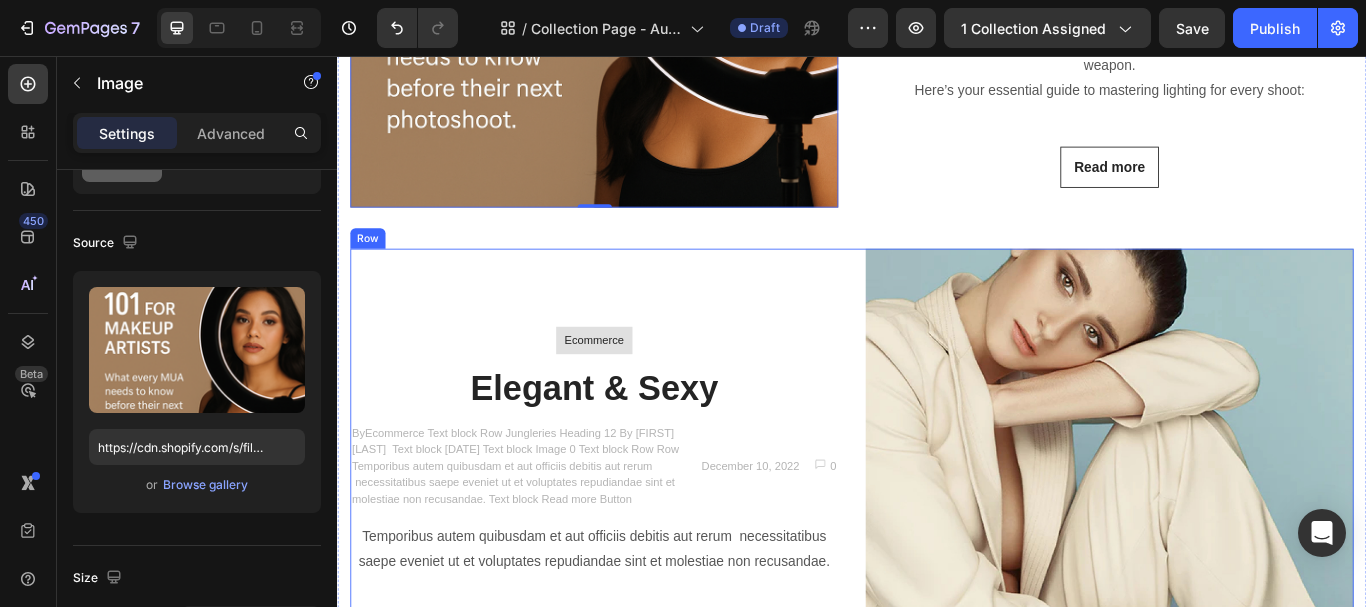 click on "Ecommerce Text block Row Elegant & Sexy Heading By  Jonh Park  Text block December 10, 2022 Text block Image 0 Text block Row Row Temporibus autem quibusdam et aut officiis debitis aut rerum  necessitatibus saepe eveniet ut et voluptates repudiandae sint et molestiae non recusandae. Text block Read more Button" at bounding box center [636, 565] 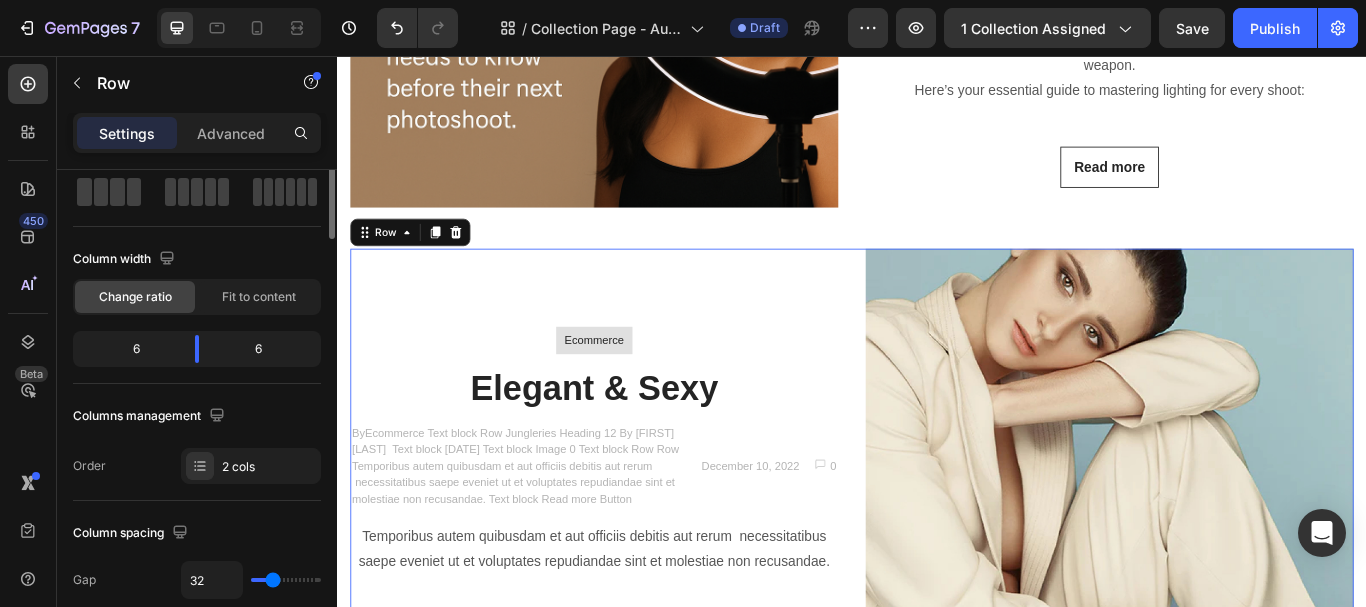 scroll, scrollTop: 0, scrollLeft: 0, axis: both 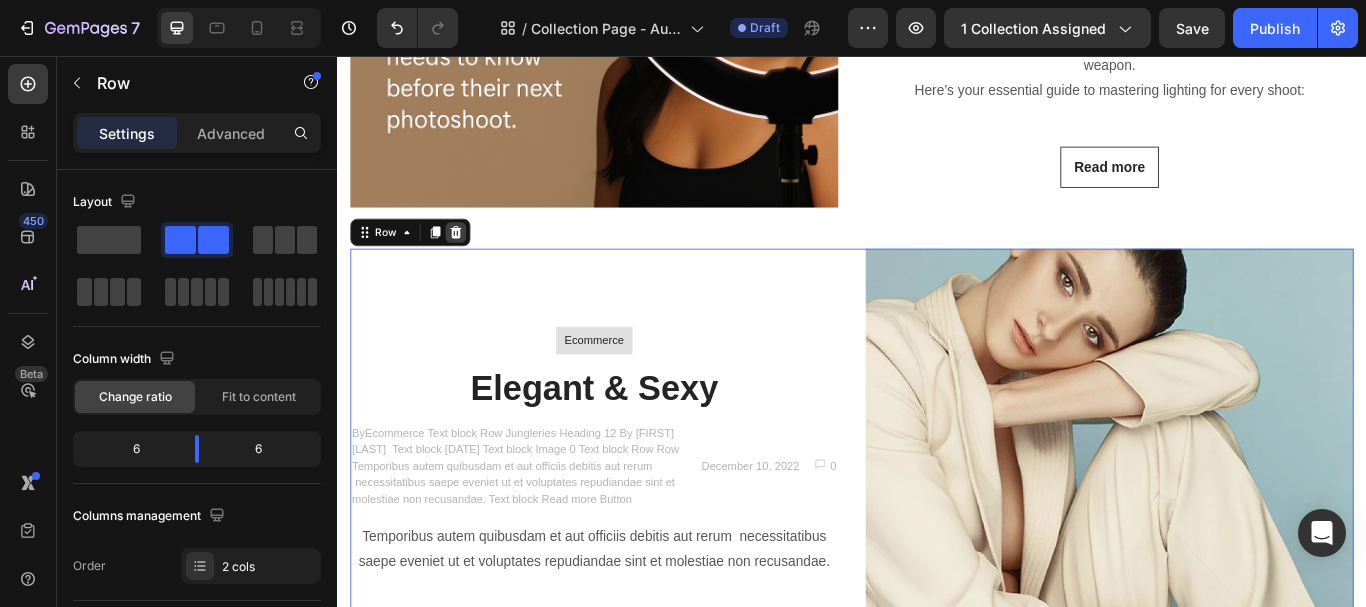 click 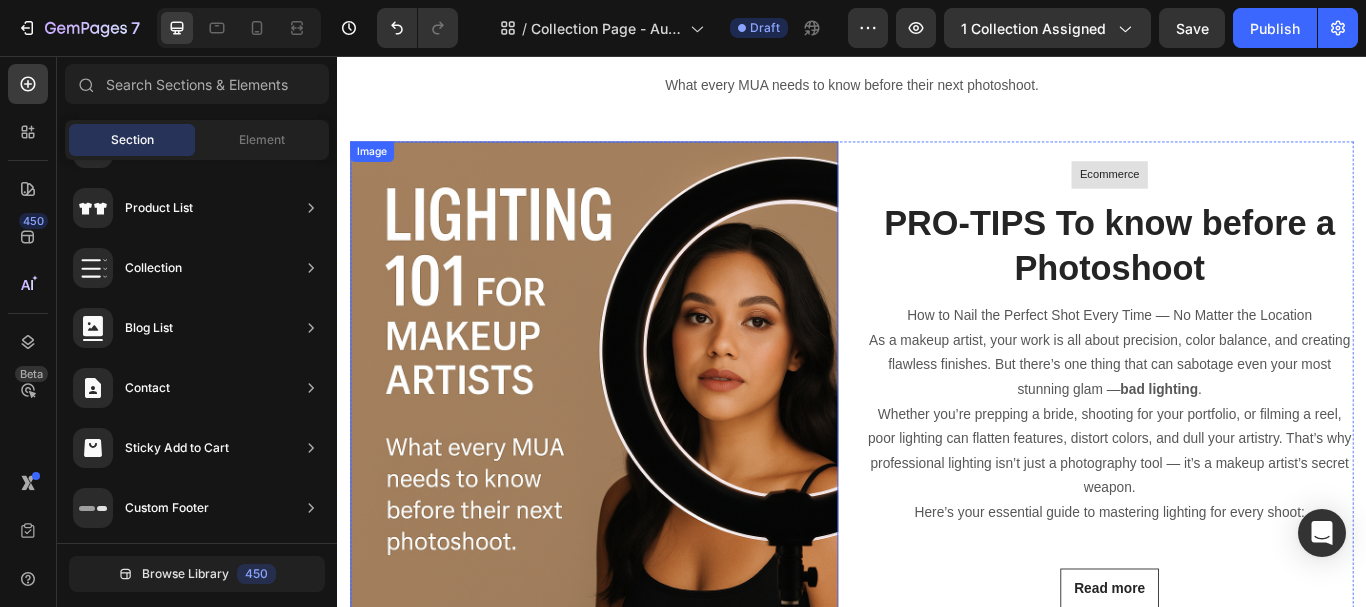 scroll, scrollTop: 5446, scrollLeft: 0, axis: vertical 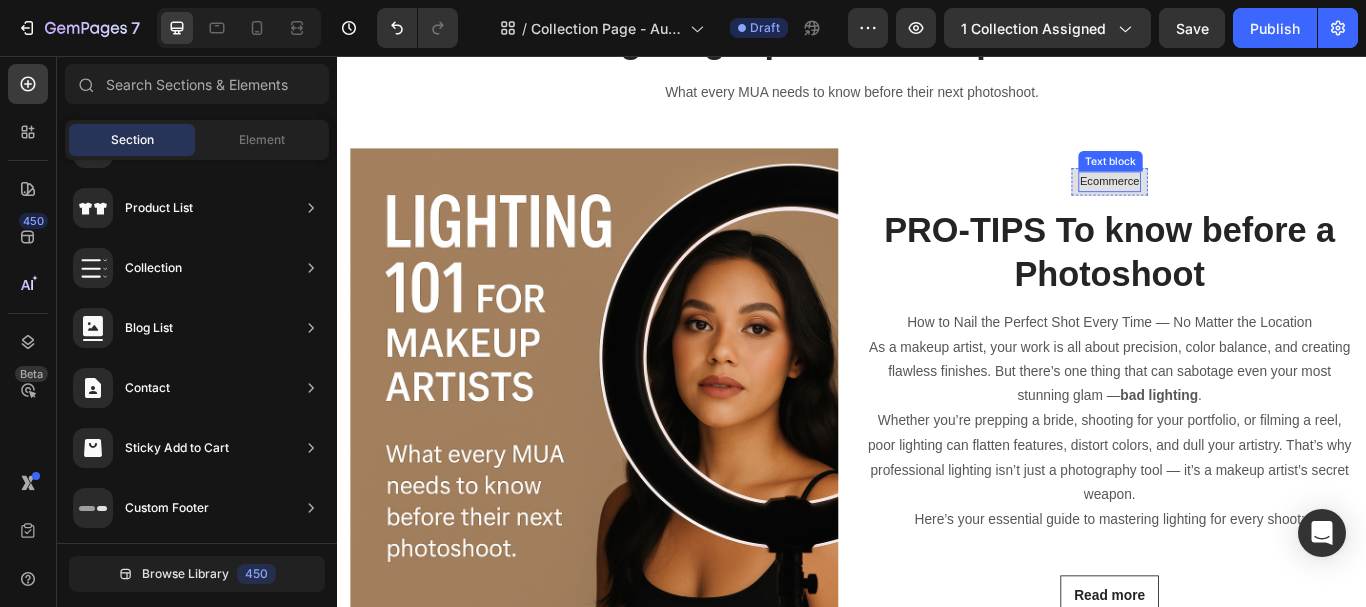 click on "Ecommerce" at bounding box center [1237, 203] 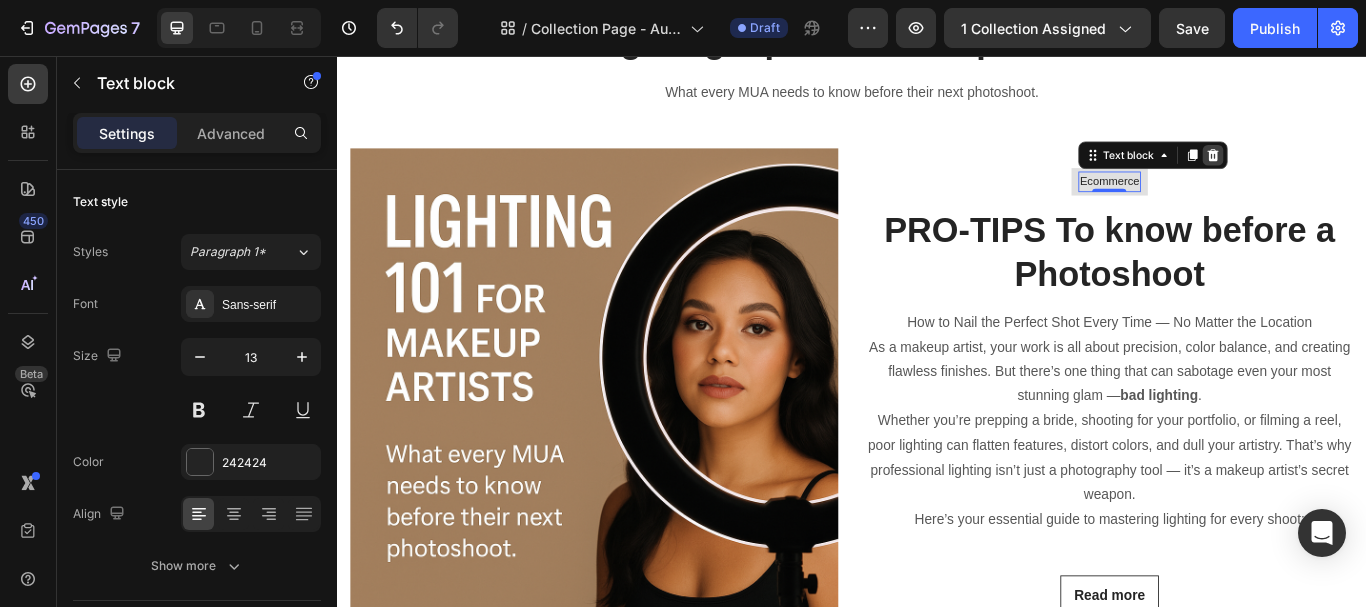click 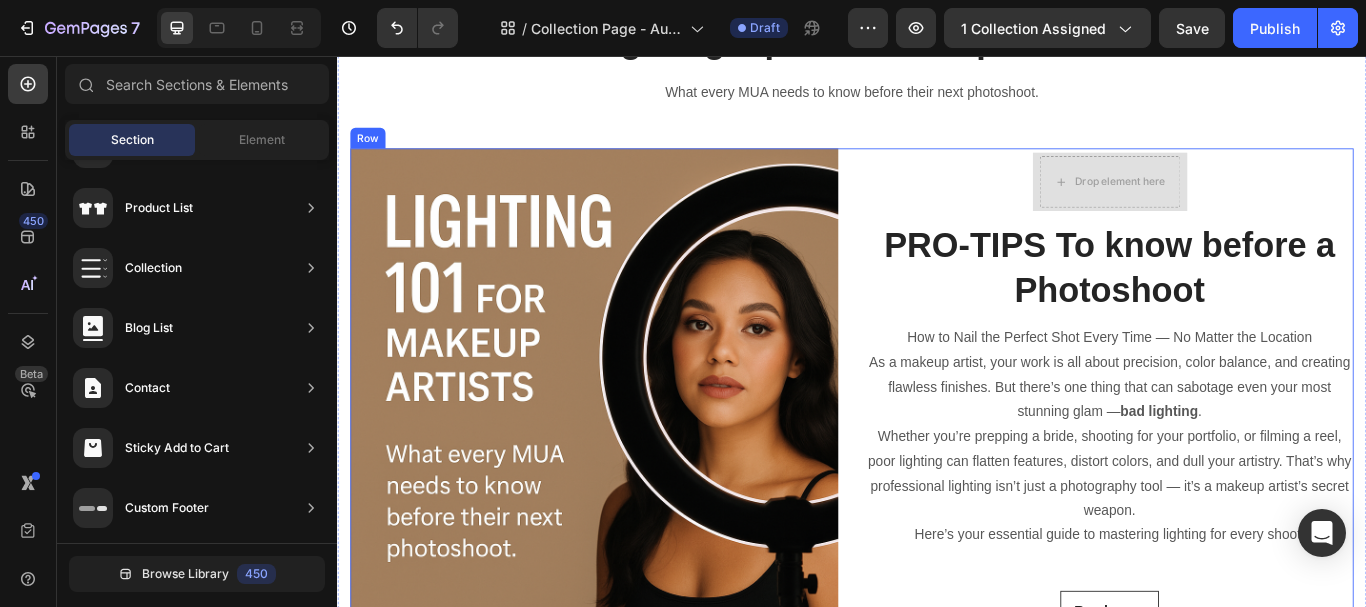click on "Drop element here Row  PRO-TIPS To know before a Photoshoot  Heading How to Nail the Perfect Shot Every Time — No Matter the Location As a makeup artist, your work is all about precision, color balance, and creating flawless finishes. But there’s one thing that can sabotage even your most stunning glam —  bad lighting . Whether you’re prepping a bride, shooting for your portfolio, or filming a reel, poor lighting can flatten features, distort colors, and dull your artistry. That’s why professional lighting isn’t just a photography tool — it’s a makeup artist’s secret weapon. Here’s your essential guide to mastering lighting for every shoot: Text block Read more Button" at bounding box center [1237, 448] 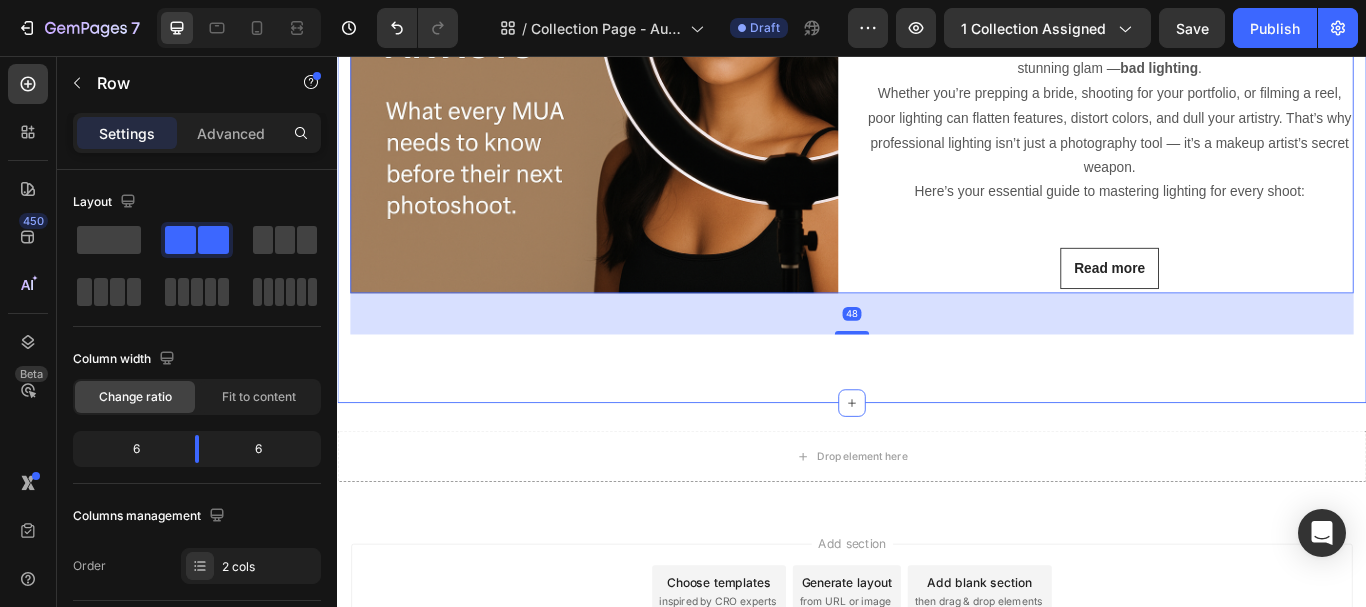 scroll, scrollTop: 6011, scrollLeft: 0, axis: vertical 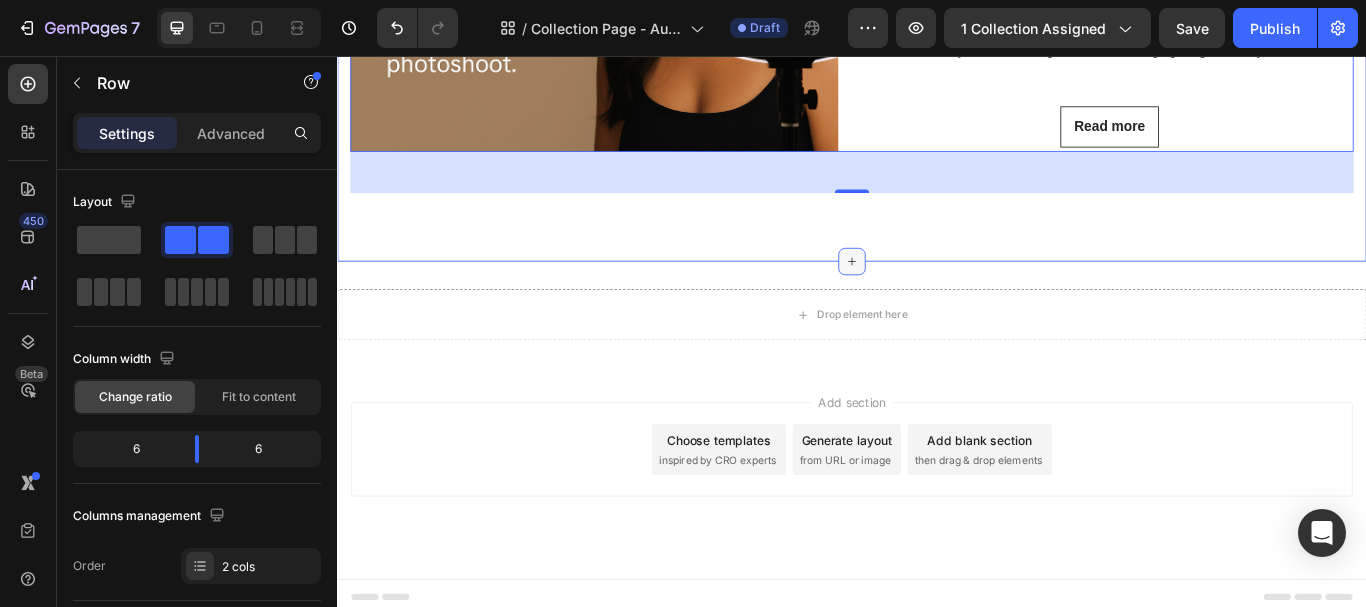 click 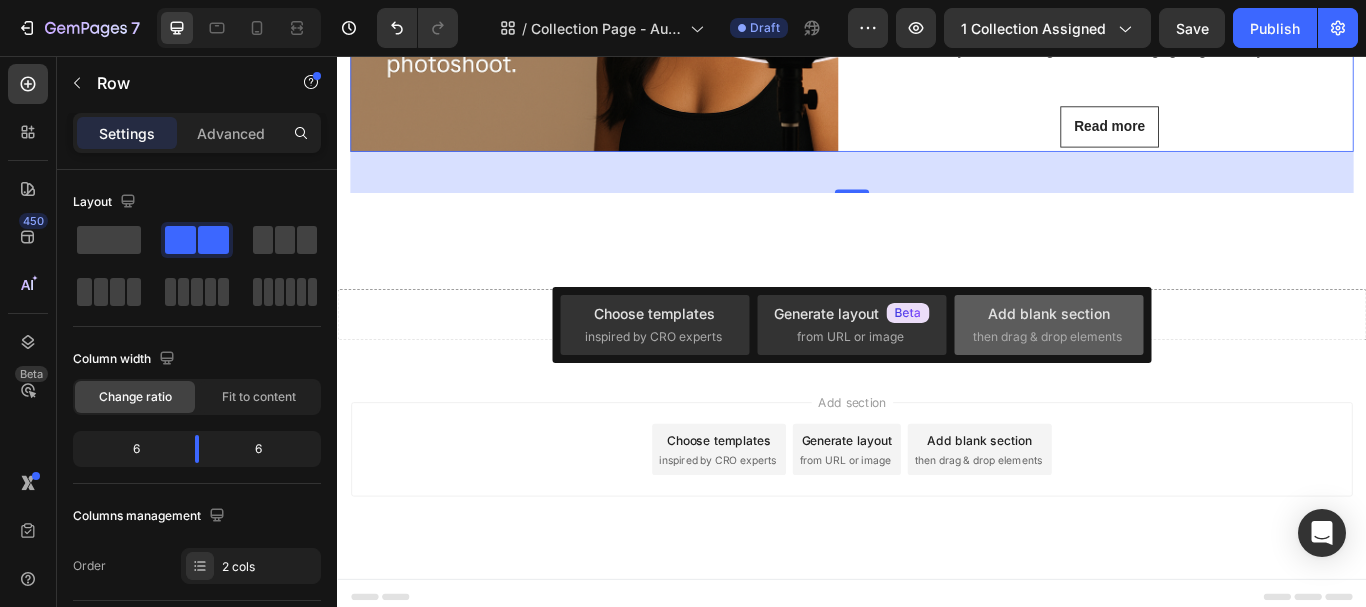 click on "then drag & drop elements" at bounding box center [1047, 337] 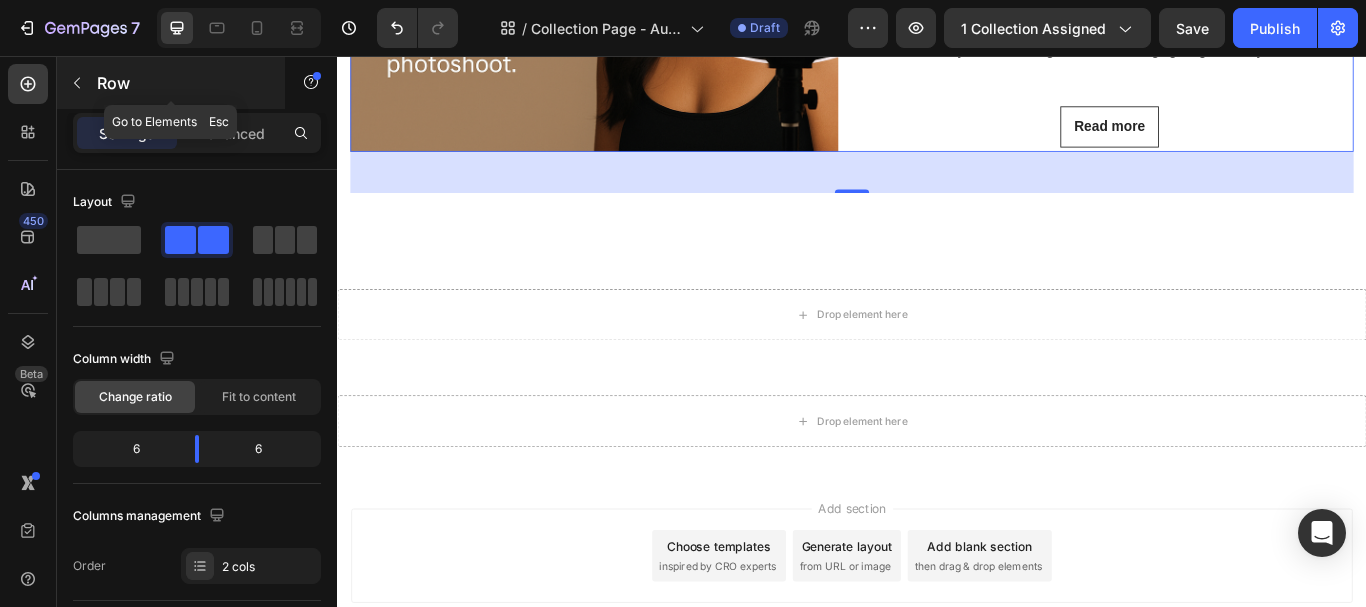 click 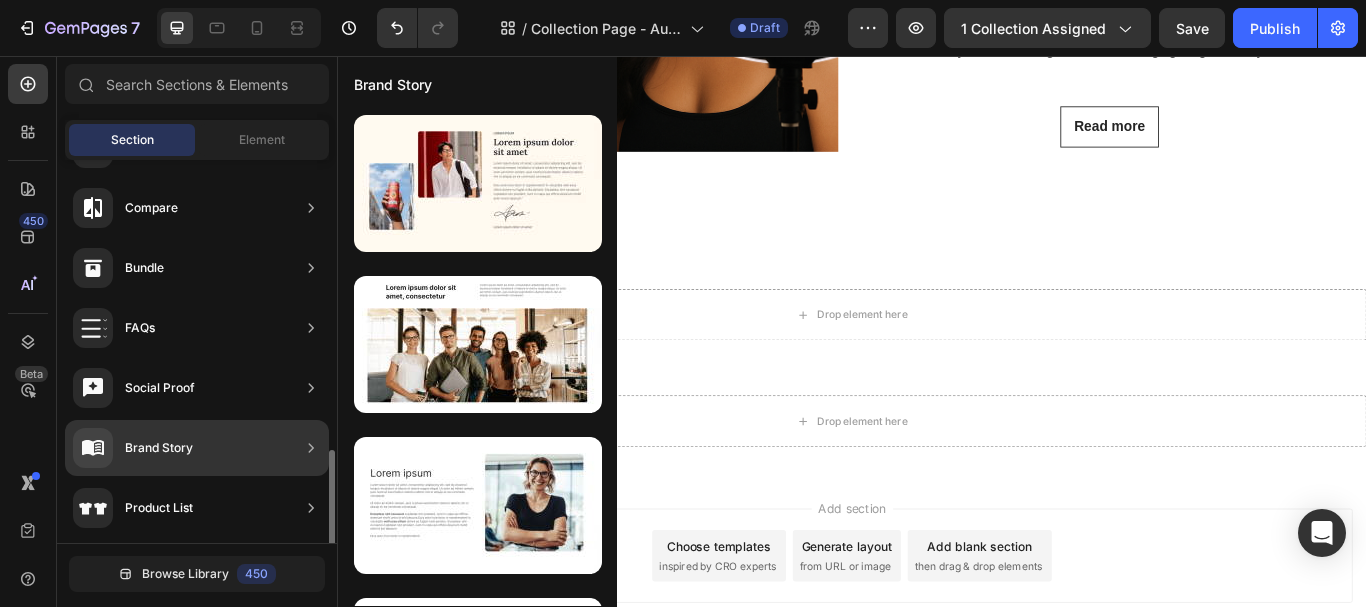 scroll, scrollTop: 376, scrollLeft: 0, axis: vertical 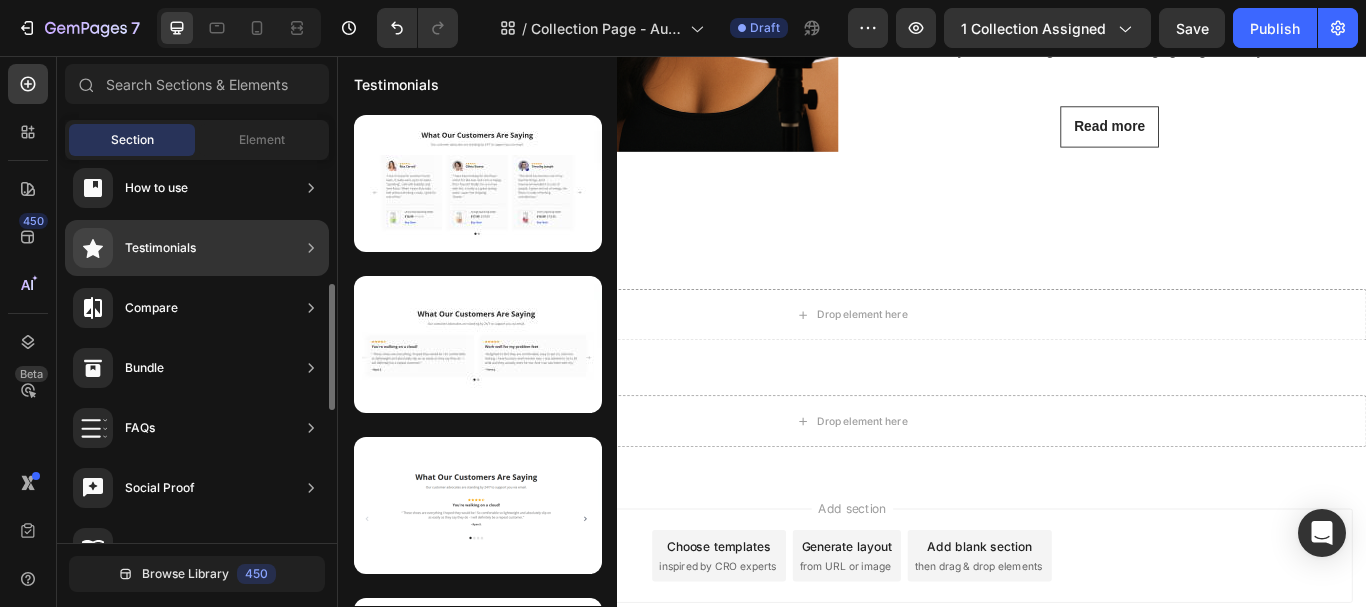 click on "Testimonials" at bounding box center [160, 248] 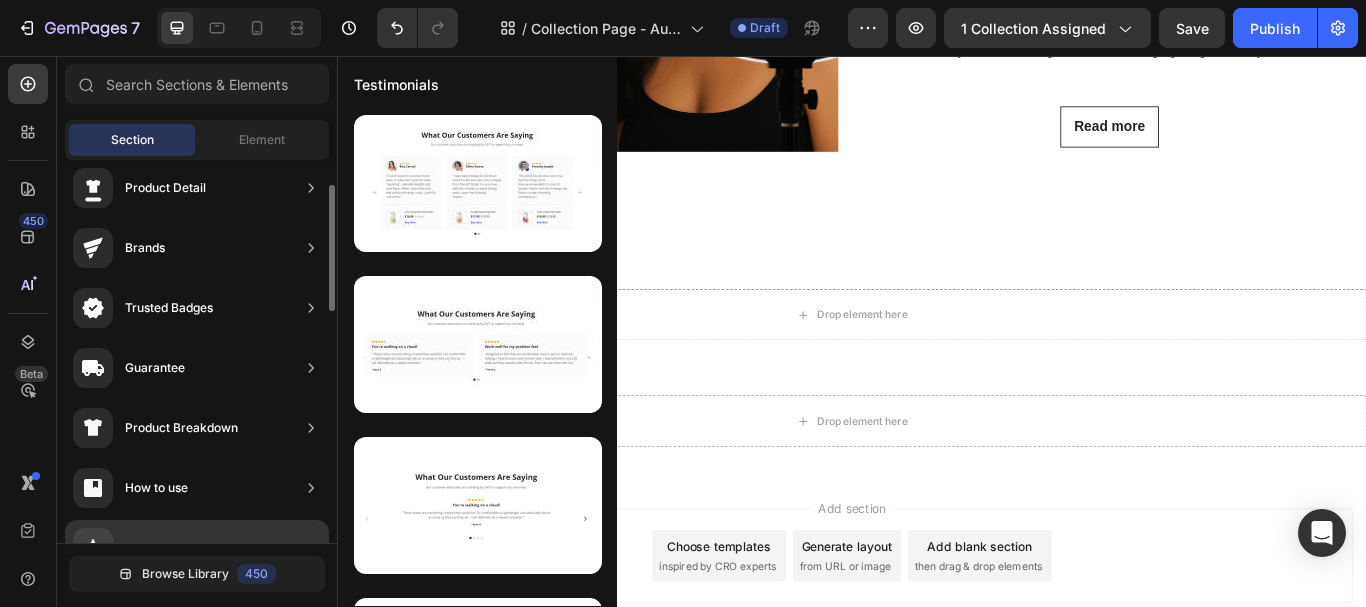 scroll, scrollTop: 0, scrollLeft: 0, axis: both 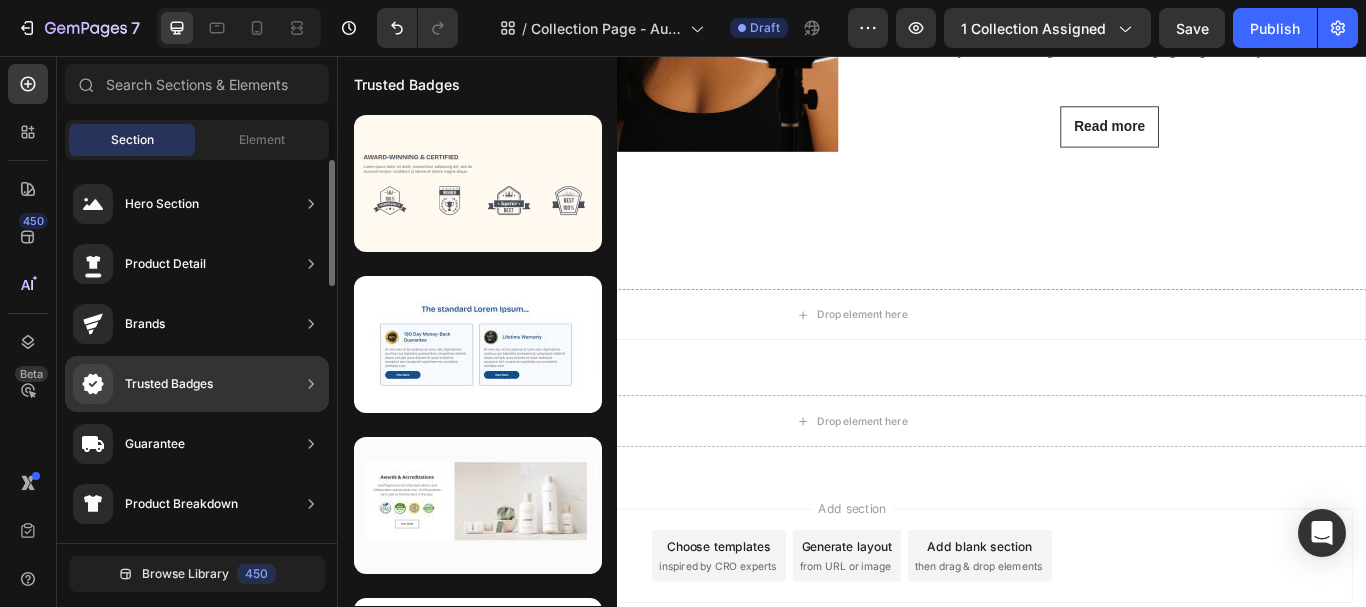 click on "Trusted Badges" at bounding box center [169, 384] 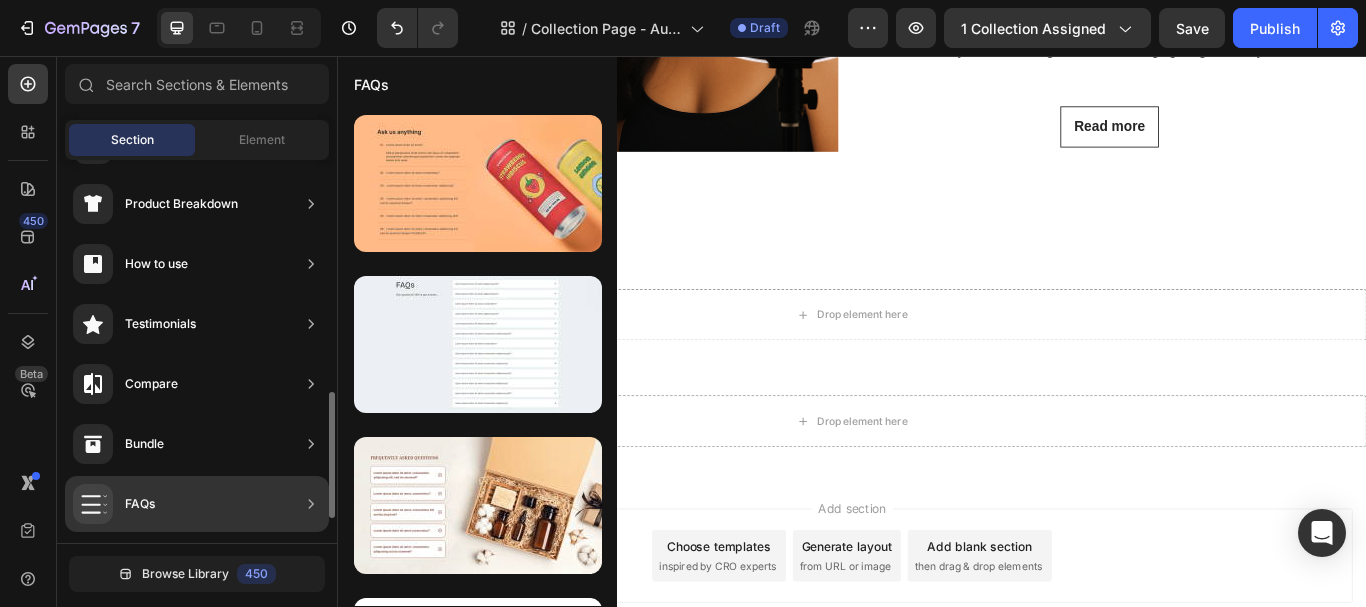 scroll, scrollTop: 400, scrollLeft: 0, axis: vertical 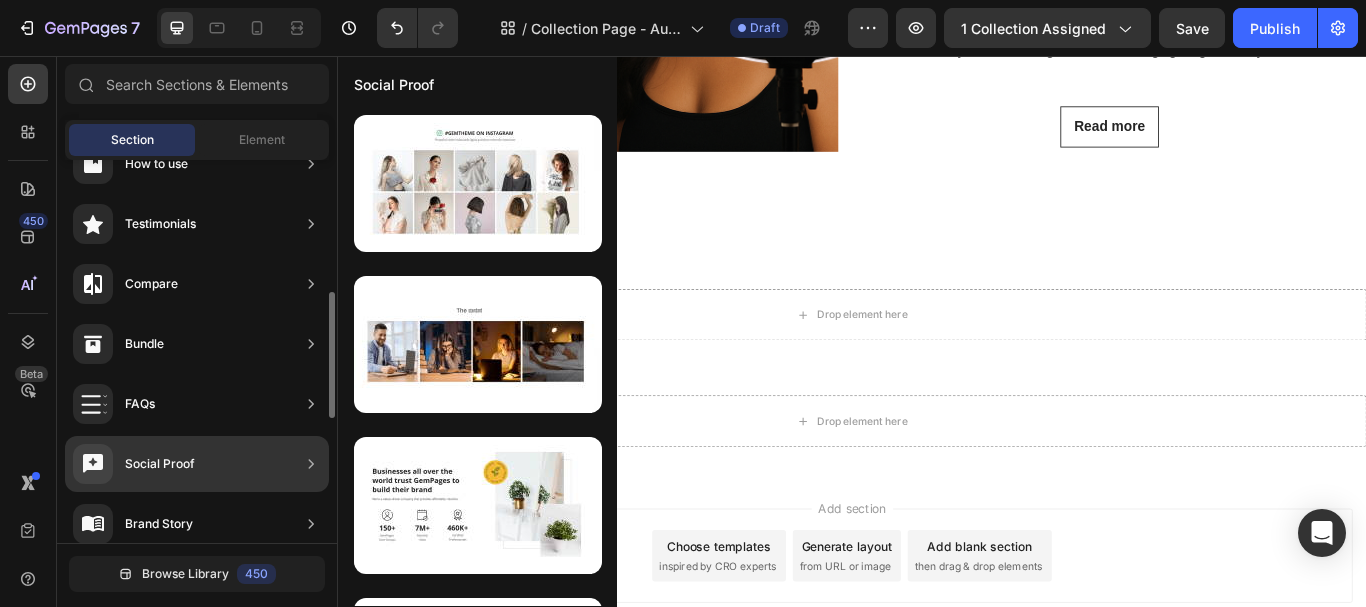click on "Social Proof" 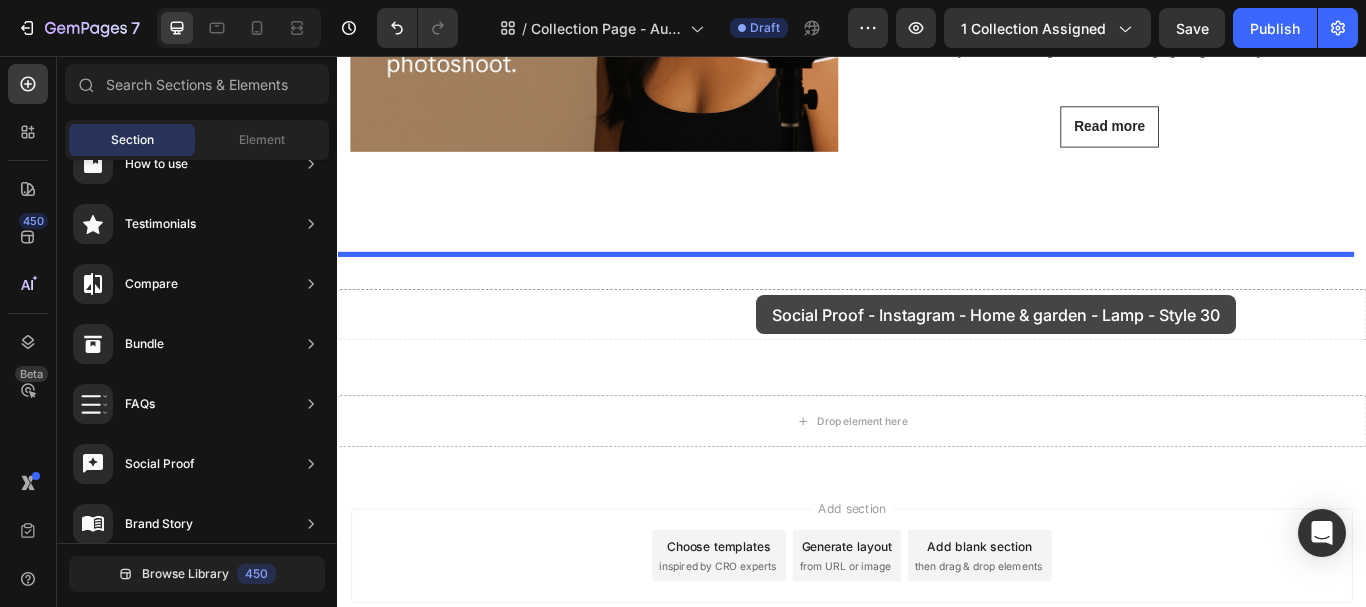 drag, startPoint x: 792, startPoint y: 420, endPoint x: 826, endPoint y: 335, distance: 91.5478 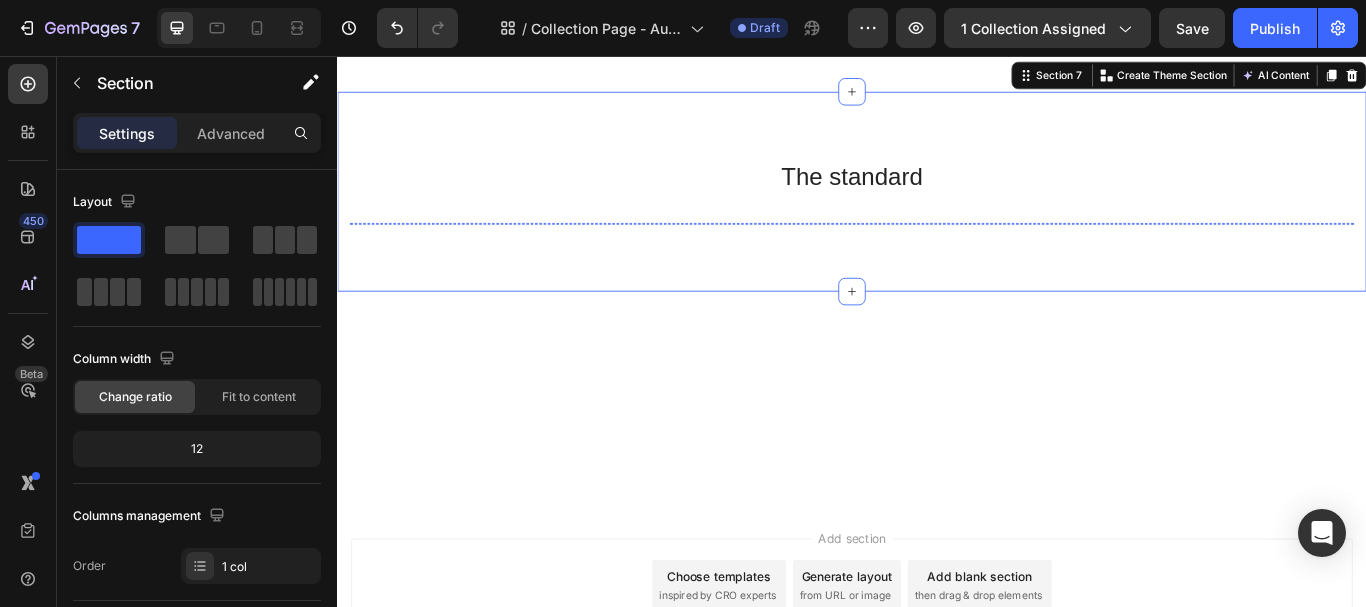 scroll, scrollTop: 6011, scrollLeft: 0, axis: vertical 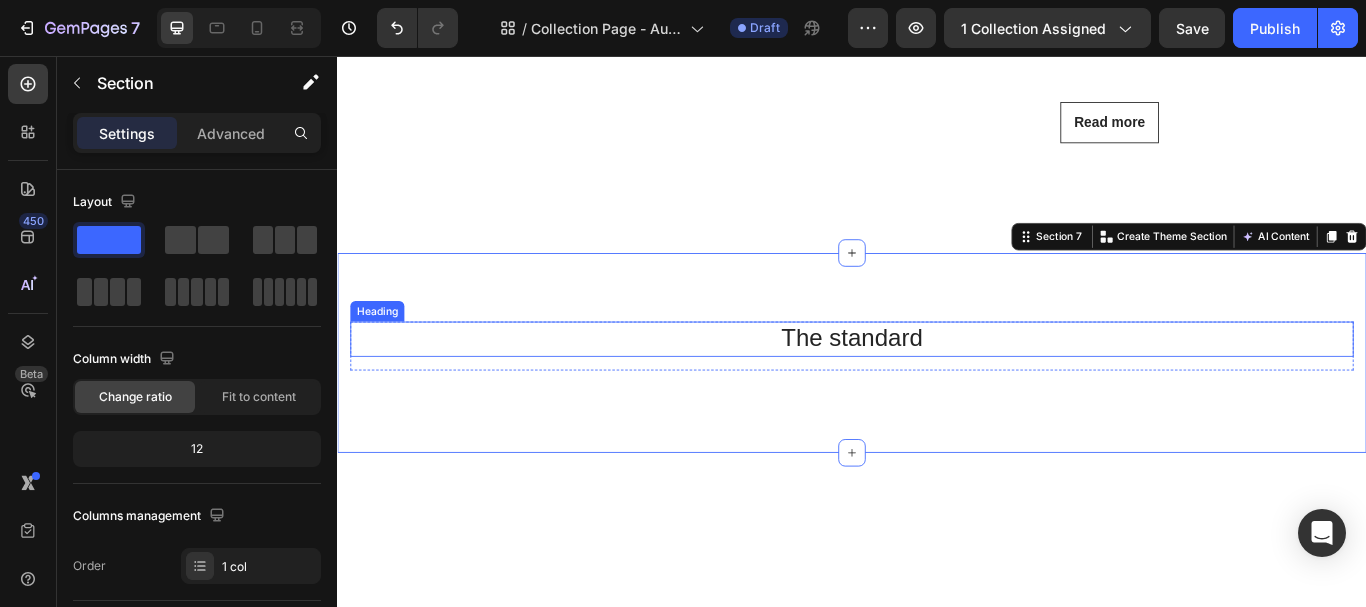 drag, startPoint x: 1348, startPoint y: 377, endPoint x: 1242, endPoint y: 522, distance: 179.61348 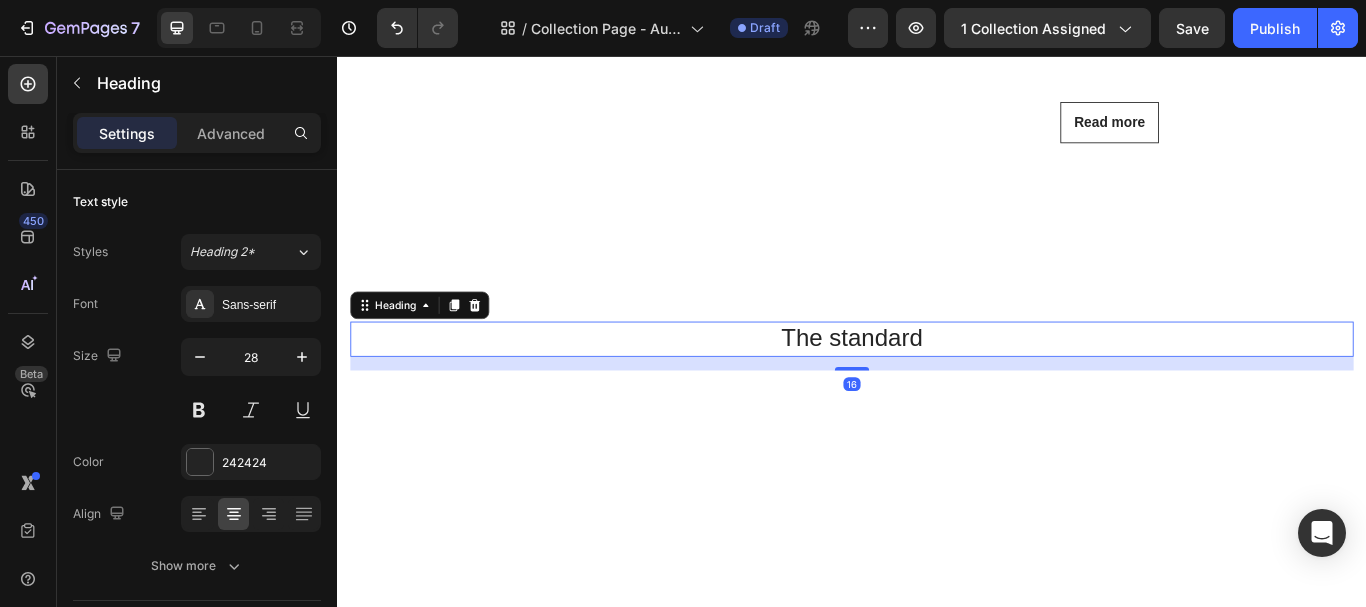 click on "The standard" at bounding box center (937, 386) 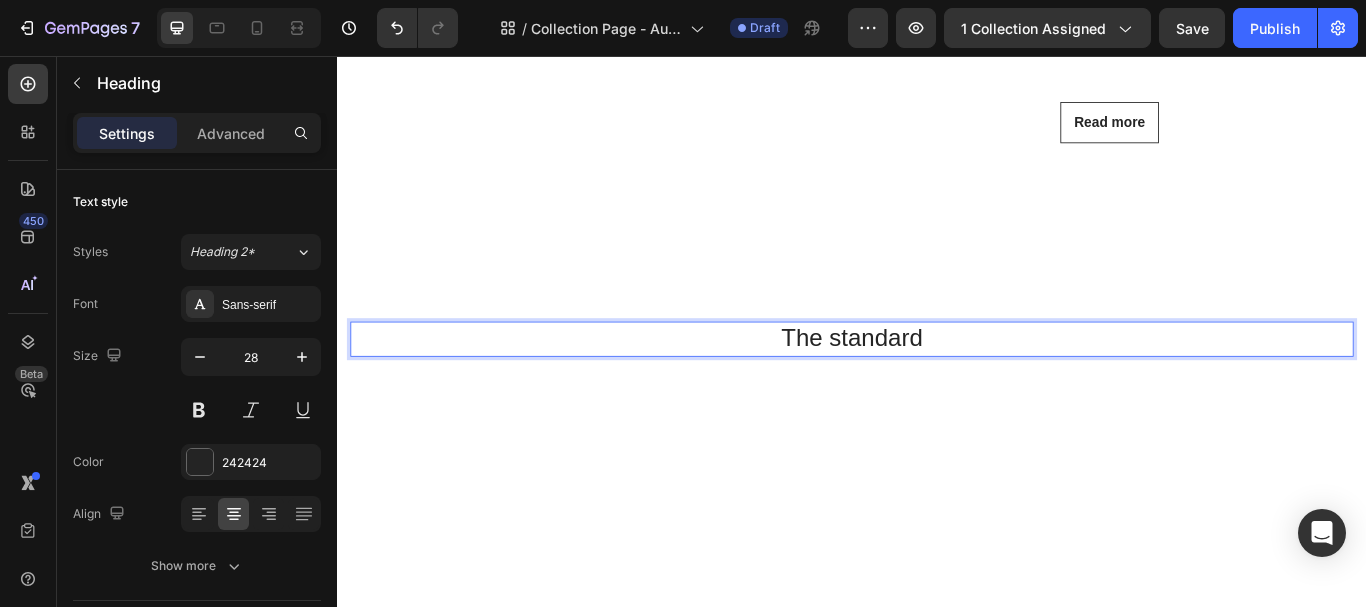 click on "The standard" at bounding box center (937, 386) 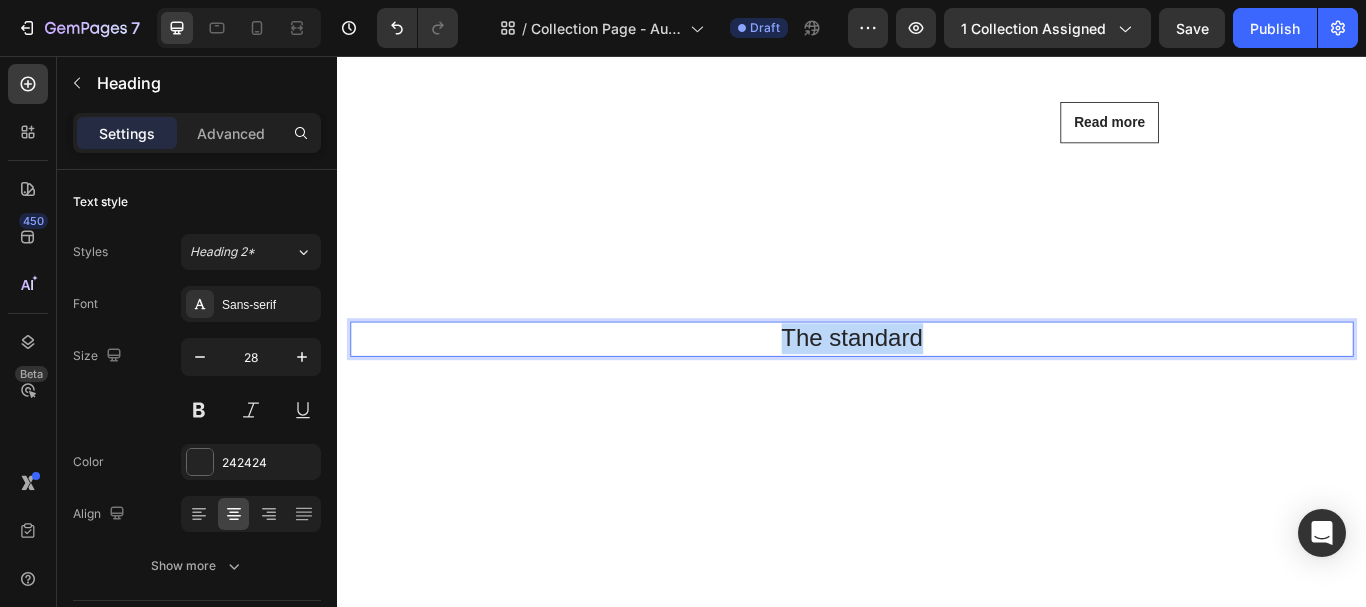 click on "The standard" at bounding box center (937, 386) 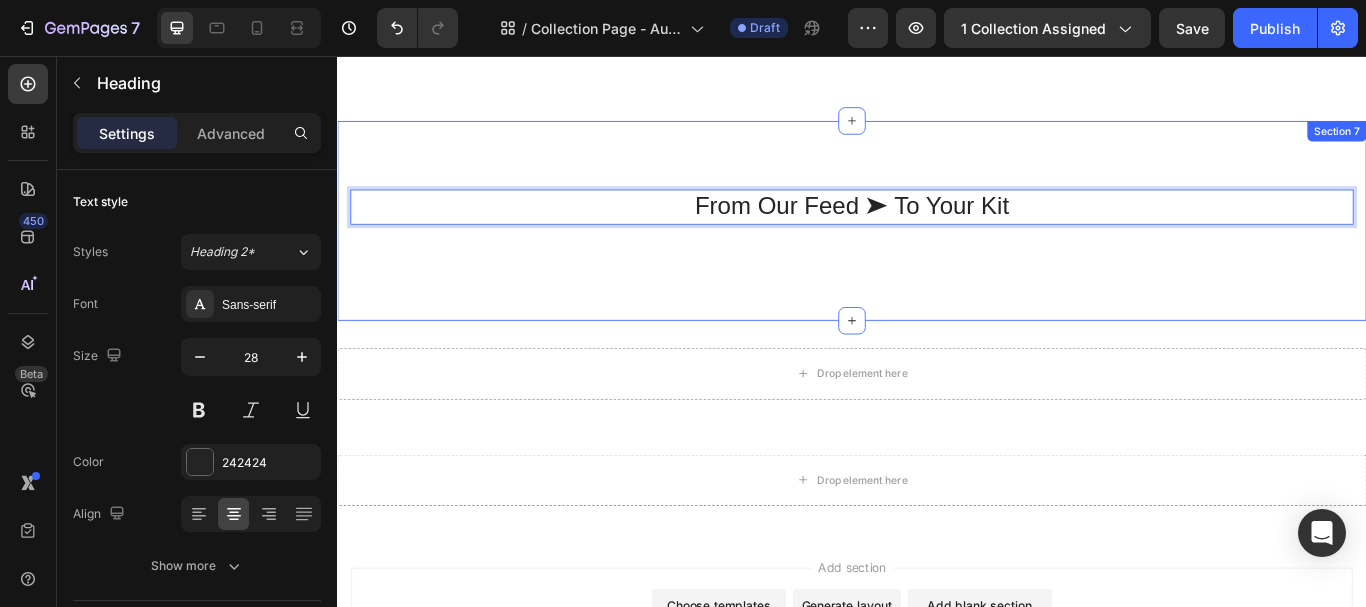 scroll, scrollTop: 6311, scrollLeft: 0, axis: vertical 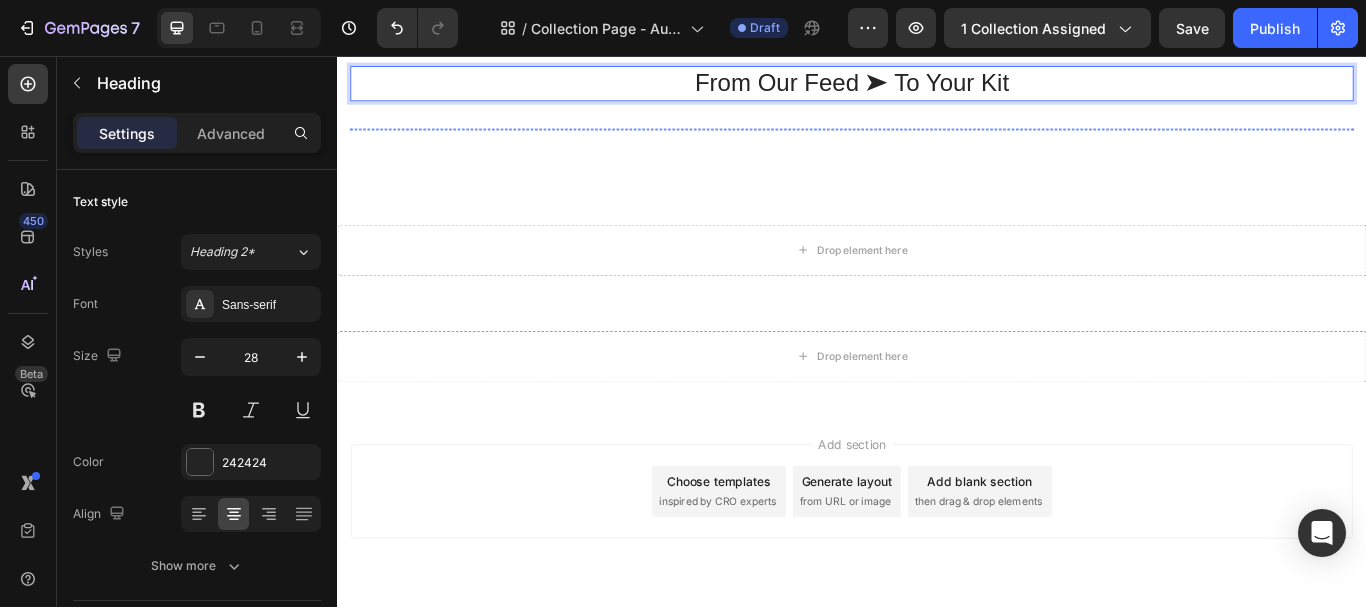 click at bounding box center [492, 141] 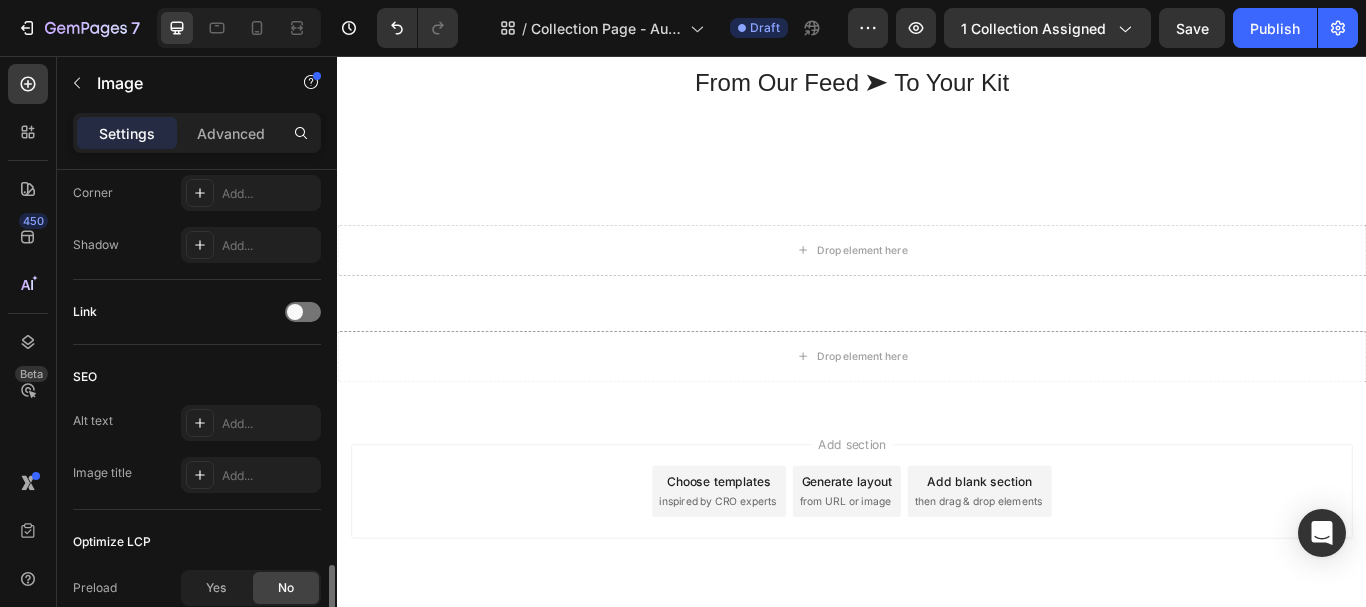 scroll, scrollTop: 900, scrollLeft: 0, axis: vertical 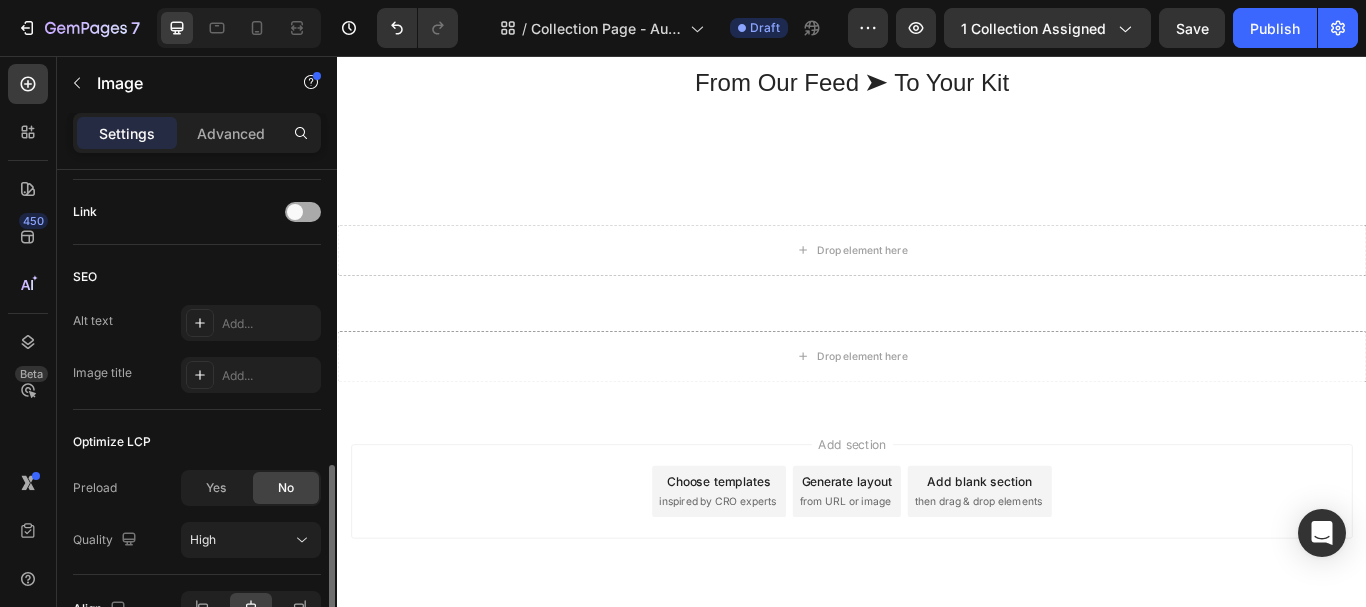 click at bounding box center [295, 212] 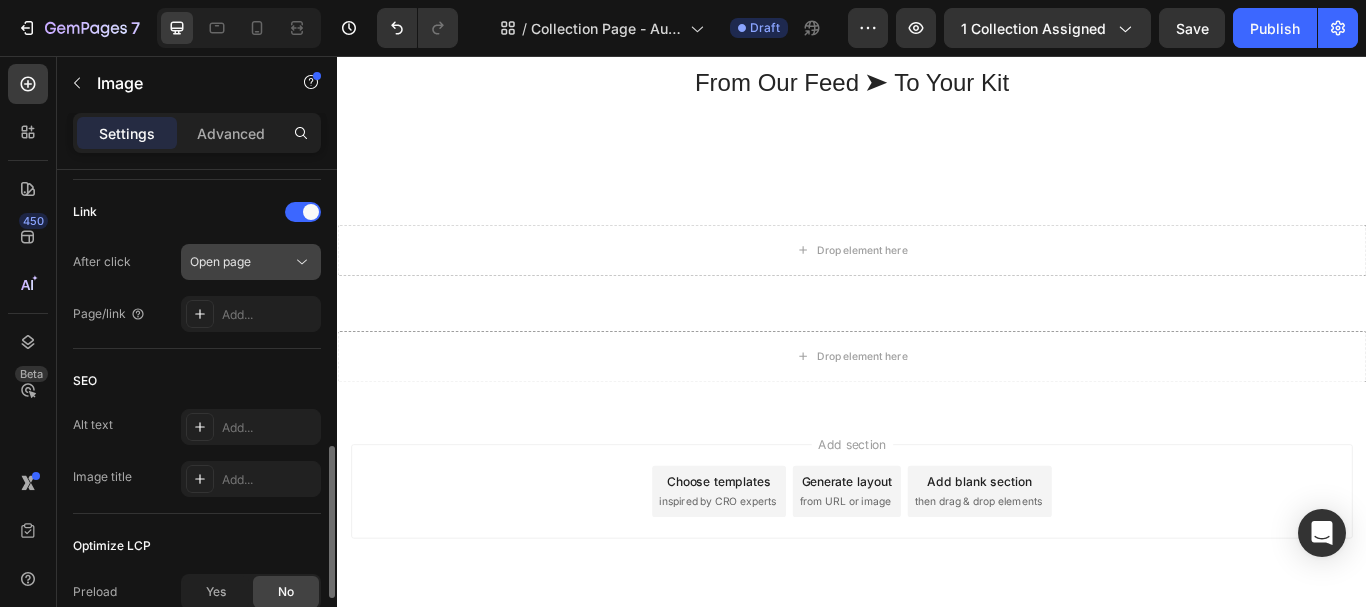 click on "Open page" at bounding box center [220, 261] 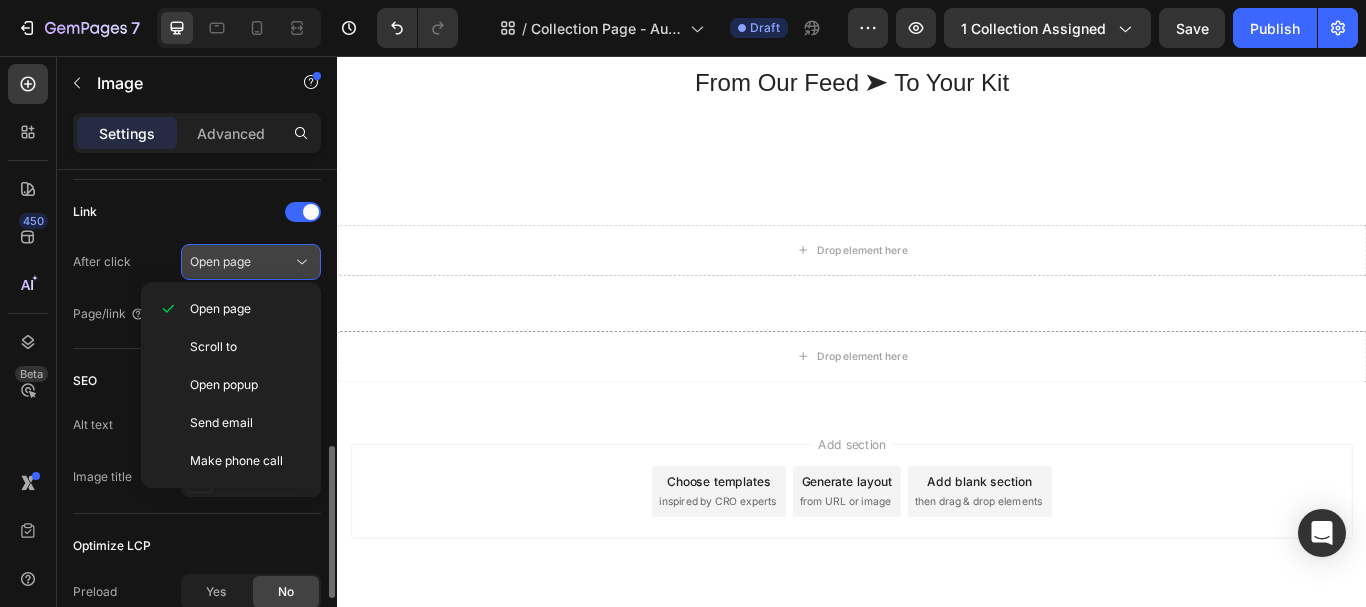 click on "Open page" at bounding box center (220, 261) 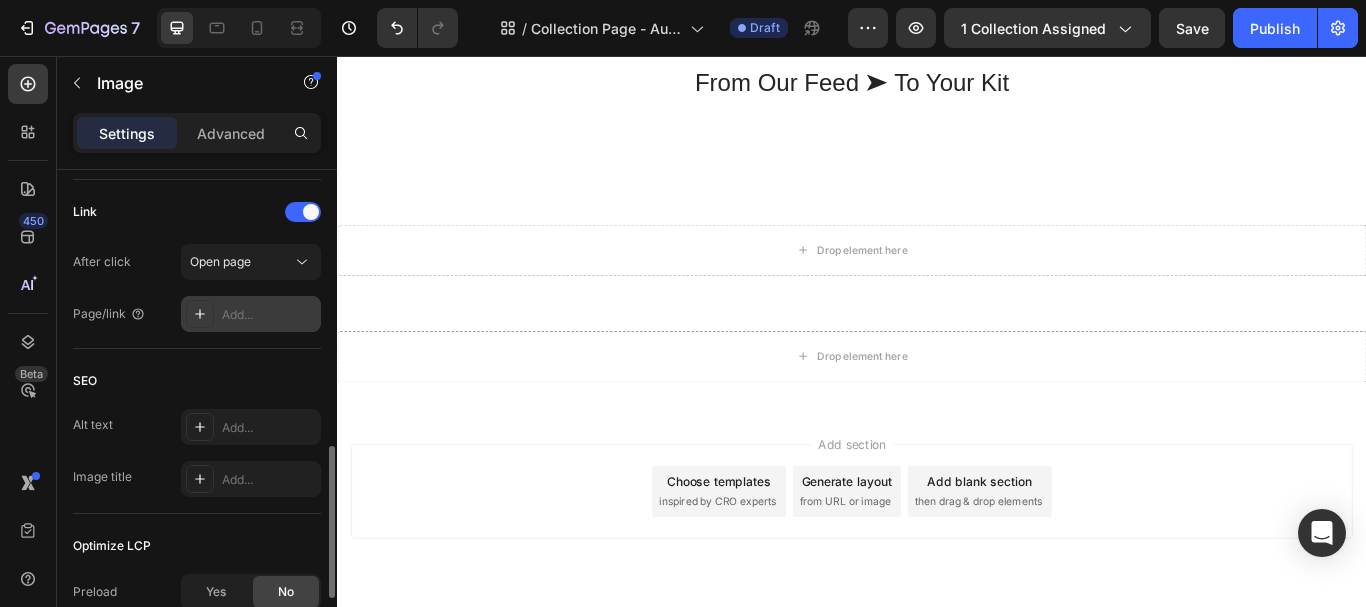 click on "Add..." at bounding box center [269, 315] 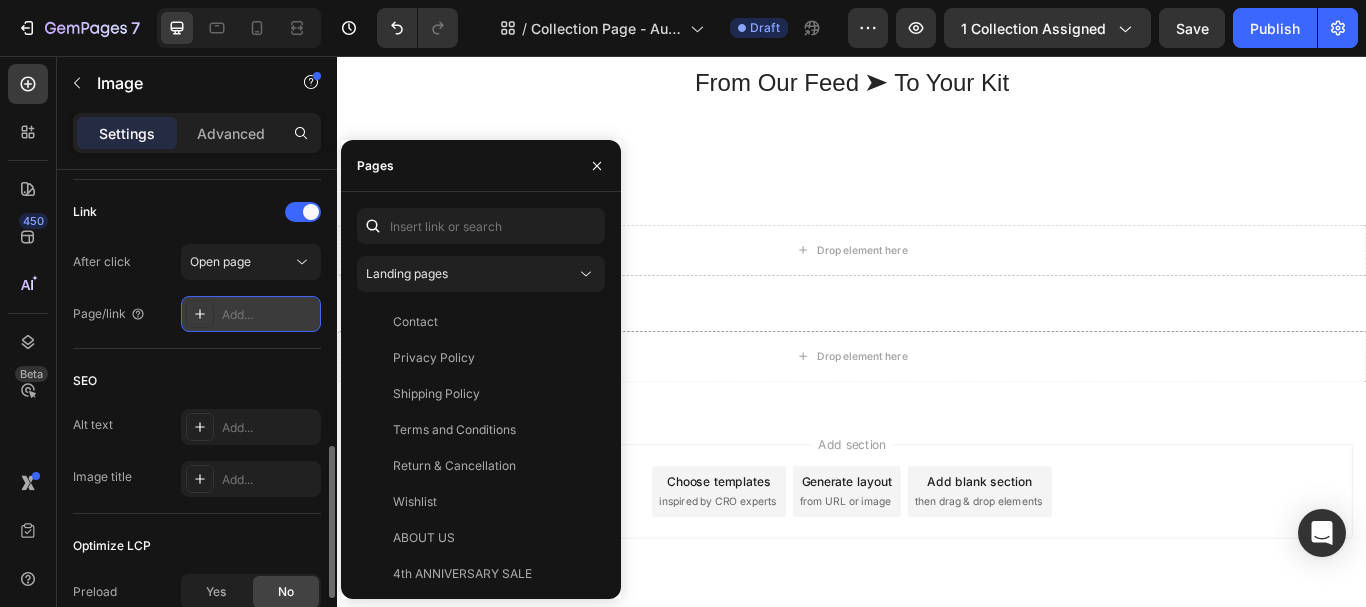 click on "Add..." at bounding box center (269, 315) 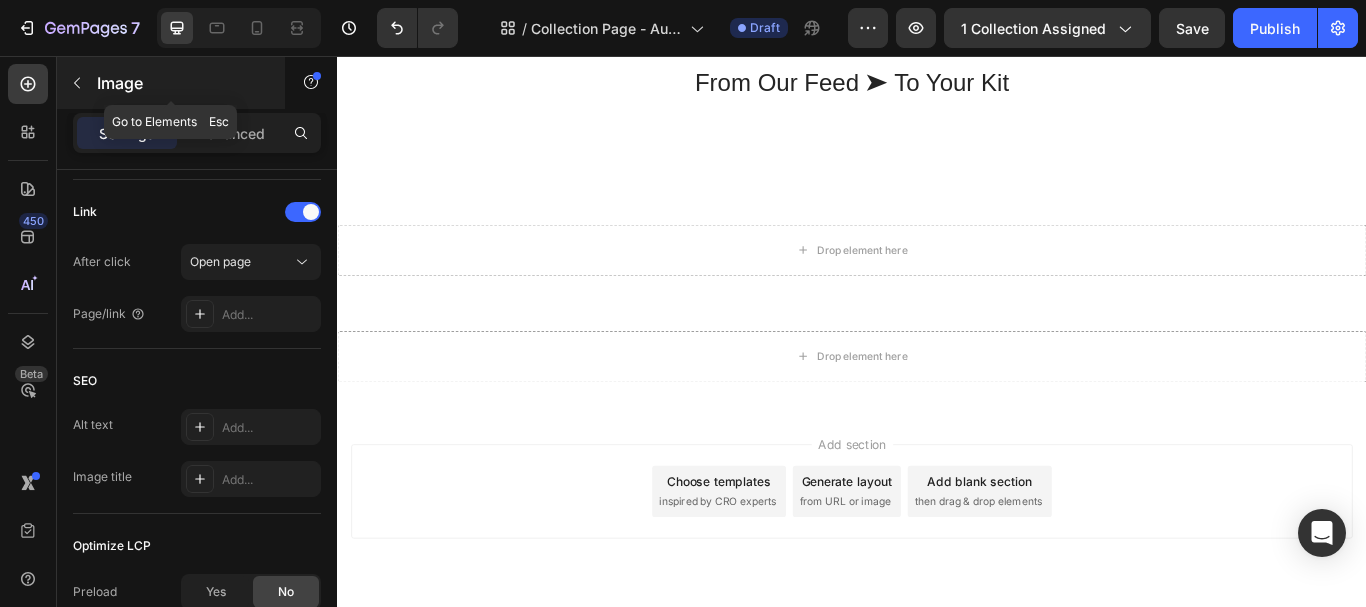 click at bounding box center [77, 83] 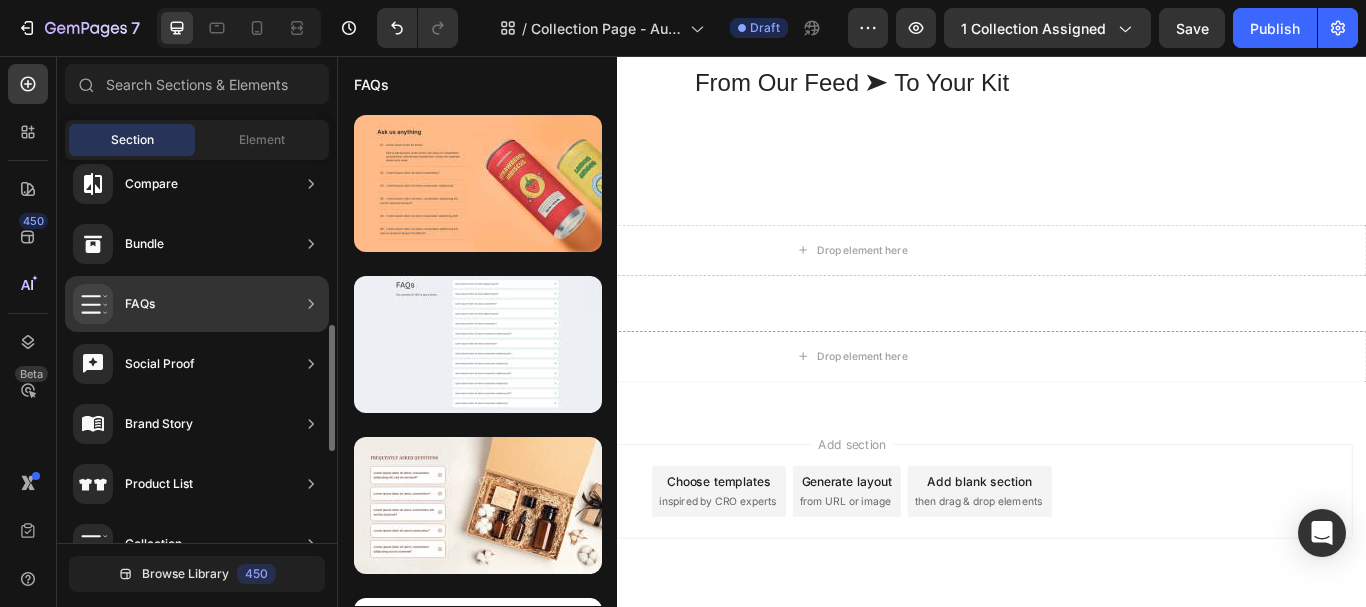 scroll, scrollTop: 776, scrollLeft: 0, axis: vertical 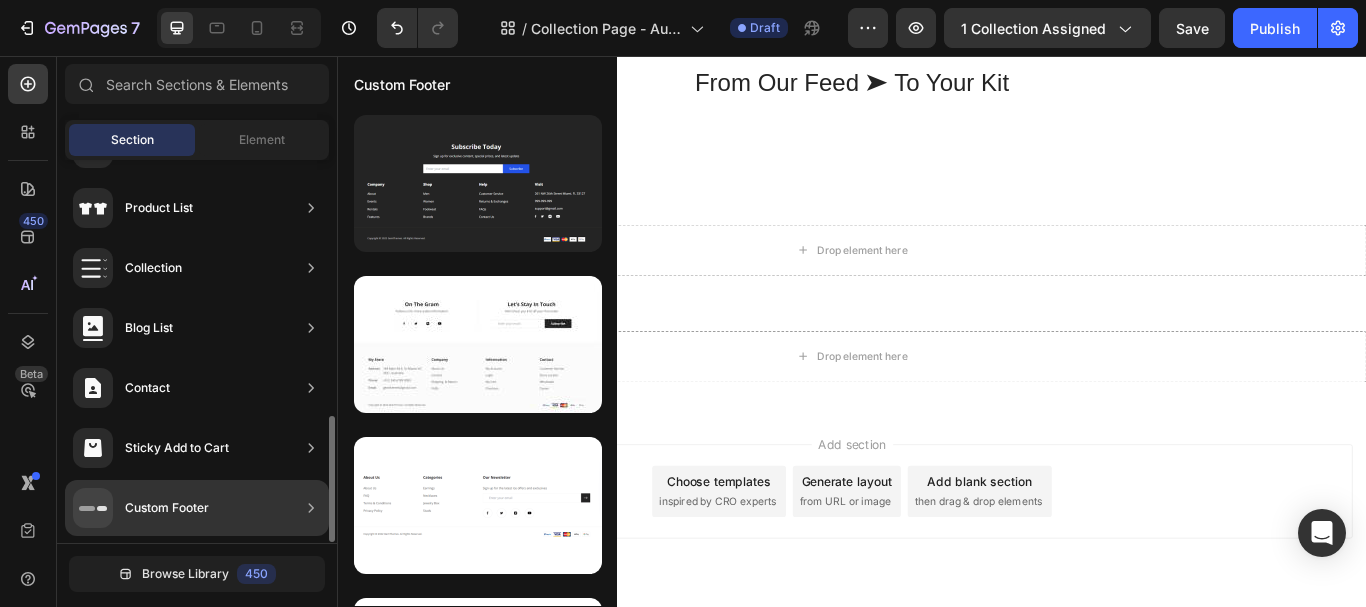 click on "Custom Footer" at bounding box center [167, 508] 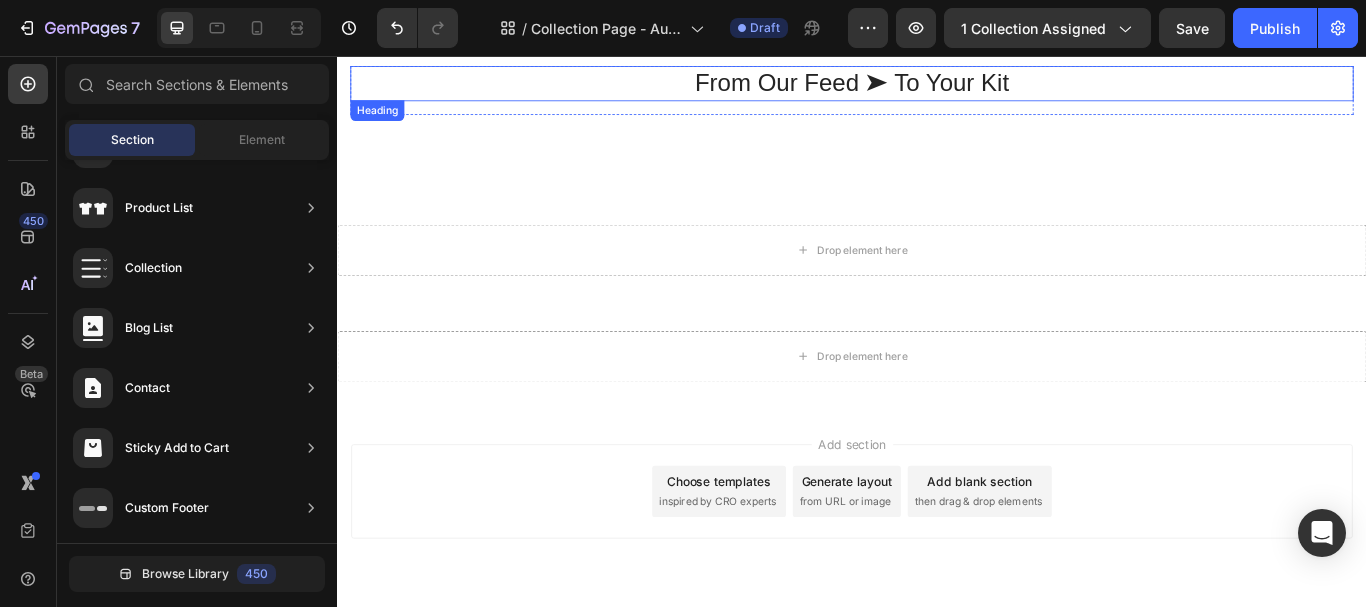 click on "From Our Feed ➤ To Your Kit" at bounding box center (937, 88) 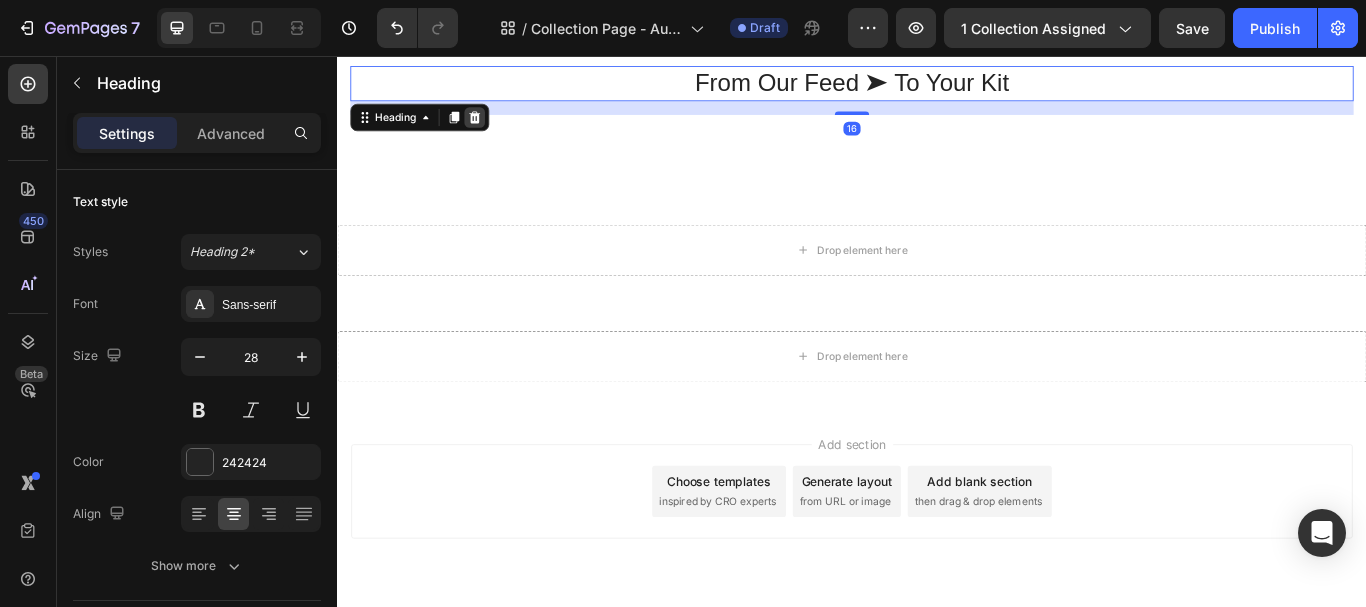 click 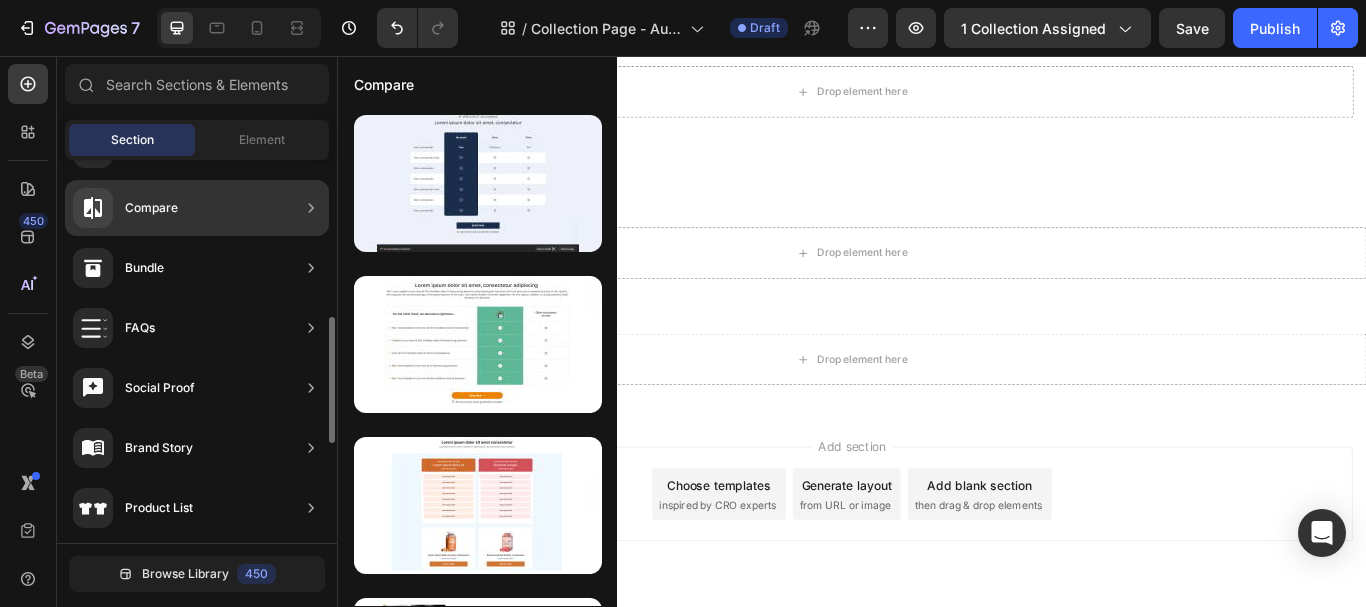 scroll, scrollTop: 376, scrollLeft: 0, axis: vertical 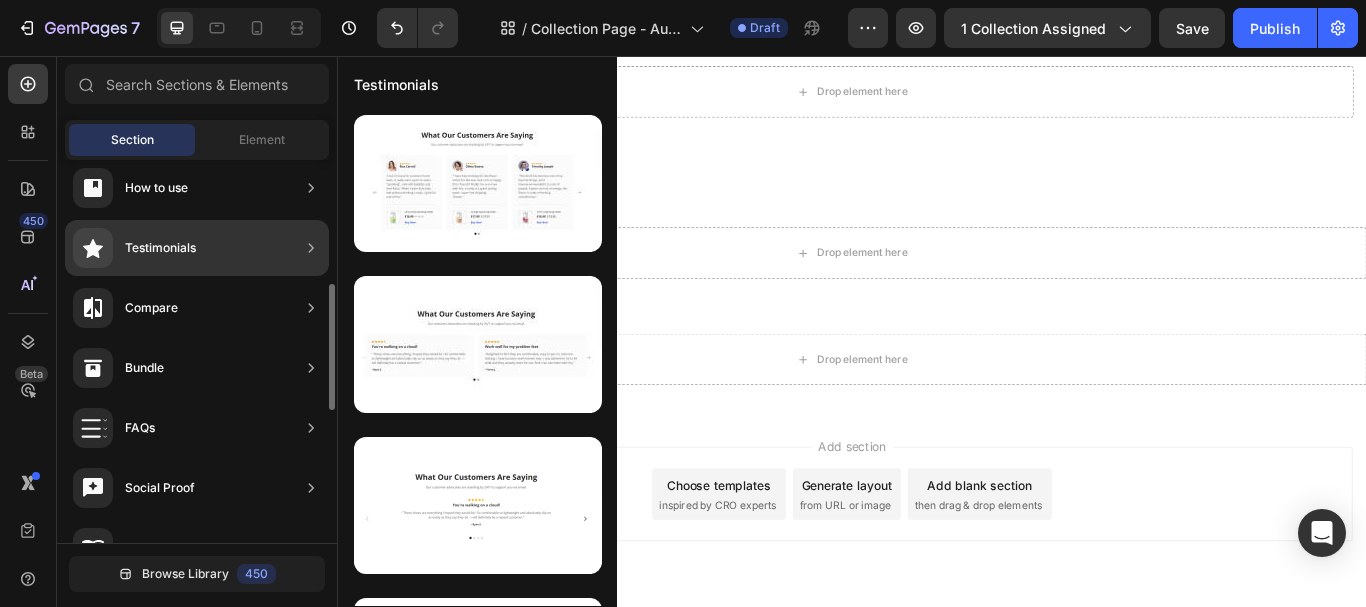 click on "Testimonials" at bounding box center [160, 248] 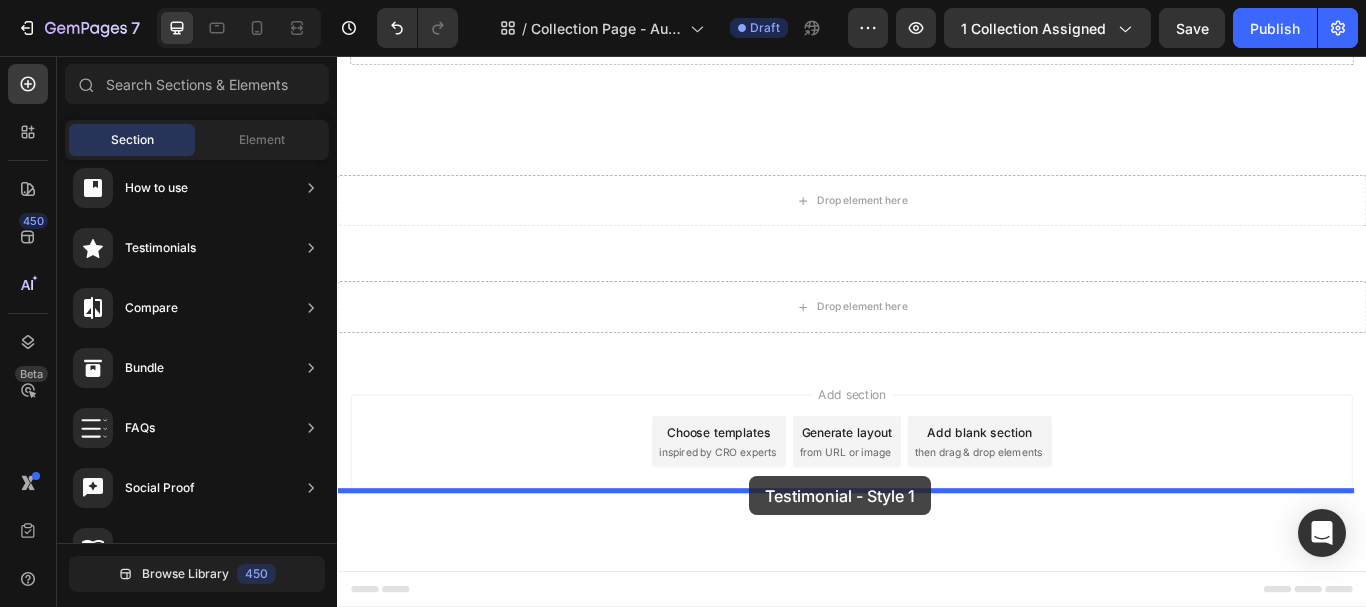 scroll, scrollTop: 6492, scrollLeft: 0, axis: vertical 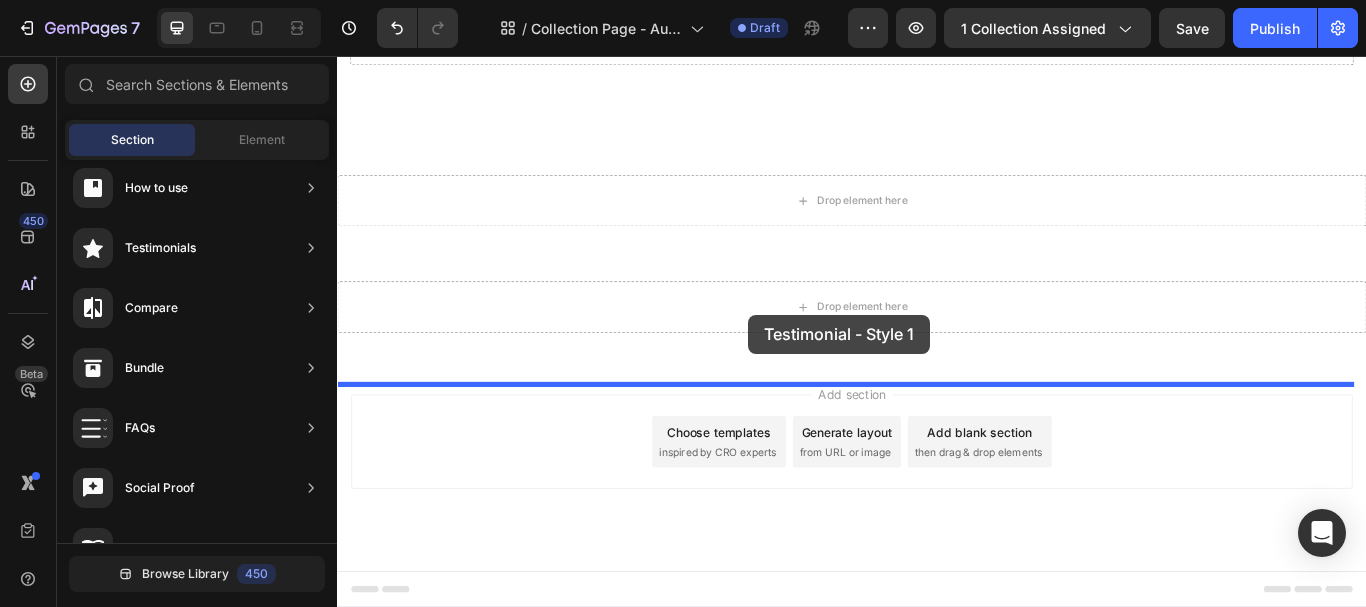 drag, startPoint x: 807, startPoint y: 281, endPoint x: 816, endPoint y: 358, distance: 77.52419 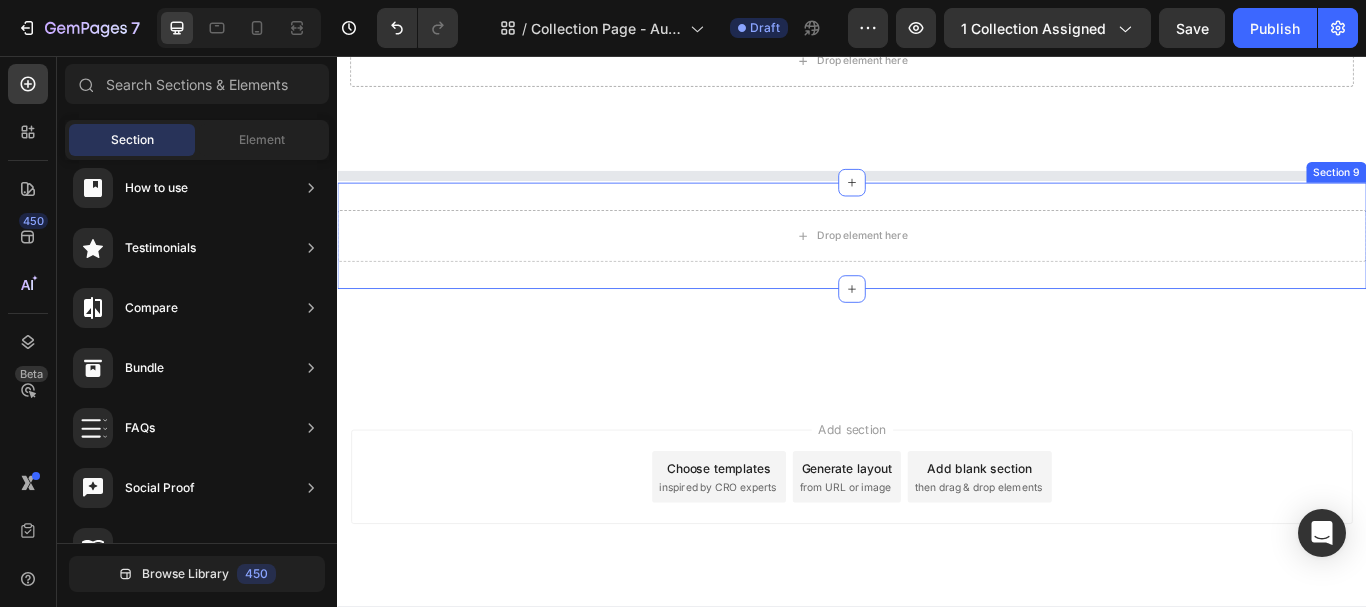 scroll, scrollTop: 6192, scrollLeft: 0, axis: vertical 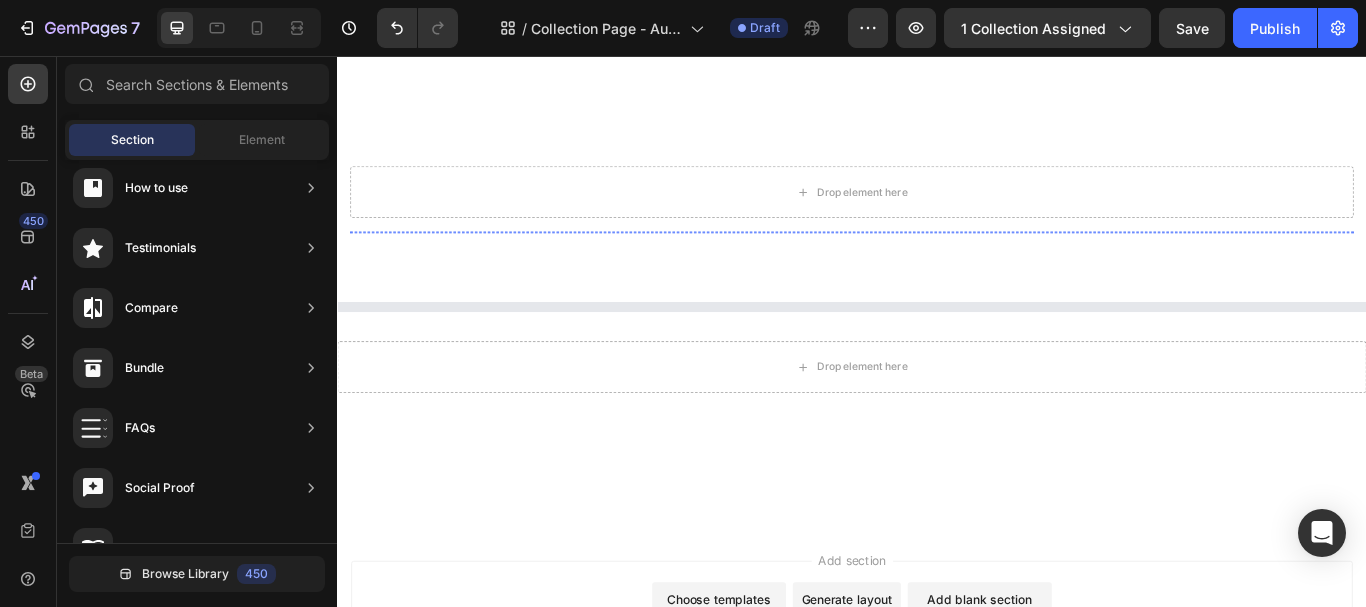 click at bounding box center (492, 261) 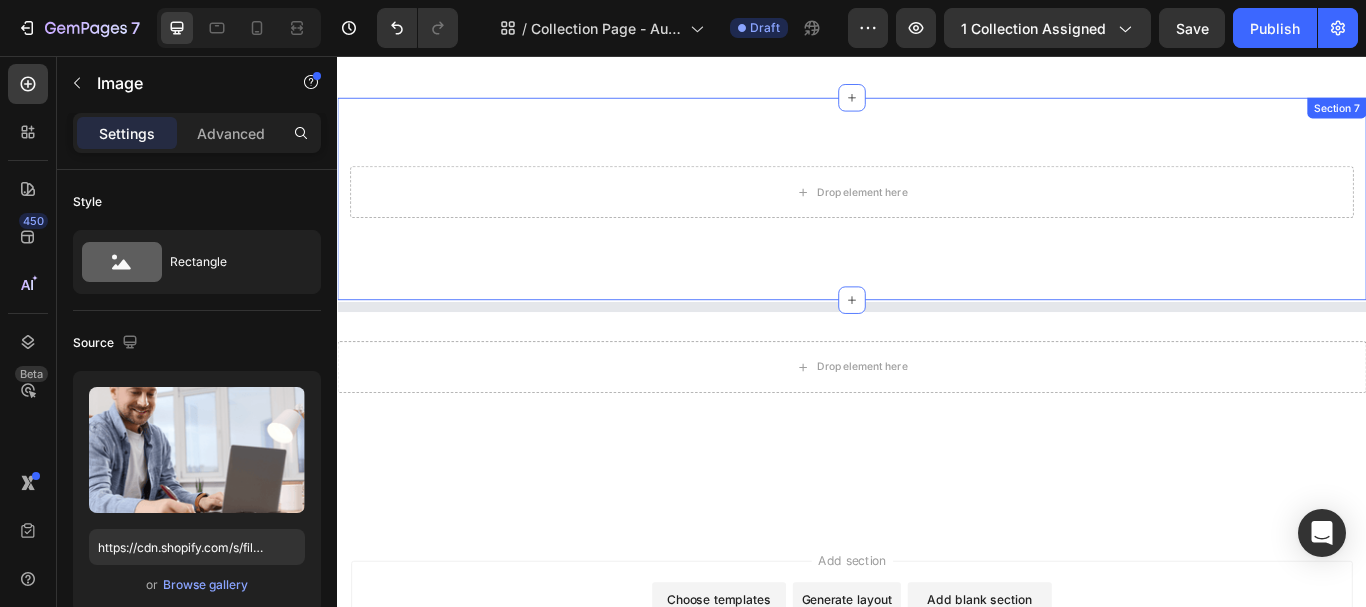 click on "Drop element here Row Image   0 Image Image Image Carousel" at bounding box center (937, 231) 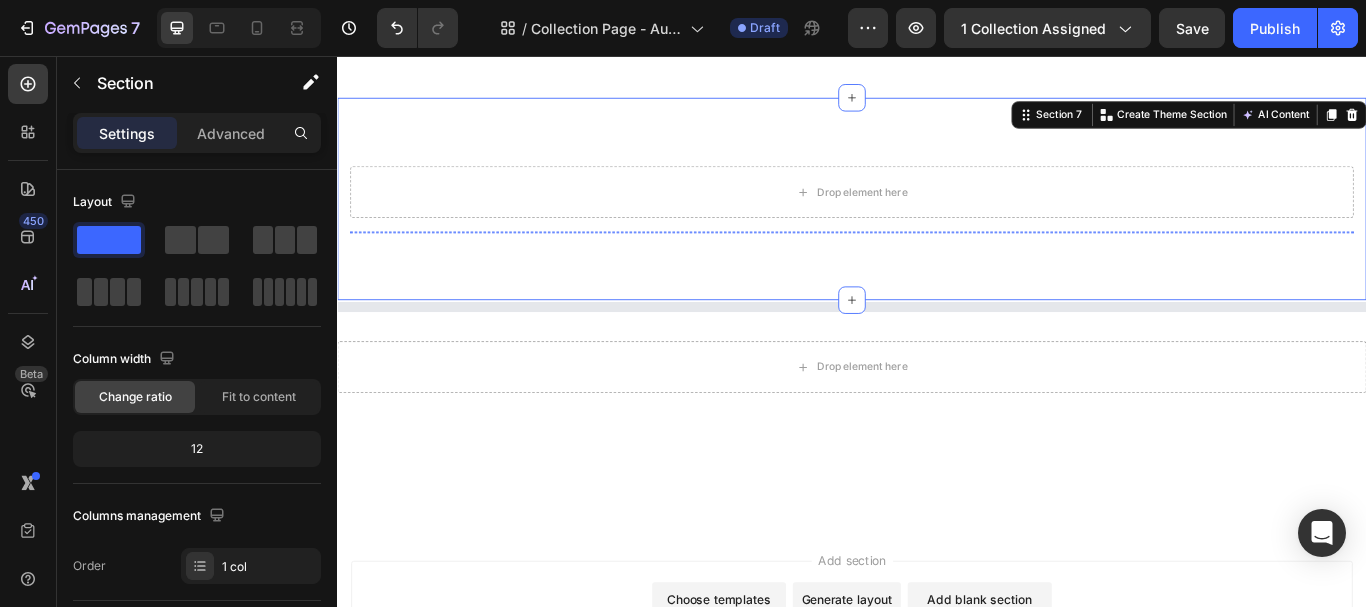 click at bounding box center [784, 261] 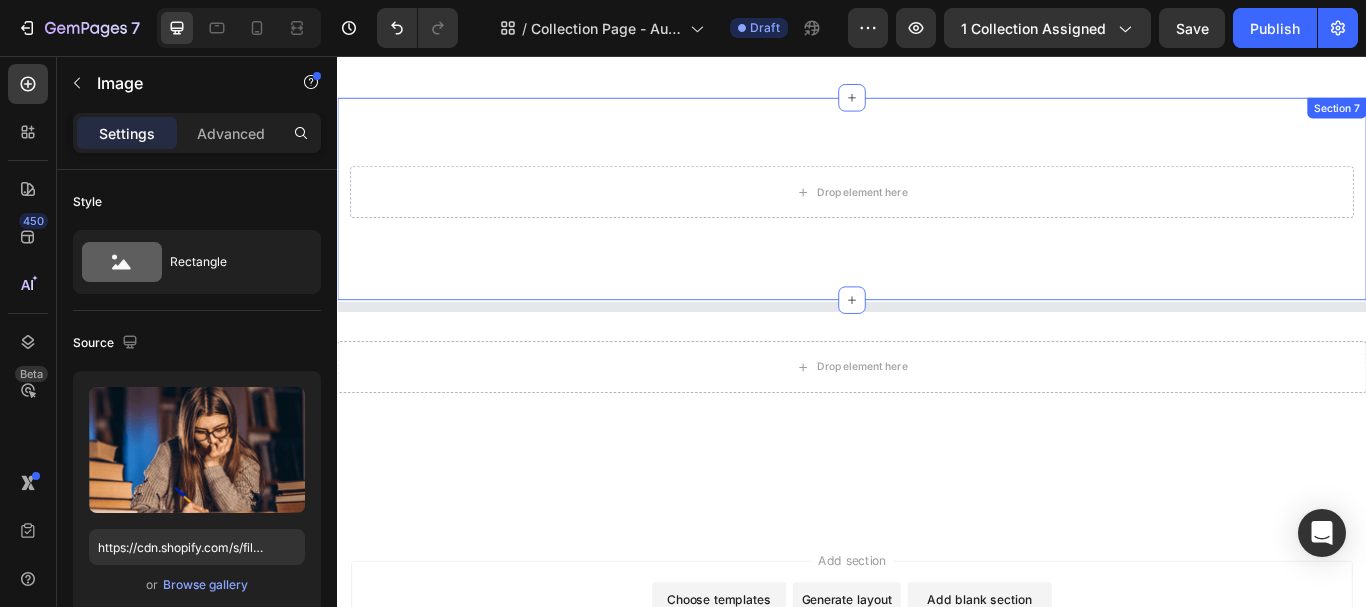 click on "Drop element here Row Image Image   0 Image Image Carousel" at bounding box center (937, 231) 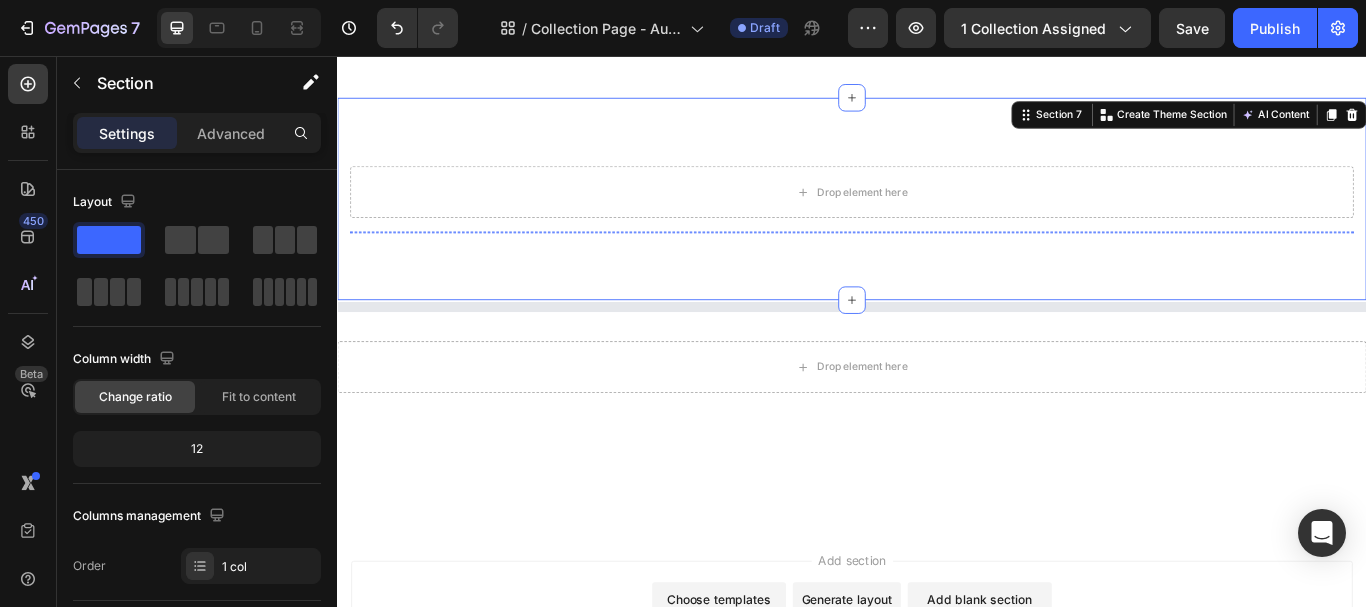 click at bounding box center [492, 261] 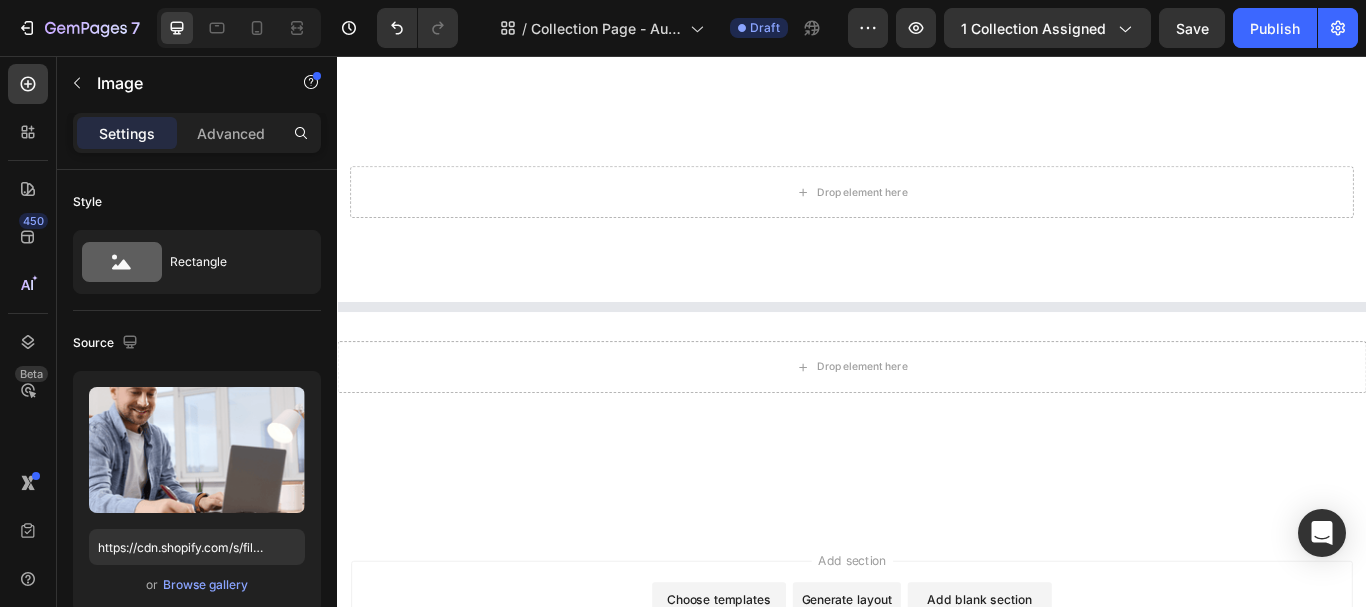 click 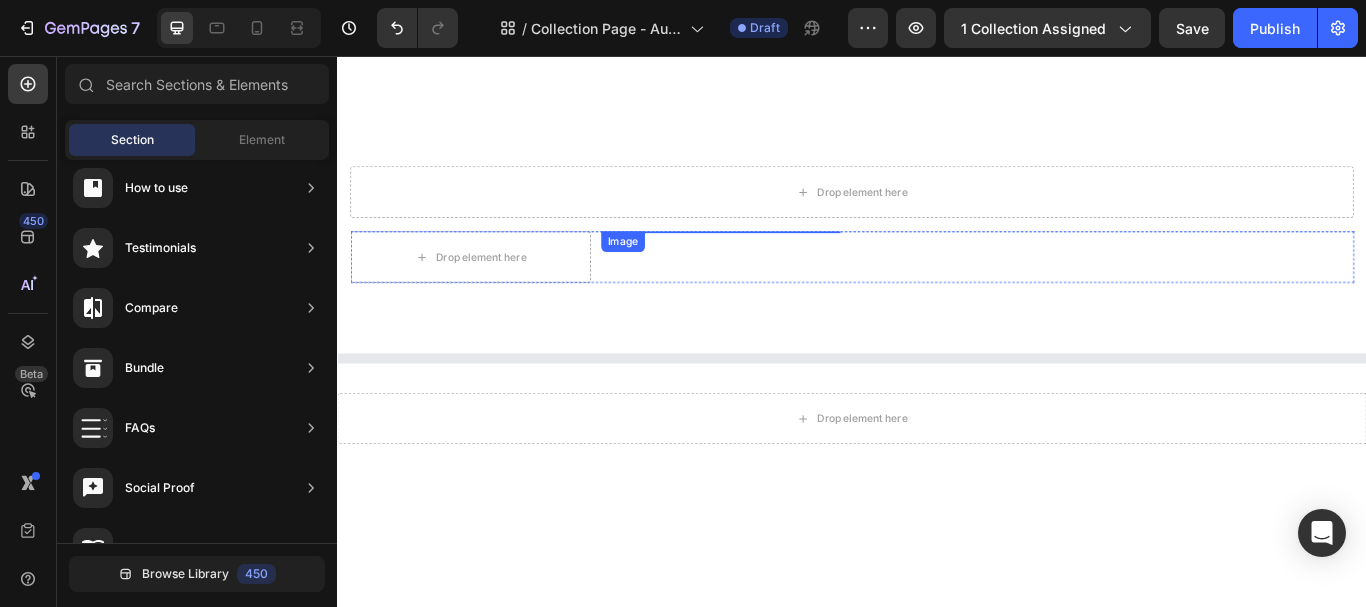 click on "Image" at bounding box center [784, 261] 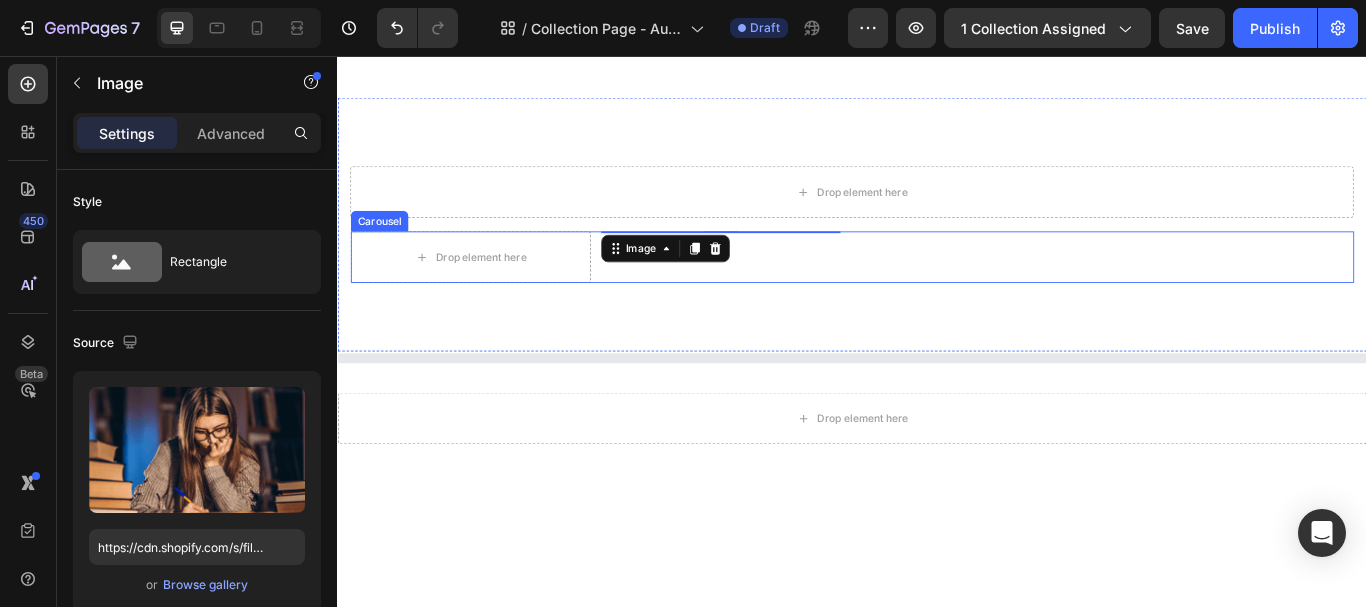 click on "Carousel" at bounding box center (385, 249) 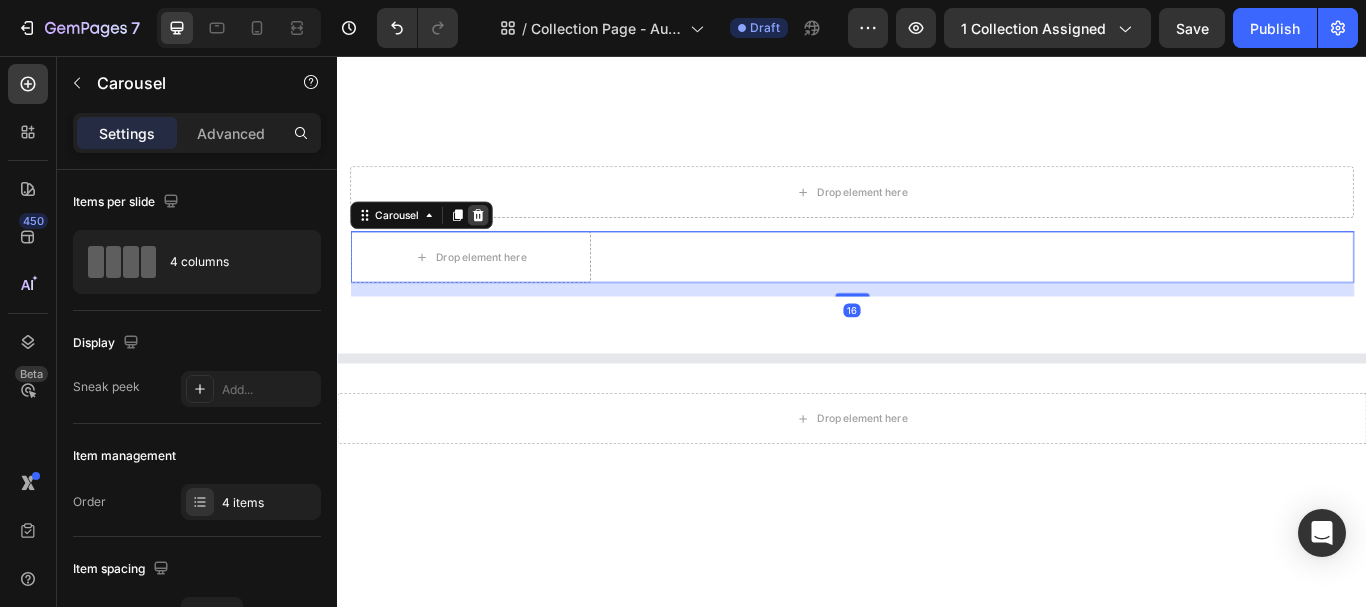 click 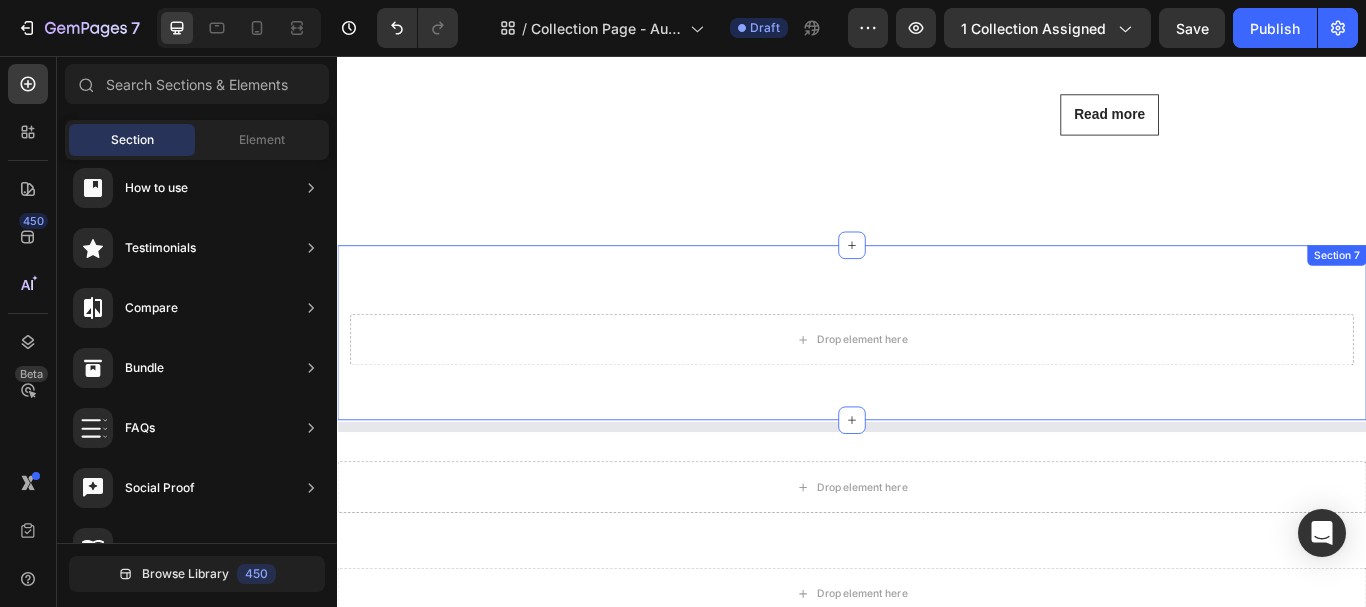 scroll, scrollTop: 5992, scrollLeft: 0, axis: vertical 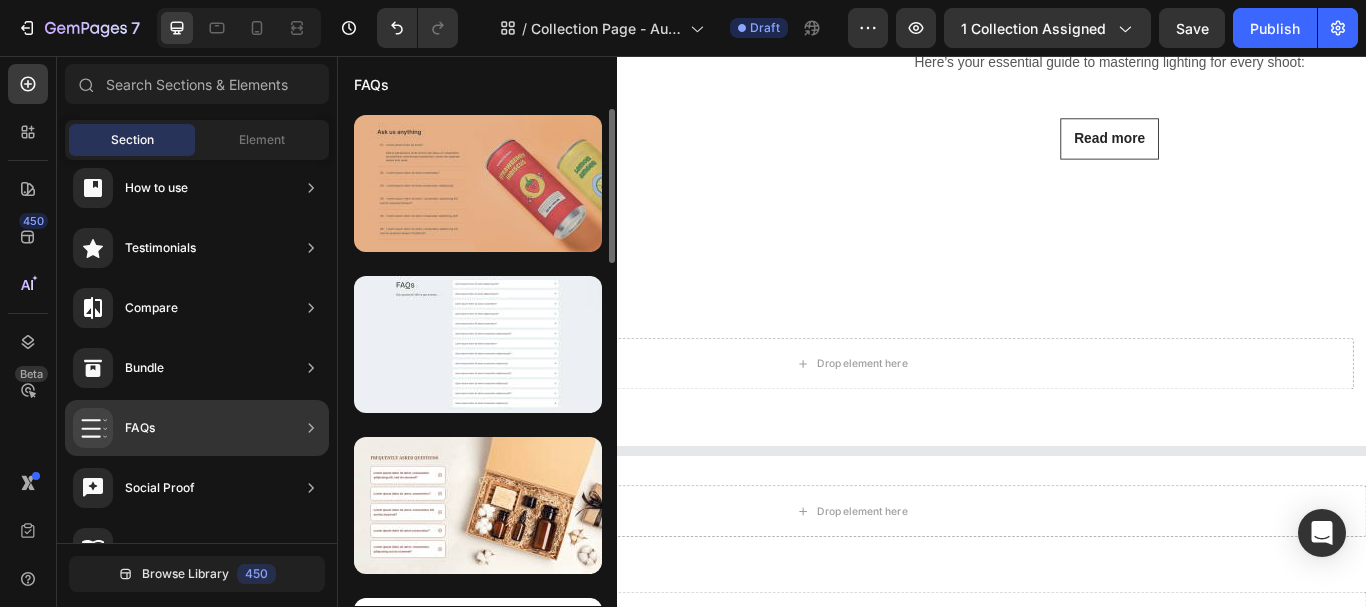 click at bounding box center [478, 183] 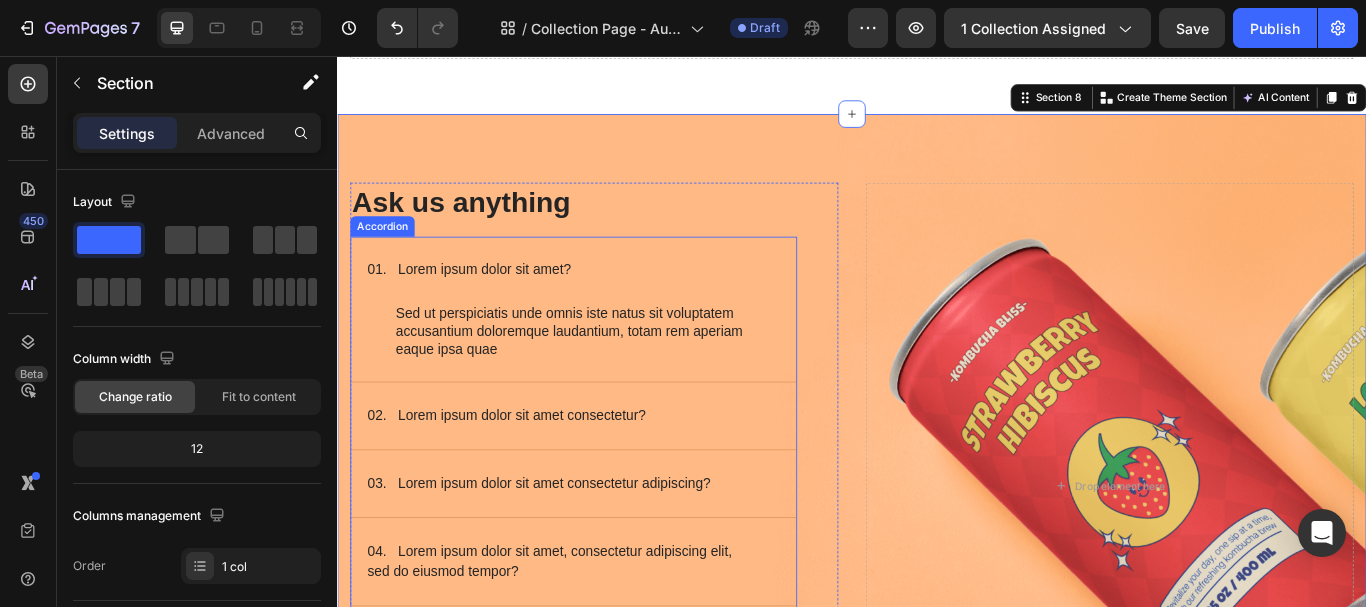 scroll, scrollTop: 6077, scrollLeft: 0, axis: vertical 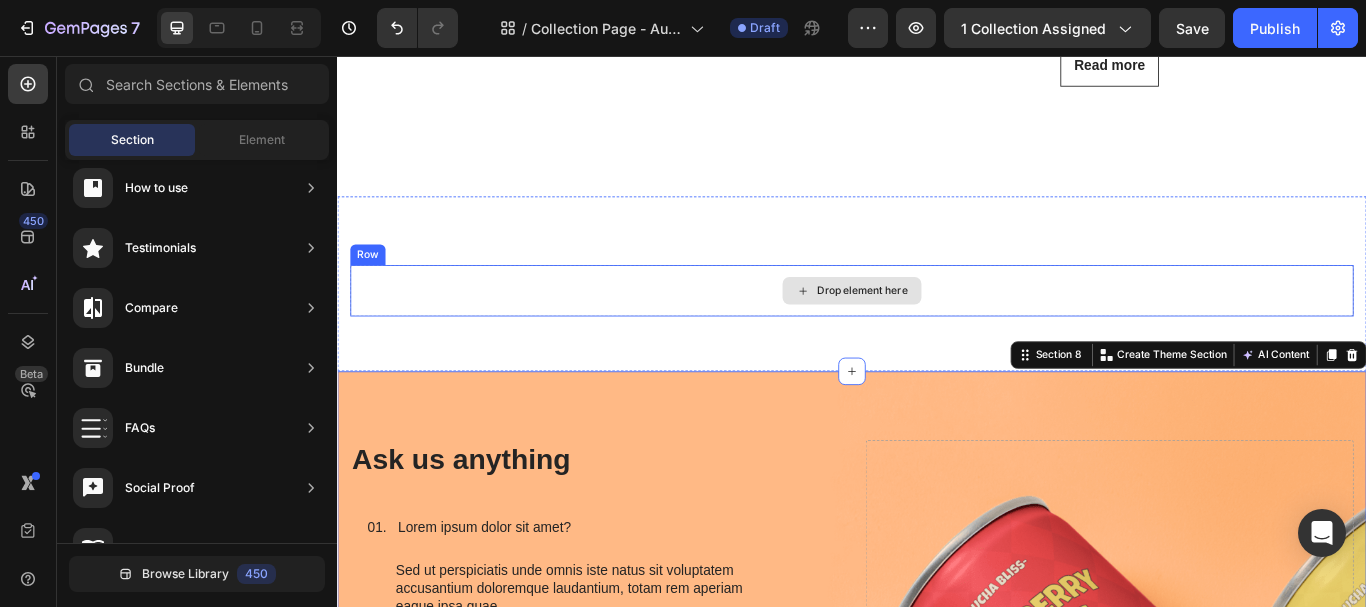 click on "Drop element here" at bounding box center [949, 330] 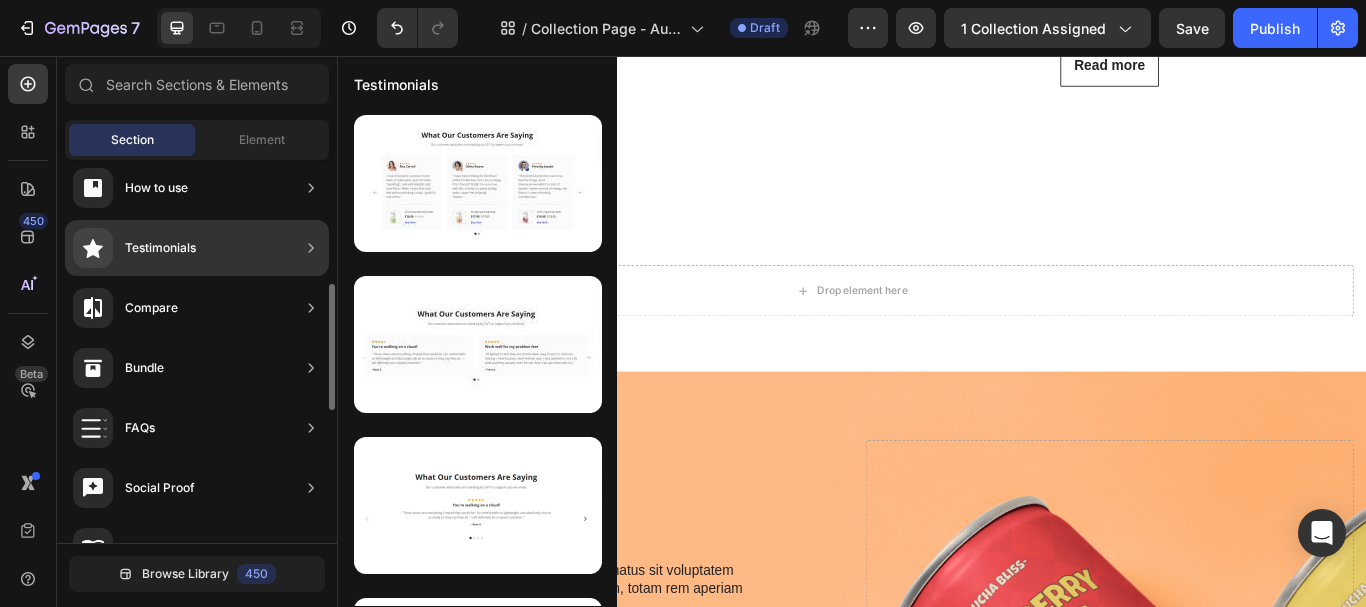 click on "Testimonials" 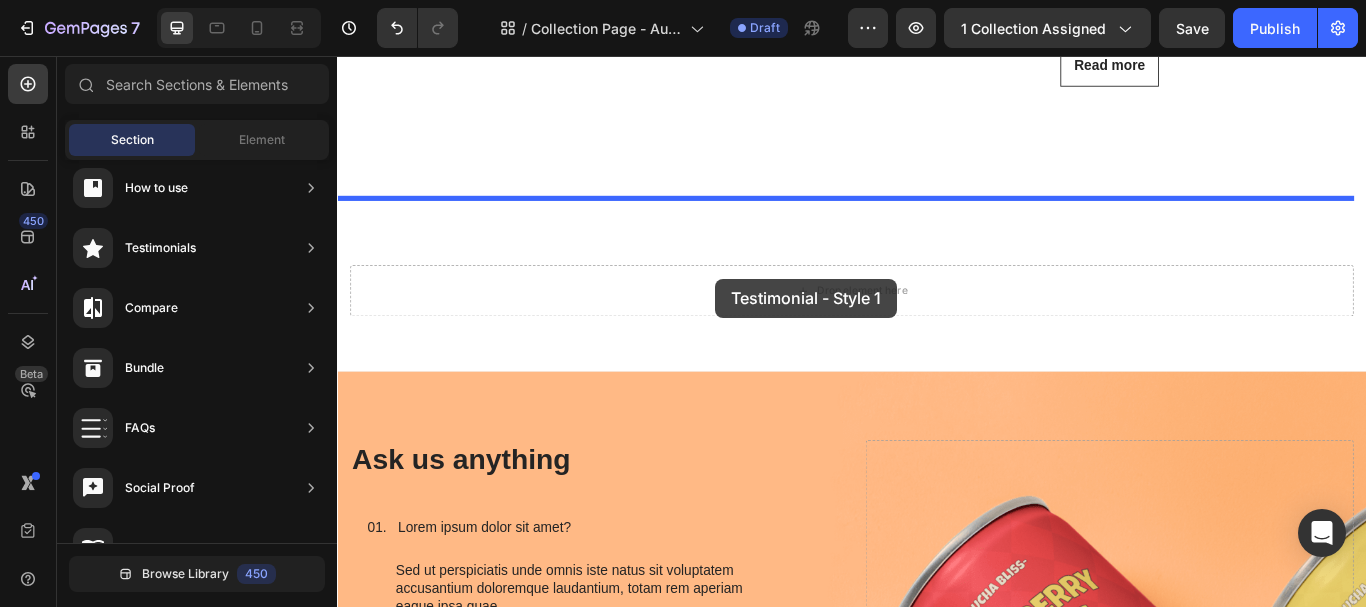 drag, startPoint x: 797, startPoint y: 212, endPoint x: 778, endPoint y: 316, distance: 105.72133 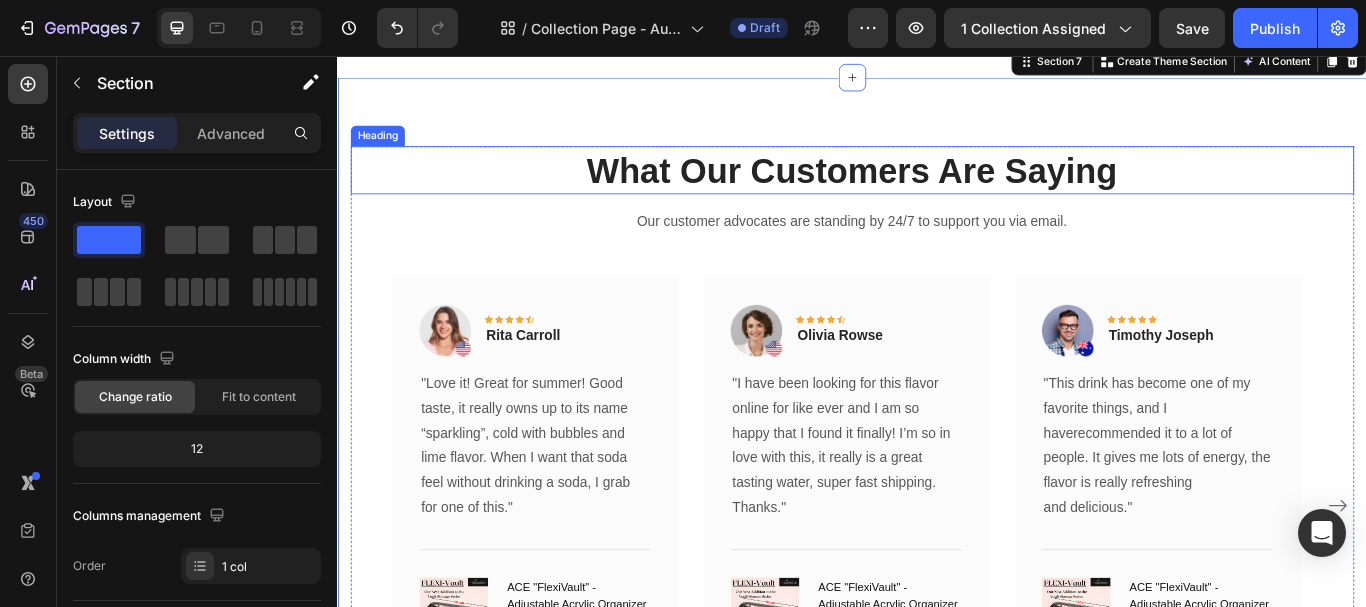 scroll, scrollTop: 6173, scrollLeft: 0, axis: vertical 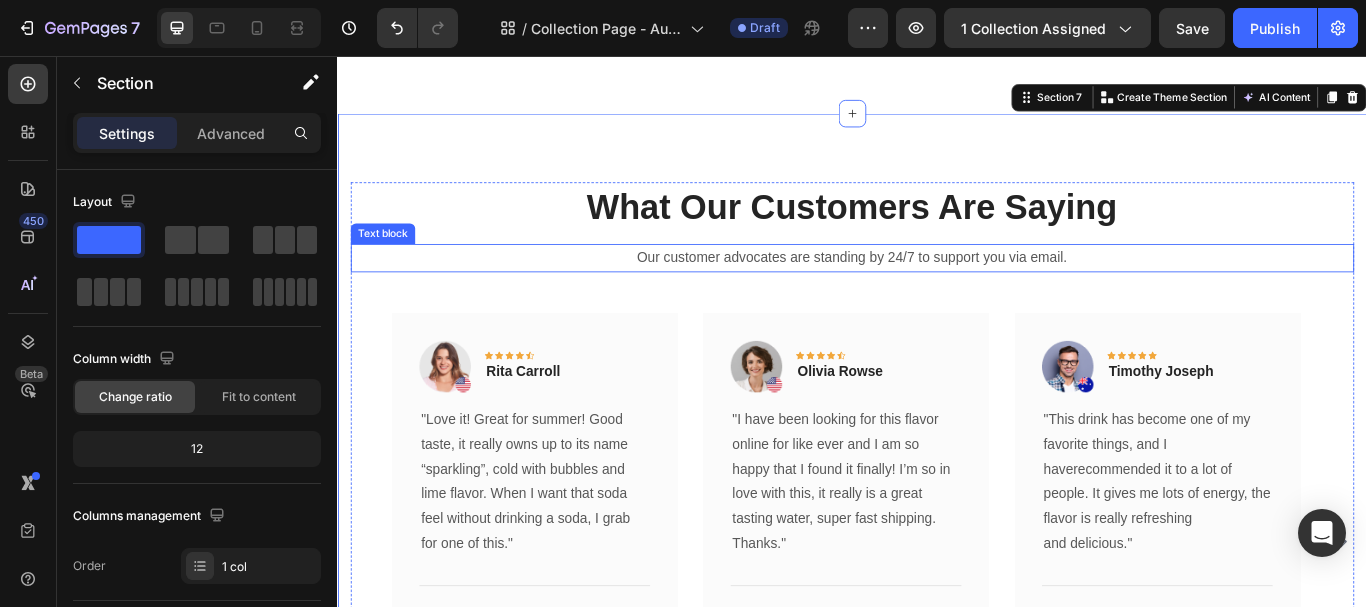 click on "Our customer advocates are standing by 24/7 to support you via email." at bounding box center (937, 292) 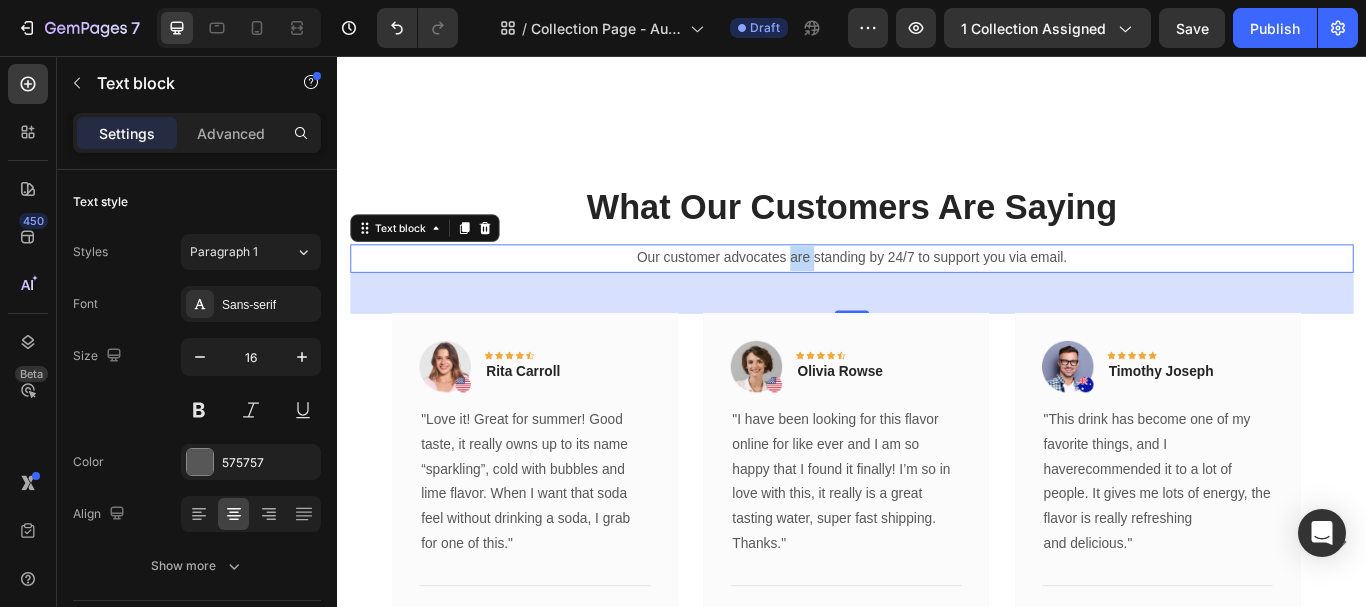 click on "Our customer advocates are standing by 24/7 to support you via email." at bounding box center (937, 292) 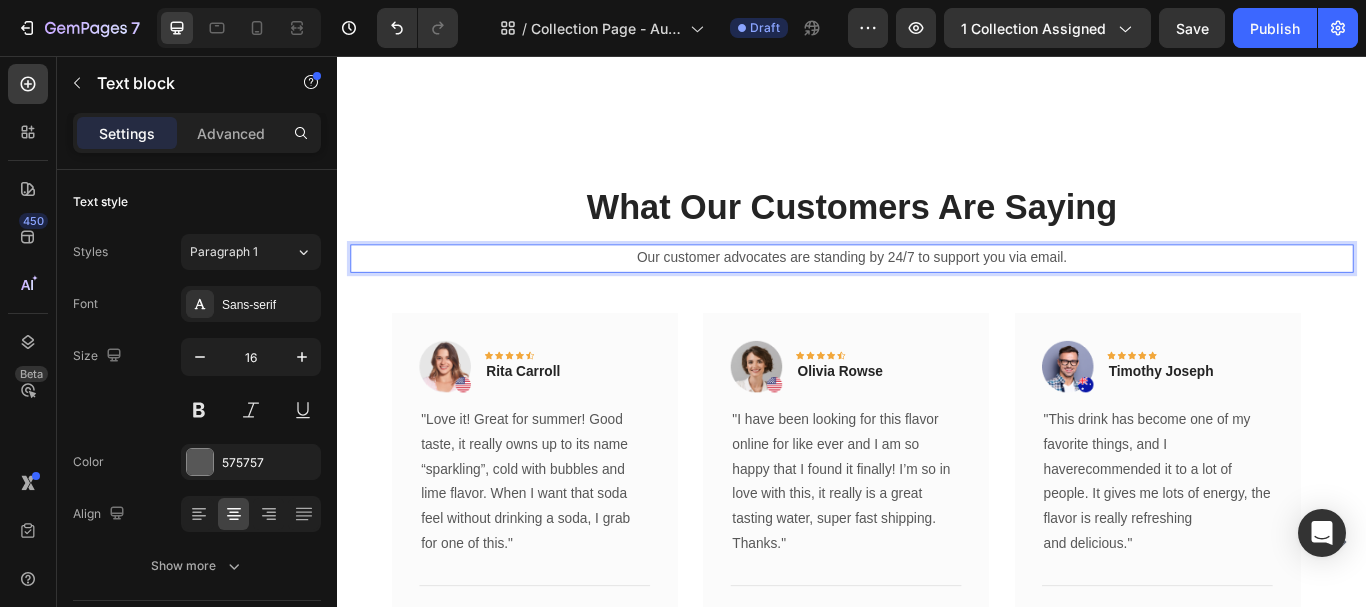 click on "Our customer advocates are standing by 24/7 to support you via email." at bounding box center [937, 292] 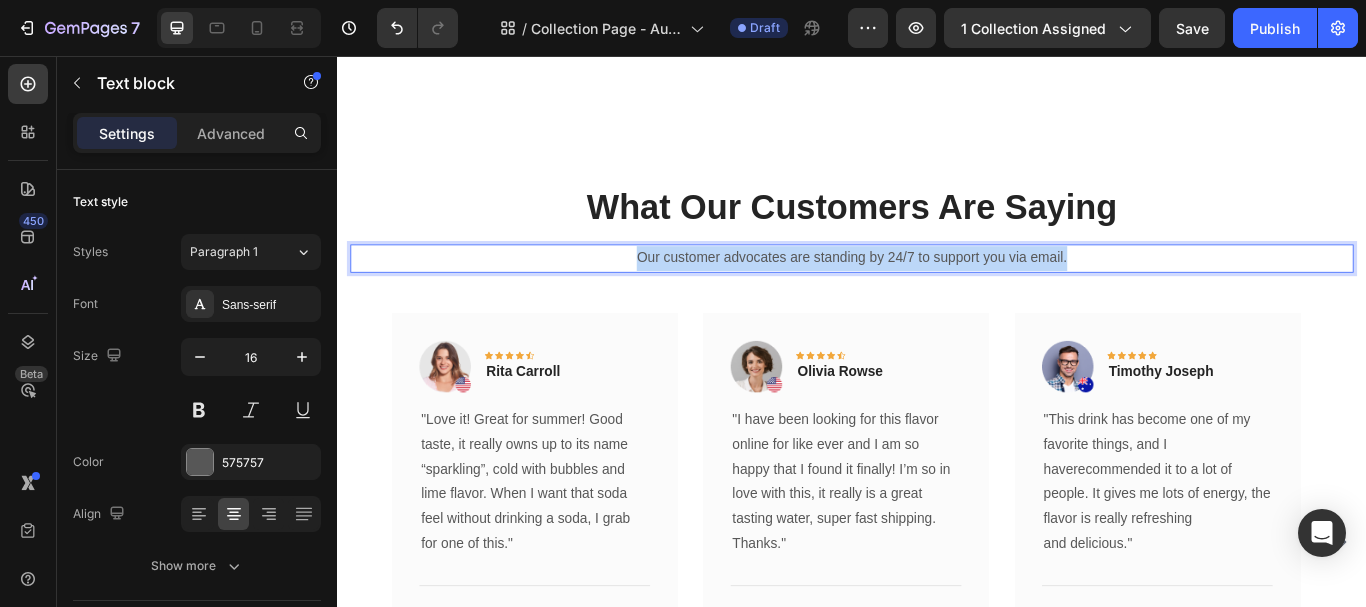 click on "Our customer advocates are standing by 24/7 to support you via email." at bounding box center [937, 292] 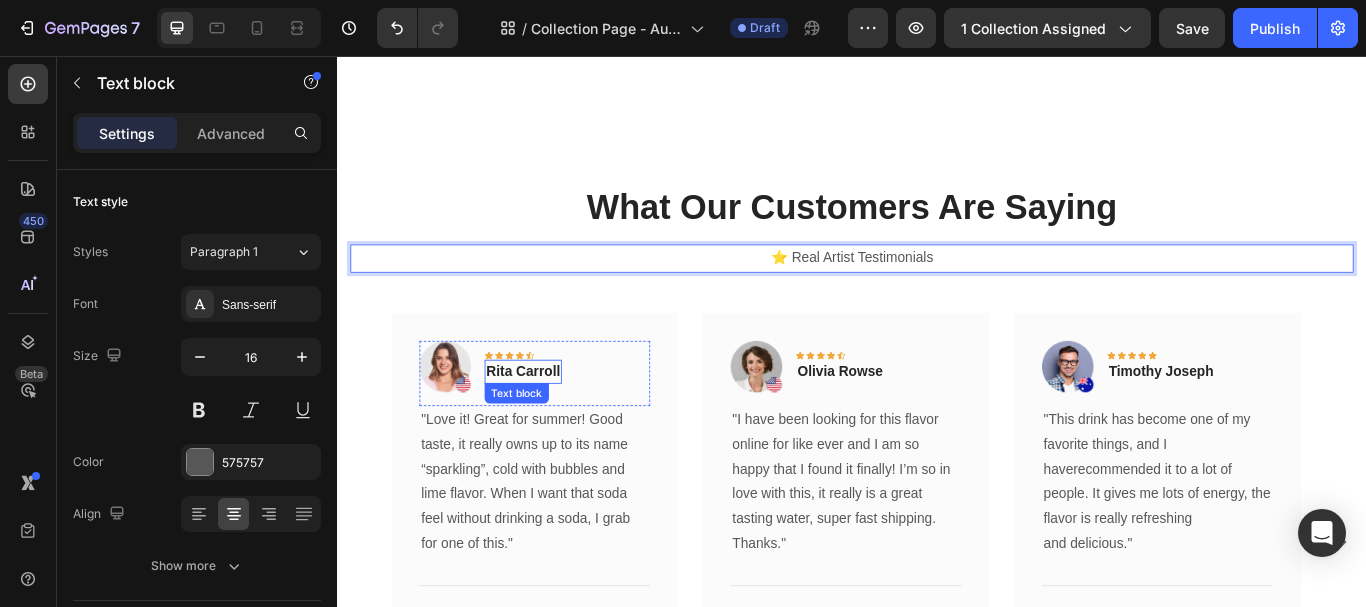 click on "Text block" at bounding box center [545, 450] 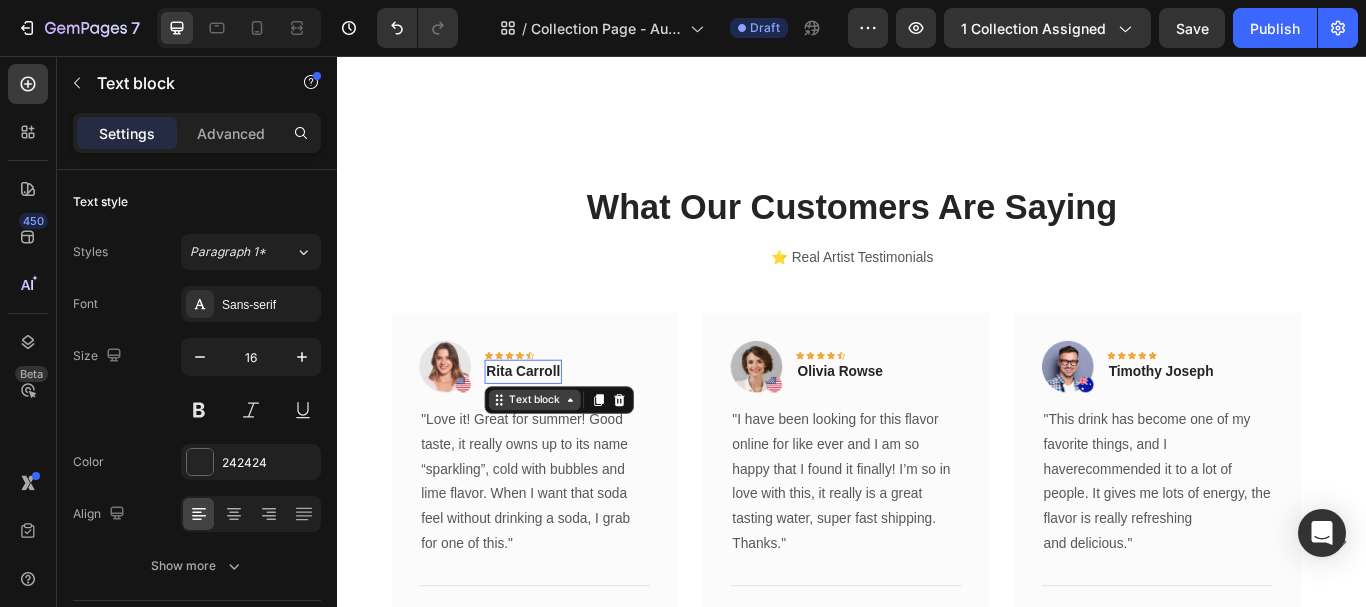 scroll, scrollTop: 688, scrollLeft: 0, axis: vertical 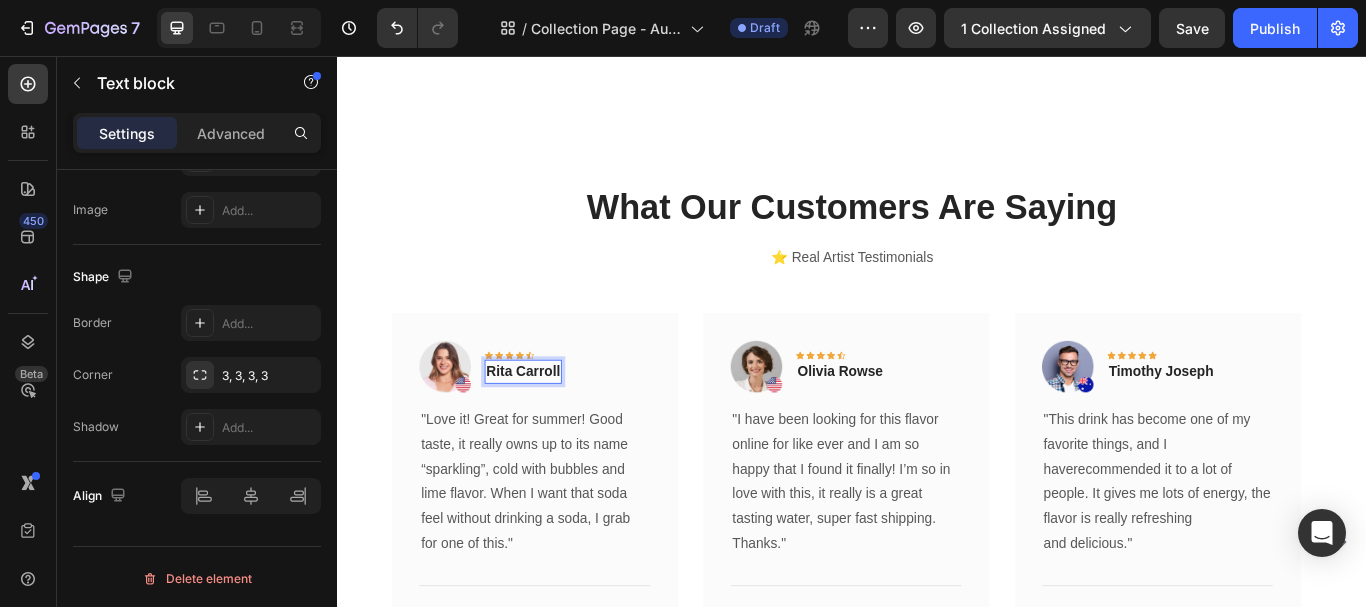 click on "Rita Carroll" at bounding box center [553, 425] 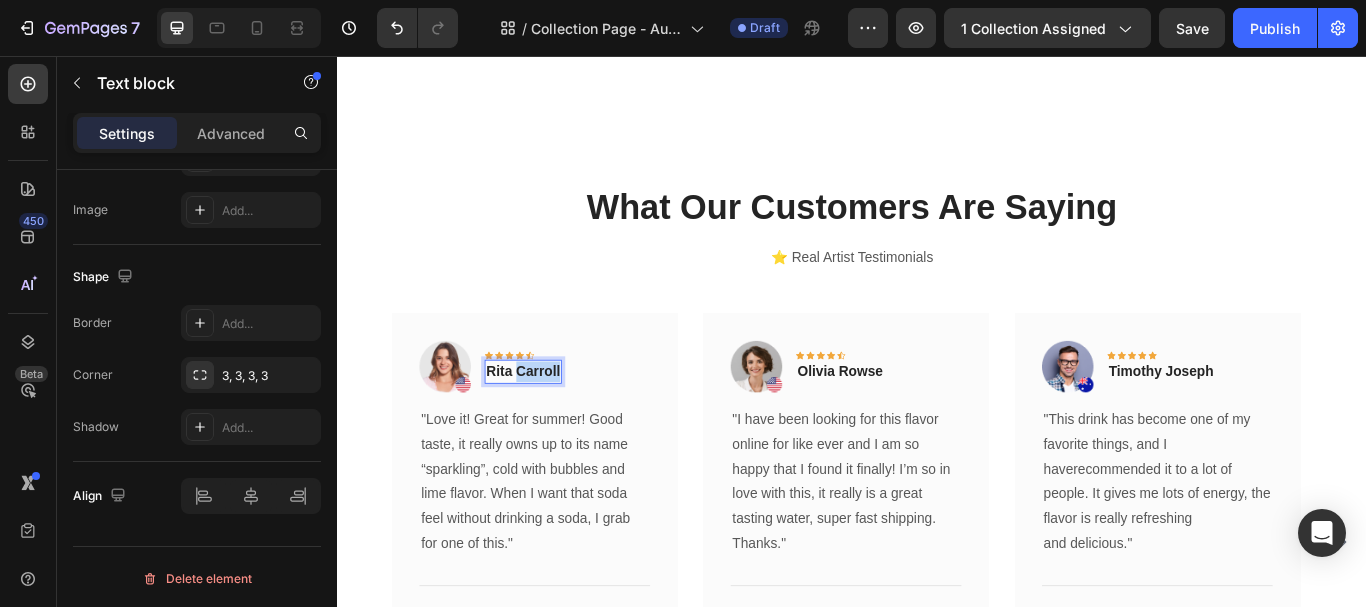 click on "Rita Carroll" at bounding box center [553, 425] 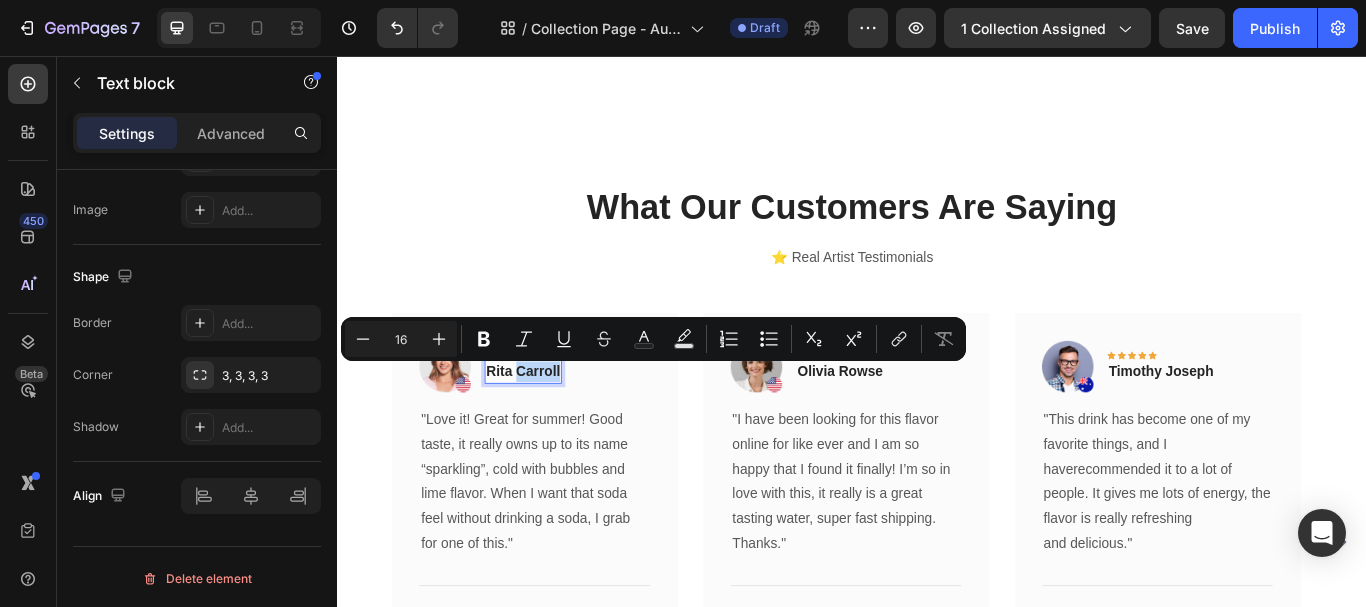 click on "Rita Carroll" at bounding box center (553, 425) 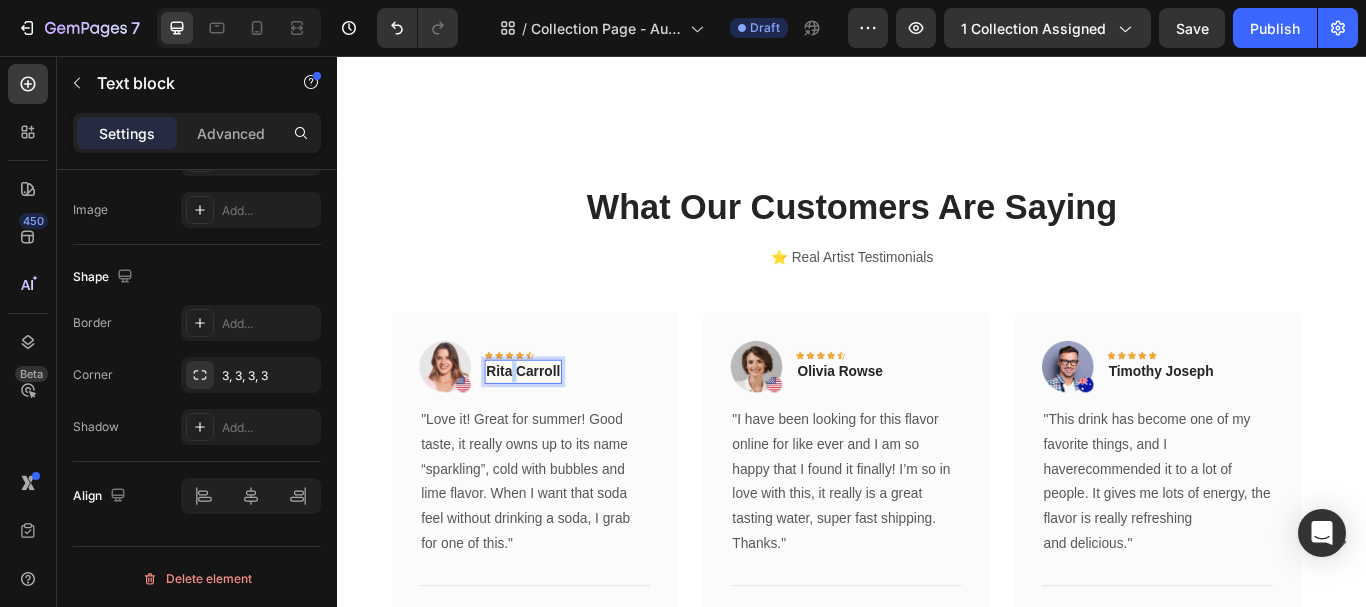 click on "Rita Carroll" at bounding box center [553, 425] 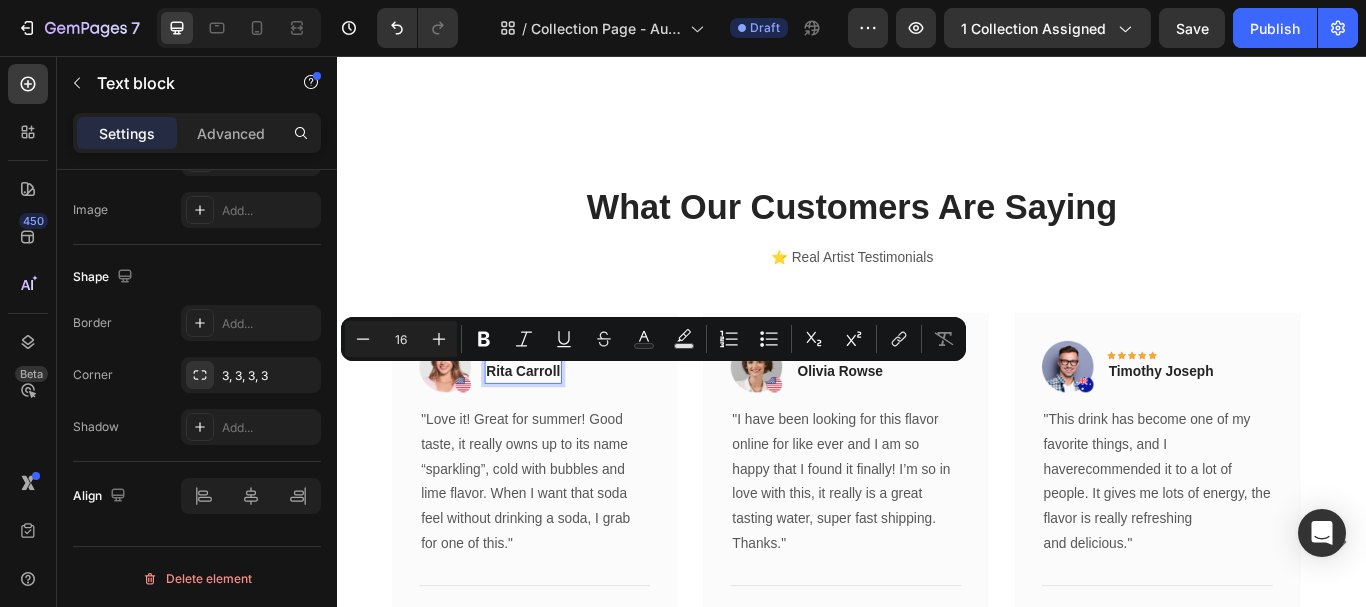 click on "Rita Carroll" at bounding box center (553, 425) 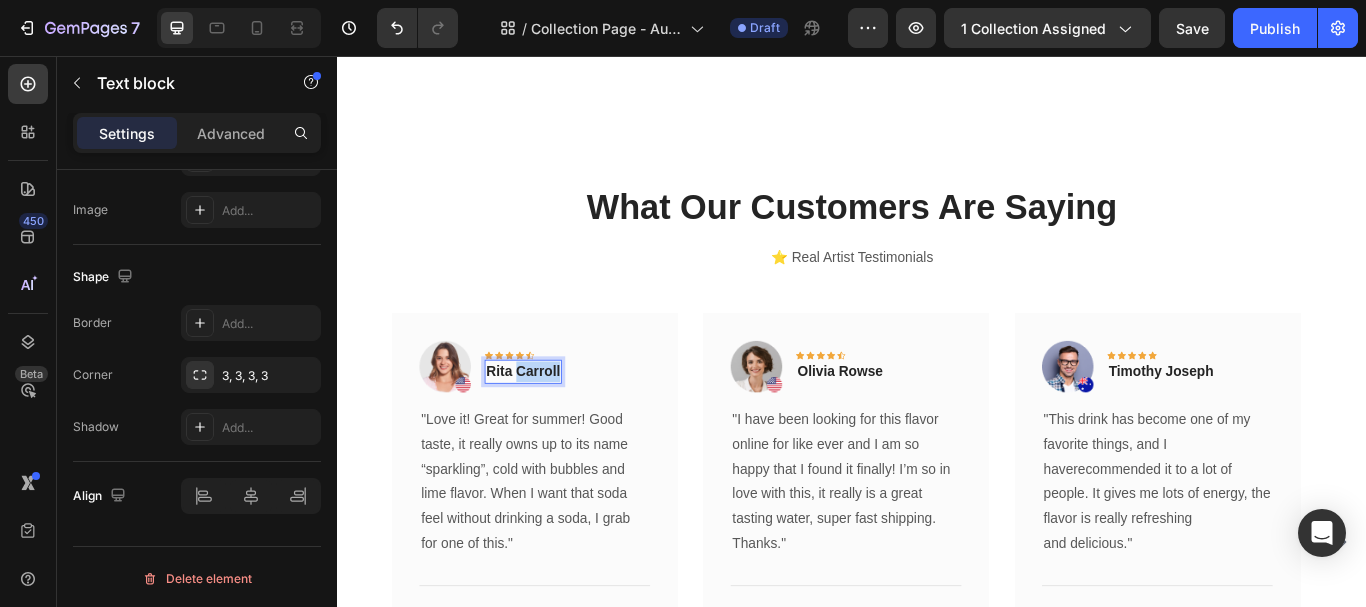 click on "Rita Carroll" at bounding box center (553, 425) 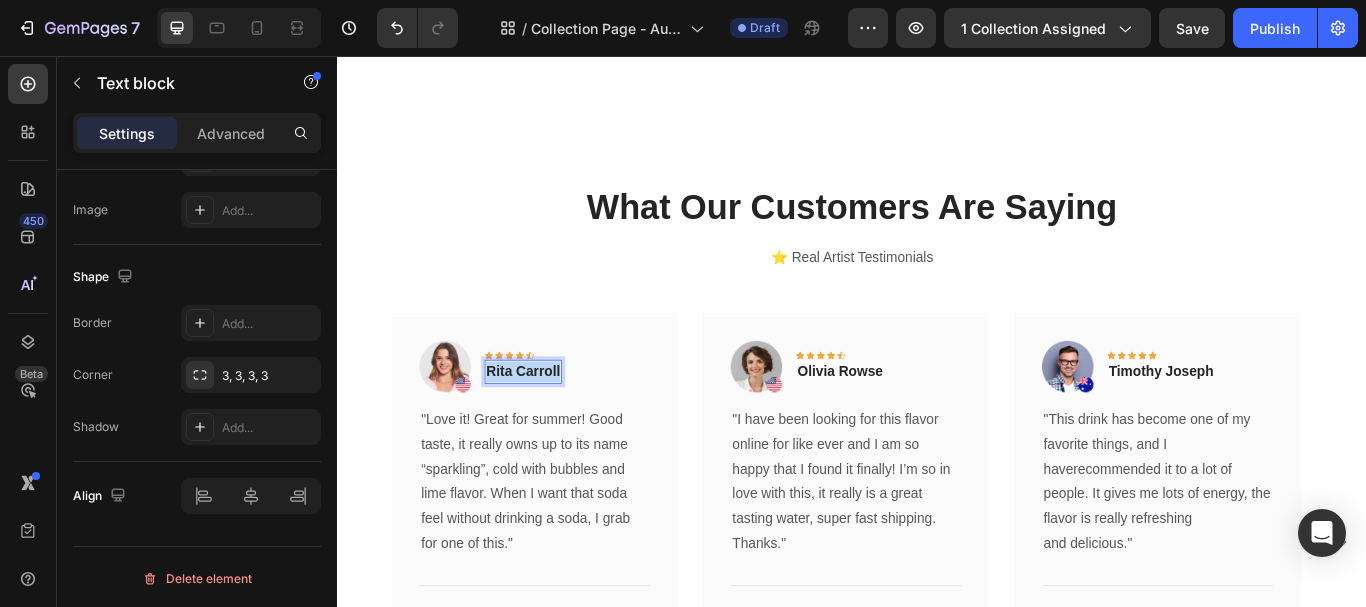 click on "Rita Carroll" at bounding box center (553, 425) 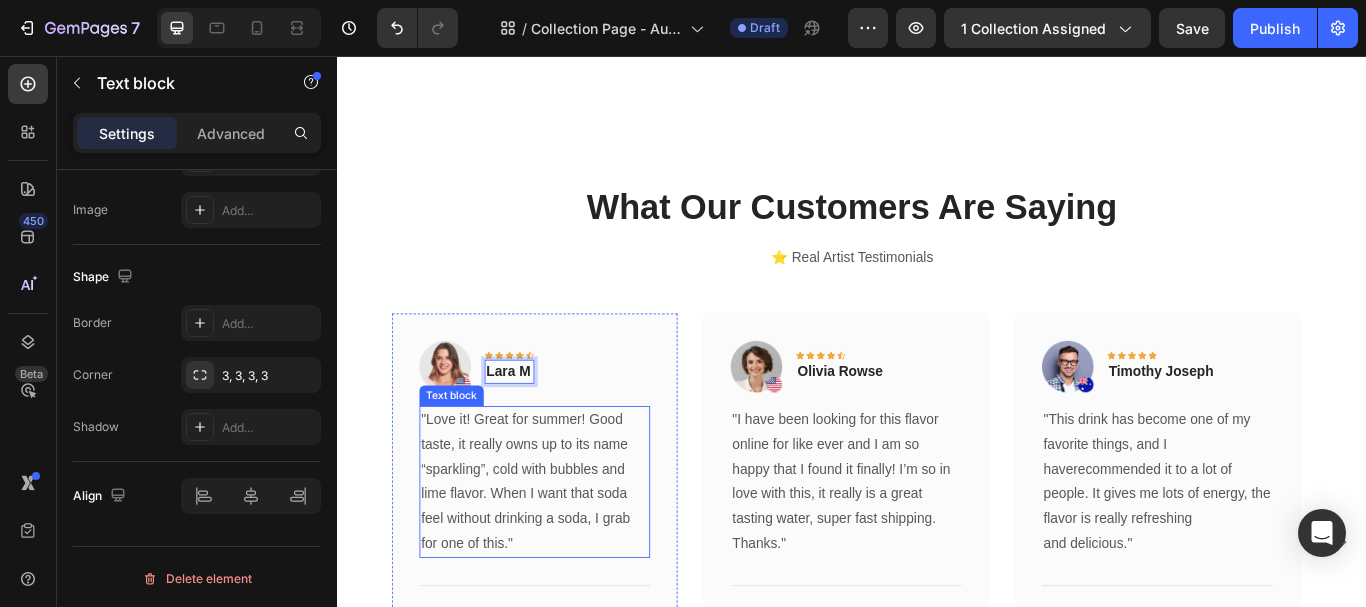 click on ""Love it! Great for summer! Good taste, it really owns up to its name “sparkling”, cold with bubbles and lime flavor. When I want that soda feel without drinking a soda, I grab for one of this."" at bounding box center [566, 553] 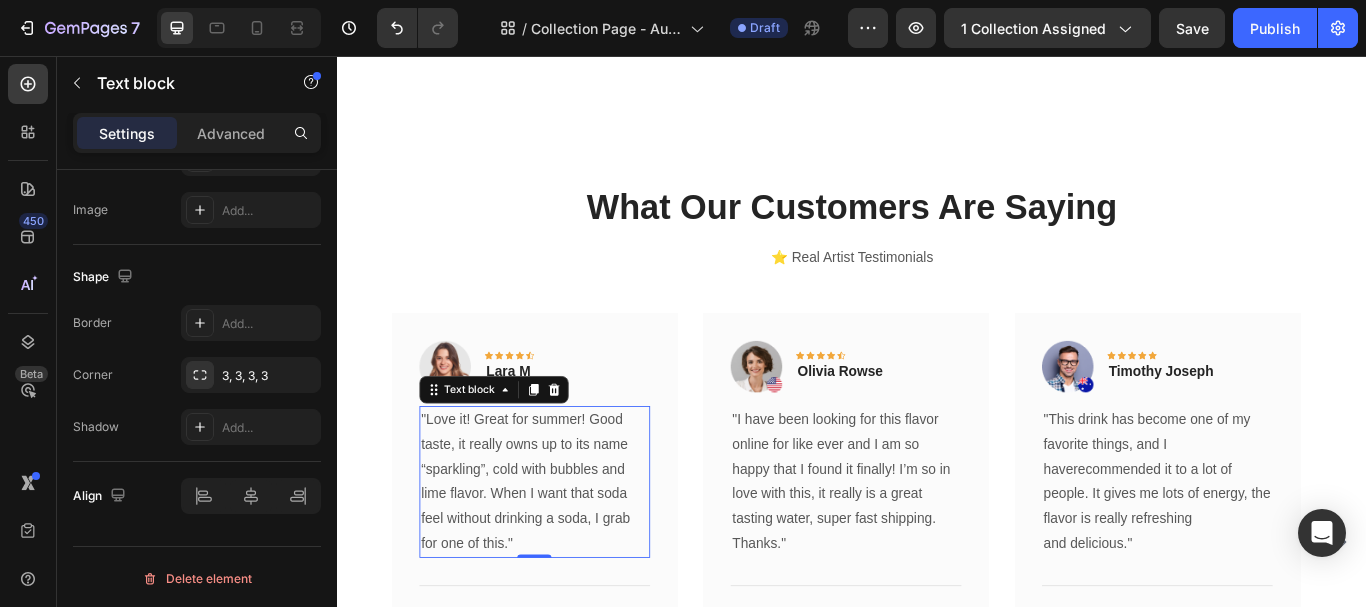 click on ""Love it! Great for summer! Good taste, it really owns up to its name “sparkling”, cold with bubbles and lime flavor. When I want that soda feel without drinking a soda, I grab for one of this."" at bounding box center [566, 553] 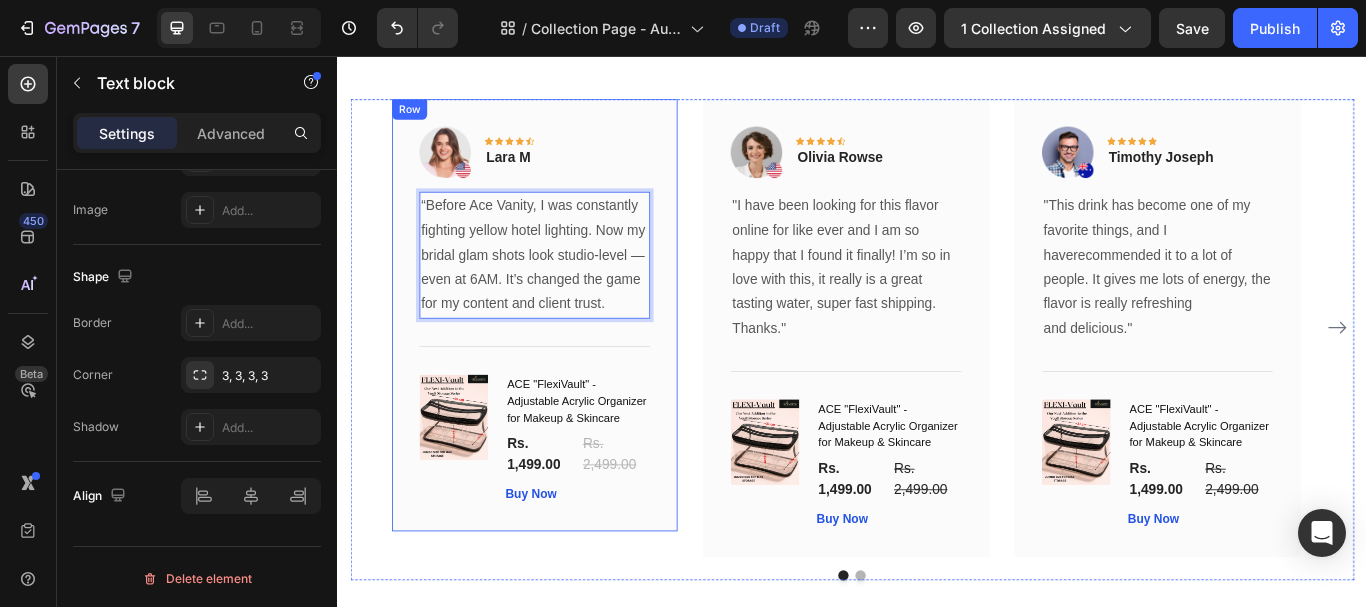 scroll, scrollTop: 6473, scrollLeft: 0, axis: vertical 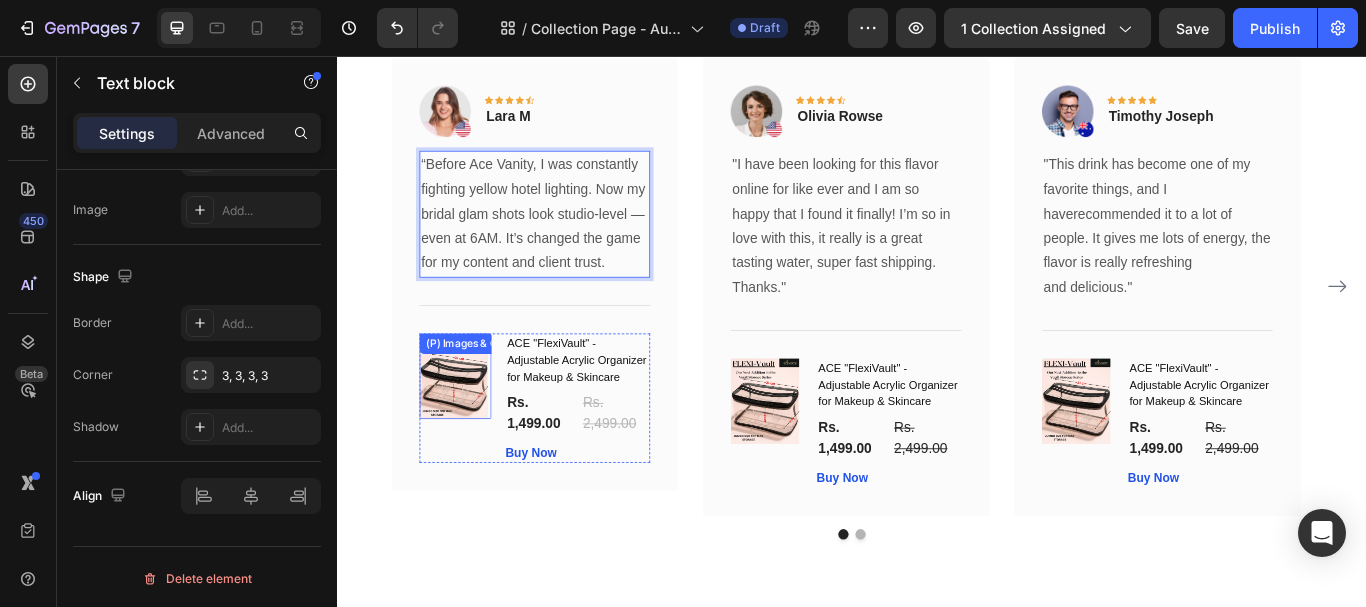 click at bounding box center (472, 430) 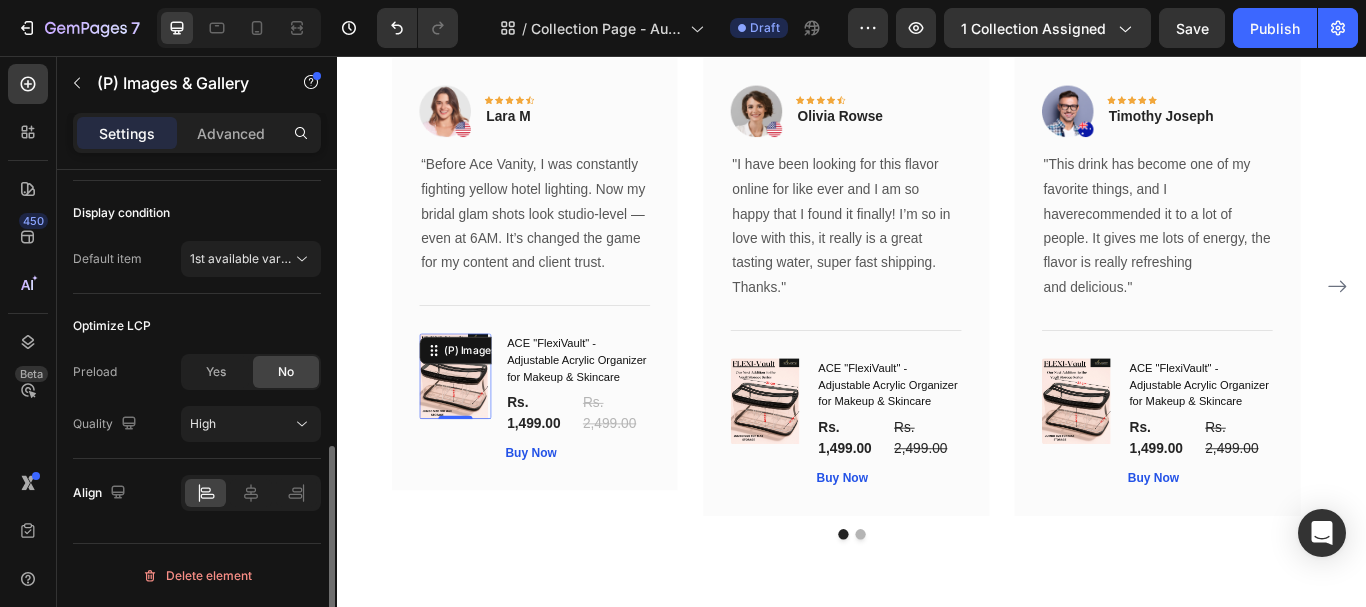 scroll, scrollTop: 0, scrollLeft: 0, axis: both 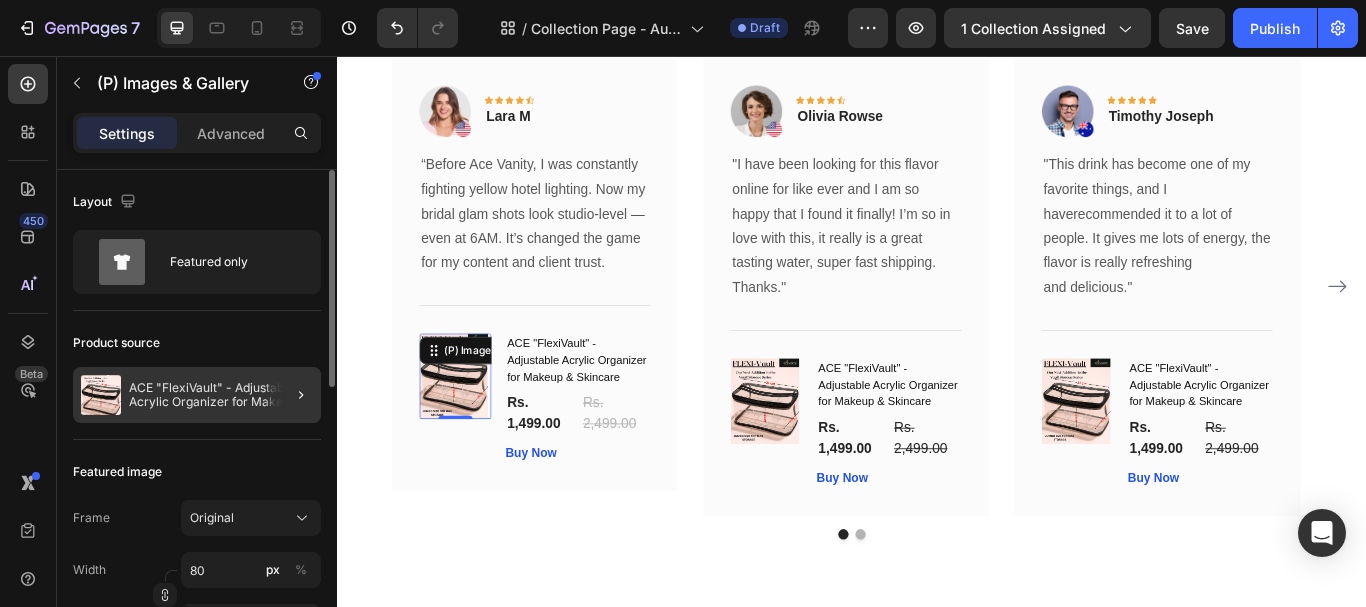 click 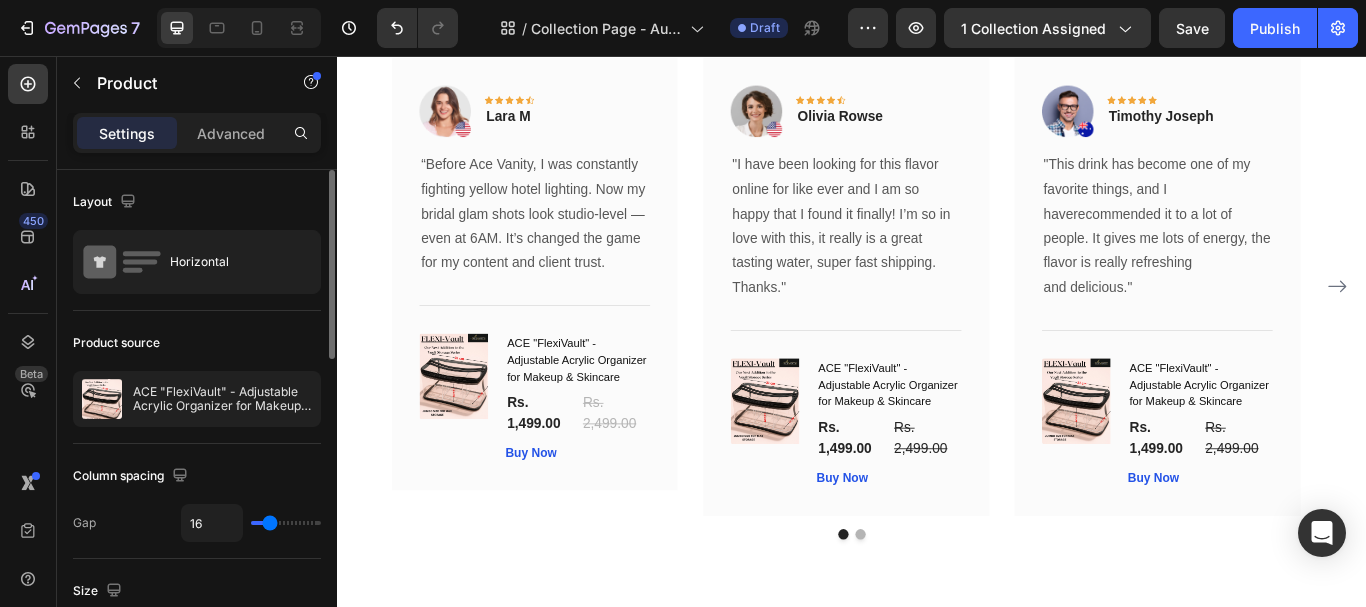 click on "Product source ACE "FlexiVault" - Adjustable Acrylic Organizer for Makeup & Skincare" 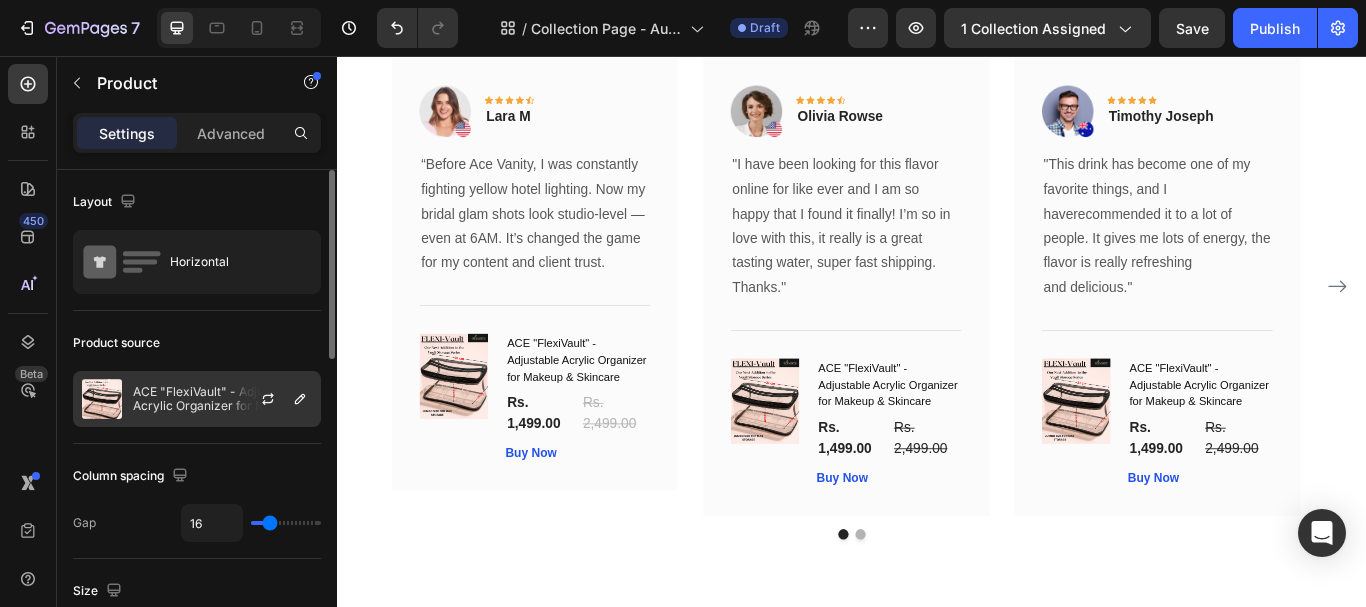 click at bounding box center [276, 399] 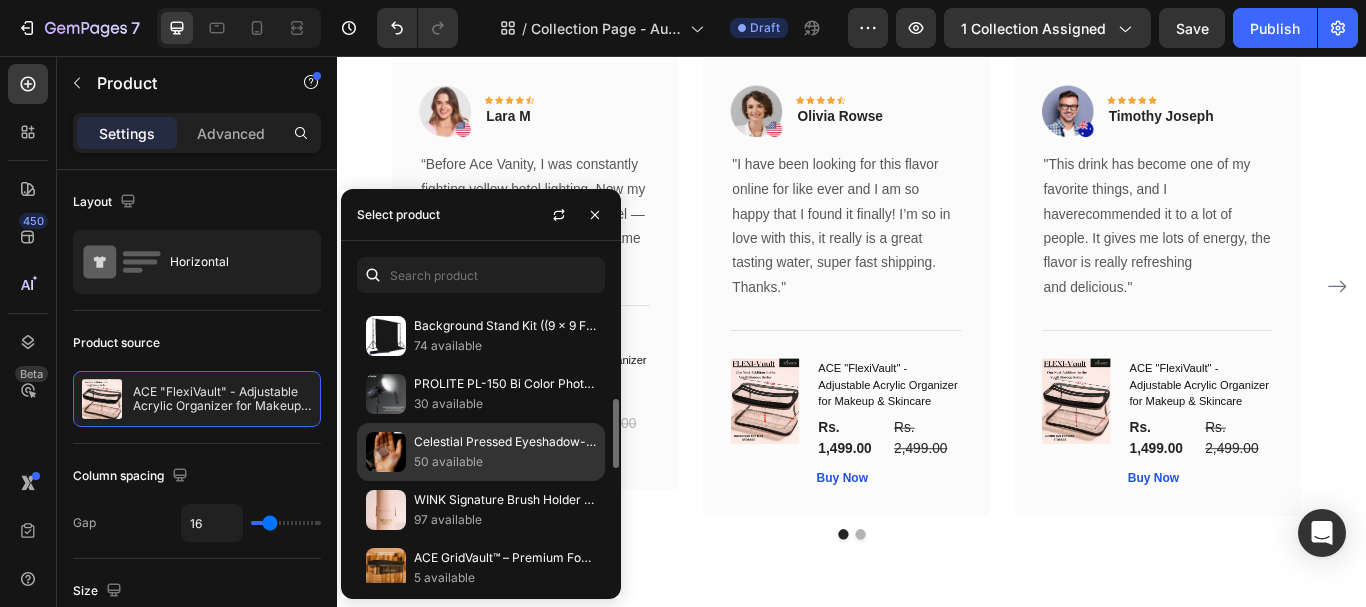 scroll, scrollTop: 600, scrollLeft: 0, axis: vertical 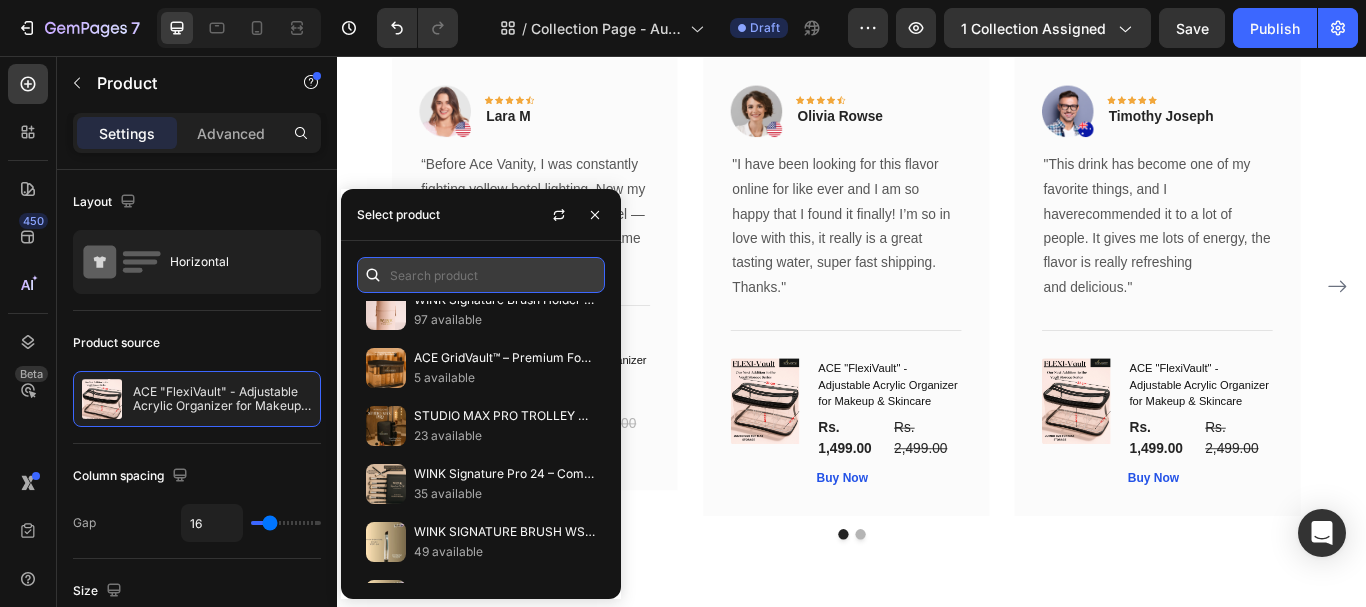 click at bounding box center (481, 275) 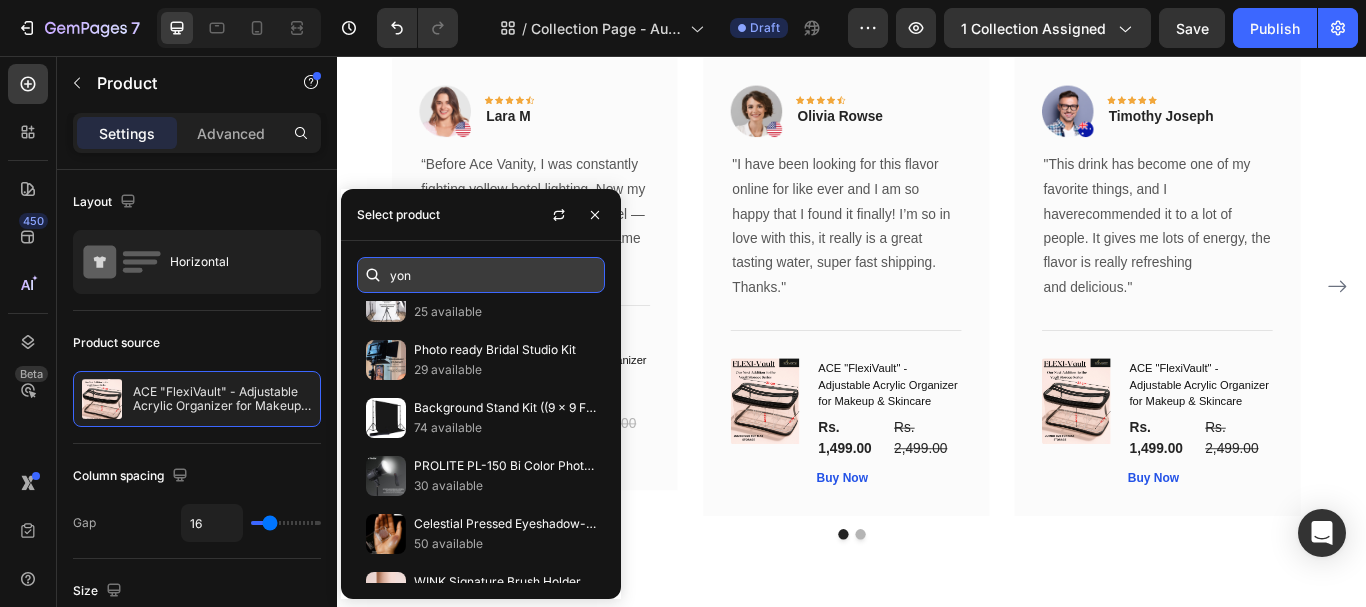 scroll, scrollTop: 0, scrollLeft: 0, axis: both 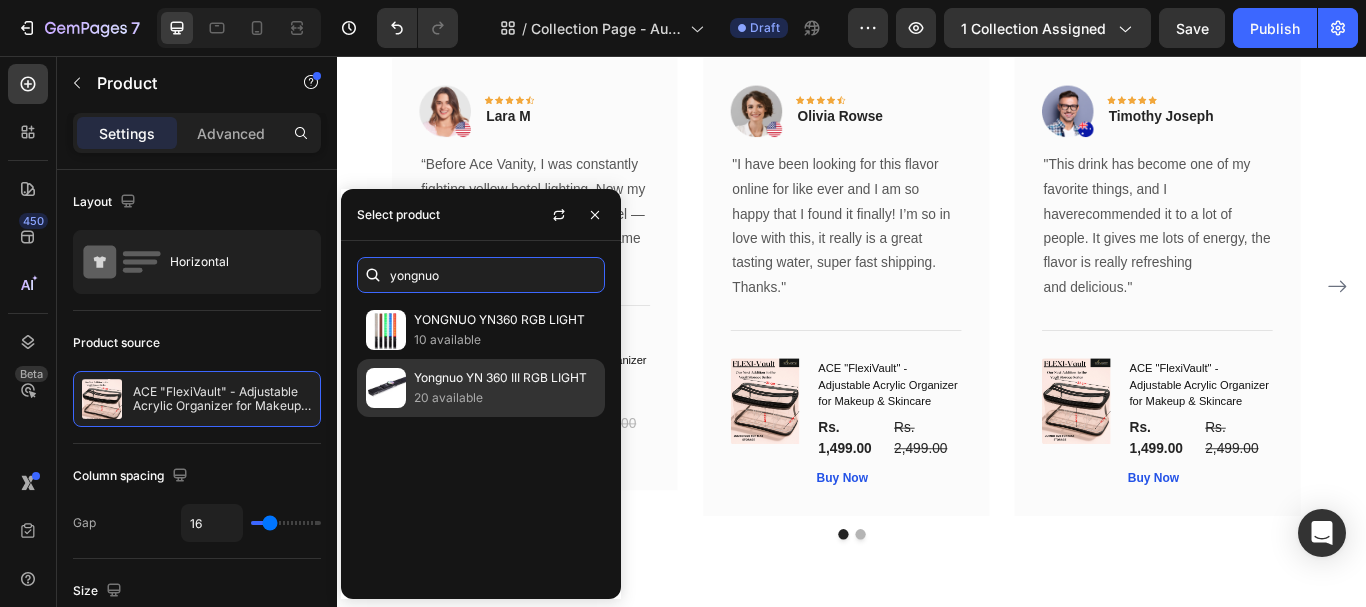 type on "yongnuo" 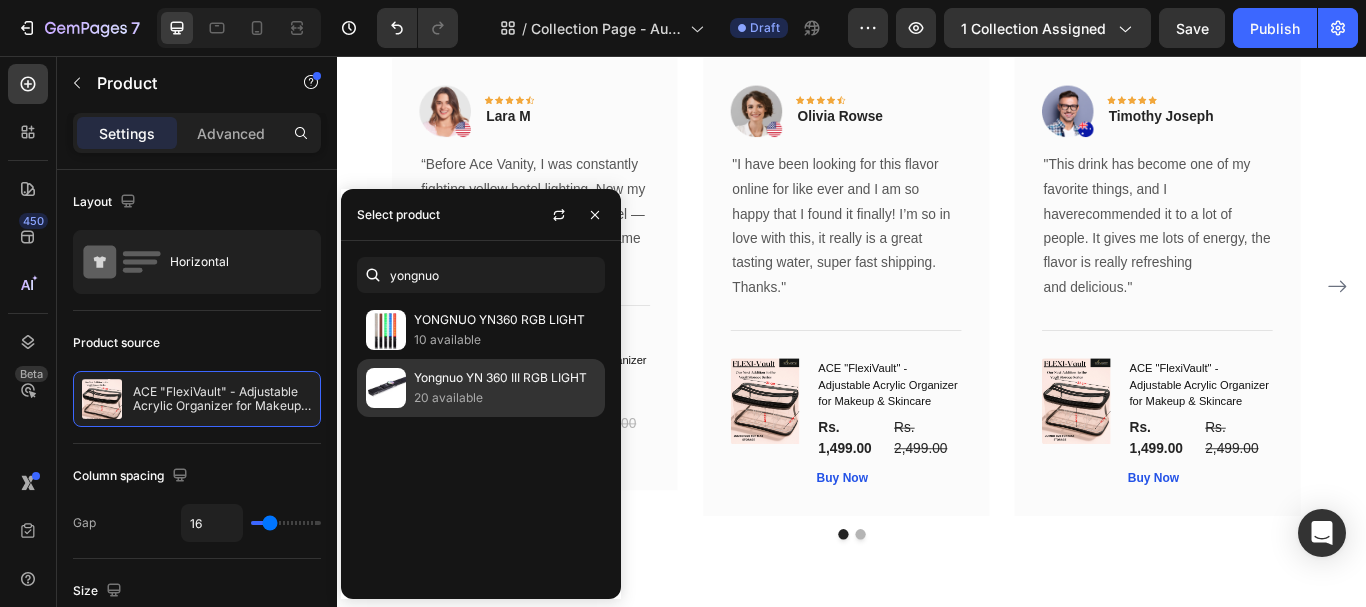 click on "Yongnuo YN 360 III RGB LIGHT" at bounding box center (505, 378) 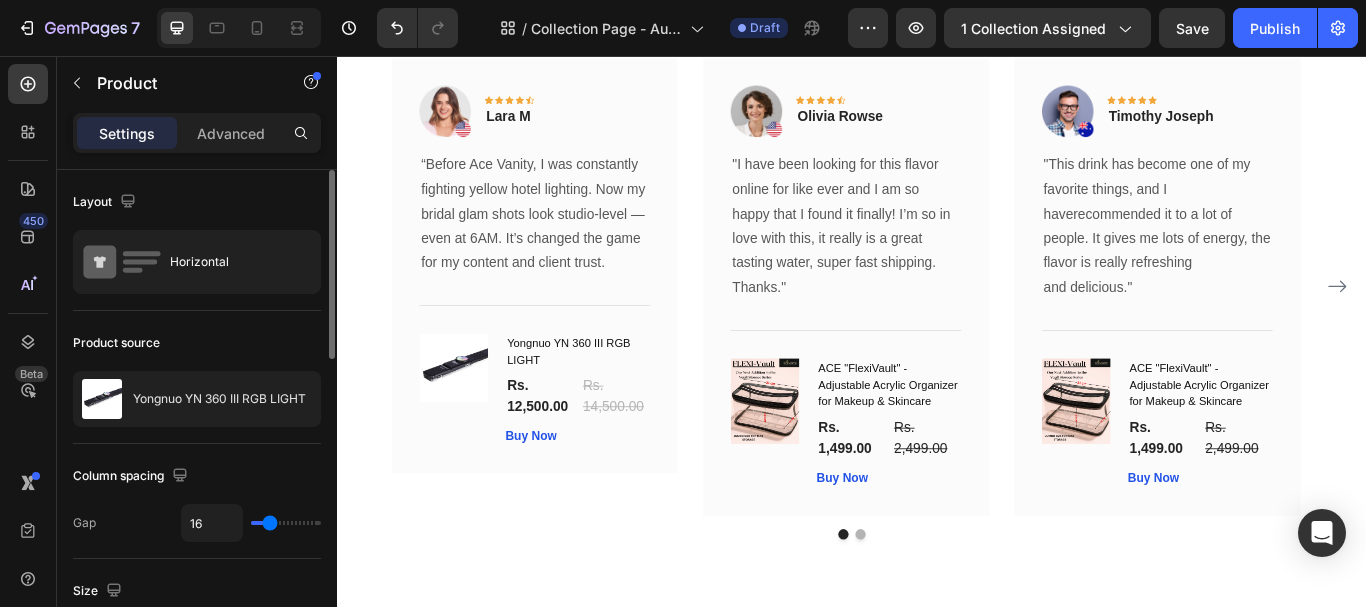 click on "Product source" at bounding box center (197, 343) 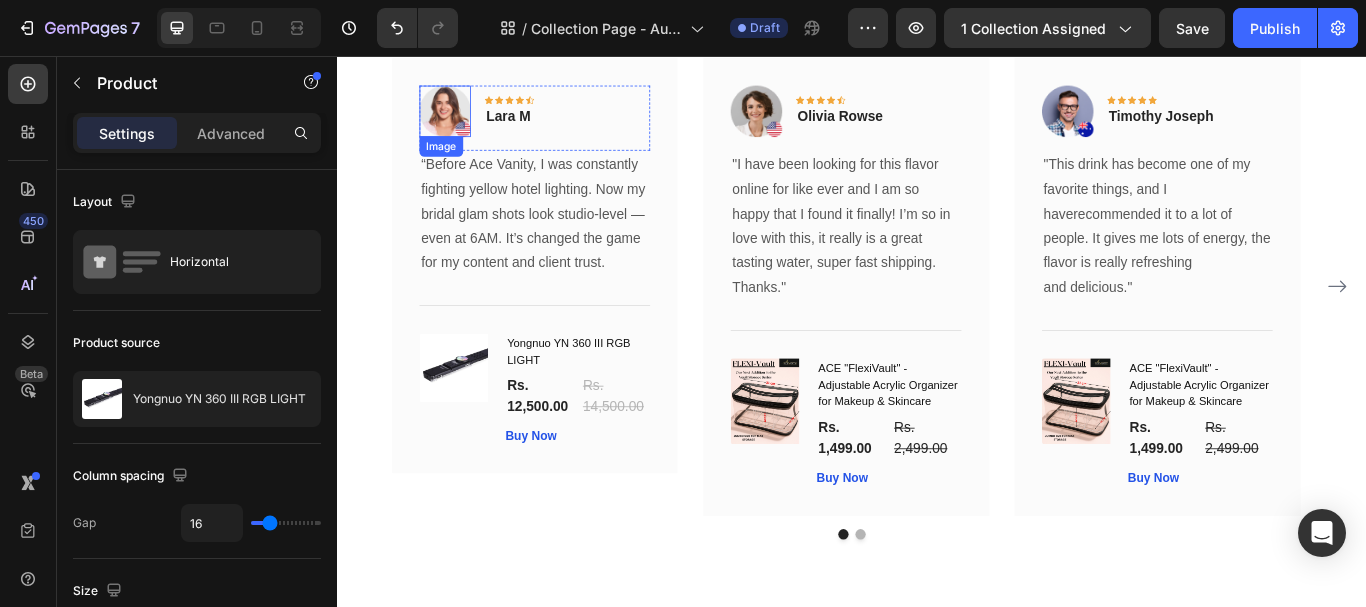 click at bounding box center [462, 121] 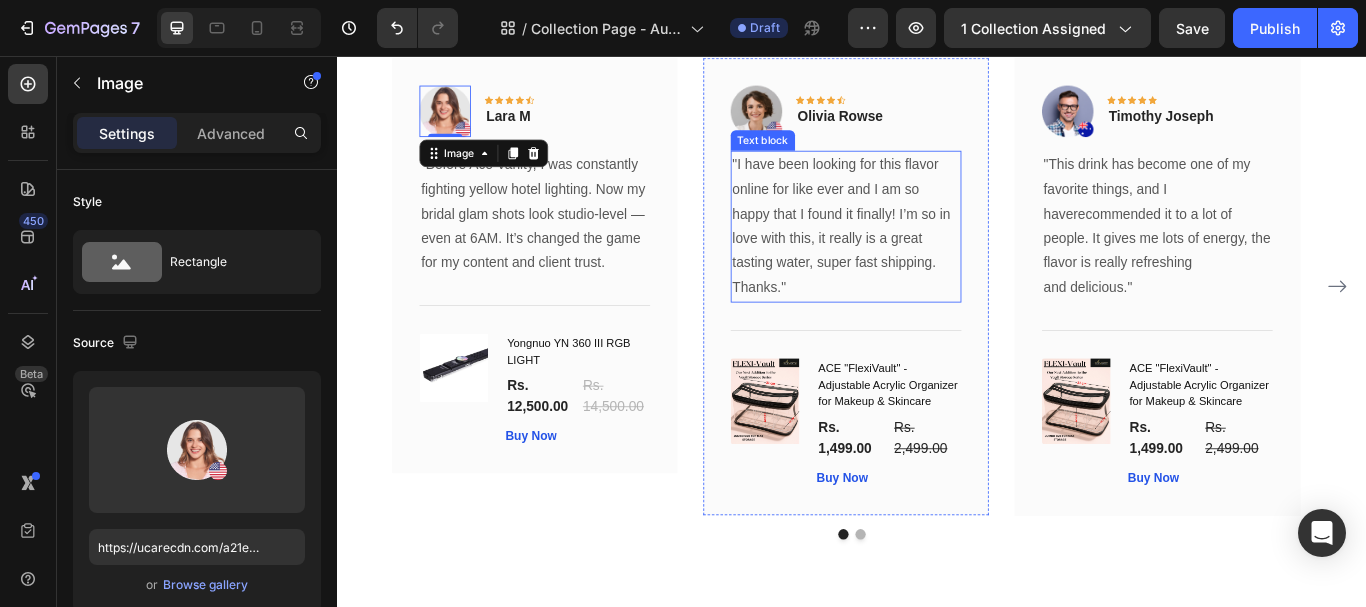 click on ""I have been looking for this flavor online for like ever and I am so happy that I found it finally! I’m so in love with this, it really is a great tasting water, super fast shipping." at bounding box center (929, 241) 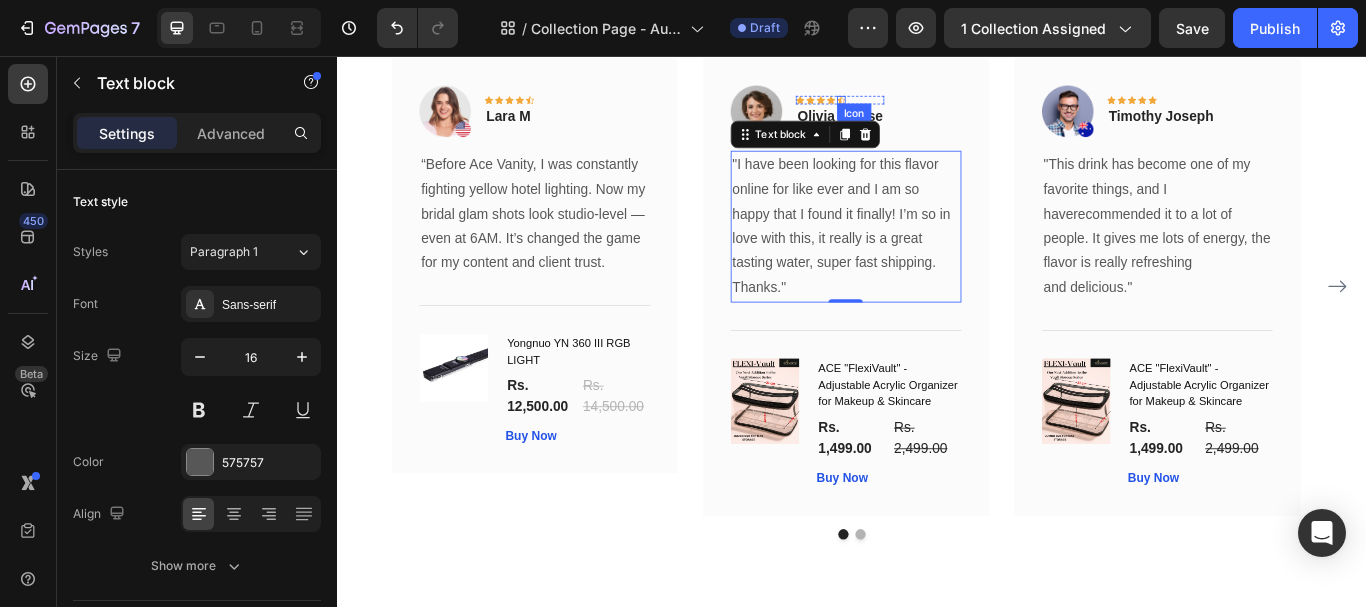 click 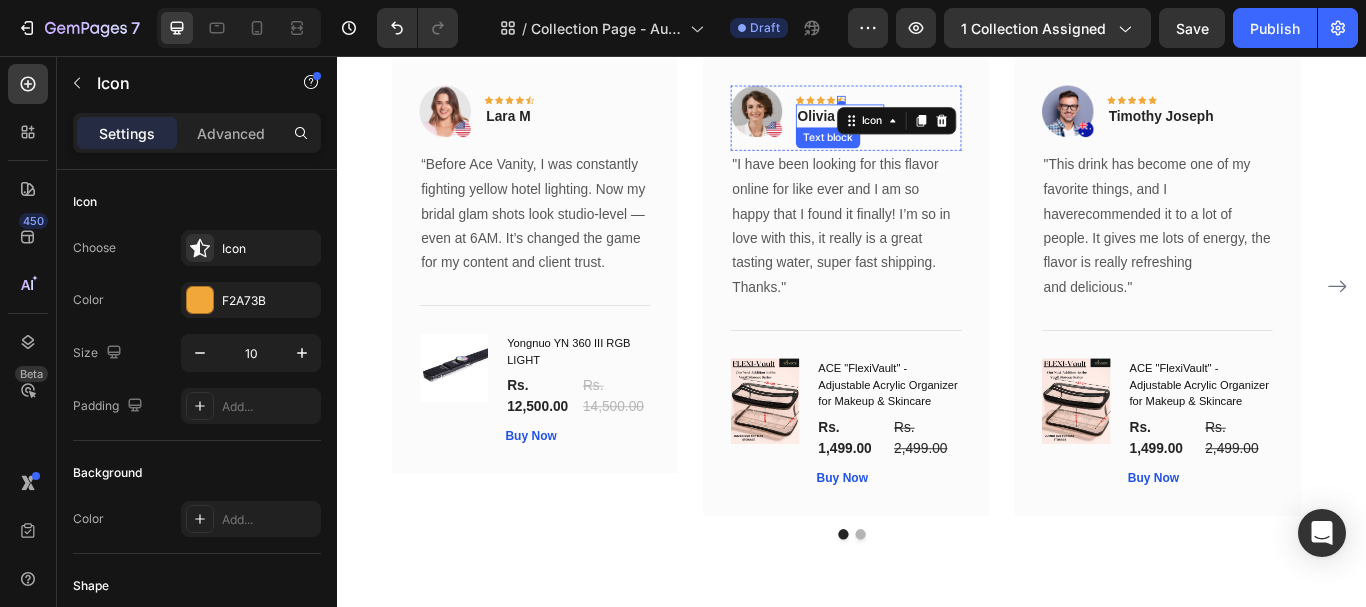click on "Olivia Rowse" at bounding box center (923, 127) 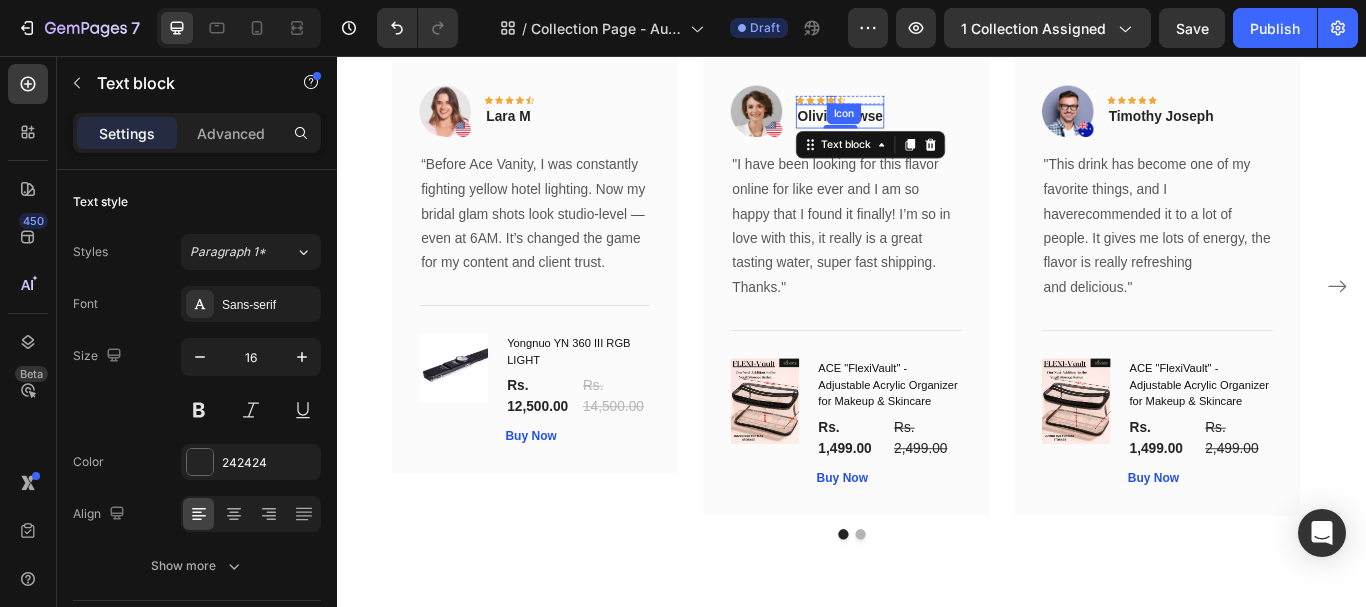 click on "Icon" at bounding box center [927, 124] 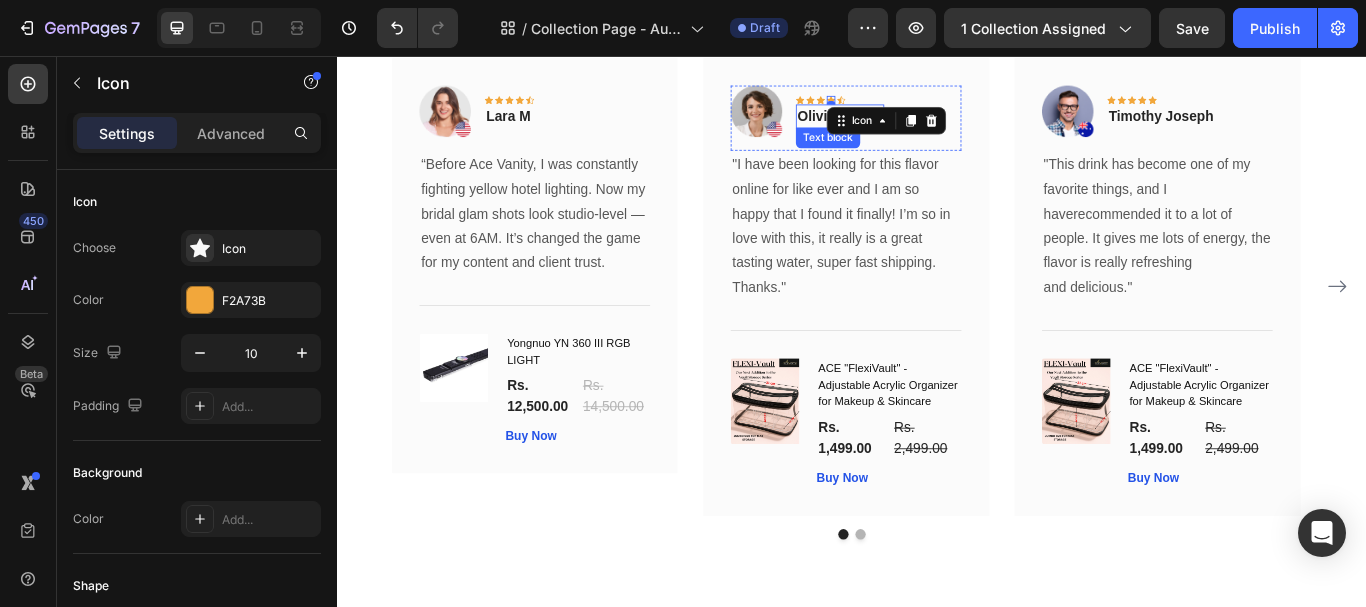 click on "Olivia Rowse" at bounding box center (923, 127) 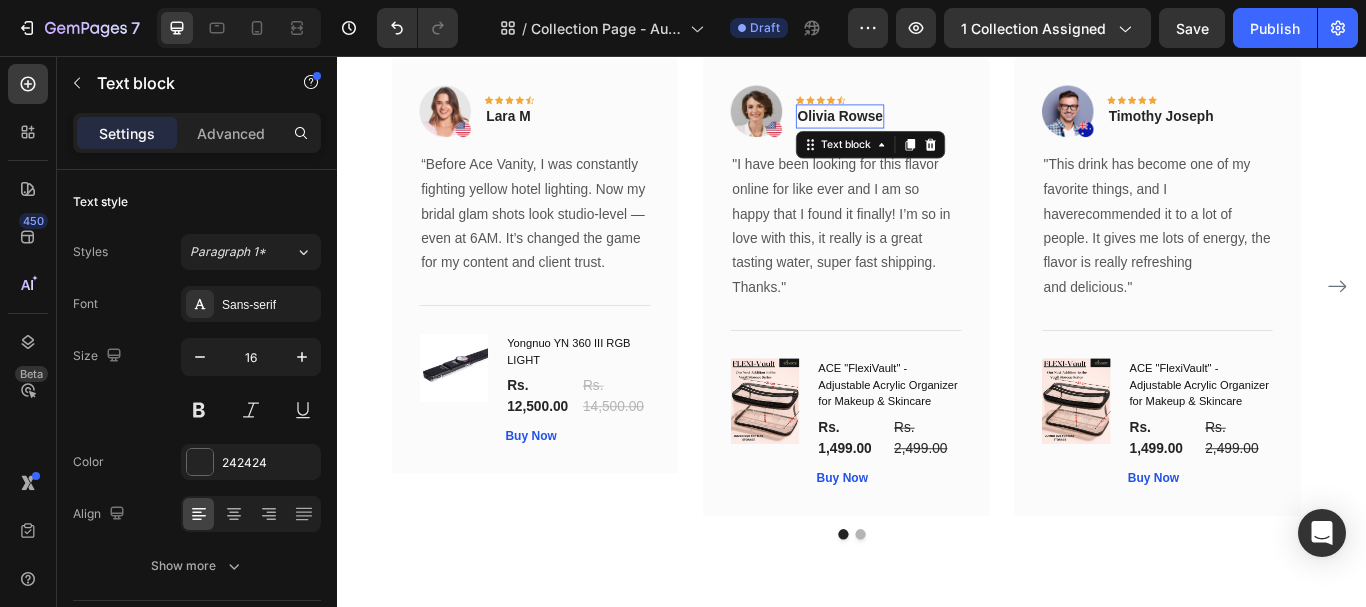 click on "Olivia Rowse" at bounding box center (923, 127) 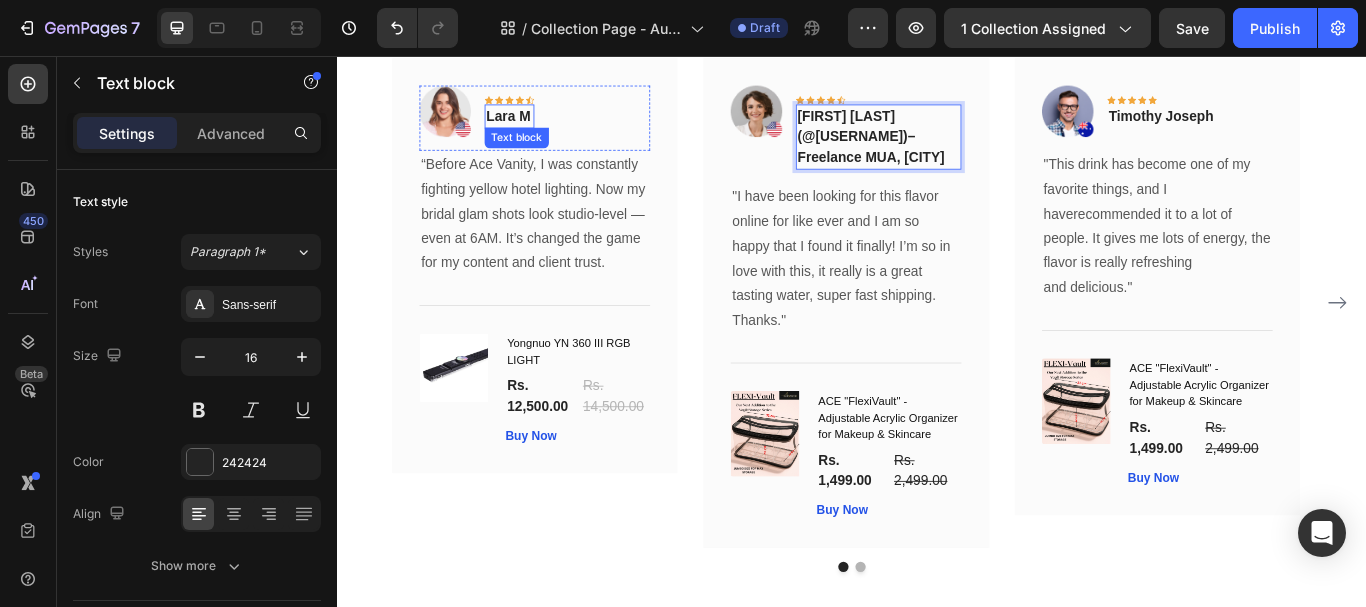 click on "Lara M" at bounding box center (537, 127) 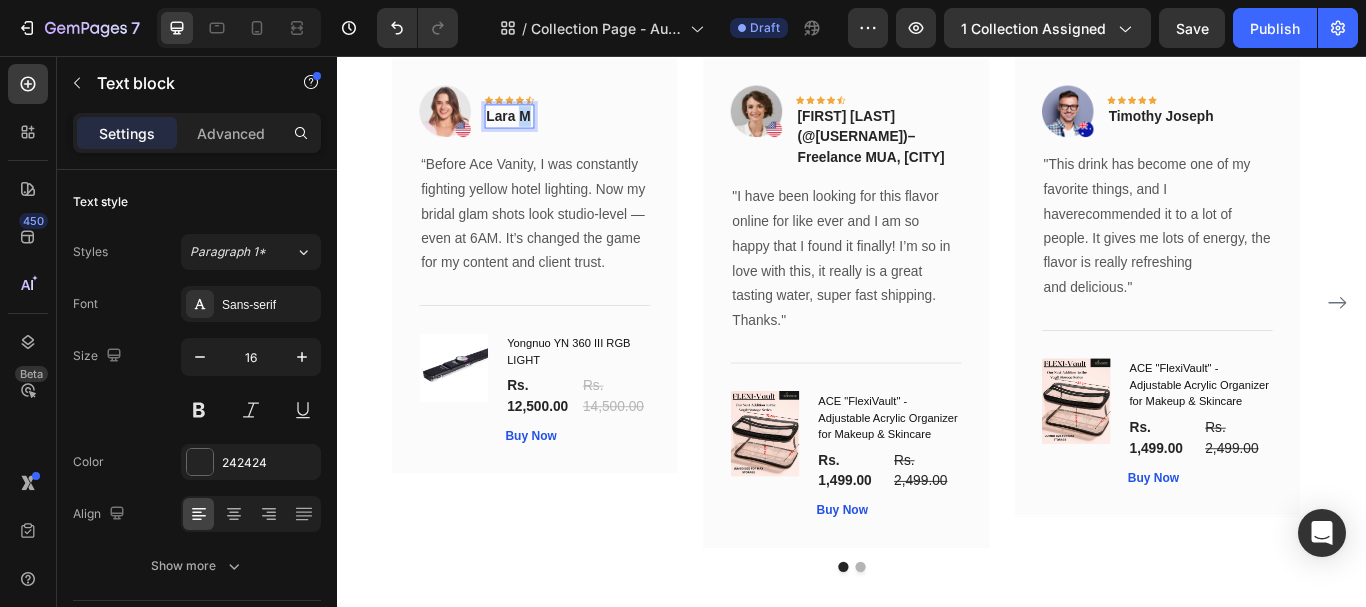 click on "Lara M" at bounding box center (537, 127) 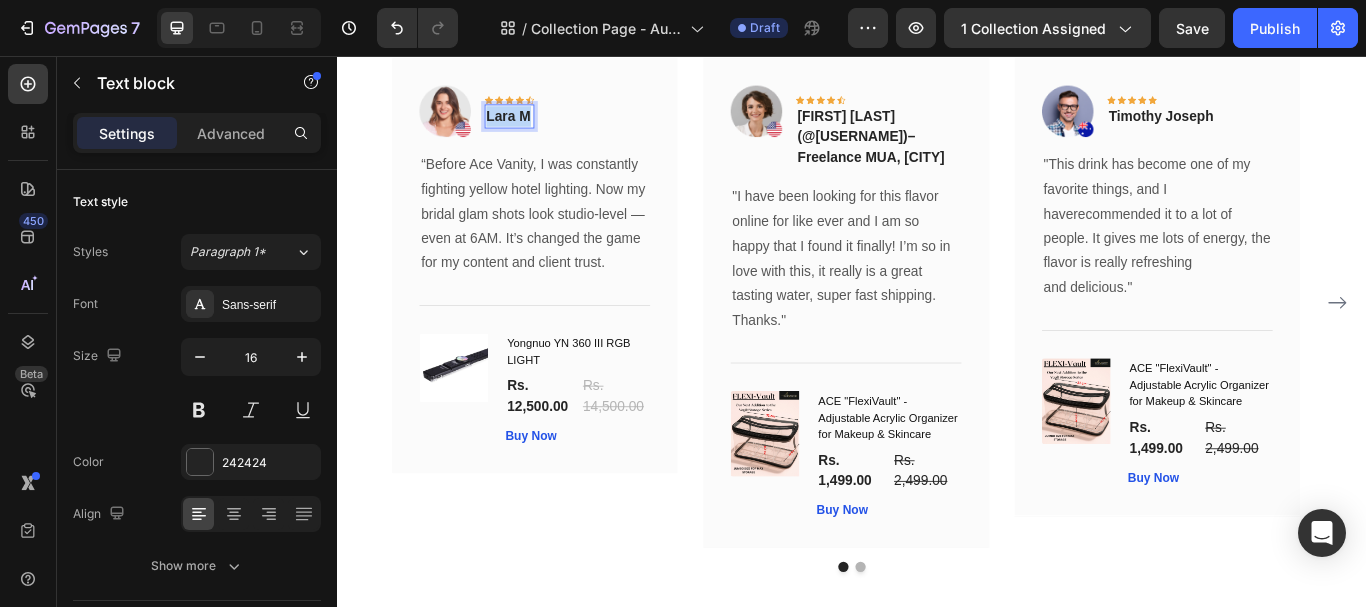 click on "Lara M" at bounding box center (537, 127) 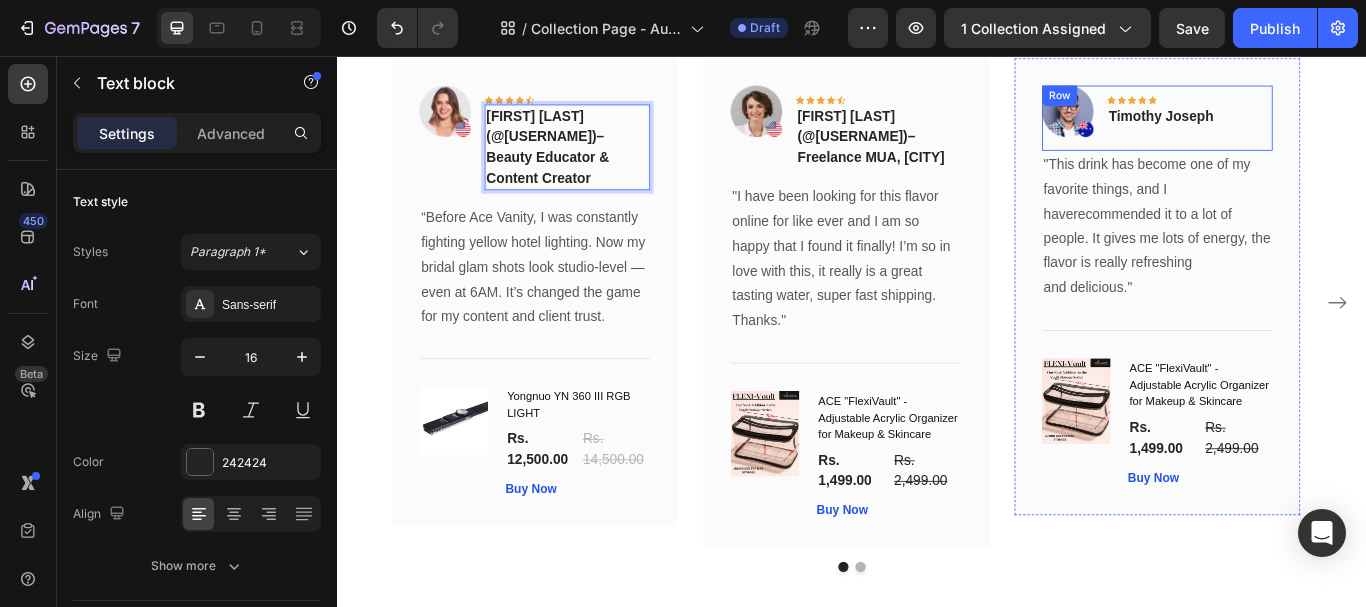 click on "Timothy Joseph" at bounding box center [1297, 127] 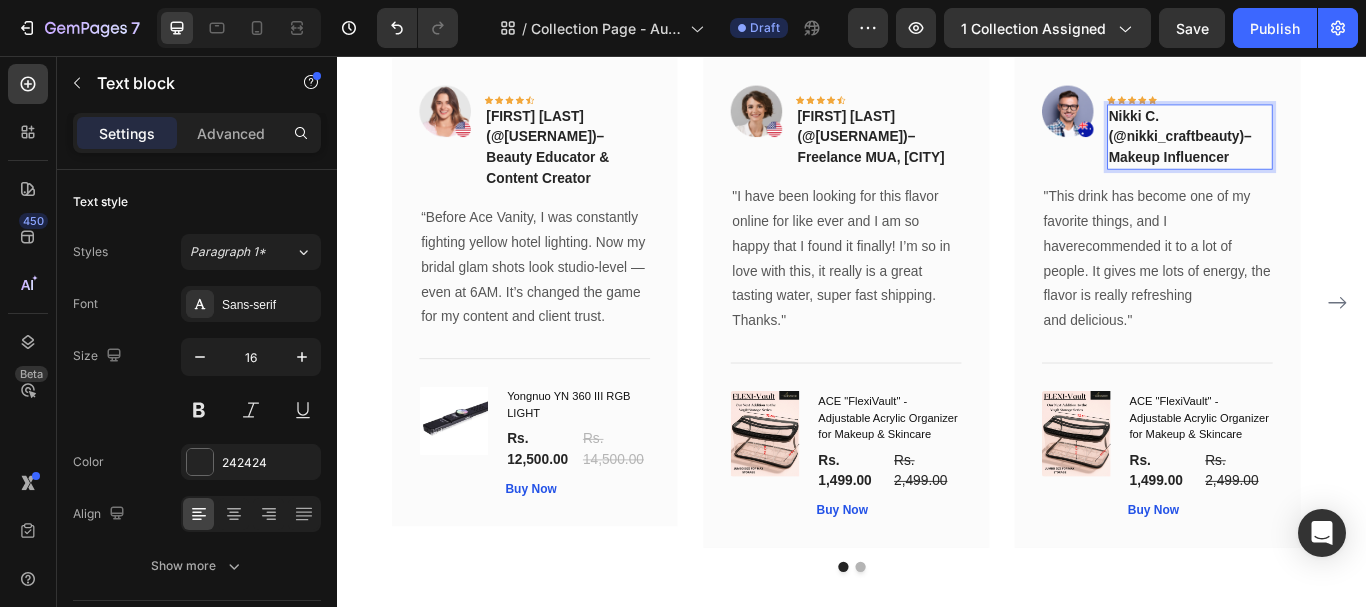 drag, startPoint x: 1380, startPoint y: 170, endPoint x: 1337, endPoint y: 172, distance: 43.046486 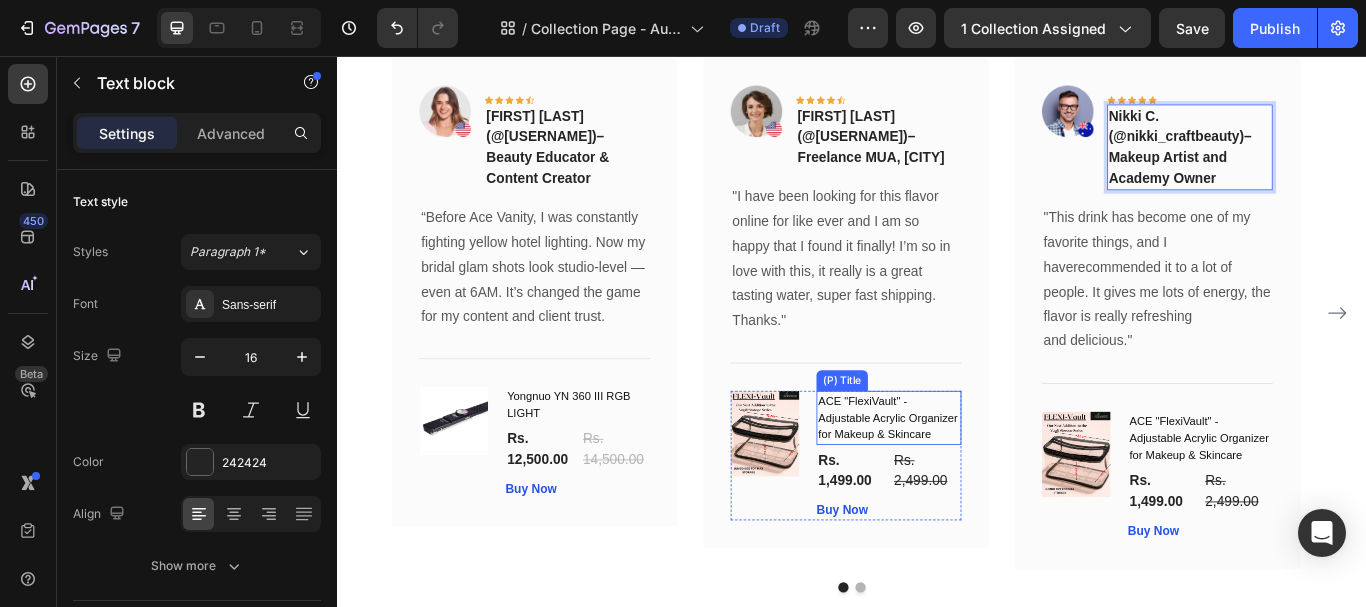 click on "ACE "FlexiVault" - Adjustable Acrylic Organizer for Makeup & Skincare" at bounding box center [979, 478] 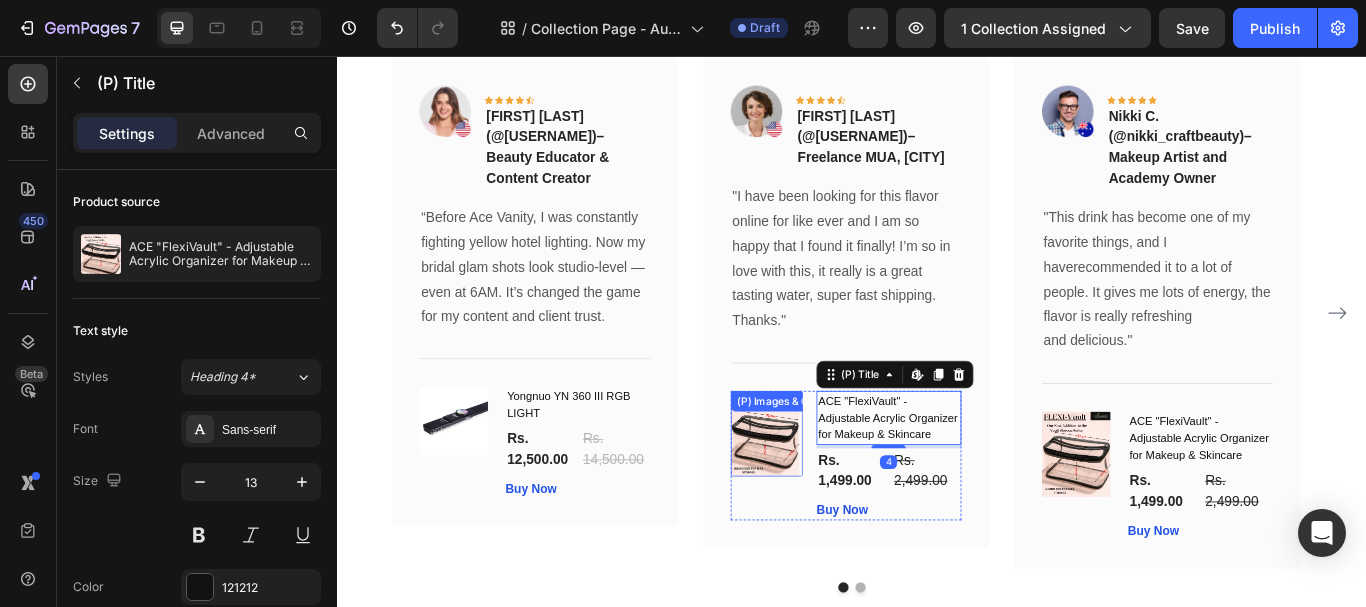 click at bounding box center (835, 497) 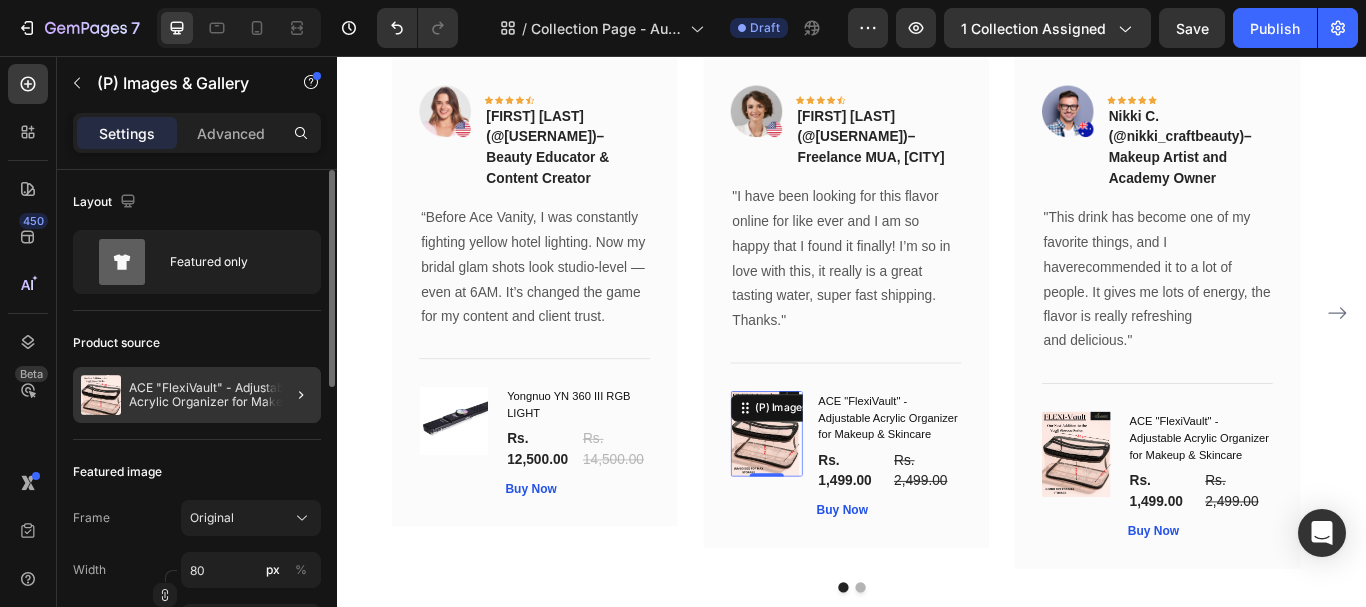 click 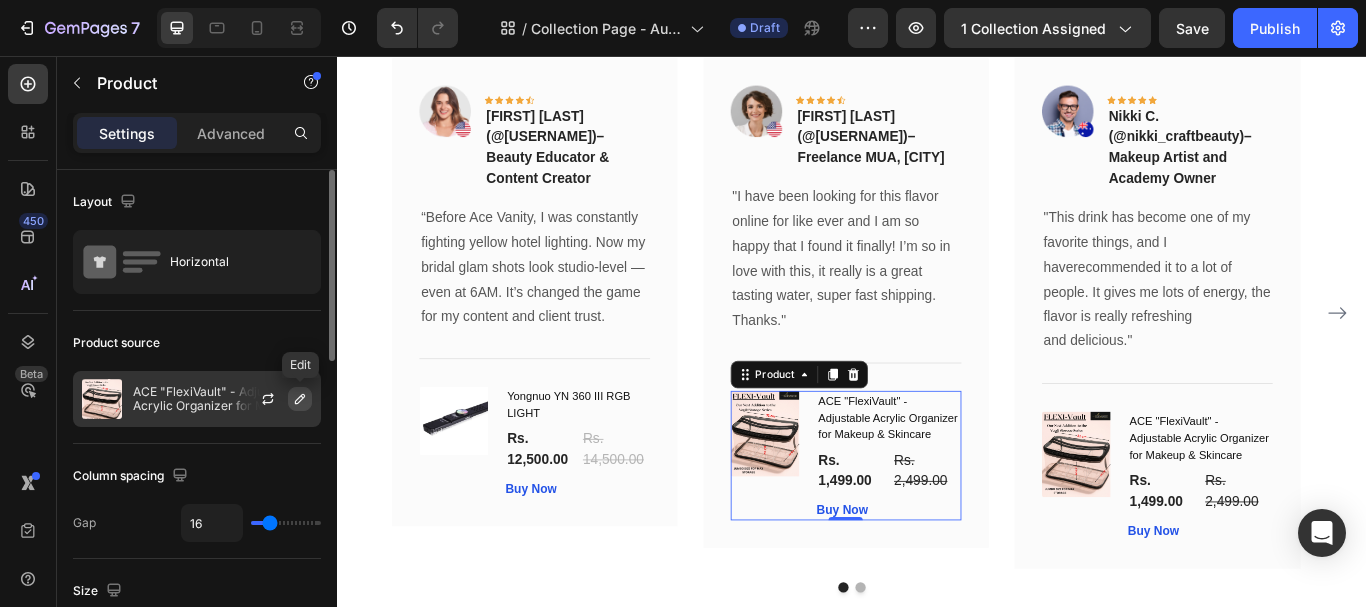 click 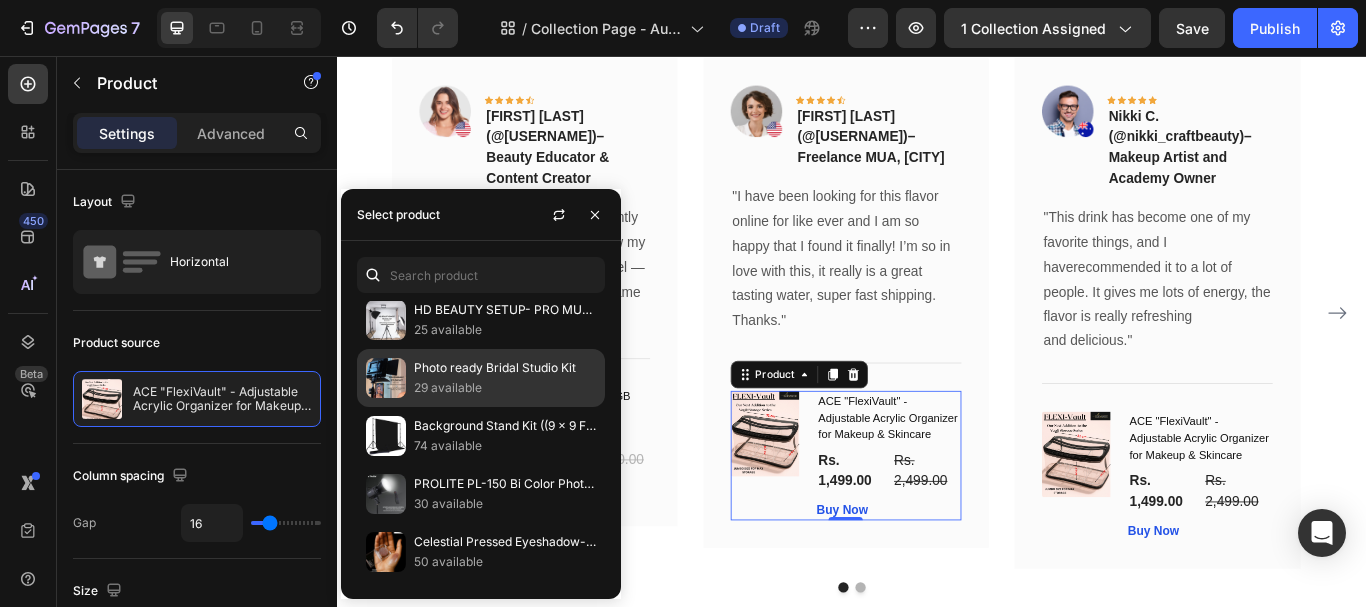 scroll, scrollTop: 200, scrollLeft: 0, axis: vertical 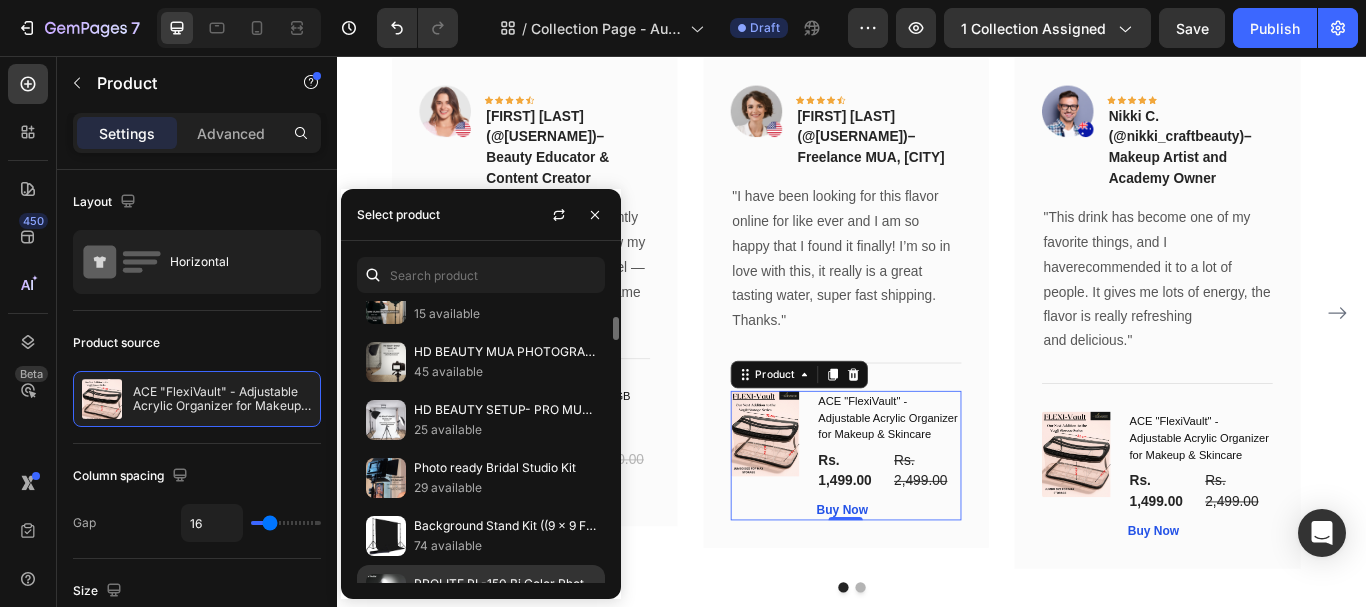 click on "PROLITE PL-150 Bi Color Photography light" at bounding box center [505, 584] 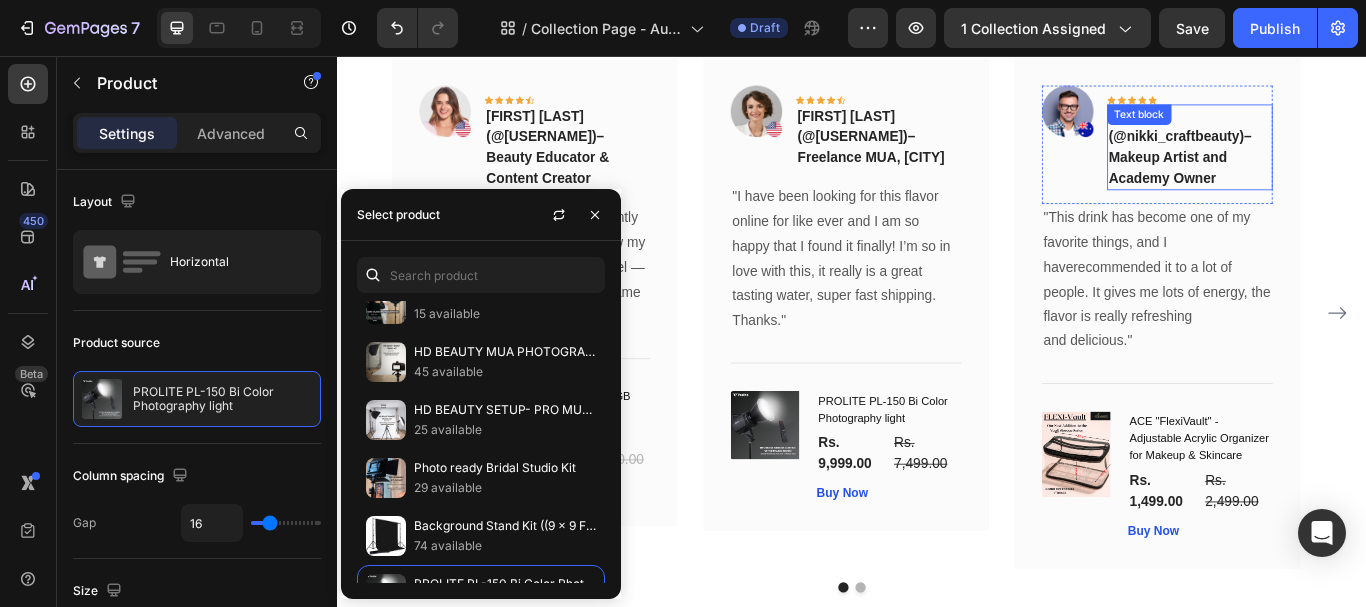 click on "Nikki C. (@nikki_craftbeauty)  – Makeup Artist and Academy Owner Text block" at bounding box center (1330, 163) 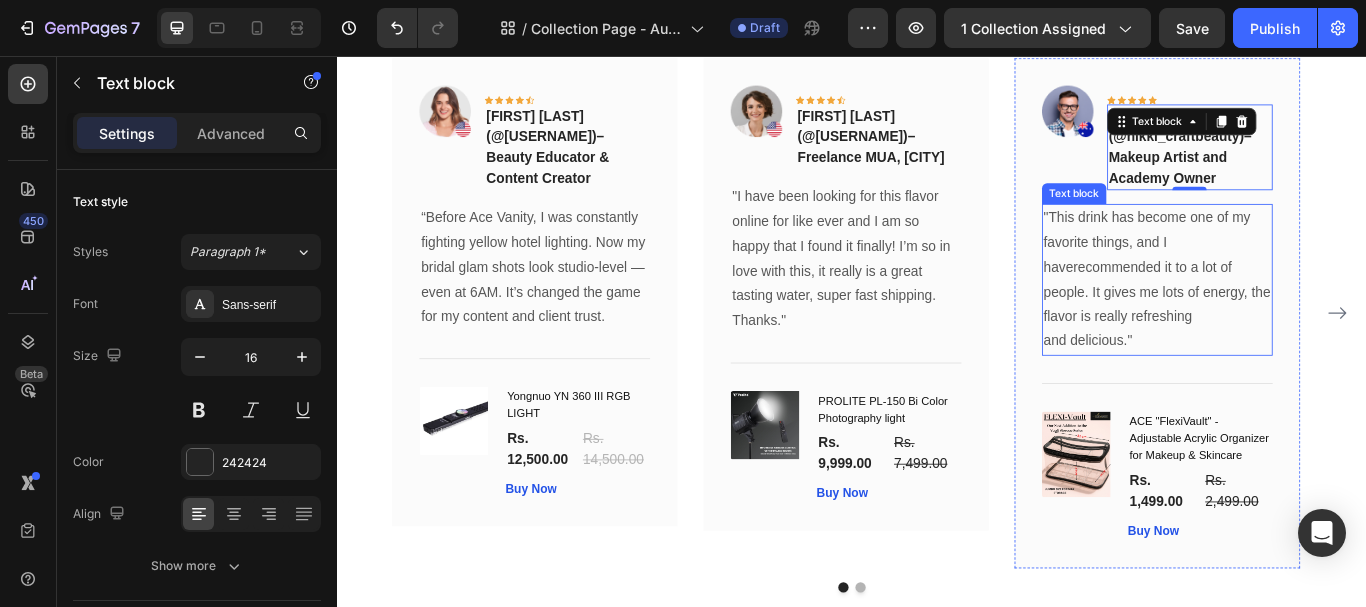 click on ""This drink has become one of my favorite things, and I haverecommended it to a lot of people. It gives me lots of energy, the flavor is really refreshing  and delicious."" at bounding box center [1292, 317] 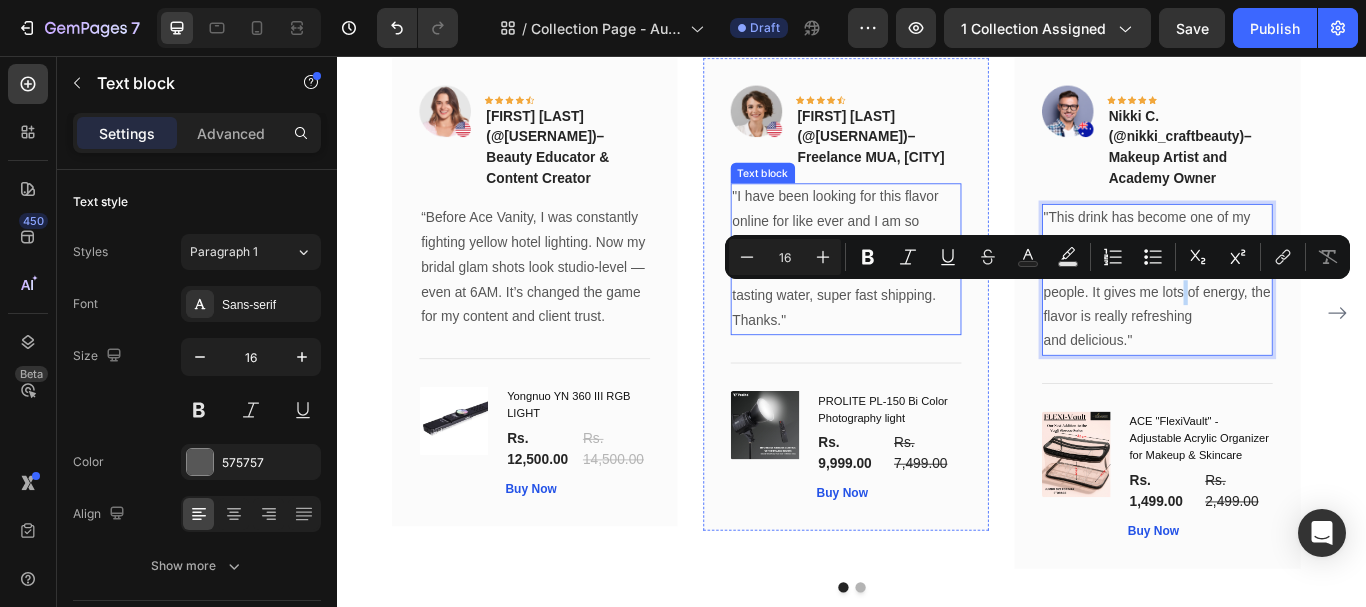 click on ""I have been looking for this flavor online for like ever and I am so happy that I found it finally! I’m so in love with this, it really is a great tasting water, super fast shipping." at bounding box center (929, 279) 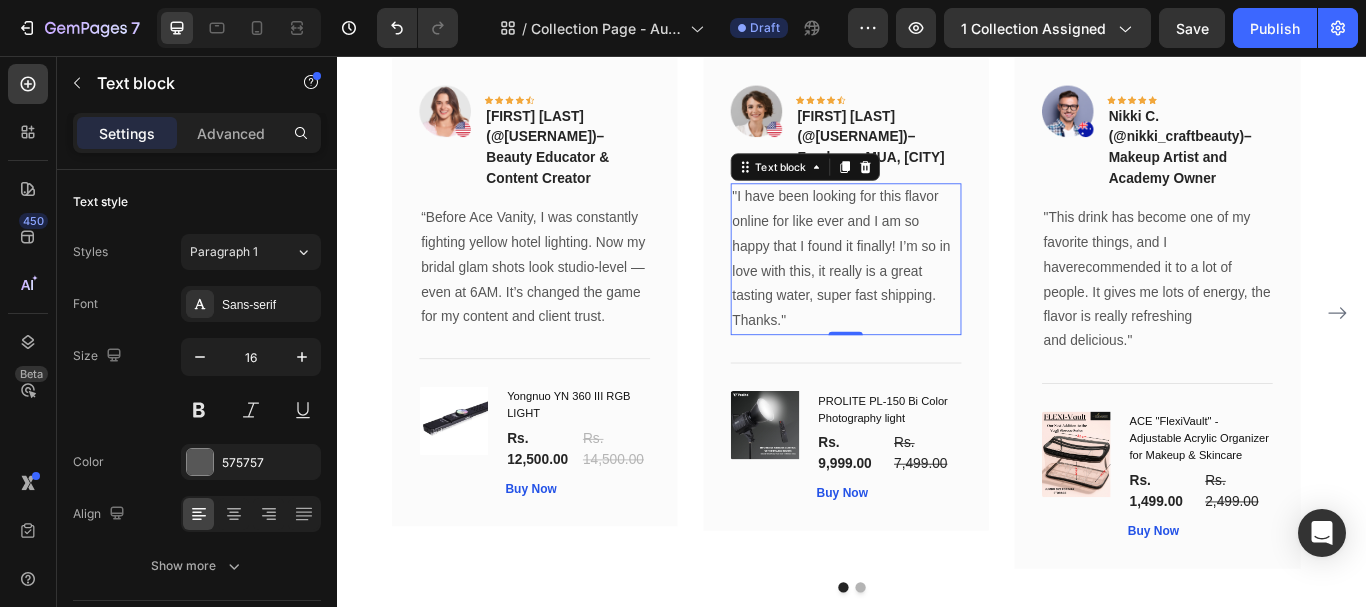 click on ""I have been looking for this flavor online for like ever and I am so happy that I found it finally! I’m so in love with this, it really is a great tasting water, super fast shipping." at bounding box center (929, 279) 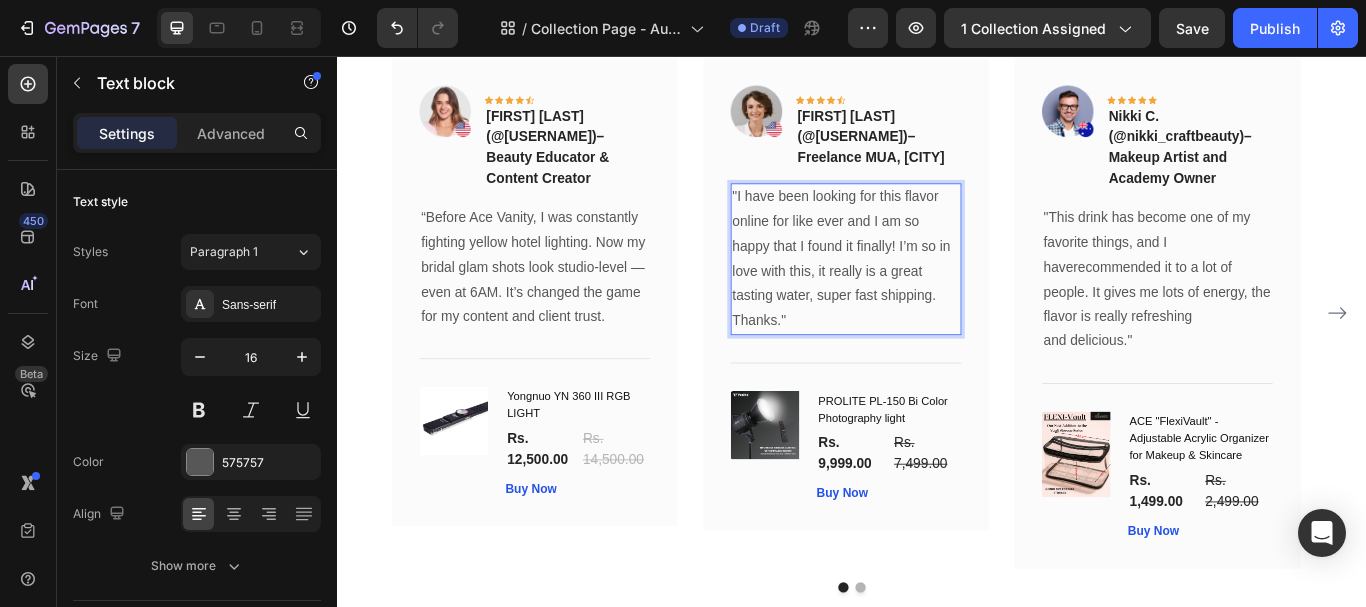 click on "Thanks."" at bounding box center (929, 365) 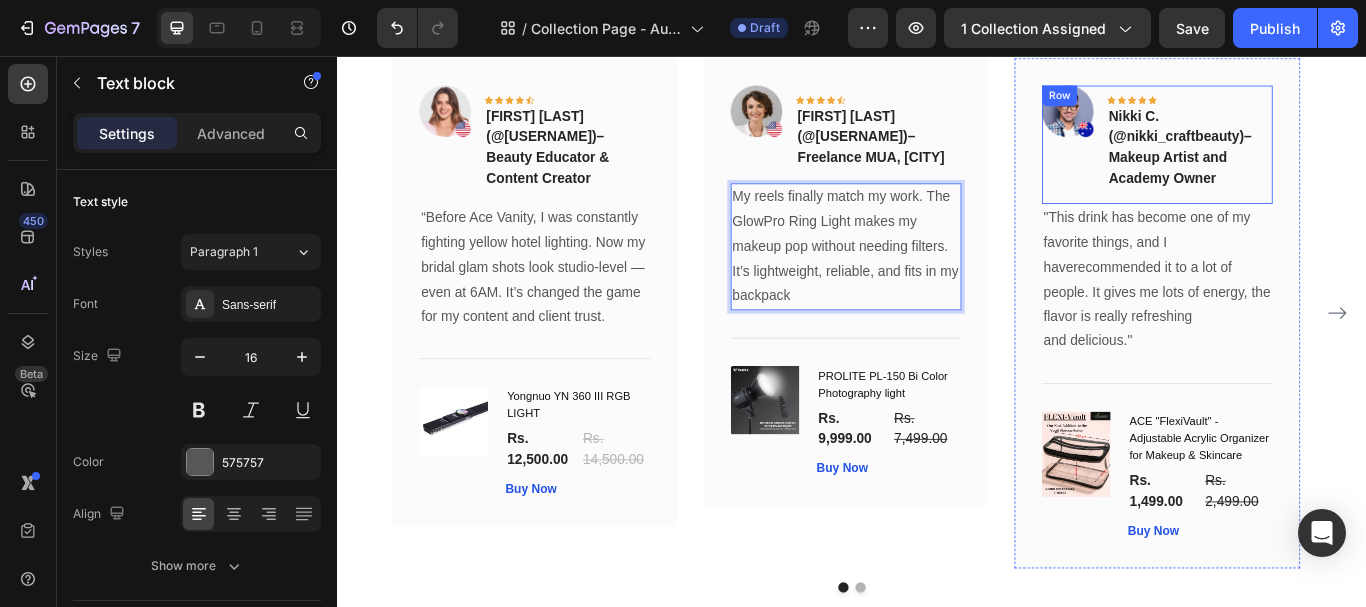 click on "Nikki C. (@nikki_craftbeauty)  – Makeup Artist and Academy Owner Text block" at bounding box center [1330, 163] 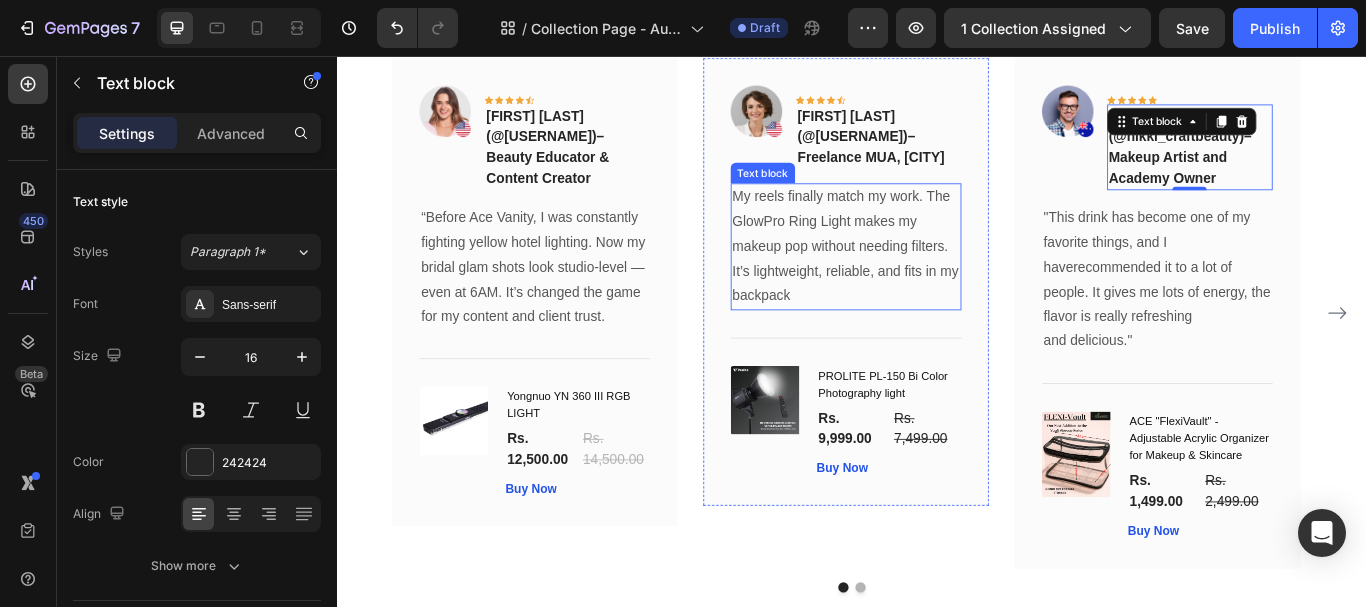 click on "My reels finally match my work. The GlowPro Ring Light makes my makeup pop without needing filters. It’s lightweight, reliable, and fits in my backpack" at bounding box center (929, 279) 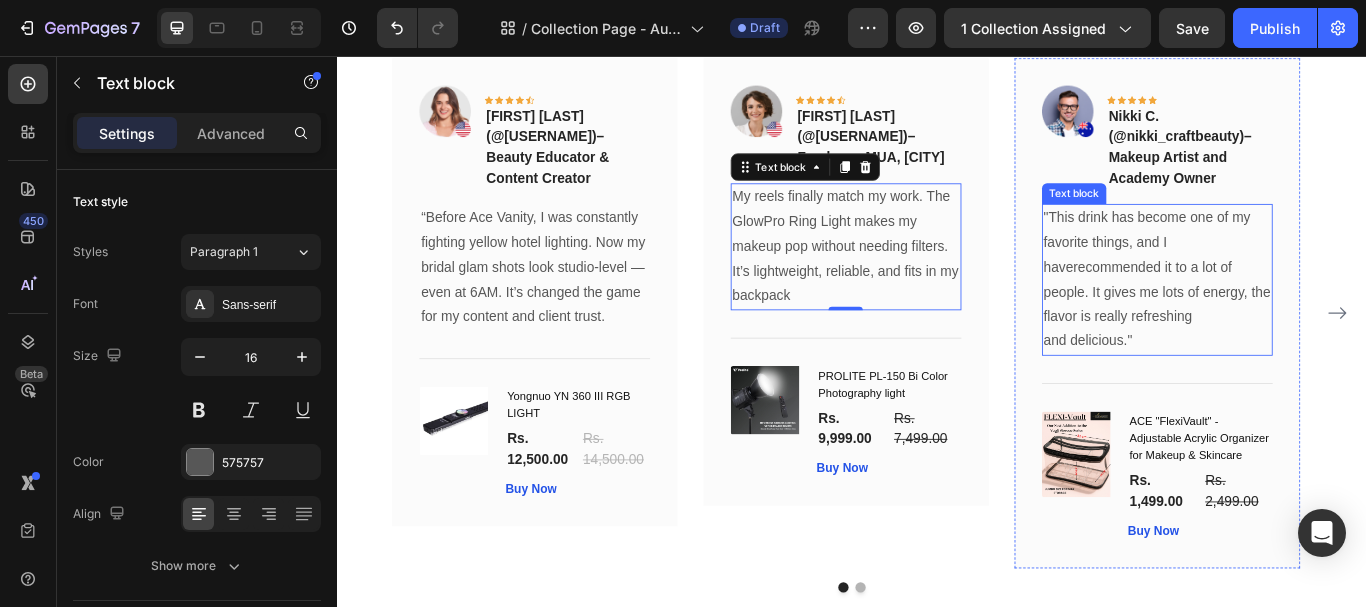 click on ""This drink has become one of my favorite things, and I haverecommended it to a lot of people. It gives me lots of energy, the flavor is really refreshing  and delicious."" at bounding box center (1292, 317) 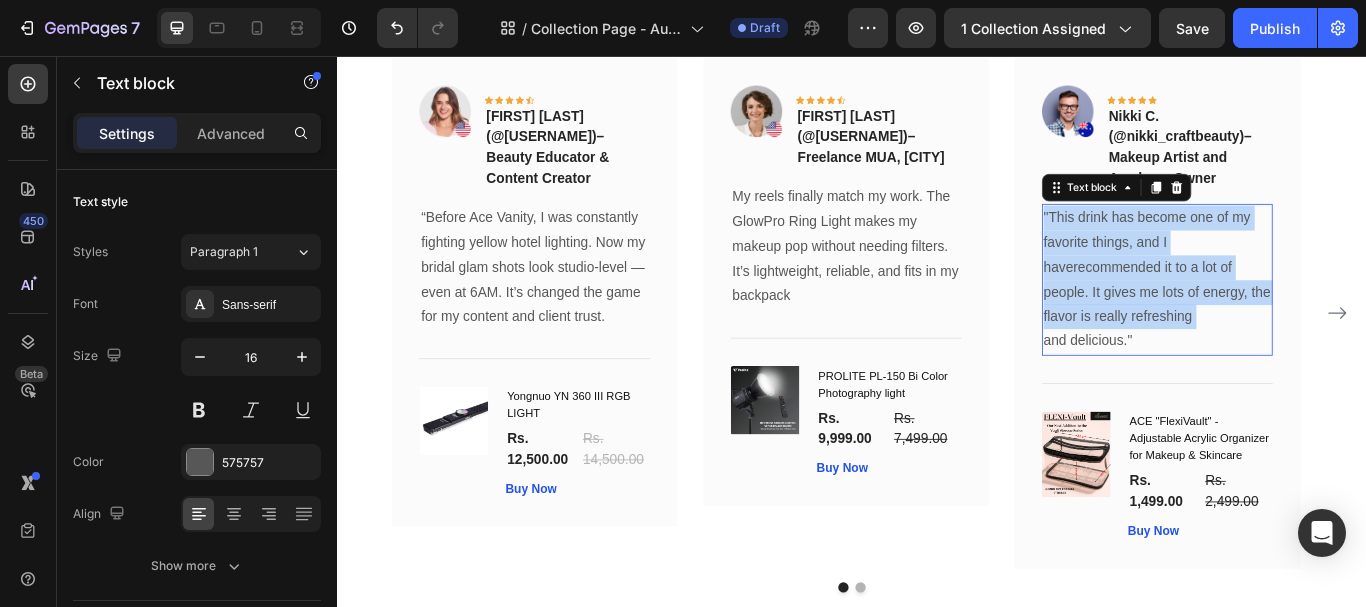 click on ""This drink has become one of my favorite things, and I haverecommended it to a lot of people. It gives me lots of energy, the flavor is really refreshing  and delicious."" at bounding box center [1292, 317] 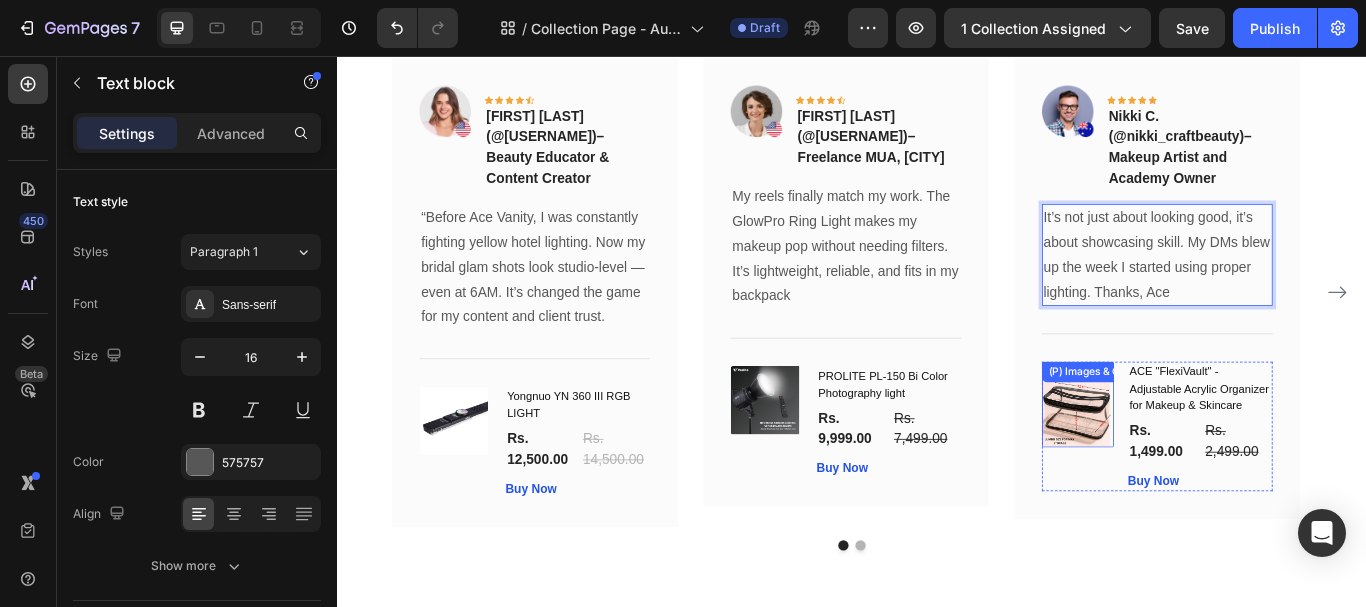 click on "(P) Images & Gallery" at bounding box center (1223, 425) 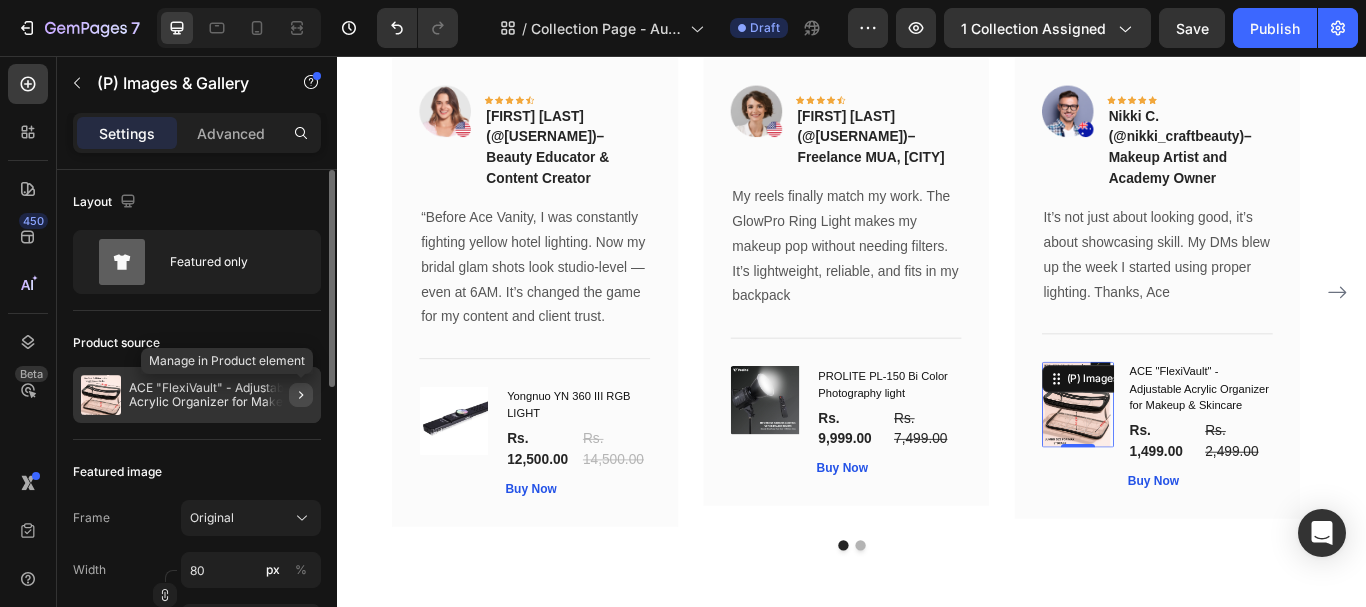 click 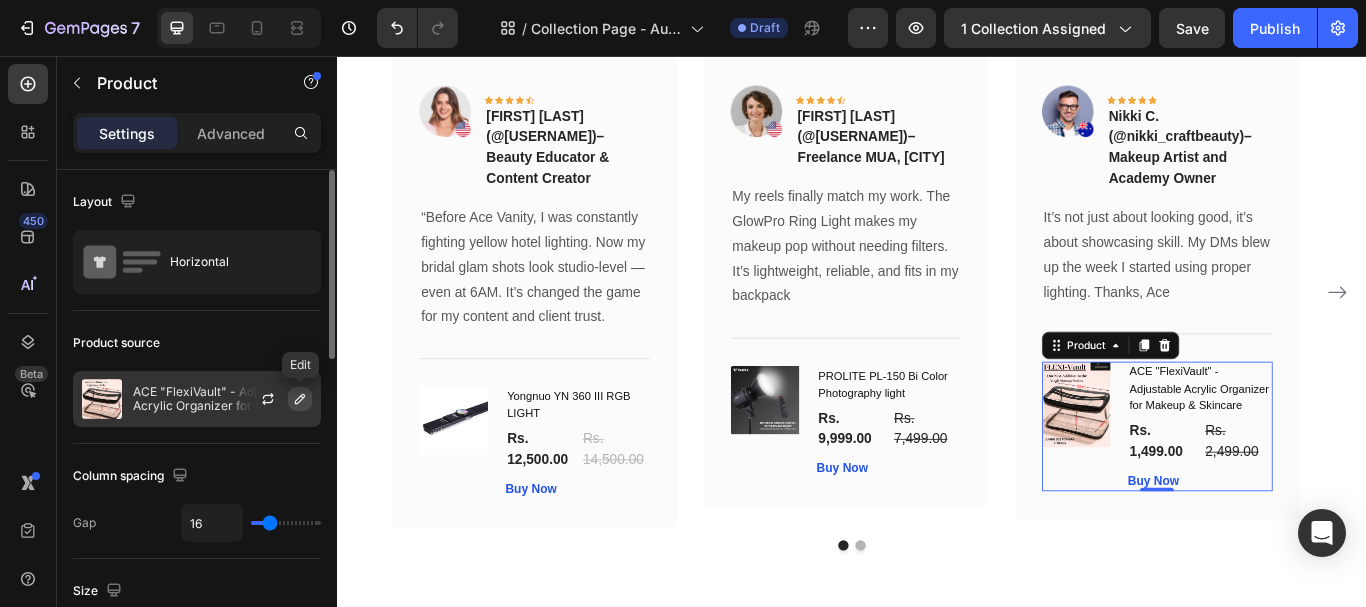 click 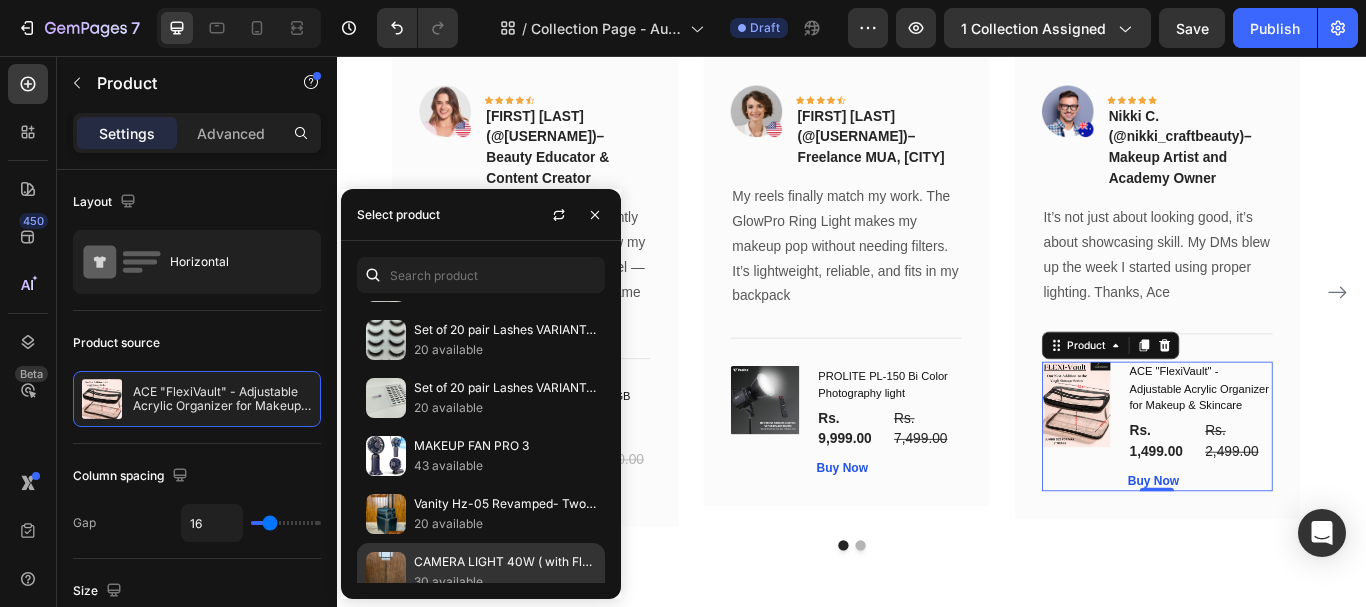 scroll, scrollTop: 4440, scrollLeft: 0, axis: vertical 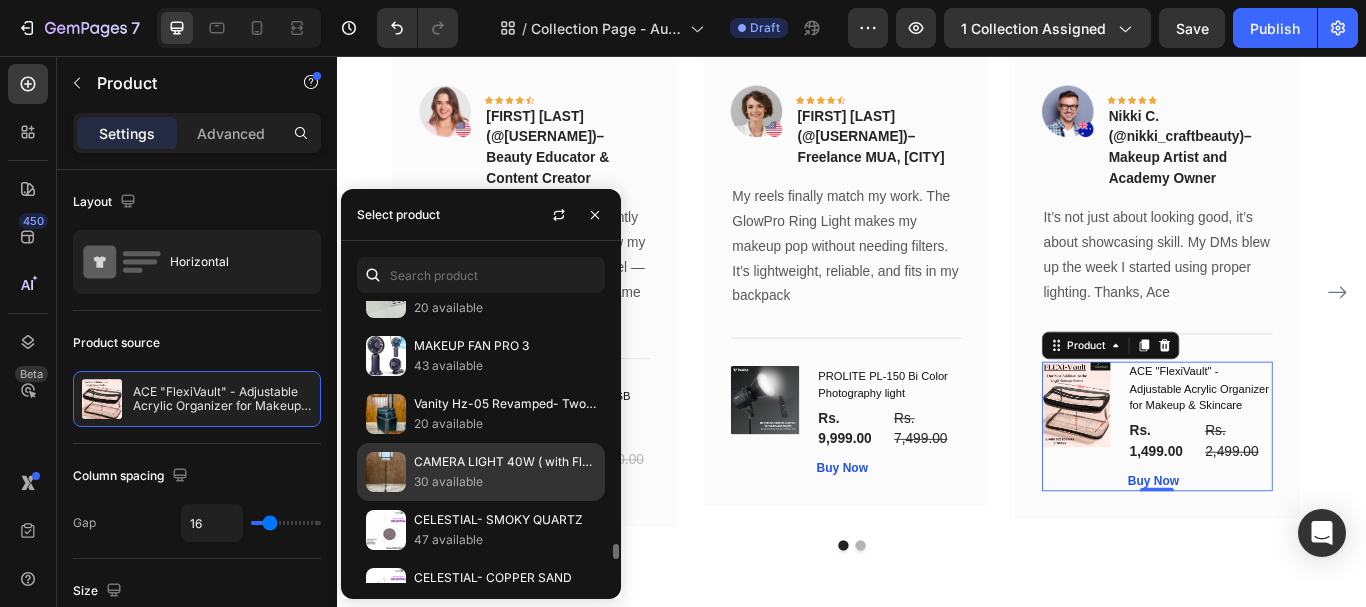 click on "30 available" at bounding box center [505, 482] 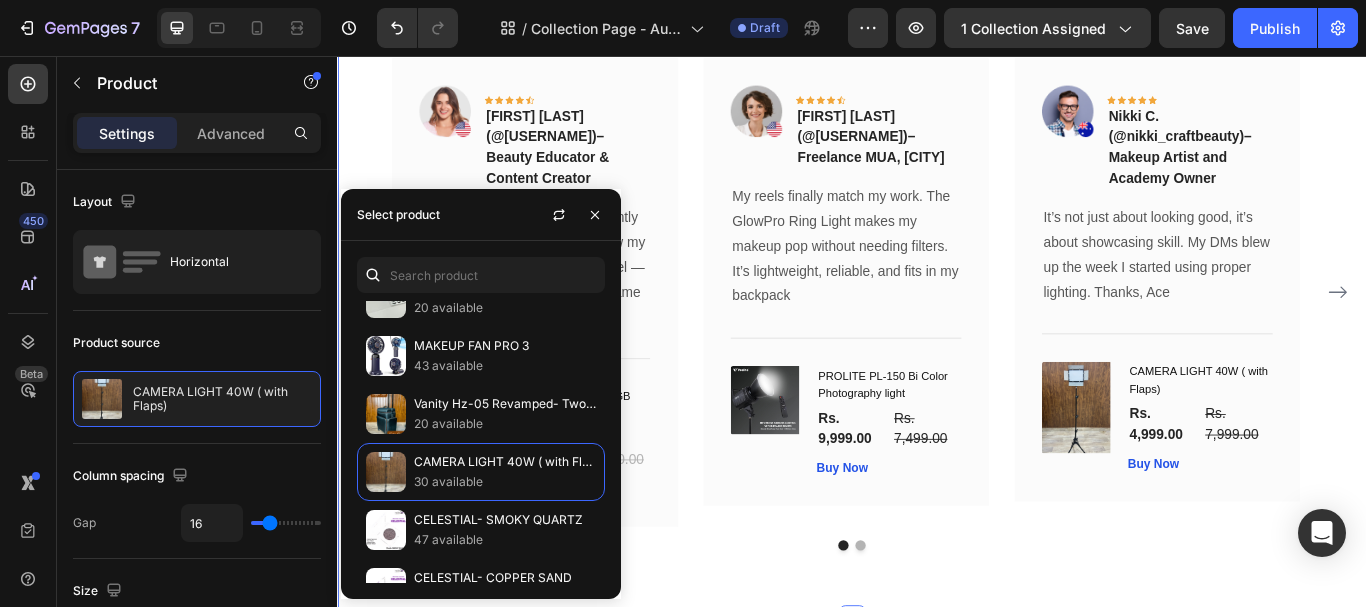 click on "What Our Customers Are Saying Heading ⭐ Real Artist Testimonials Text block
Image
Icon
Icon
Icon
Icon
Icon Row Tasha V. (@tashav_makeup)  – Beauty Educator & Content Creator Text block Row “Before Ace Vanity, I was constantly fighting yellow hotel lighting. Now my bridal glam shots look studio-level — even at 6AM. It’s changed the game for my content and client trust. Text block                Title Line (P) Images & Gallery Yongnuo YN 360 III RGB LIGHT (P) Title Rs. 12,500.00 (P) Price (P) Price Rs. 14,500.00 (P) Price (P) Price Row Buy Now (P) Cart Button Product Row Image
Icon
Icon
Icon
Icon
Icon Row Rhea T. (@blendbyrhea)  – Freelance MUA, Mumbai Text block Row My reels finally match my work. The GlowPro Ring Light makes my makeup pop without needing filters. It’s lightweight, reliable, and fits in my backpack Title" at bounding box center (937, 269) 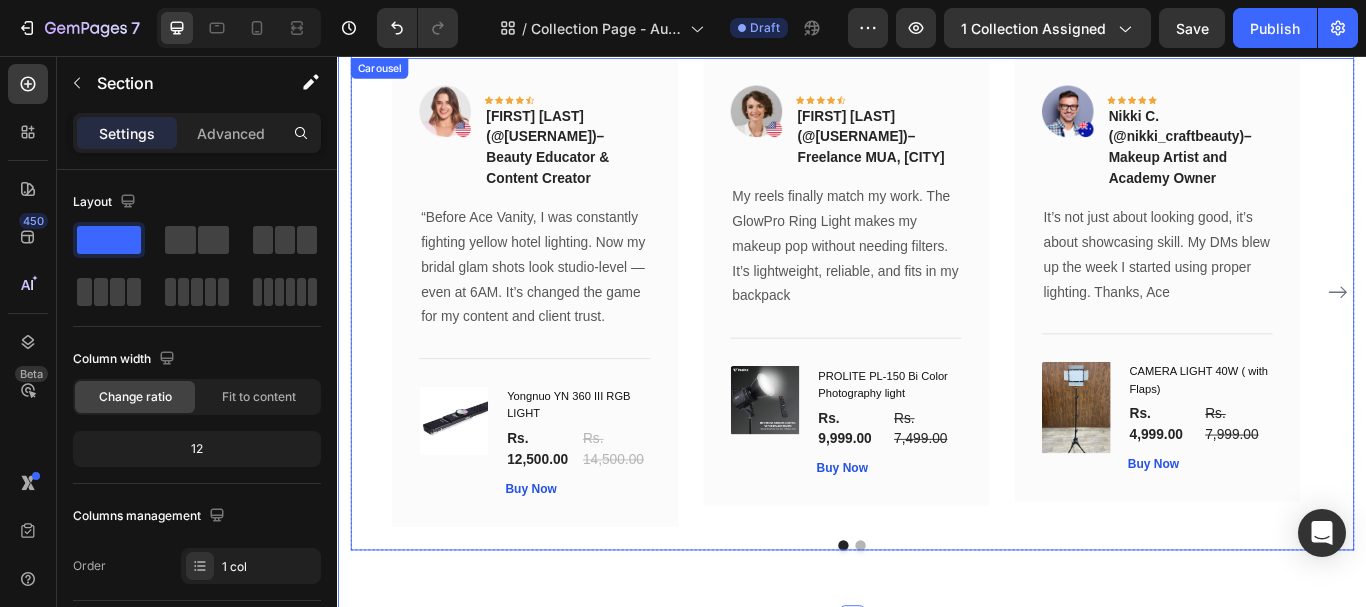 click at bounding box center [947, 627] 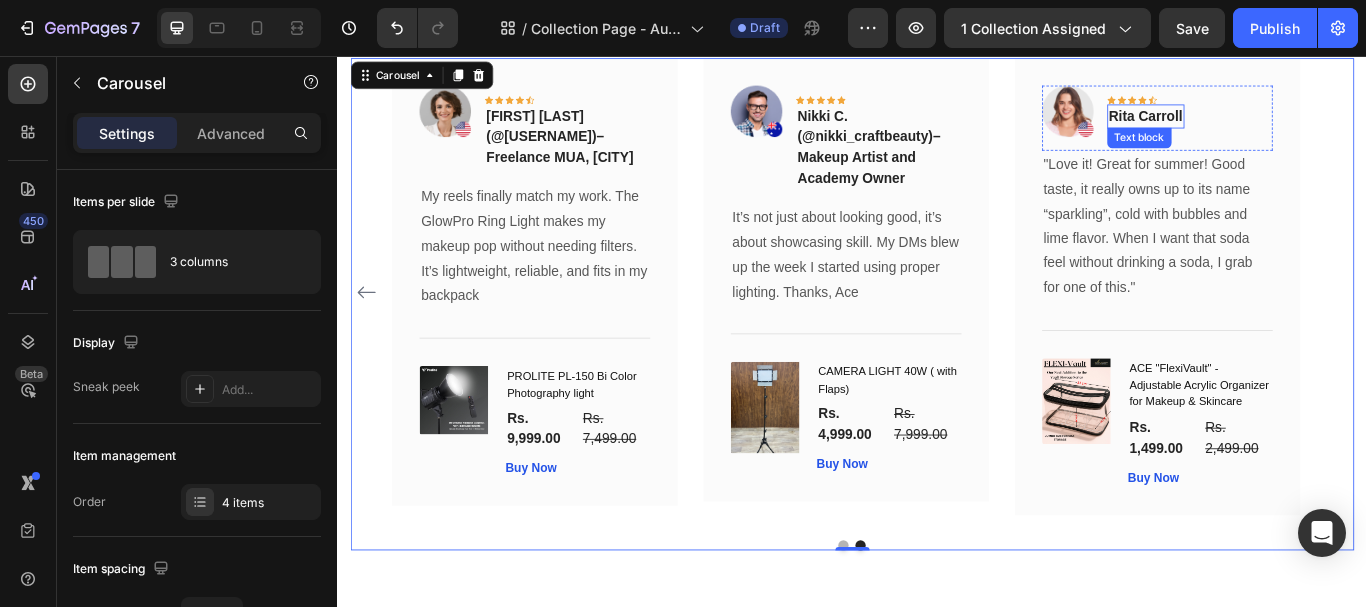 click on "Rita Carroll" at bounding box center (1279, 127) 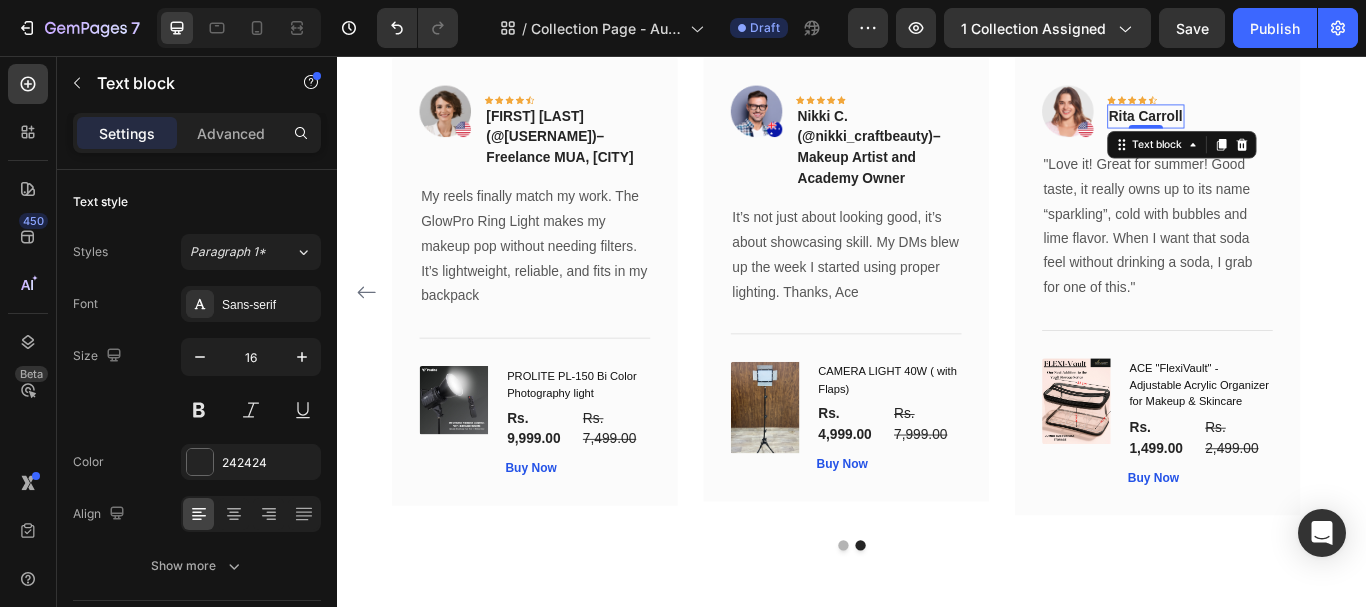 click on "Rita Carroll" at bounding box center [1279, 127] 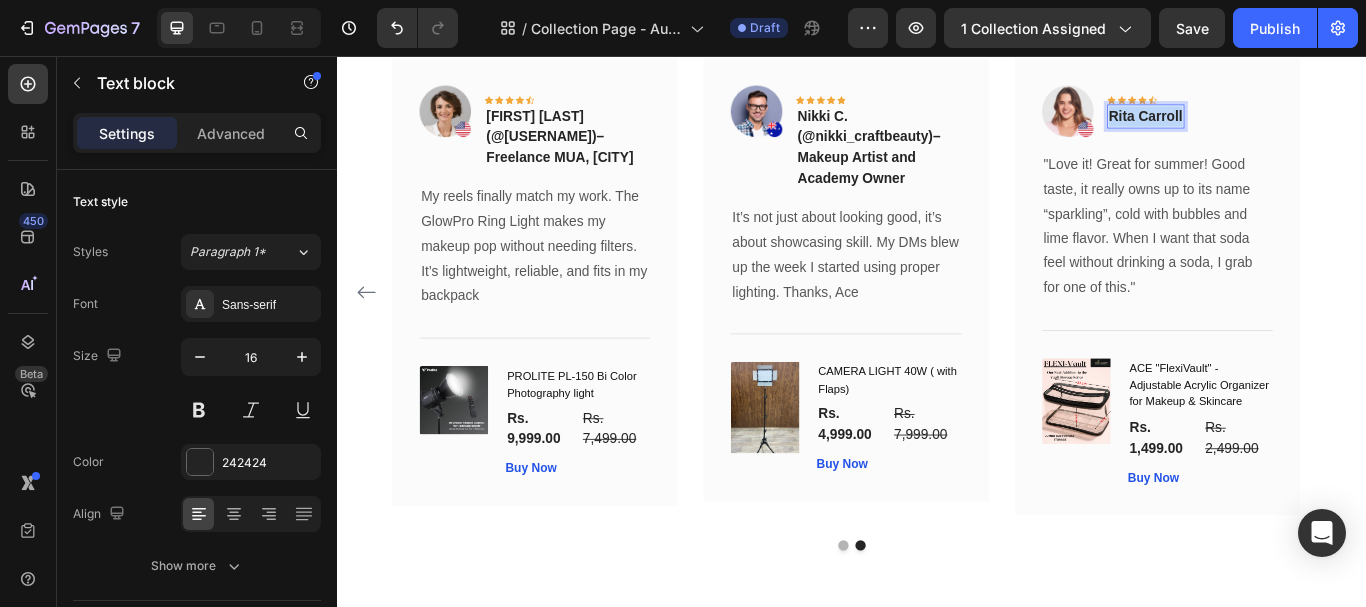 click on "Rita Carroll" at bounding box center (1279, 127) 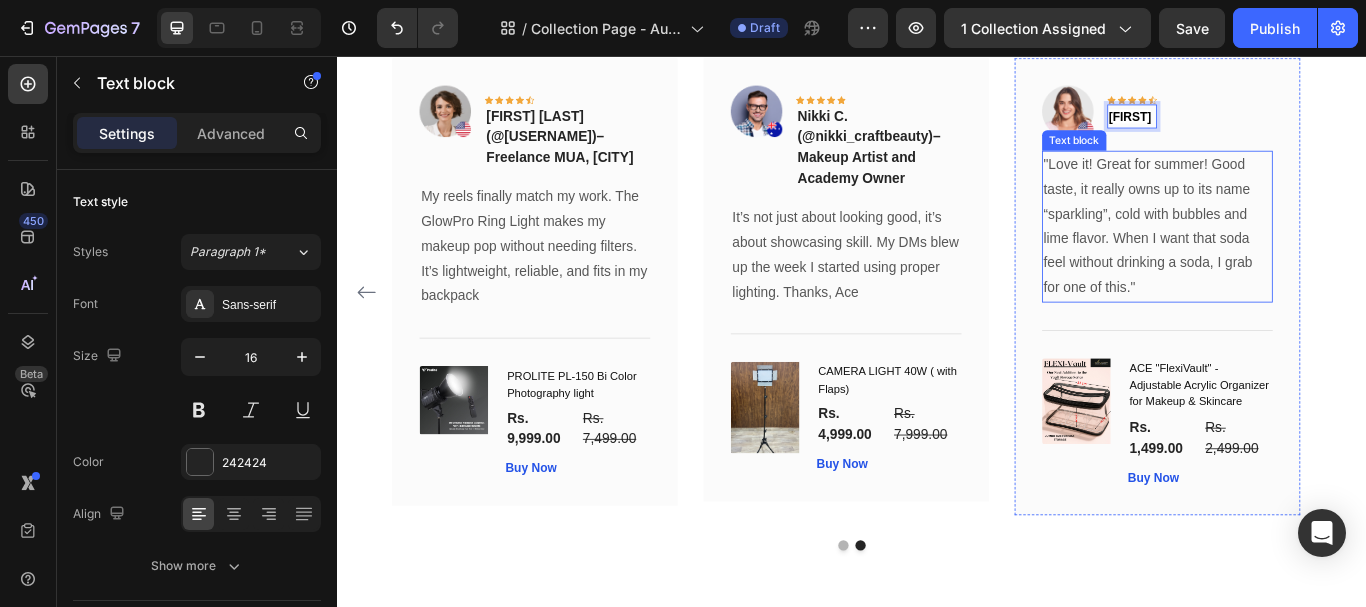 click on ""Love it! Great for summer! Good taste, it really owns up to its name “sparkling”, cold with bubbles and lime flavor. When I want that soda feel without drinking a soda, I grab for one of this."" at bounding box center (1292, 255) 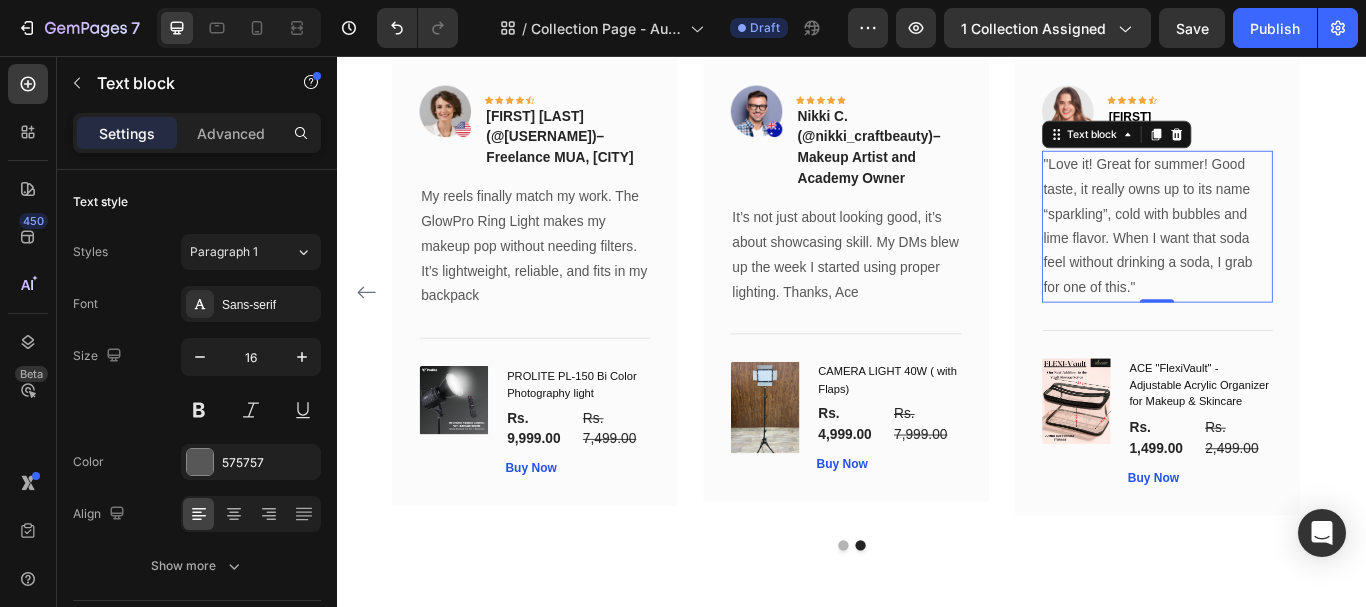 click on ""Love it! Great for summer! Good taste, it really owns up to its name “sparkling”, cold with bubbles and lime flavor. When I want that soda feel without drinking a soda, I grab for one of this."" at bounding box center (1292, 255) 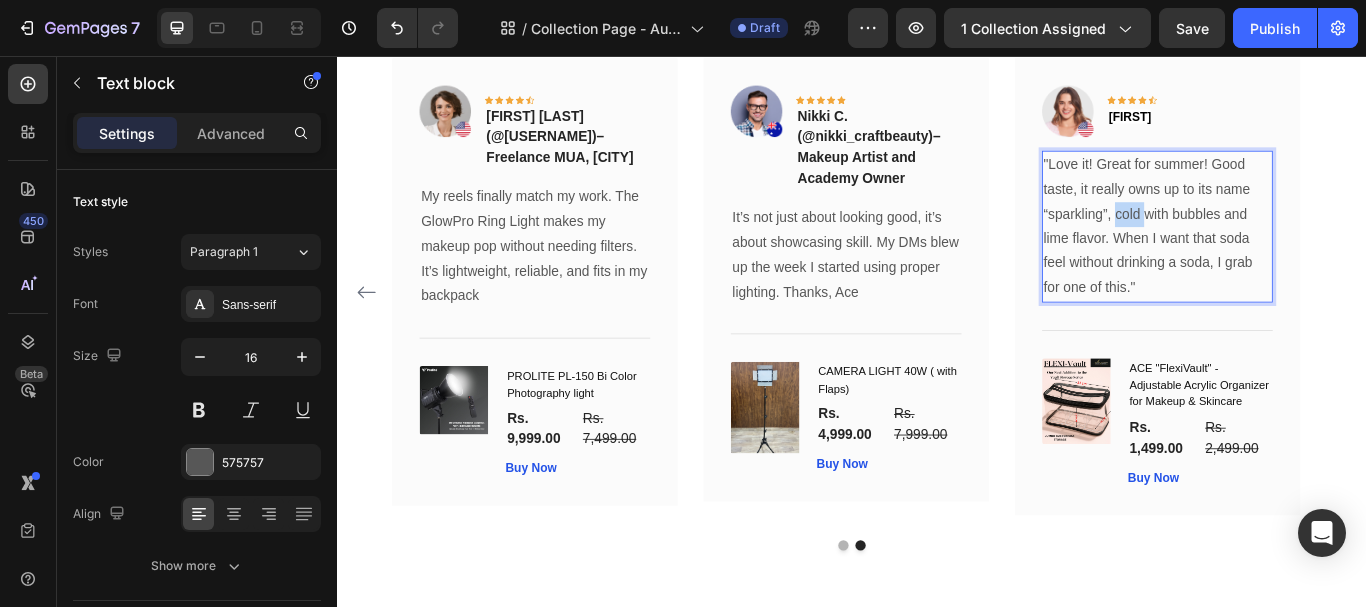 click on ""Love it! Great for summer! Good taste, it really owns up to its name “sparkling”, cold with bubbles and lime flavor. When I want that soda feel without drinking a soda, I grab for one of this."" at bounding box center [1292, 255] 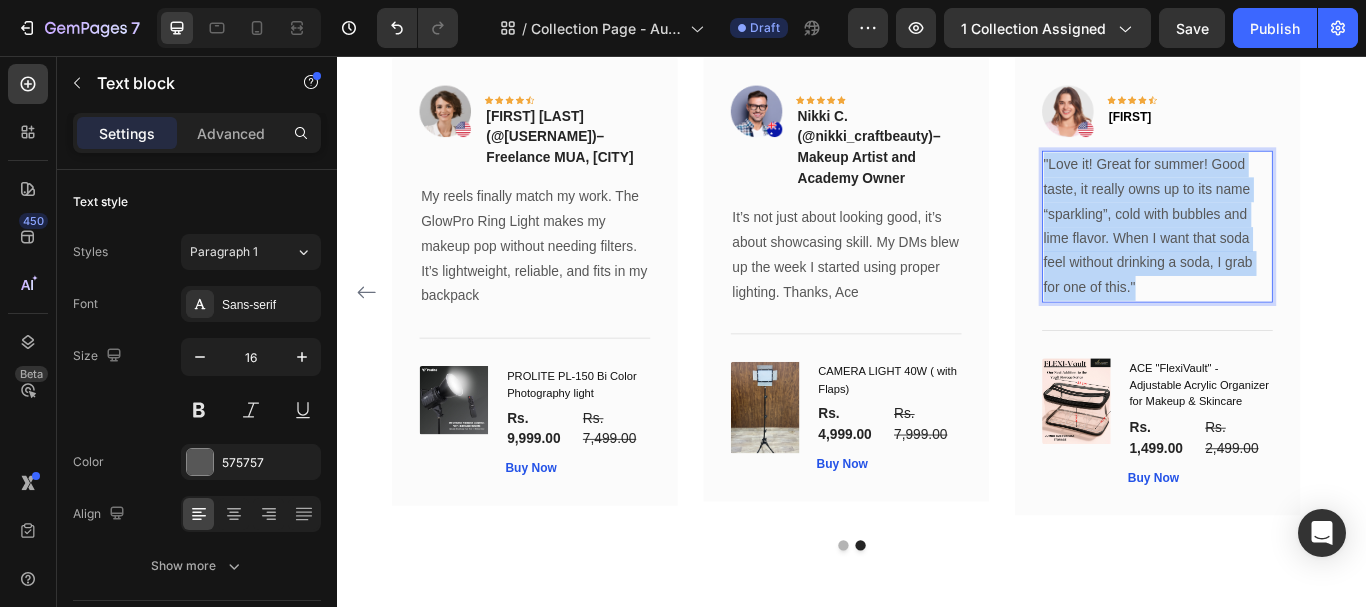 click on ""Love it! Great for summer! Good taste, it really owns up to its name “sparkling”, cold with bubbles and lime flavor. When I want that soda feel without drinking a soda, I grab for one of this."" at bounding box center [1292, 255] 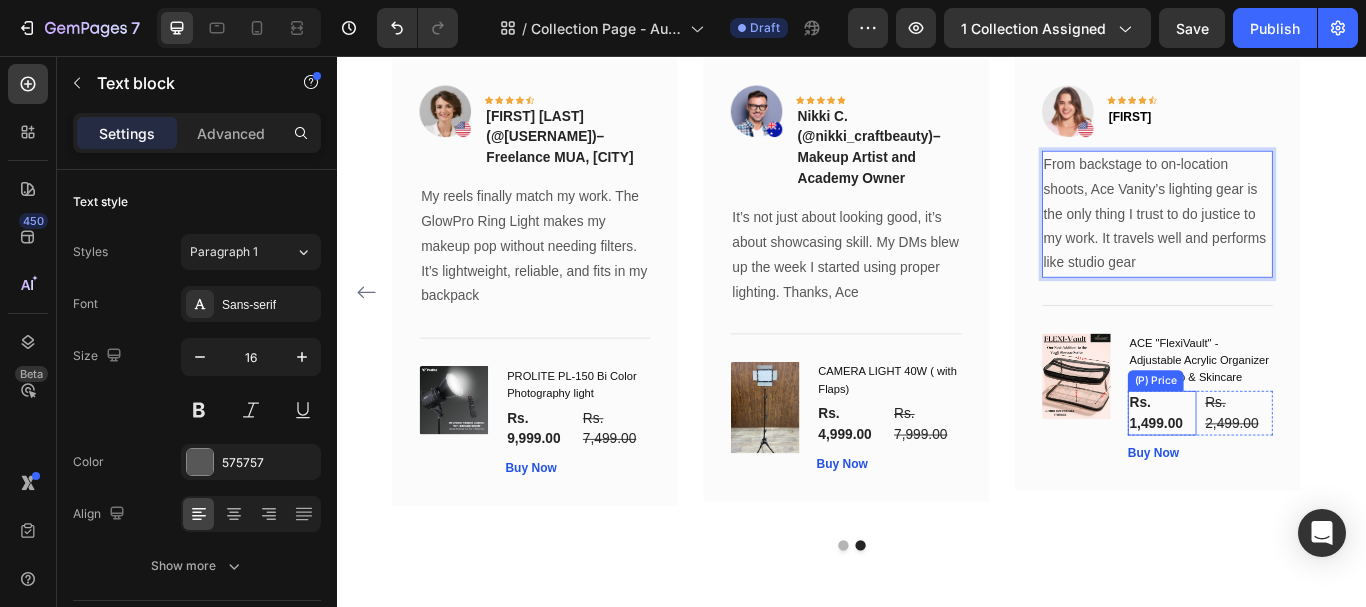 click on "Rs. 1,499.00" at bounding box center (1298, 473) 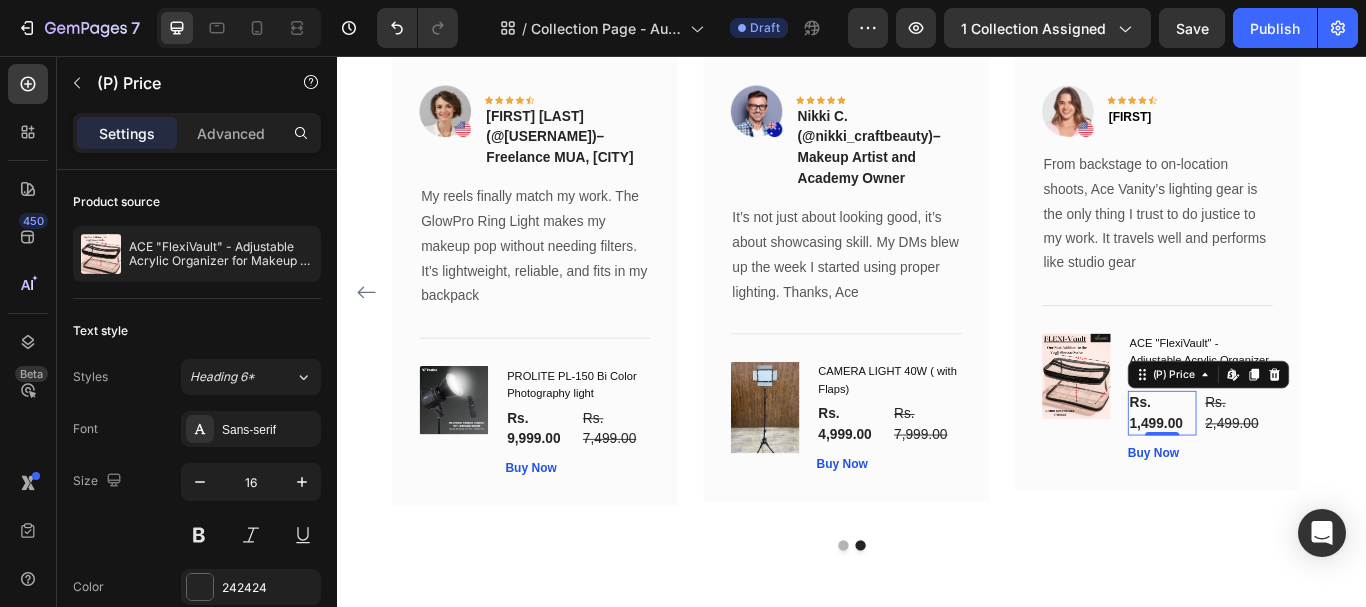 click at bounding box center (1198, 430) 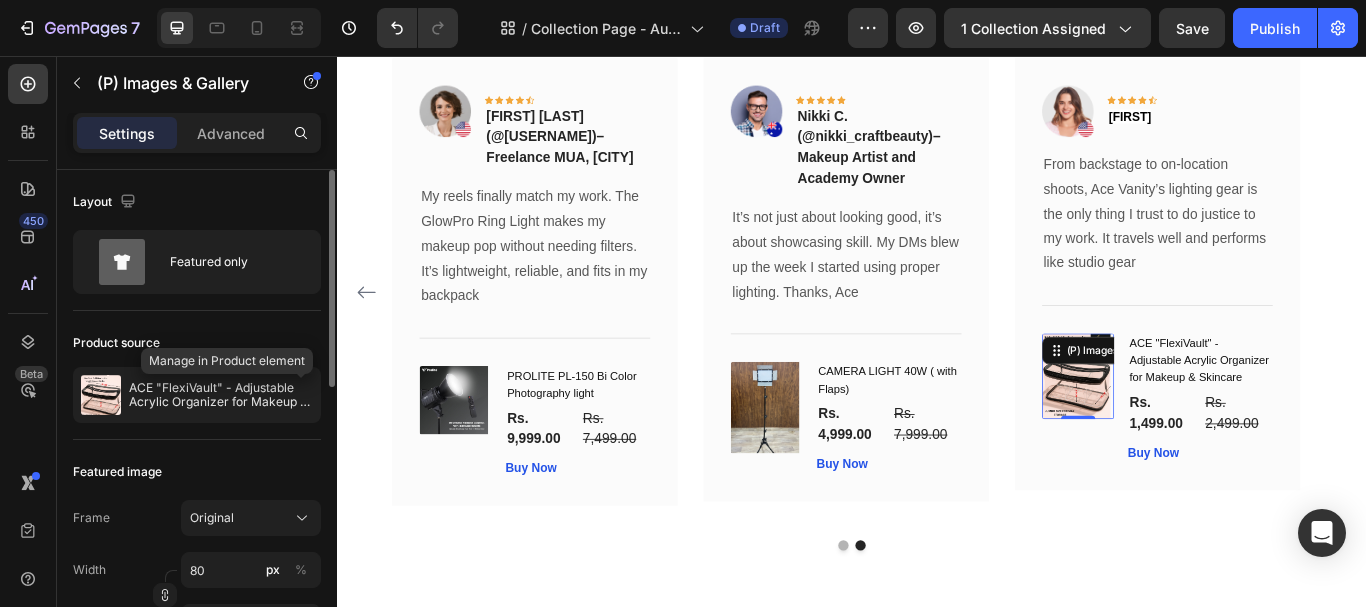 drag, startPoint x: 310, startPoint y: 391, endPoint x: 318, endPoint y: 361, distance: 31.04835 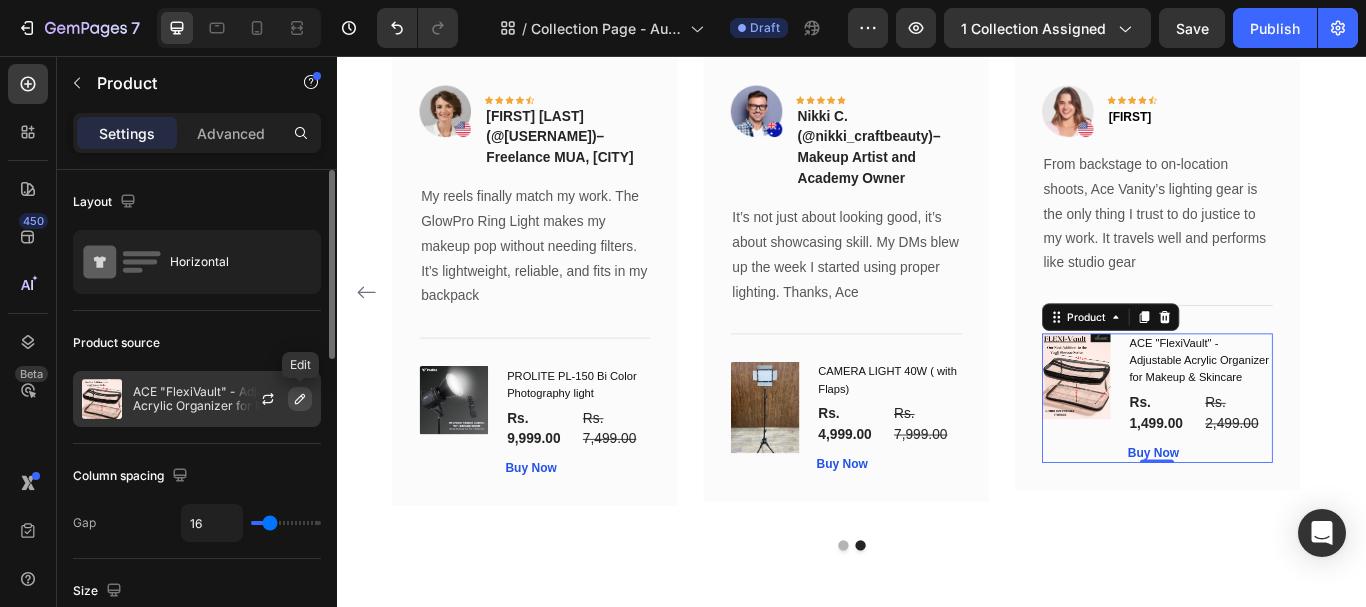 click 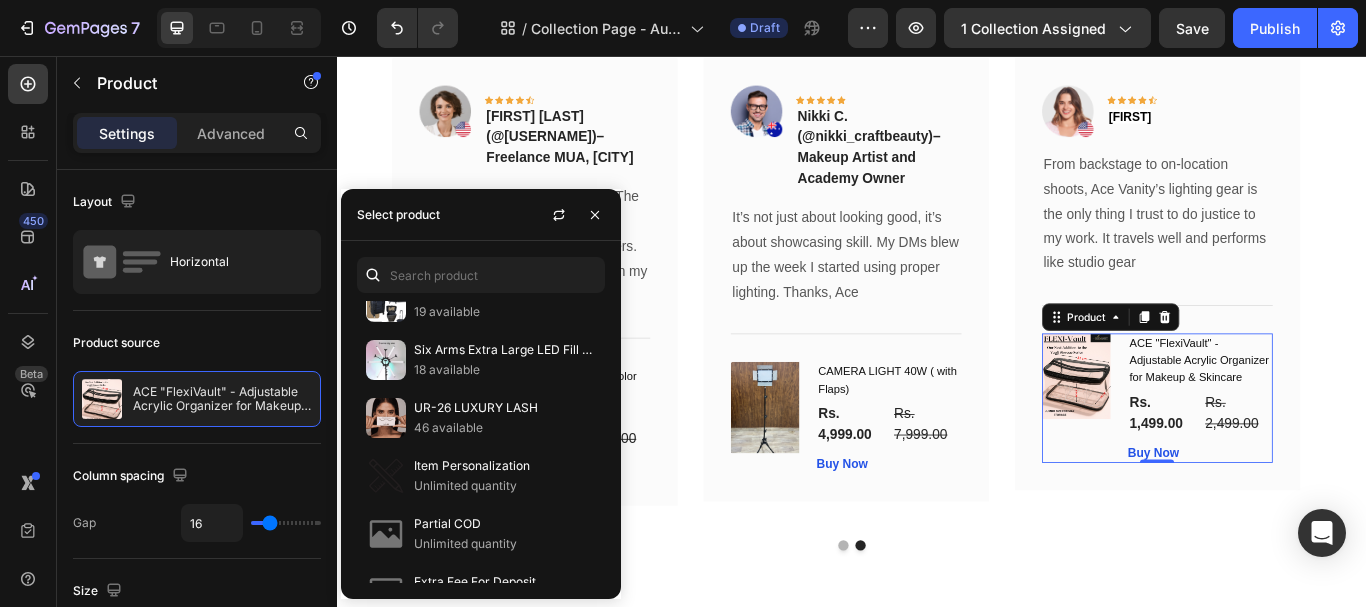 scroll, scrollTop: 8927, scrollLeft: 0, axis: vertical 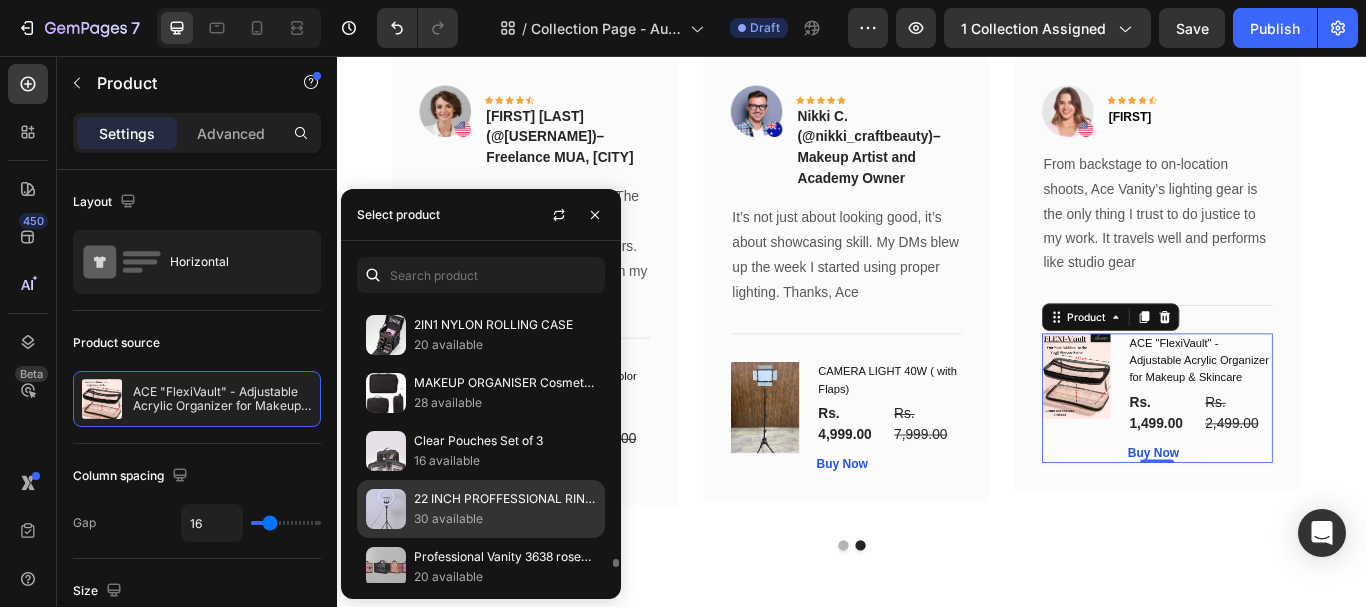 click on "22 INCH PROFFESSIONAL RING LIGHT" at bounding box center [505, 499] 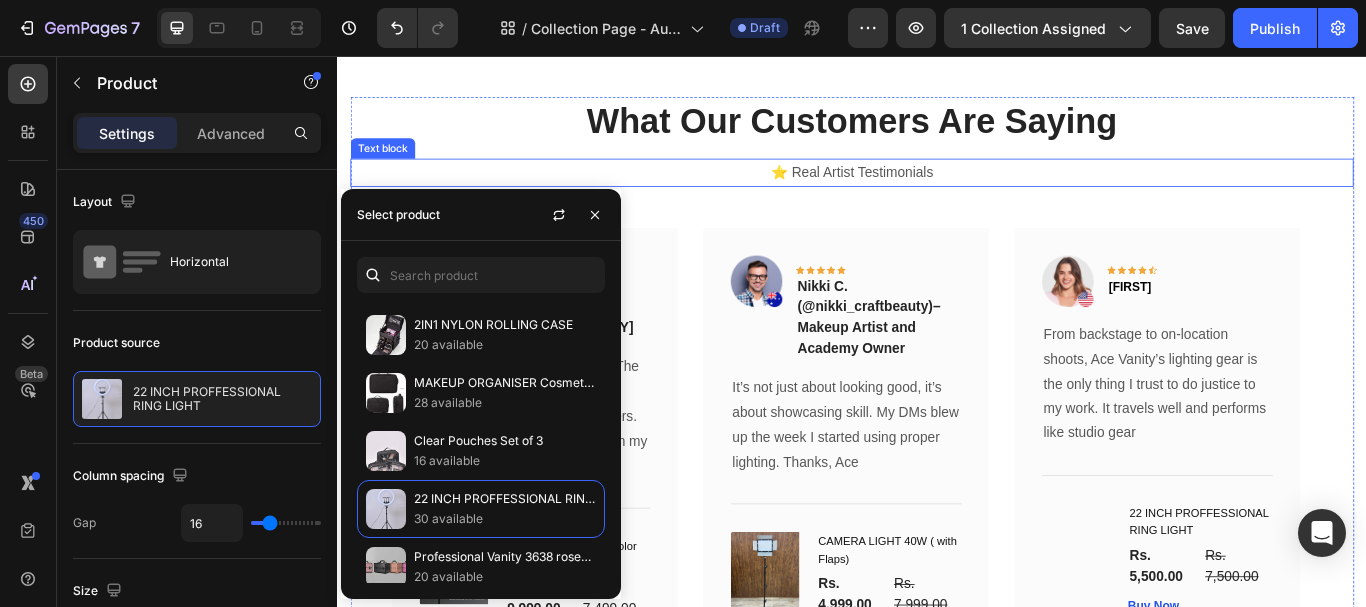 scroll, scrollTop: 6273, scrollLeft: 0, axis: vertical 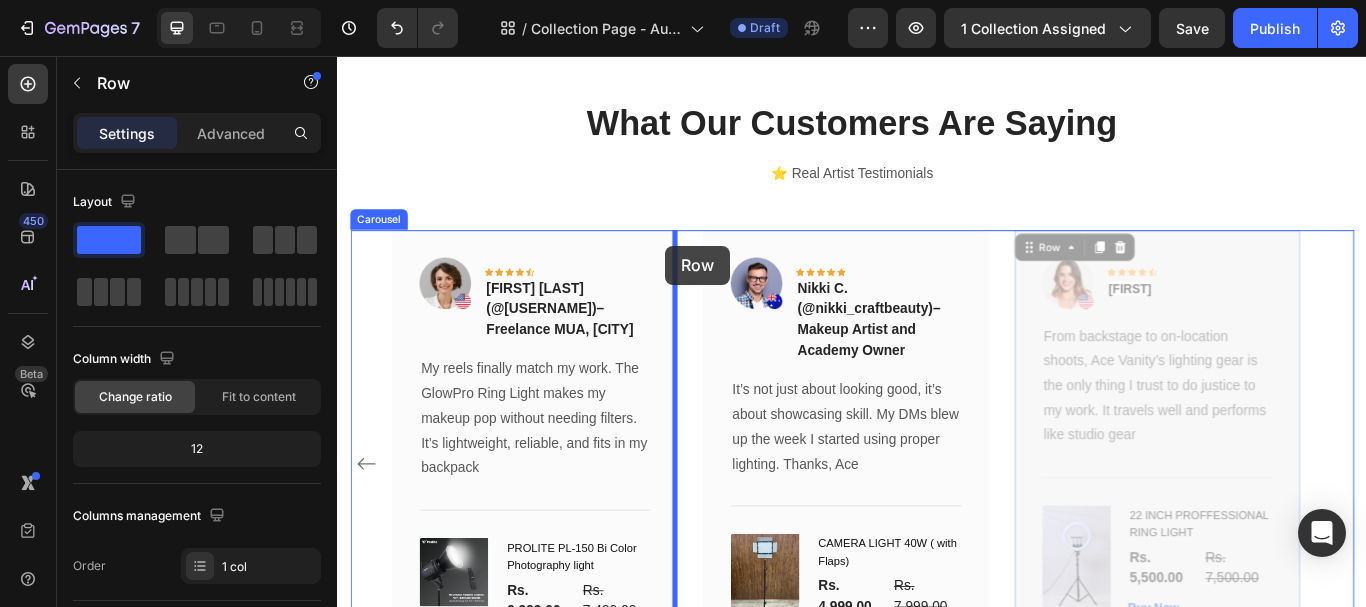 drag, startPoint x: 1143, startPoint y: 274, endPoint x: 719, endPoint y: 277, distance: 424.01062 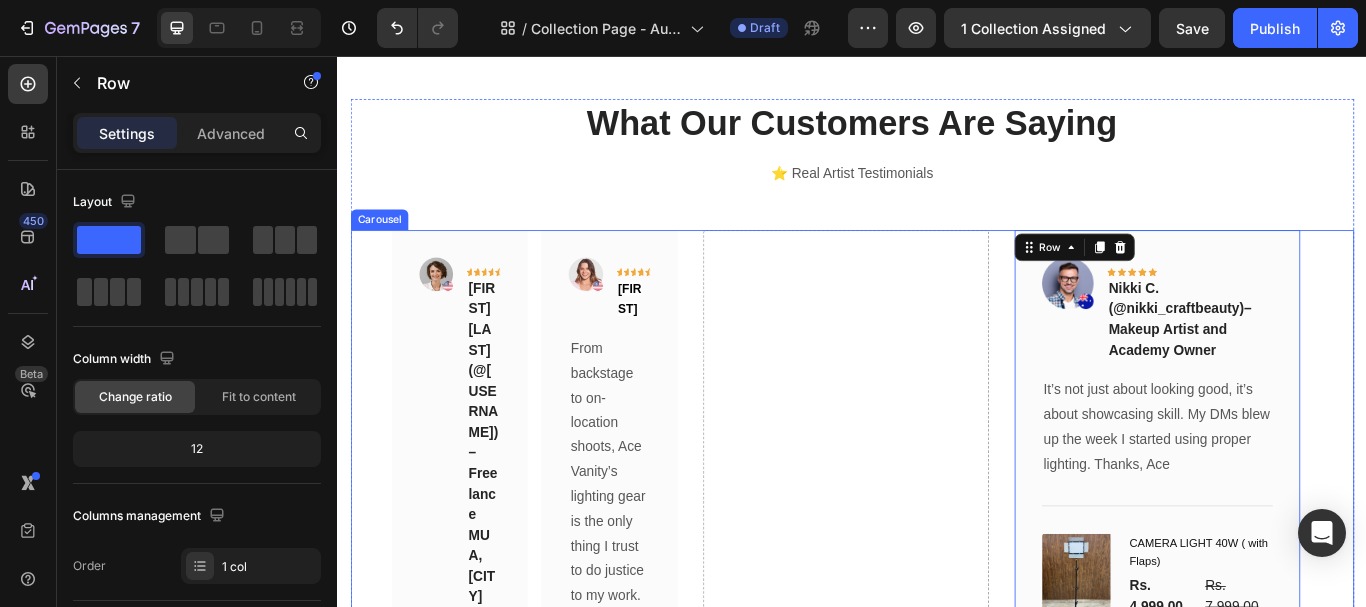 click on "Drop element here" at bounding box center (929, 926) 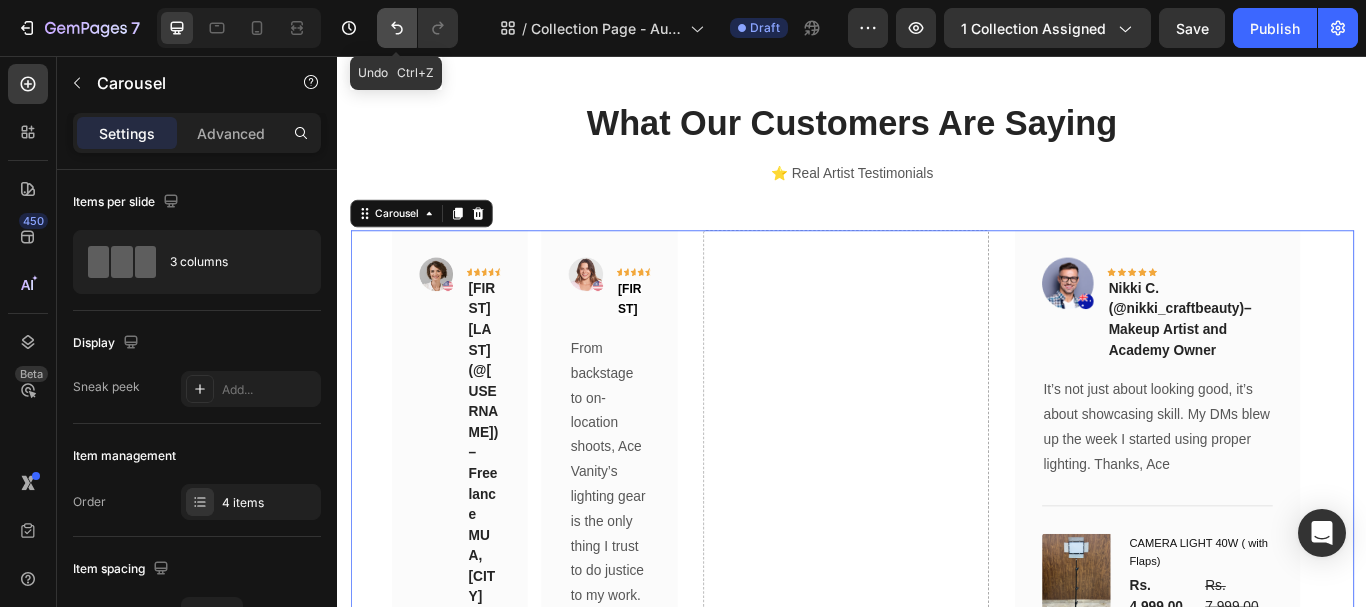 click 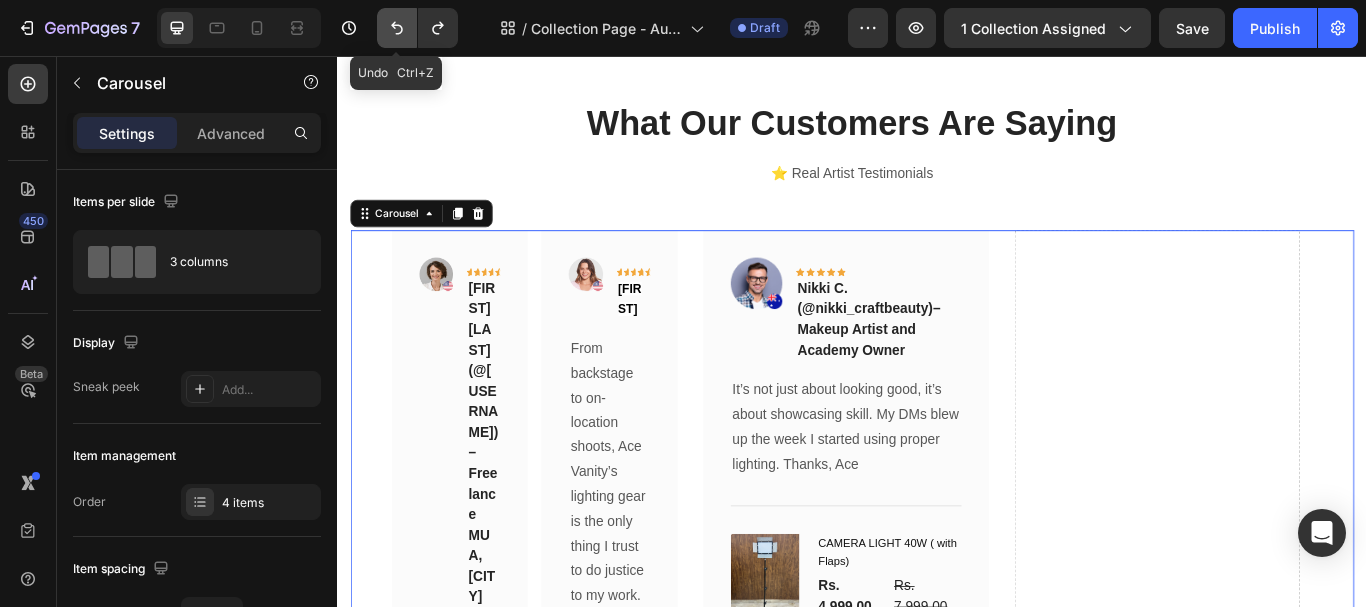 click 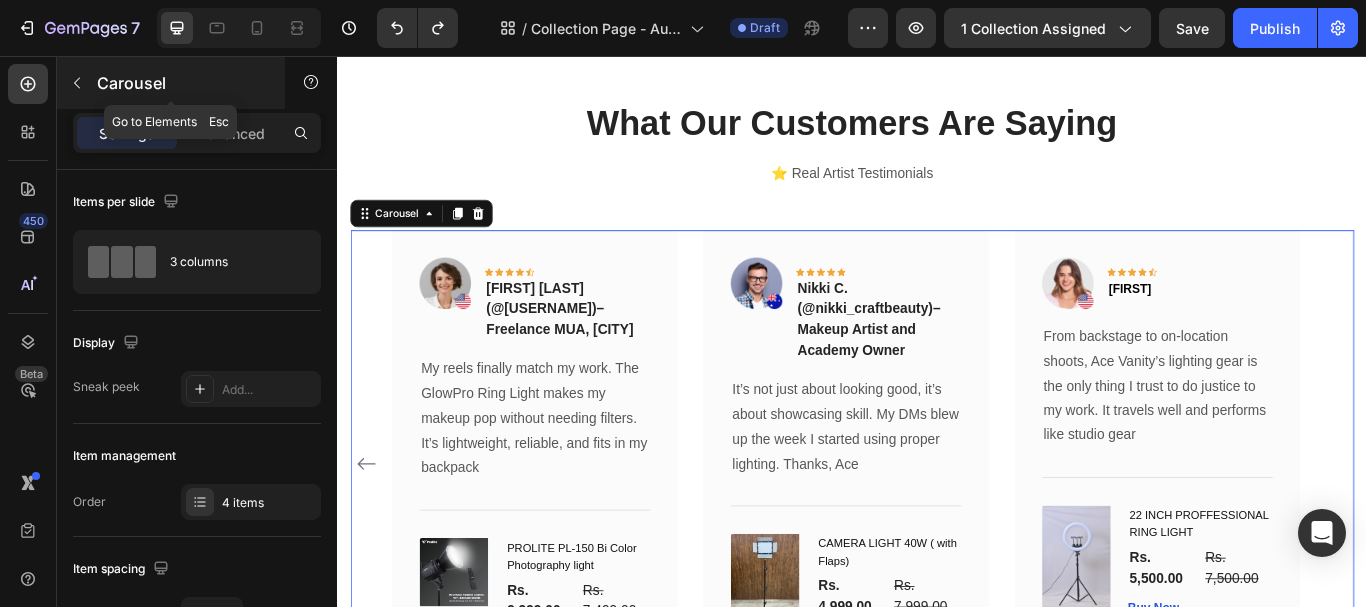 click 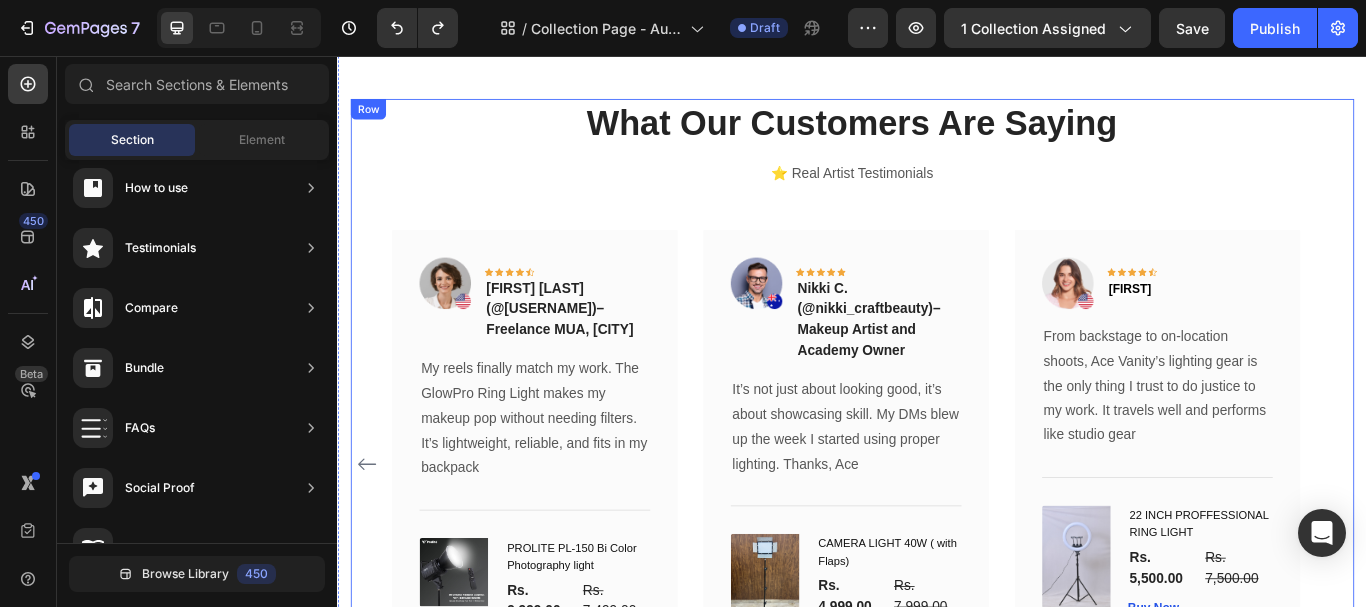 click on "What Our Customers Are Saying Heading ⭐ Real Artist Testimonials Text block
Image
Icon
Icon
Icon
Icon
Icon Row Tasha V. (@tashav_makeup)  – Beauty Educator & Content Creator Text block Row “Before Ace Vanity, I was constantly fighting yellow hotel lighting. Now my bridal glam shots look studio-level — even at 6AM. It’s changed the game for my content and client trust. Text block                Title Line (P) Images & Gallery Yongnuo YN 360 III RGB LIGHT (P) Title Rs. 12,500.00 (P) Price (P) Price Rs. 14,500.00 (P) Price (P) Price Row Buy Now (P) Cart Button Product Row Image
Icon
Icon
Icon
Icon
Icon Row Rhea T. (@blendbyrhea)  – Freelance MUA, Mumbai Text block Row My reels finally match my work. The GlowPro Ring Light makes my makeup pop without needing filters. It’s lightweight, reliable, and fits in my backpack Title" at bounding box center [937, 469] 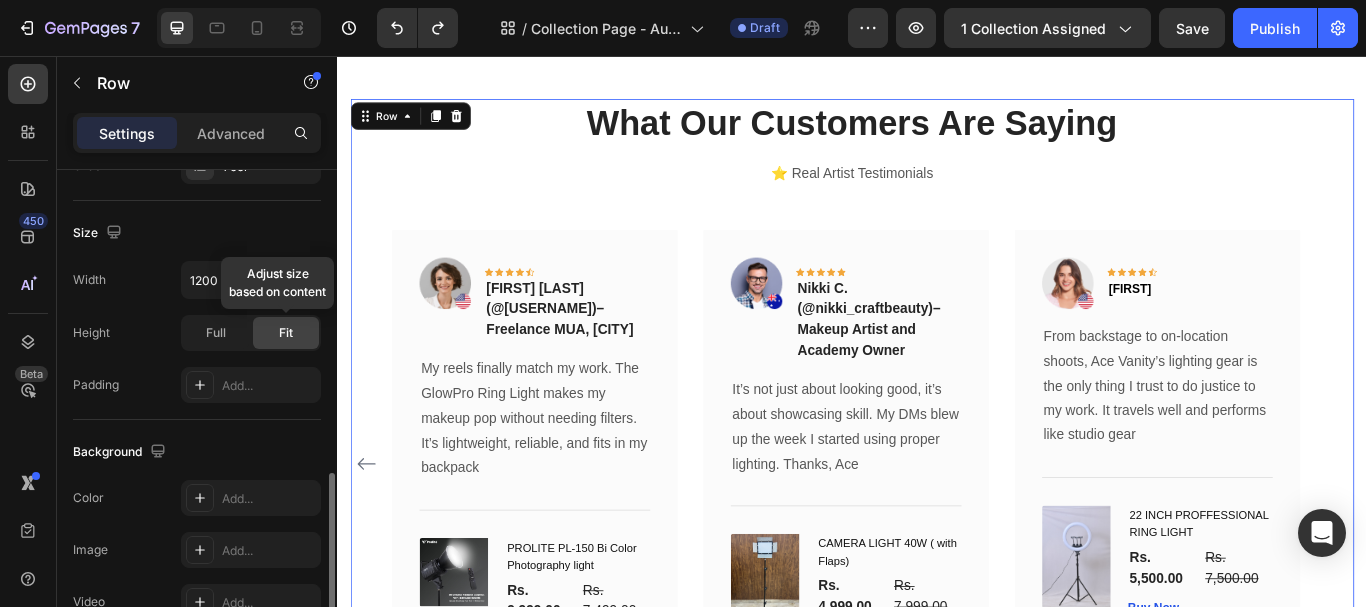 scroll, scrollTop: 700, scrollLeft: 0, axis: vertical 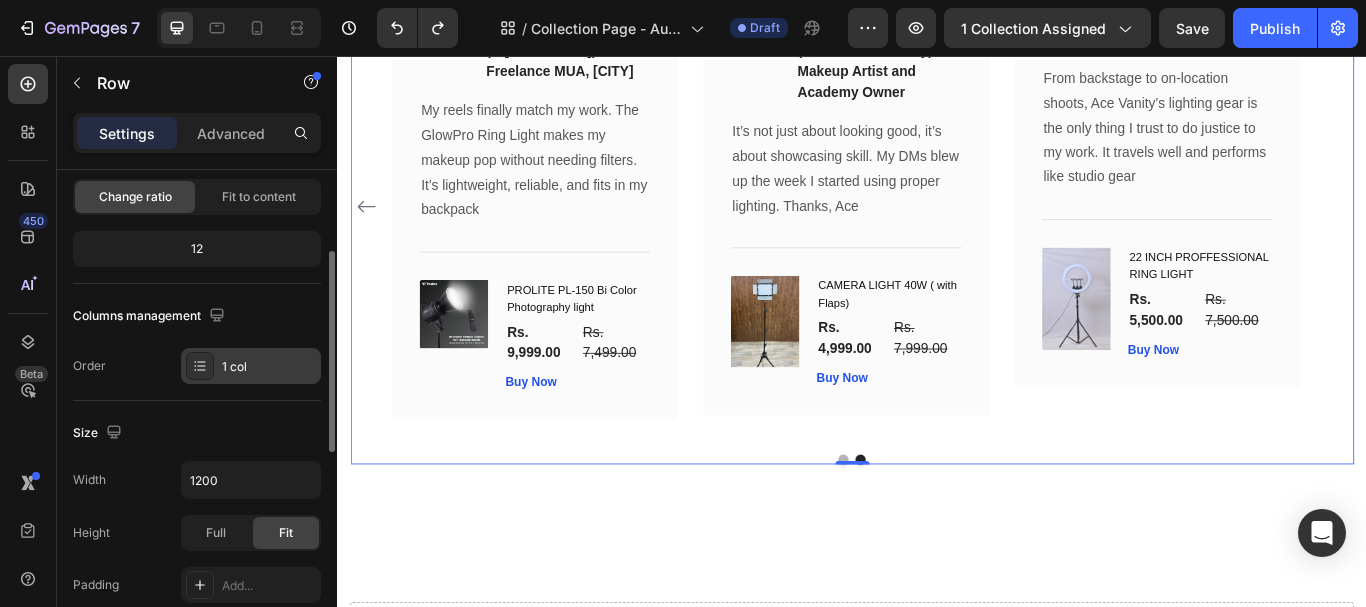 click on "1 col" at bounding box center (269, 367) 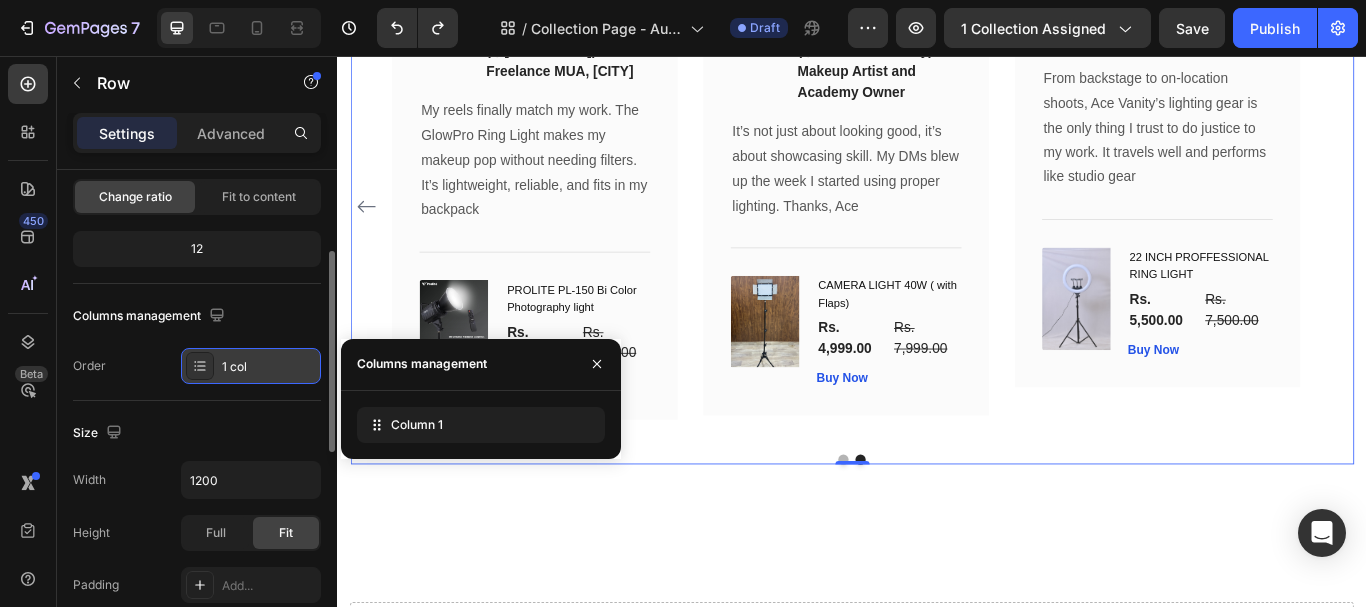 click on "1 col" at bounding box center [269, 367] 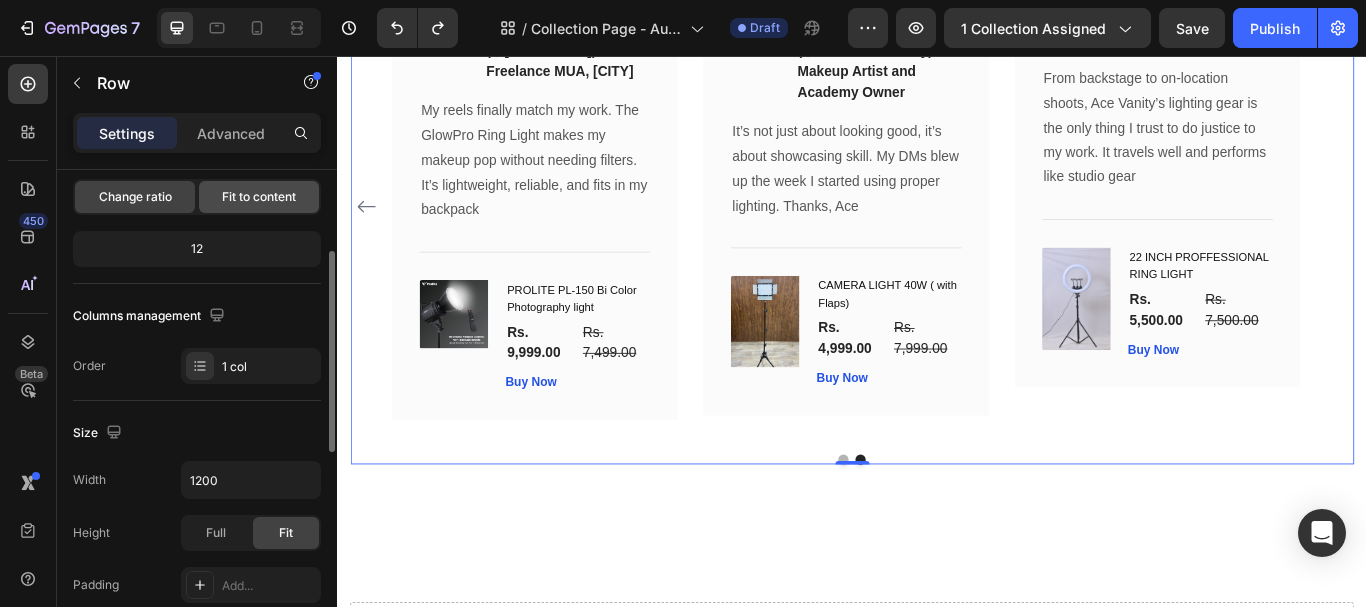 click on "Fit to content" 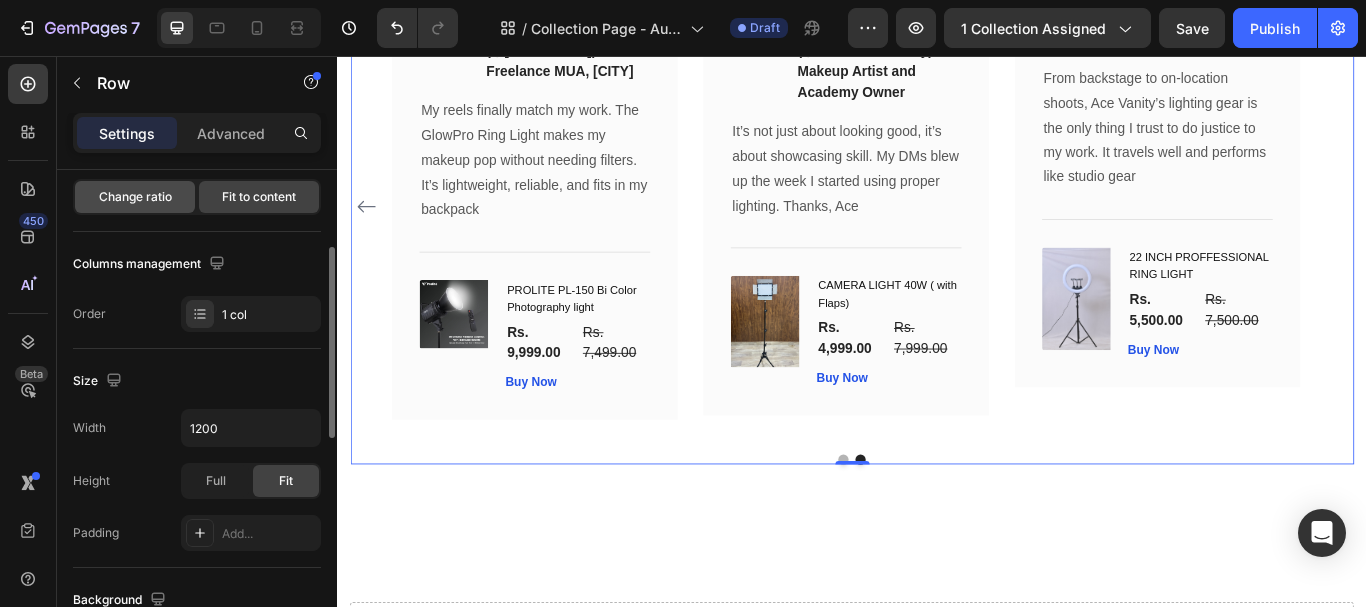 click on "Change ratio" 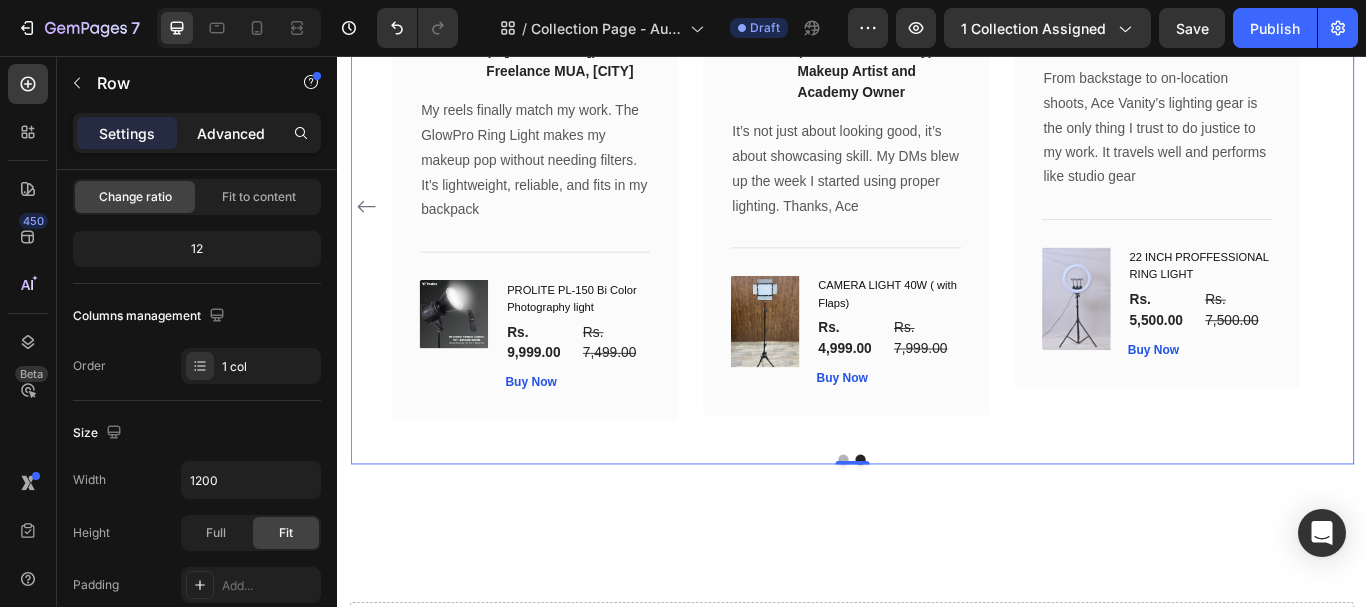 click on "Advanced" at bounding box center [231, 133] 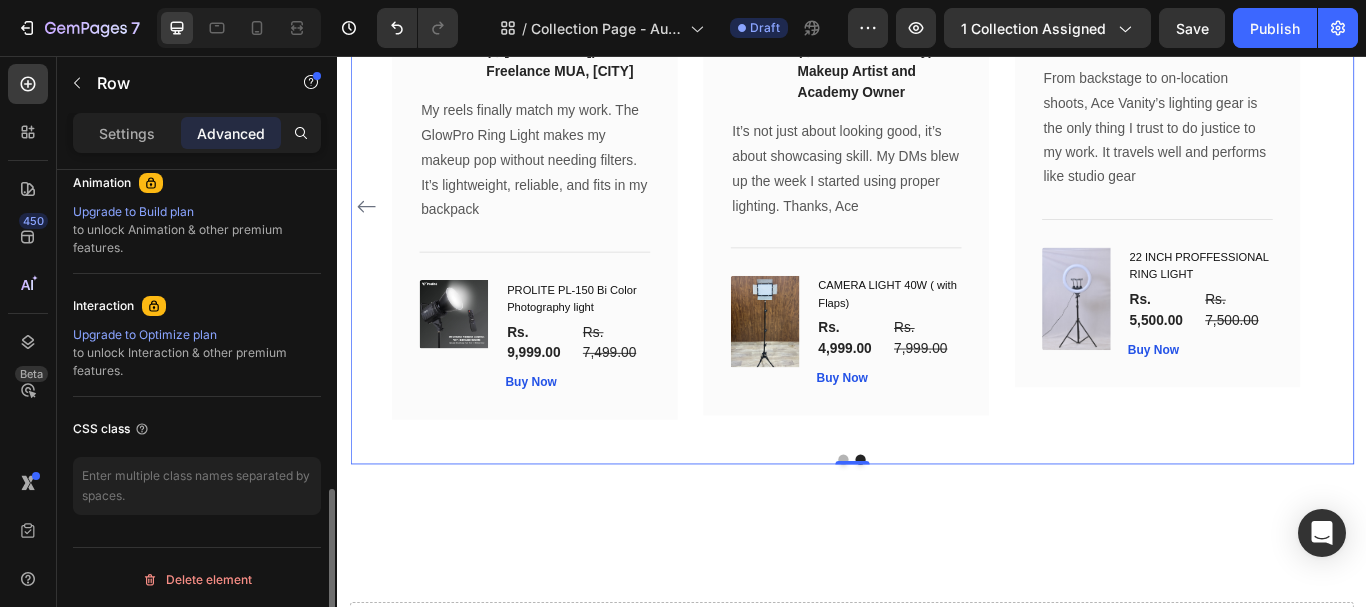 scroll, scrollTop: 290, scrollLeft: 0, axis: vertical 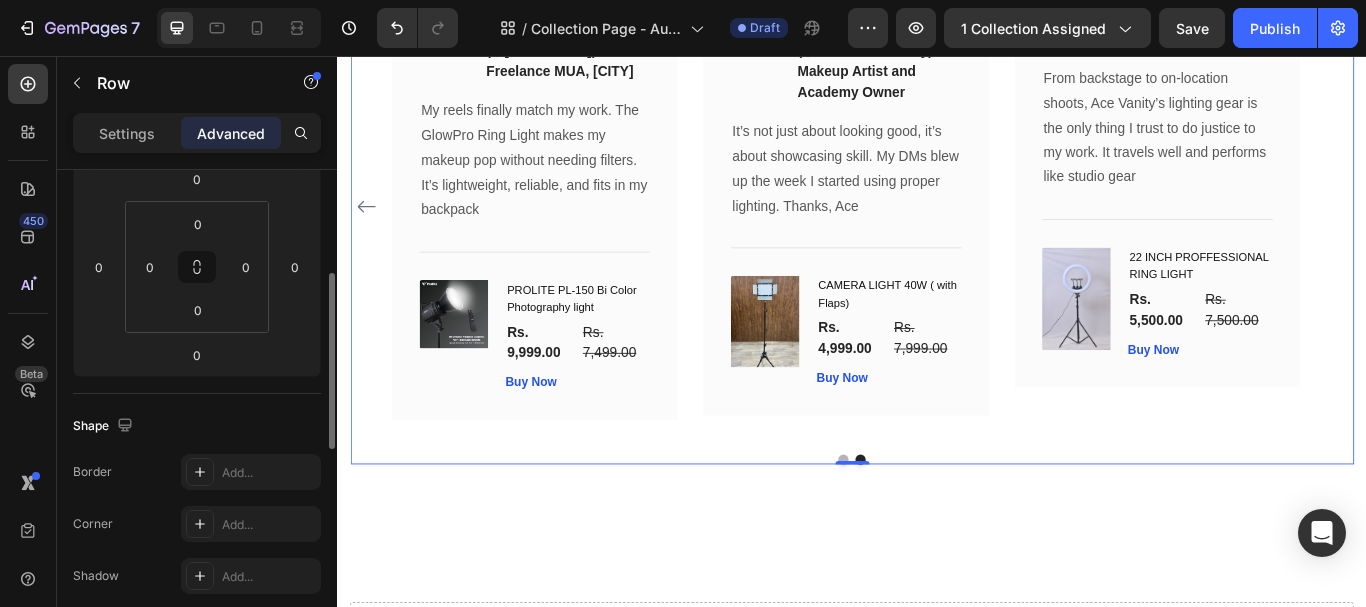 click on "Settings" at bounding box center (127, 133) 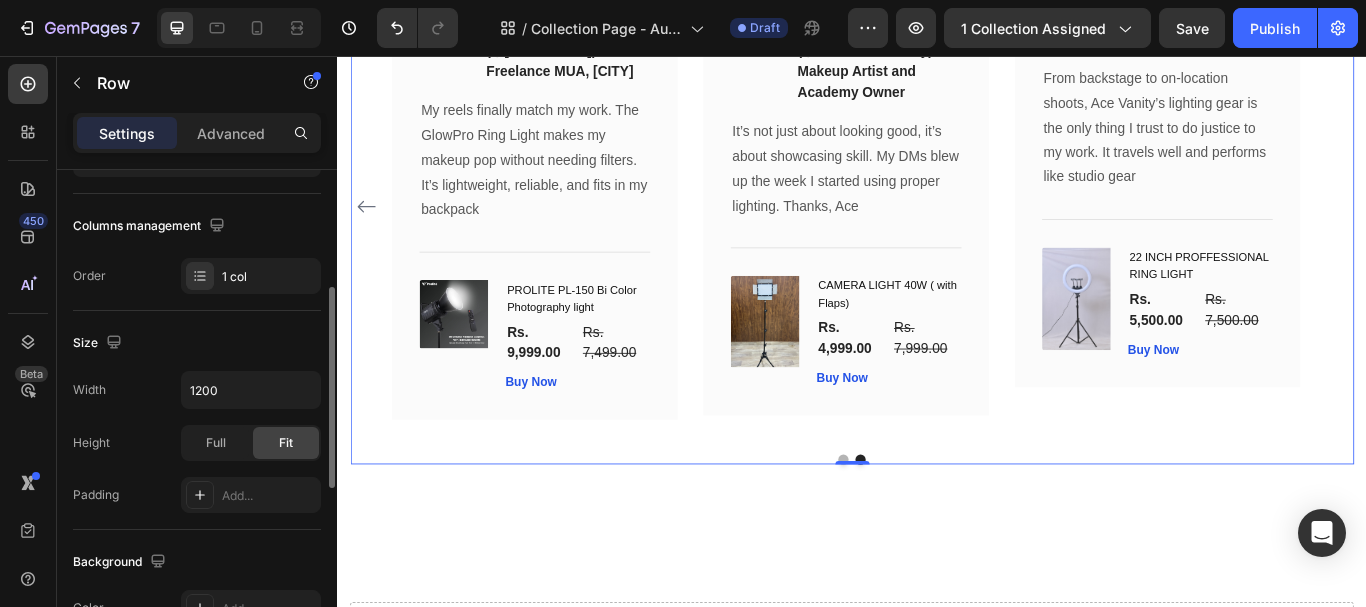 scroll, scrollTop: 490, scrollLeft: 0, axis: vertical 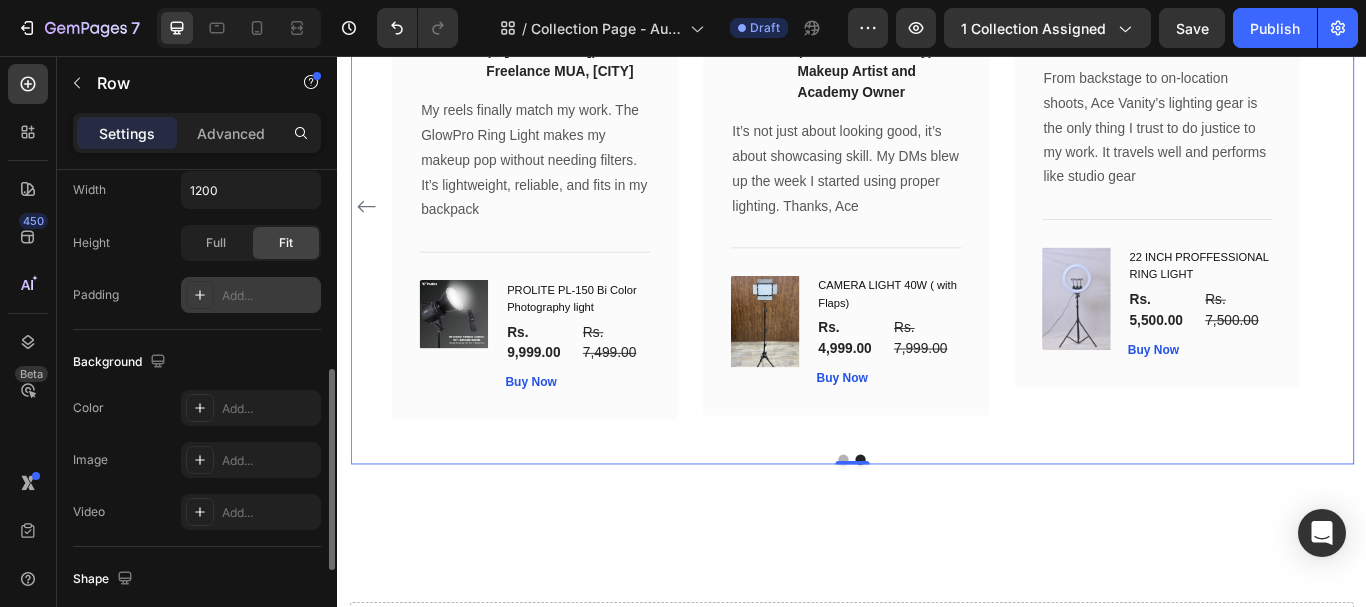 click on "Add..." at bounding box center (269, 296) 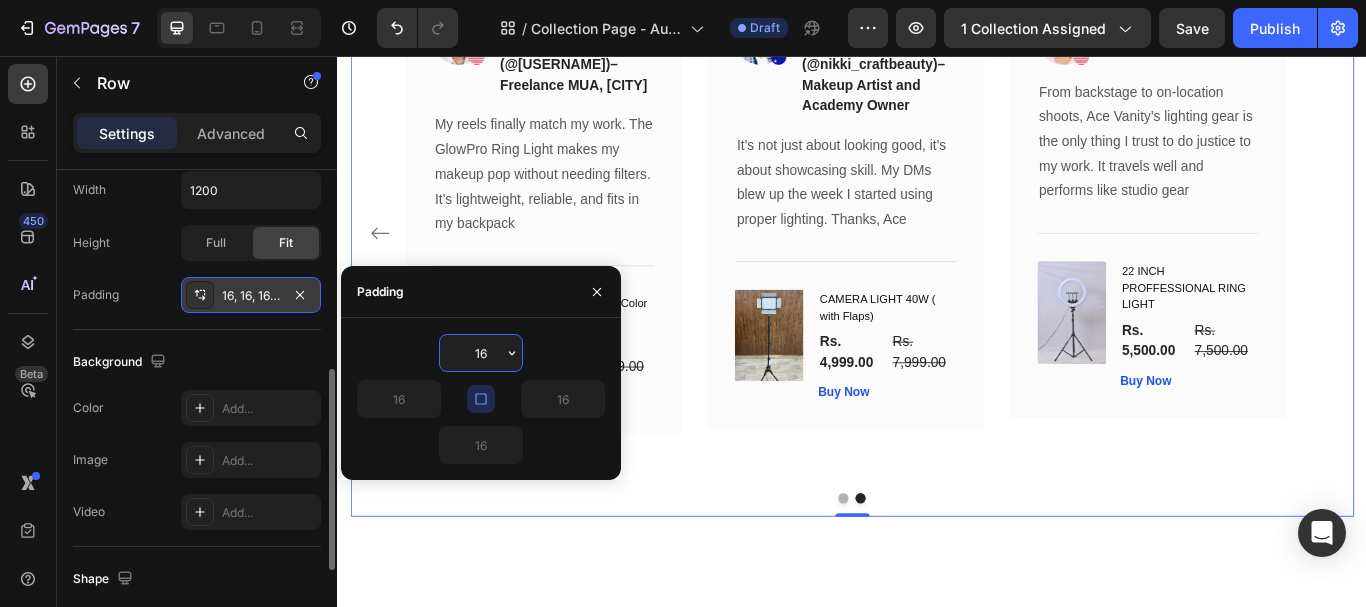 scroll, scrollTop: 6588, scrollLeft: 0, axis: vertical 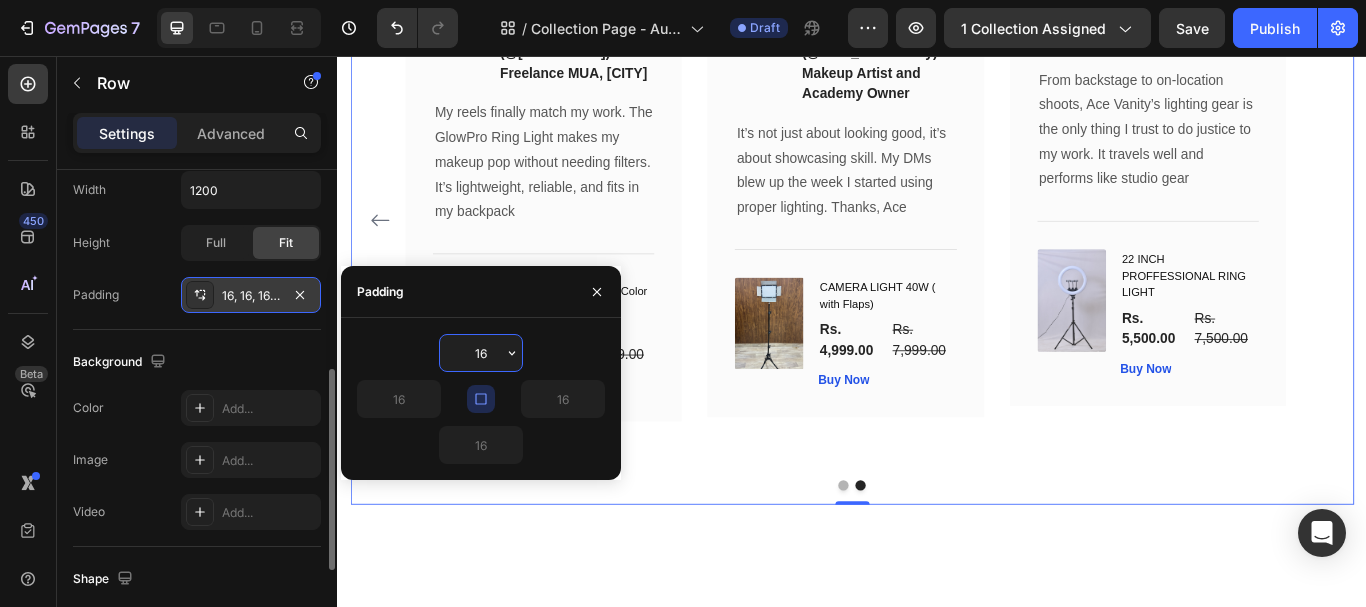 click on "16, 16, 16, 16" at bounding box center (251, 296) 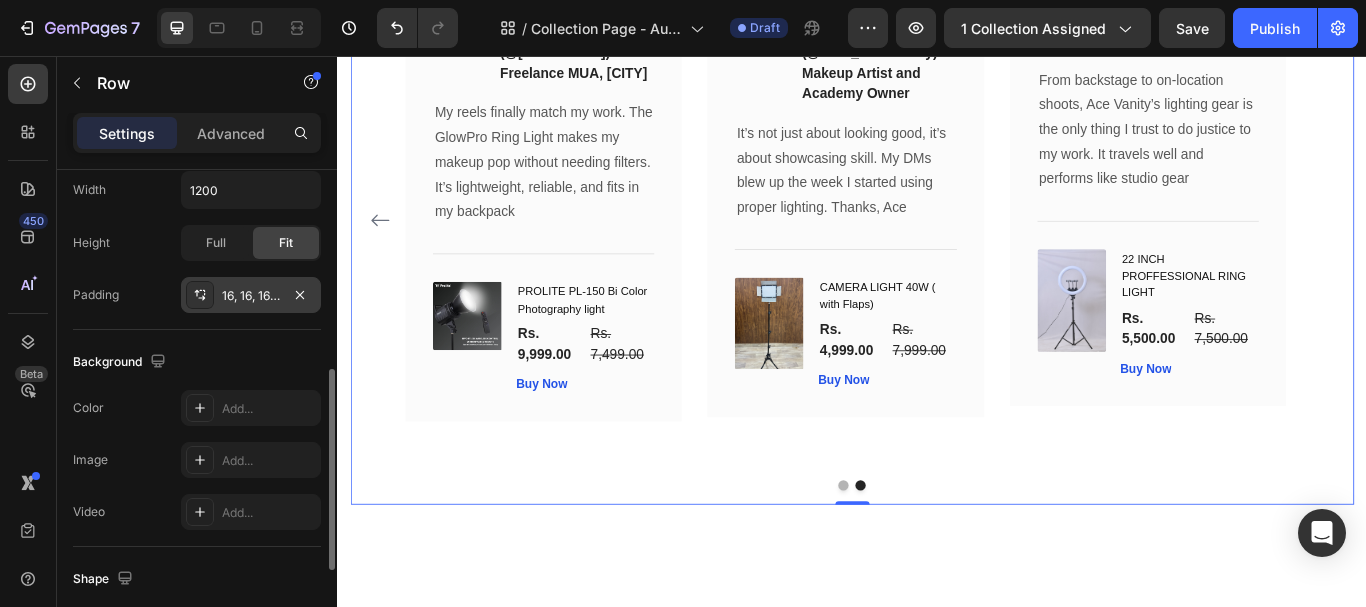 click on "16, 16, 16, 16" at bounding box center (251, 295) 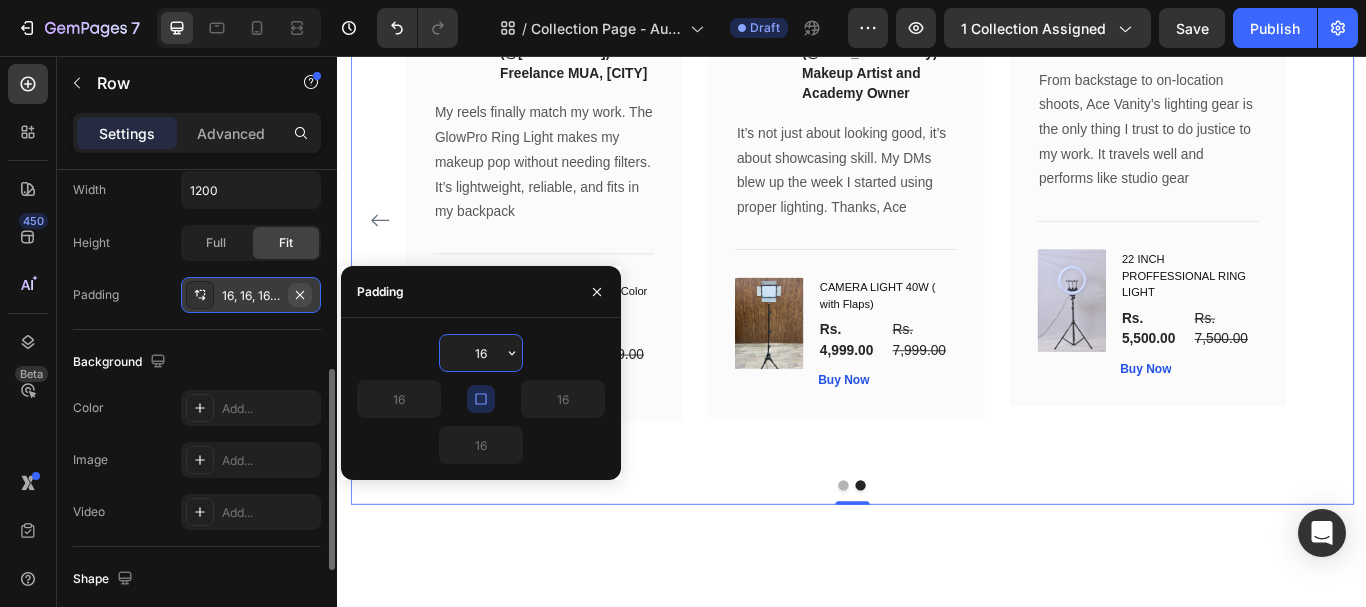 click 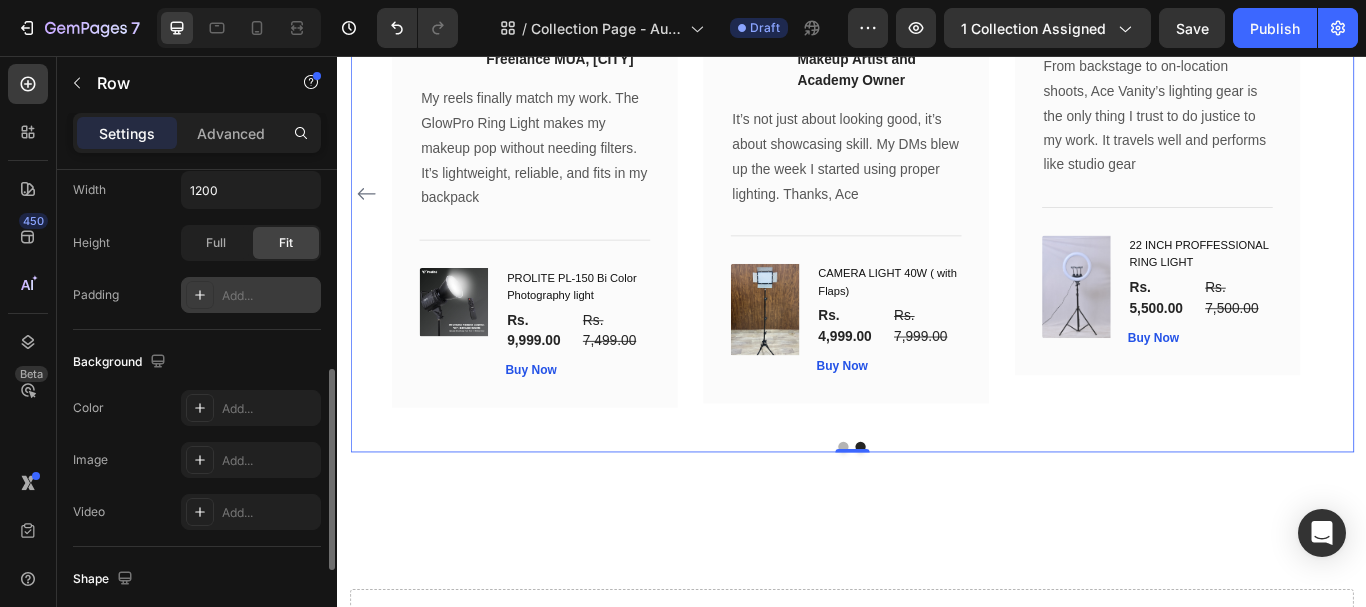 scroll, scrollTop: 6573, scrollLeft: 0, axis: vertical 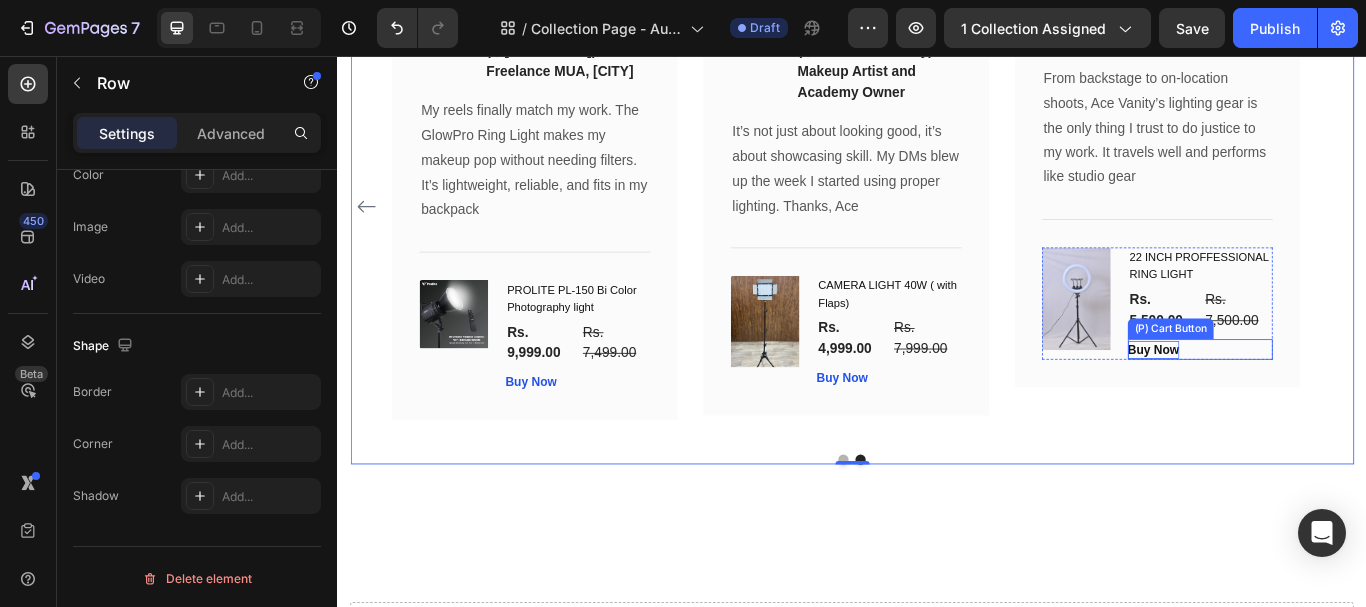 click on "Buy Now" at bounding box center (1288, 399) 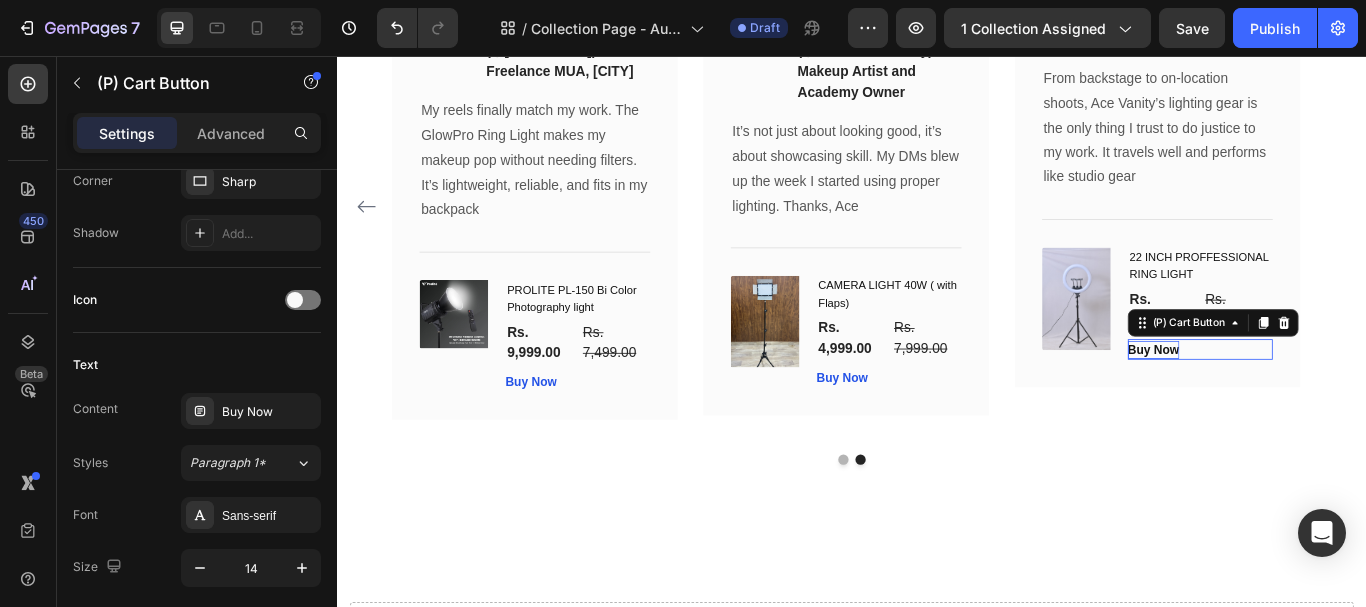 scroll, scrollTop: 0, scrollLeft: 0, axis: both 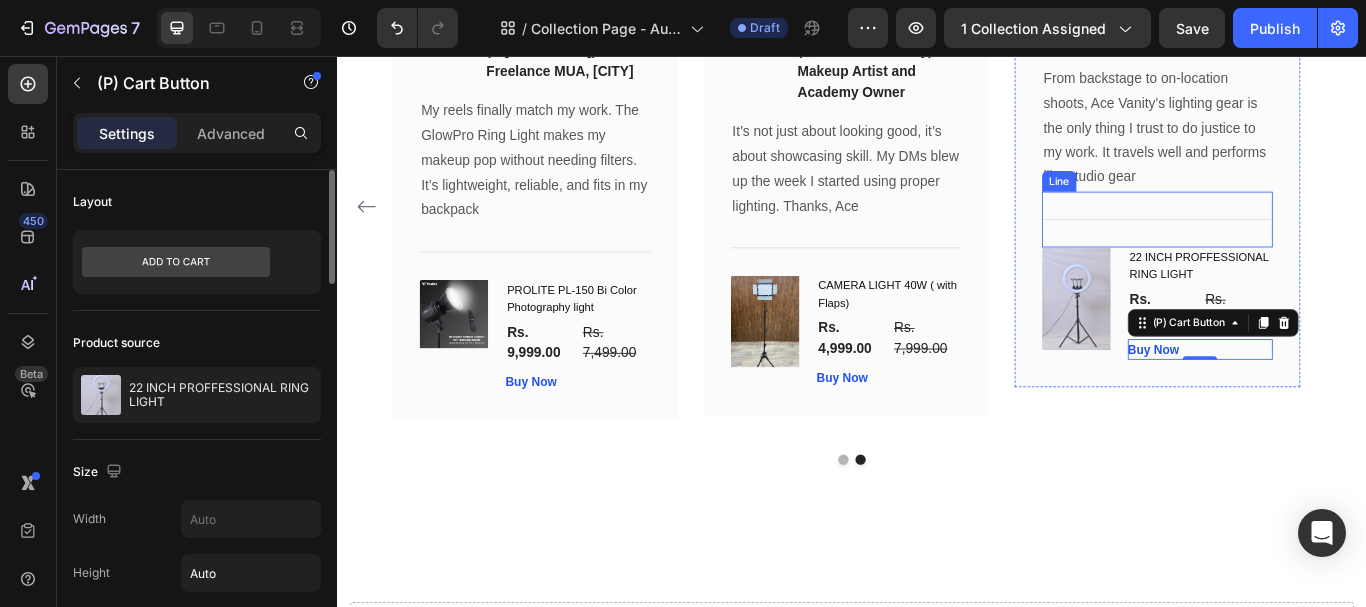 click on "From backstage to on-location shoots, Ace Vanity’s lighting gear is the only thing I trust to do justice to my work. It travels well and performs like studio gear" at bounding box center (1292, 141) 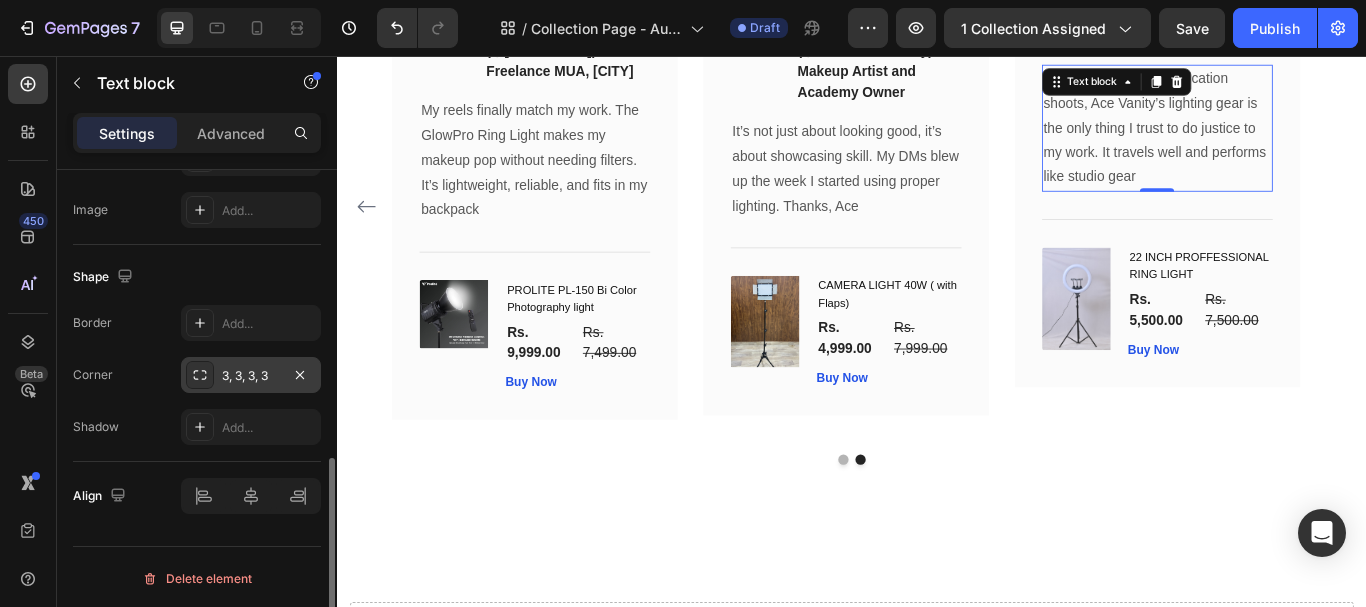 scroll, scrollTop: 688, scrollLeft: 0, axis: vertical 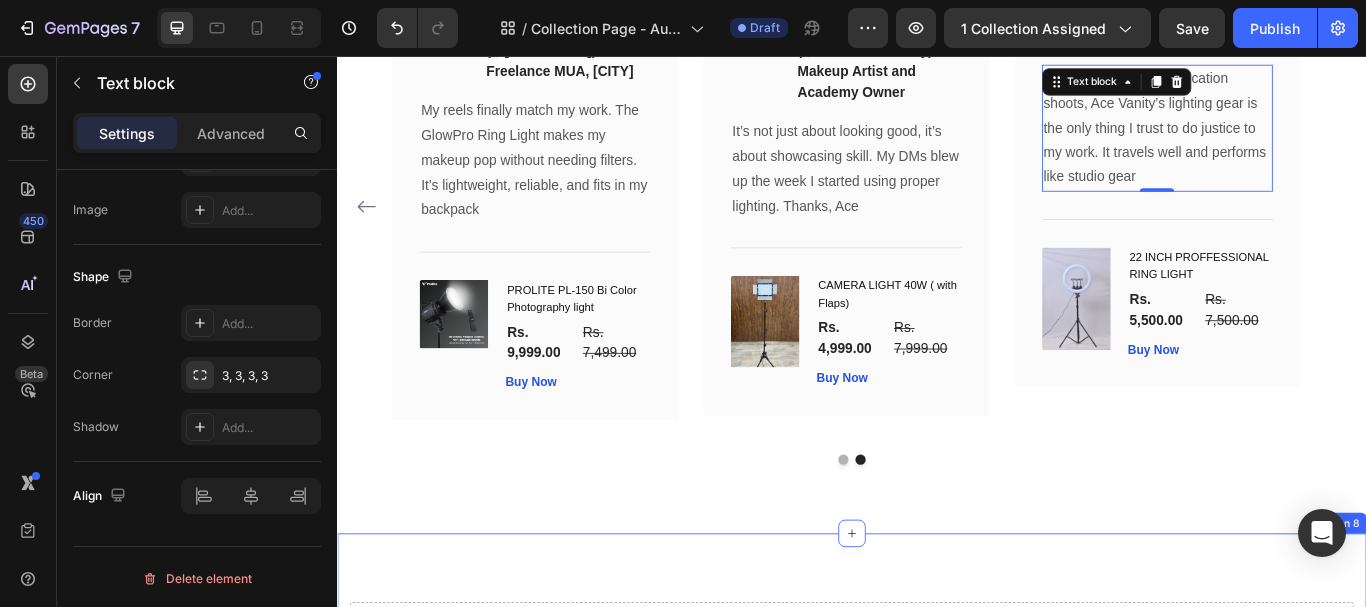 click on "Drop element here Row Section 8" at bounding box center [937, 715] 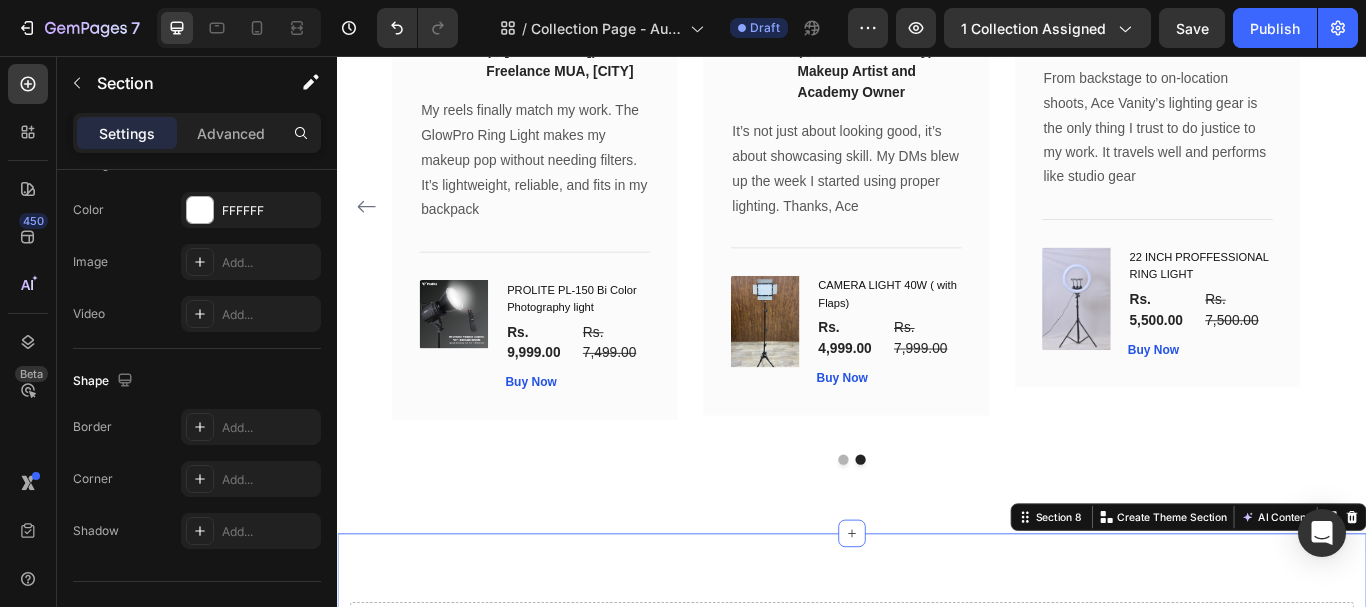 scroll, scrollTop: 0, scrollLeft: 0, axis: both 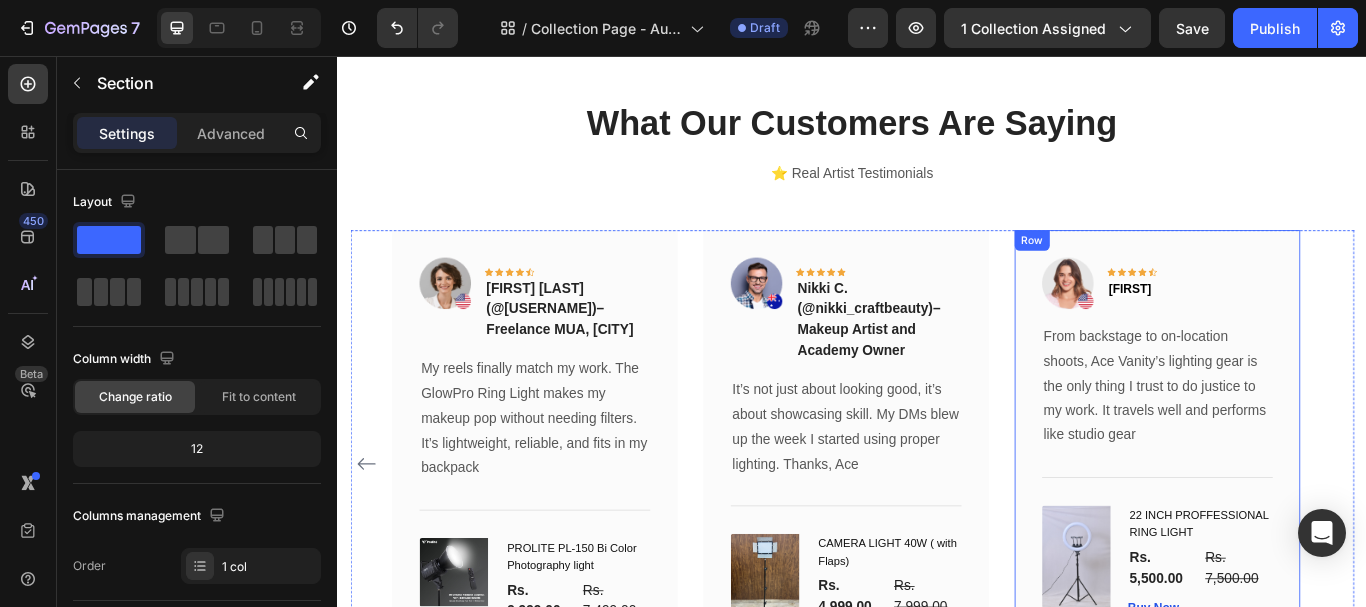 click on "Image
Icon
Icon
Icon
Icon
Icon Row Jagriti Text block Row From backstage to on-location shoots, Ace Vanity’s lighting gear is the only thing I trust to do justice to my work. It travels well and performs like studio gear Text block                Title Line (P) Images & Gallery 22 INCH PROFFESSIONAL RING LIGHT (P) Title Rs. 5,500.00 (P) Price (P) Price Rs. 7,500.00 (P) Price (P) Price Row Buy Now (P) Cart Button Product Row" at bounding box center (1292, 501) 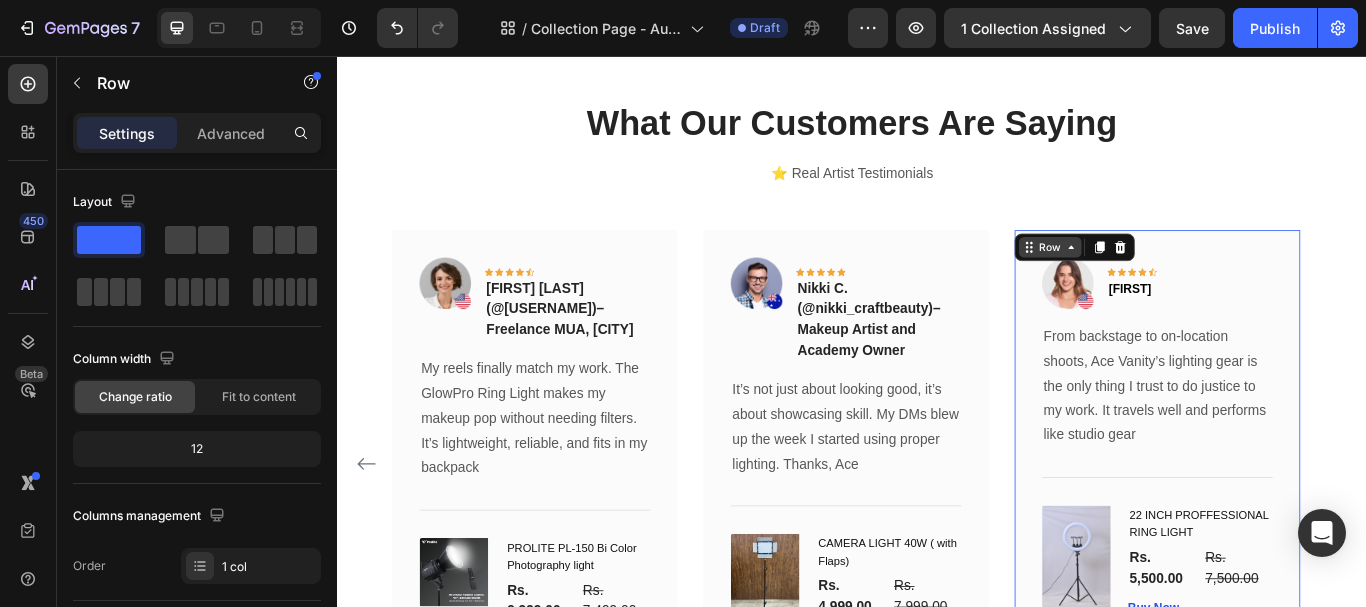 click on "Row" at bounding box center (1167, 279) 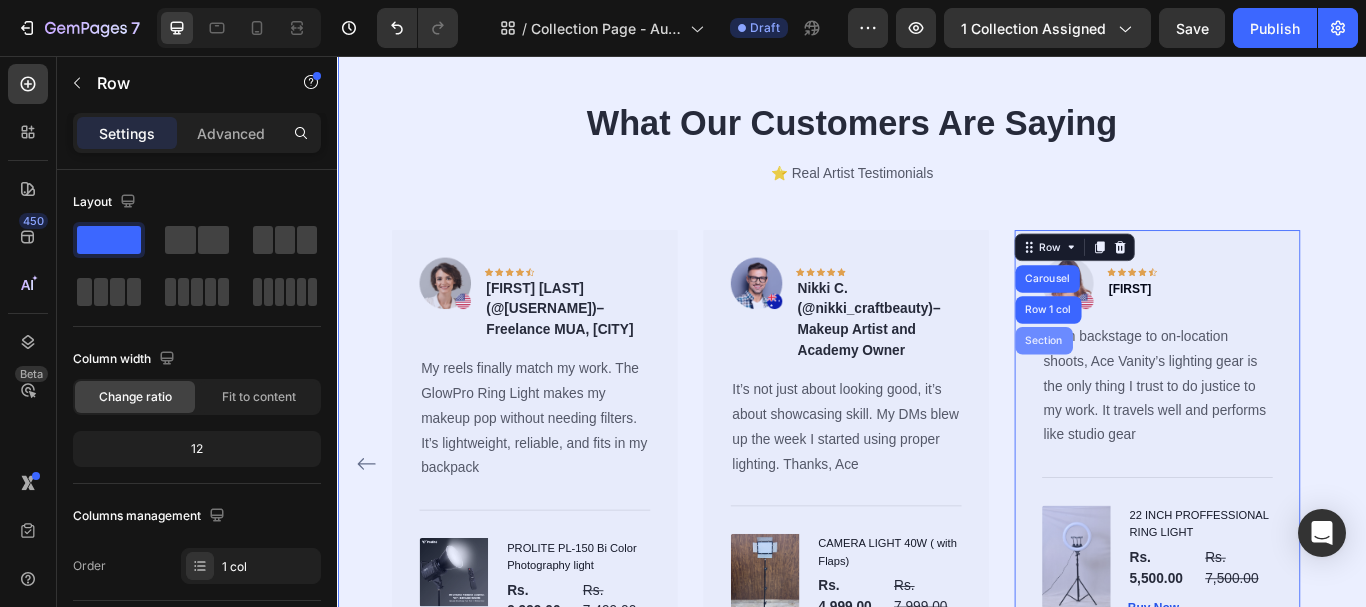 click on "Section" at bounding box center (1160, 388) 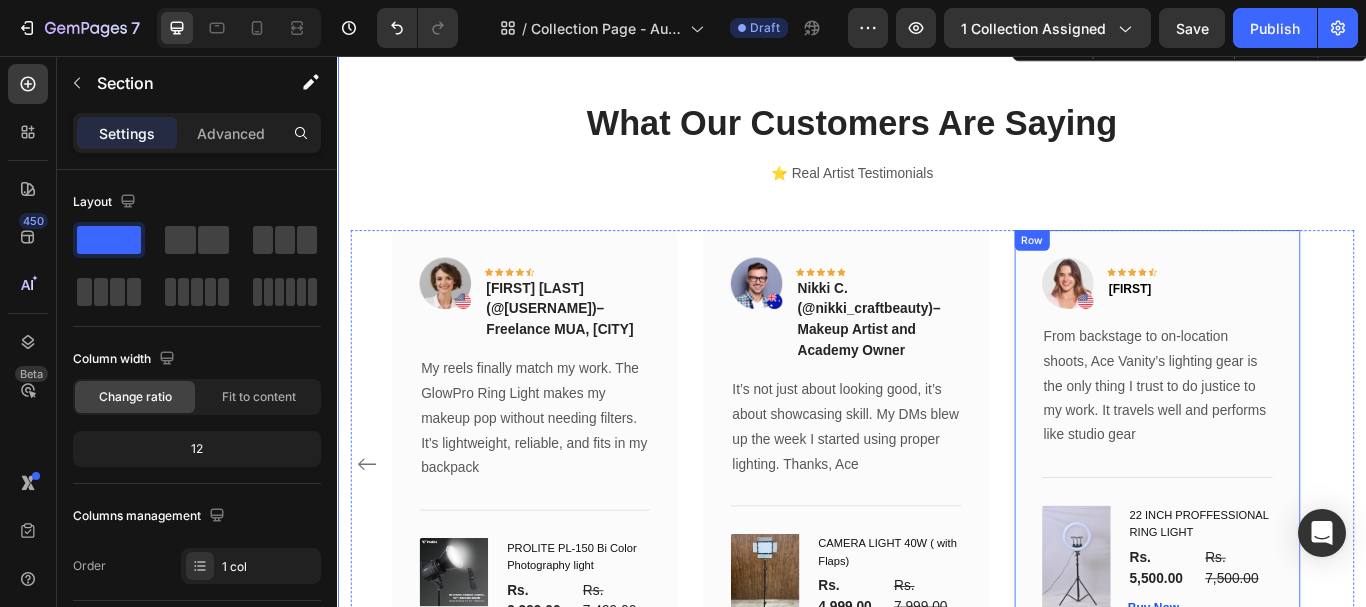 click on "Row" at bounding box center [1146, 271] 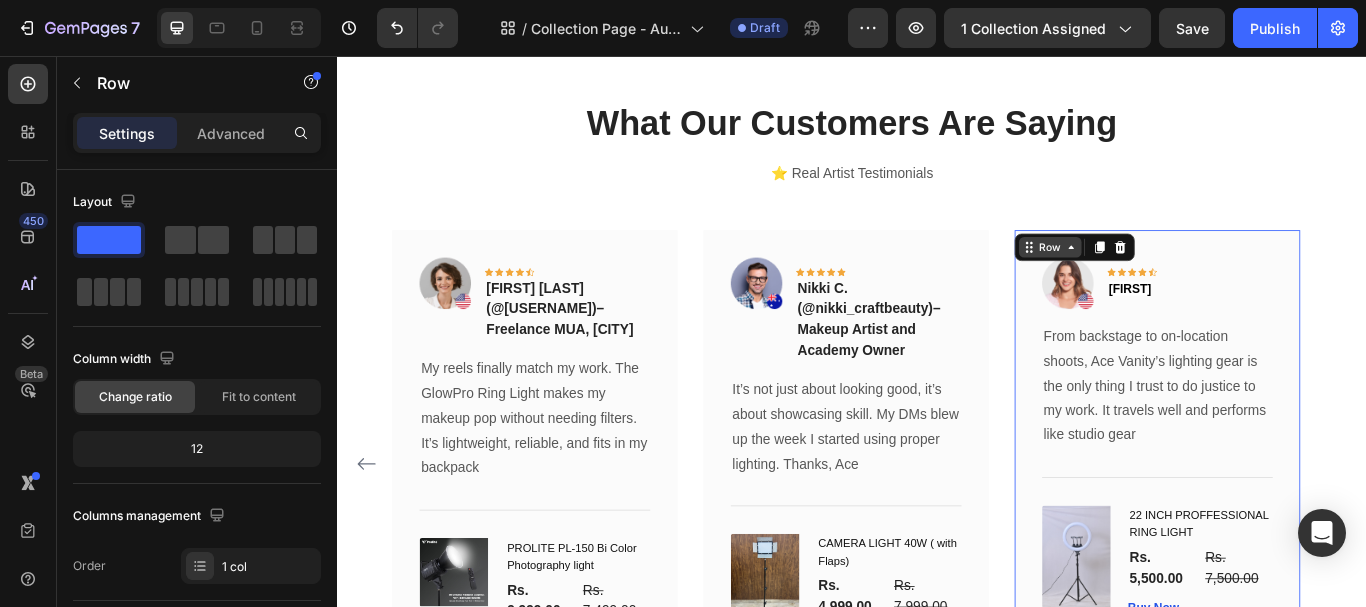 click on "Row" at bounding box center [1167, 279] 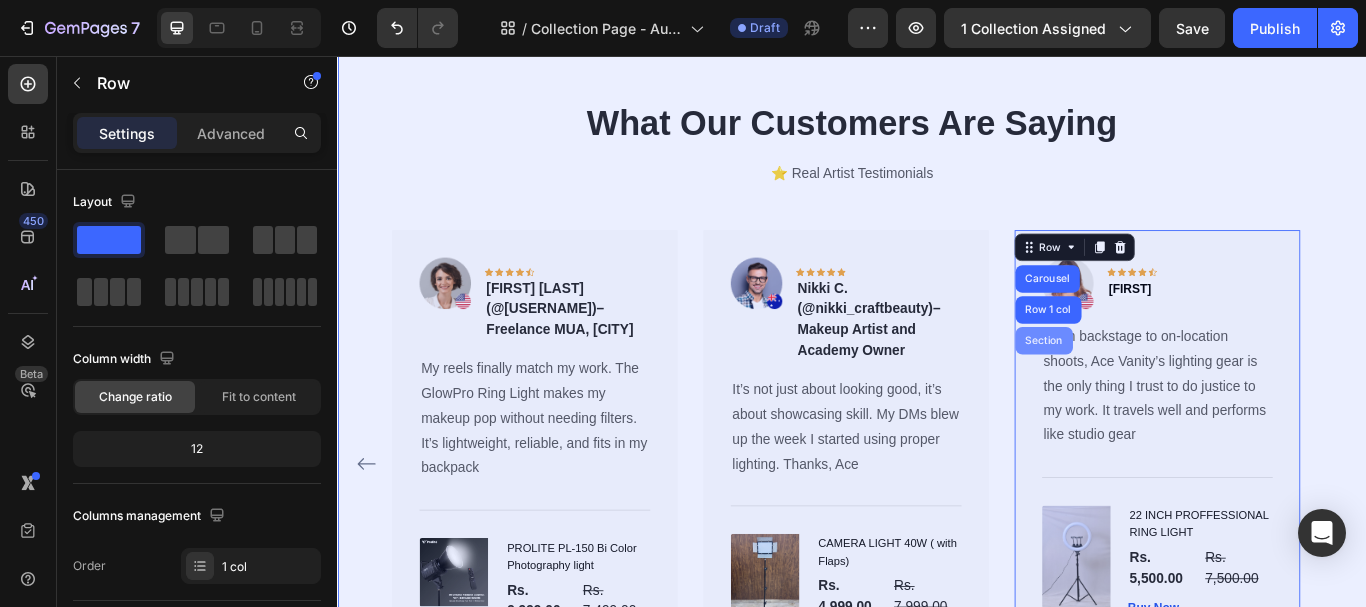 click on "Section" at bounding box center [1160, 388] 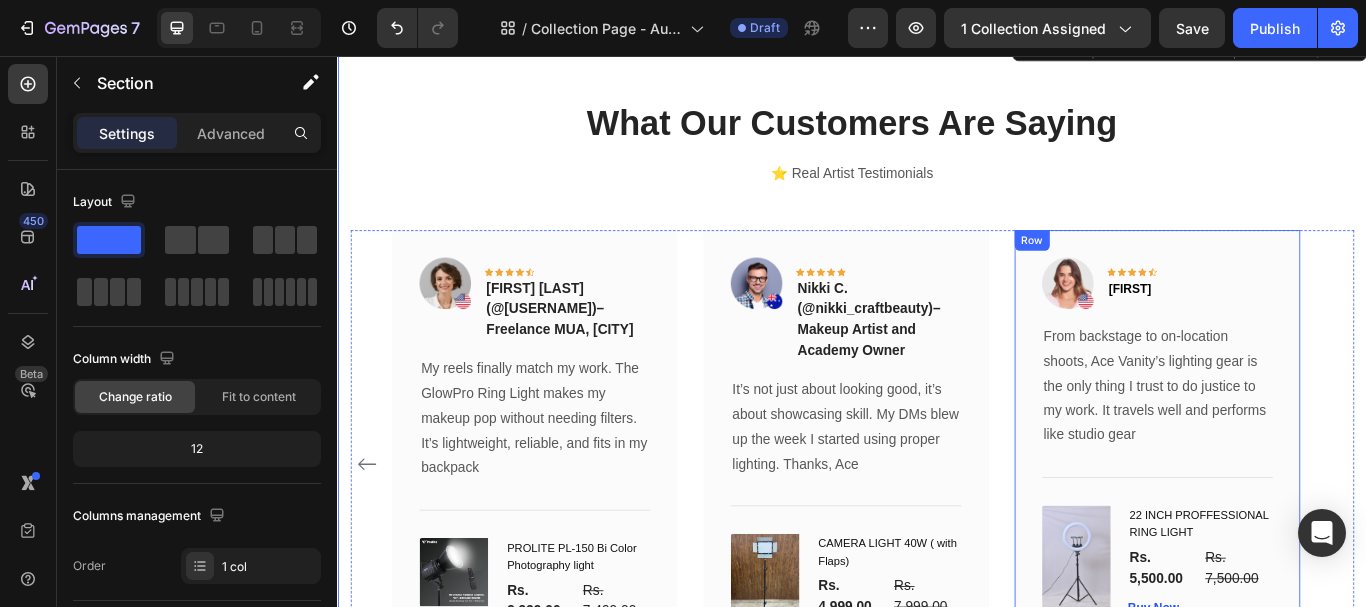 click on "Row" at bounding box center (1146, 271) 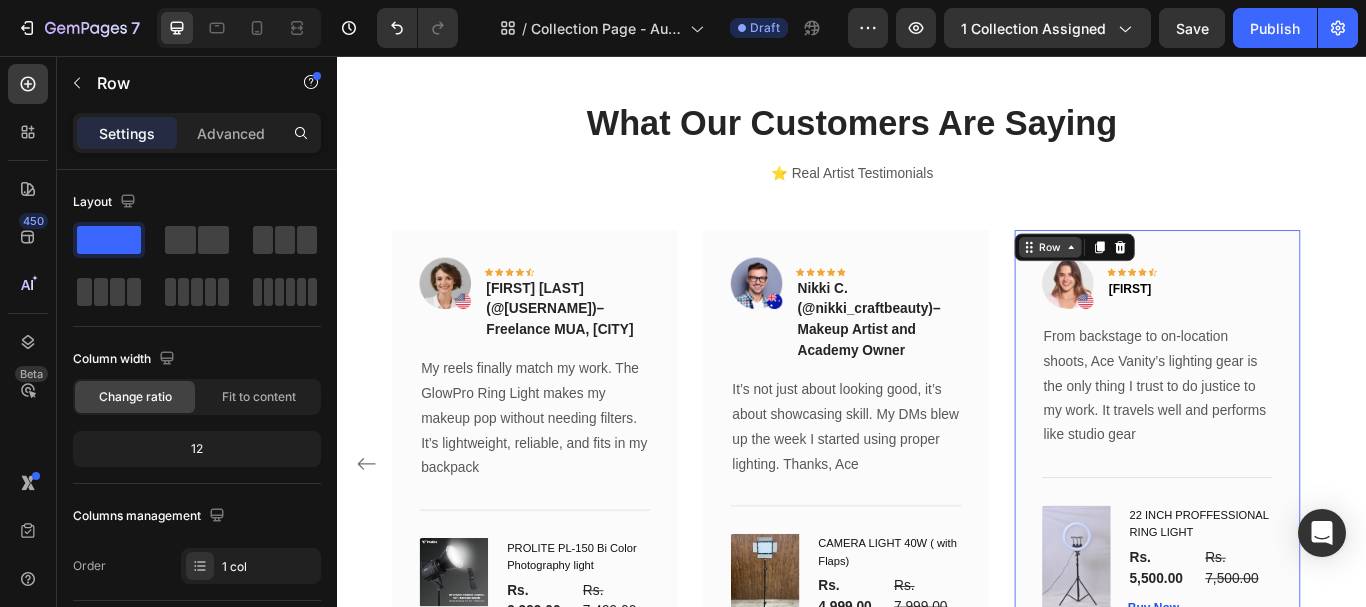 click 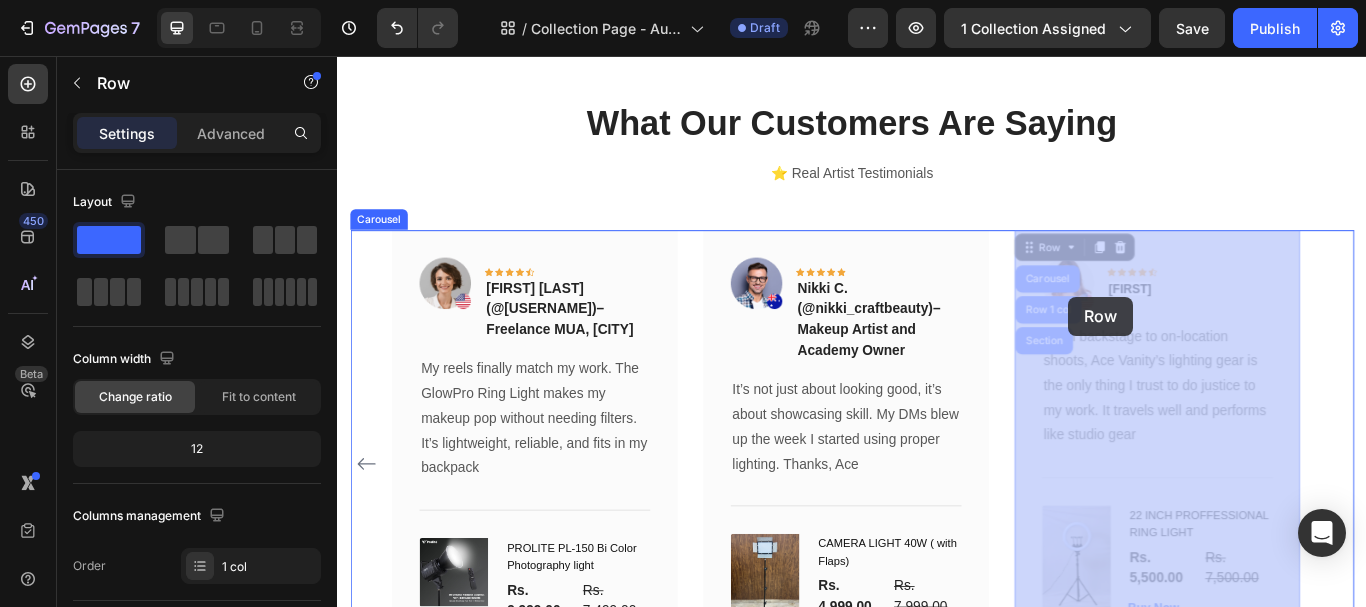 drag, startPoint x: 1154, startPoint y: 389, endPoint x: 1189, endPoint y: 337, distance: 62.681736 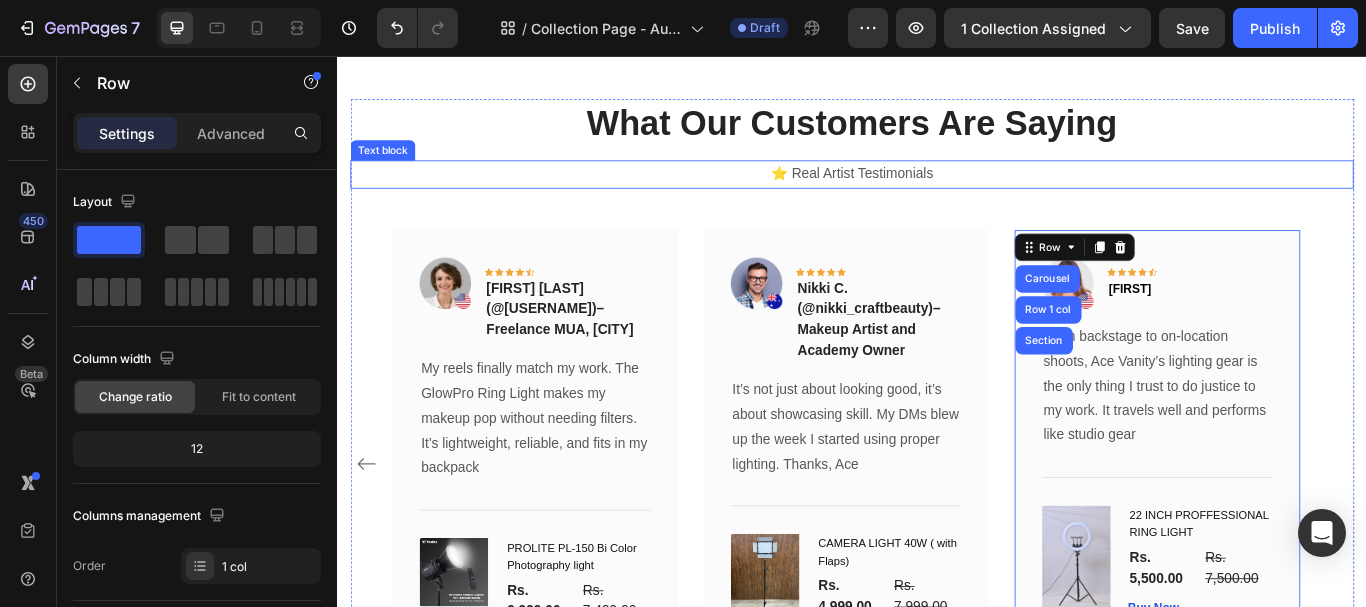 click on "⭐ Real Artist Testimonials" at bounding box center [937, 194] 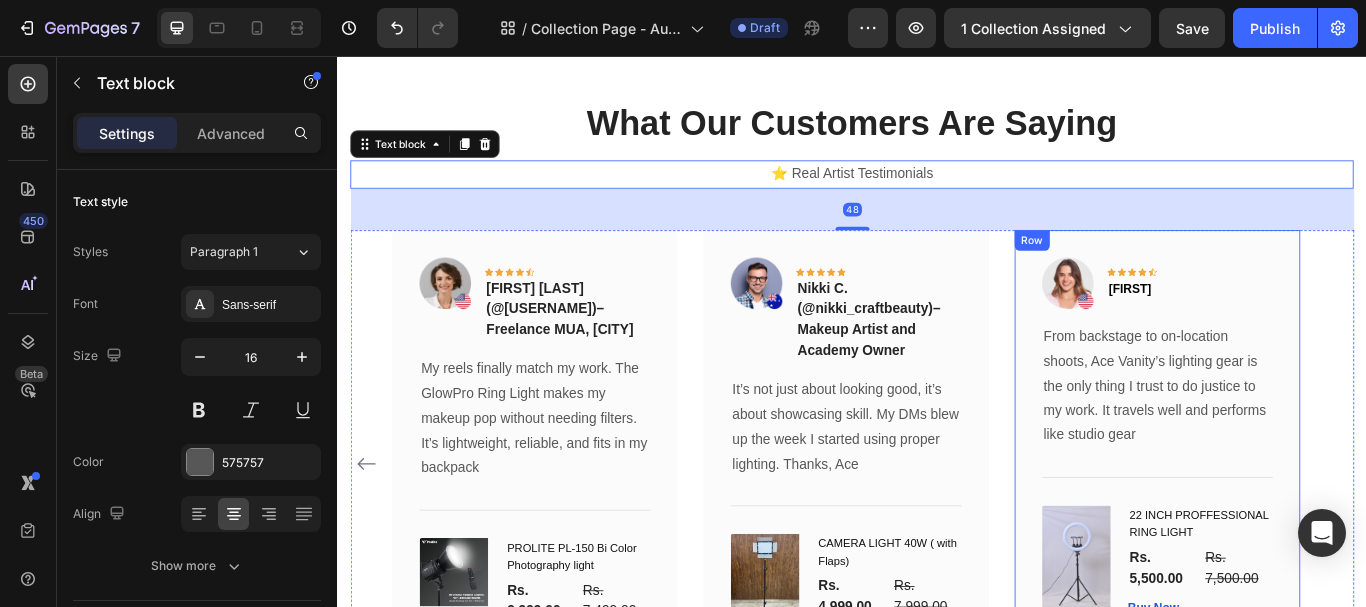 click on "Image
Icon
Icon
Icon
Icon
Icon Row Jagriti Text block Row From backstage to on-location shoots, Ace Vanity’s lighting gear is the only thing I trust to do justice to my work. It travels well and performs like studio gear Text block                Title Line (P) Images & Gallery 22 INCH PROFFESSIONAL RING LIGHT (P) Title Rs. 5,500.00 (P) Price (P) Price Rs. 7,500.00 (P) Price (P) Price Row Buy Now (P) Cart Button Product Row" at bounding box center [1292, 501] 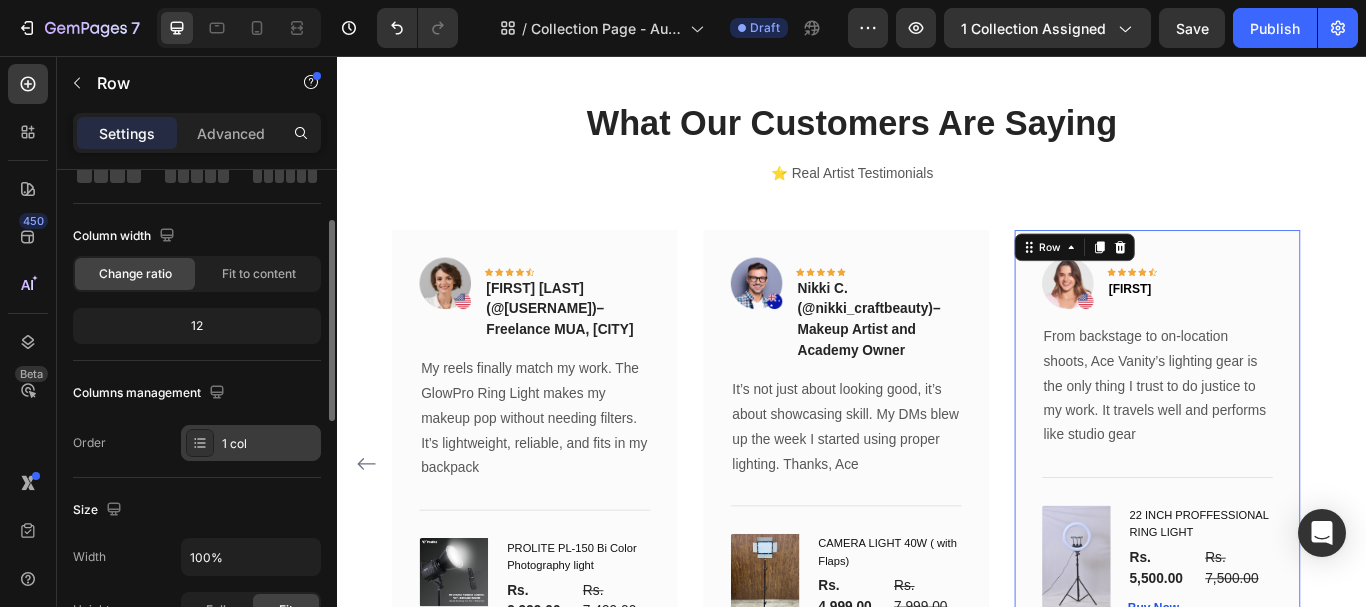 scroll, scrollTop: 0, scrollLeft: 0, axis: both 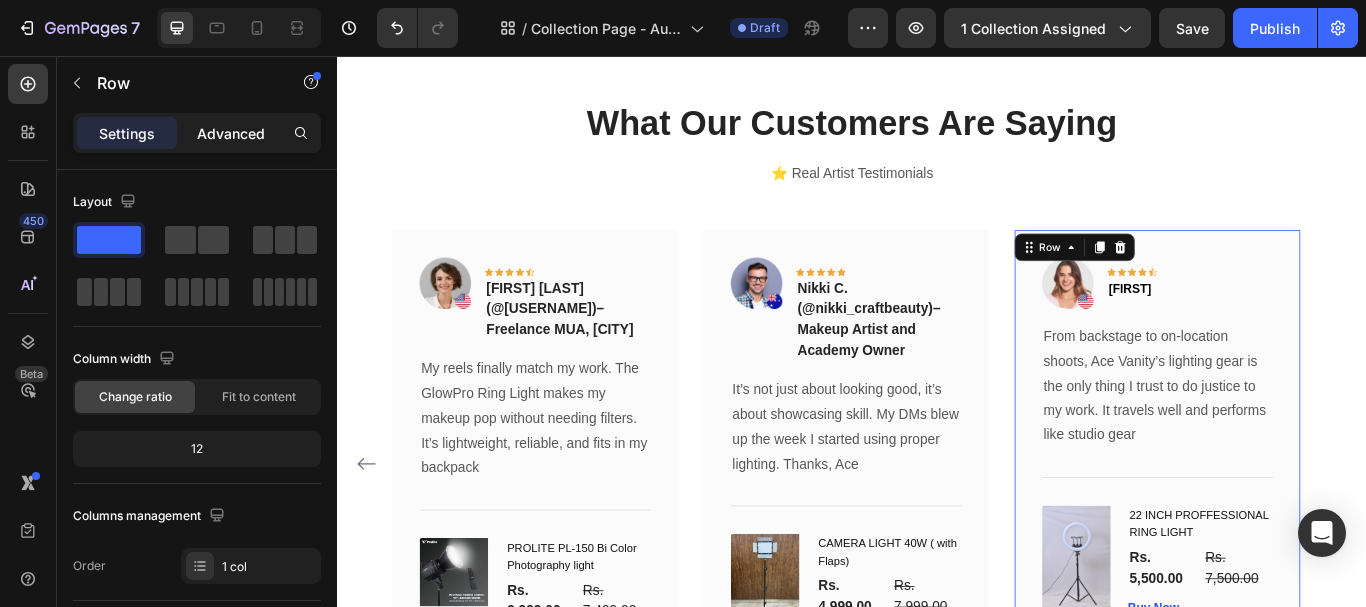 click on "Advanced" at bounding box center [231, 133] 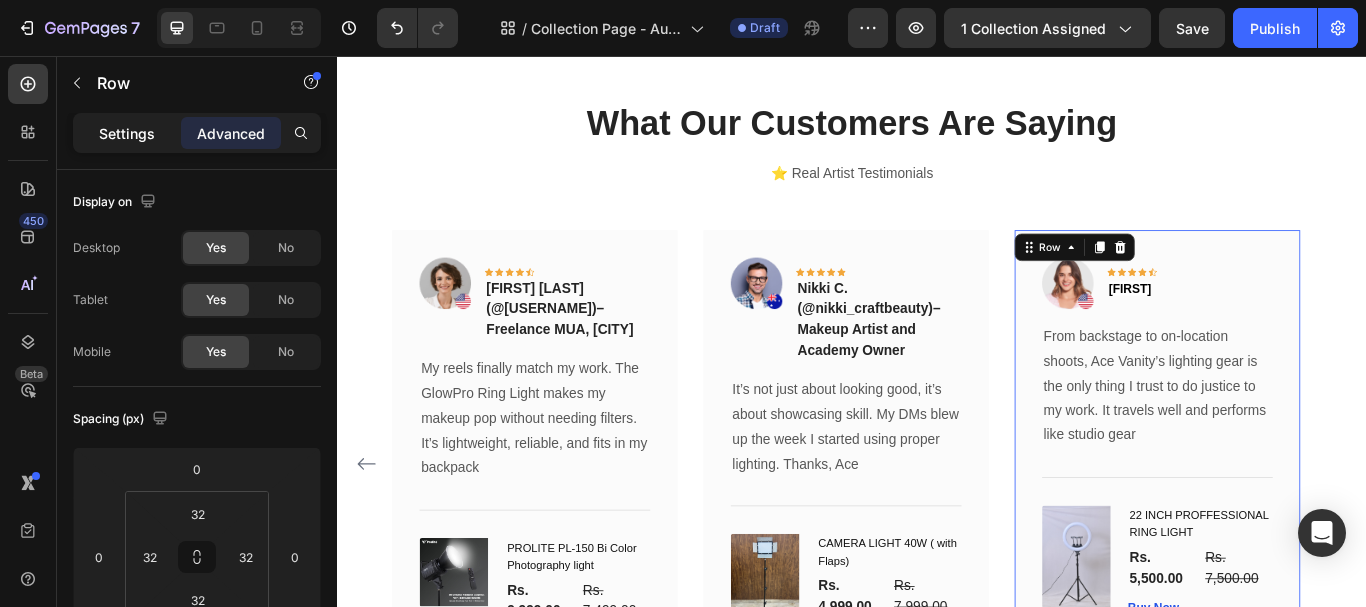drag, startPoint x: 148, startPoint y: 128, endPoint x: 162, endPoint y: 151, distance: 26.925823 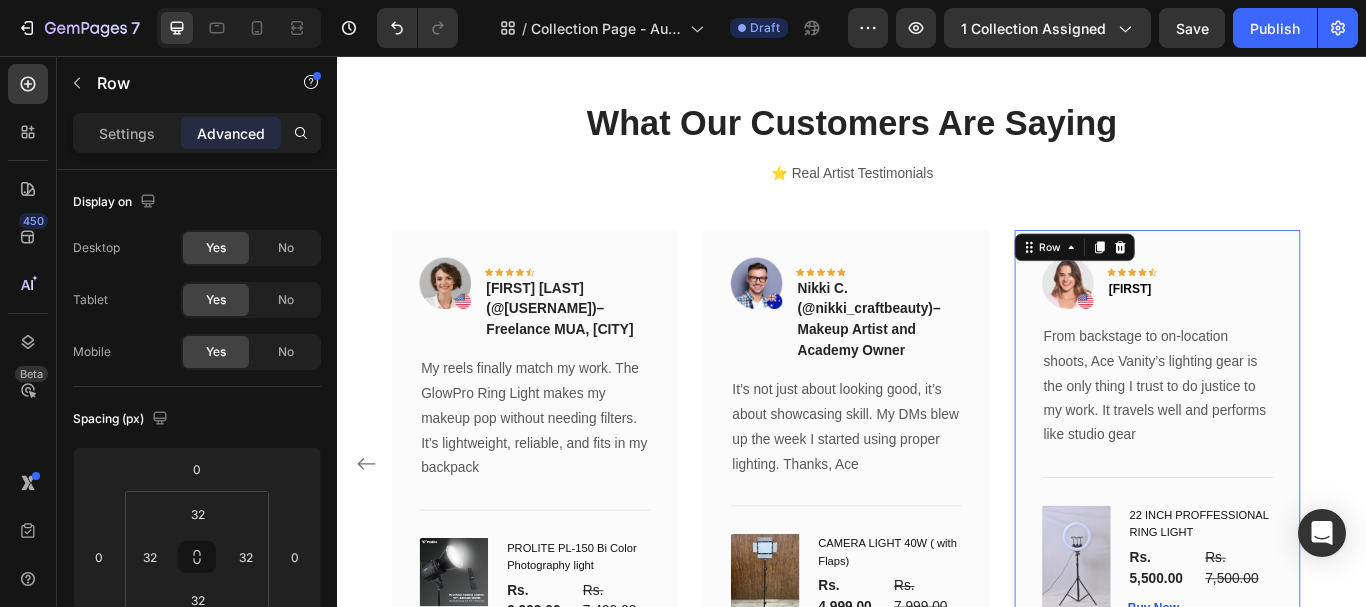 click on "Settings" at bounding box center (127, 133) 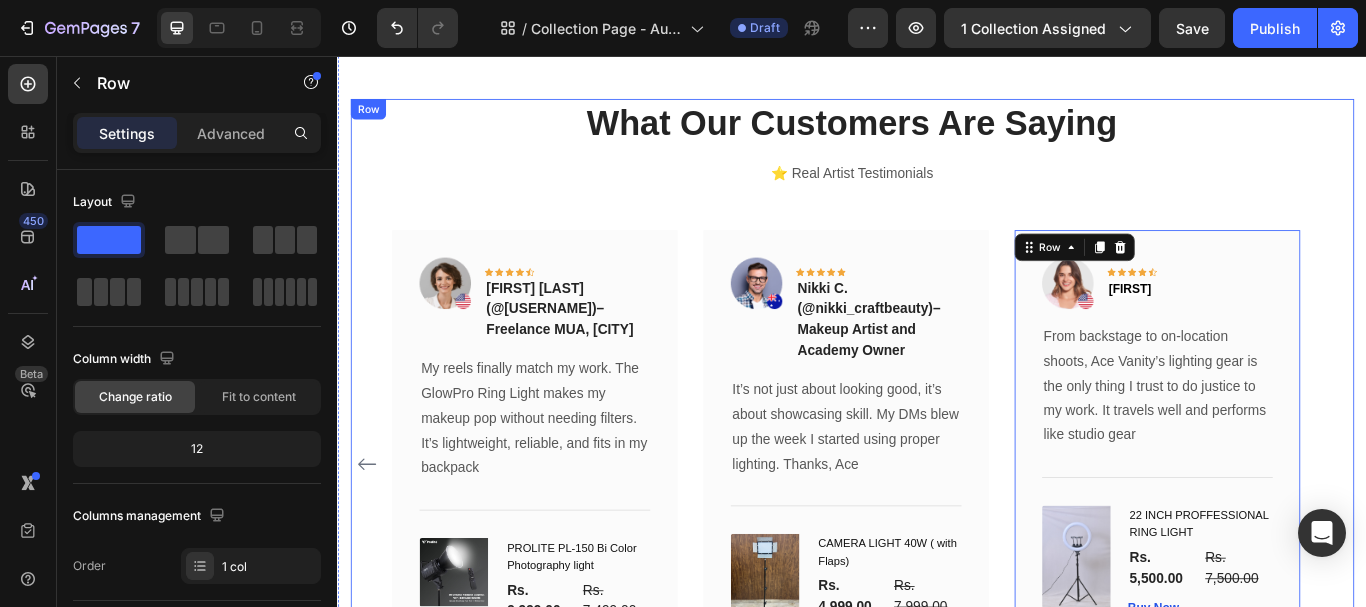 click on "What Our Customers Are Saying Heading ⭐ Real Artist Testimonials Text block
Image
Icon
Icon
Icon
Icon
Icon Row Tasha V. (@tashav_makeup)  – Beauty Educator & Content Creator Text block Row “Before Ace Vanity, I was constantly fighting yellow hotel lighting. Now my bridal glam shots look studio-level — even at 6AM. It’s changed the game for my content and client trust. Text block                Title Line (P) Images & Gallery Yongnuo YN 360 III RGB LIGHT (P) Title Rs. 12,500.00 (P) Price (P) Price Rs. 14,500.00 (P) Price (P) Price Row Buy Now (P) Cart Button Product Row Image
Icon
Icon
Icon
Icon
Icon Row Rhea T. (@blendbyrhea)  – Freelance MUA, Mumbai Text block Row My reels finally match my work. The GlowPro Ring Light makes my makeup pop without needing filters. It’s lightweight, reliable, and fits in my backpack Title" at bounding box center [937, 469] 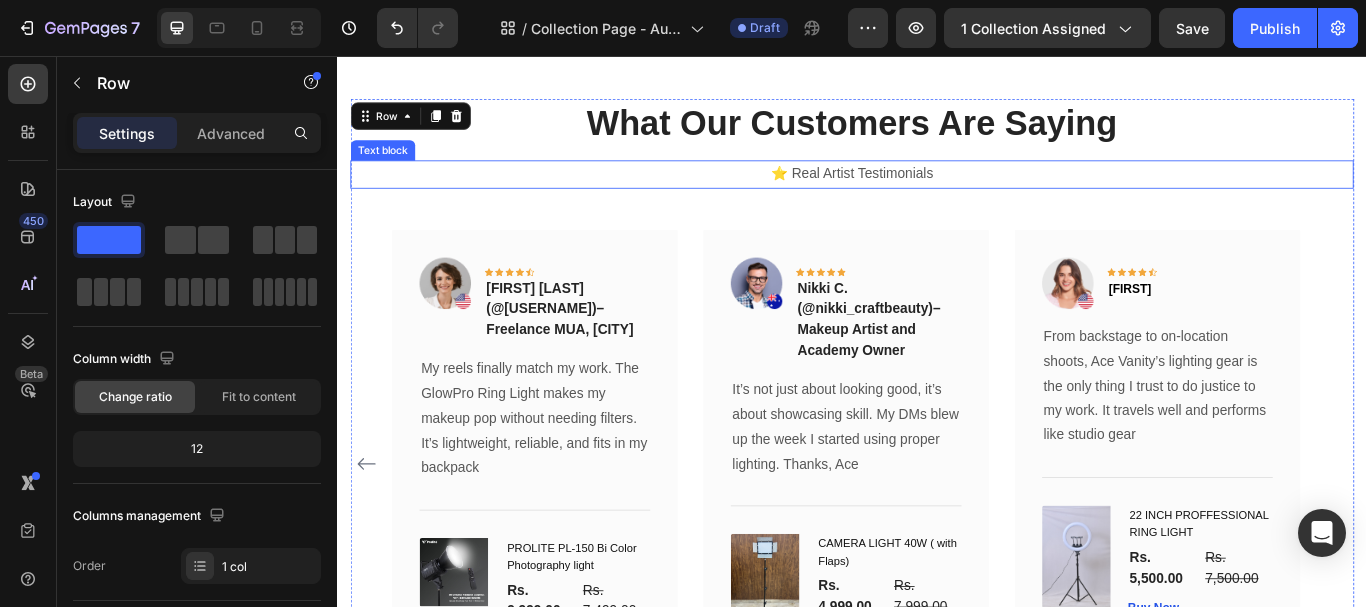 click on "⭐ Real Artist Testimonials" at bounding box center [937, 194] 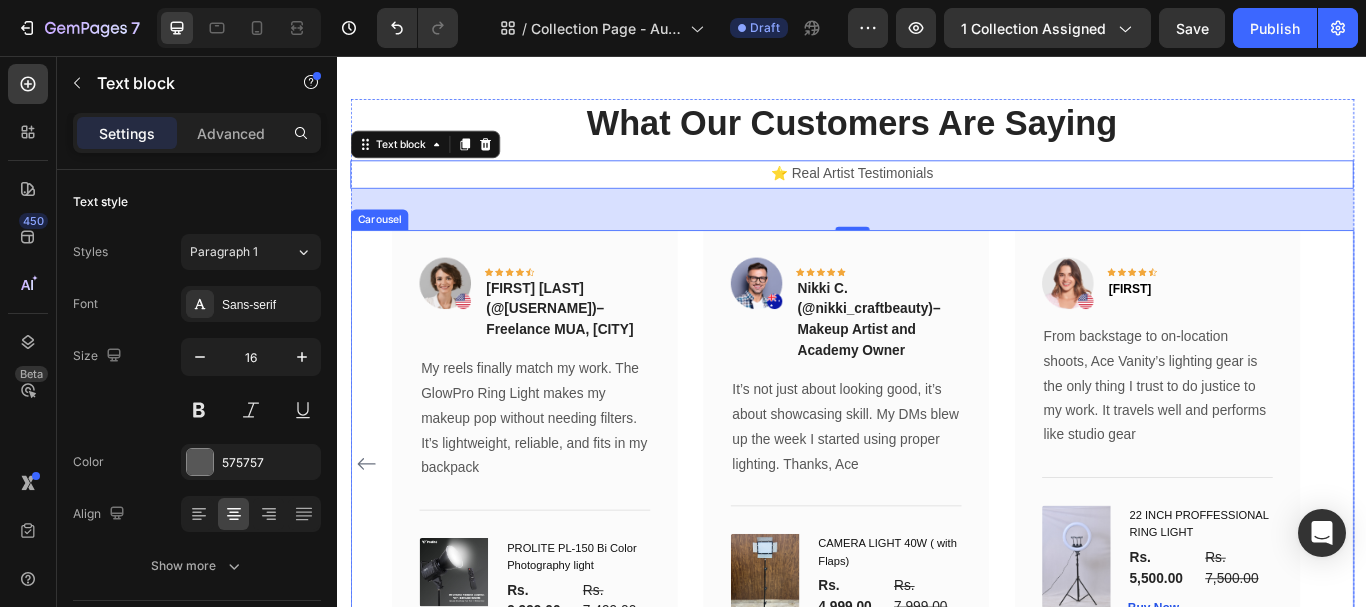 click on "Image
Icon
Icon
Icon
Icon
Icon Row Tasha V. (@tashav_makeup)  – Beauty Educator & Content Creator Text block Row “Before Ace Vanity, I was constantly fighting yellow hotel lighting. Now my bridal glam shots look studio-level — even at 6AM. It’s changed the game for my content and client trust. Text block                Title Line (P) Images & Gallery Yongnuo YN 360 III RGB LIGHT (P) Title Rs. 12,500.00 (P) Price (P) Price Rs. 14,500.00 (P) Price (P) Price Row Buy Now (P) Cart Button Product Row Image
Icon
Icon
Icon
Icon
Icon Row Rhea T. (@blendbyrhea)  – Freelance MUA, Mumbai Text block Row My reels finally match my work. The GlowPro Ring Light makes my makeup pop without needing filters. It’s lightweight, reliable, and fits in my backpack Text block                Title Line (P) Images & Gallery (P) Title Rs. 9,999.00 Row" at bounding box center [937, 532] 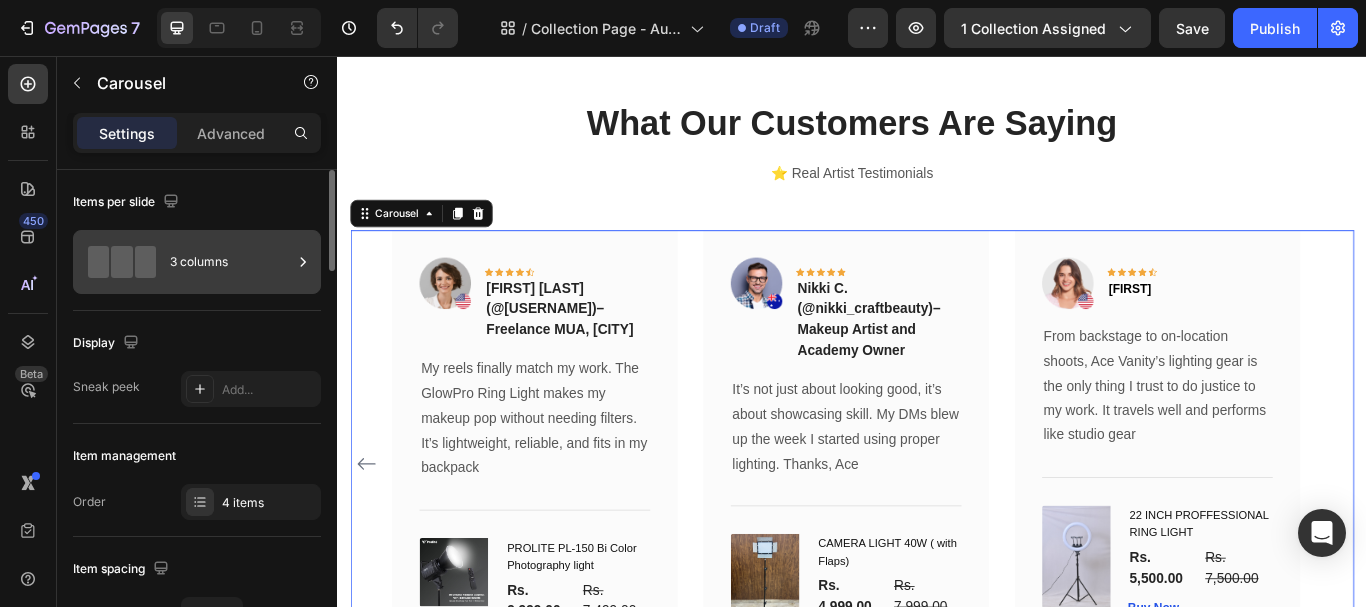 click on "3 columns" at bounding box center (197, 262) 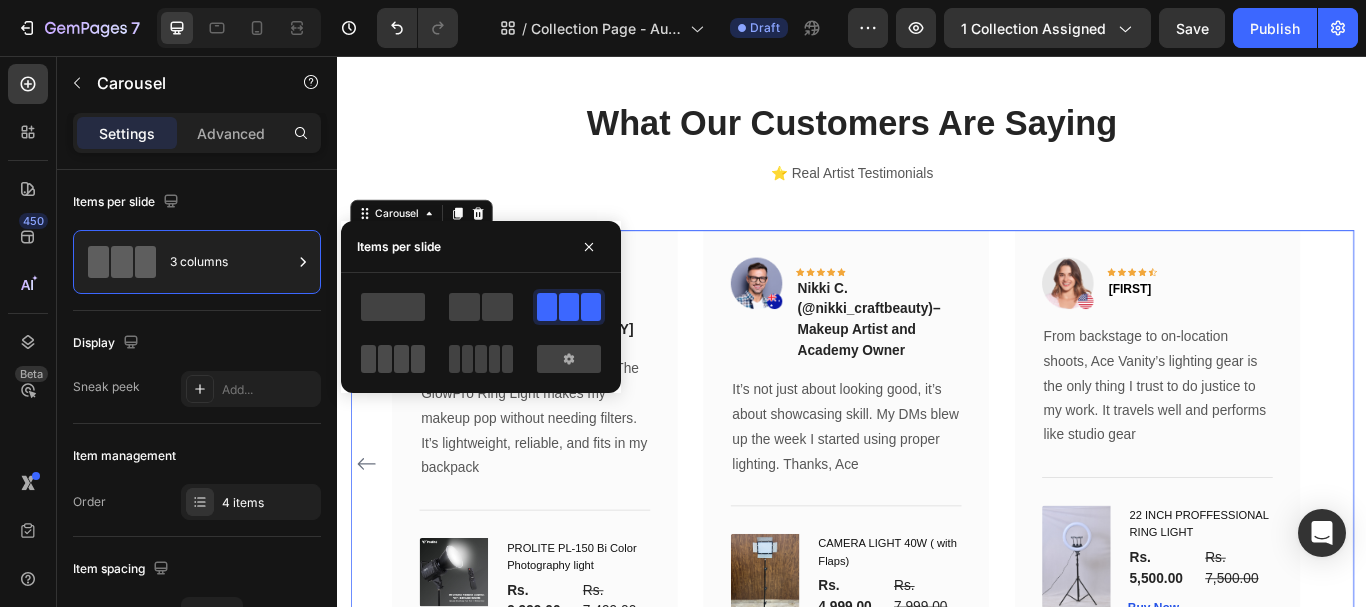 click 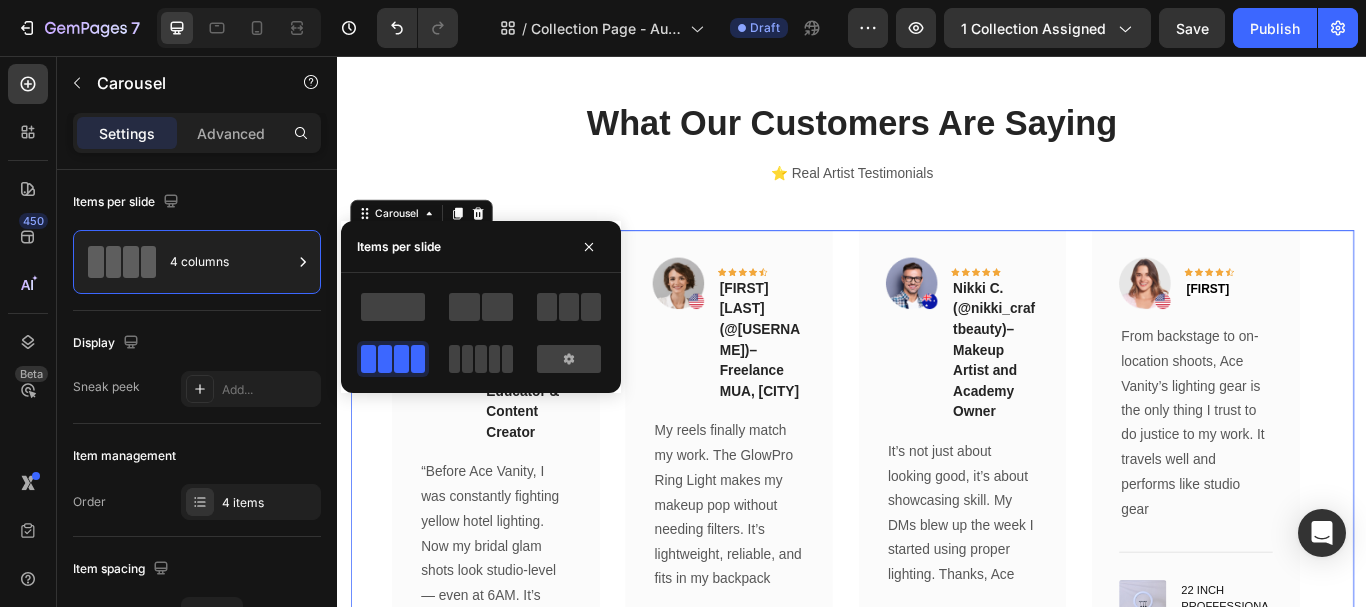 scroll, scrollTop: 300, scrollLeft: 0, axis: vertical 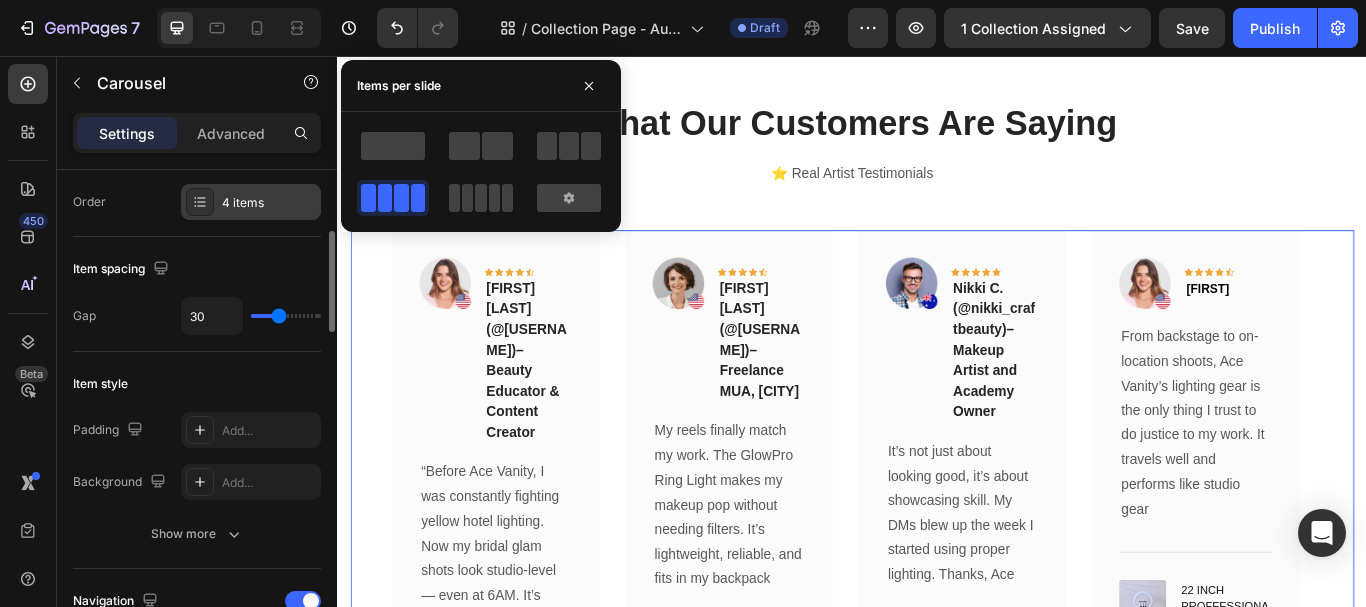 click on "4 items" at bounding box center [269, 203] 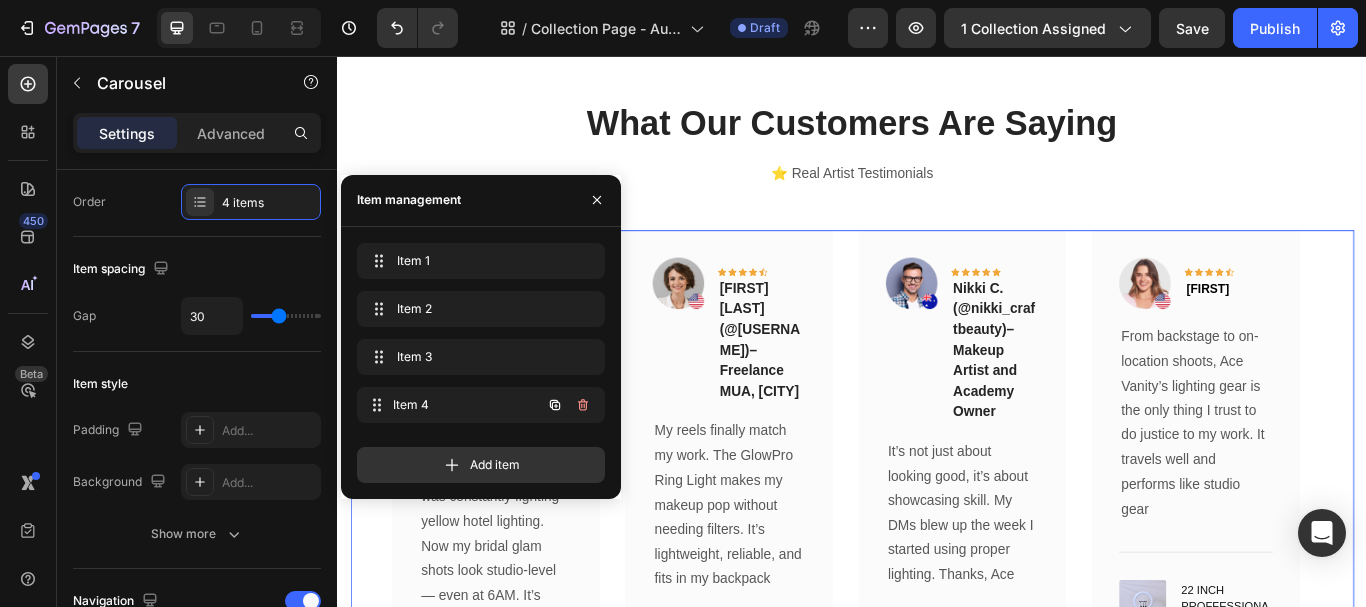 type 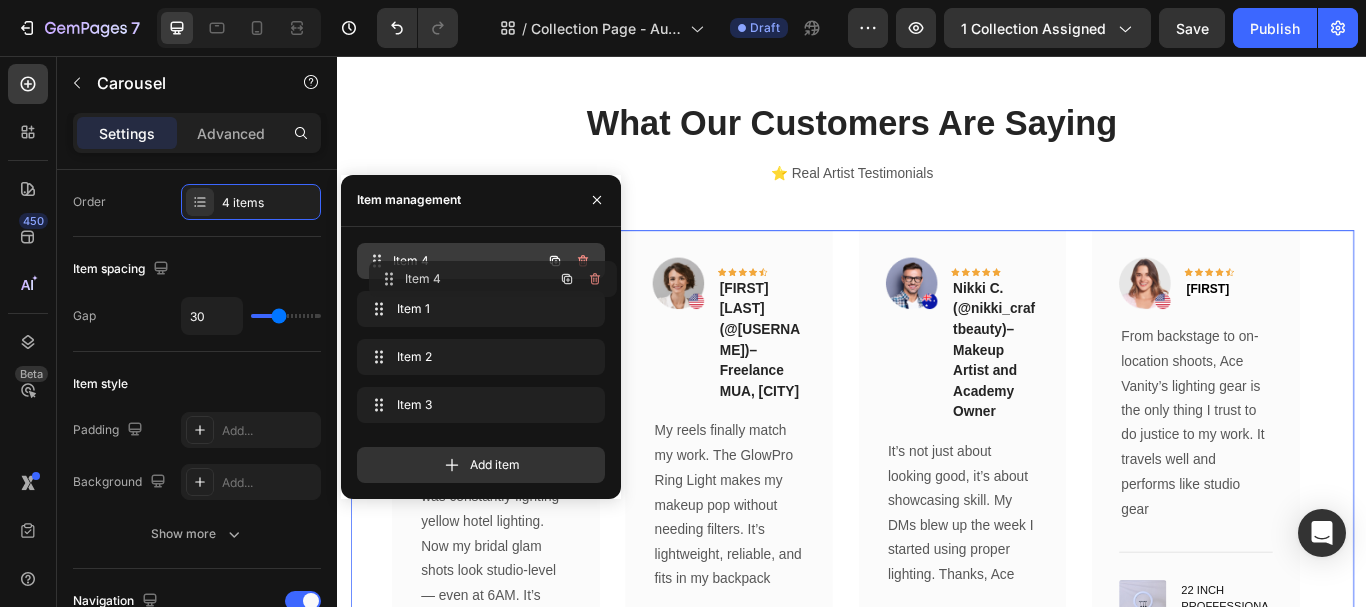 drag, startPoint x: 382, startPoint y: 400, endPoint x: 394, endPoint y: 274, distance: 126.57014 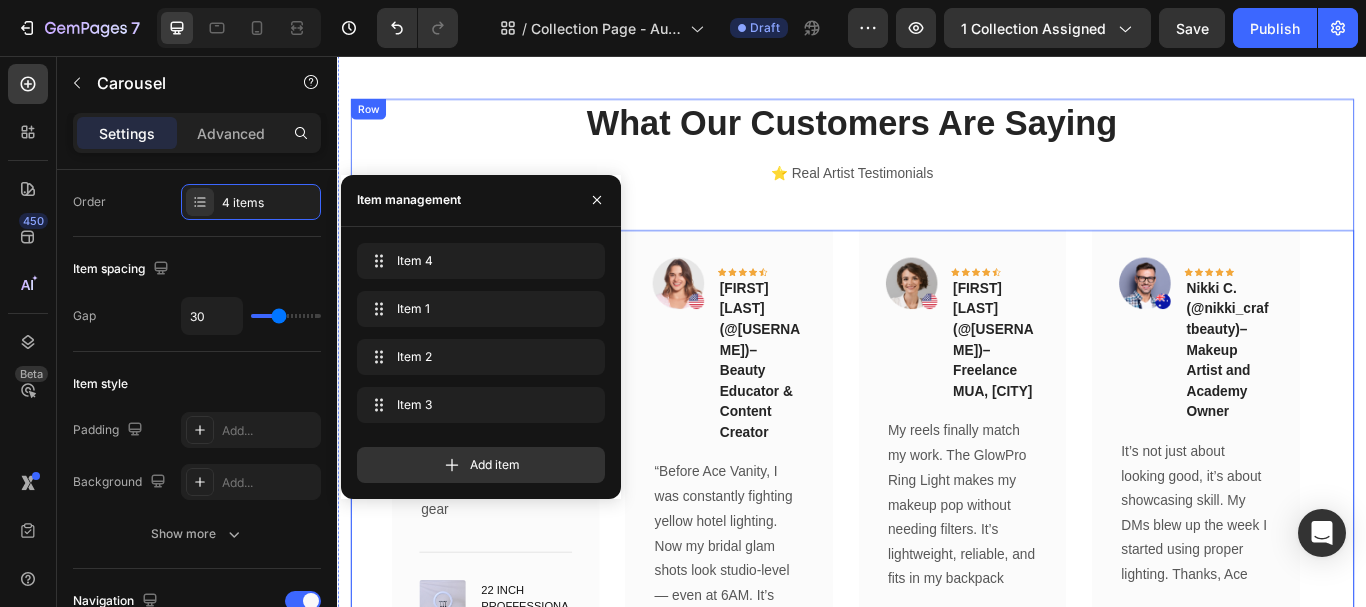 click on "What Our Customers Are Saying Heading ⭐ Real Artist Testimonials Text block
Image
Icon
Icon
Icon
Icon
Icon Row Jagriti Text block Row From backstage to on-location shoots, Ace Vanity’s lighting gear is the only thing I trust to do justice to my work. It travels well and performs like studio gear Text block                Title Line (P) Images & Gallery 22 INCH PROFFESSIONAL RING LIGHT (P) Title Rs. 5,500.00 (P) Price (P) Price Rs. 7,500.00 (P) Price (P) Price Row Buy Now (P) Cart Button Product Row Image
Icon
Icon
Icon
Icon
Icon Row Tasha V. (@tashav_makeup)  – Beauty Educator & Content Creator Text block Row “Before Ace Vanity, I was constantly fighting yellow hotel lighting. Now my bridal glam shots look studio-level — even at 6AM. It’s changed the game for my content and client trust. Text block                Title Line" at bounding box center (937, 587) 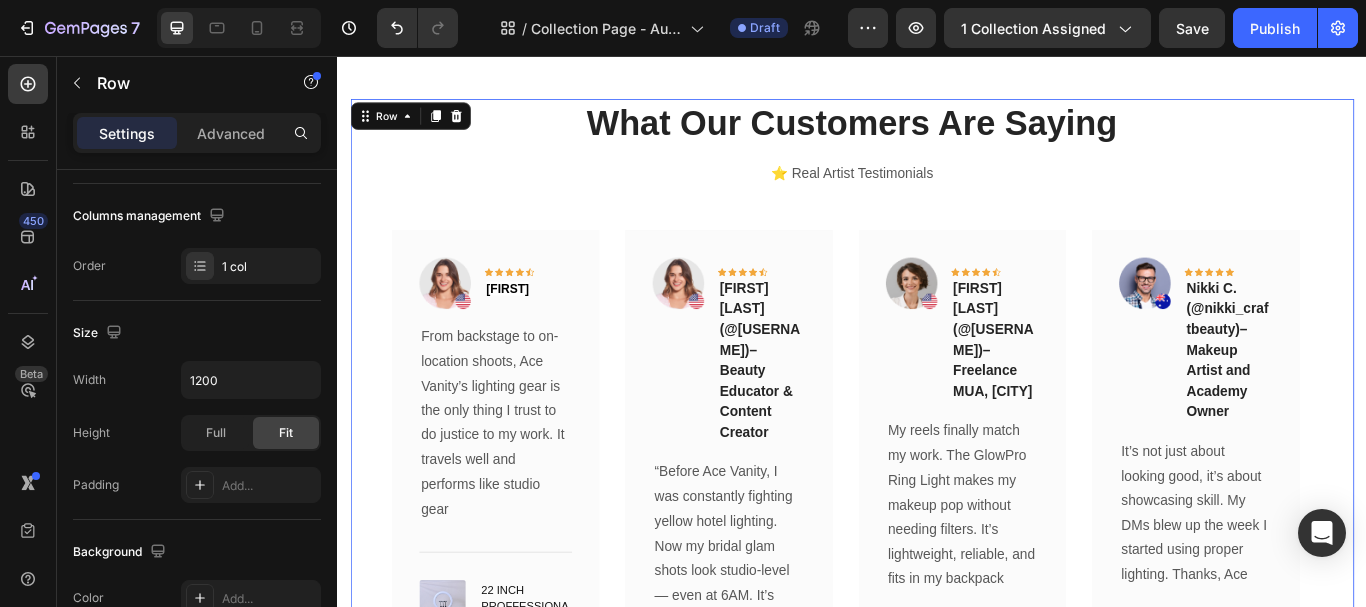 scroll, scrollTop: 0, scrollLeft: 0, axis: both 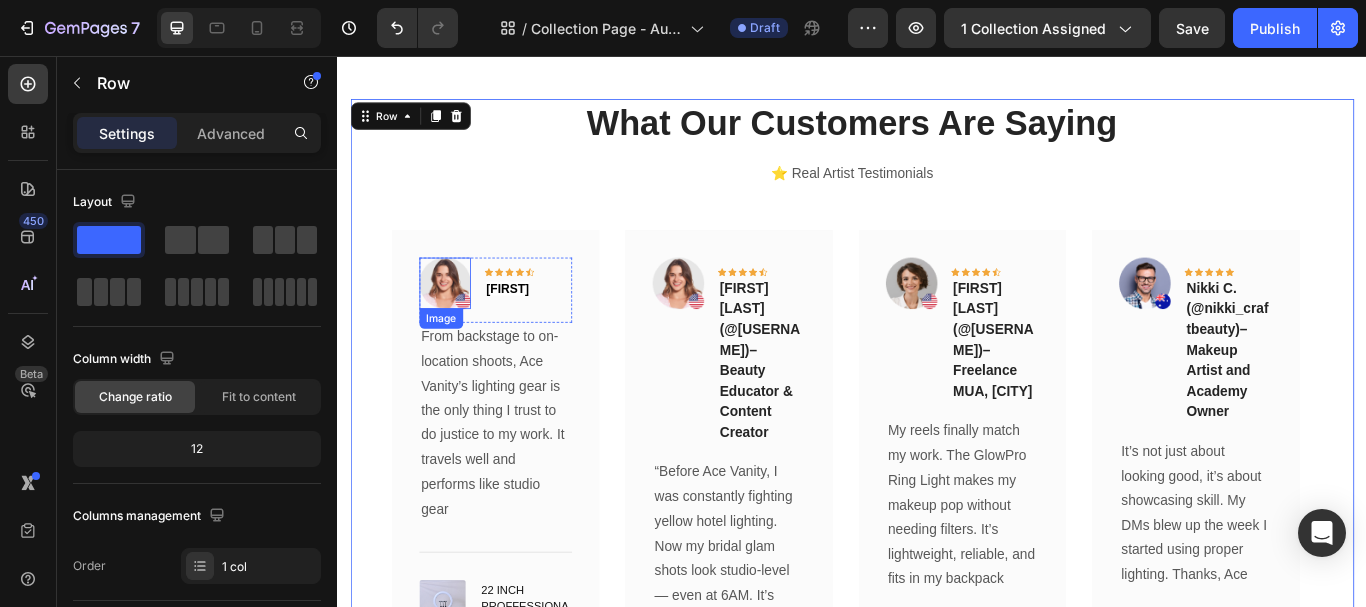 click at bounding box center (462, 321) 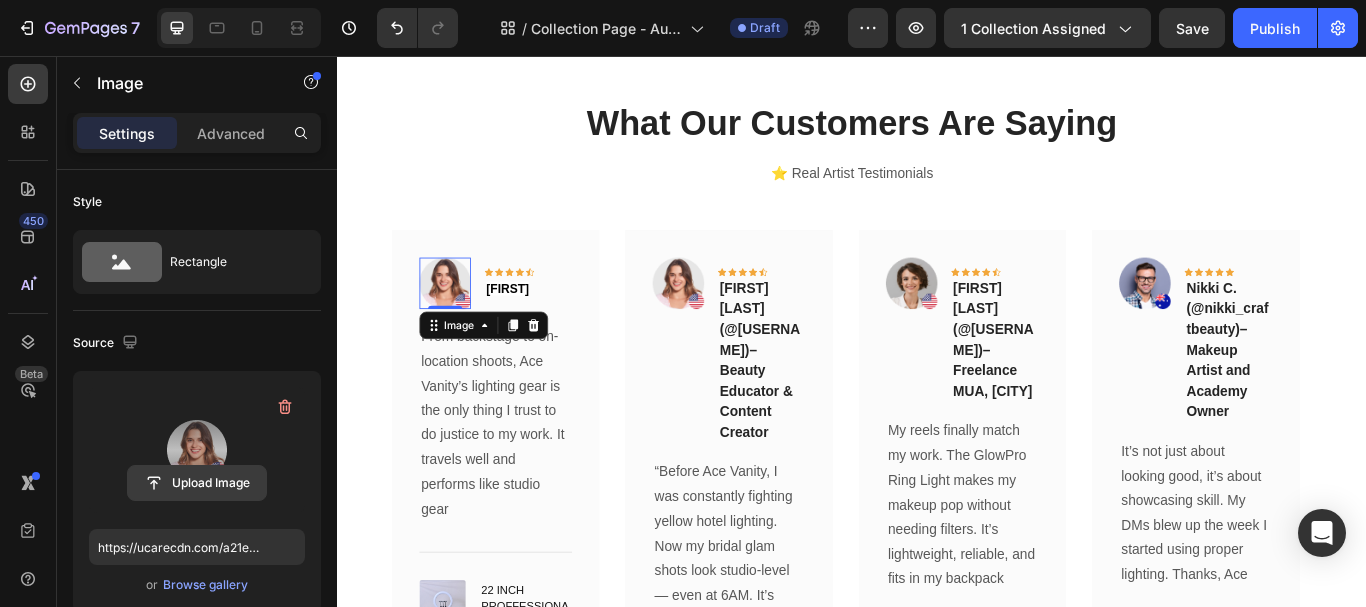 click 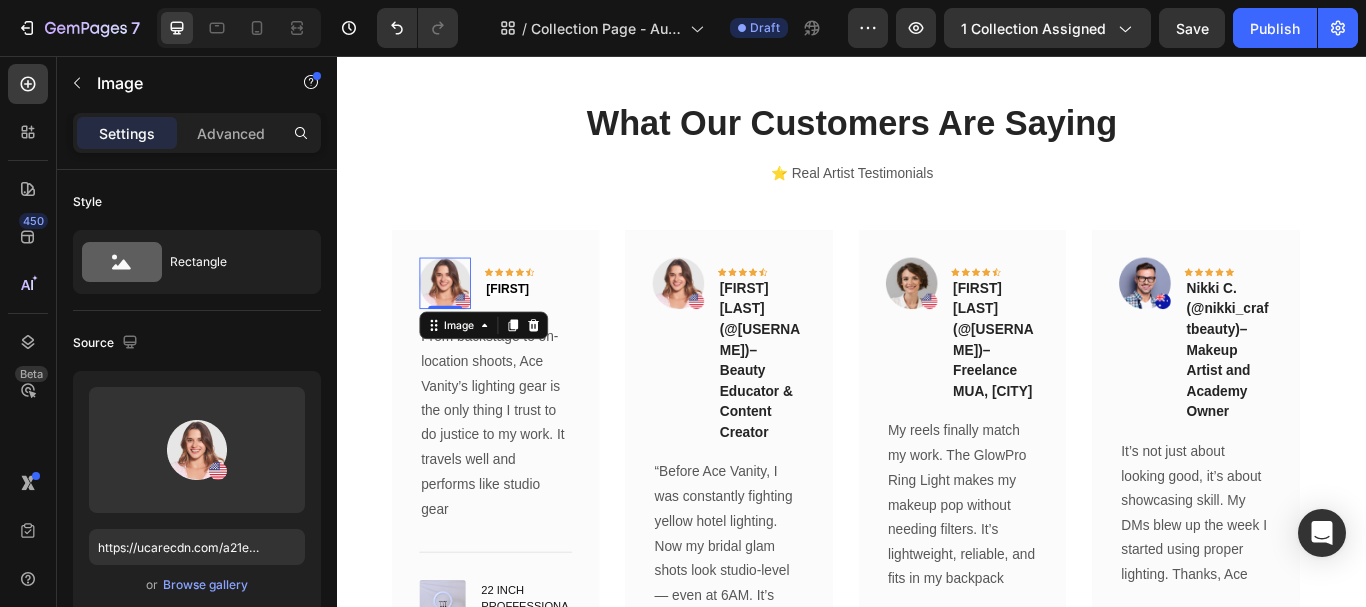 click on "Source" at bounding box center (197, 343) 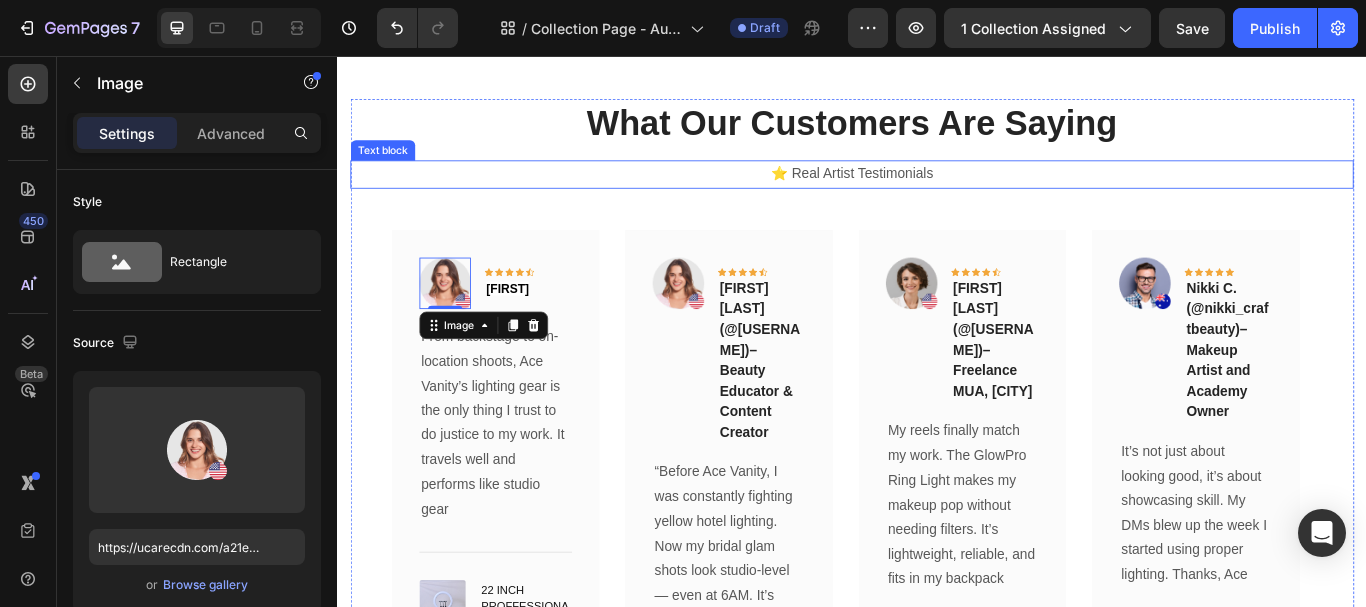click on "⭐ Real Artist Testimonials" at bounding box center [937, 194] 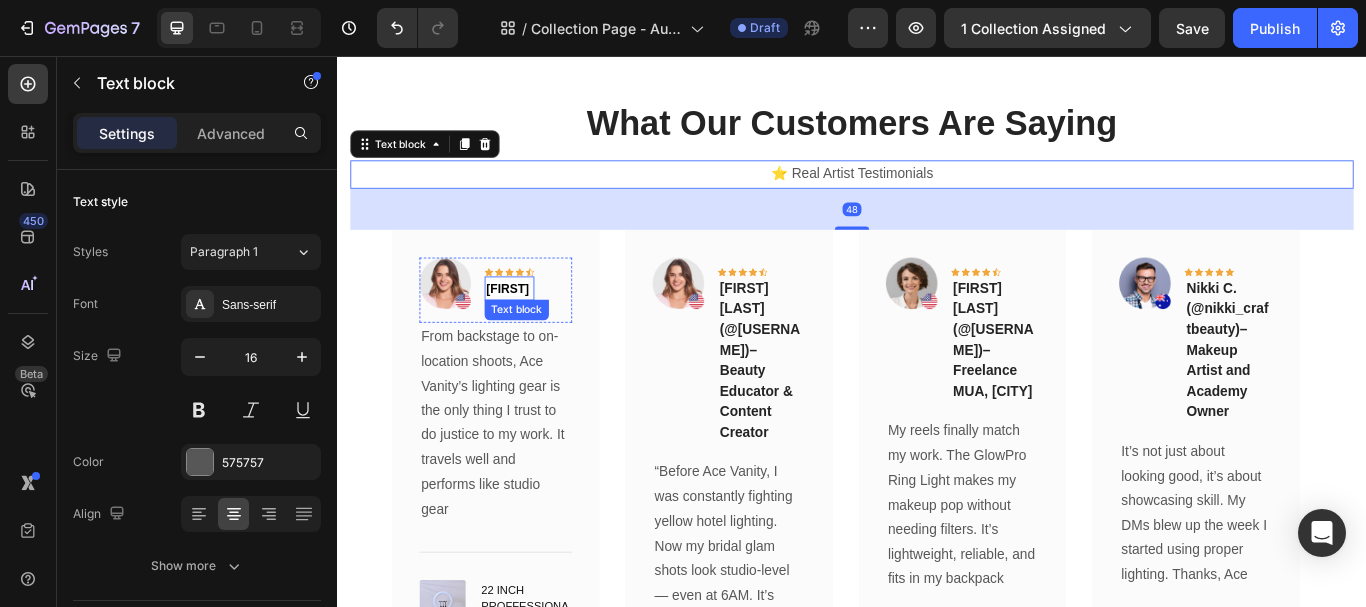 click at bounding box center (462, 321) 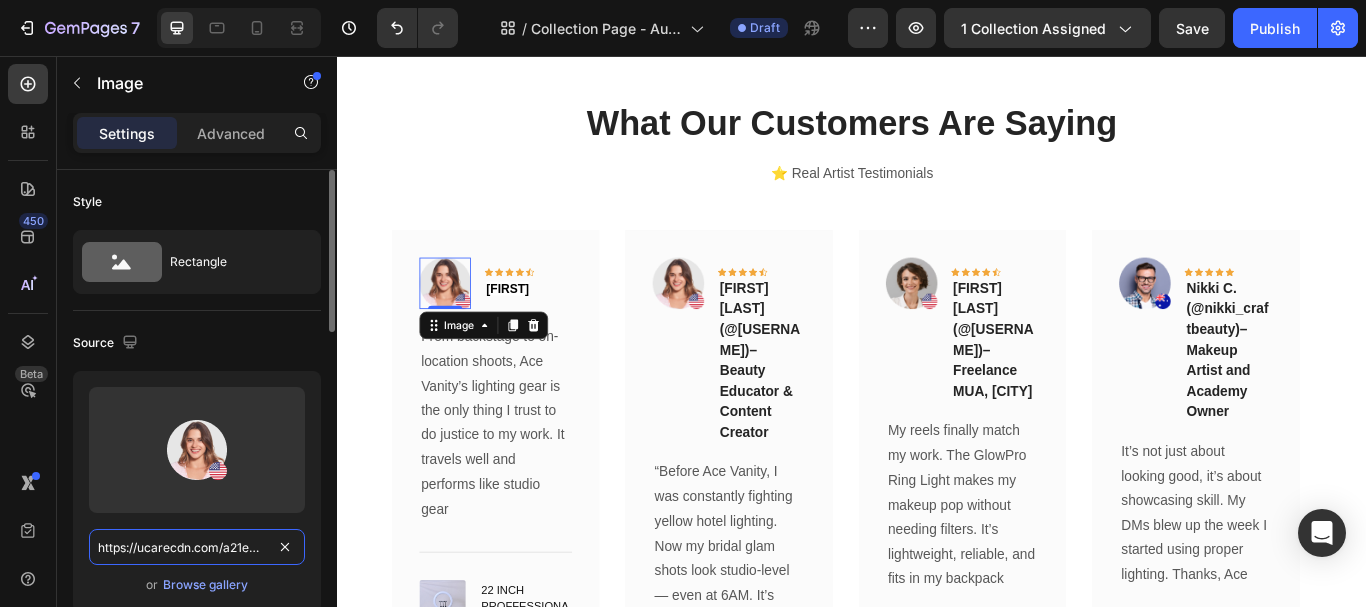 click on "https://ucarecdn.com/a21e283a-f752-40cc-ba03-0d1ca72bf3bc/-/format/auto/" at bounding box center (197, 547) 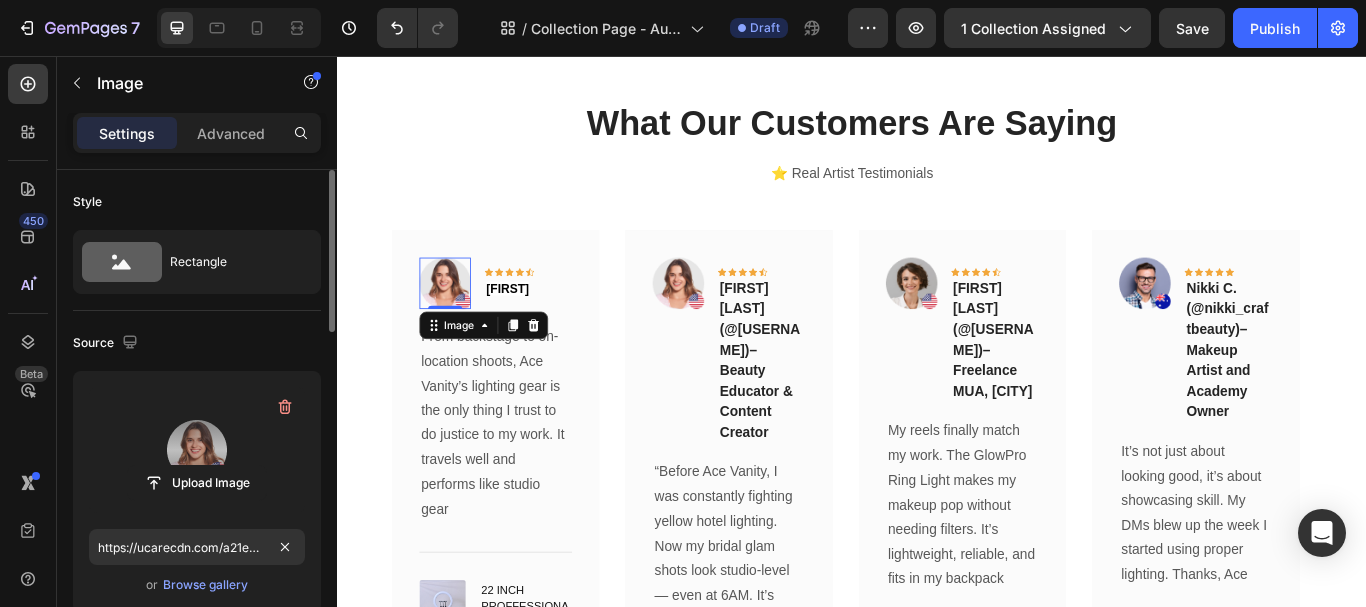 click at bounding box center [197, 450] 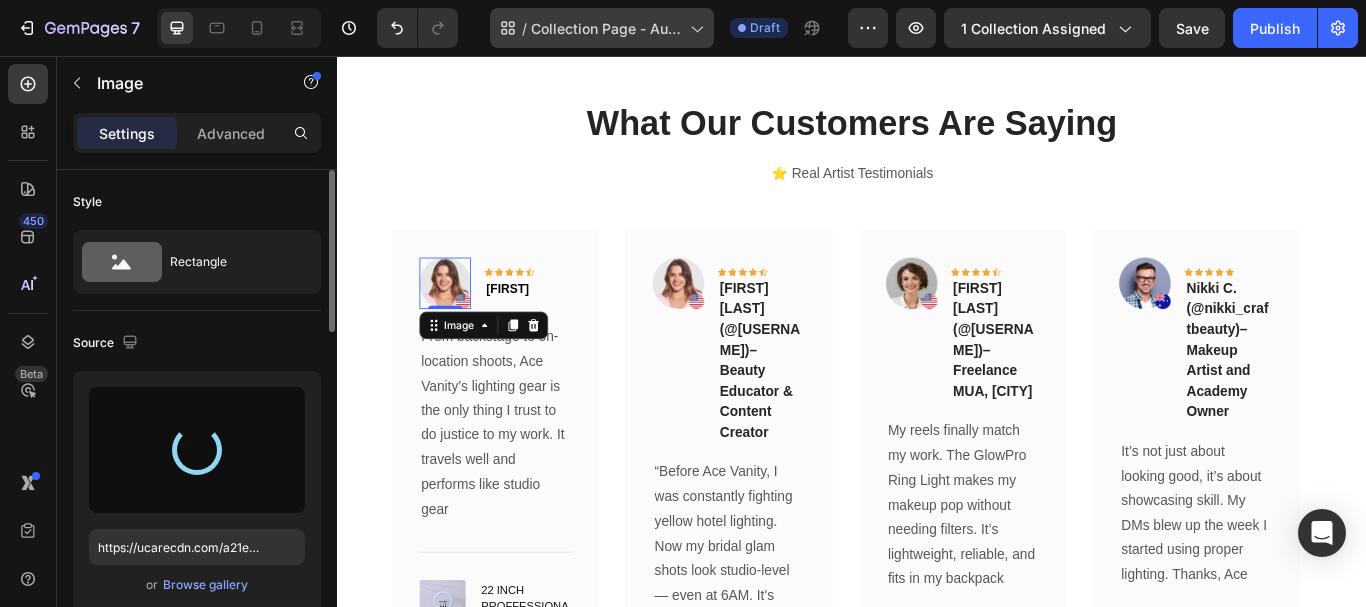 type on "https://cdn.shopify.com/s/files/1/0896/7153/2823/files/gempages_578283375849112338-37752a8b-fe5d-4829-801d-d28fe8d79f7f.png" 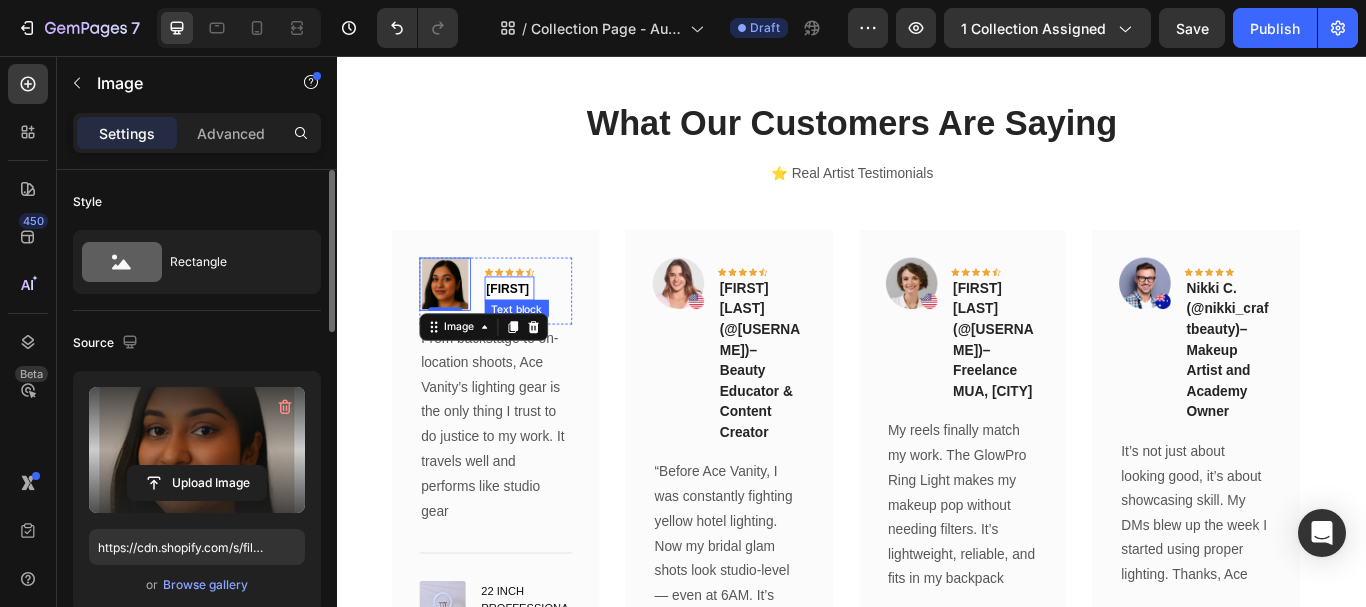 click on "Jagriti" at bounding box center [537, 327] 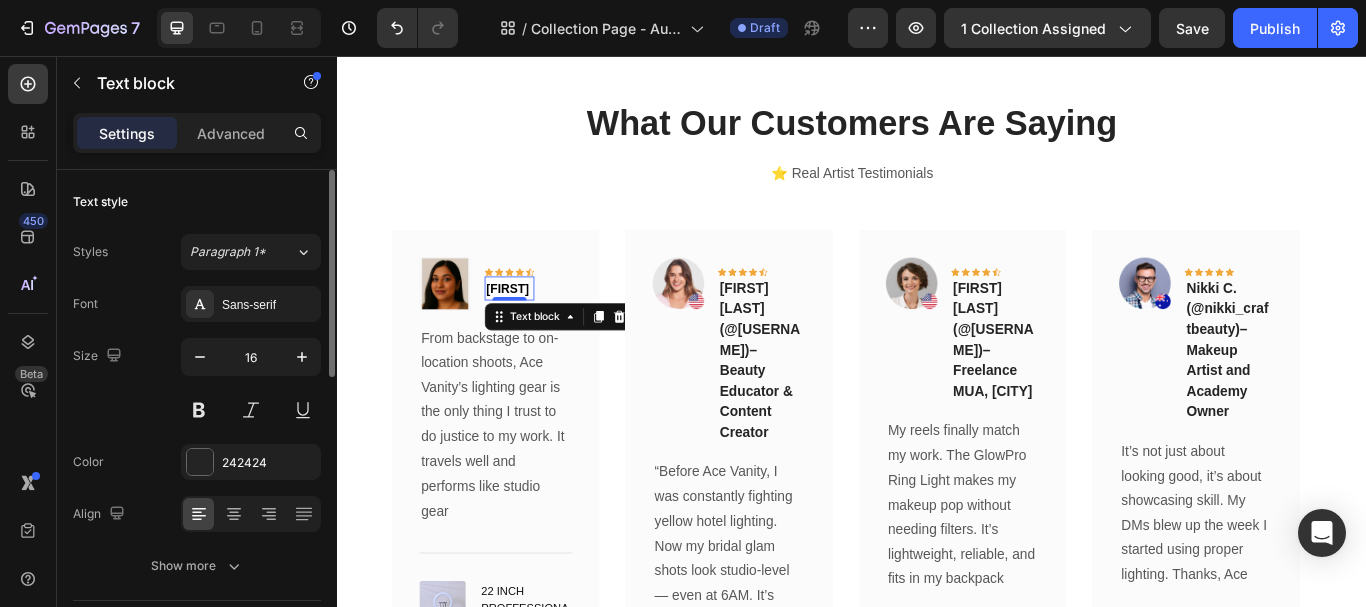 click on "Jagriti" at bounding box center (535, 327) 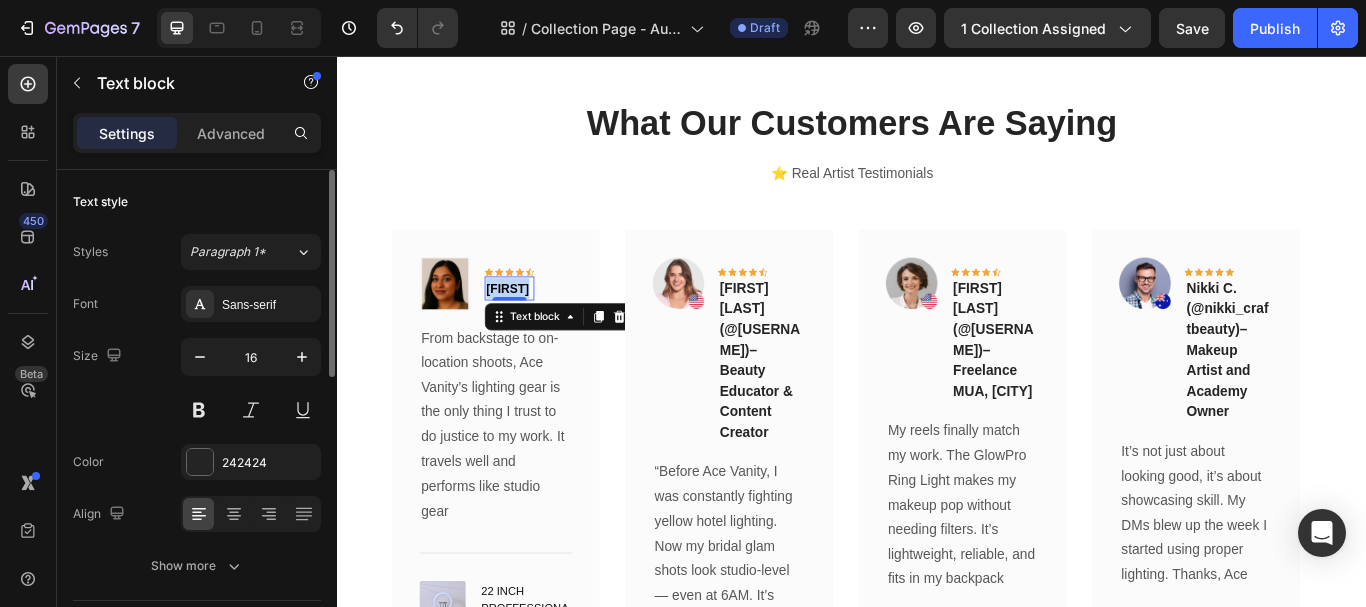 click on "Jagriti" at bounding box center (535, 327) 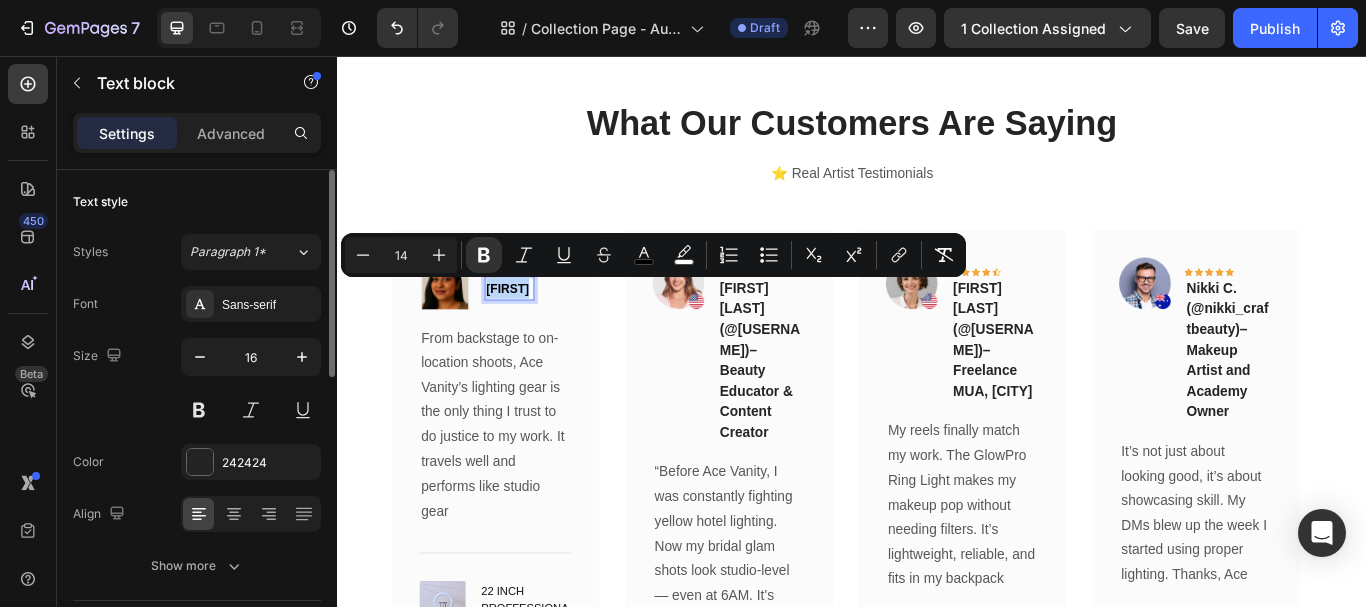 click on "Jagriti" at bounding box center [535, 327] 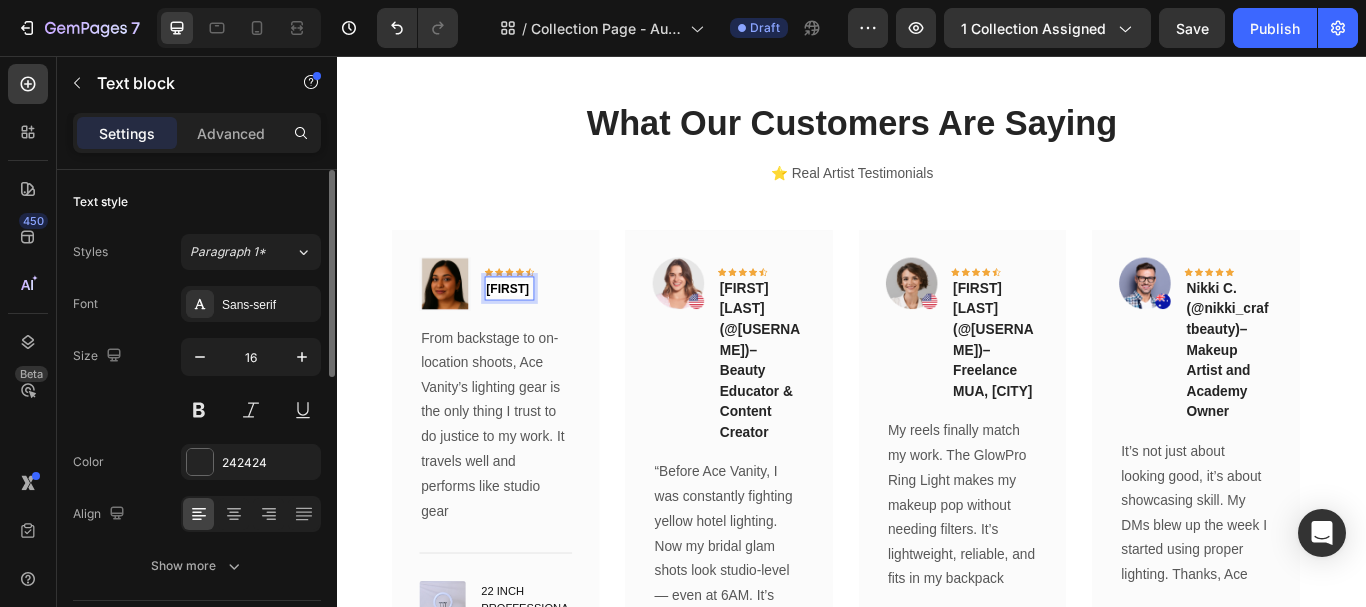 click on "Image
Icon
Icon
Icon
Icon
Icon Row Jagriti Text block   0 Row" at bounding box center (521, 330) 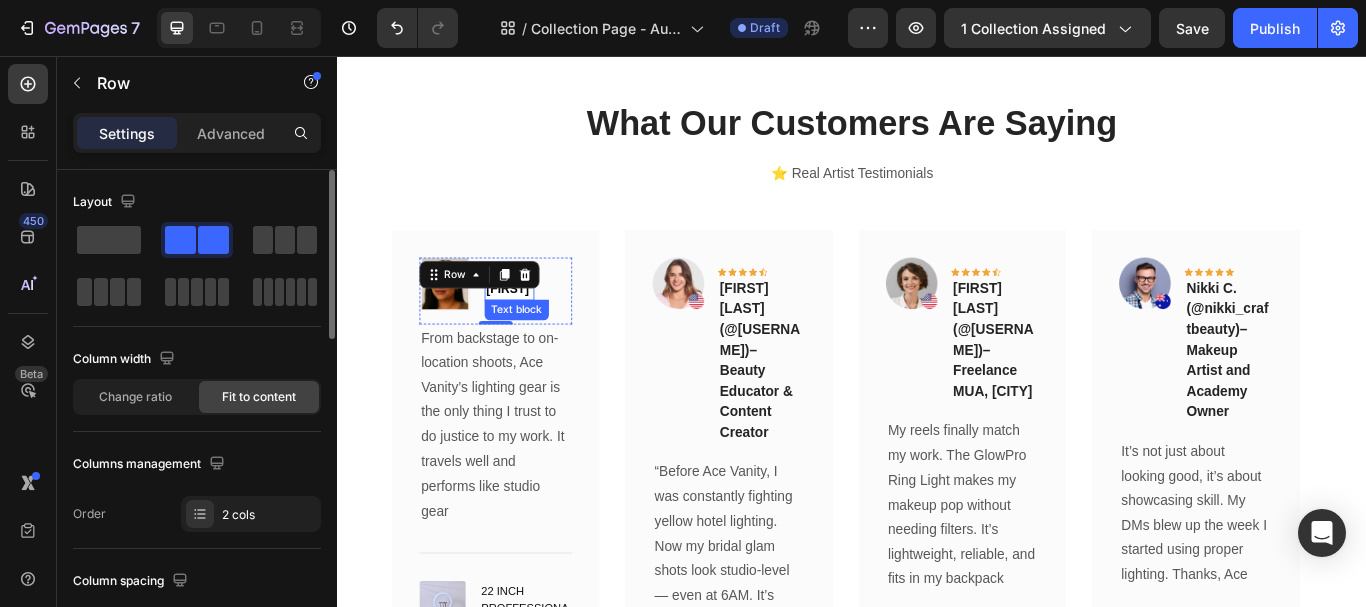 click on "Jagriti" at bounding box center (535, 327) 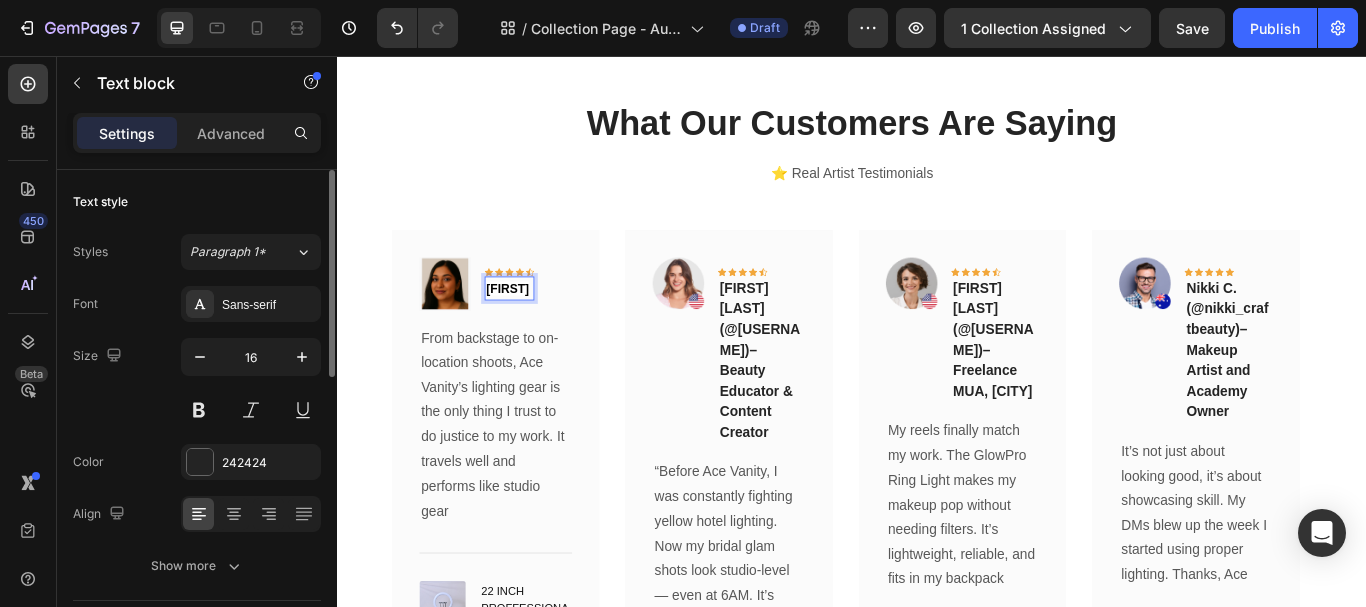 click on "Jagriti" at bounding box center [537, 327] 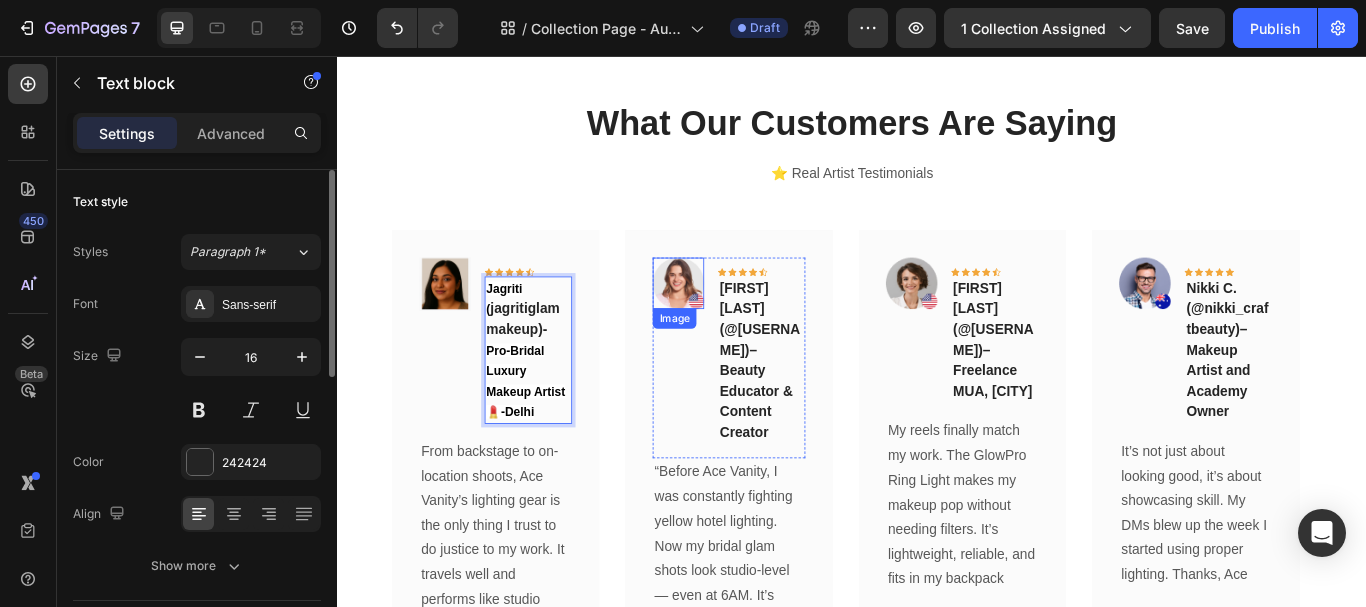 click at bounding box center (734, 321) 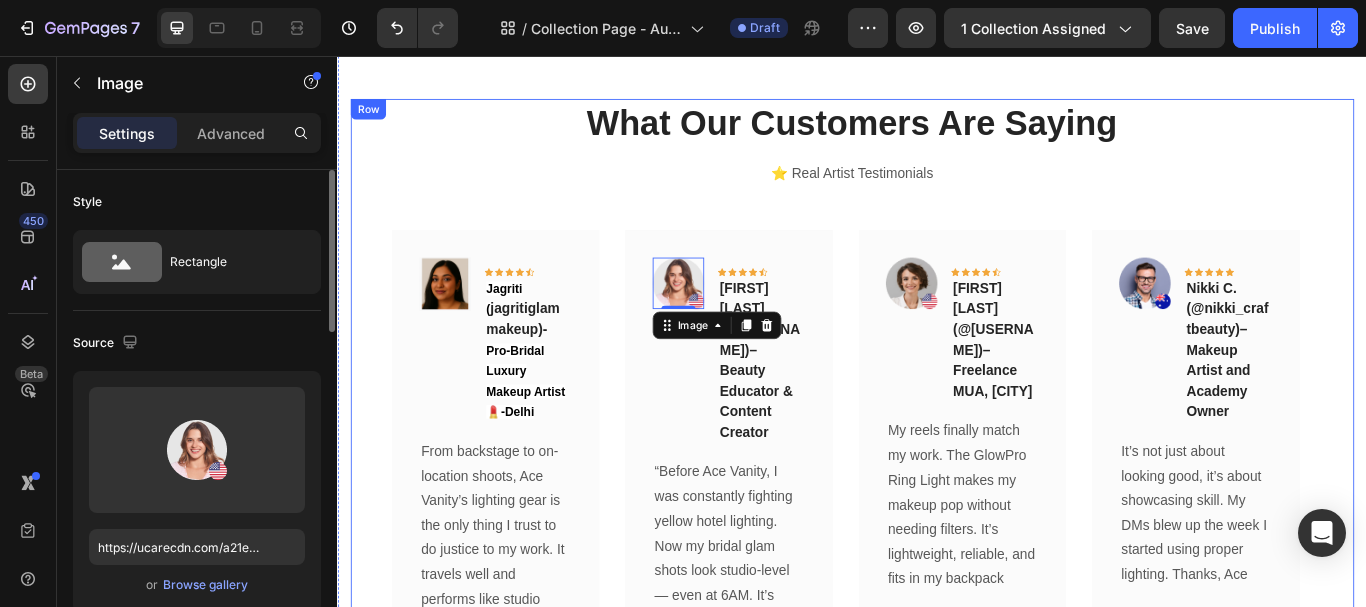 drag, startPoint x: 733, startPoint y: 214, endPoint x: 665, endPoint y: 229, distance: 69.63476 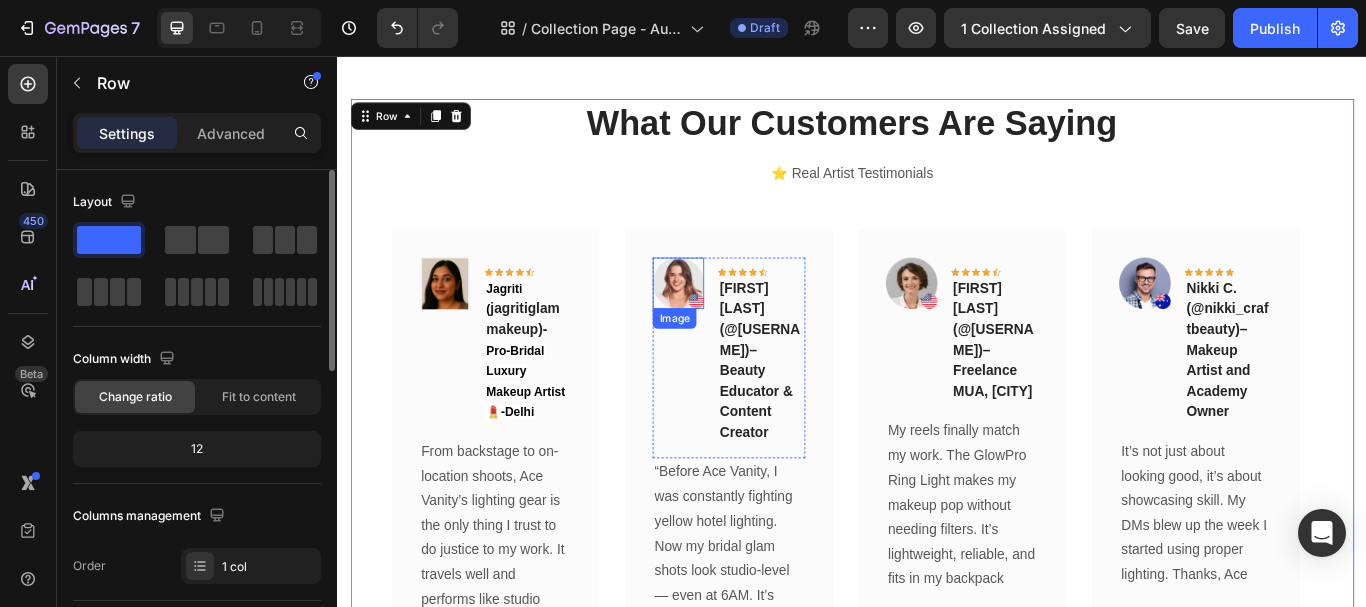 click at bounding box center (734, 321) 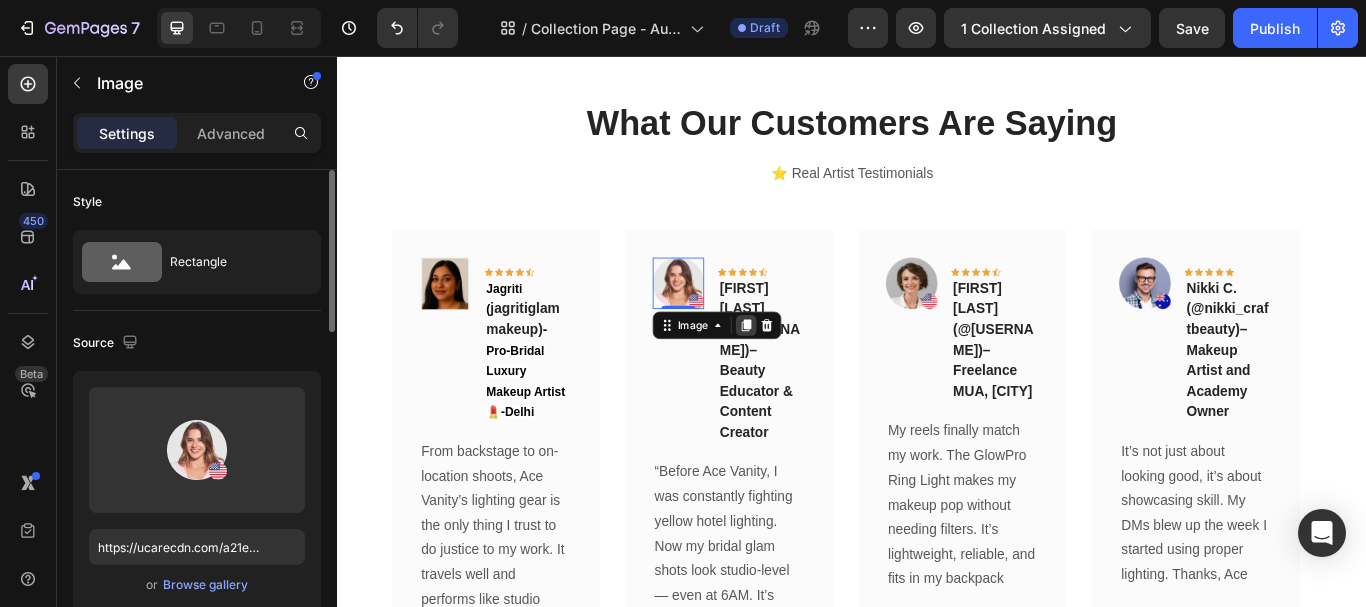 click 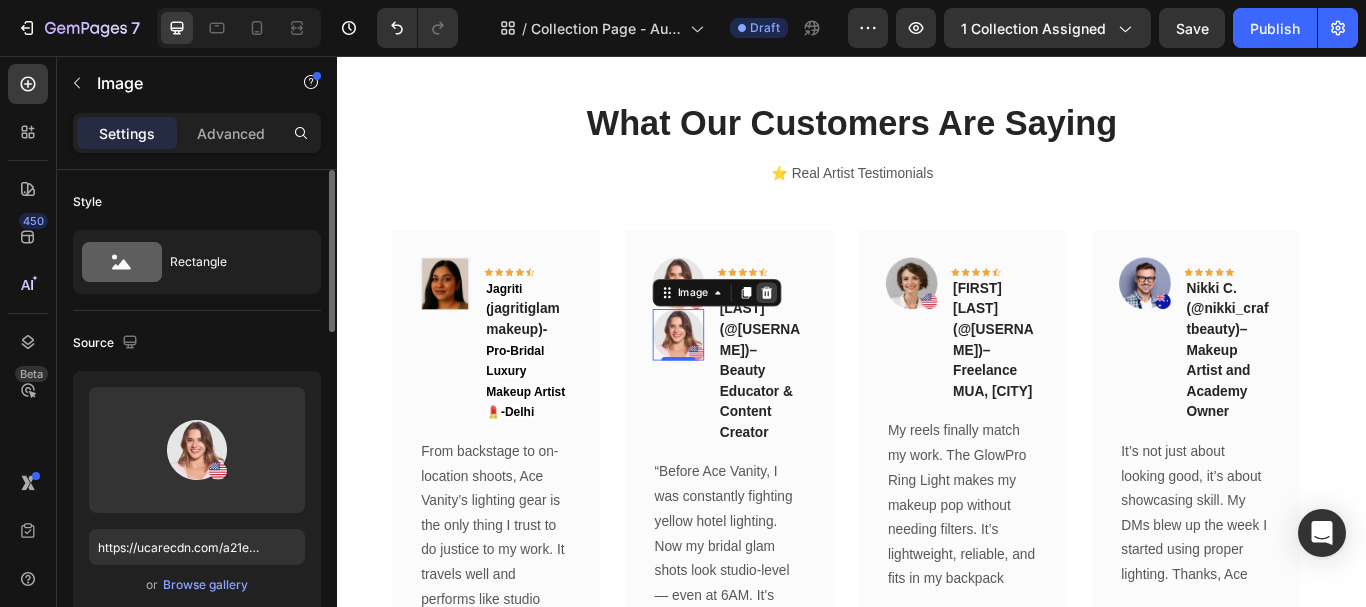 click 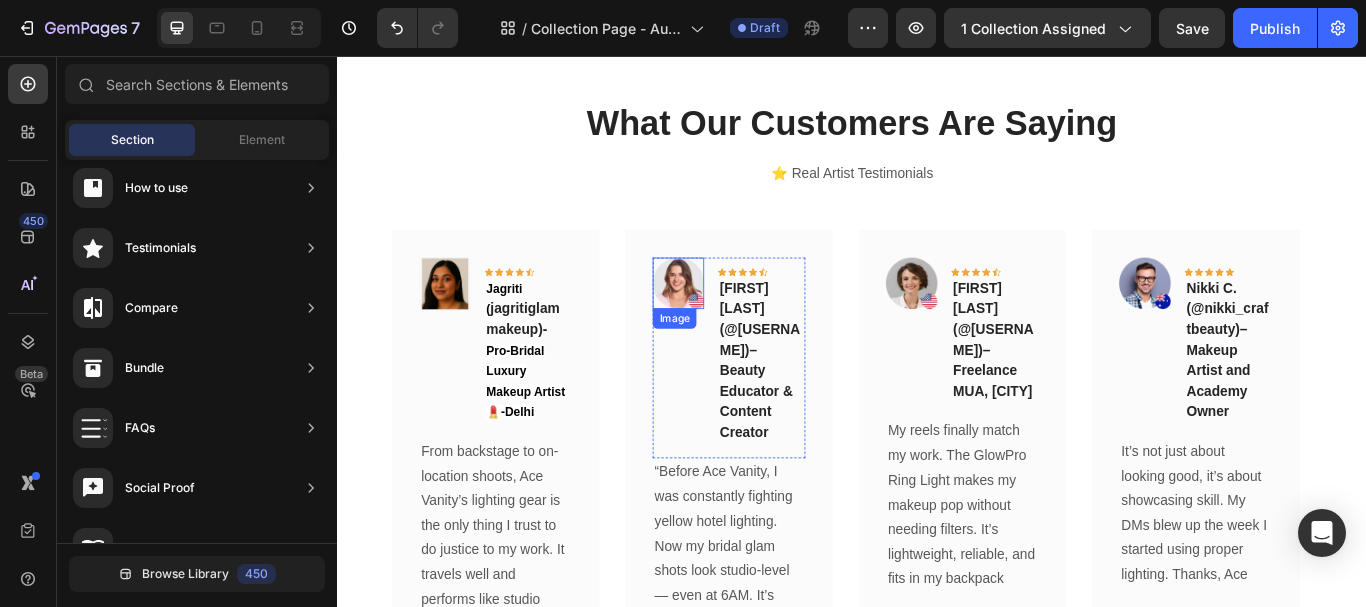 click at bounding box center [734, 321] 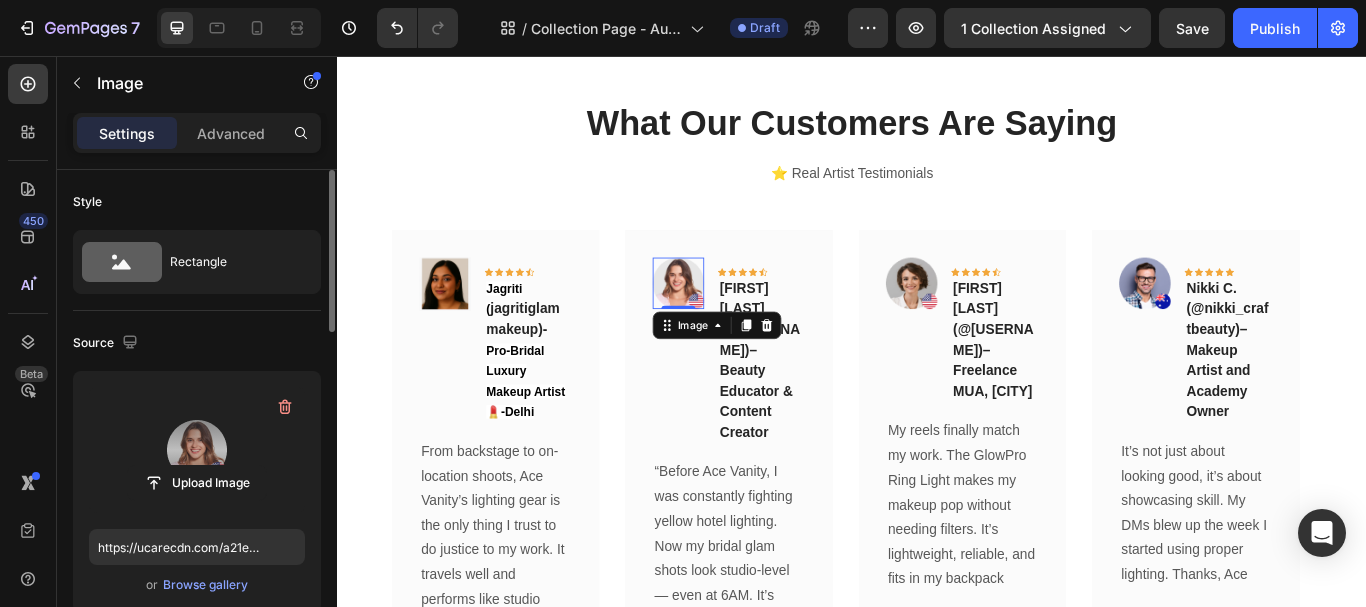click at bounding box center (197, 450) 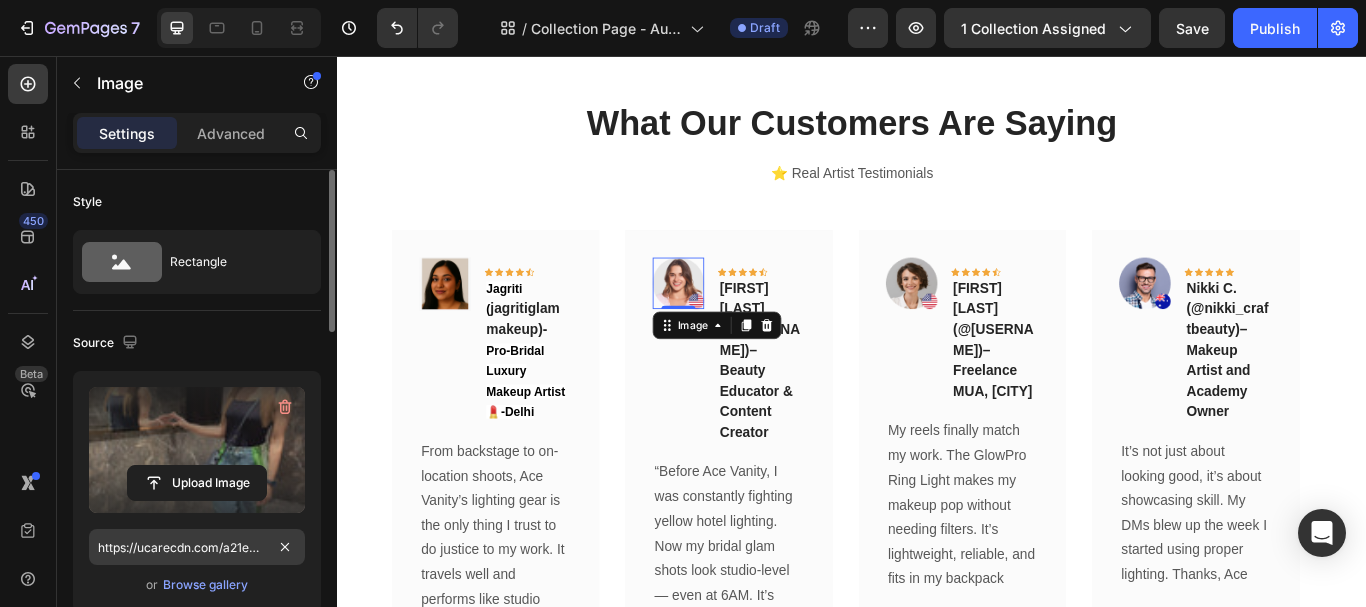 type on "https://cdn.shopify.com/s/files/1/0896/7153/2823/files/gempages_578283375849112338-61e039f0-156c-4b13-bbdd-9fcd77e75433.jpg" 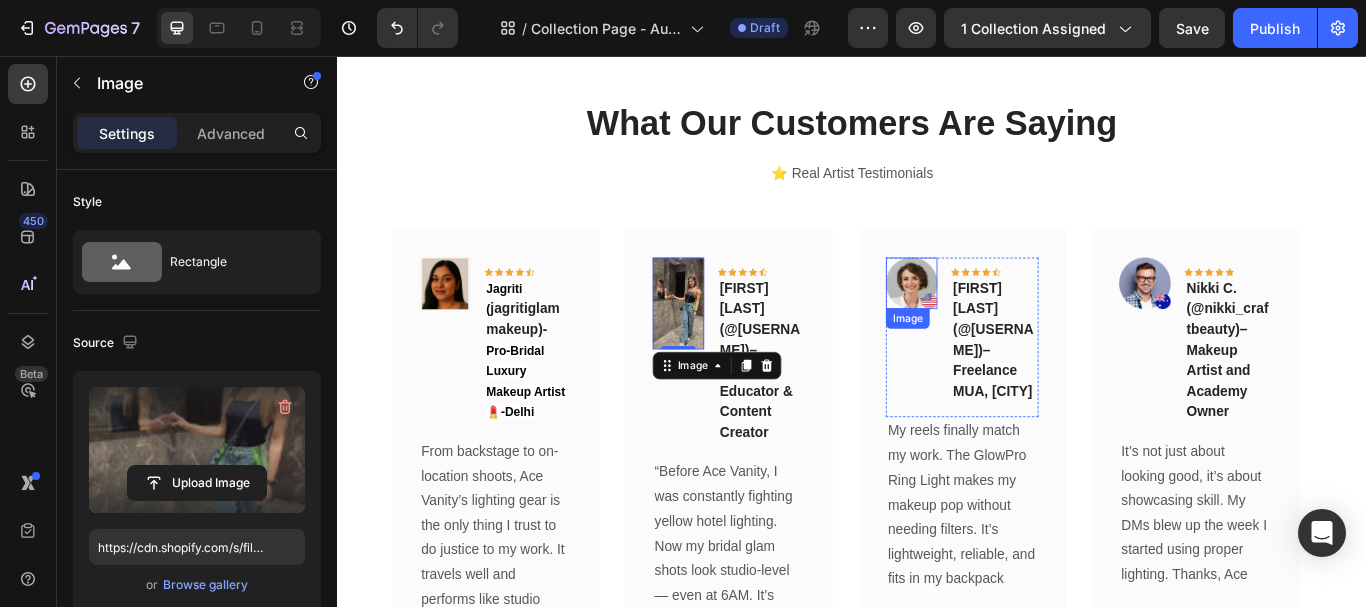 click at bounding box center [1006, 321] 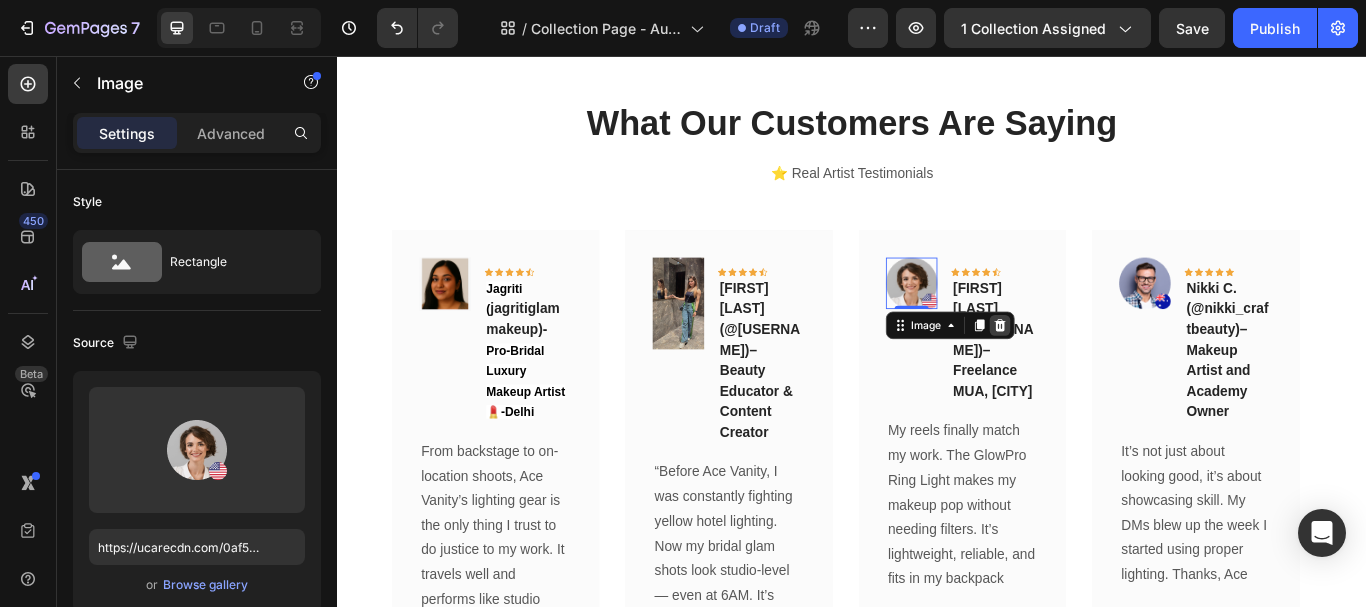 click 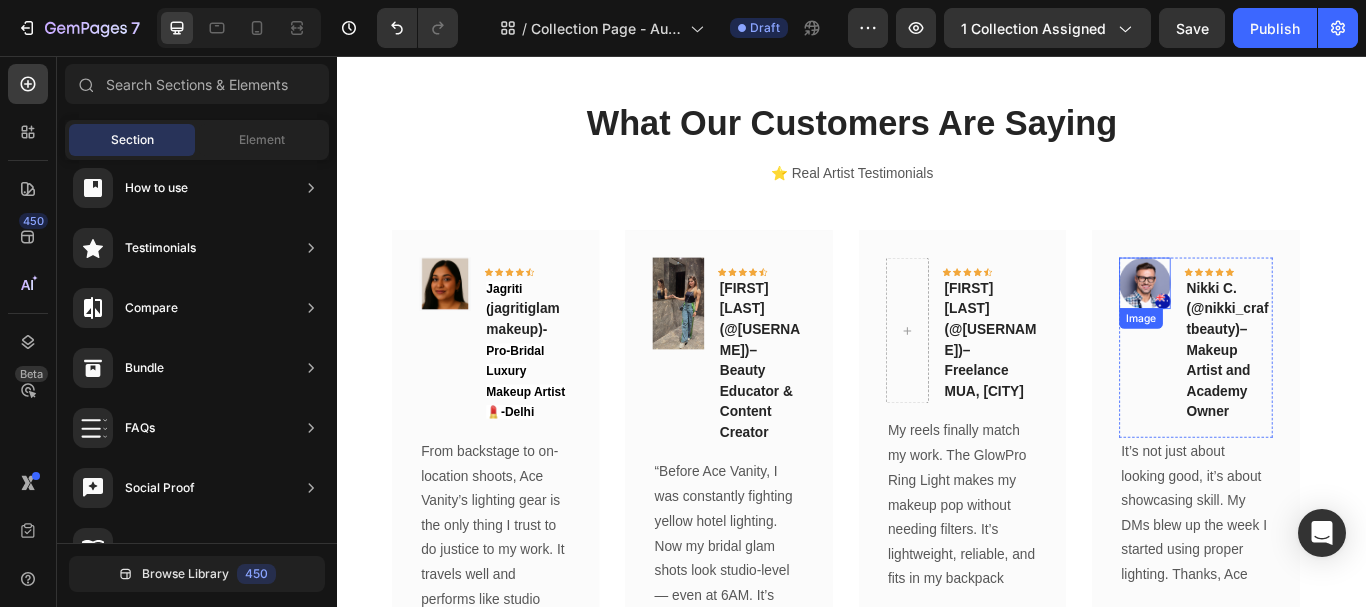 click at bounding box center [1278, 321] 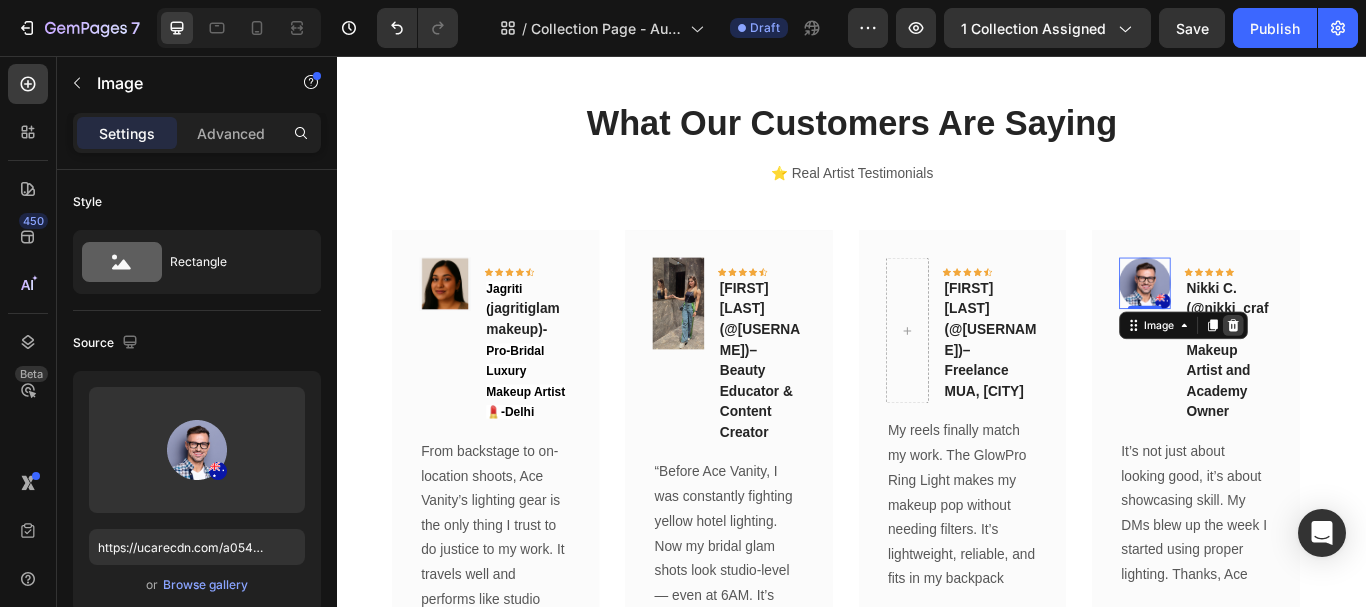 click 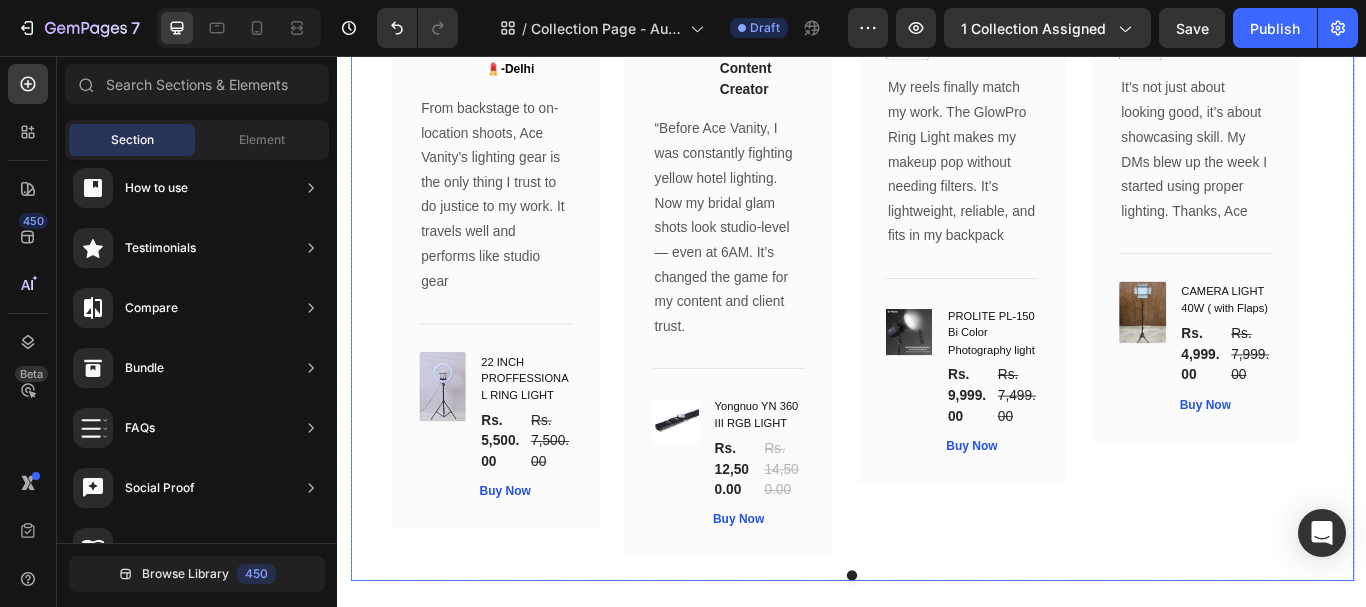 scroll, scrollTop: 6973, scrollLeft: 0, axis: vertical 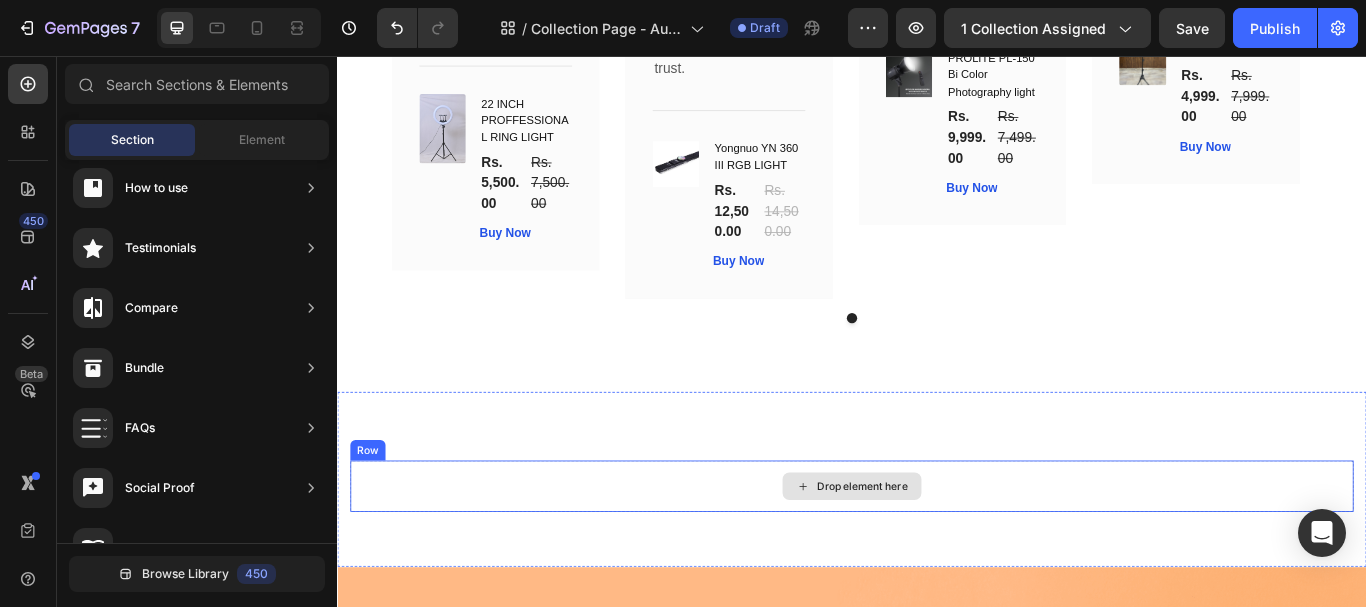 click on "Drop element here" at bounding box center (937, 558) 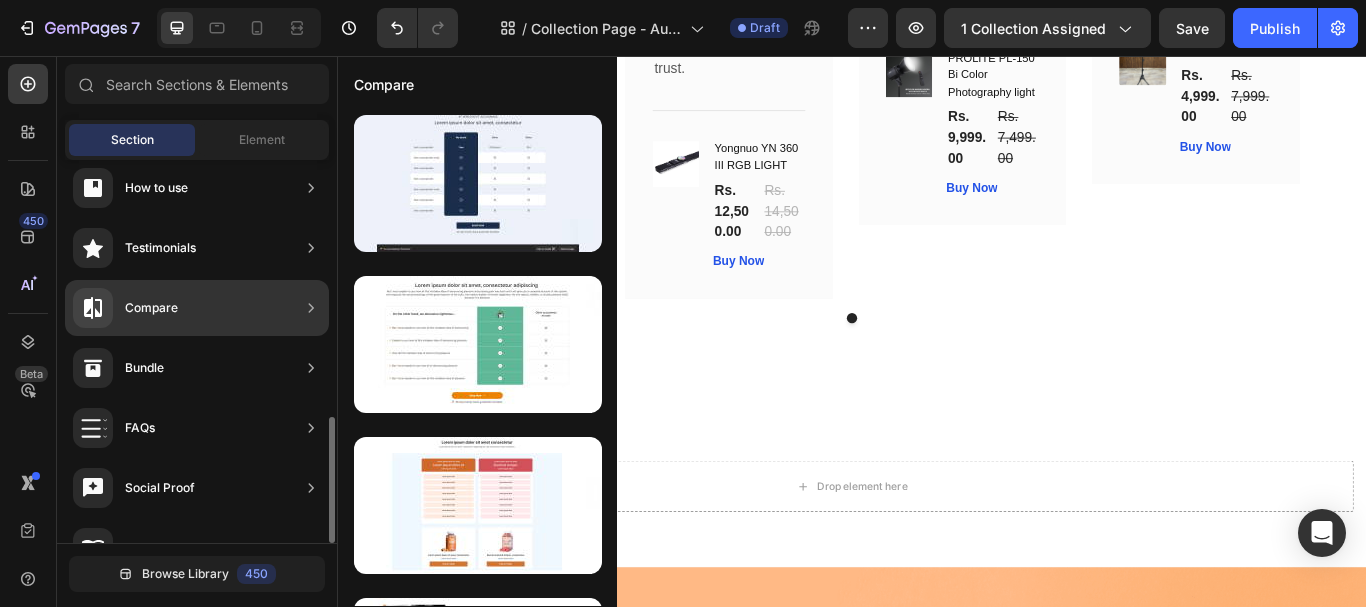 scroll, scrollTop: 776, scrollLeft: 0, axis: vertical 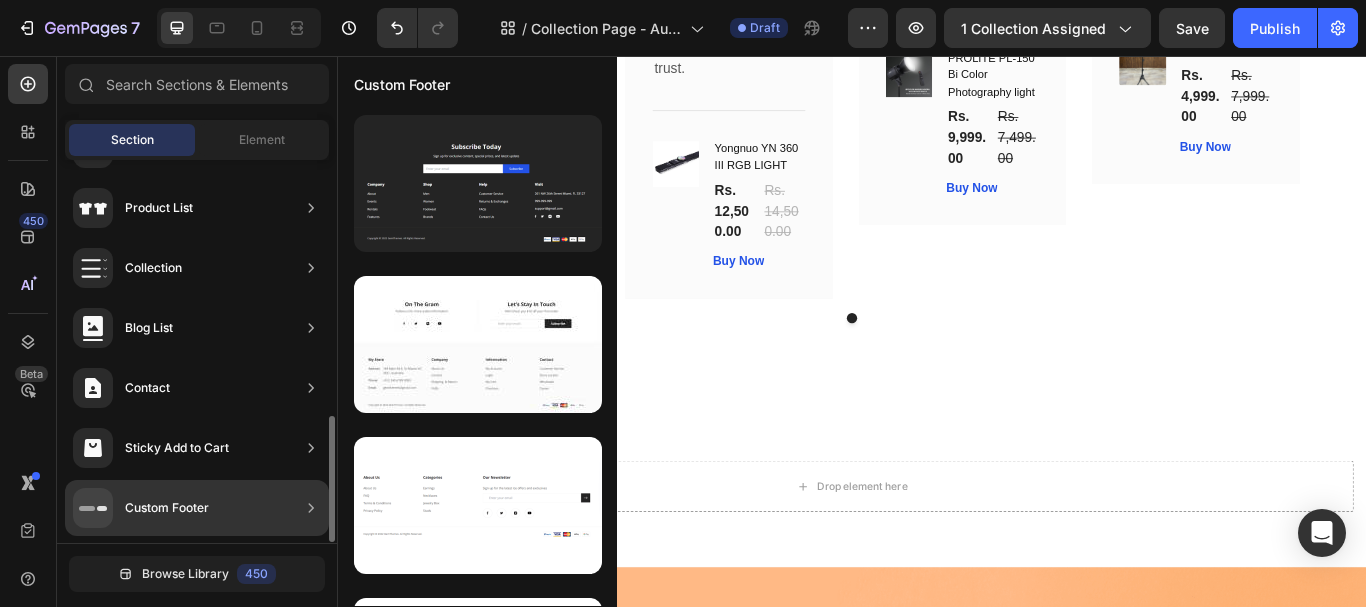click on "Custom Footer" at bounding box center [167, 508] 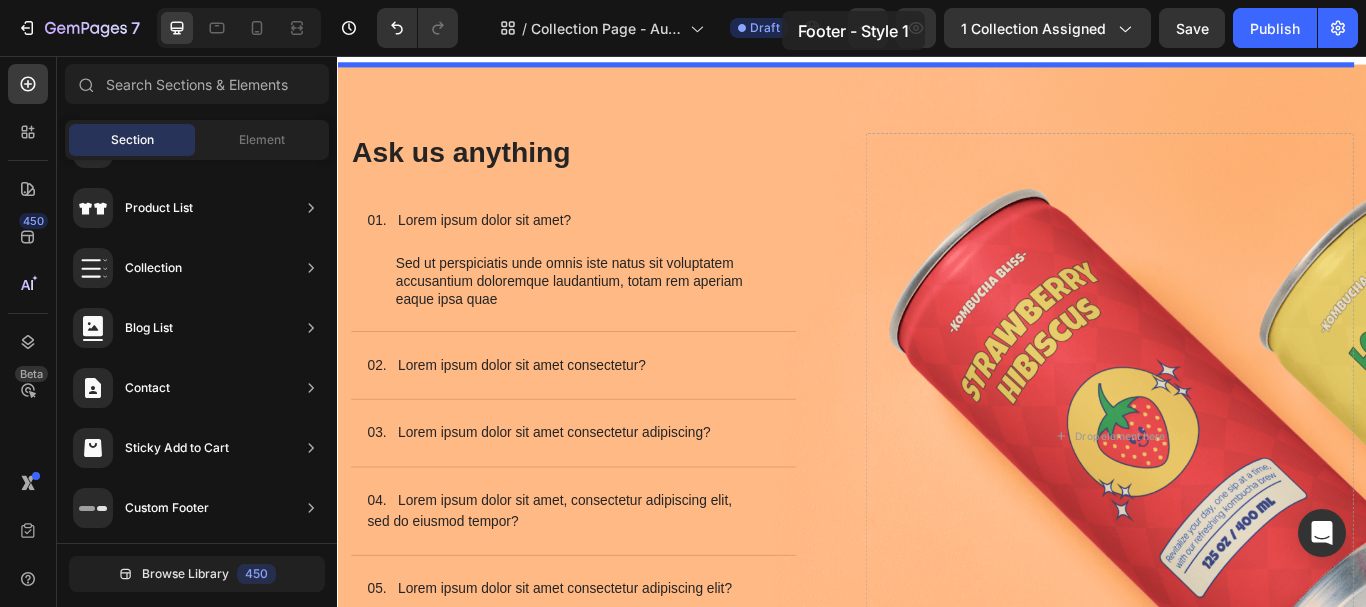 scroll, scrollTop: 7412, scrollLeft: 0, axis: vertical 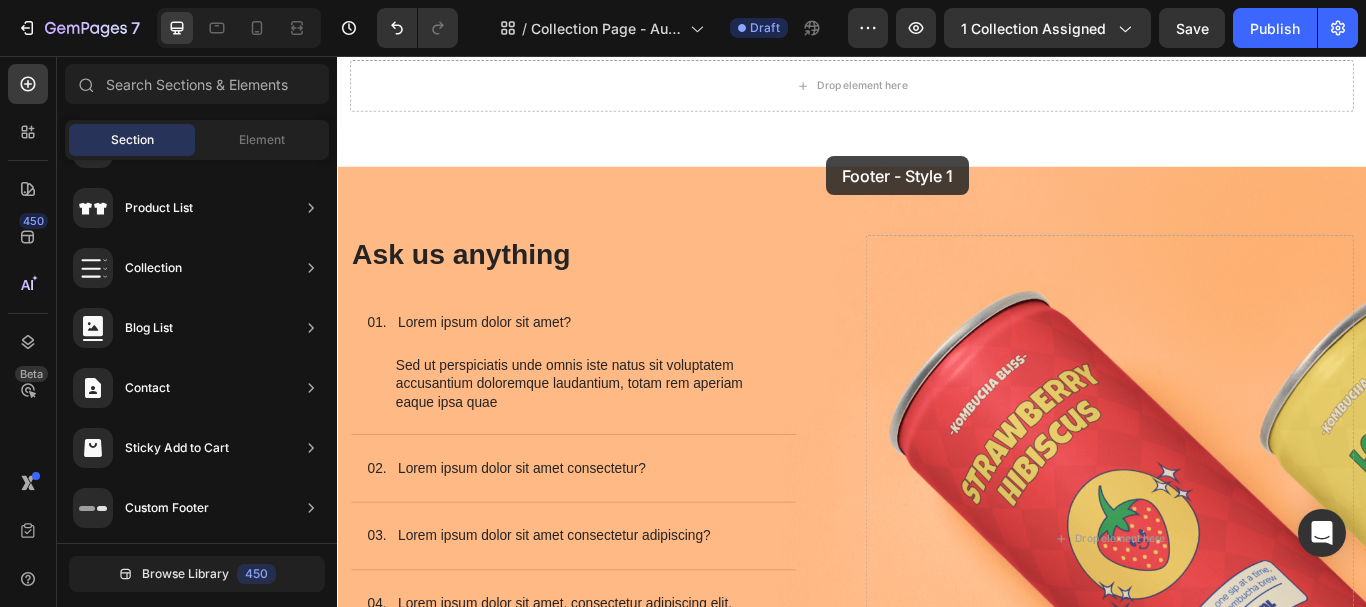 drag, startPoint x: 793, startPoint y: 246, endPoint x: 639, endPoint y: 689, distance: 469.00427 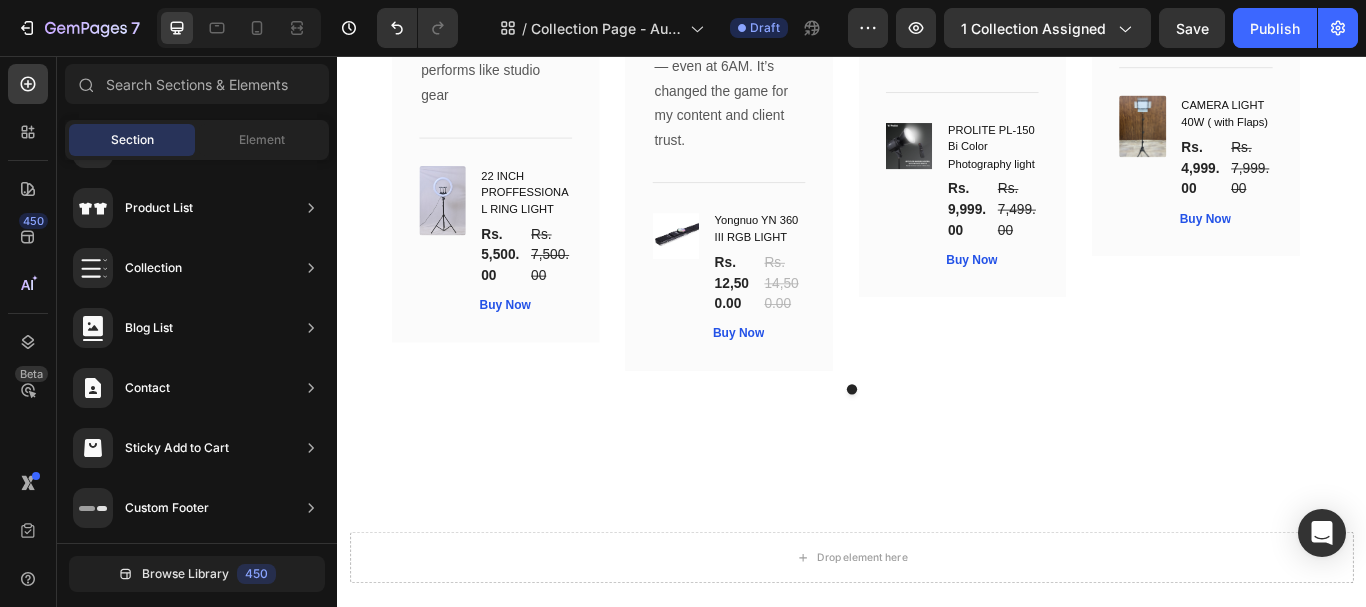 scroll, scrollTop: 7284, scrollLeft: 0, axis: vertical 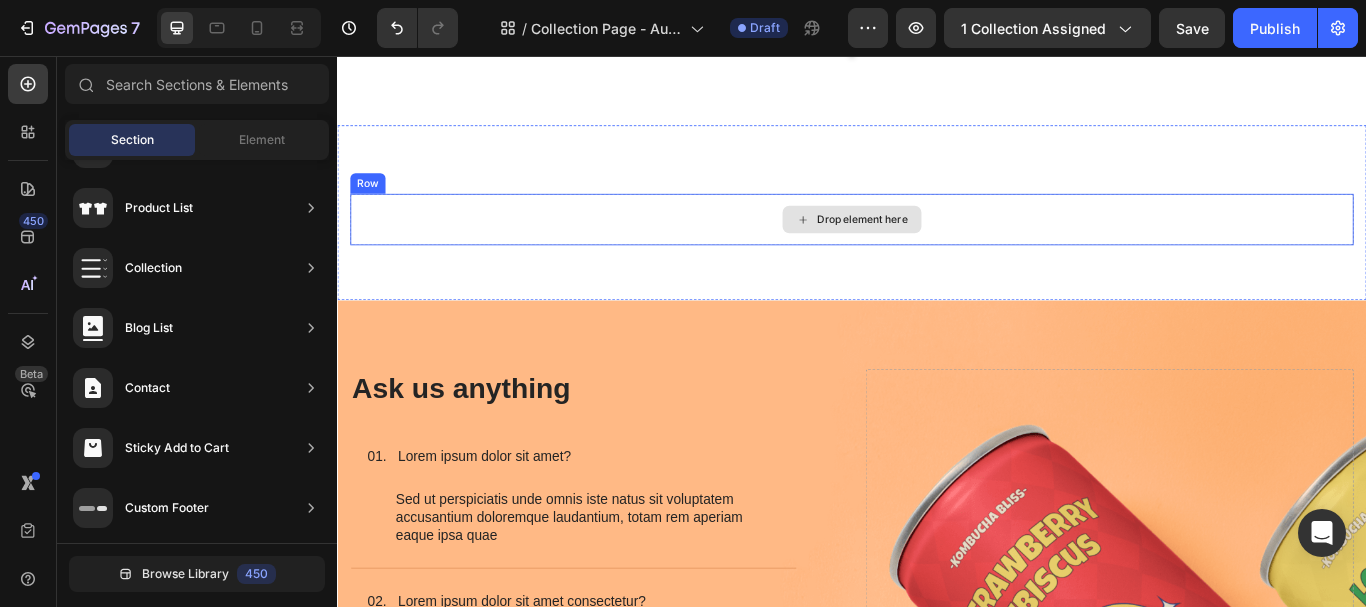 click on "Drop element here" at bounding box center (937, 247) 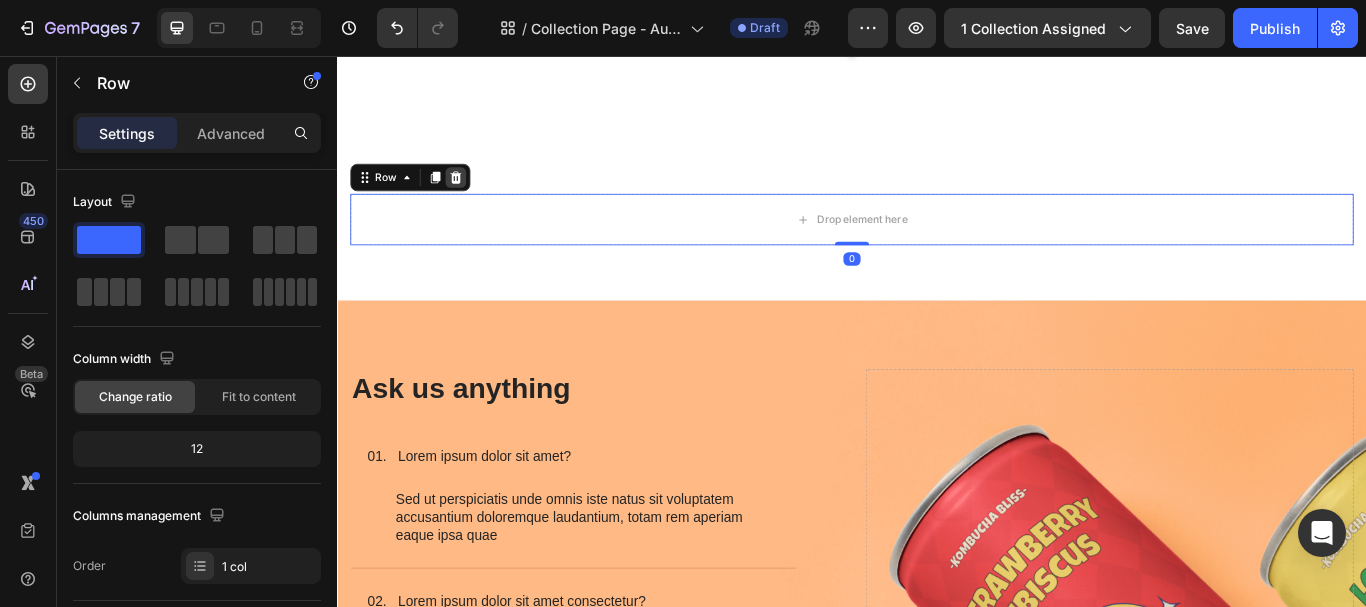 click 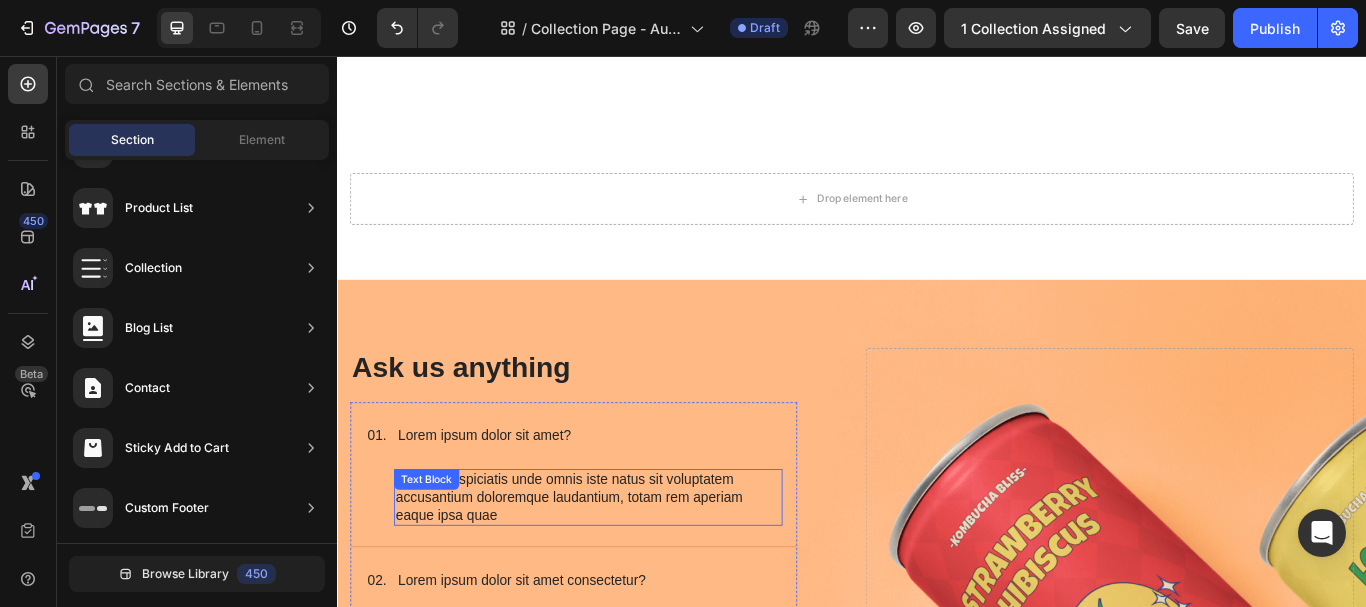 scroll, scrollTop: 7584, scrollLeft: 0, axis: vertical 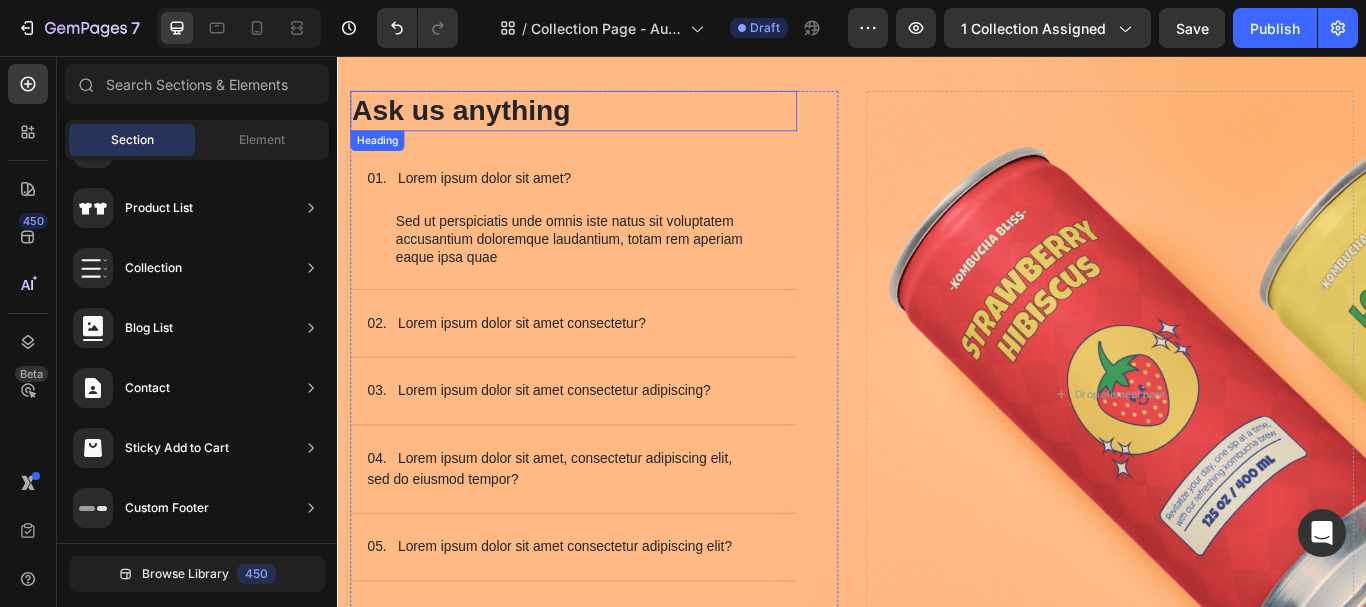 click on "Ask us anything" at bounding box center [612, 120] 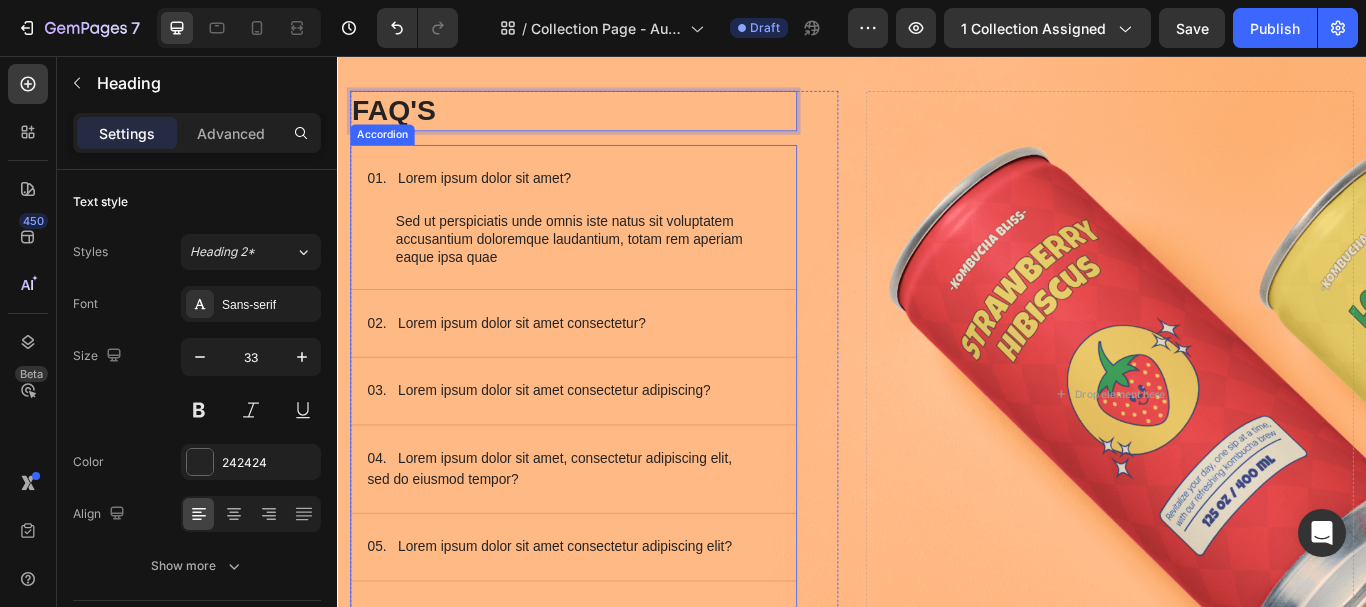 click on "01.   Lorem ipsum dolor sit amet?" at bounding box center (490, 199) 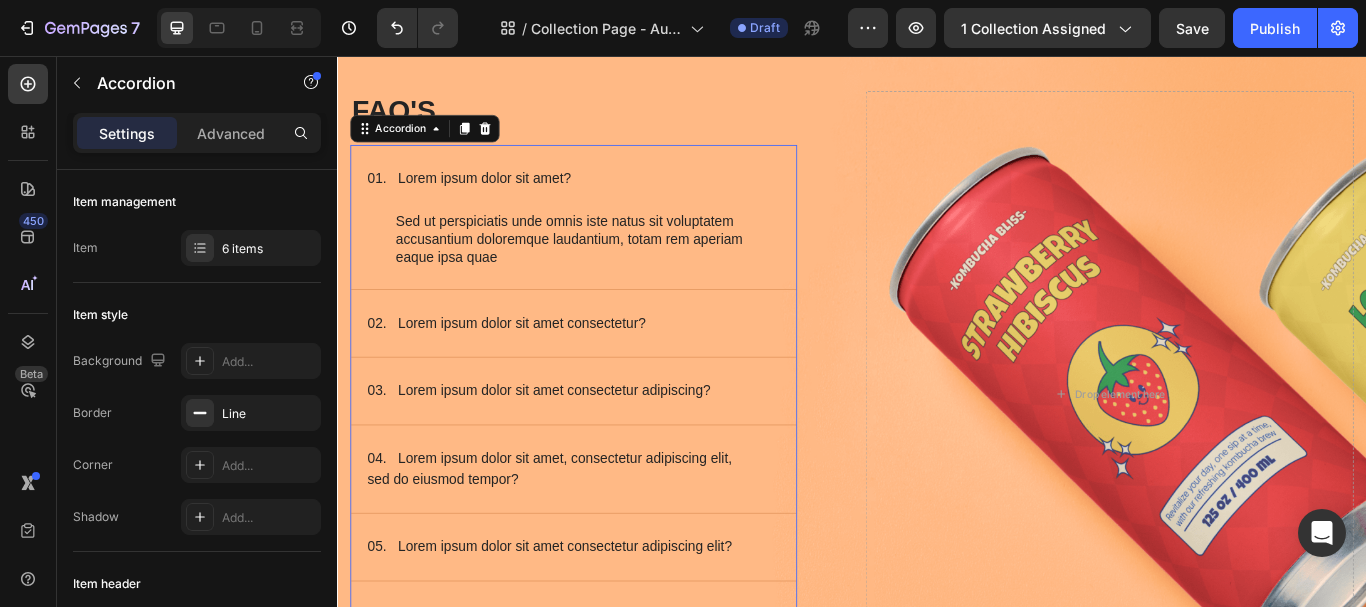 click on "01.   Lorem ipsum dolor sit amet?" at bounding box center (490, 199) 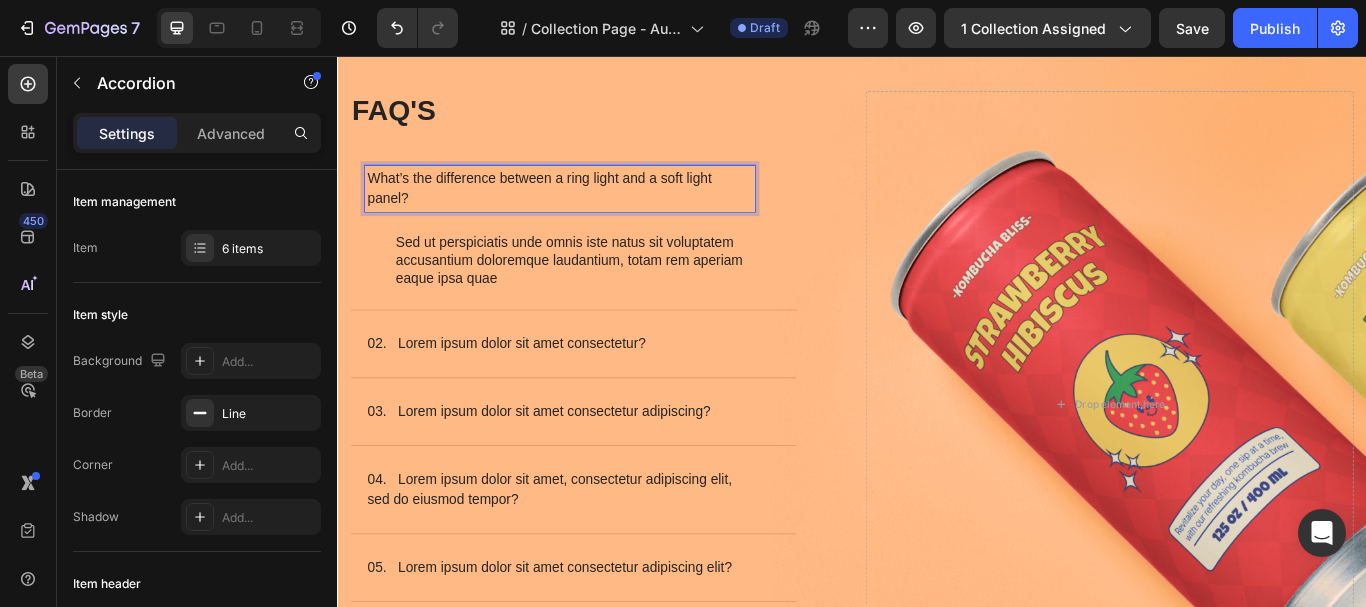 click on "What’s the difference between a ring light and a soft light panel?" at bounding box center [596, 211] 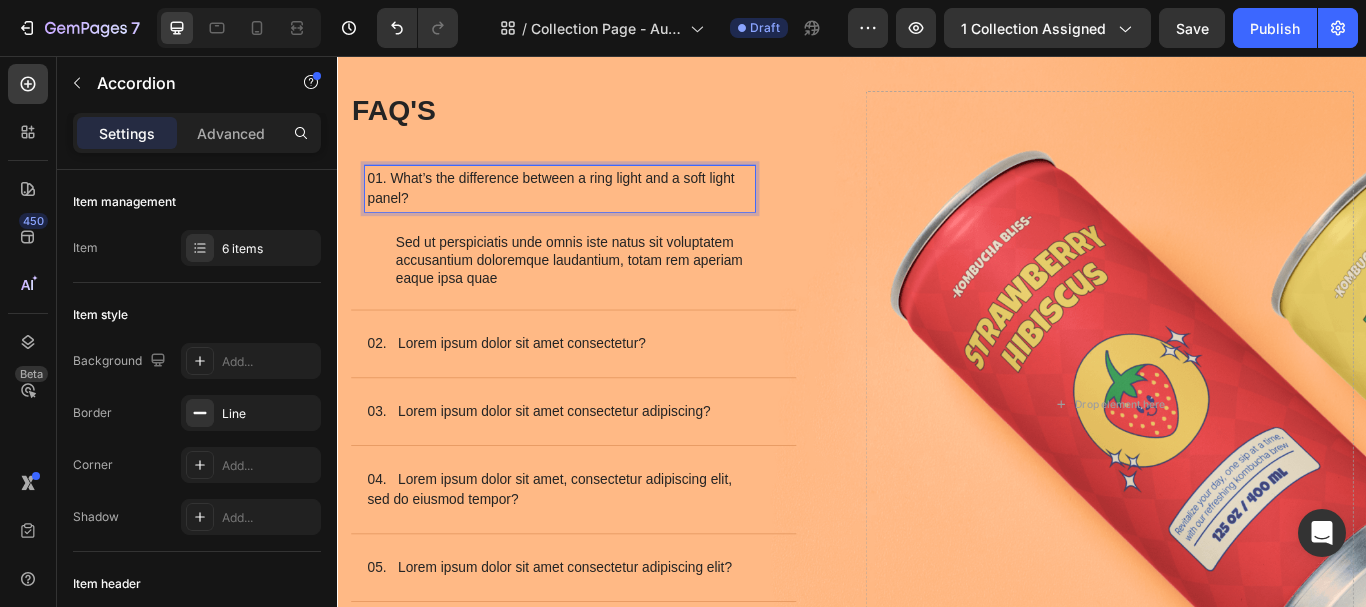 click on "Sed ut perspiciatis unde omnis iste natus sit voluptatem accusantium doloremque laudantium, totam rem aperiam eaque ipsa quae" at bounding box center [629, 295] 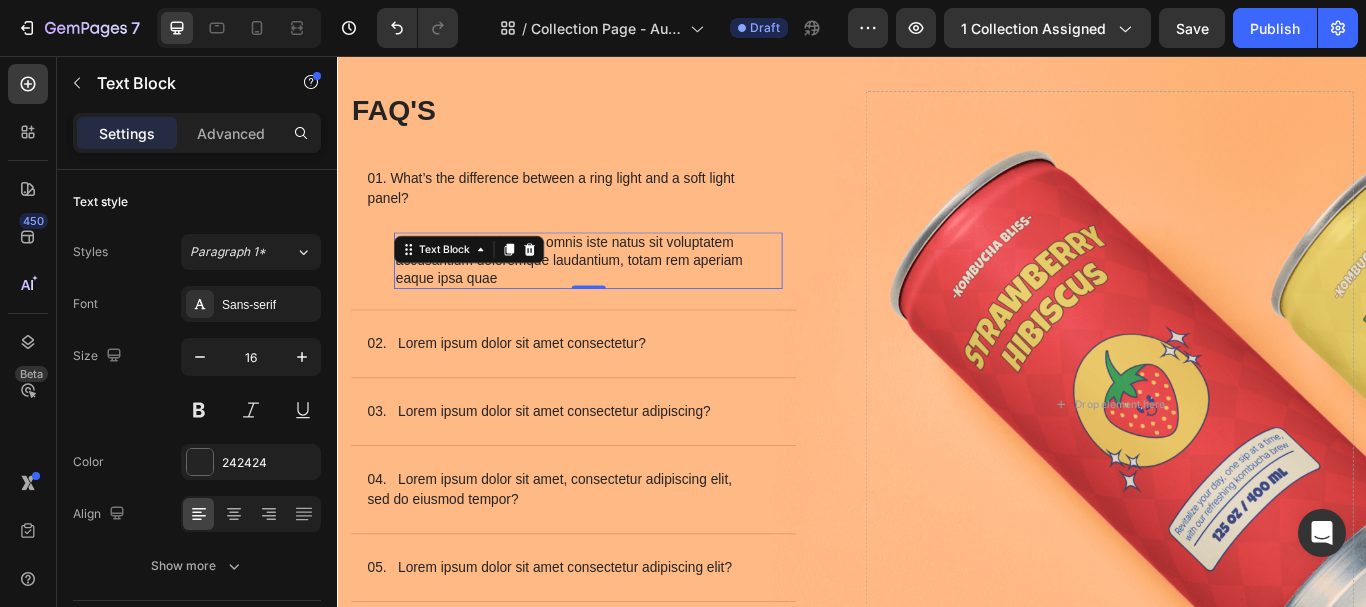 click on "Sed ut perspiciatis unde omnis iste natus sit voluptatem accusantium doloremque laudantium, totam rem aperiam eaque ipsa quae" at bounding box center (629, 295) 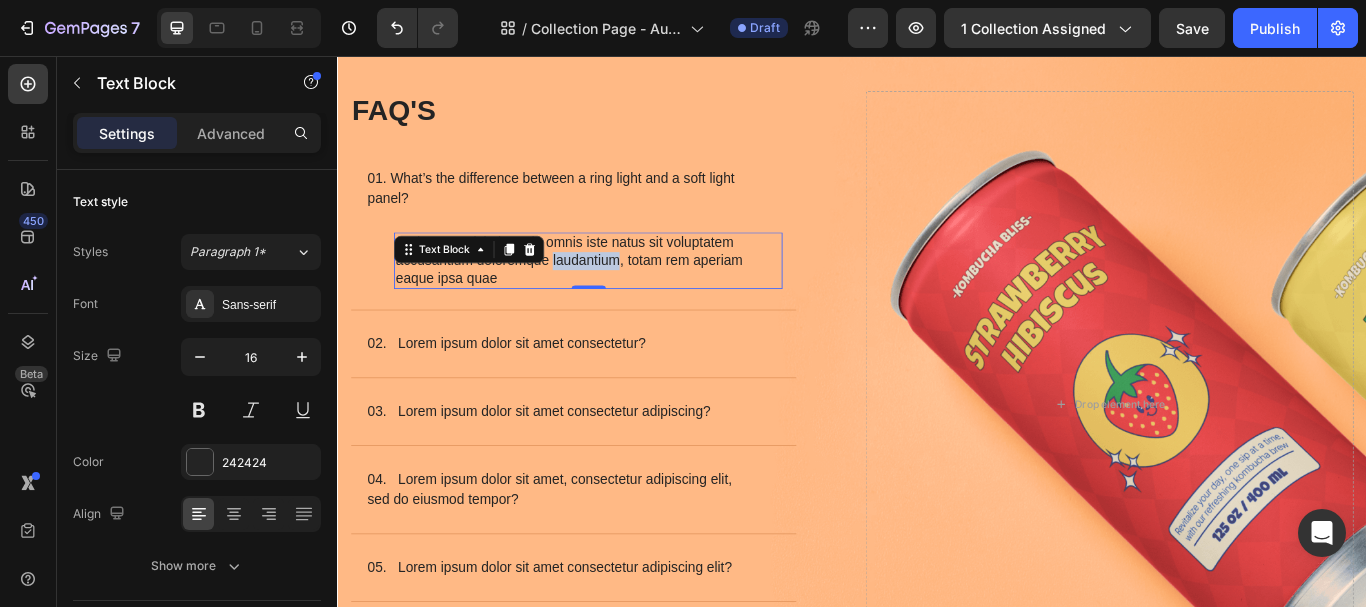 click on "Sed ut perspiciatis unde omnis iste natus sit voluptatem accusantium doloremque laudantium, totam rem aperiam eaque ipsa quae" at bounding box center (629, 295) 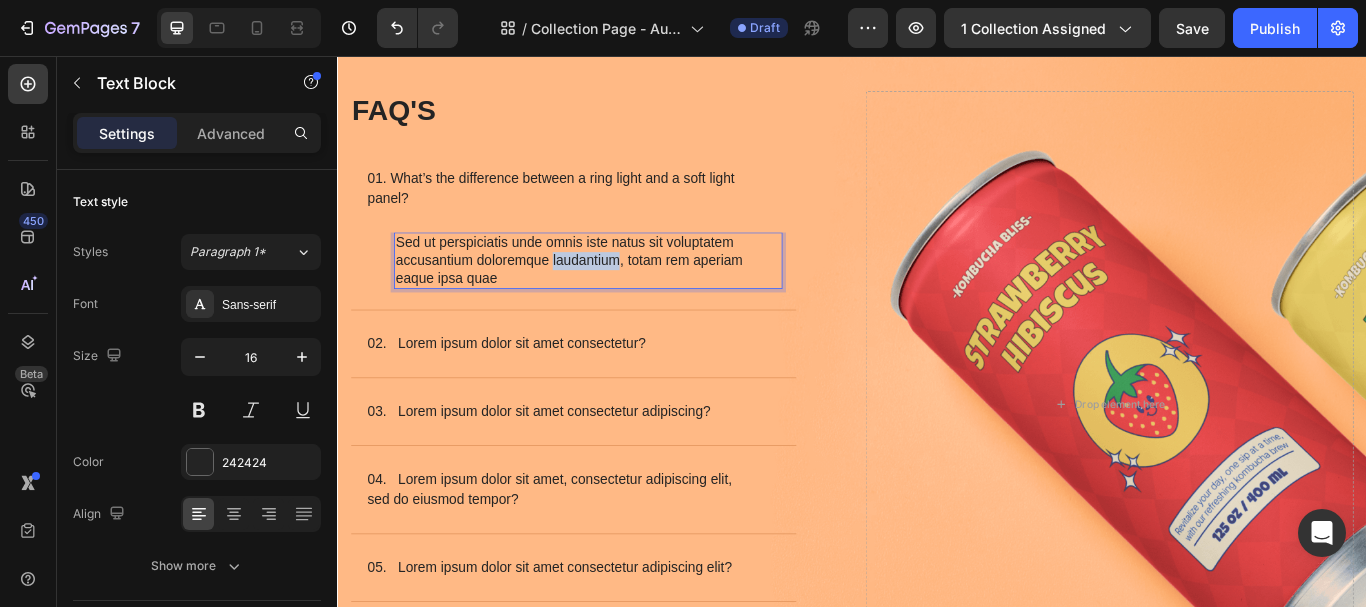 click on "Sed ut perspiciatis unde omnis iste natus sit voluptatem accusantium doloremque laudantium, totam rem aperiam eaque ipsa quae" at bounding box center [629, 295] 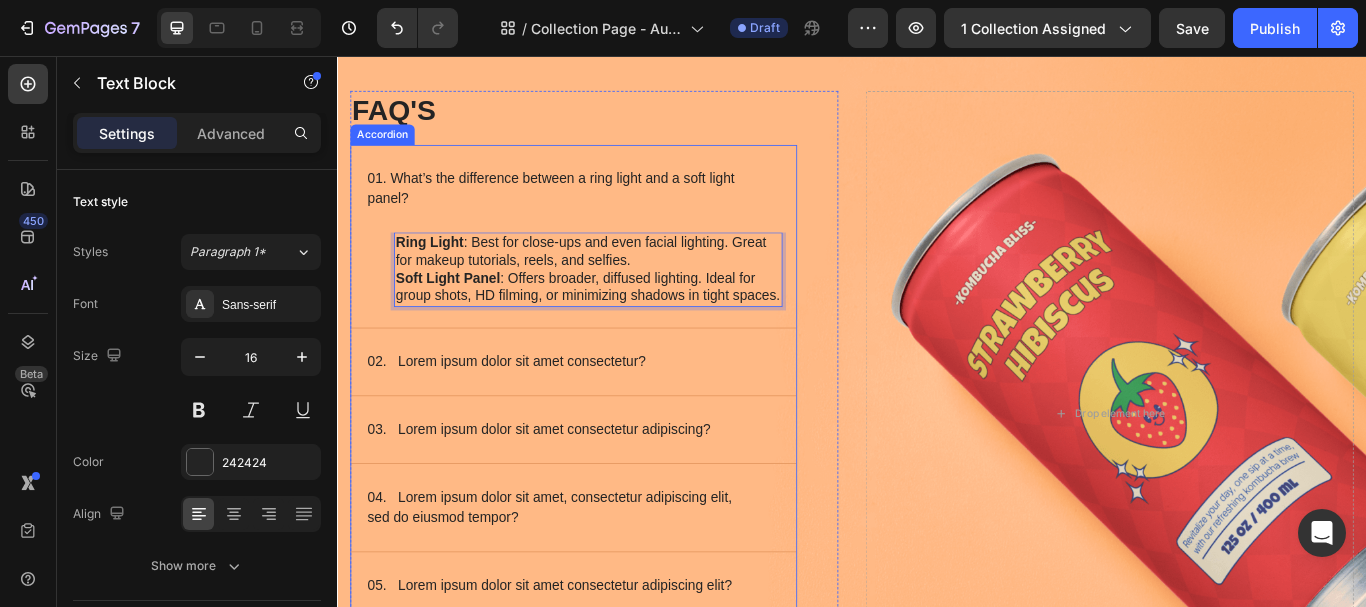 click on "02.   Lorem ipsum dolor sit amet consectetur?" at bounding box center [534, 413] 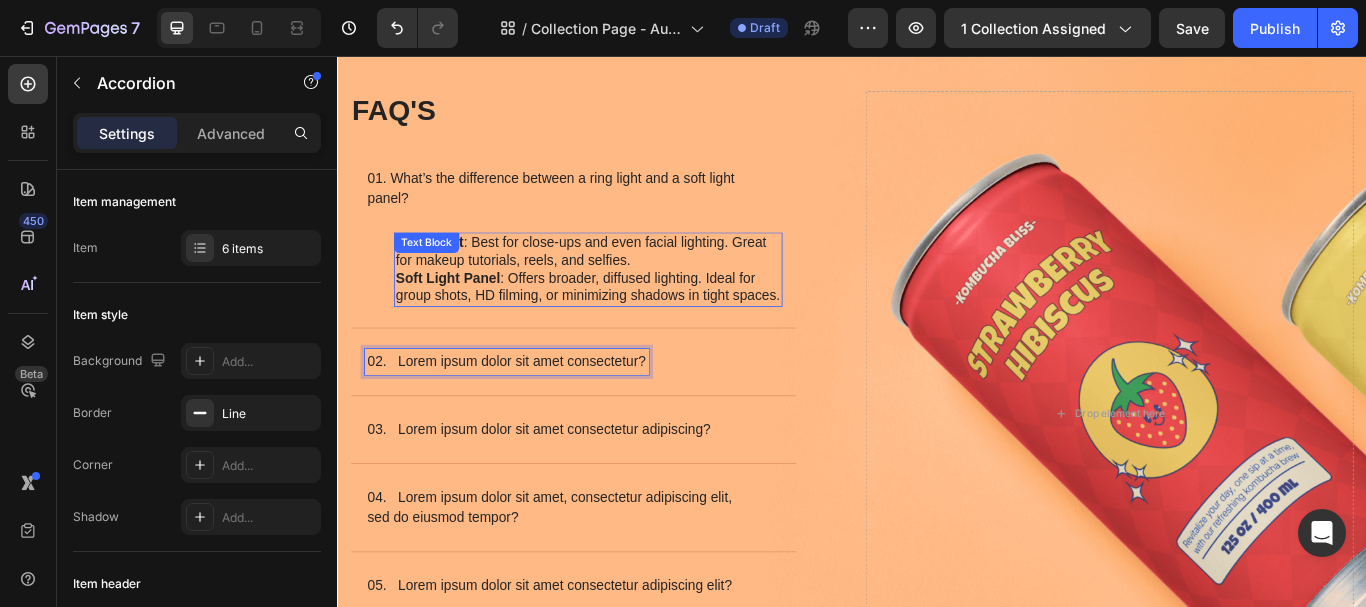 scroll, scrollTop: 7684, scrollLeft: 0, axis: vertical 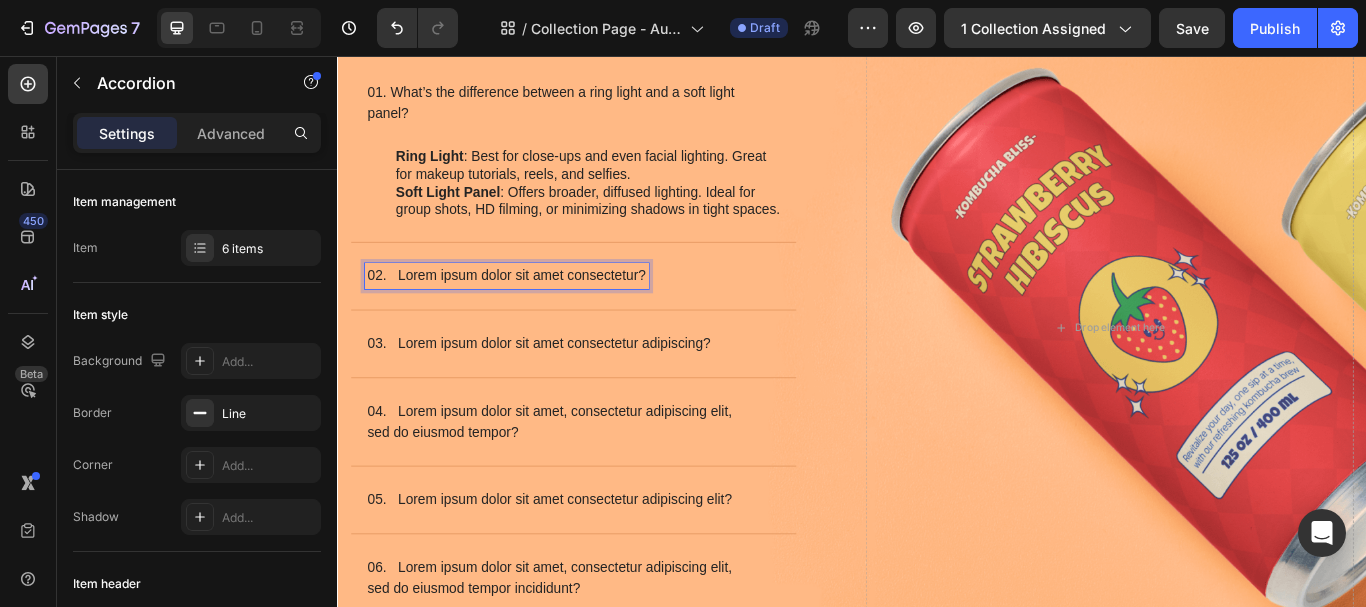 click on "02.   Lorem ipsum dolor sit amet consectetur?" at bounding box center [534, 313] 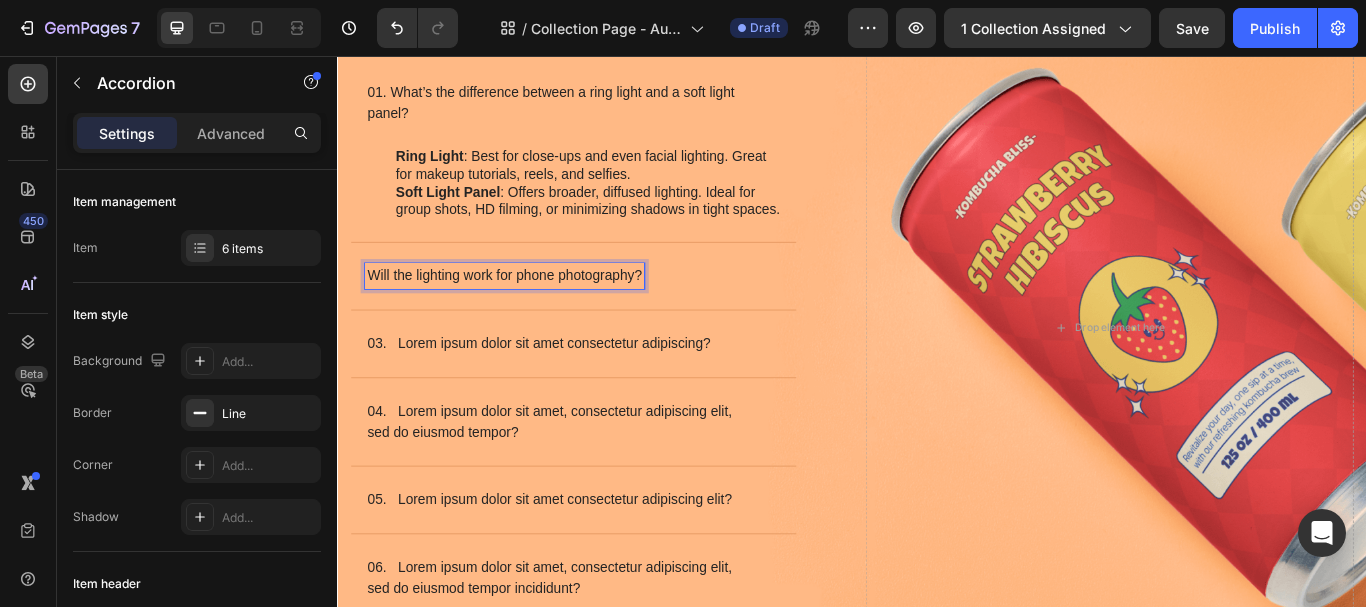 click on "Will the lighting work for phone photography?" at bounding box center [596, 313] 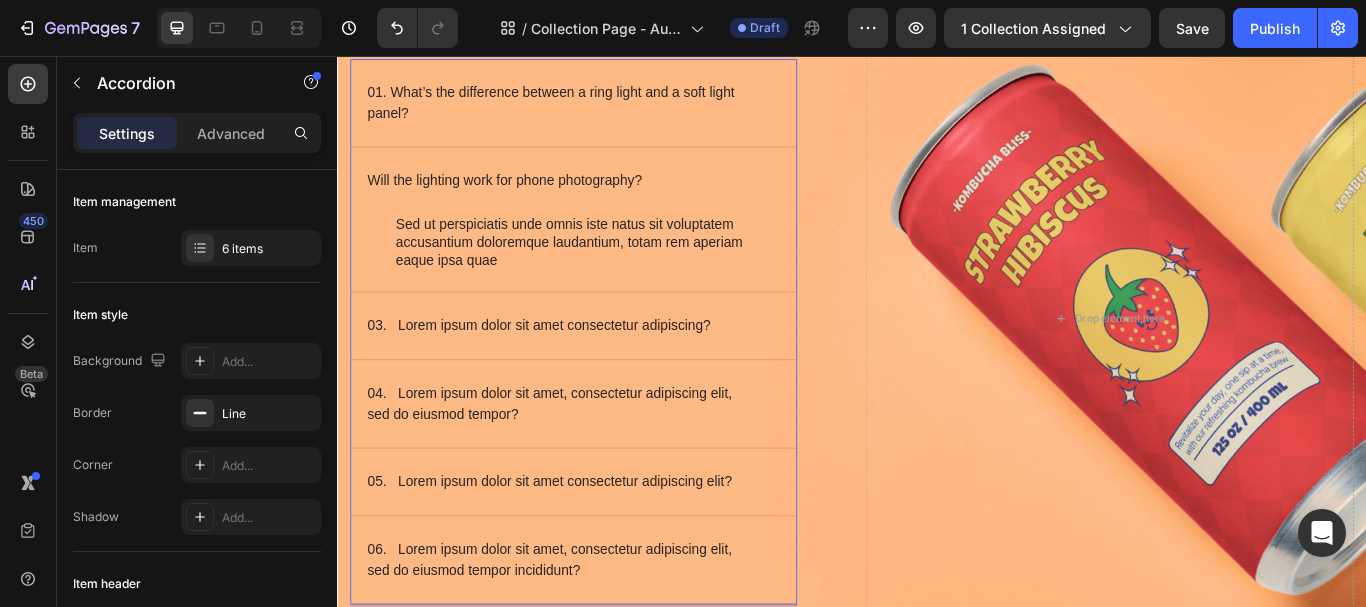 click on "Will the lighting work for phone photography?" at bounding box center [532, 202] 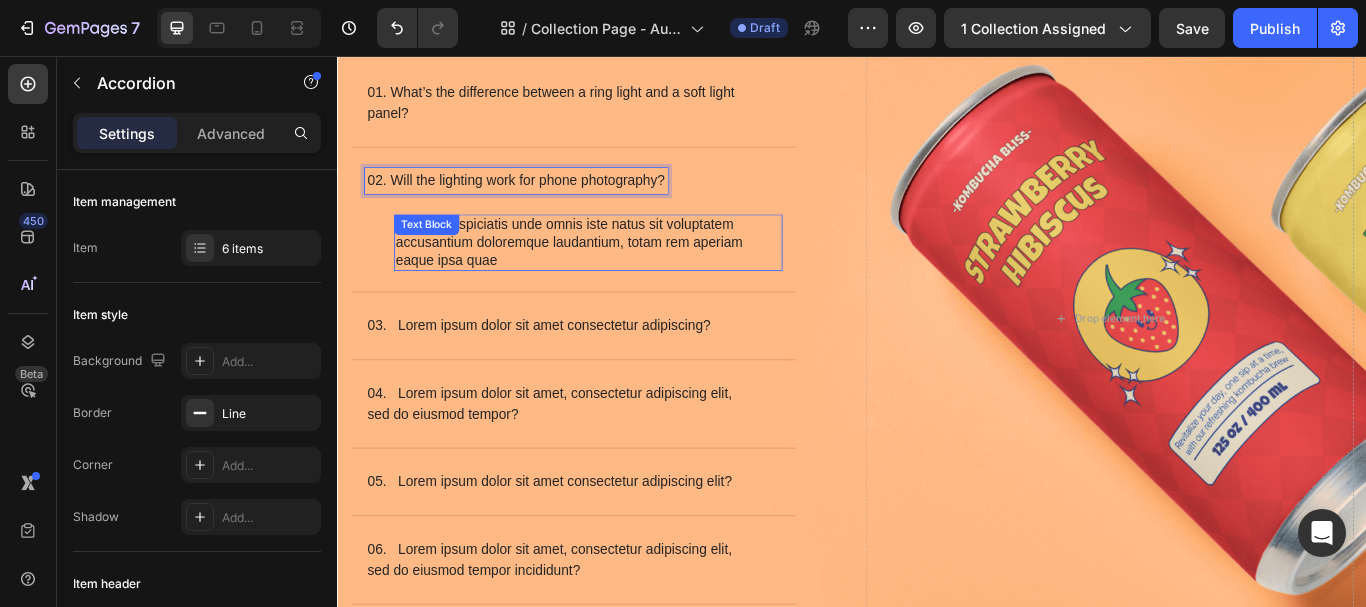 click on "Sed ut perspiciatis unde omnis iste natus sit voluptatem accusantium doloremque laudantium, totam rem aperiam eaque ipsa quae" at bounding box center (629, 274) 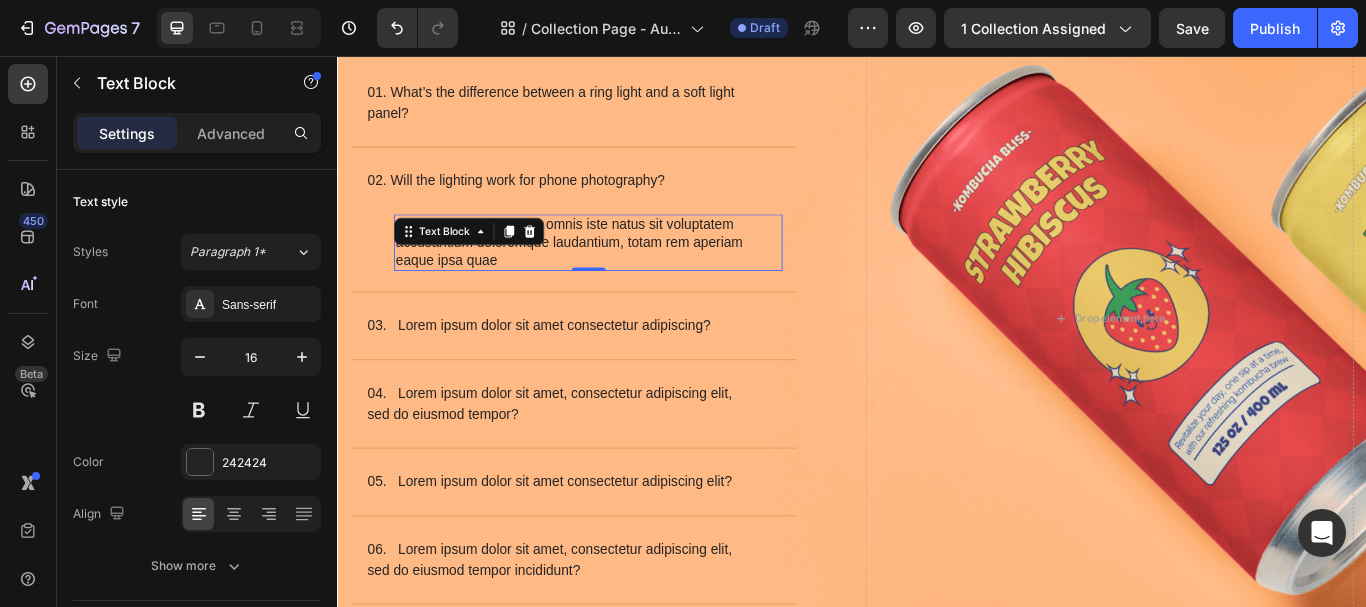 click on "Sed ut perspiciatis unde omnis iste natus sit voluptatem accusantium doloremque laudantium, totam rem aperiam eaque ipsa quae" at bounding box center (629, 274) 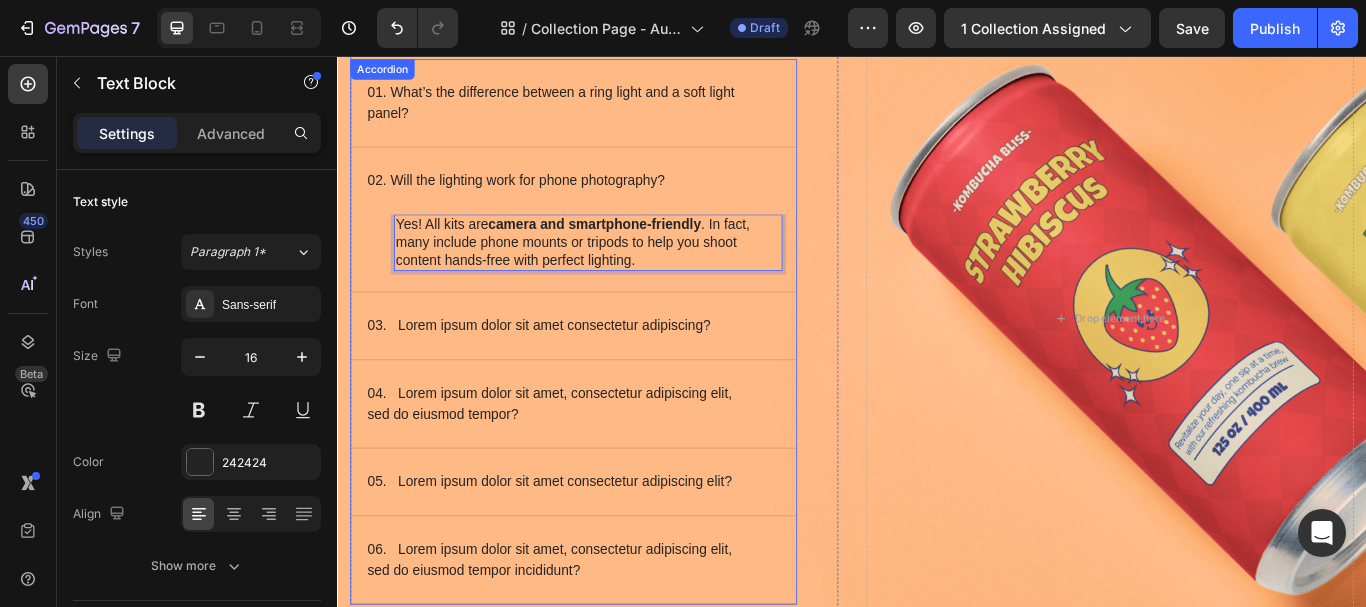 click on "03.   Lorem ipsum dolor sit amet consectetur adipiscing?" at bounding box center [572, 371] 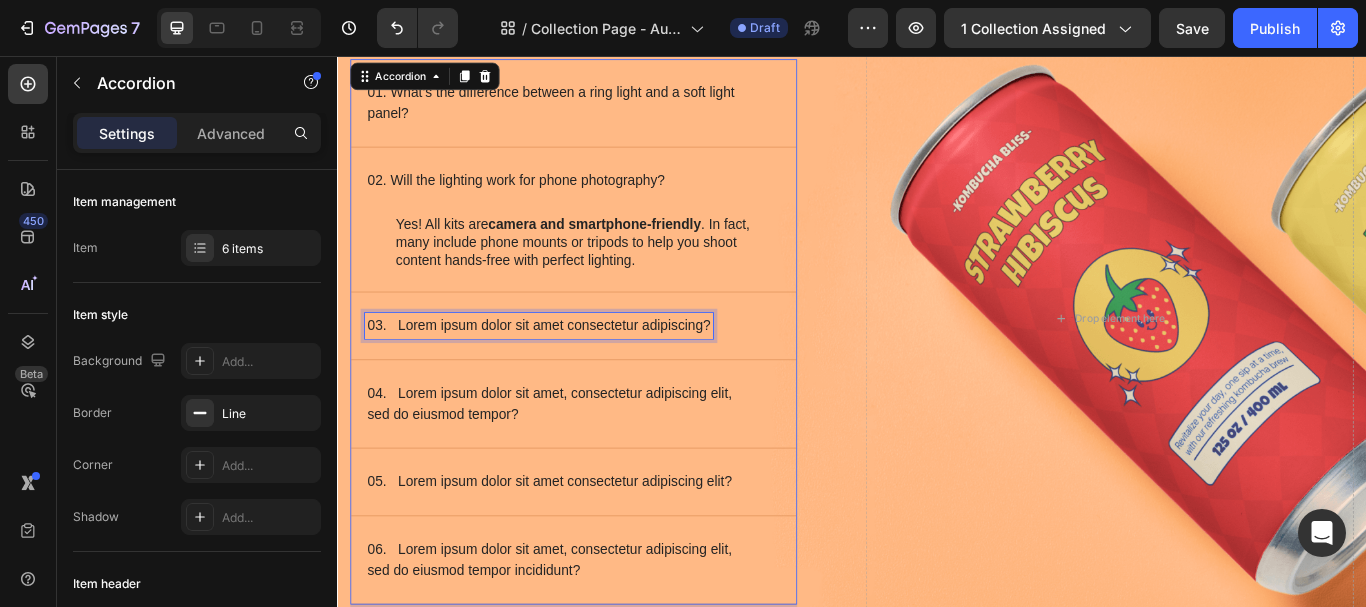 click on "03.   Lorem ipsum dolor sit amet consectetur adipiscing?" at bounding box center (572, 371) 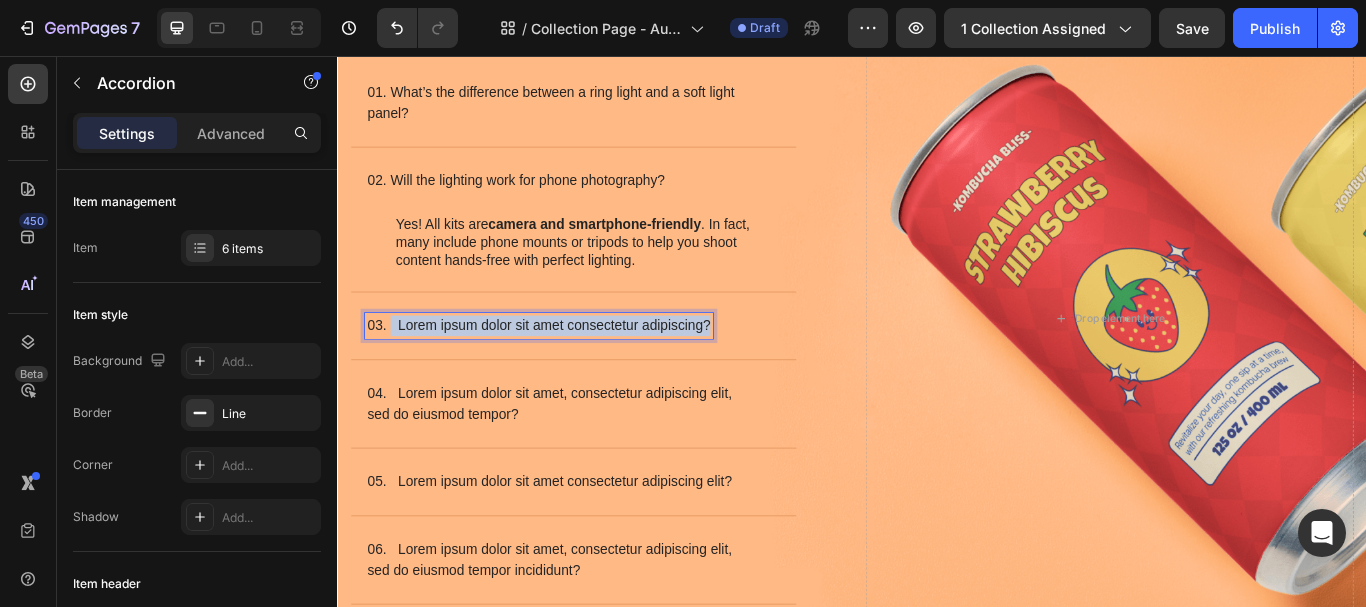drag, startPoint x: 415, startPoint y: 368, endPoint x: 817, endPoint y: 366, distance: 402.00497 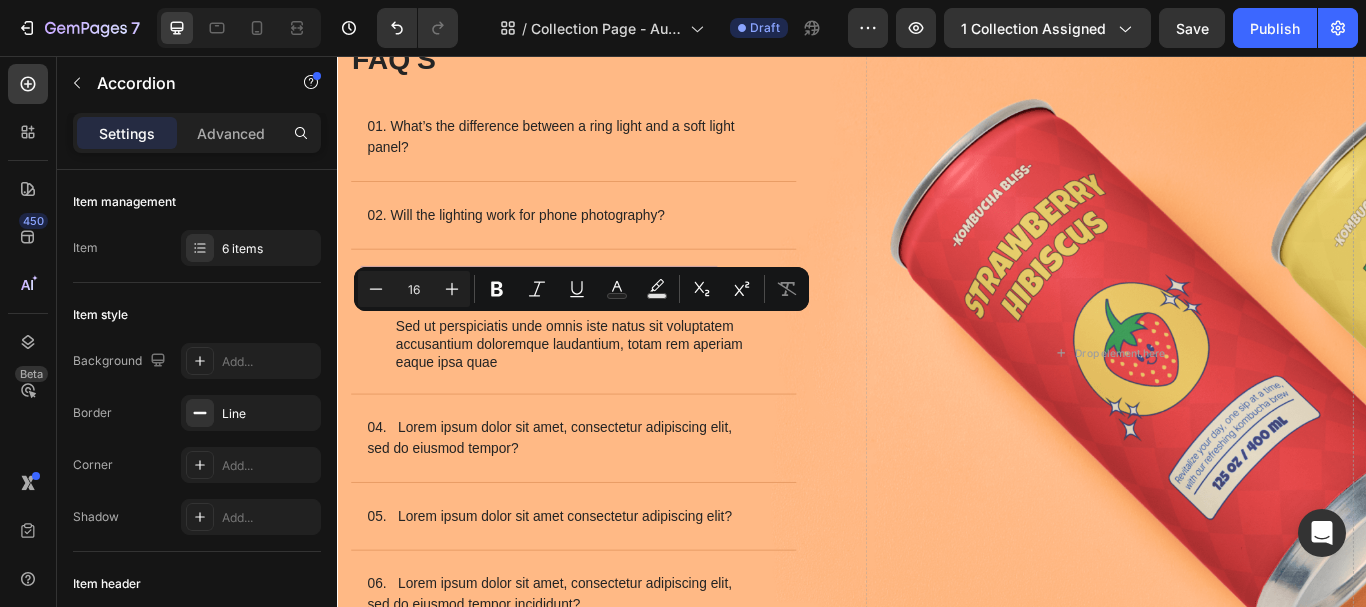 scroll, scrollTop: 7594, scrollLeft: 0, axis: vertical 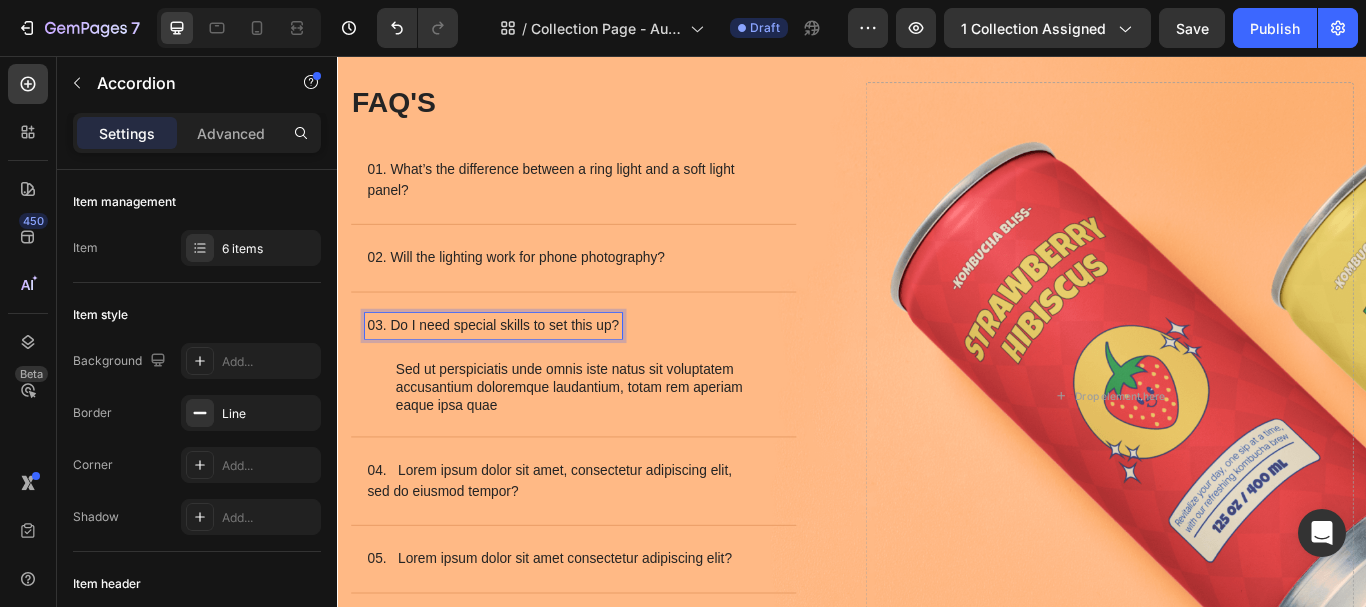 click on "Sed ut perspiciatis unde omnis iste natus sit voluptatem accusantium doloremque laudantium, totam rem aperiam eaque ipsa quae" at bounding box center (629, 443) 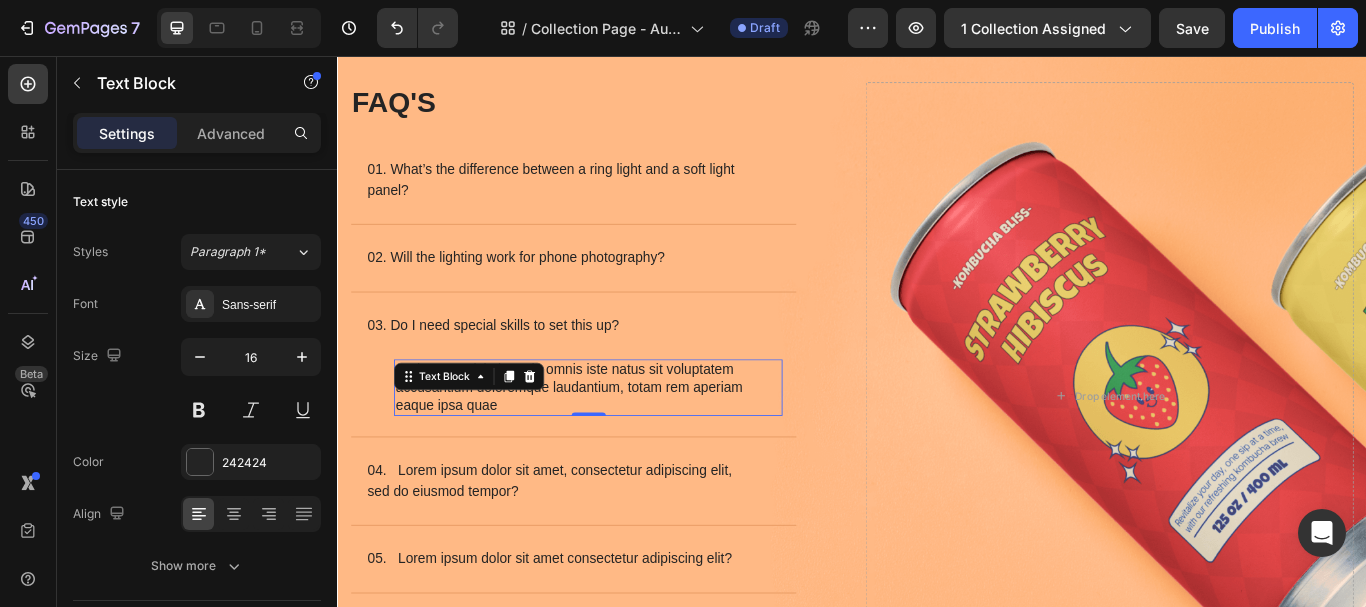 click on "Sed ut perspiciatis unde omnis iste natus sit voluptatem accusantium doloremque laudantium, totam rem aperiam eaque ipsa quae" at bounding box center (629, 443) 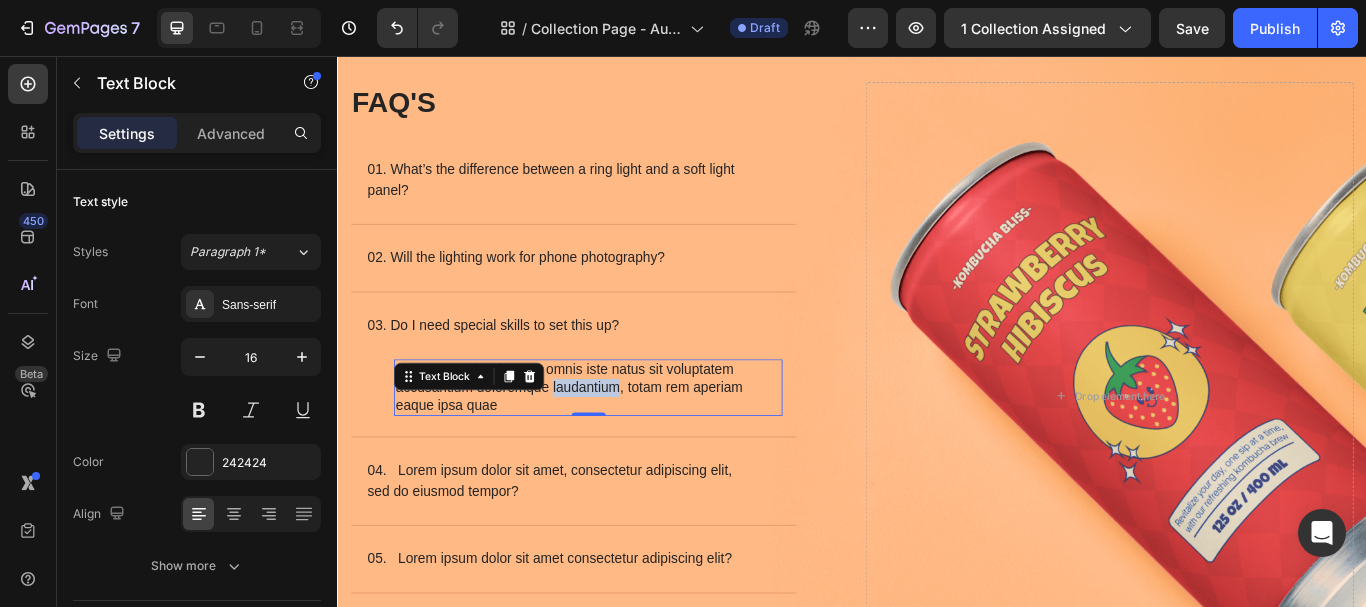 click on "Sed ut perspiciatis unde omnis iste natus sit voluptatem accusantium doloremque laudantium, totam rem aperiam eaque ipsa quae" at bounding box center [629, 443] 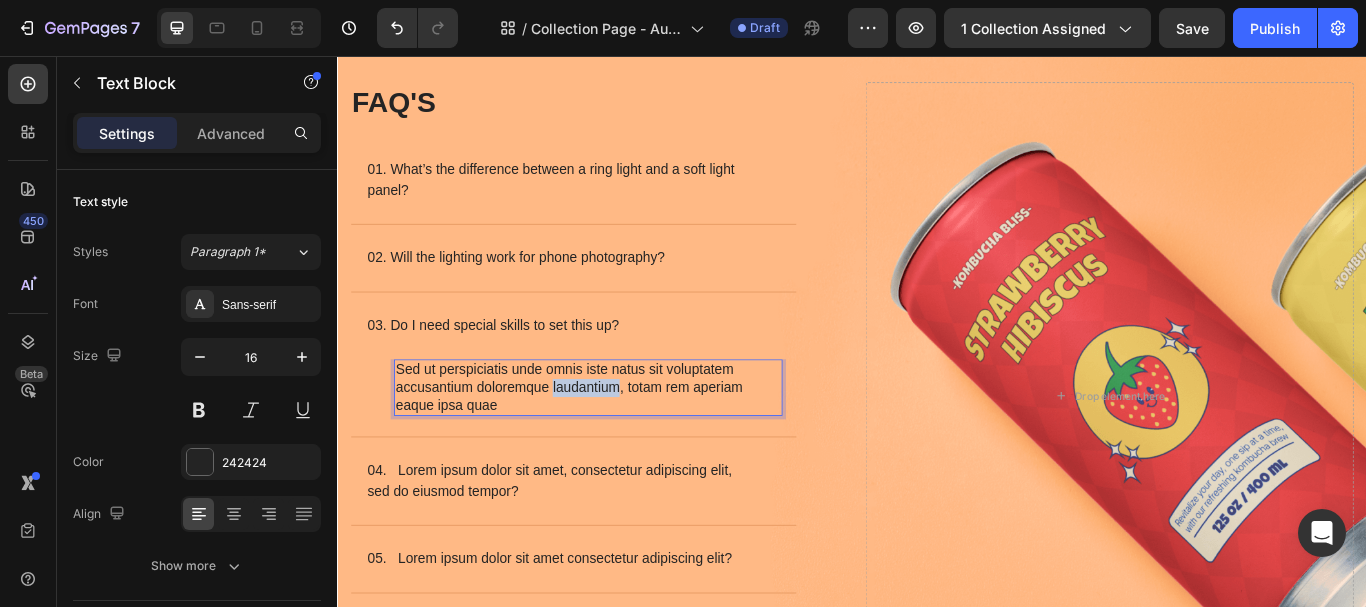 click on "Sed ut perspiciatis unde omnis iste natus sit voluptatem accusantium doloremque laudantium, totam rem aperiam eaque ipsa quae" at bounding box center (629, 443) 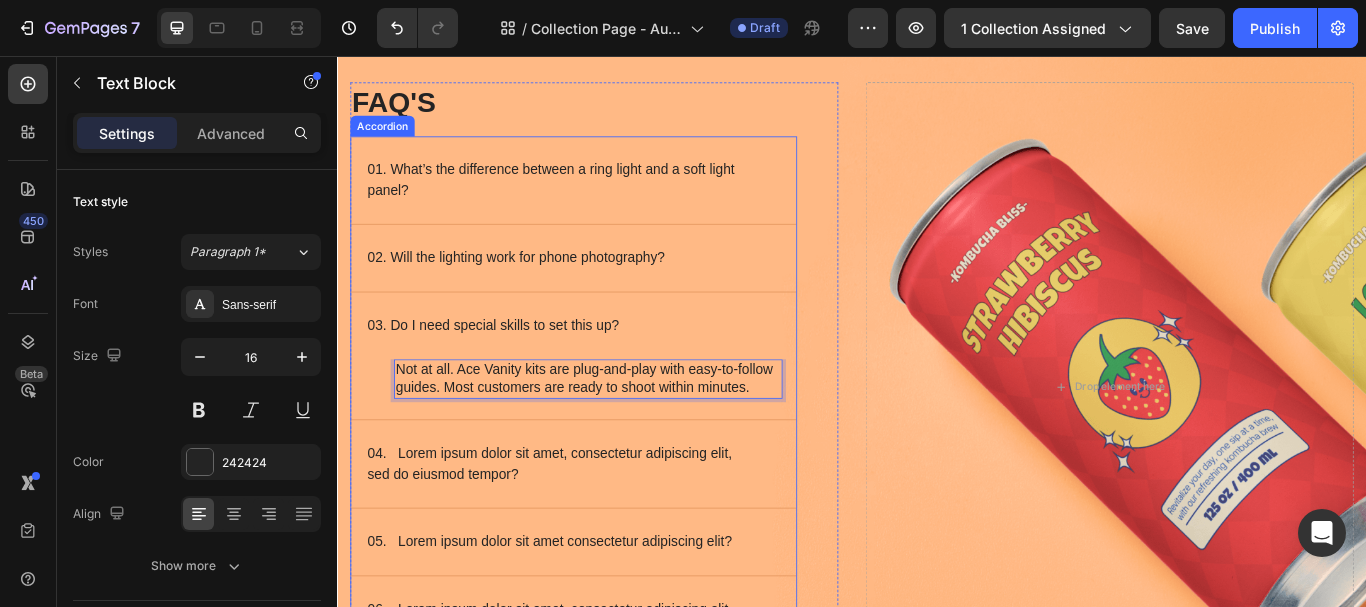 click on "04.   Lorem ipsum dolor sit amet, consectetur adipiscing elit, sed do eiusmod tempor?" at bounding box center [596, 532] 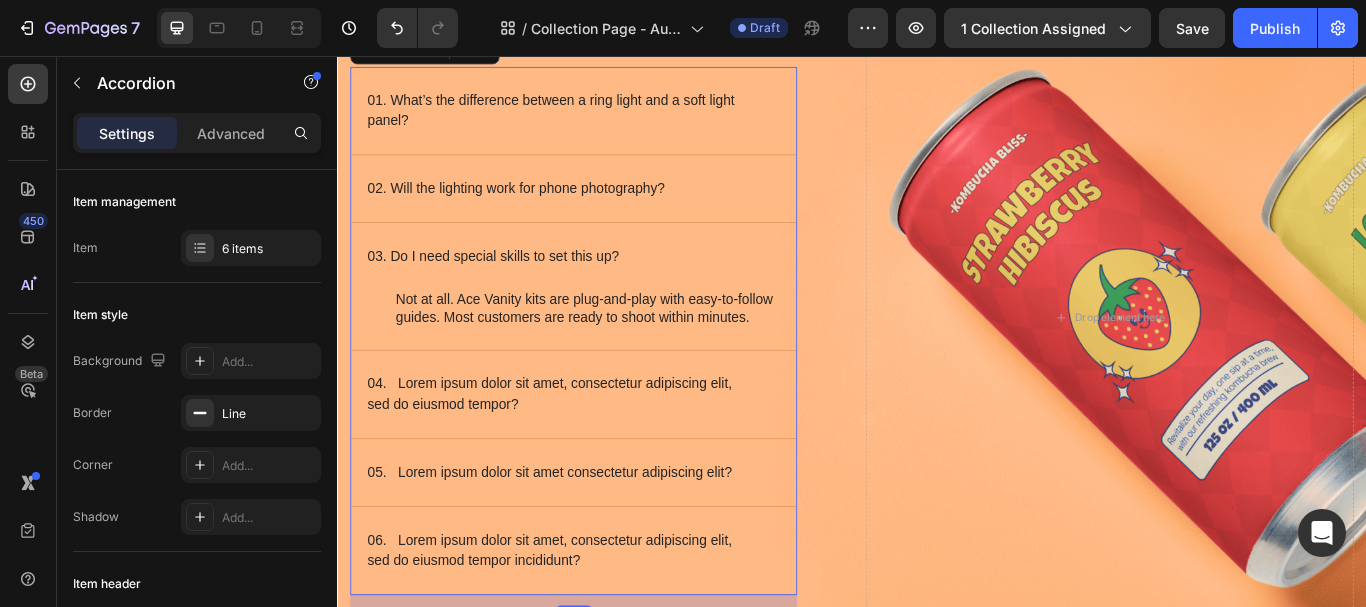 scroll, scrollTop: 7694, scrollLeft: 0, axis: vertical 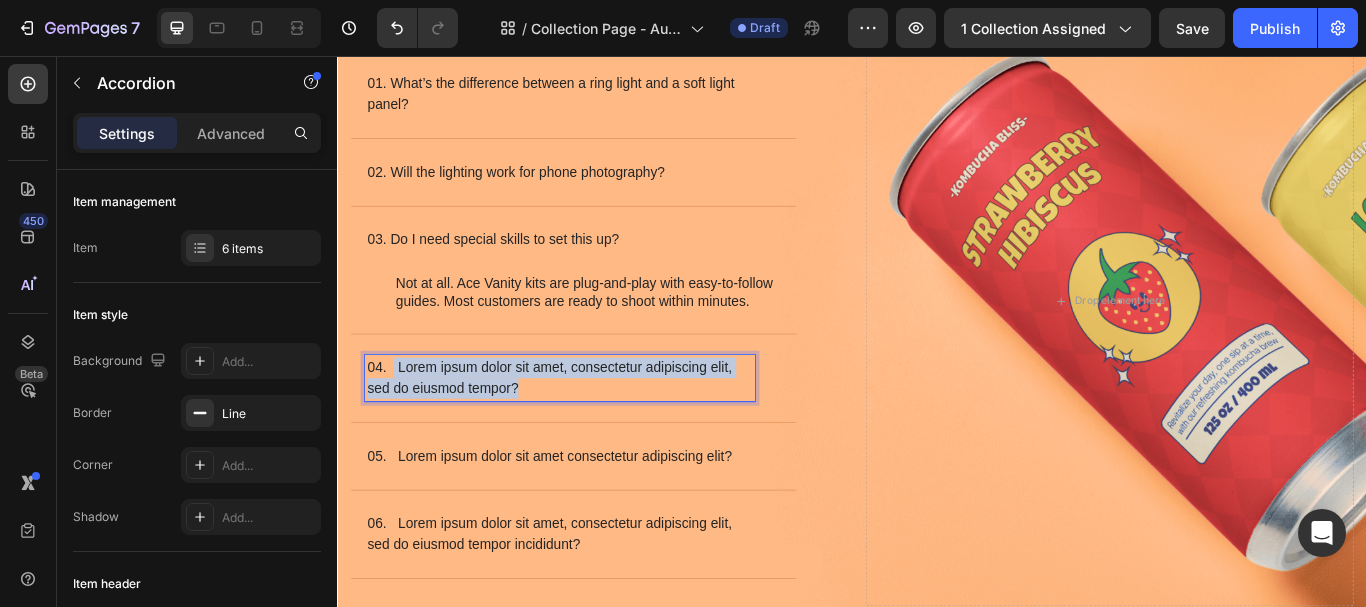 drag, startPoint x: 402, startPoint y: 415, endPoint x: 677, endPoint y: 443, distance: 276.42178 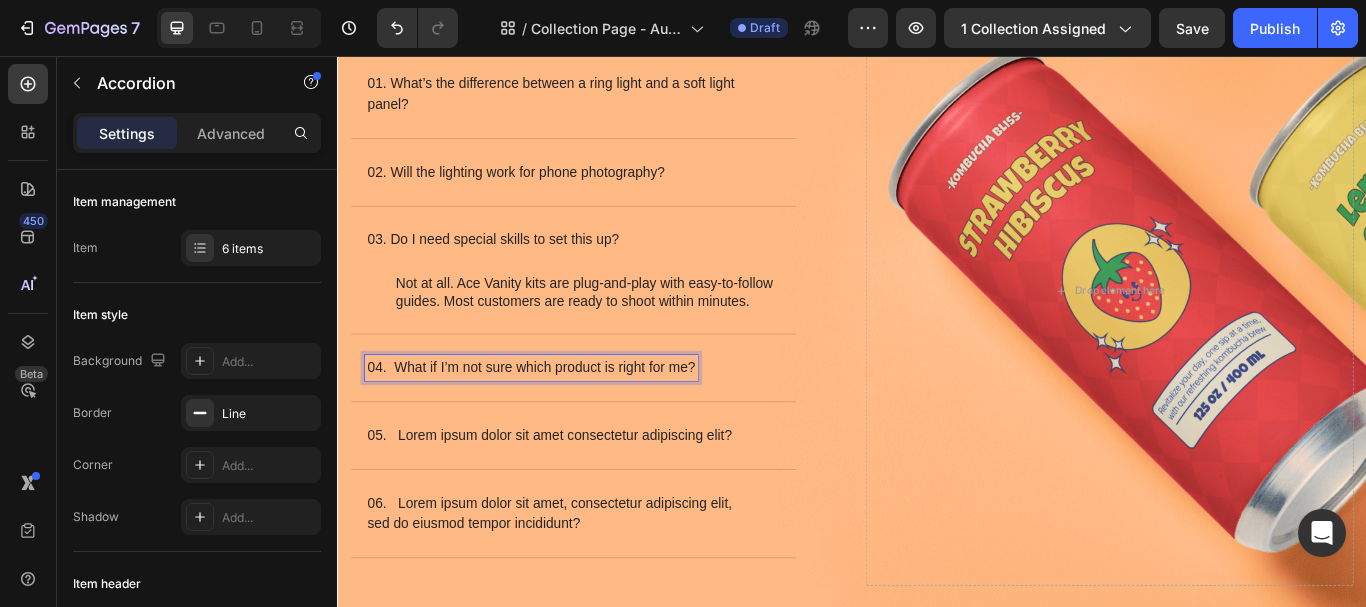 click on "04.  What if I’m not sure which product is right for me?" at bounding box center [596, 420] 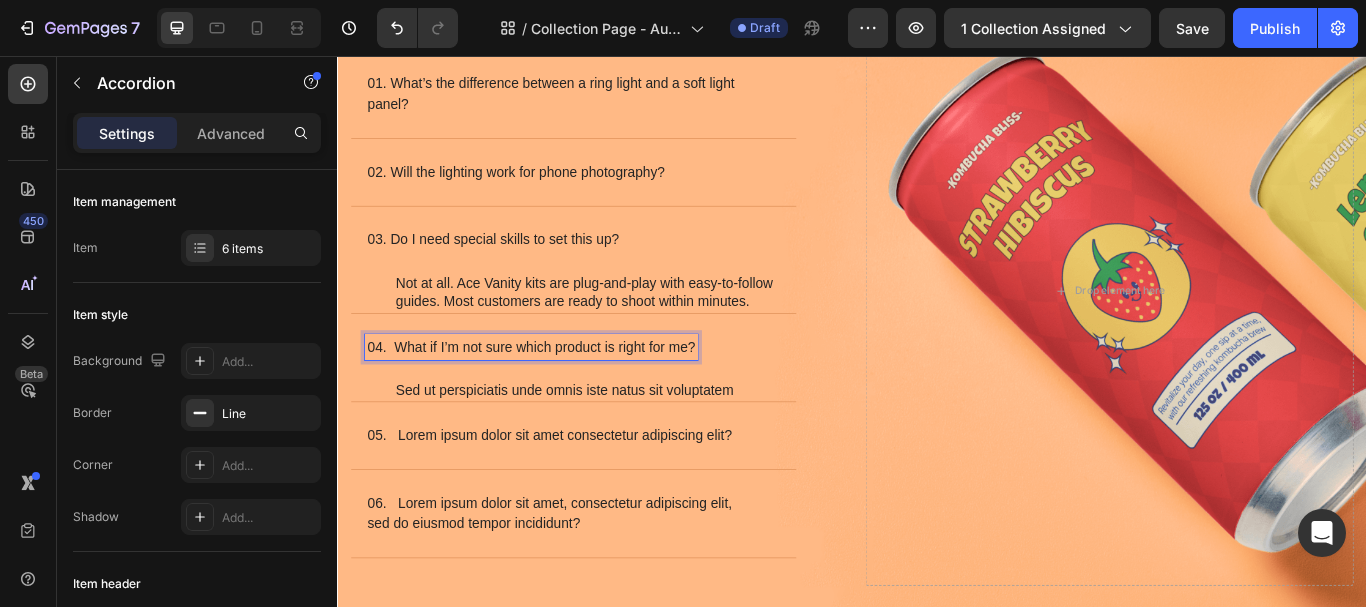 click on "04.  What if I’m not sure which product is right for me?" at bounding box center (612, 396) 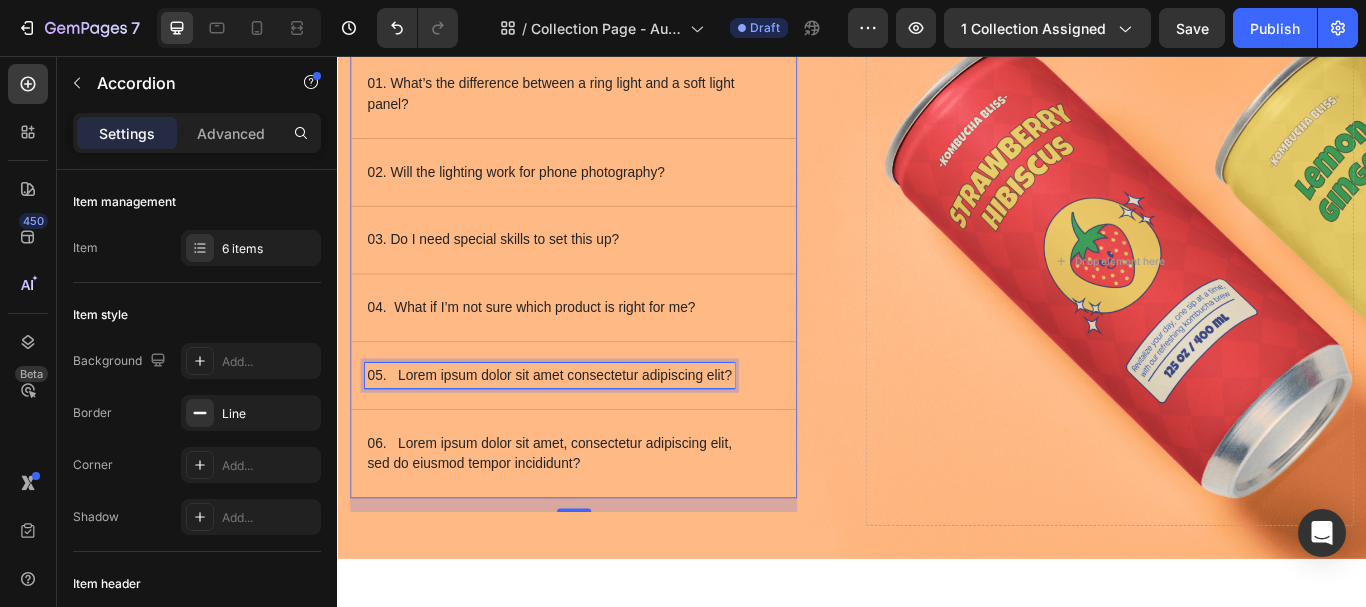 click on "05.   Lorem ipsum dolor sit amet consectetur adipiscing elit?" at bounding box center (584, 429) 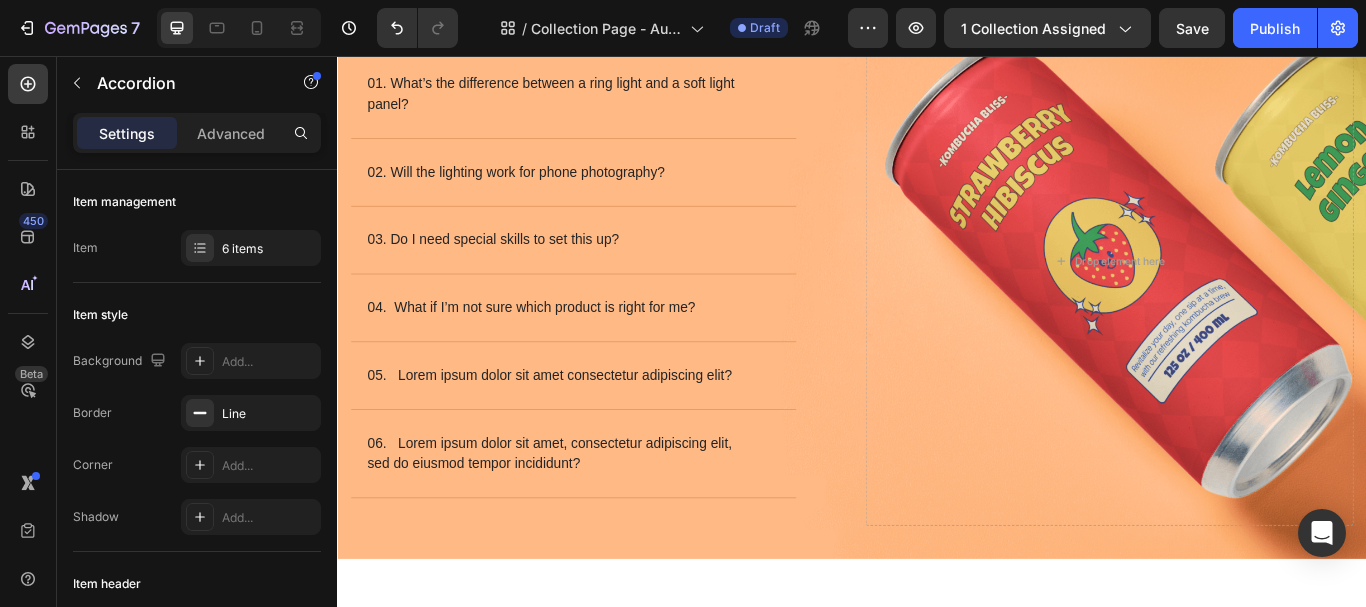 click on "04.  What if I’m not sure which product is right for me?" at bounding box center [596, 350] 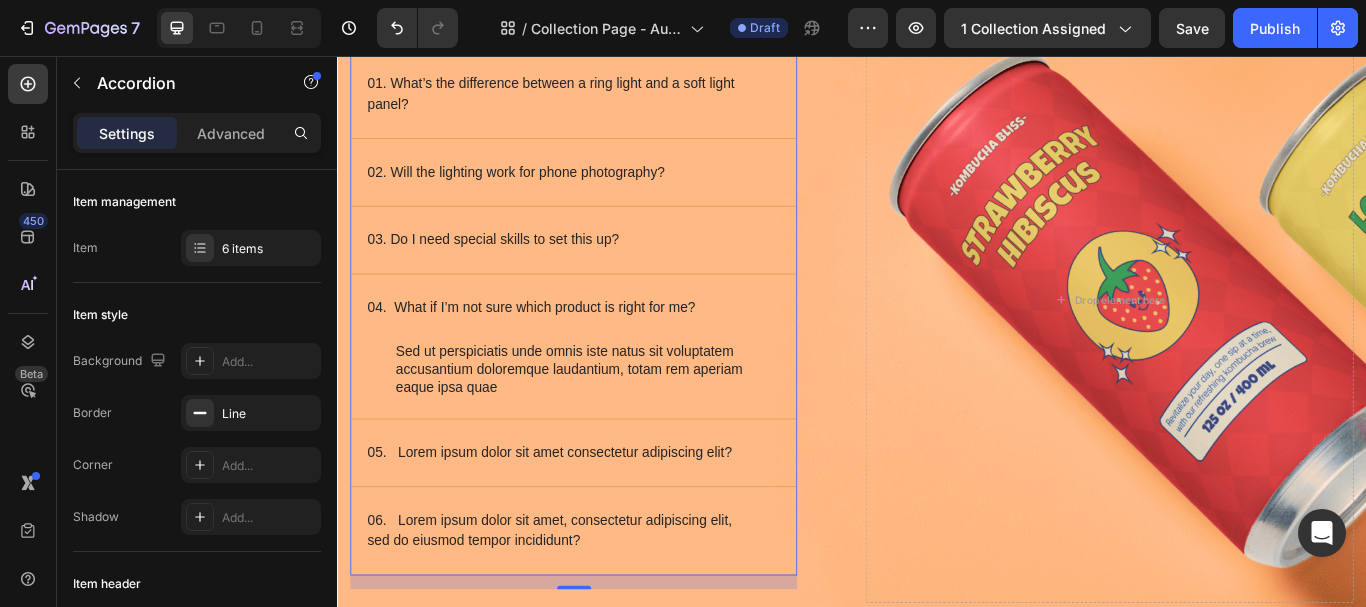click on "Sed ut perspiciatis unde omnis iste natus sit voluptatem accusantium doloremque laudantium, totam rem aperiam eaque ipsa quae" at bounding box center (629, 422) 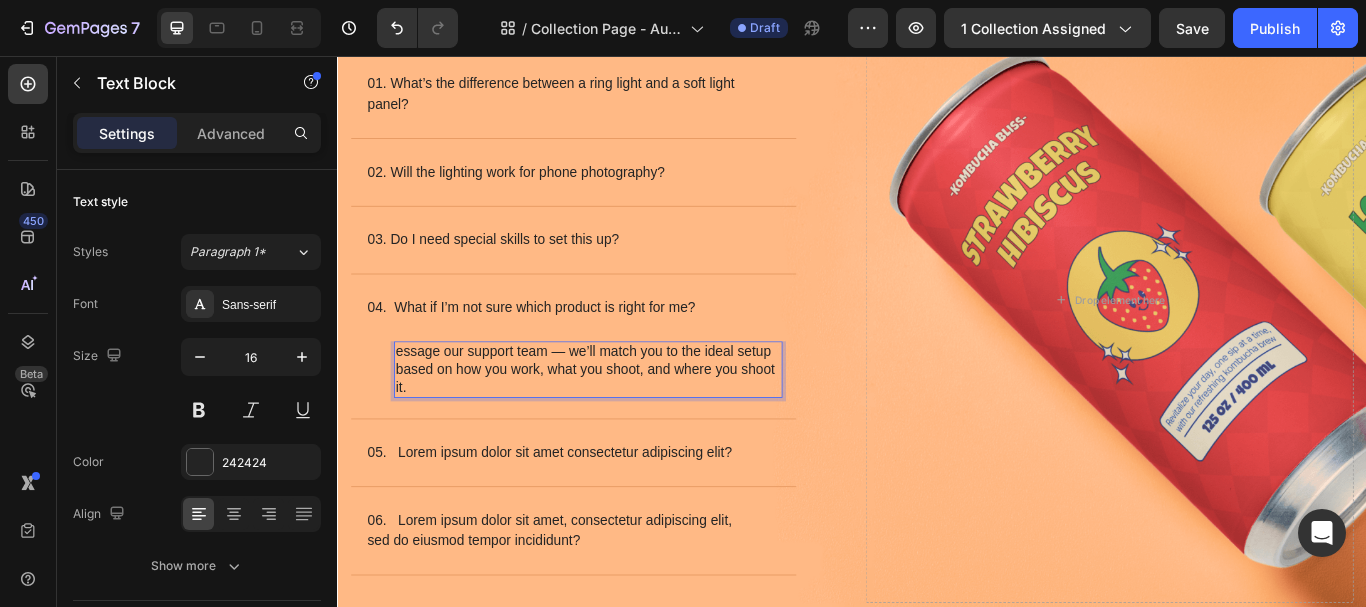 click on "essage our support team — we’ll match you to the ideal setup based on how you work, what you shoot, and where you shoot it." at bounding box center [629, 422] 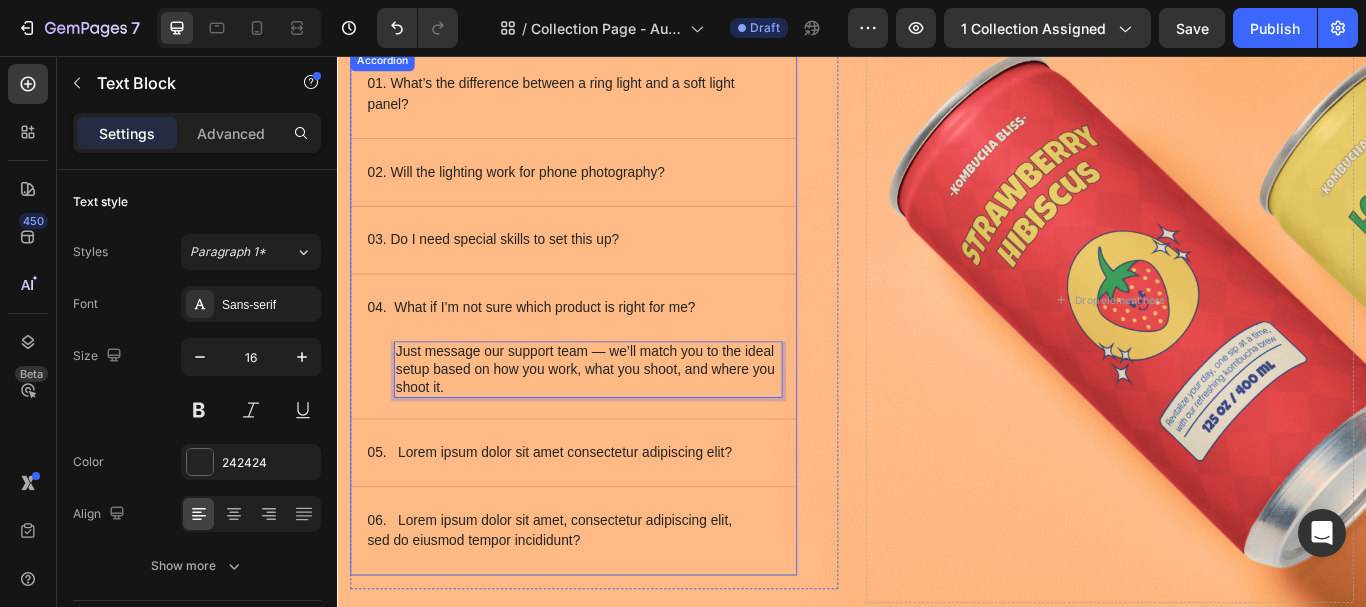 click 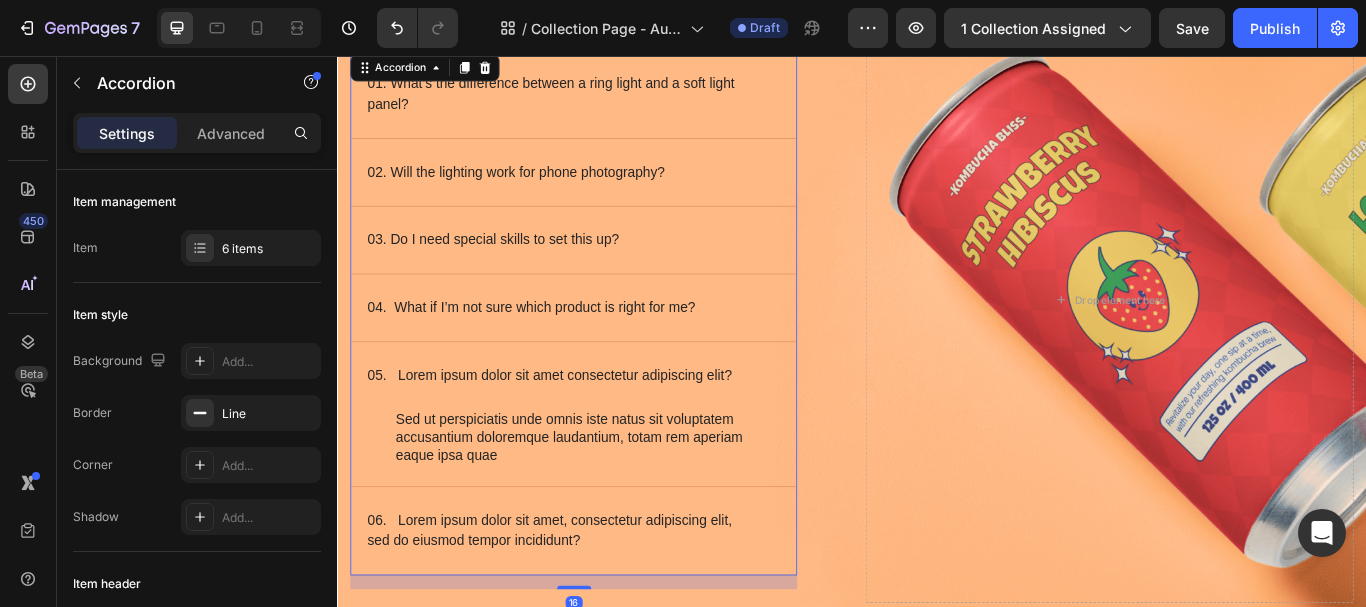 click on "05.   Lorem ipsum dolor sit amet consectetur adipiscing elit?" at bounding box center (612, 429) 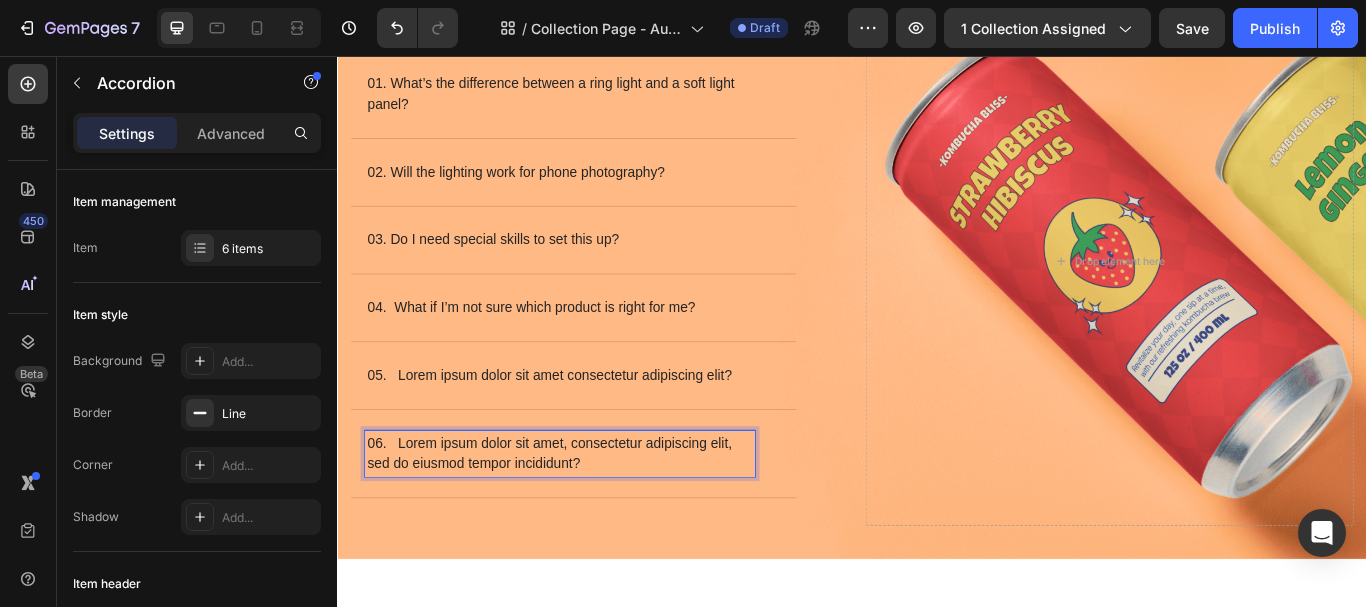 click on "05.   Lorem ipsum dolor sit amet consectetur adipiscing elit?" at bounding box center (584, 429) 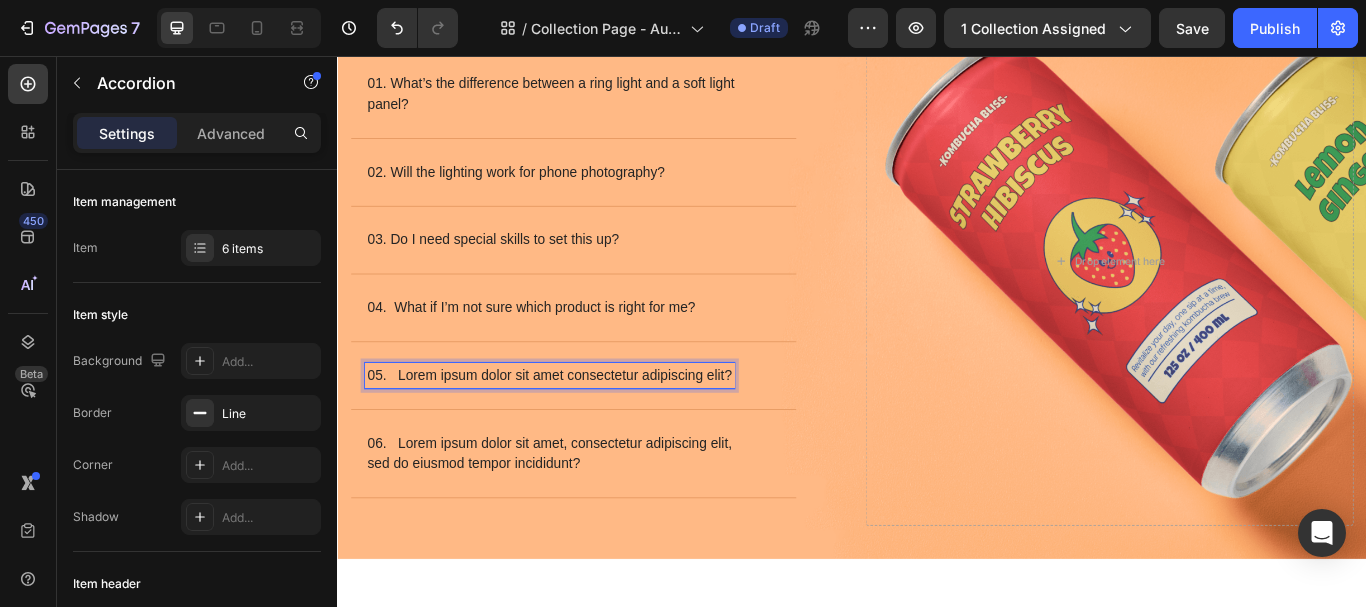 click on "05.   Lorem ipsum dolor sit amet consectetur adipiscing elit?" at bounding box center [584, 429] 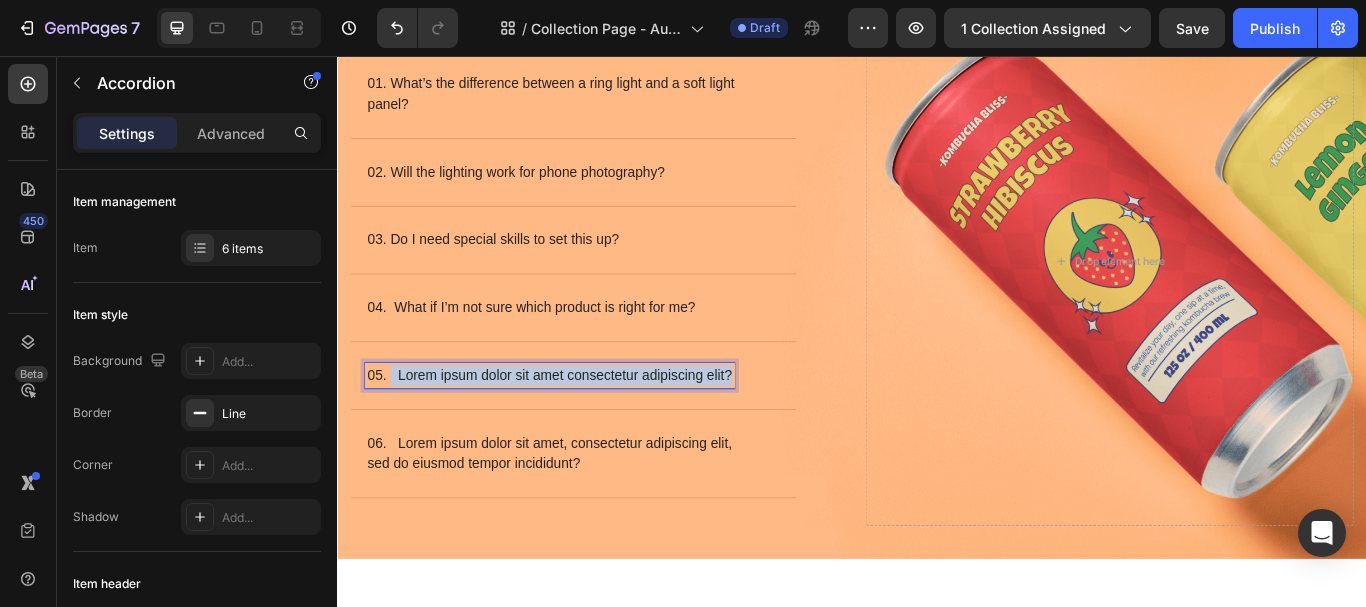 drag, startPoint x: 397, startPoint y: 424, endPoint x: 1048, endPoint y: 407, distance: 651.2219 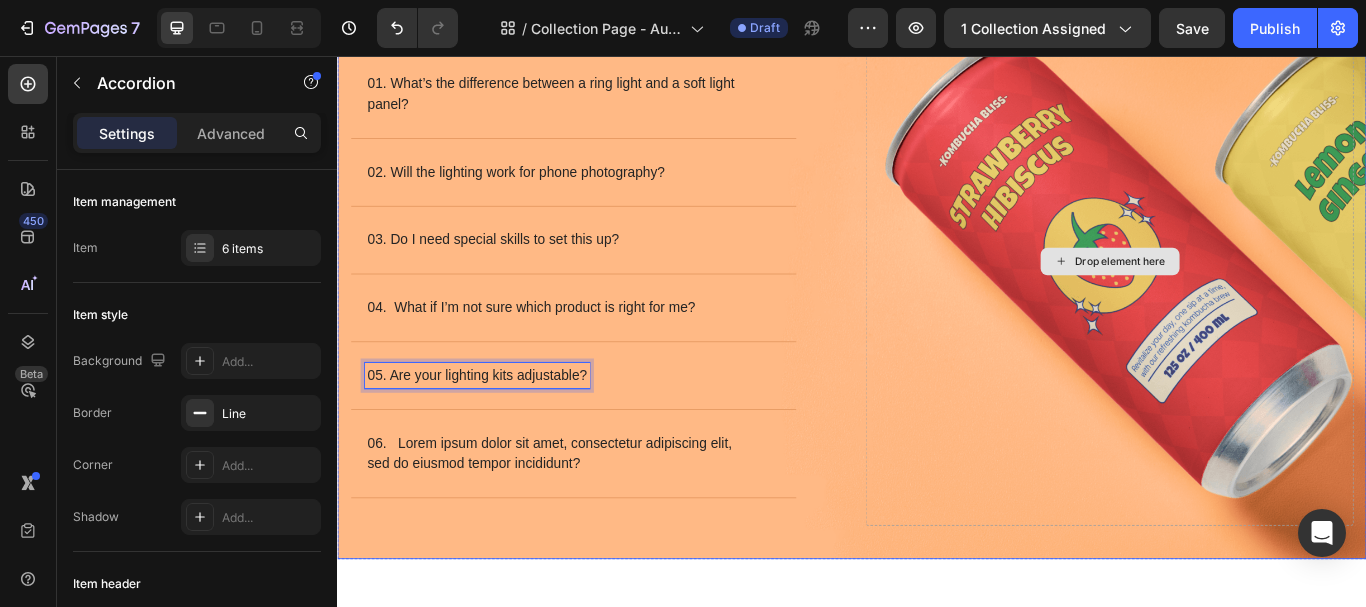 click on "05. Are your lighting kits adjustable?" at bounding box center [596, 429] 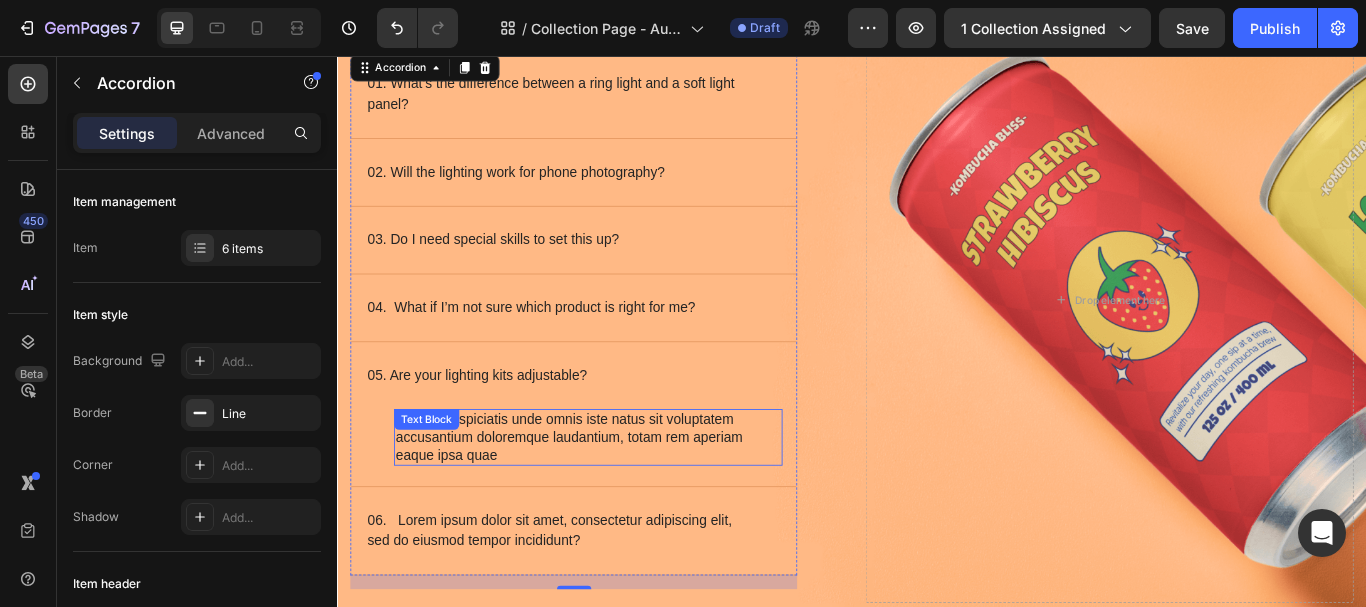 click on "Sed ut perspiciatis unde omnis iste natus sit voluptatem accusantium doloremque laudantium, totam rem aperiam eaque ipsa quae" at bounding box center (629, 501) 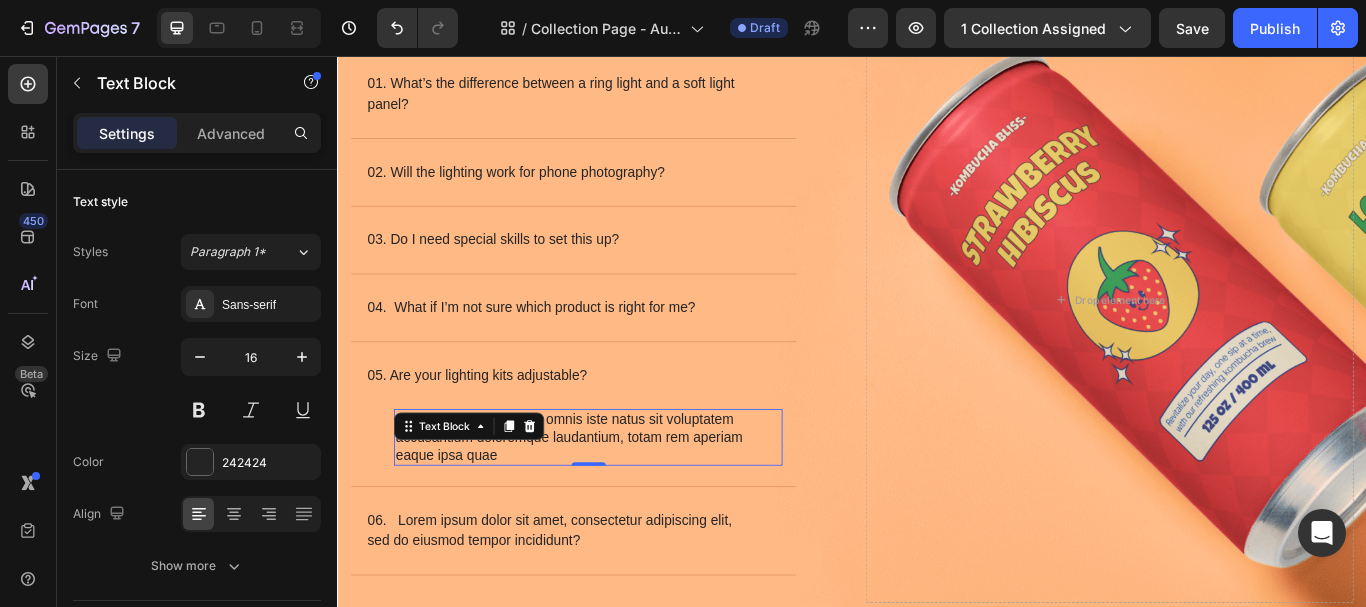 click on "Sed ut perspiciatis unde omnis iste natus sit voluptatem accusantium doloremque laudantium, totam rem aperiam eaque ipsa quae" at bounding box center [629, 501] 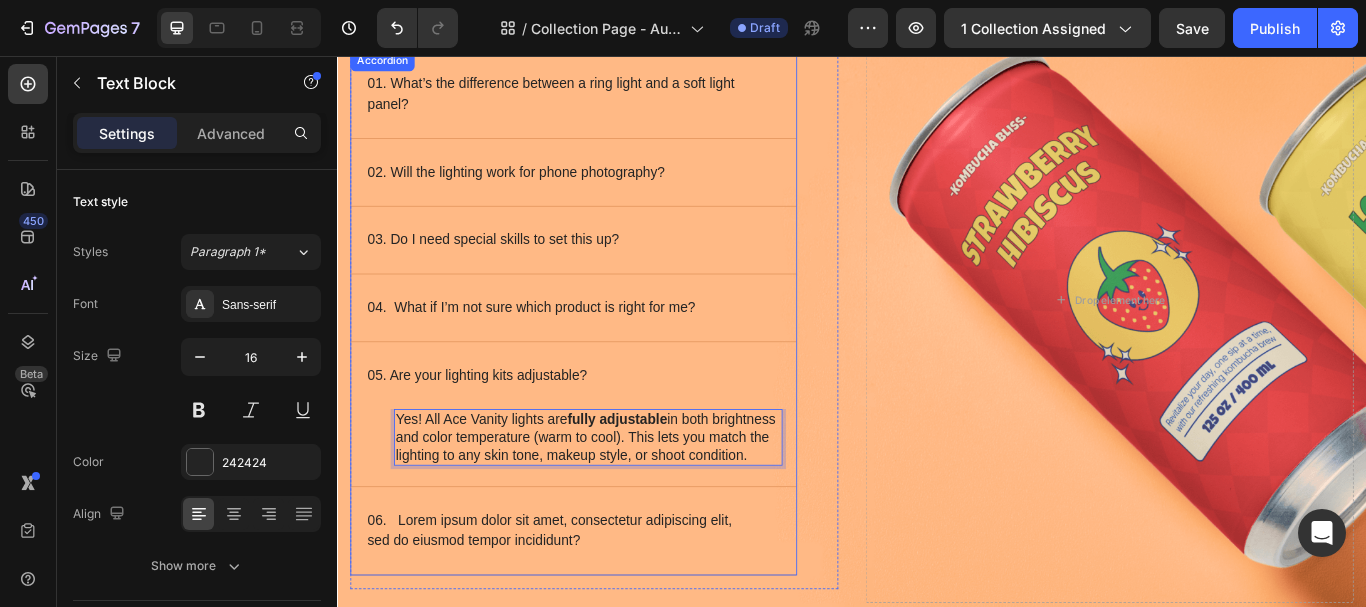 click on "06.   Lorem ipsum dolor sit amet, consectetur adipiscing elit, sed do eiusmod tempor incididunt?" at bounding box center (596, 610) 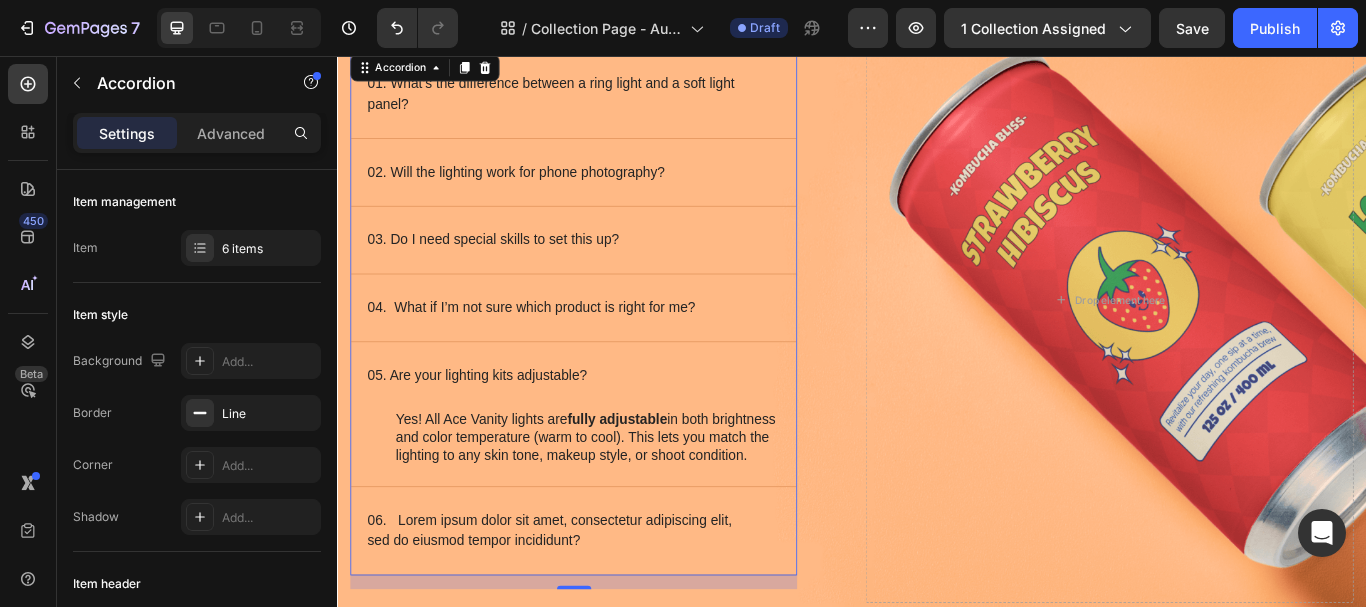 scroll, scrollTop: 7894, scrollLeft: 0, axis: vertical 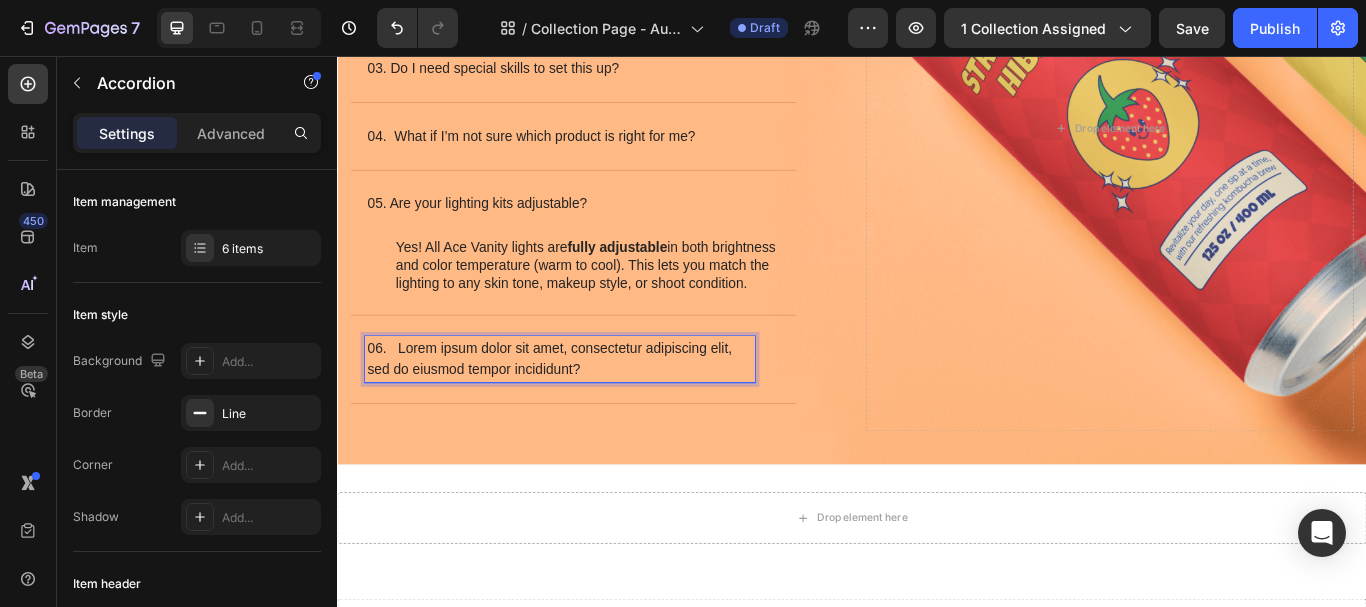 click on "06.   Lorem ipsum dolor sit amet, consectetur adipiscing elit, sed do eiusmod tempor incididunt?" at bounding box center (596, 410) 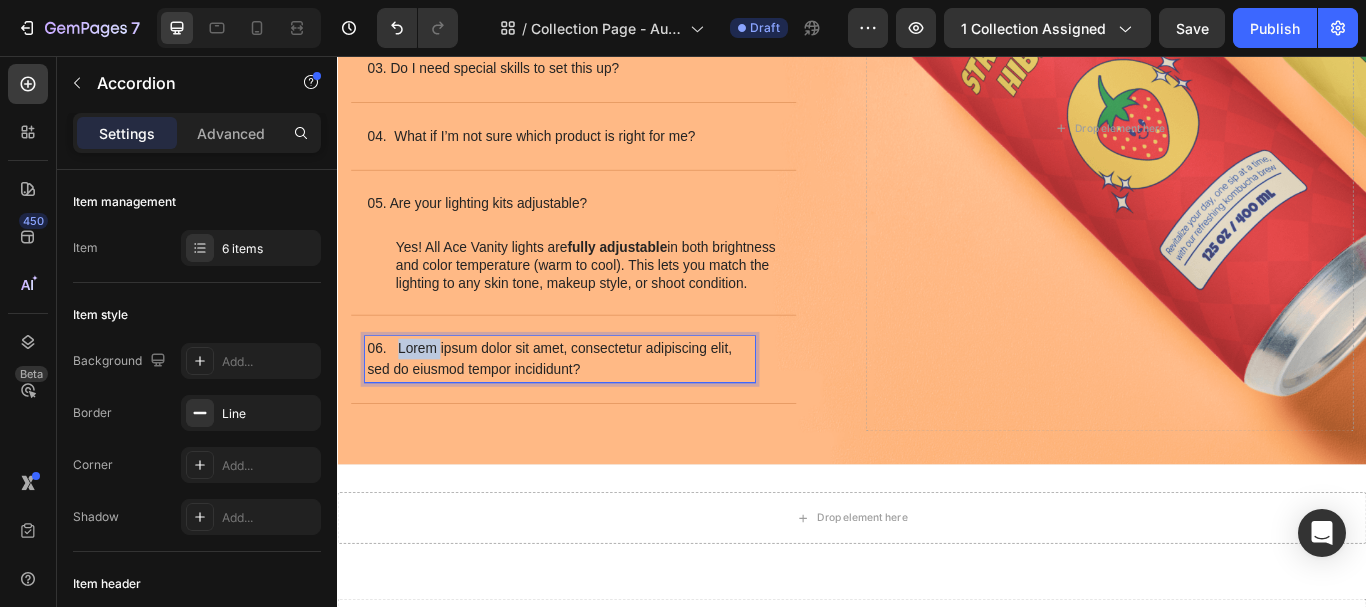 click on "06.   Lorem ipsum dolor sit amet, consectetur adipiscing elit, sed do eiusmod tempor incididunt?" at bounding box center [596, 410] 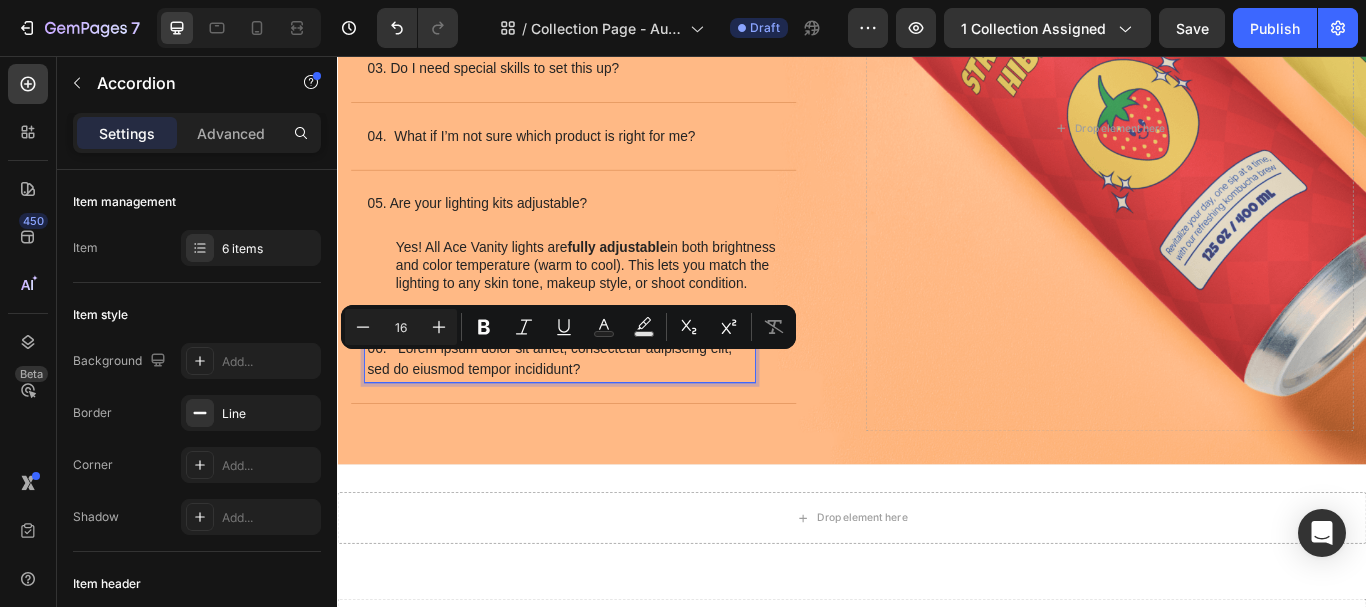 drag, startPoint x: 538, startPoint y: 423, endPoint x: 549, endPoint y: 435, distance: 16.27882 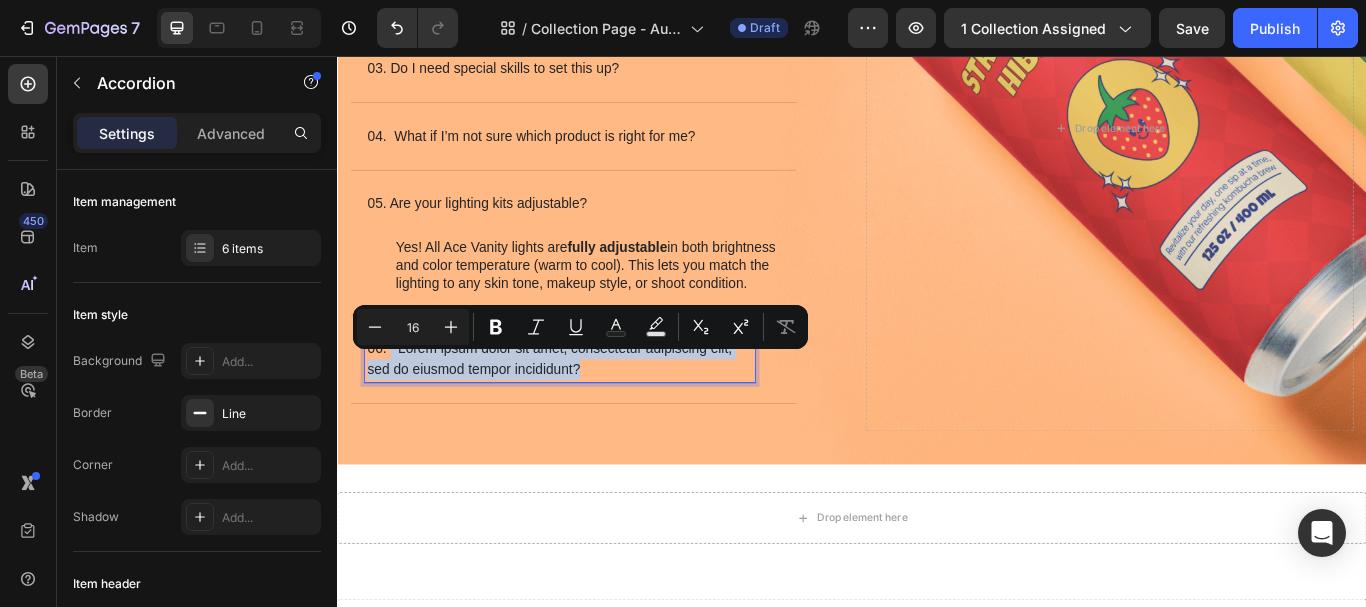 drag, startPoint x: 635, startPoint y: 445, endPoint x: 398, endPoint y: 408, distance: 239.8708 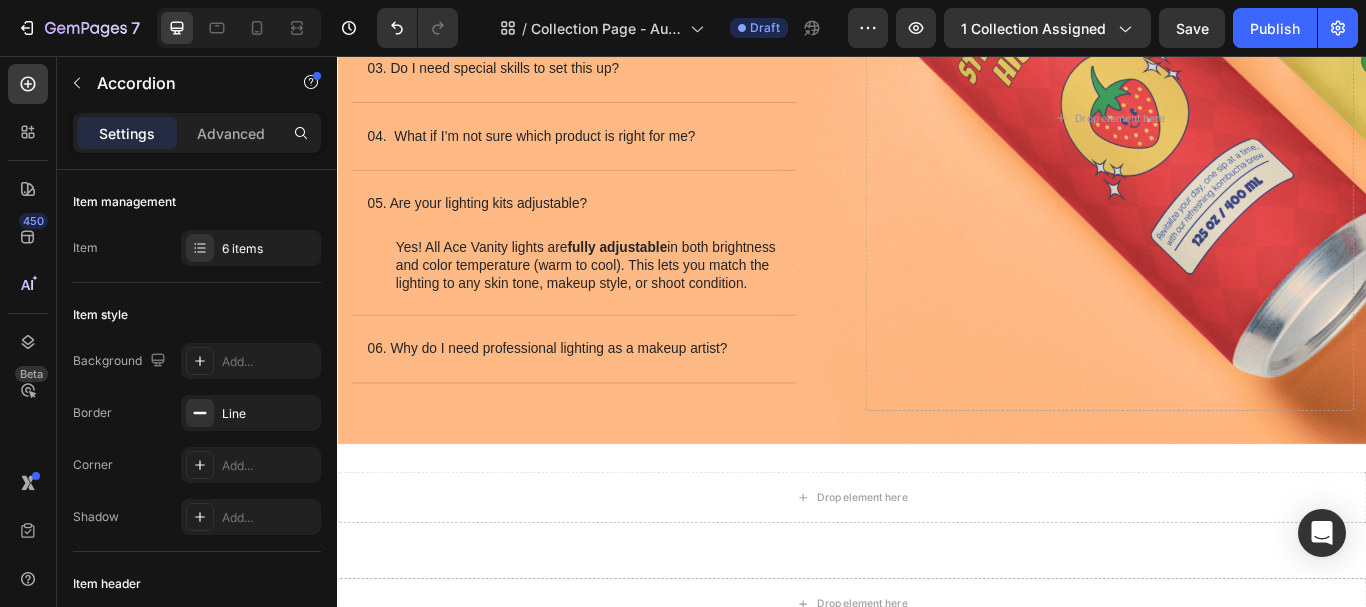 click on "06. Why do I need professional lighting as a makeup artist?" at bounding box center (612, 398) 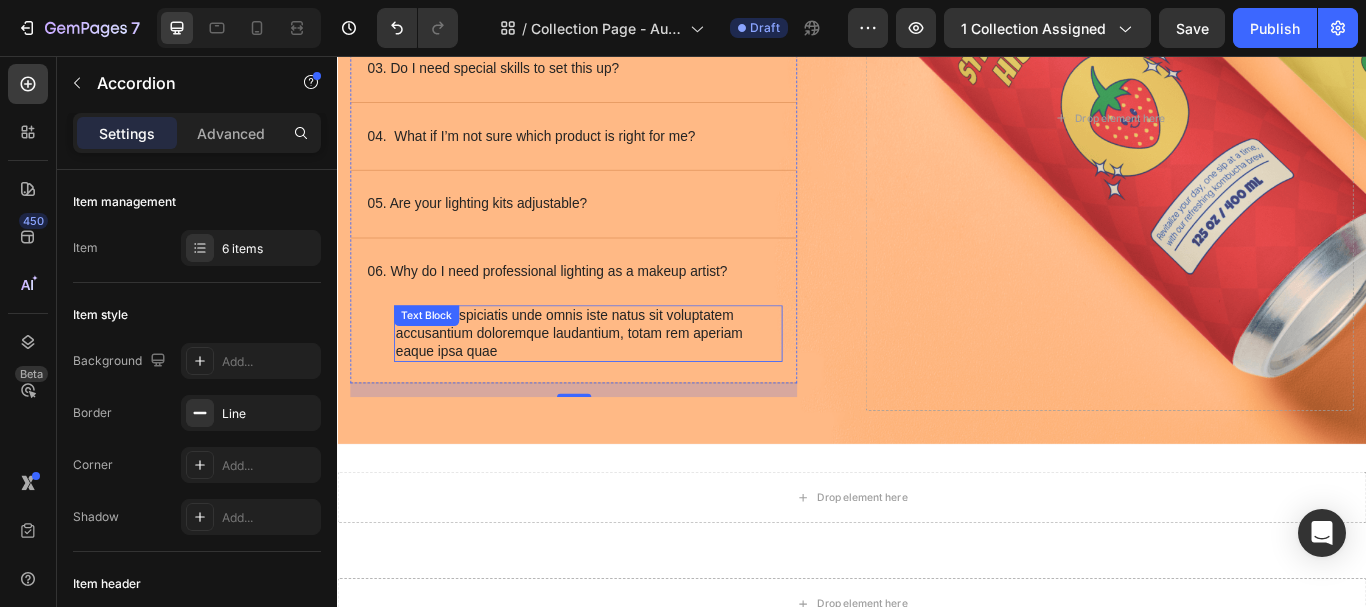 click on "Sed ut perspiciatis unde omnis iste natus sit voluptatem accusantium doloremque laudantium, totam rem aperiam eaque ipsa quae" at bounding box center [629, 380] 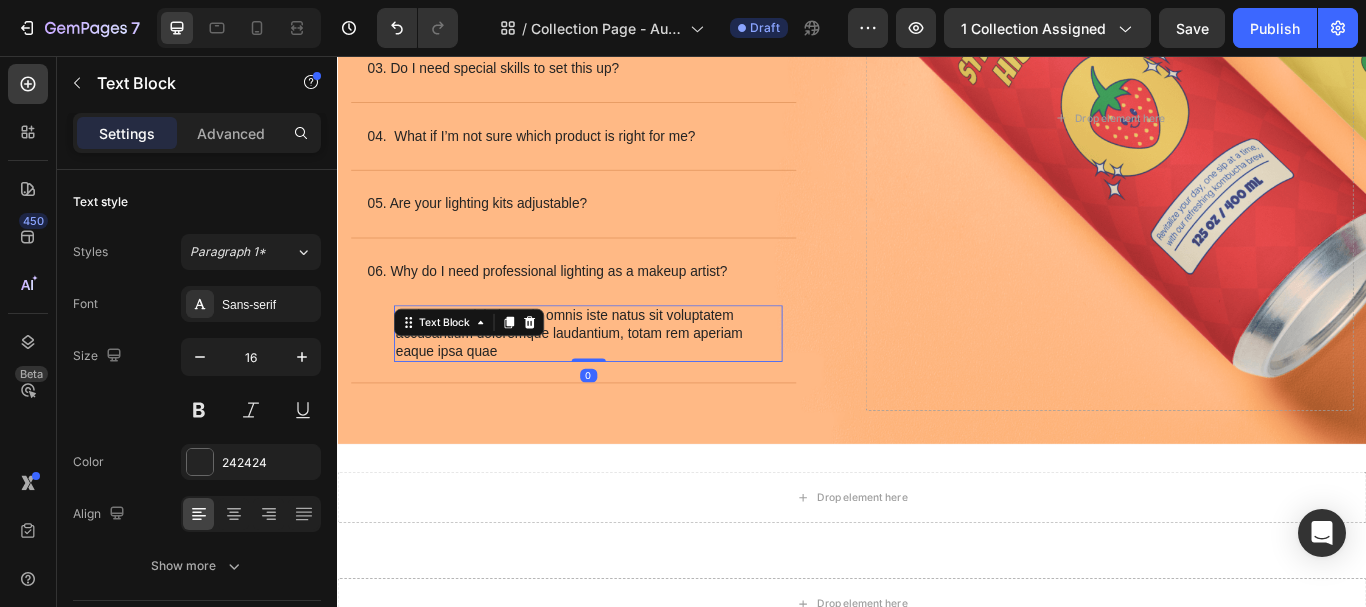 click on "Sed ut perspiciatis unde omnis iste natus sit voluptatem accusantium doloremque laudantium, totam rem aperiam eaque ipsa quae" at bounding box center (629, 380) 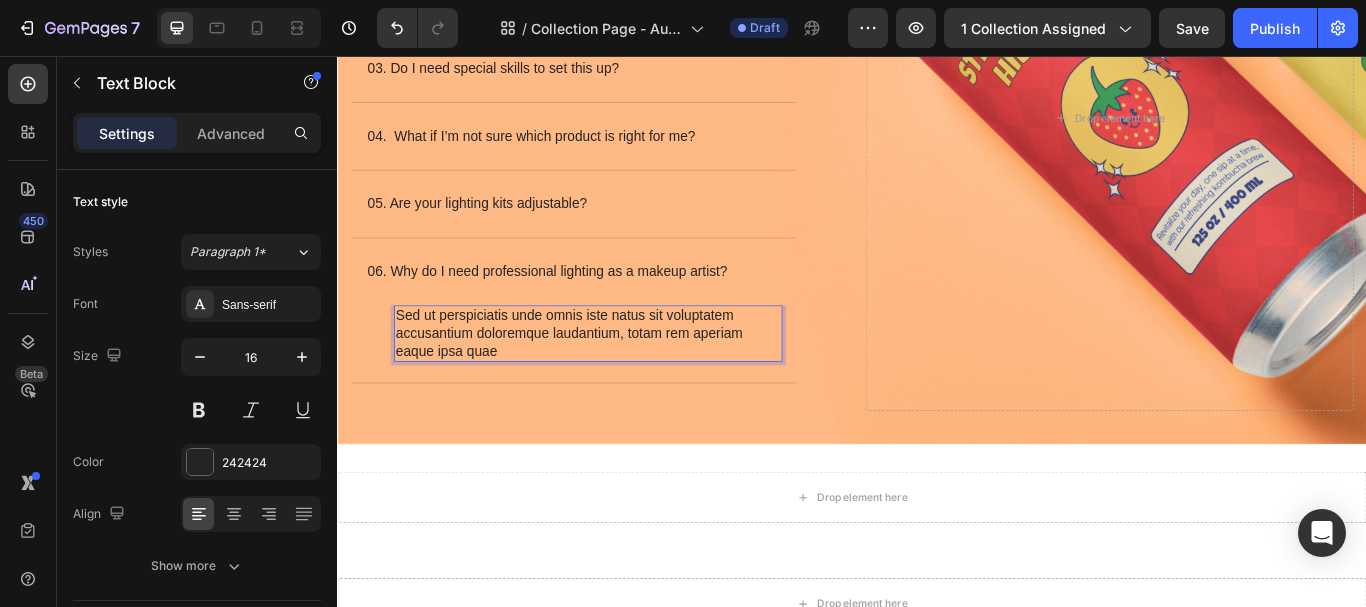 click on "Sed ut perspiciatis unde omnis iste natus sit voluptatem accusantium doloremque laudantium, totam rem aperiam eaque ipsa quae" at bounding box center [629, 380] 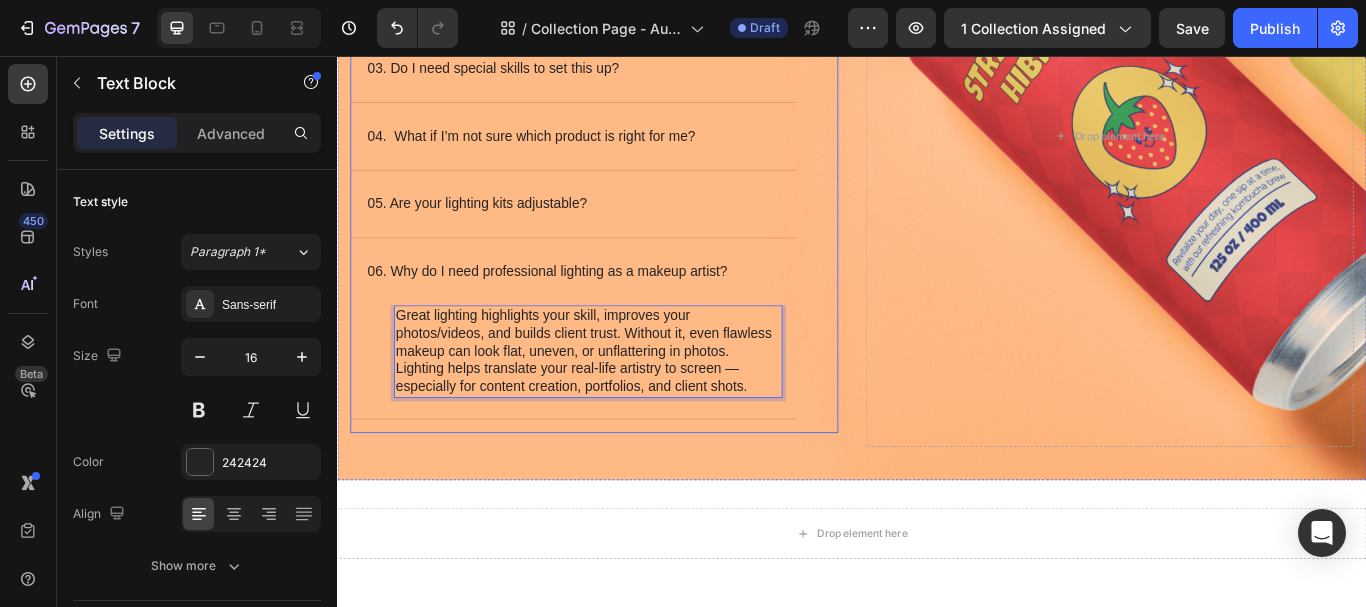 click on "Drop element here" at bounding box center [1237, 149] 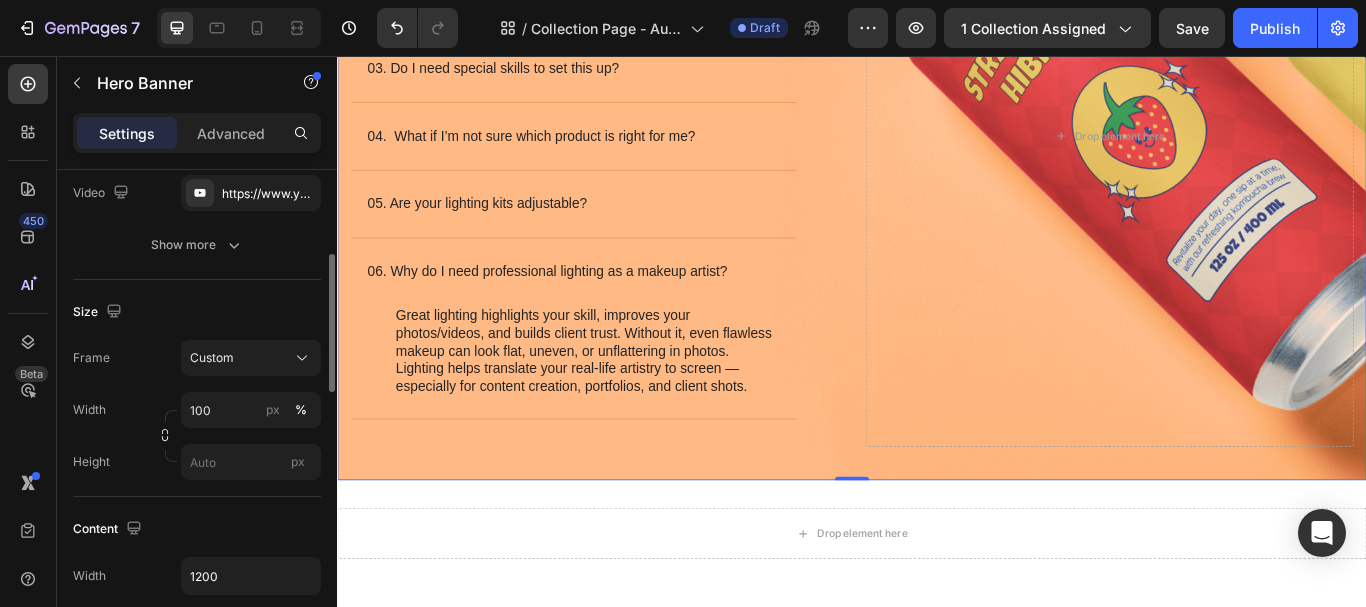 scroll, scrollTop: 0, scrollLeft: 0, axis: both 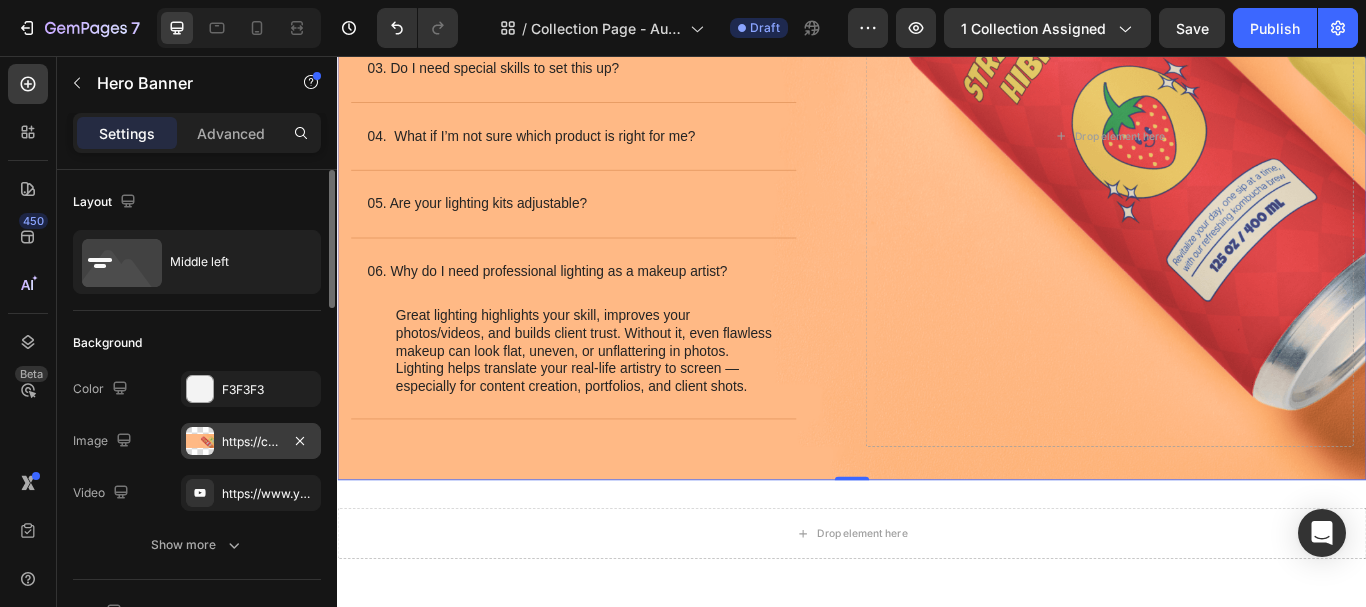 click on "https://cdn.shopify.com/s/files/1/2005/9307/files/gempages_432750572815254551-e113713a-f5df-4c1f-b664-f153a4377724.png?v=1714644536" at bounding box center [251, 442] 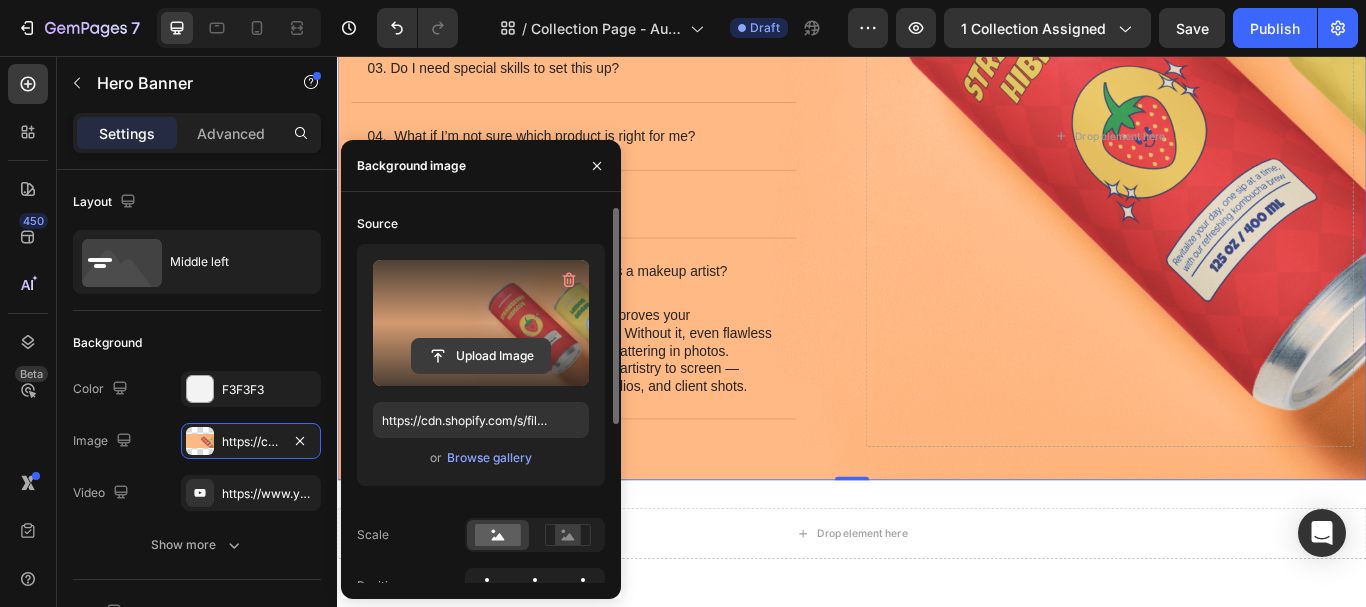 click 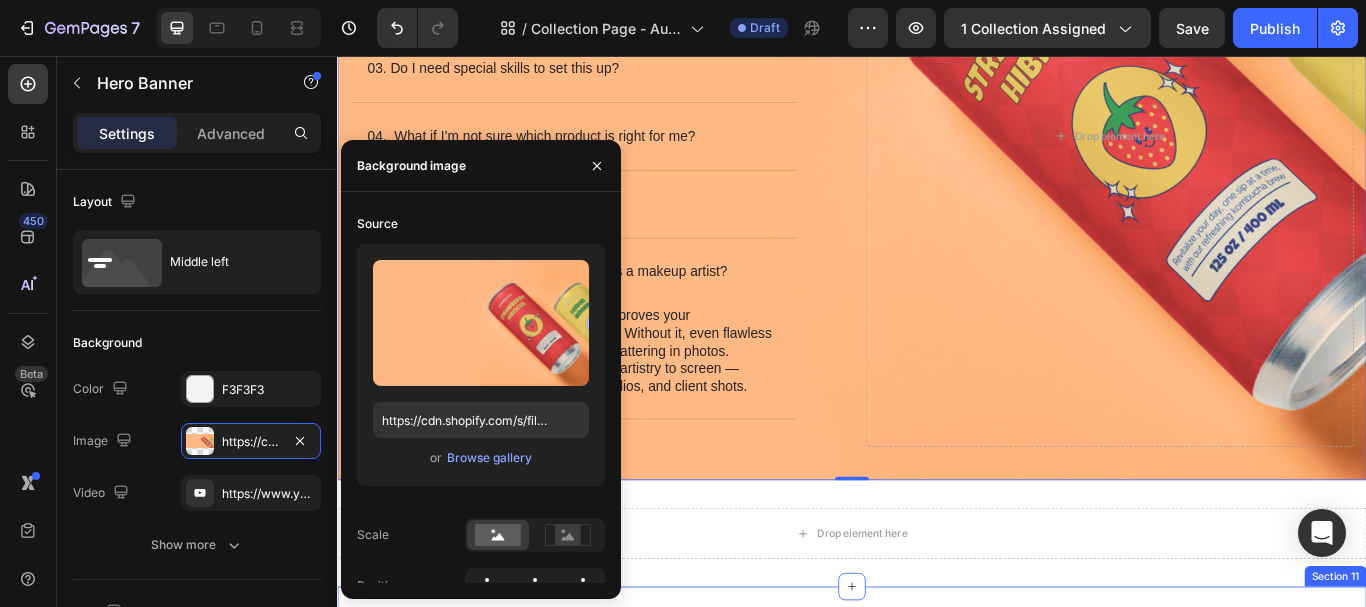 click on "Drop element here Section 11" at bounding box center (937, 737) 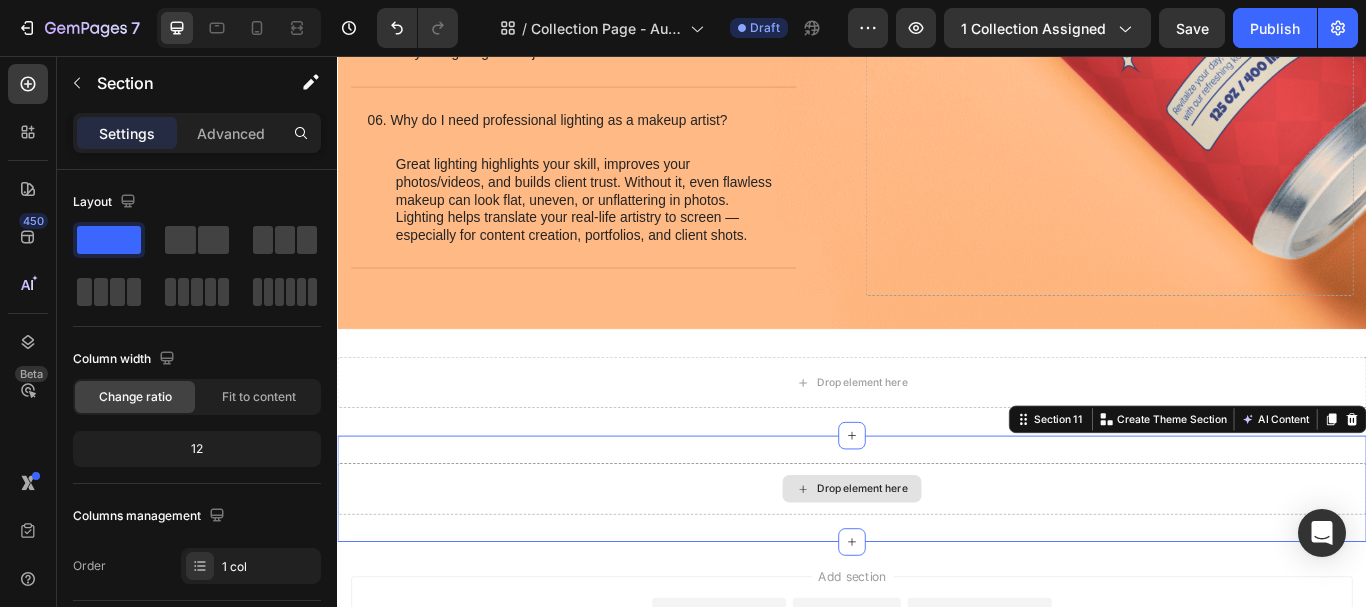 scroll, scrollTop: 8194, scrollLeft: 0, axis: vertical 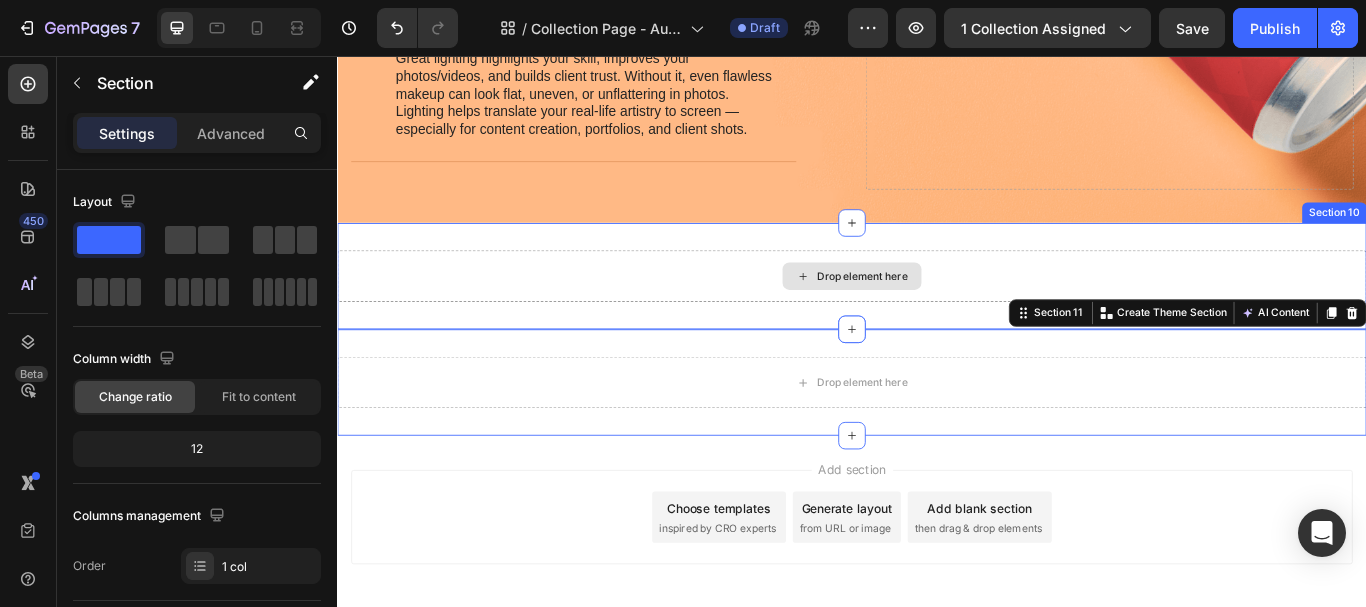 click on "Drop element here" at bounding box center (937, 313) 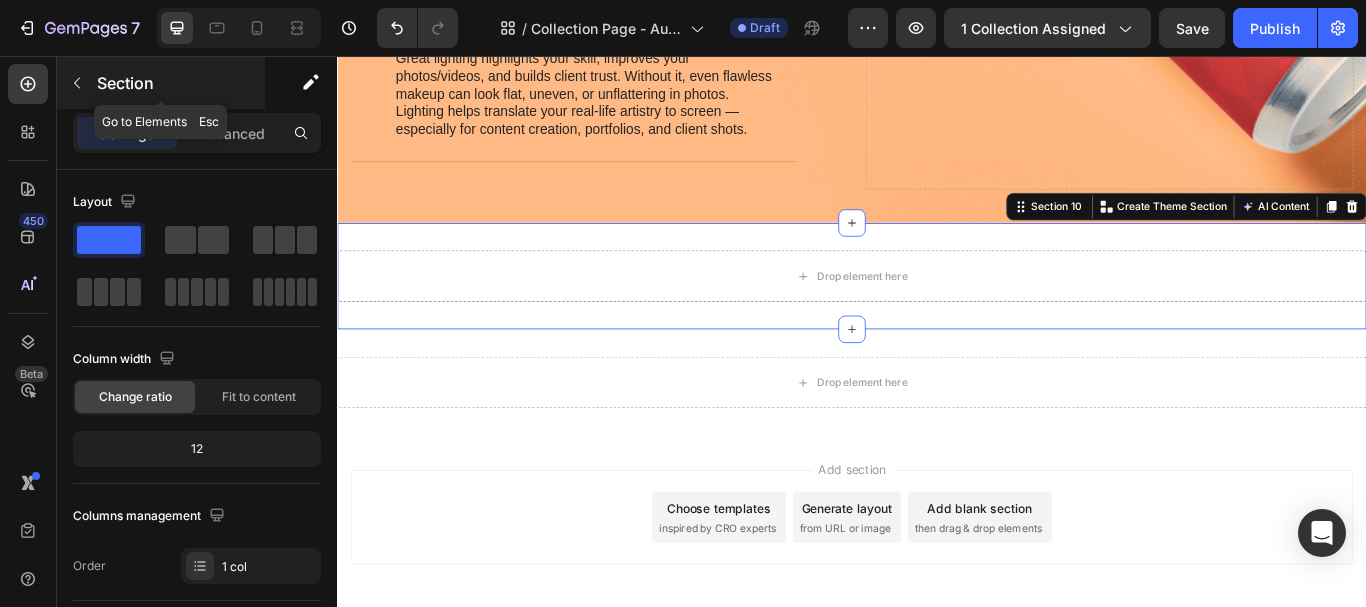 click 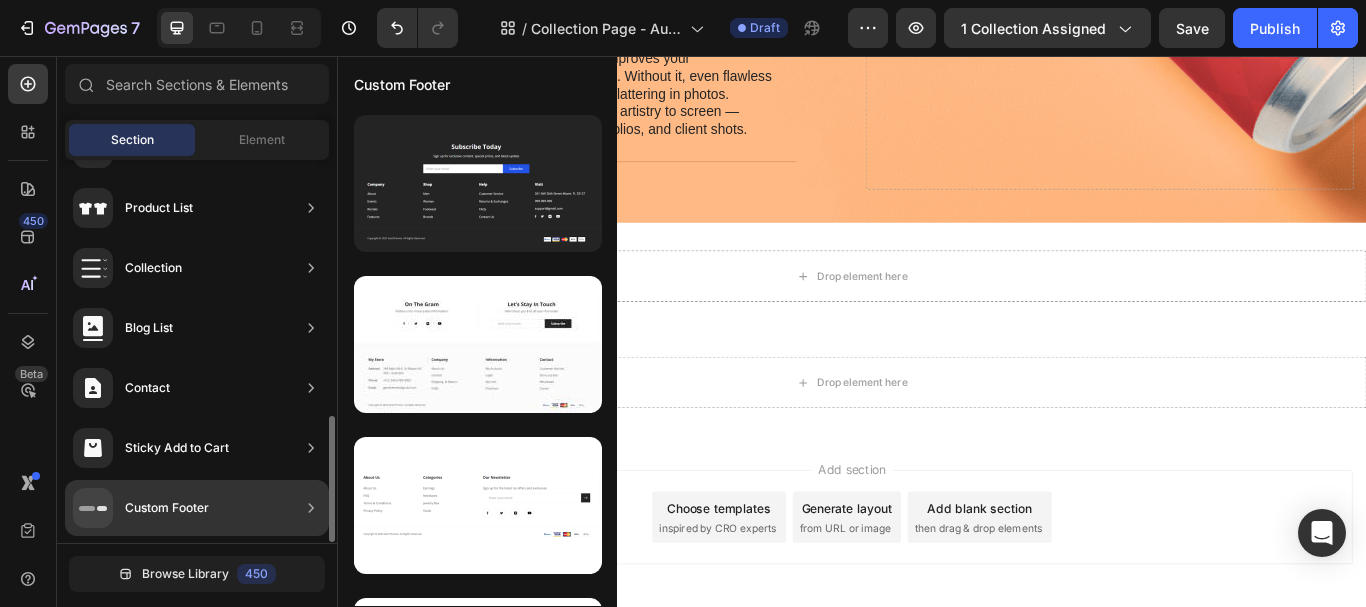 click on "Custom Footer" 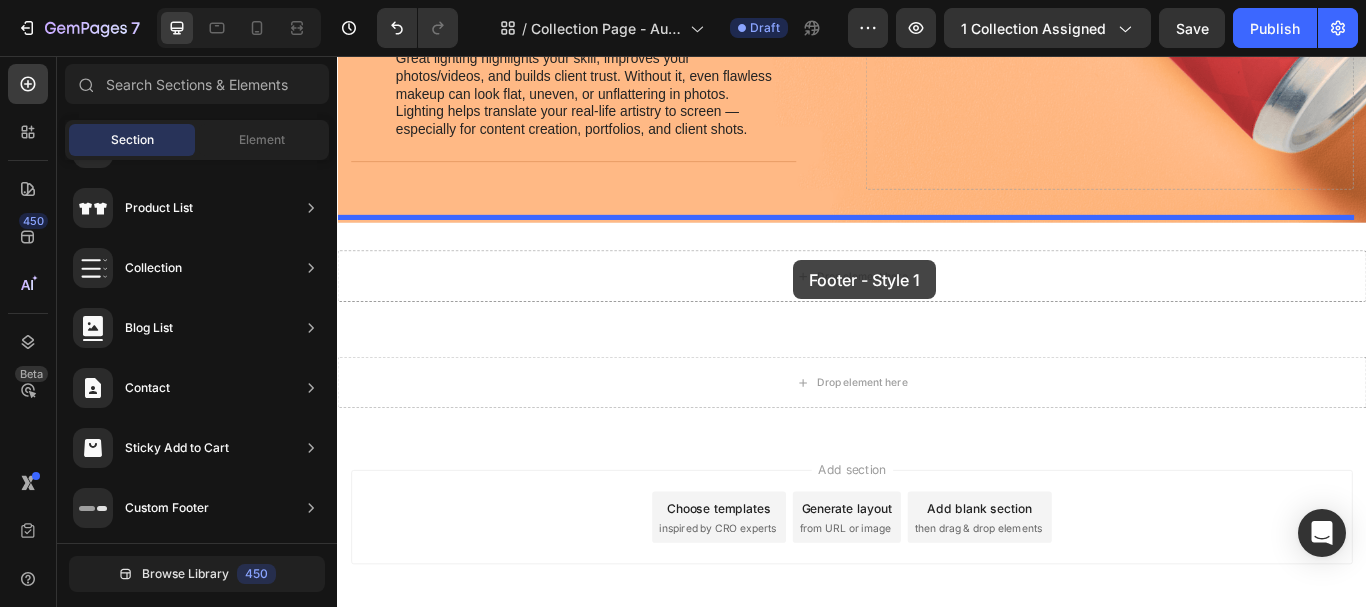 drag, startPoint x: 805, startPoint y: 251, endPoint x: 869, endPoint y: 294, distance: 77.10383 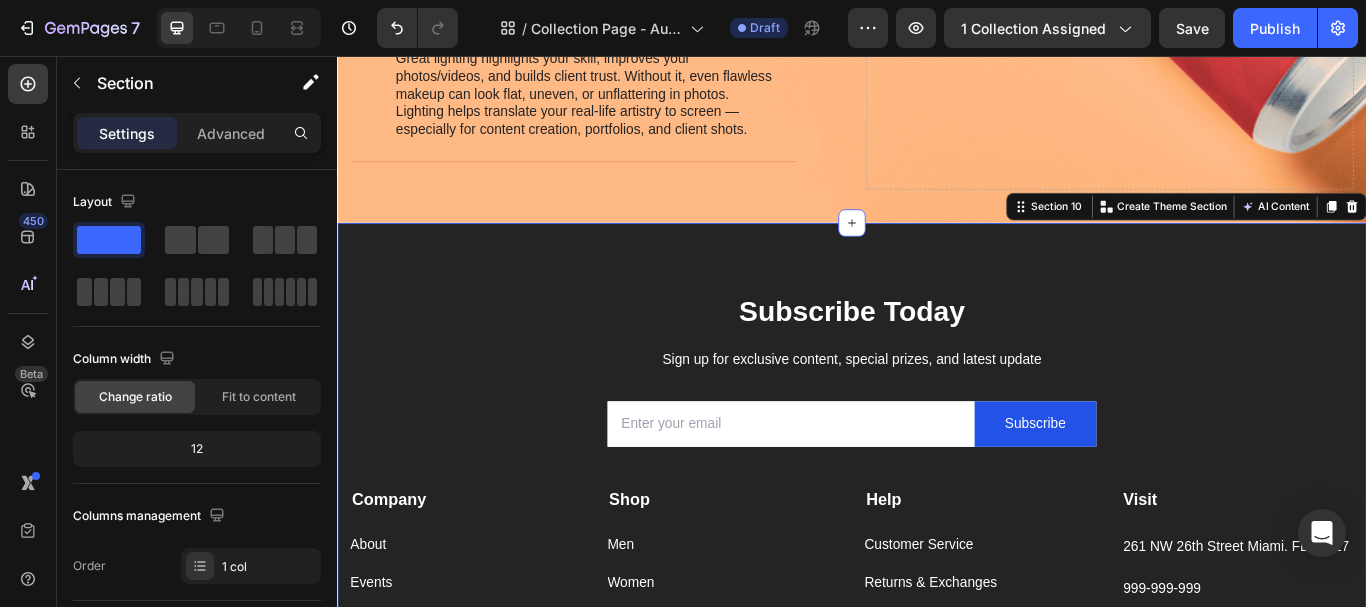 scroll, scrollTop: 8312, scrollLeft: 0, axis: vertical 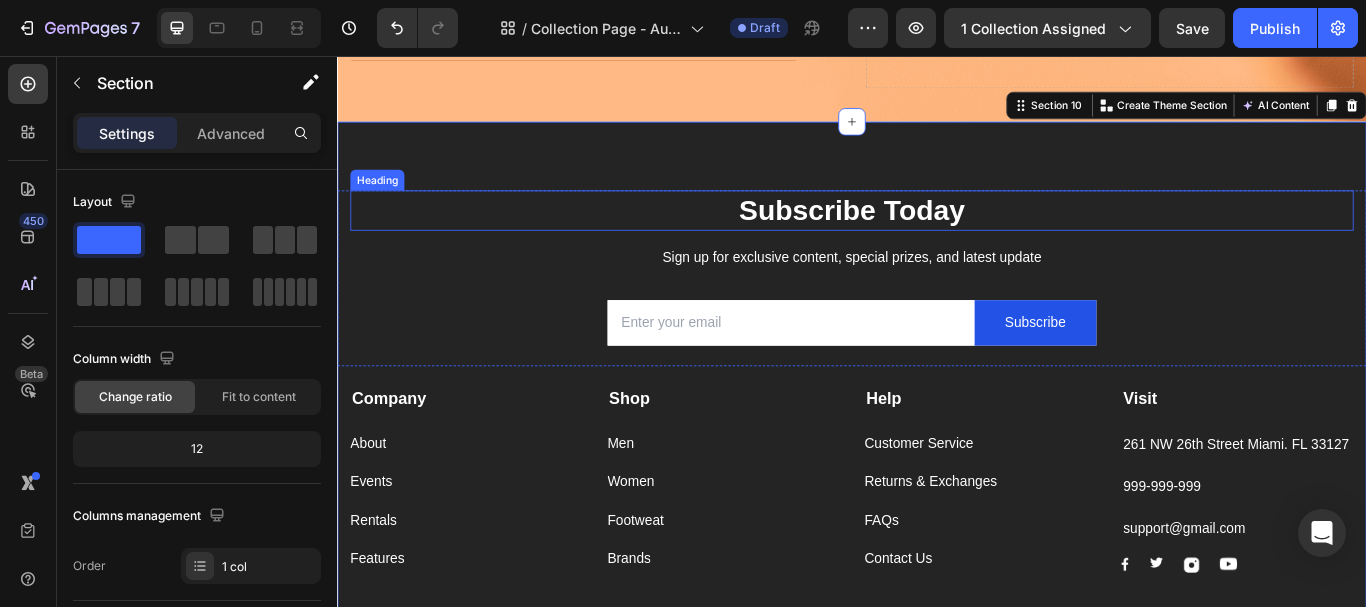 click on "Subscribe Today" at bounding box center (937, 236) 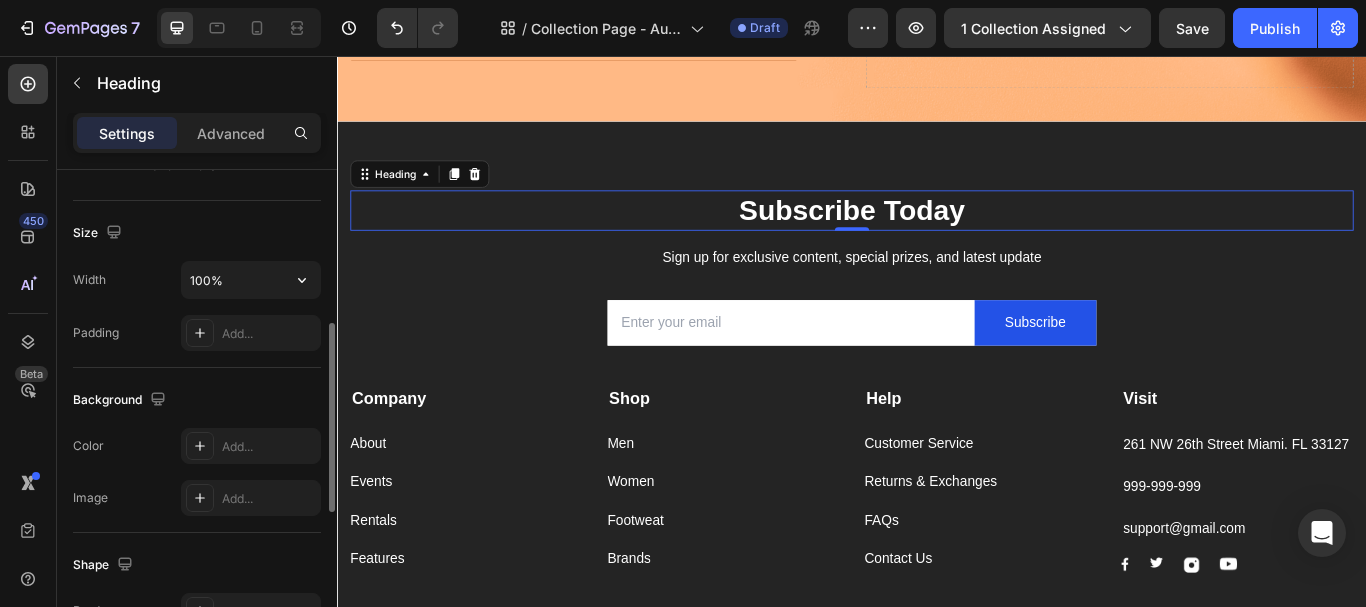 scroll, scrollTop: 800, scrollLeft: 0, axis: vertical 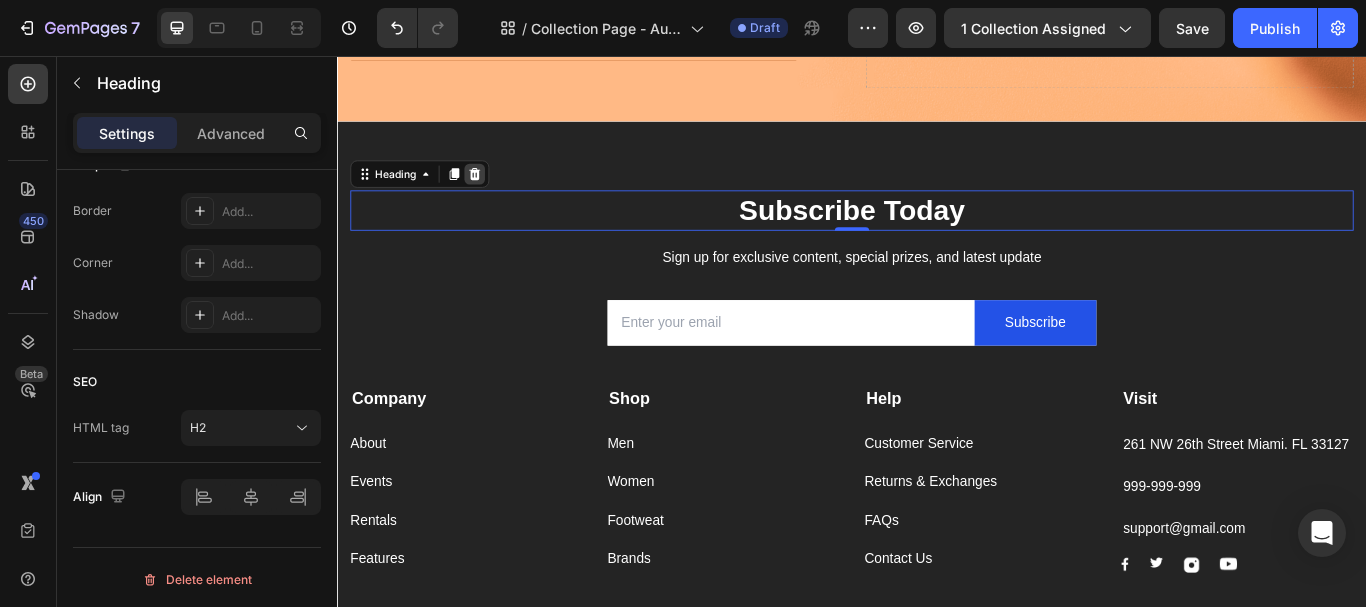 click 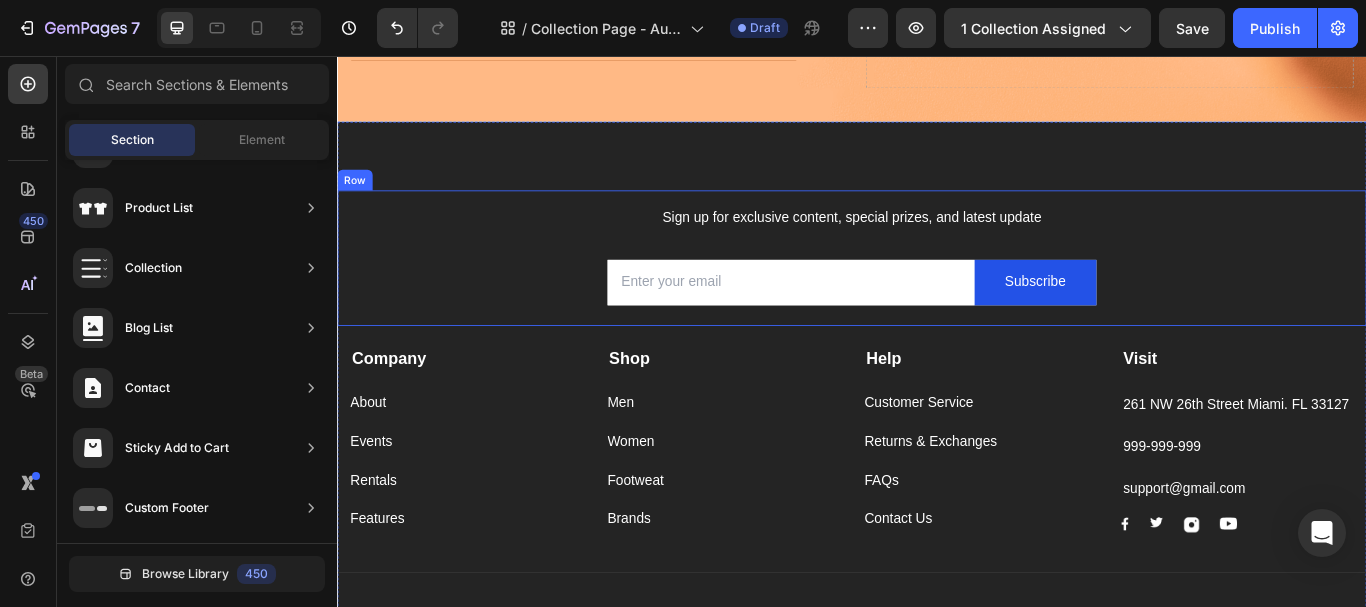 click on "Sign up for exclusive content, special prizes, and latest update Text block Email Field Subscribe Submit Button Row Newsletter" at bounding box center [937, 292] 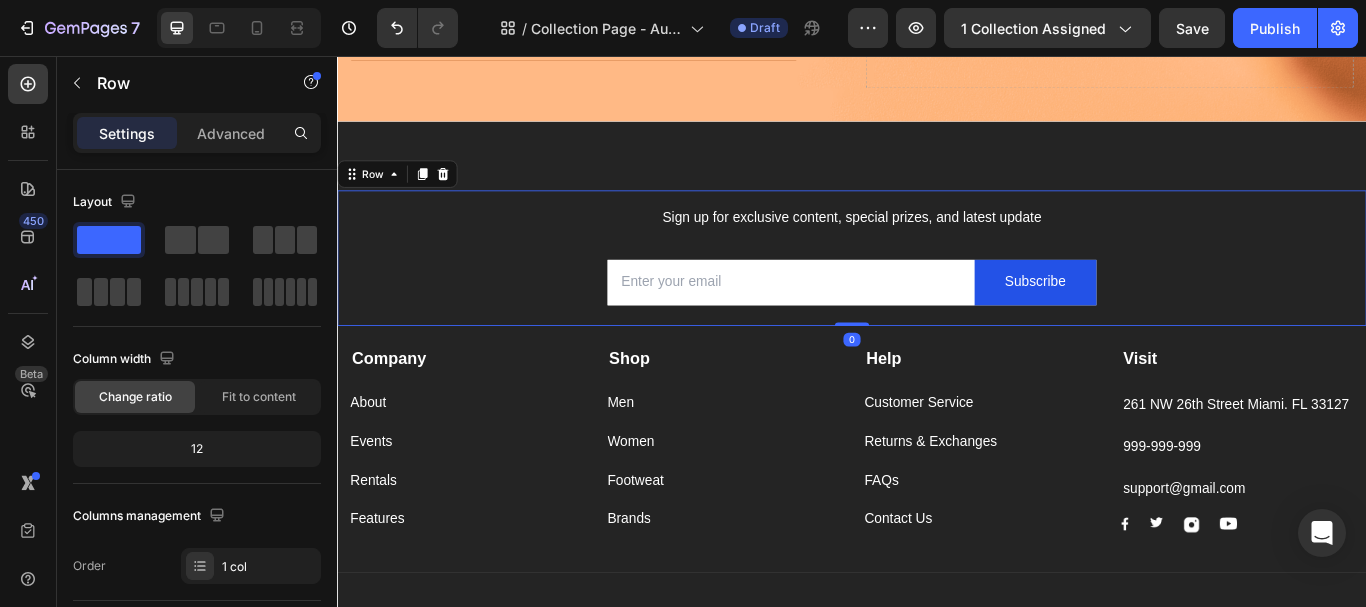 click 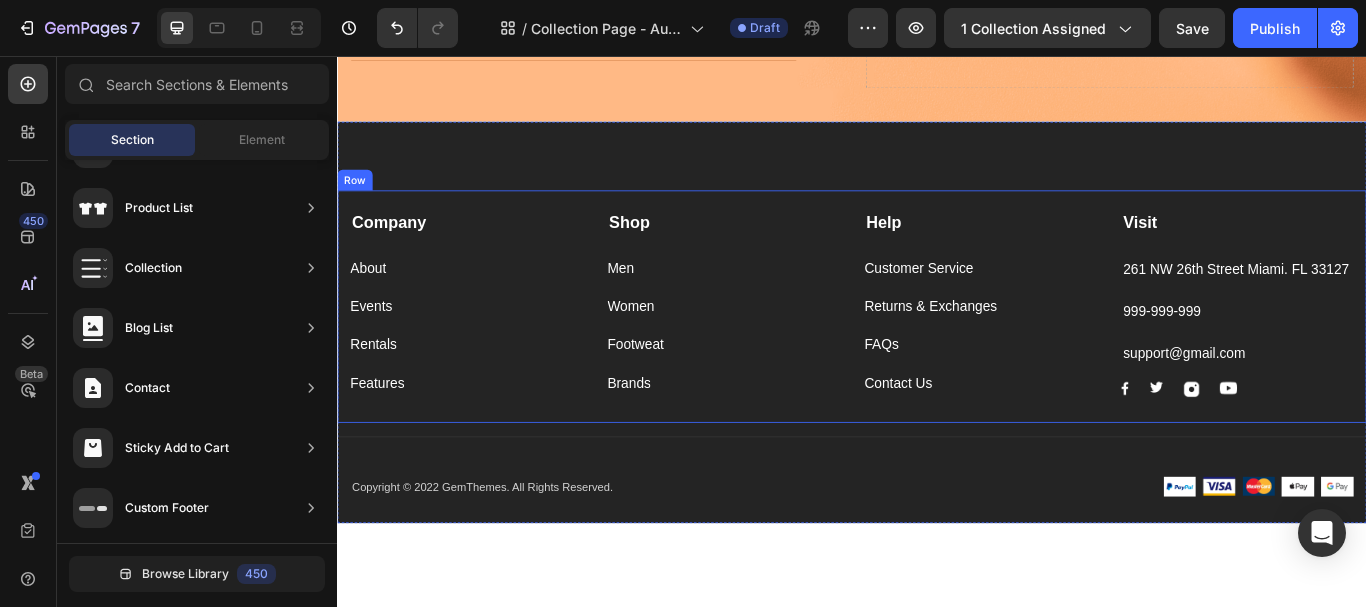 click on "Company Text block About Button Events Button Rentals Button Features Button Shop Text block Men Button Women Button Footweat Button Brands Button Help Text block Customer Service Button Returns & Exchanges Button FAQs Button Contact Us Button Visit Text block 261 NW 26th Street Miami. FL 33127 Text block 999-999-999 Text block support@gmail.com Text block Image Image Image Image Row Row" at bounding box center [937, 348] 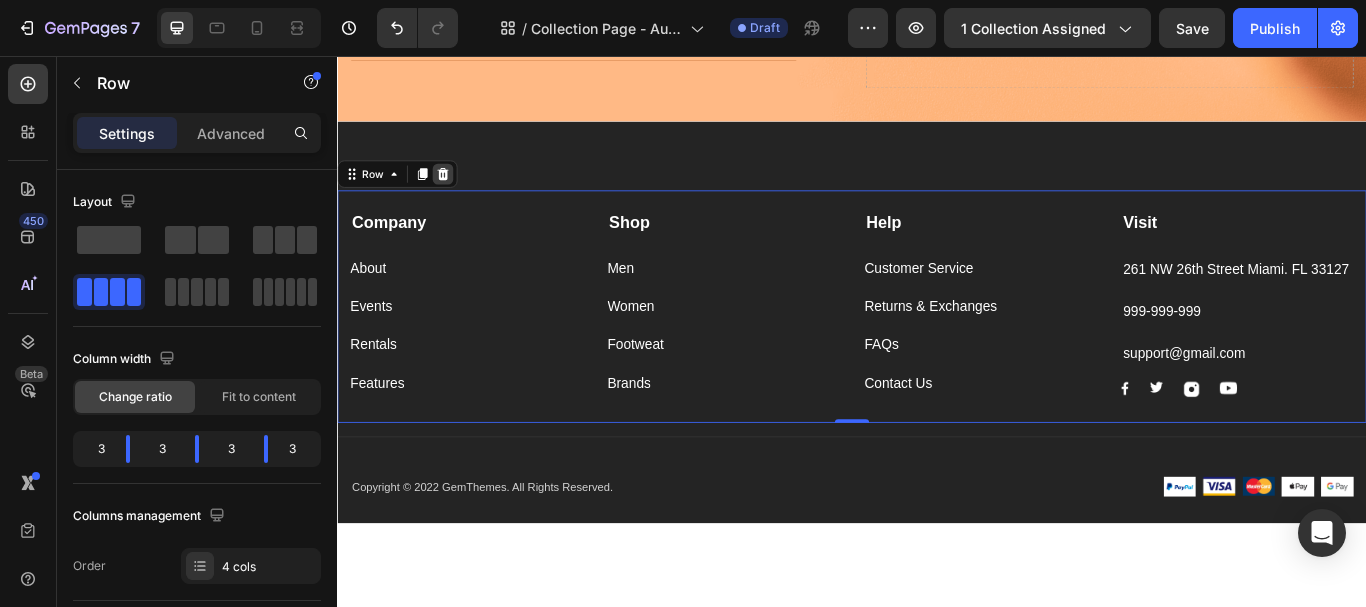 click 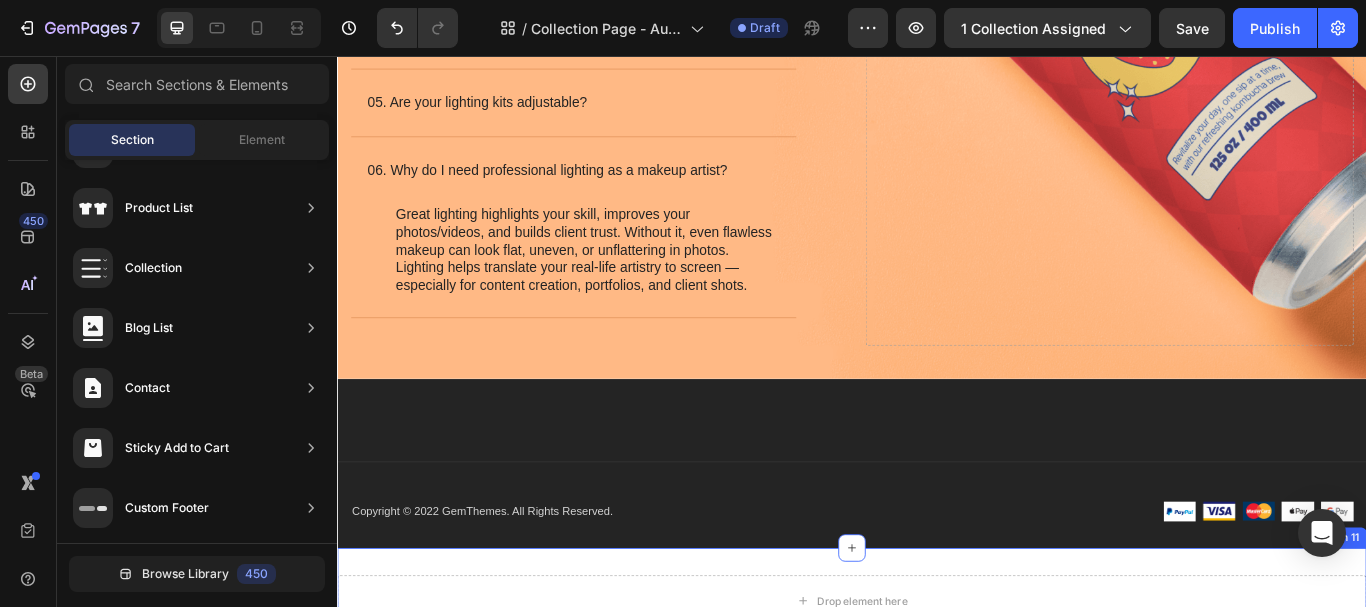 scroll, scrollTop: 8312, scrollLeft: 0, axis: vertical 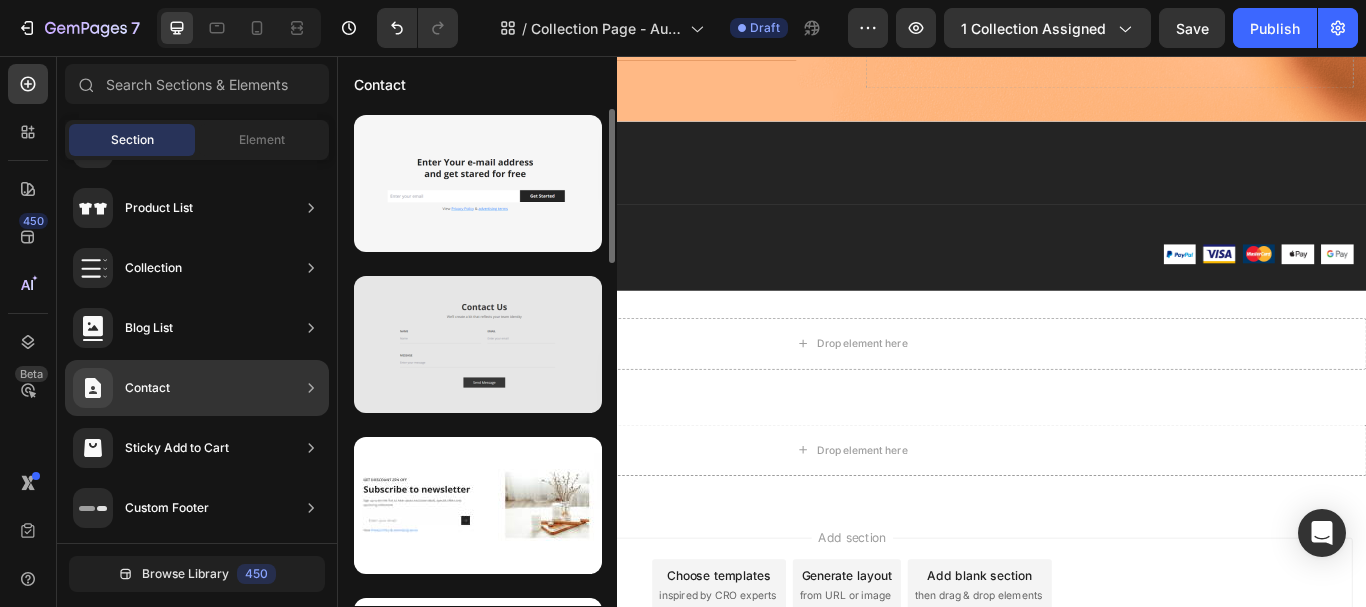 click at bounding box center [478, 344] 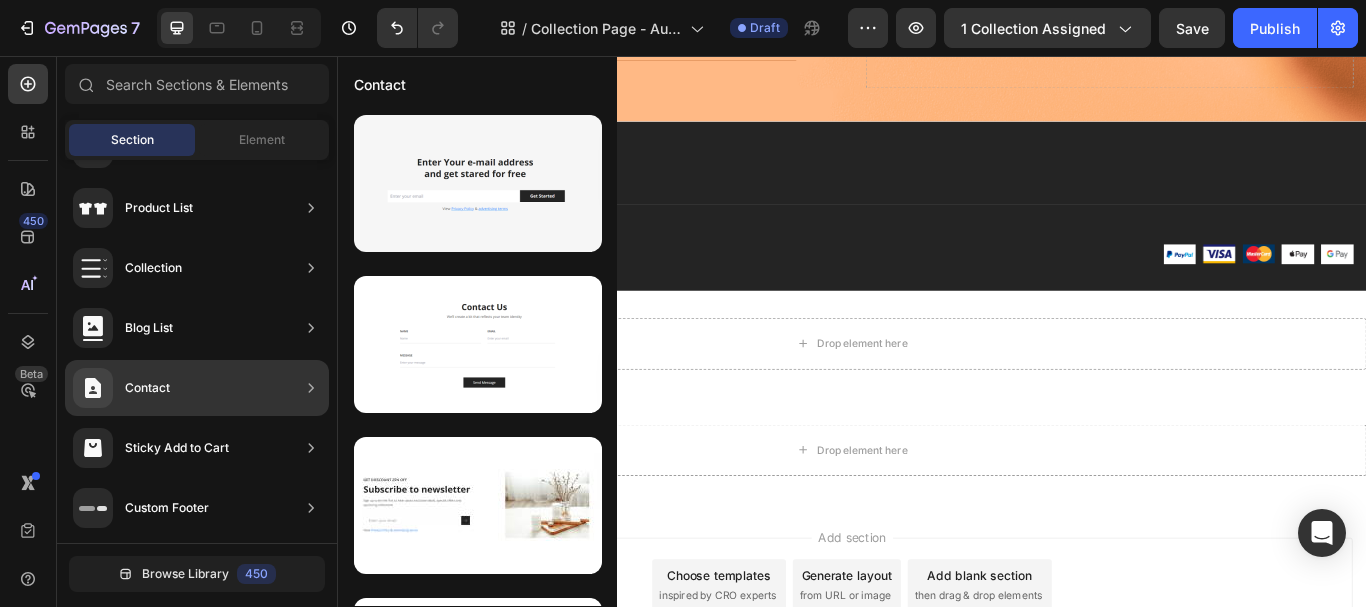 click on "Drop element here" at bounding box center (937, 392) 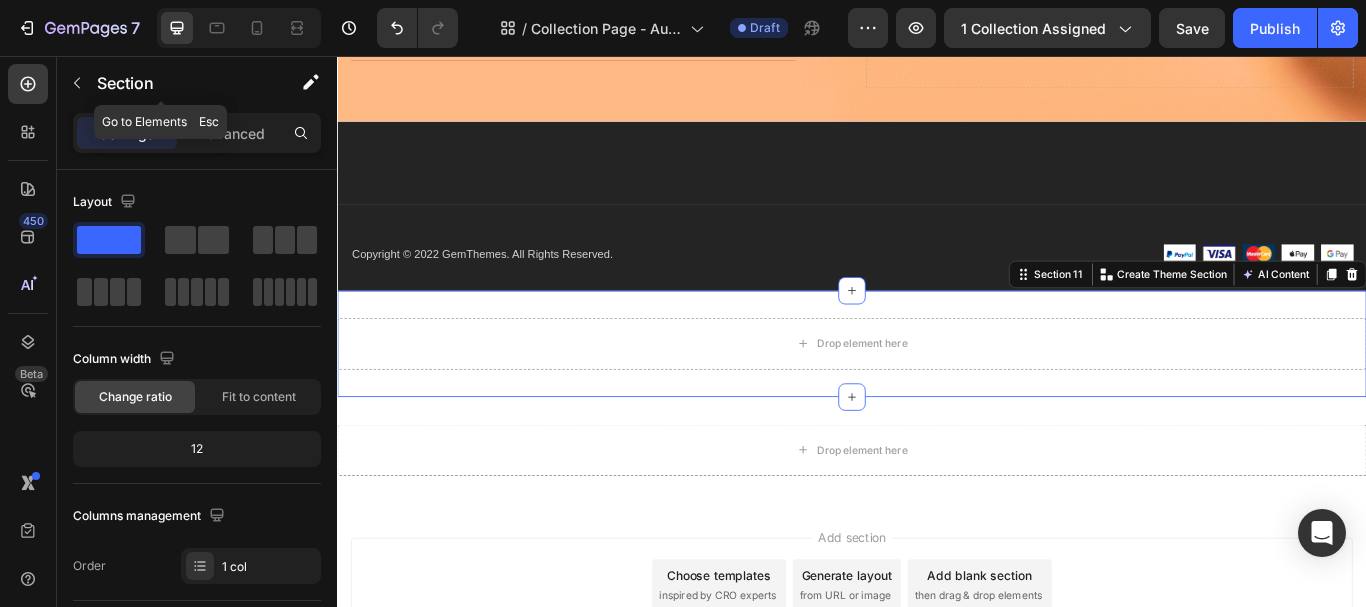drag, startPoint x: 79, startPoint y: 67, endPoint x: 87, endPoint y: 83, distance: 17.888544 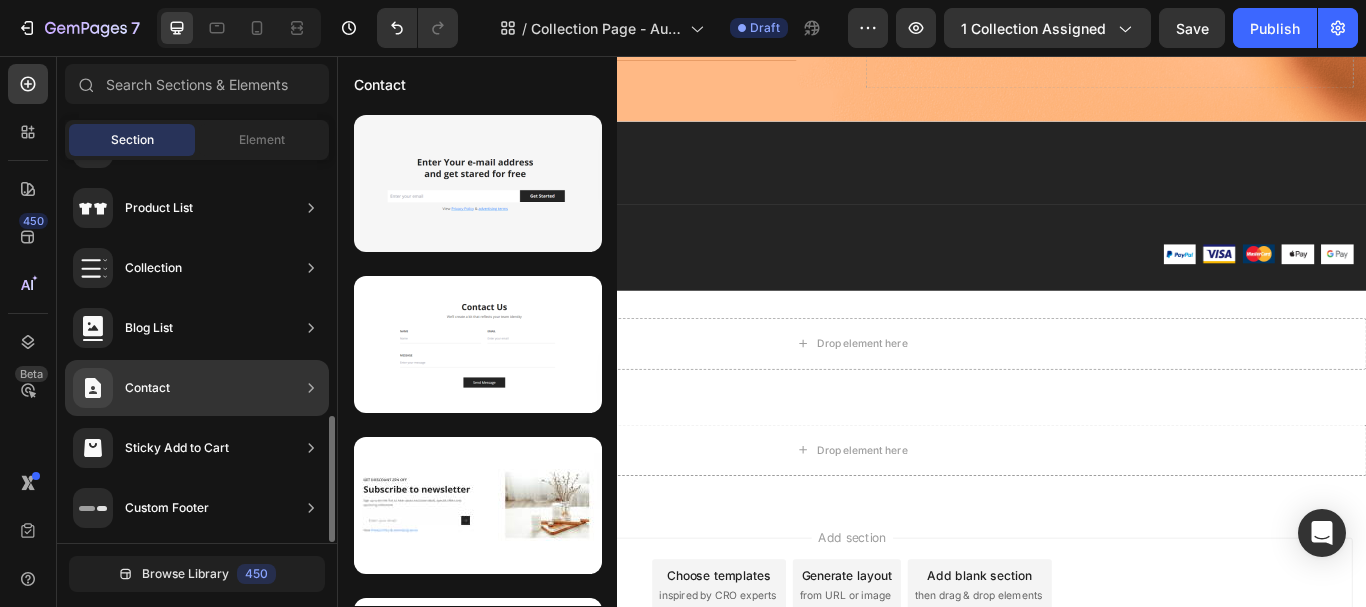 click on "Contact" 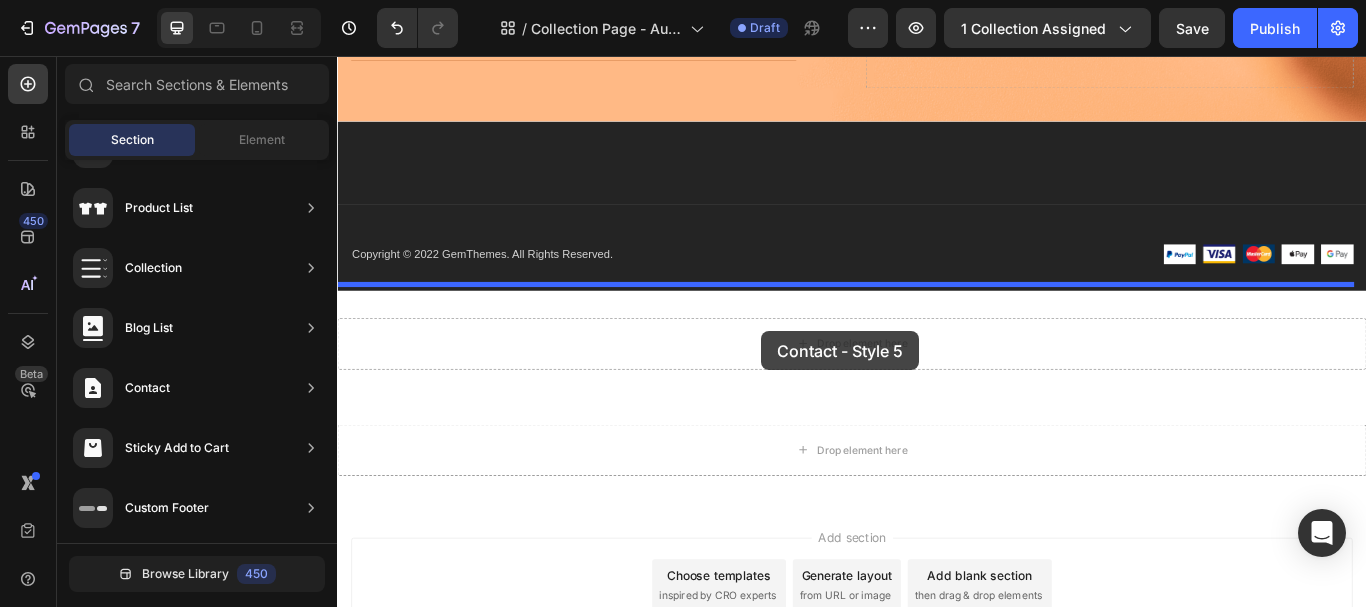 drag, startPoint x: 802, startPoint y: 401, endPoint x: 831, endPoint y: 377, distance: 37.64306 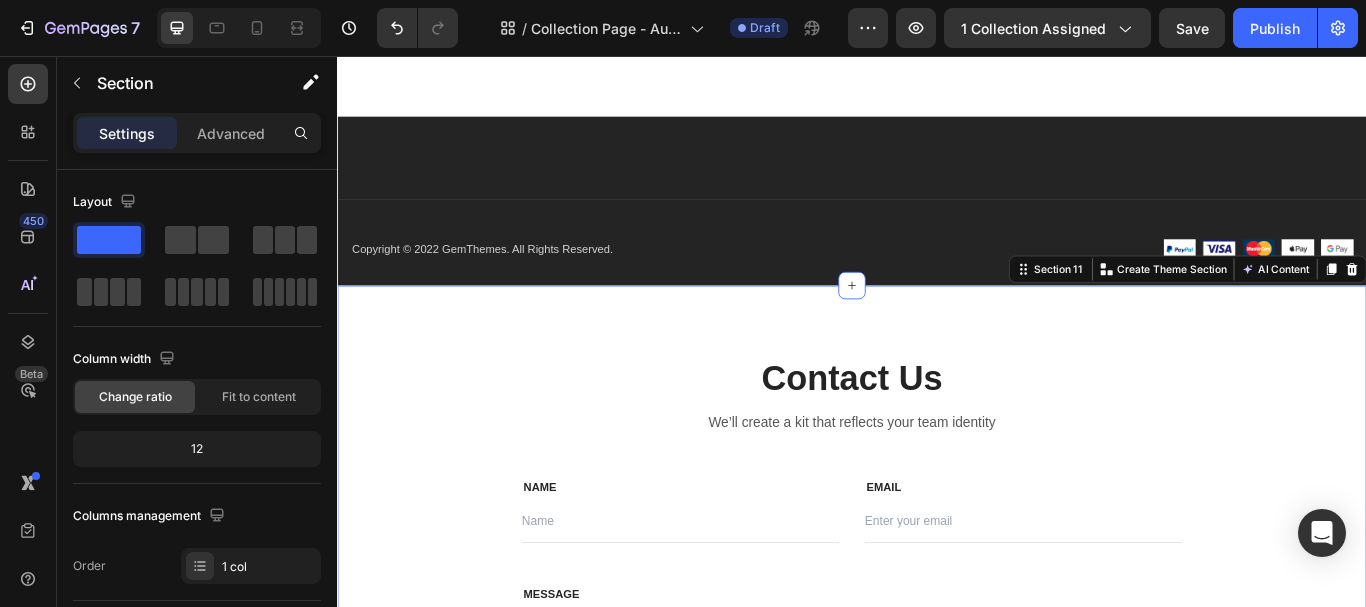 scroll, scrollTop: 8508, scrollLeft: 0, axis: vertical 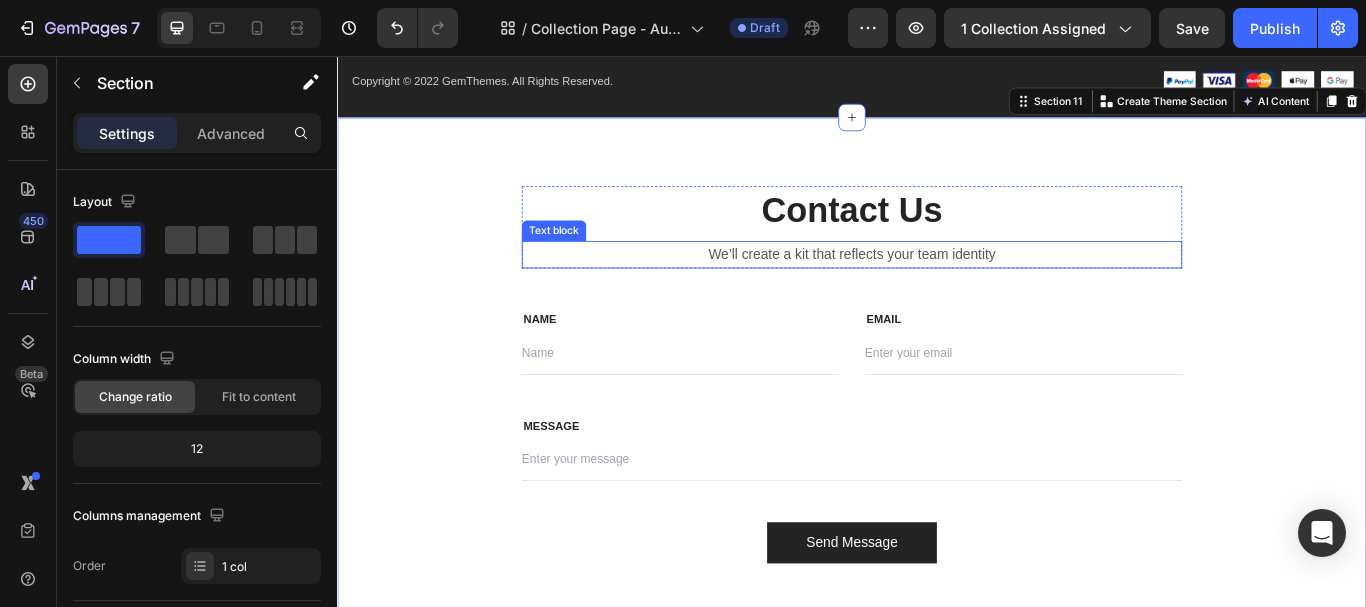 click on "We’ll create a kit that reflects your team identity" at bounding box center [937, 288] 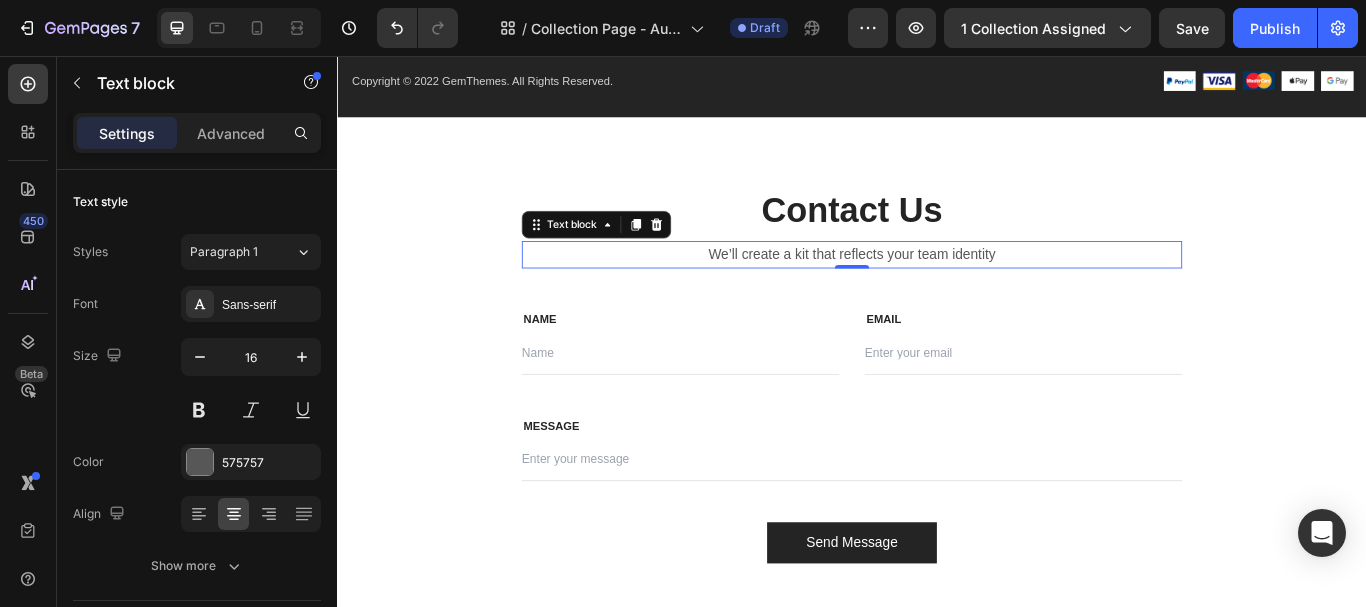 click on "We’ll create a kit that reflects your team identity" at bounding box center (937, 288) 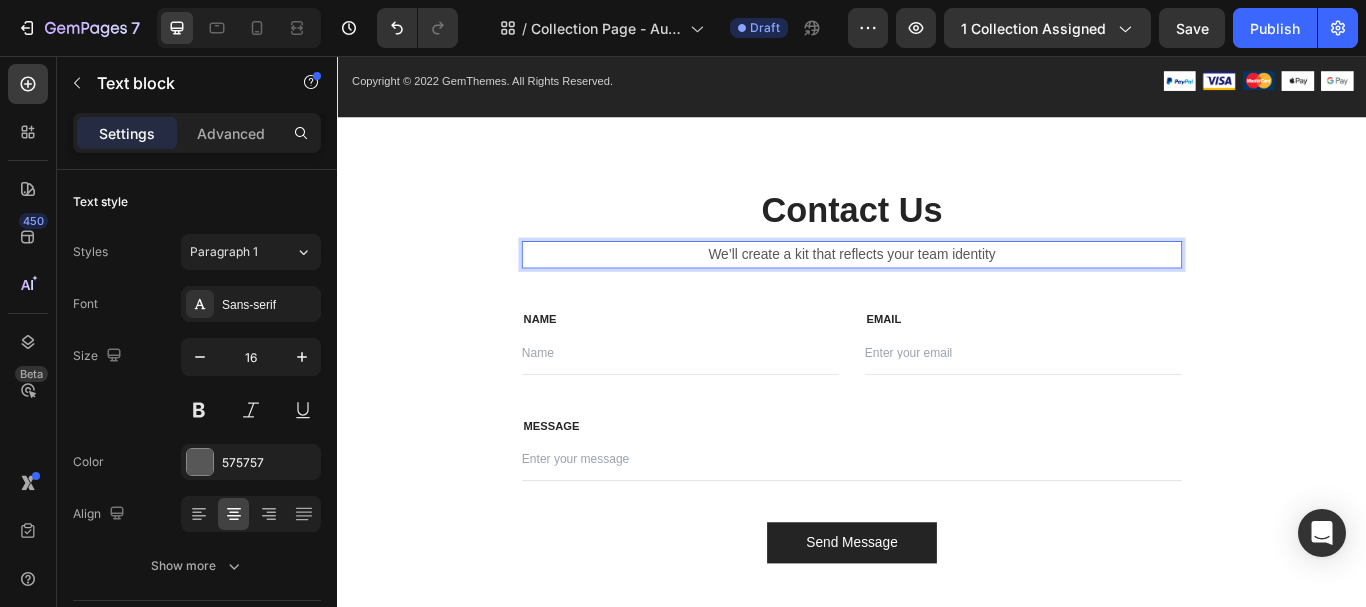 click on "We’ll create a kit that reflects your team identity" at bounding box center (937, 288) 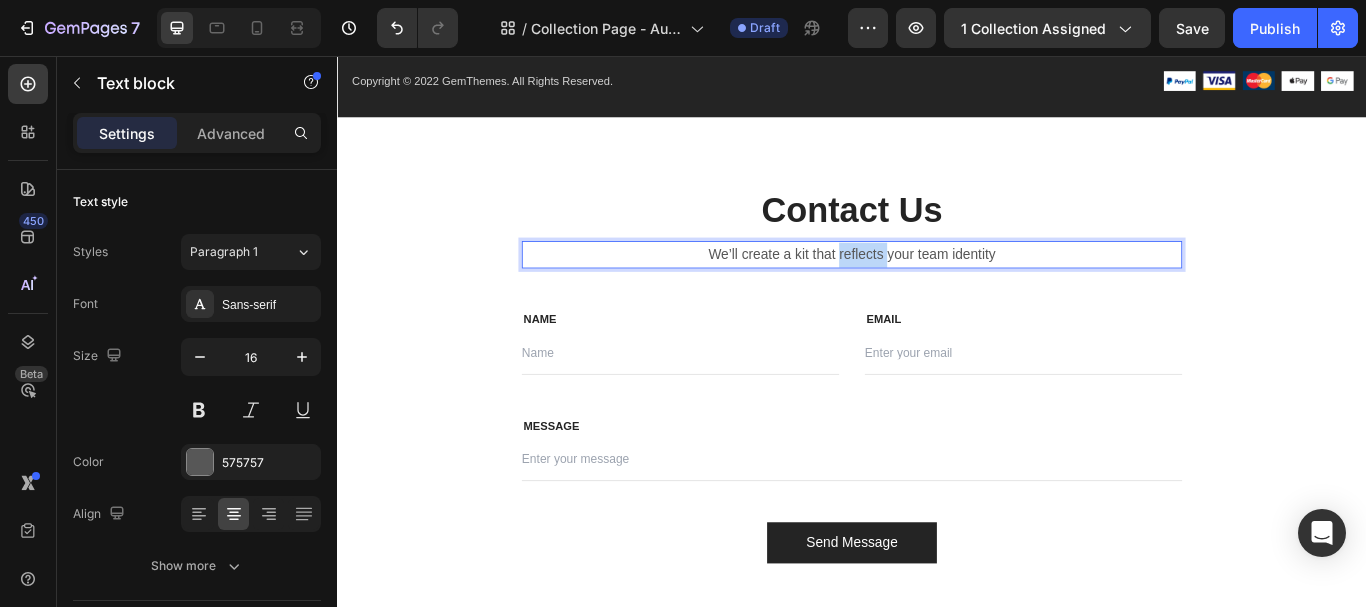 click on "We’ll create a kit that reflects your team identity" at bounding box center (937, 288) 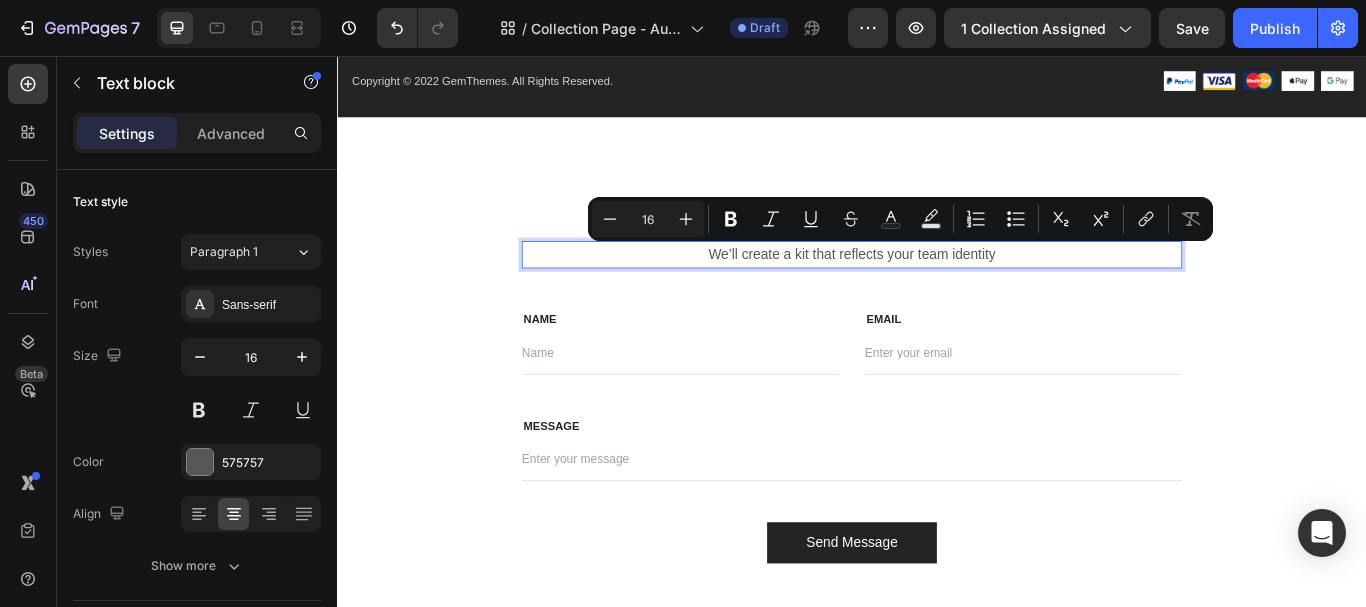 click on "We’ll create a kit that reflects your team identity" at bounding box center (937, 288) 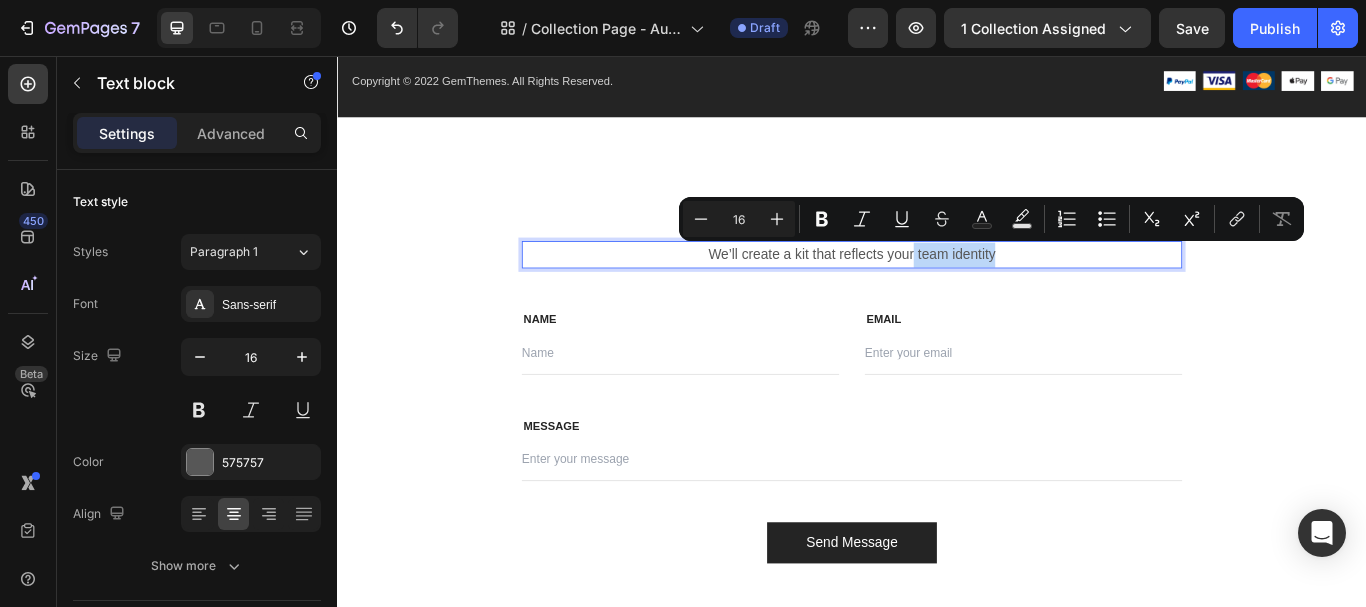 drag, startPoint x: 1120, startPoint y: 284, endPoint x: 1003, endPoint y: 294, distance: 117.426575 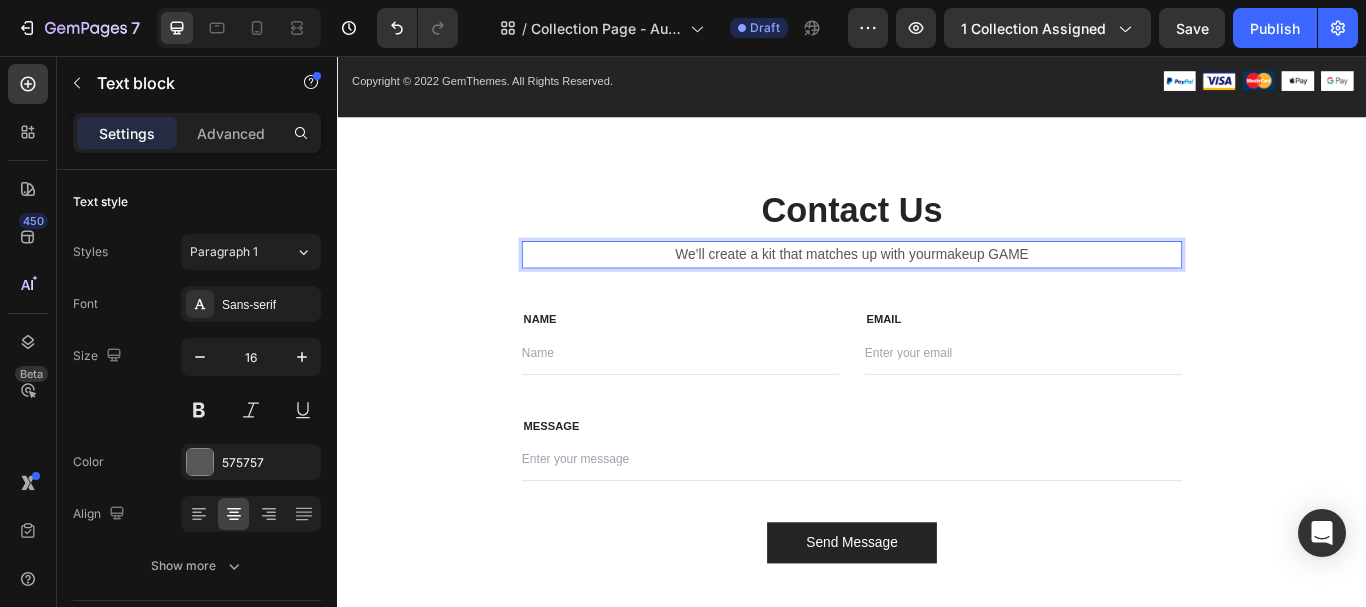 click on "We’ll create a kit that matches up with yourmakeup GAME" at bounding box center [937, 288] 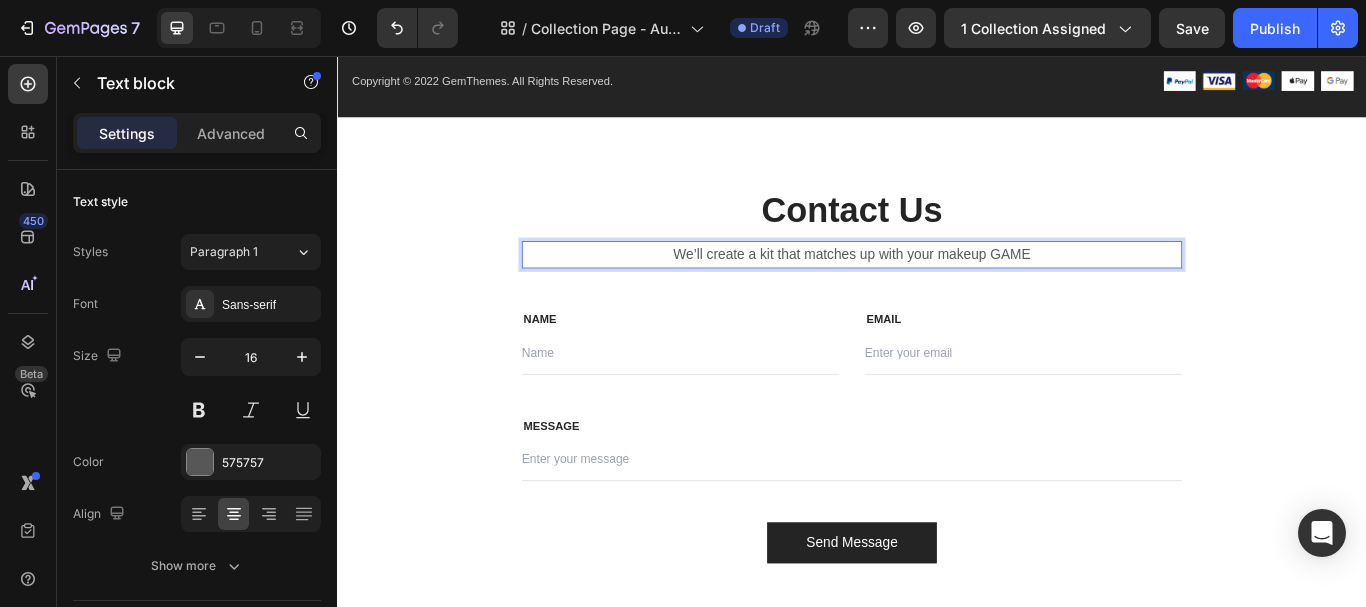 click on "We’ll create a kit that matches up with your makeup GAME" at bounding box center (937, 288) 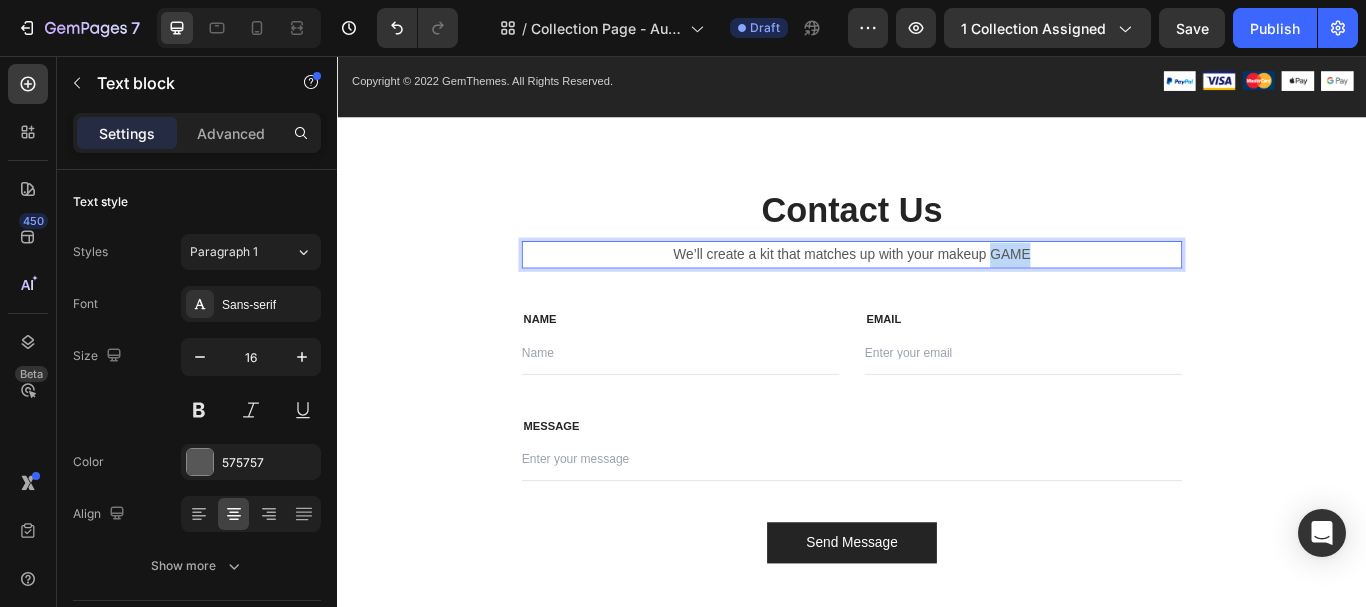 click on "We’ll create a kit that matches up with your makeup GAME" at bounding box center (937, 288) 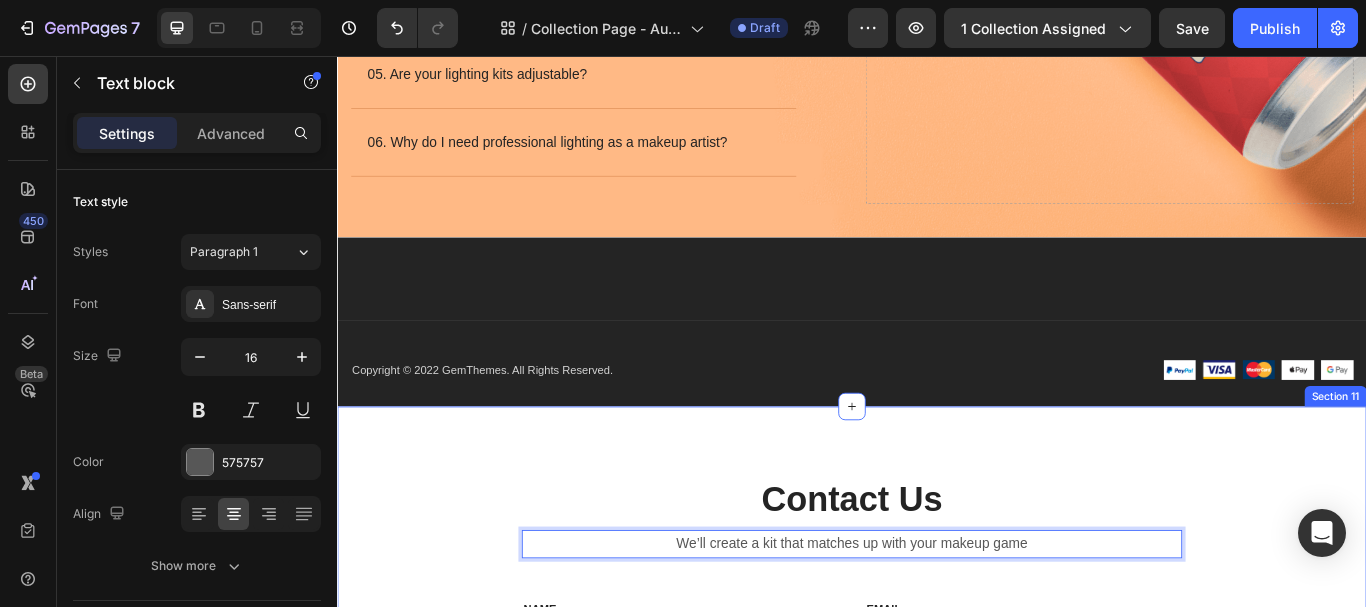 scroll, scrollTop: 7800, scrollLeft: 0, axis: vertical 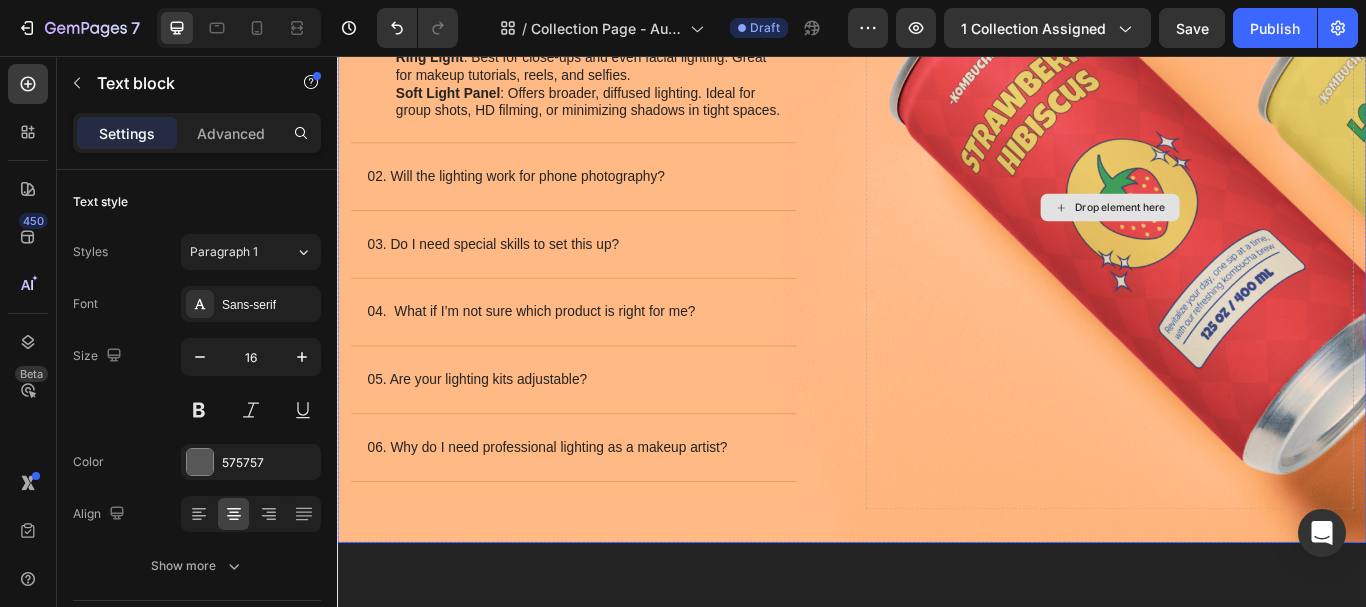 click on "Drop element here" at bounding box center (1237, 233) 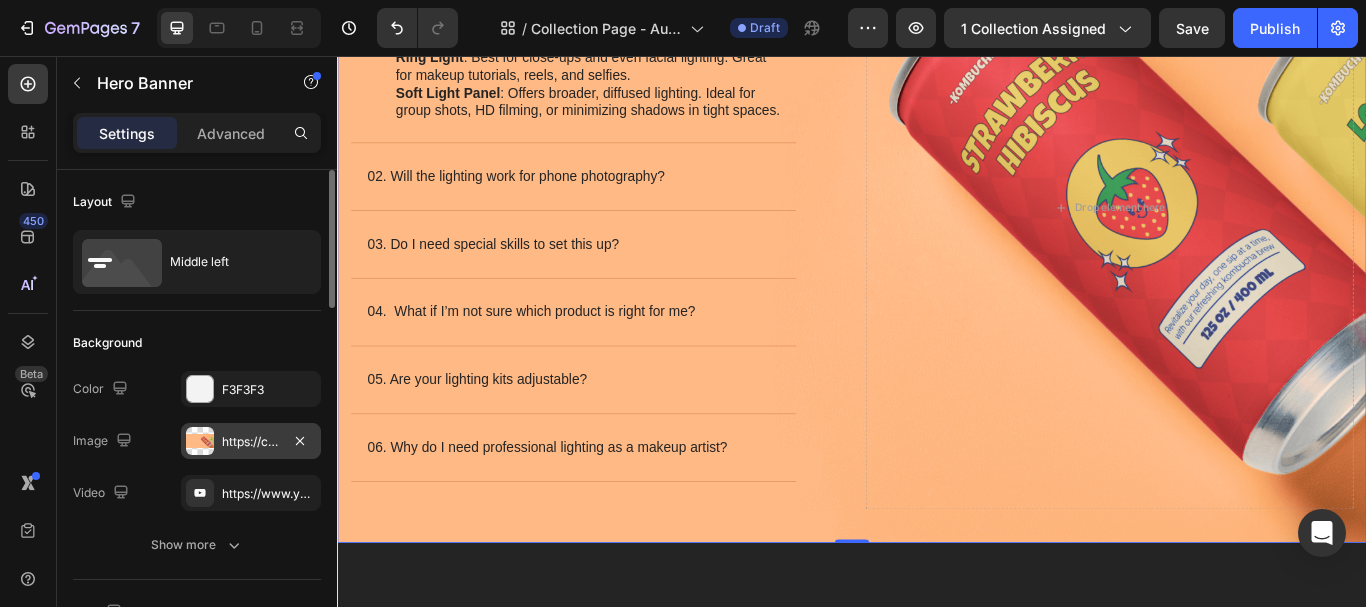 click at bounding box center (200, 441) 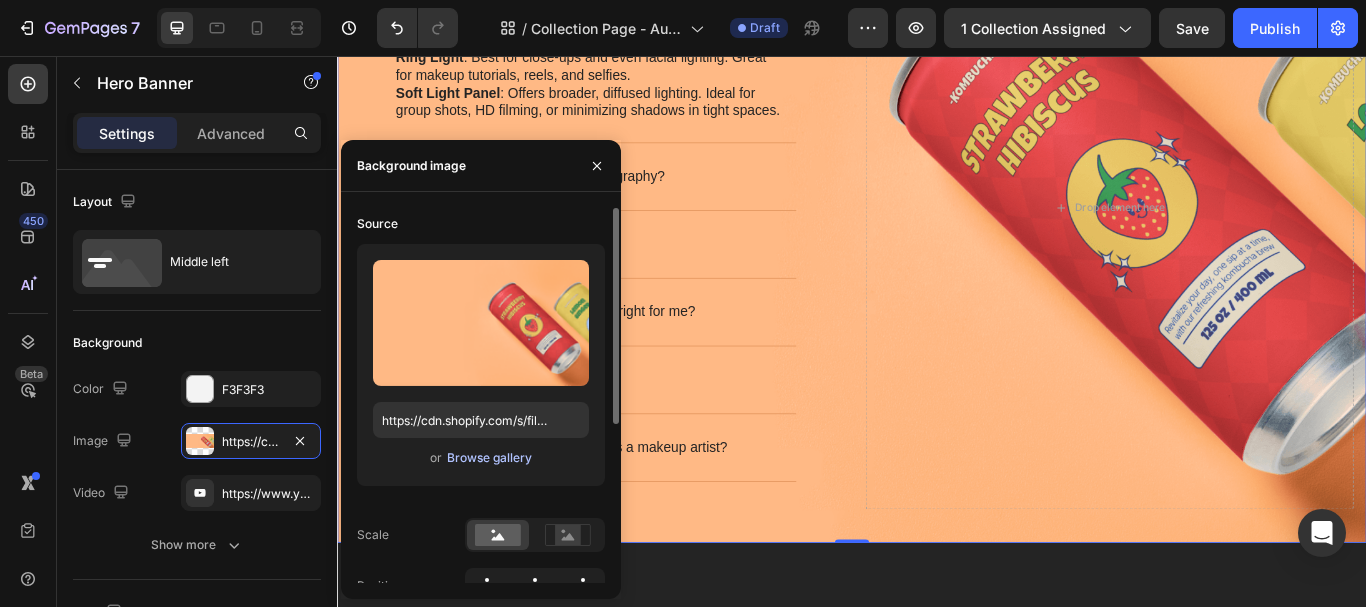 click on "Browse gallery" at bounding box center (489, 458) 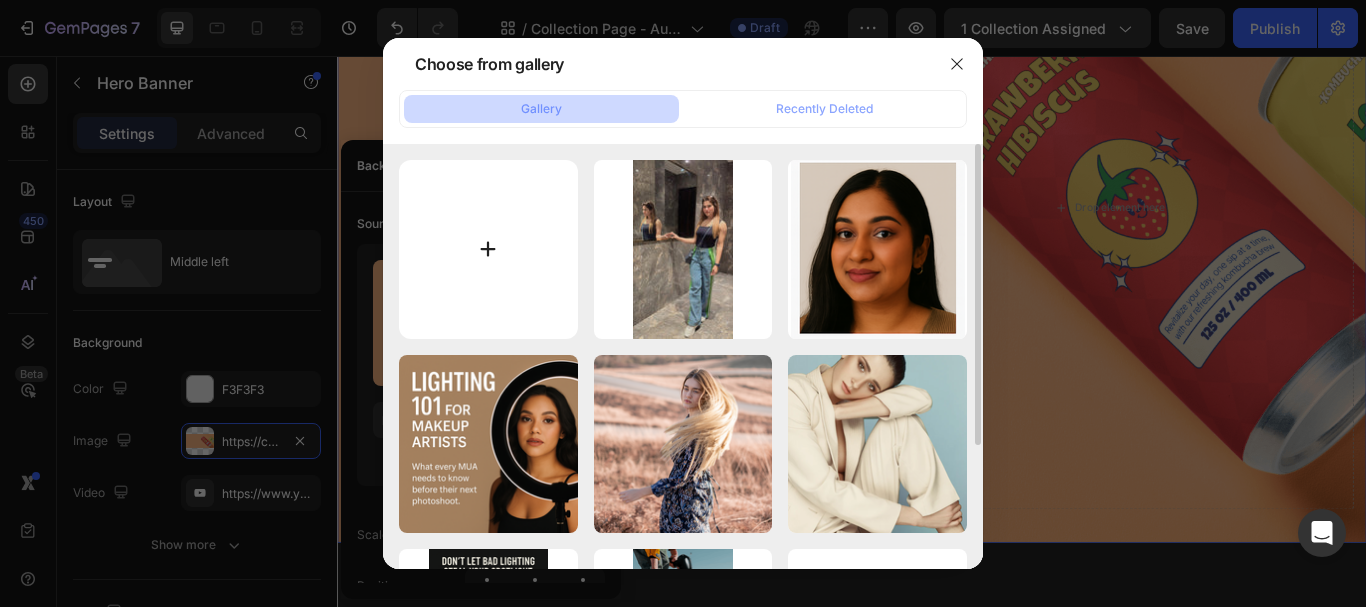 click at bounding box center [488, 249] 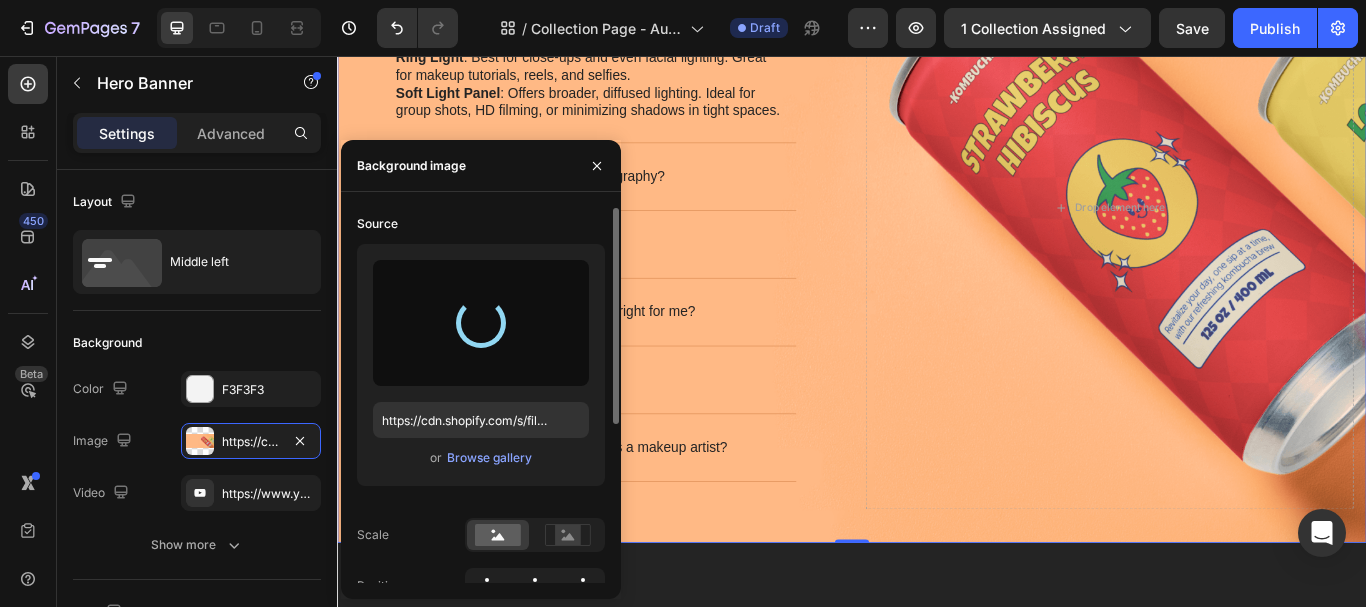 type on "https://cdn.shopify.com/s/files/1/0896/7153/2823/files/gempages_578283375849112338-cb2c7120-b99f-4d88-abfc-20d700273813.jpg" 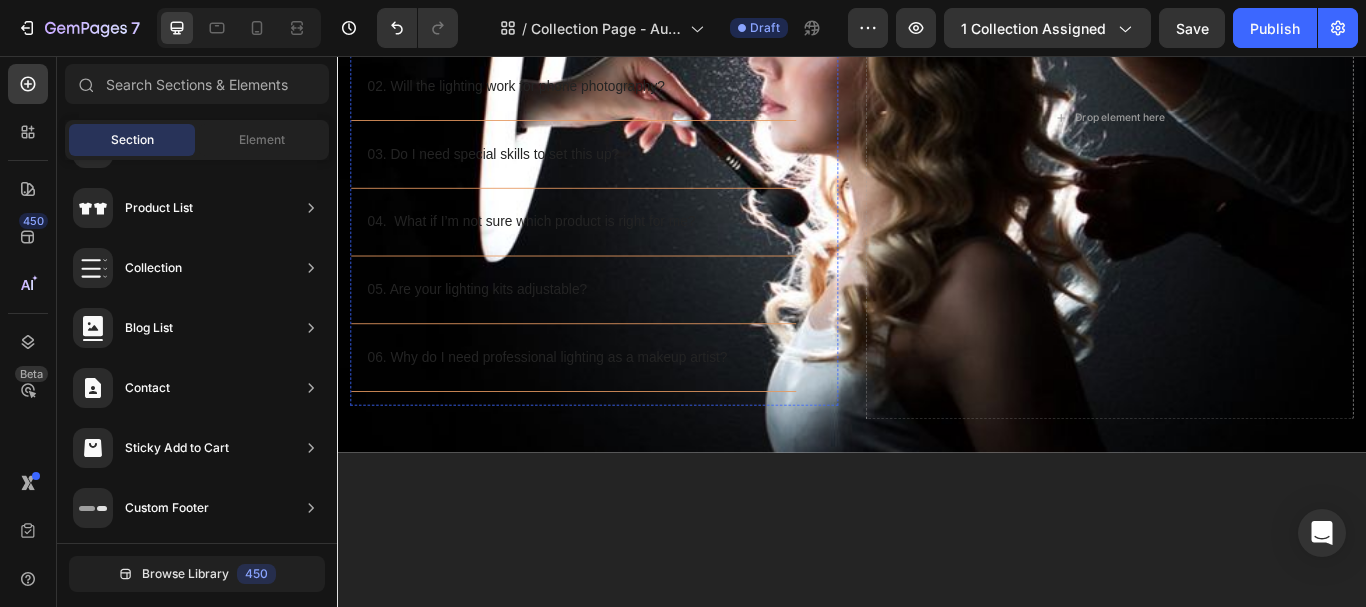 scroll, scrollTop: 7538, scrollLeft: 0, axis: vertical 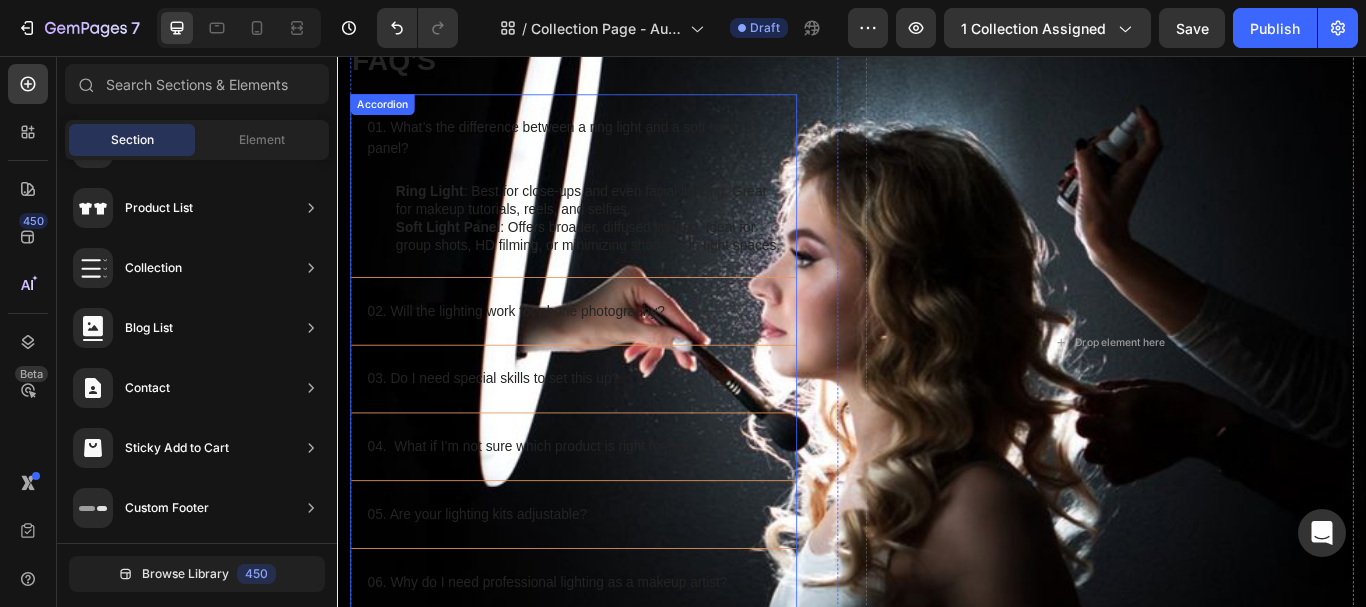 click on "01. What’s the difference between a ring light and a soft light panel?" at bounding box center (596, 152) 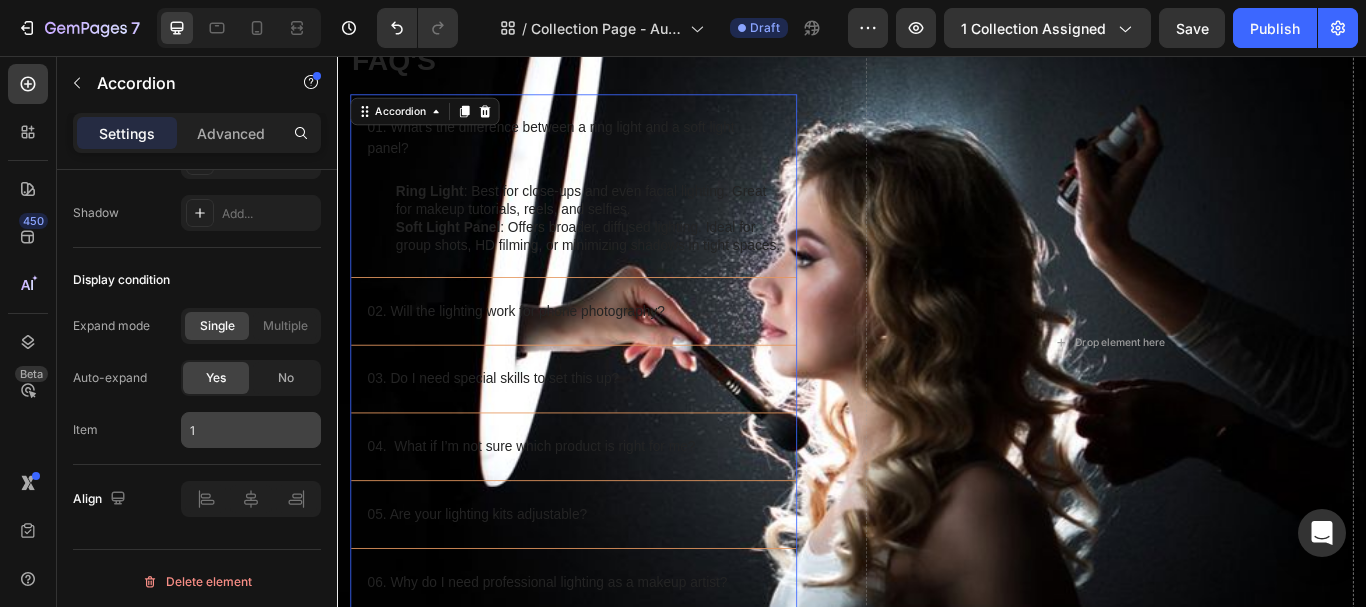 scroll, scrollTop: 756, scrollLeft: 0, axis: vertical 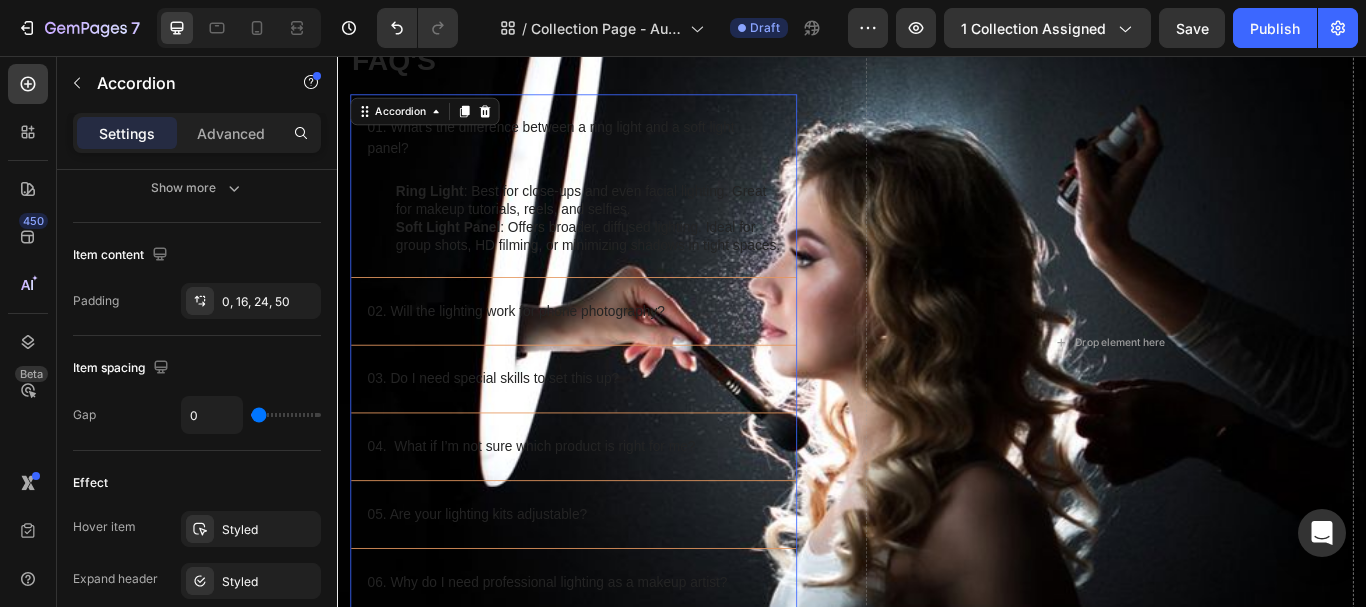 click on "01. What’s the difference between a ring light and a soft light panel?" at bounding box center (596, 152) 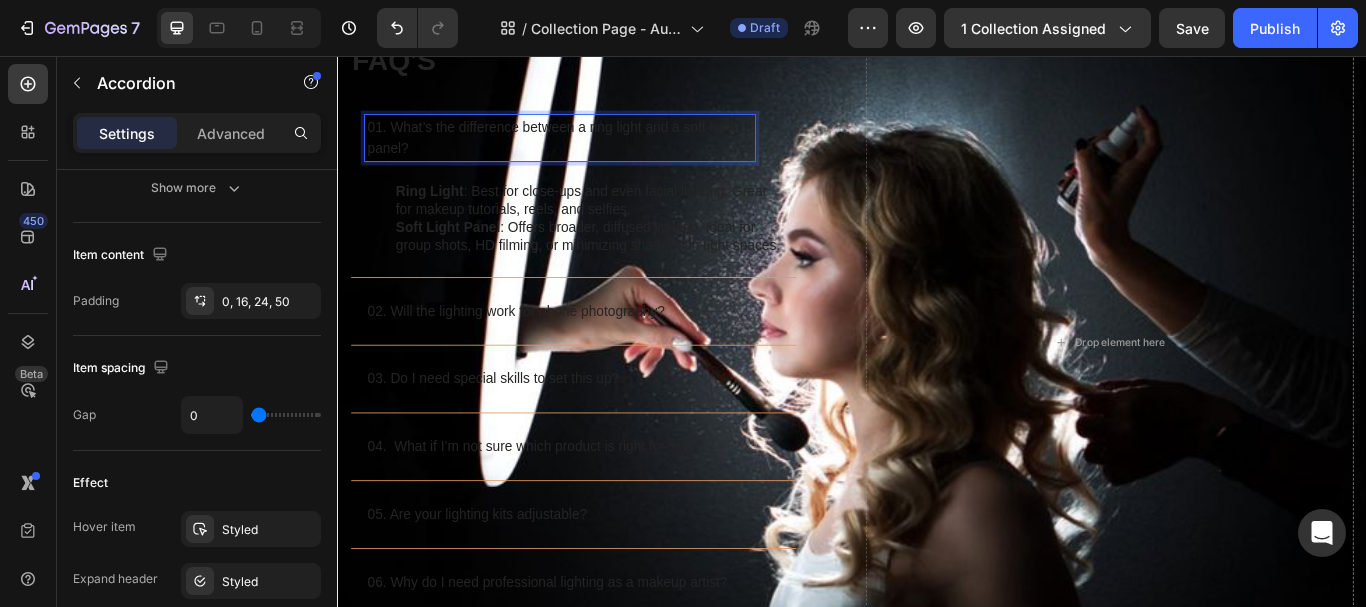 click on "01. What’s the difference between a ring light and a soft light panel?" at bounding box center [596, 152] 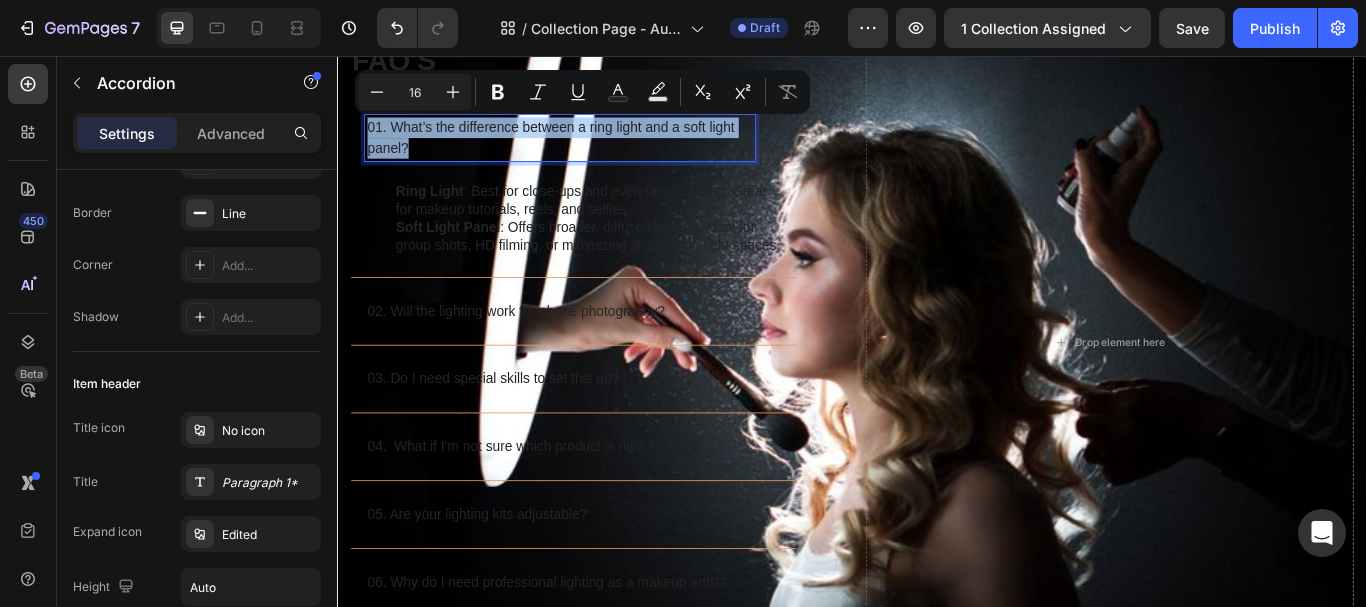 scroll, scrollTop: 0, scrollLeft: 0, axis: both 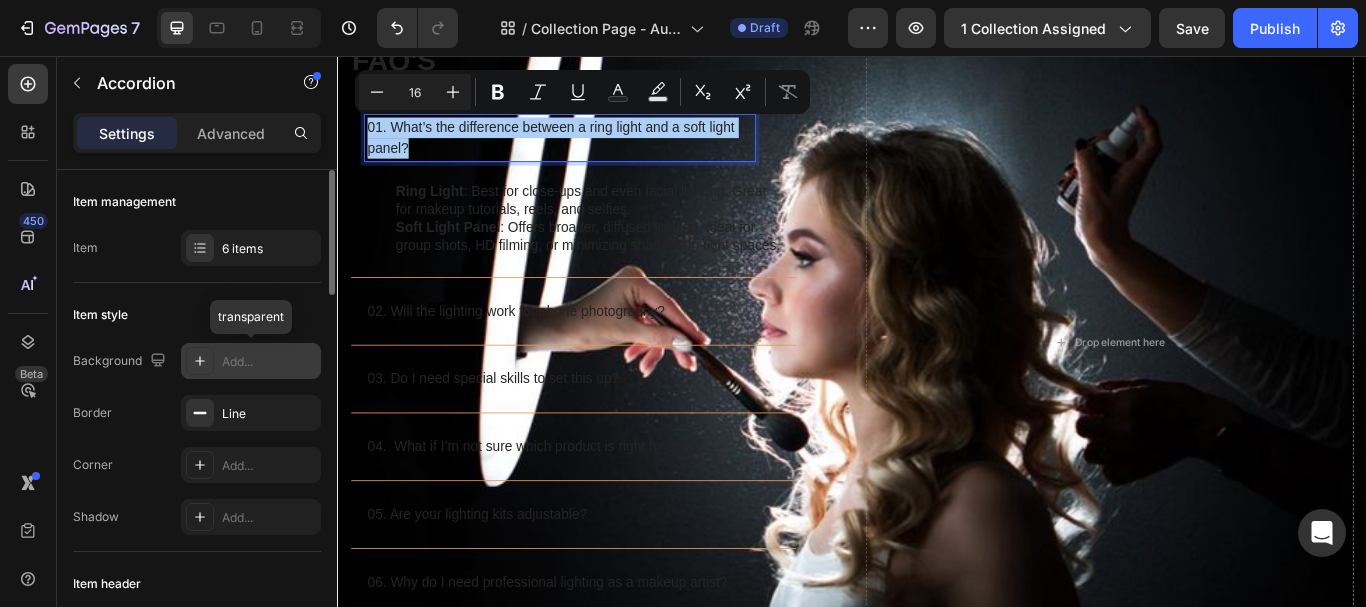 click on "Add..." at bounding box center (269, 362) 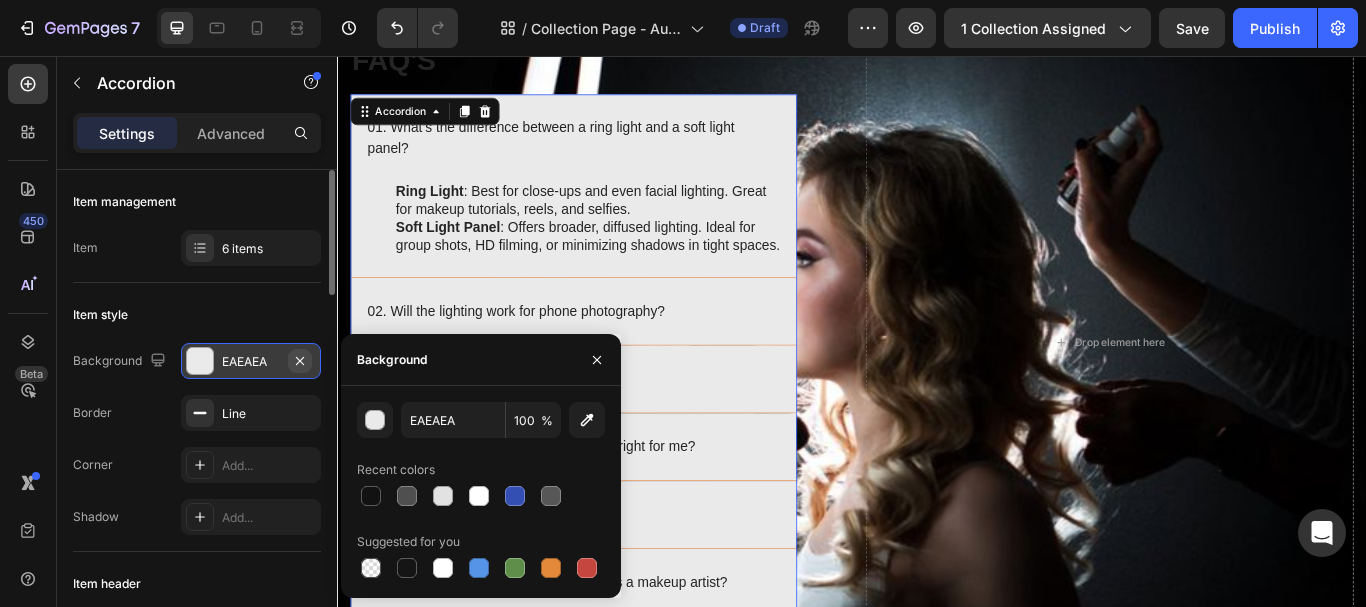 click 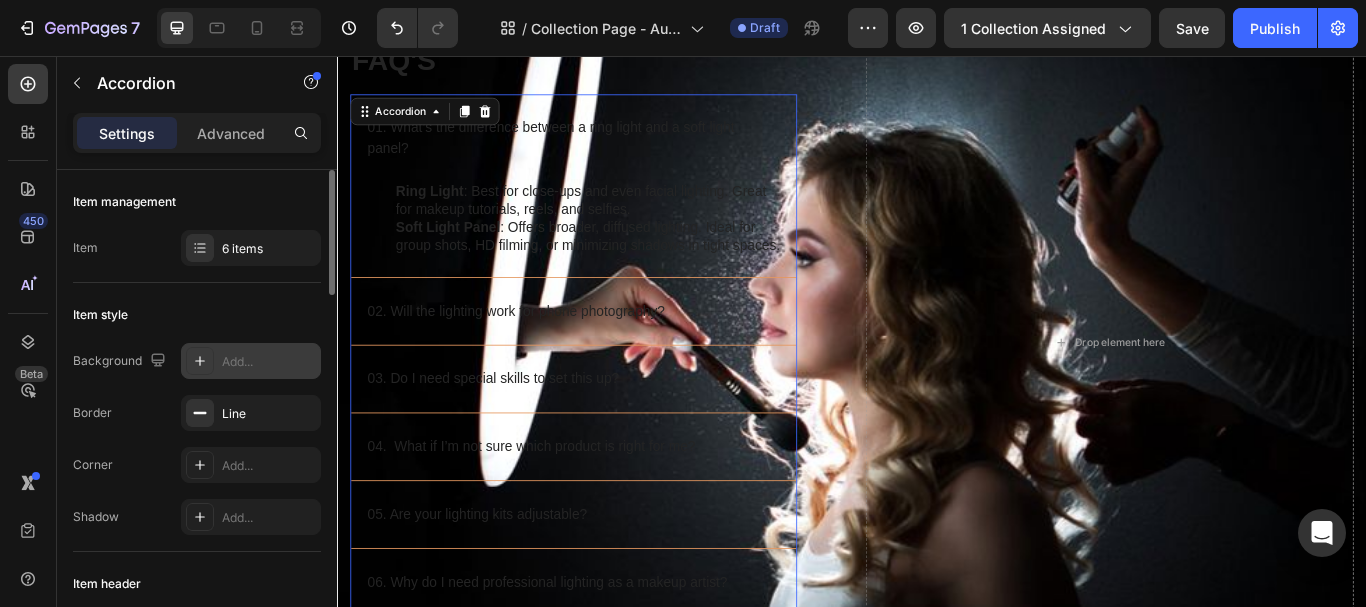 click on "01. What’s the difference between a ring light and a soft light panel?" at bounding box center [596, 152] 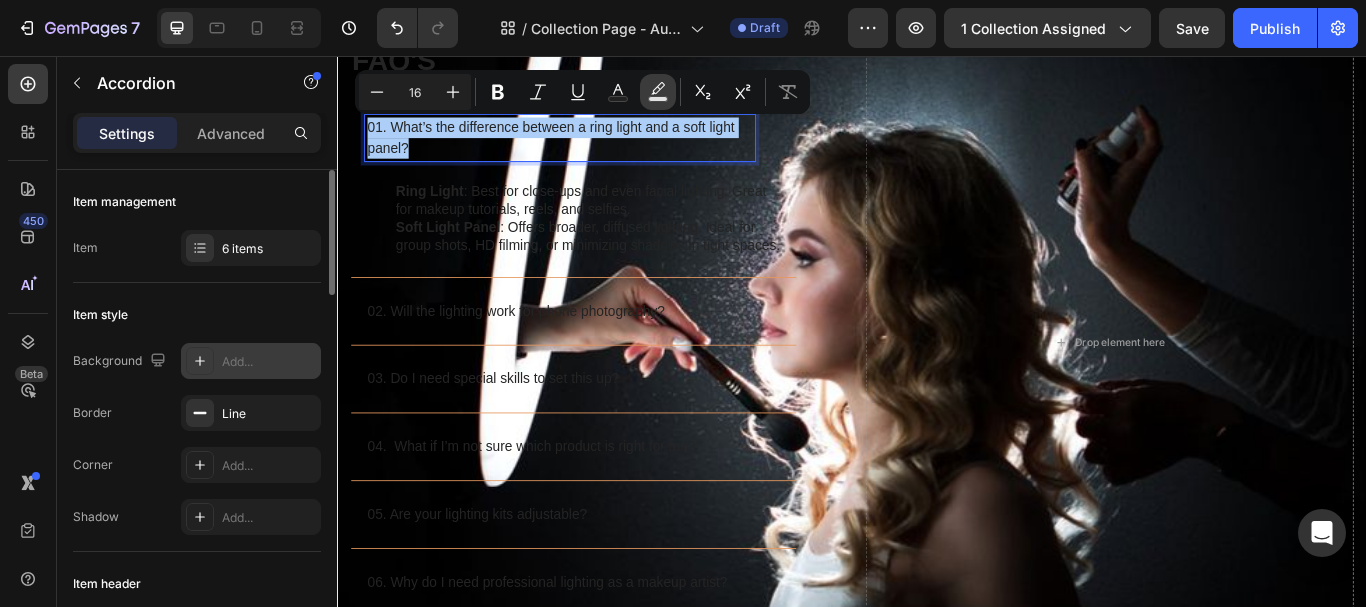 click 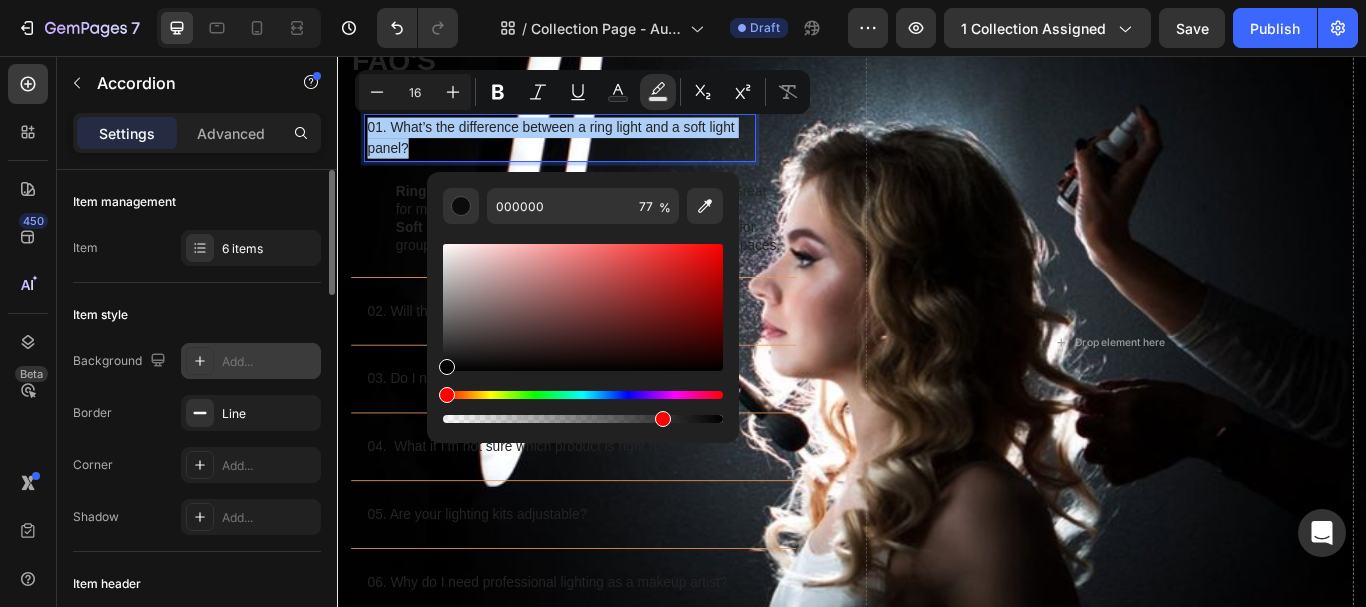 click at bounding box center [583, 307] 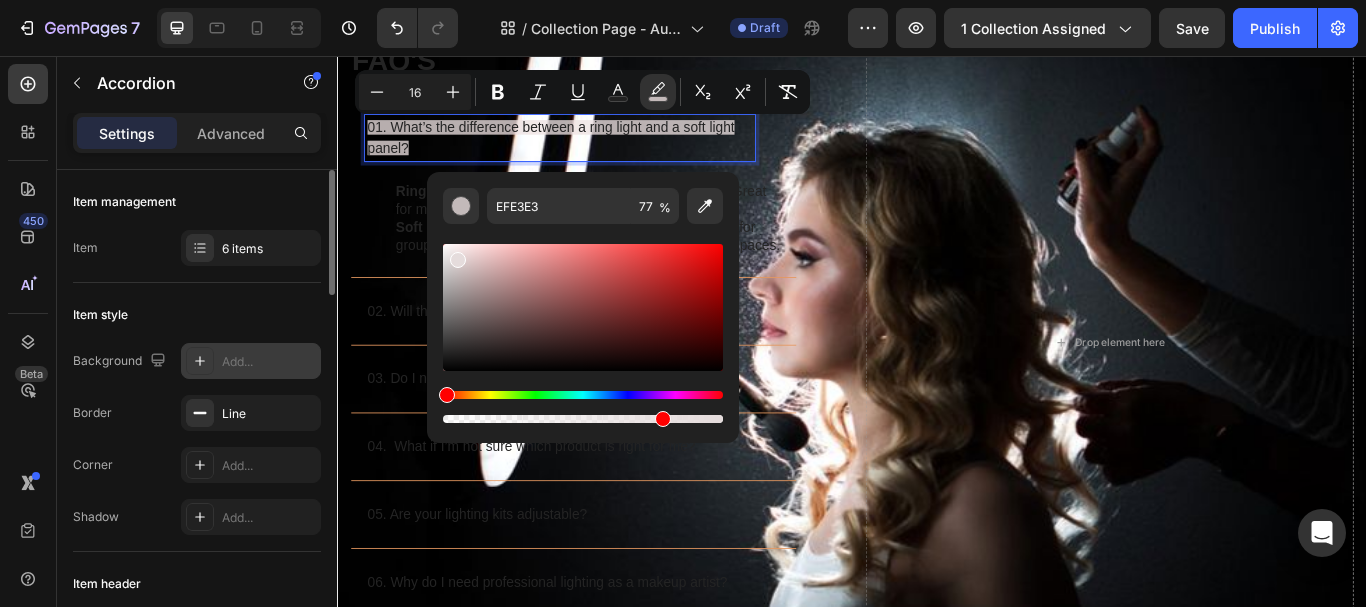 drag, startPoint x: 454, startPoint y: 256, endPoint x: 428, endPoint y: 256, distance: 26 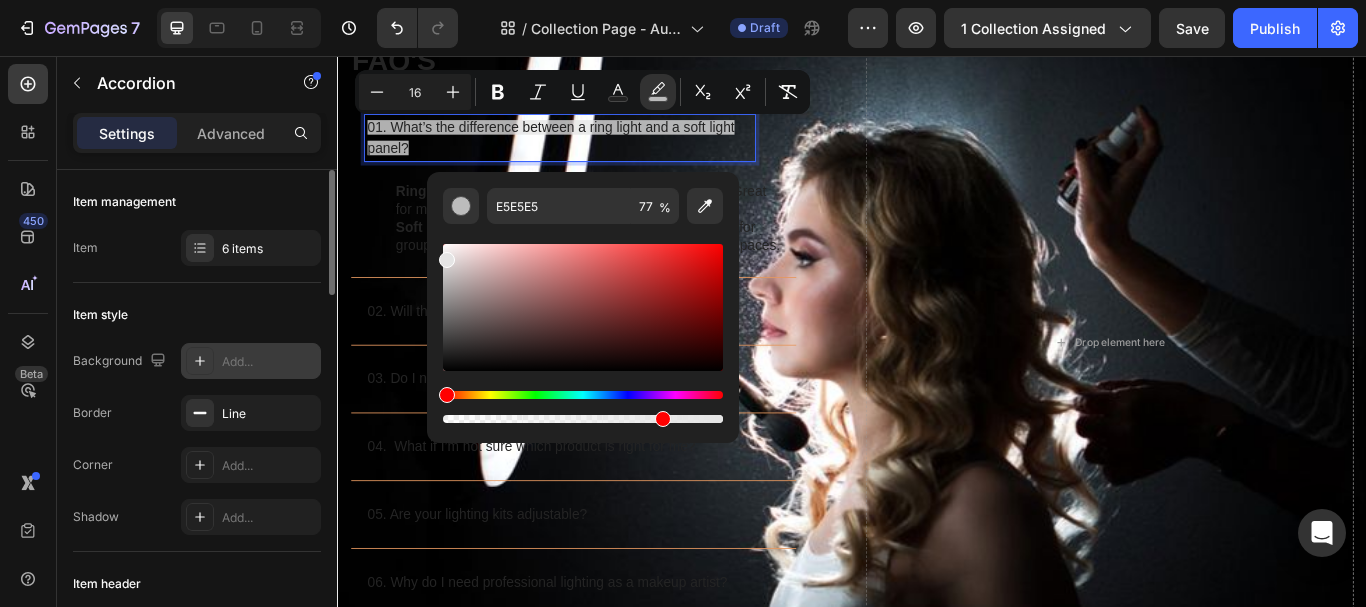 click at bounding box center [447, 260] 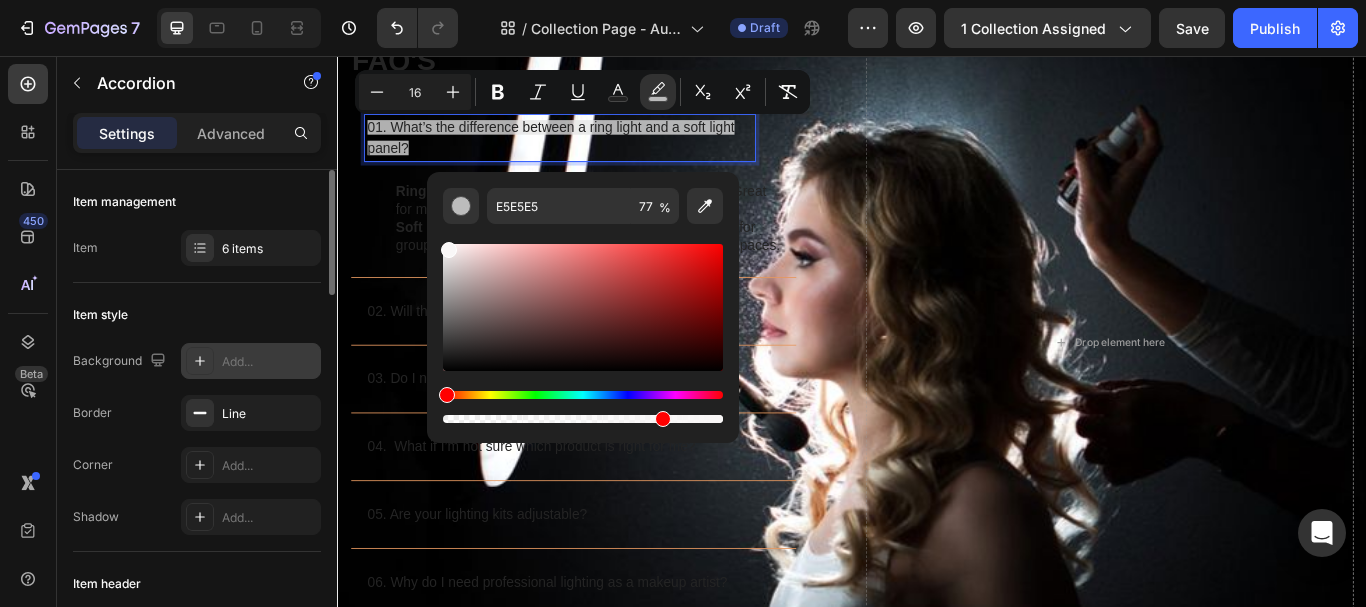 type on "F9F7F7" 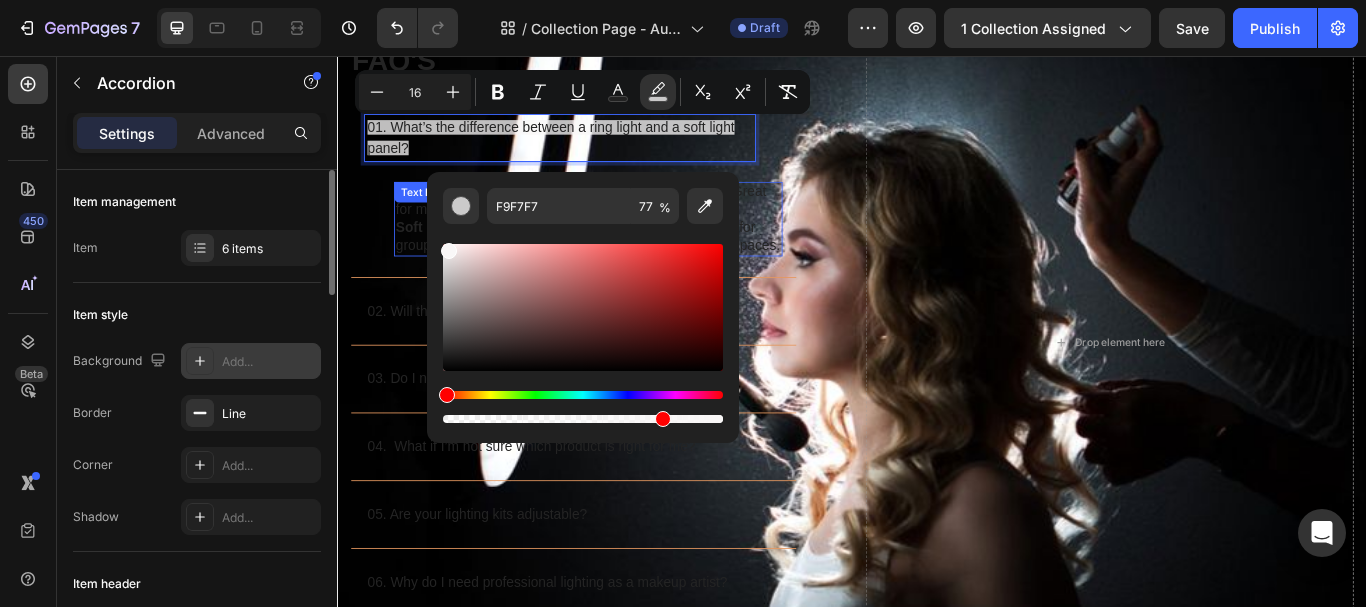 click on "Soft Light Panel" at bounding box center (466, 256) 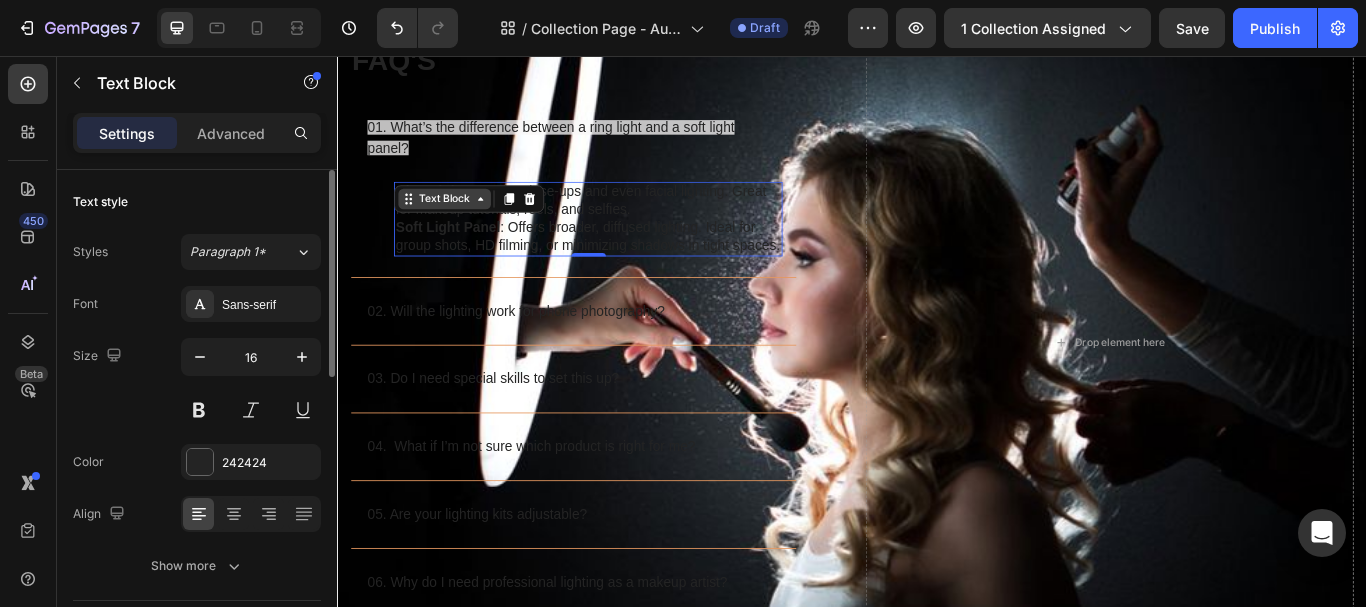 click on "Text Block" at bounding box center (462, 223) 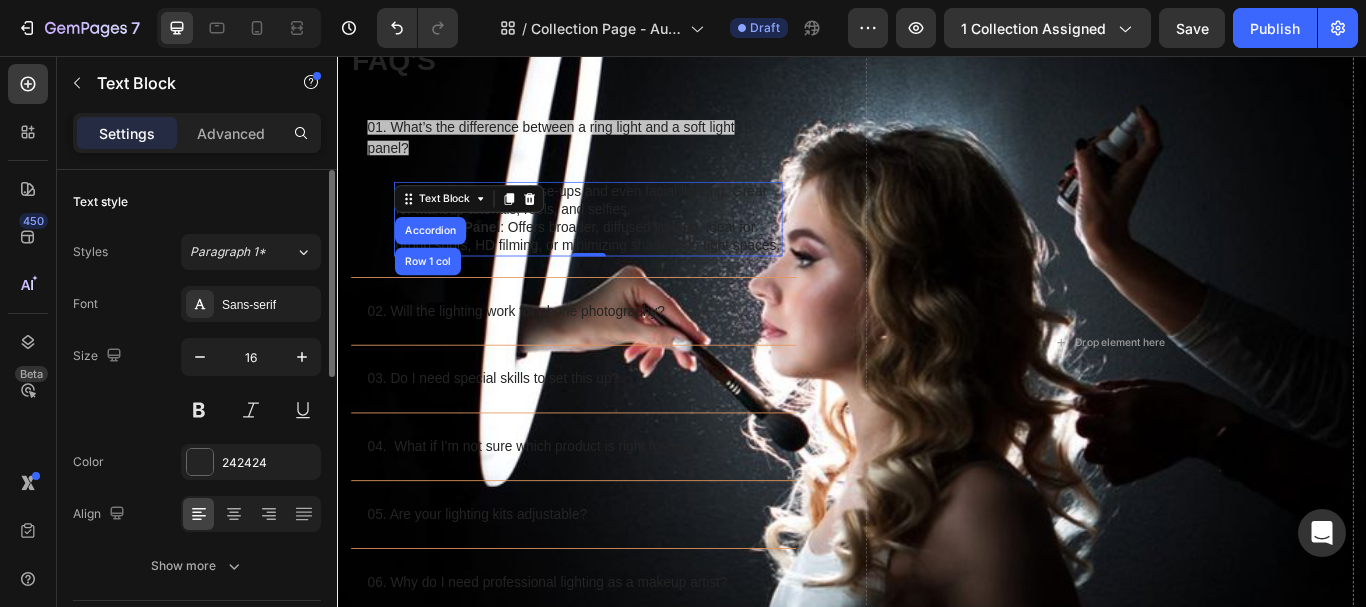 click on "Ring Light : Best for close-ups and even facial lighting. Great for makeup tutorials, reels, and selfies." at bounding box center (629, 226) 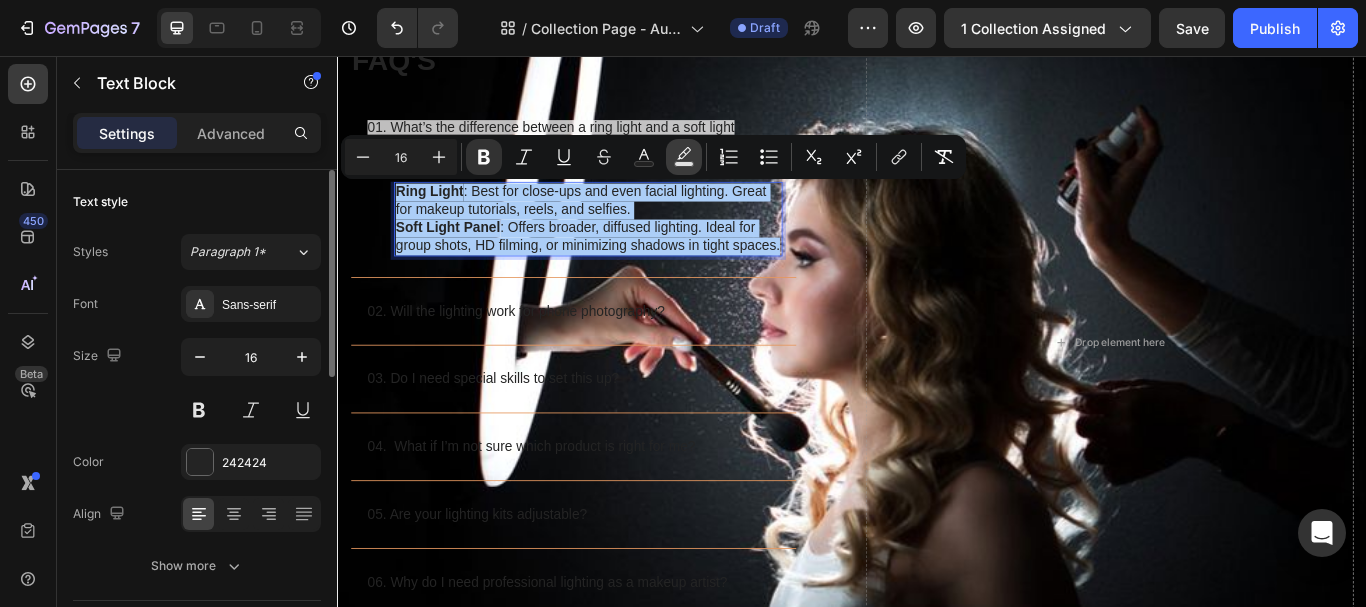 click 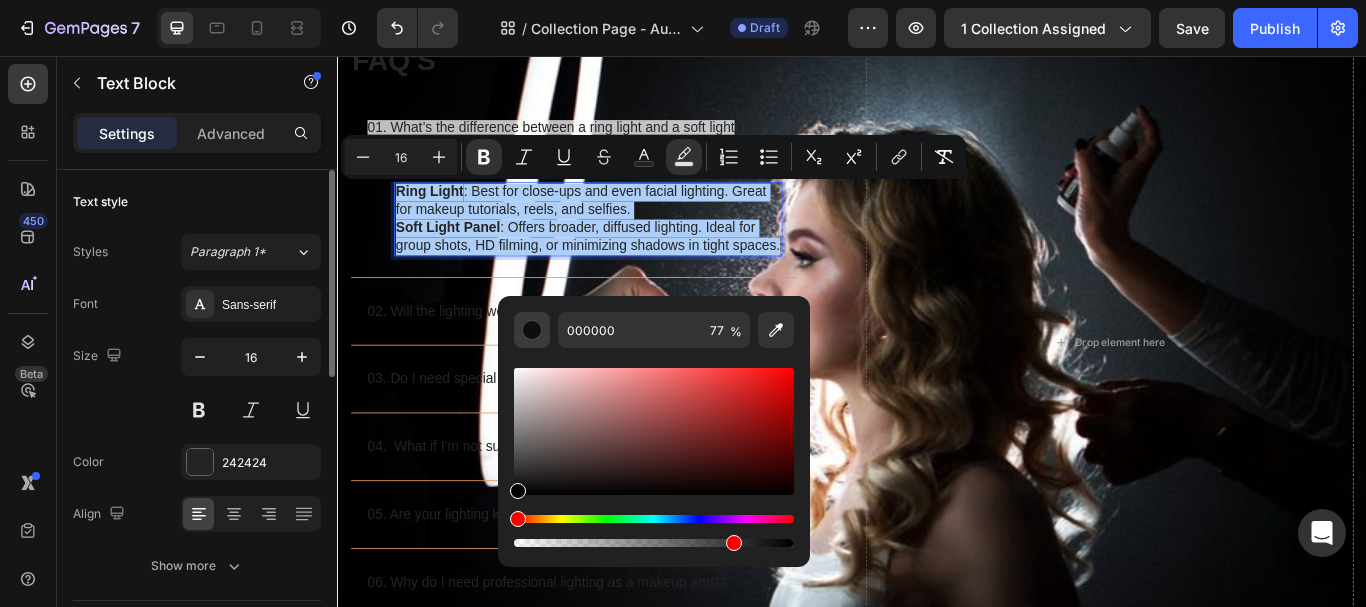click at bounding box center [532, 330] 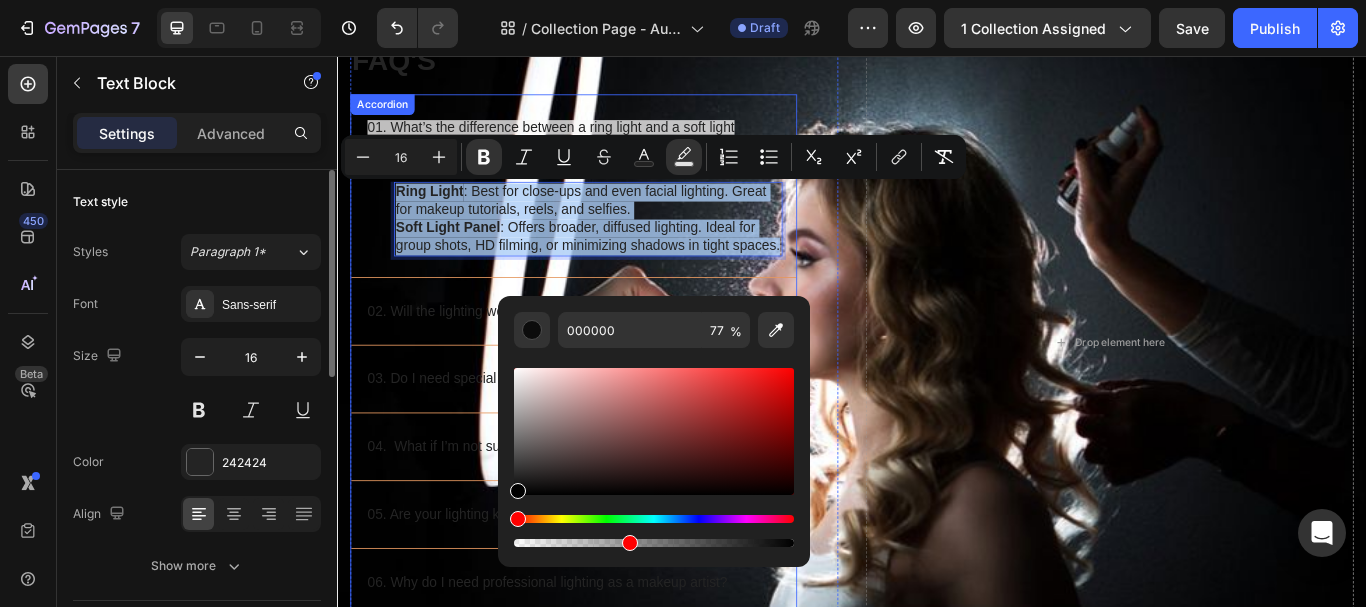 drag, startPoint x: 1069, startPoint y: 598, endPoint x: 392, endPoint y: 636, distance: 678.0656 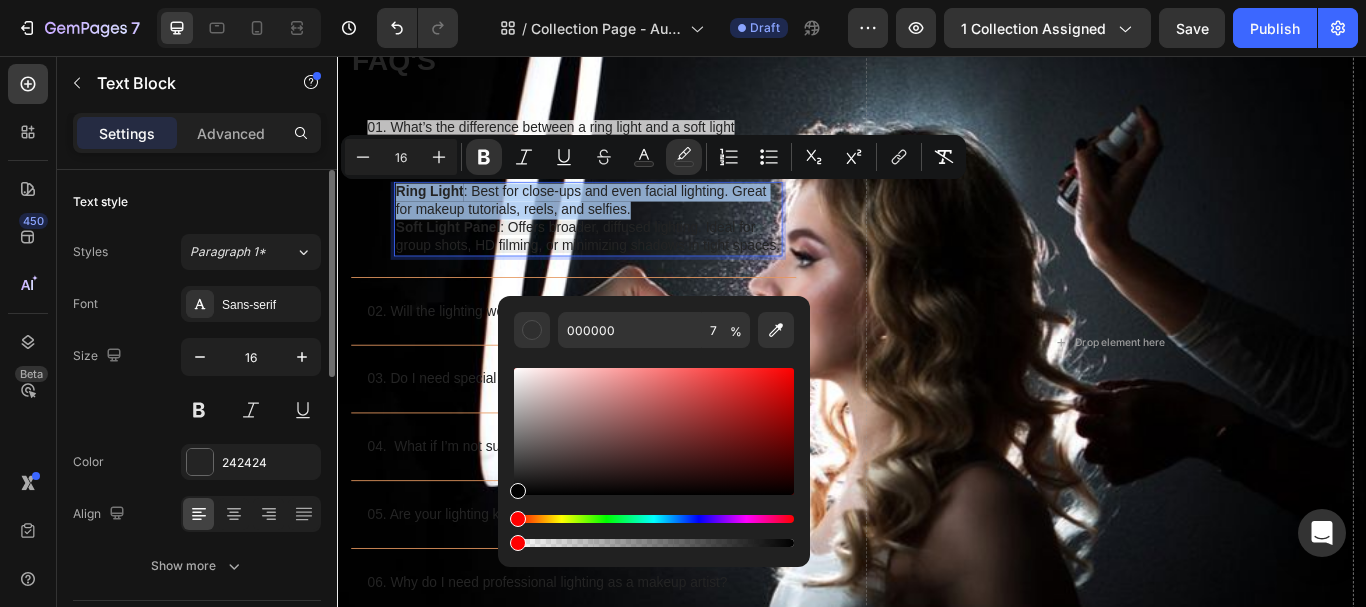 drag, startPoint x: 868, startPoint y: 603, endPoint x: 462, endPoint y: 618, distance: 406.277 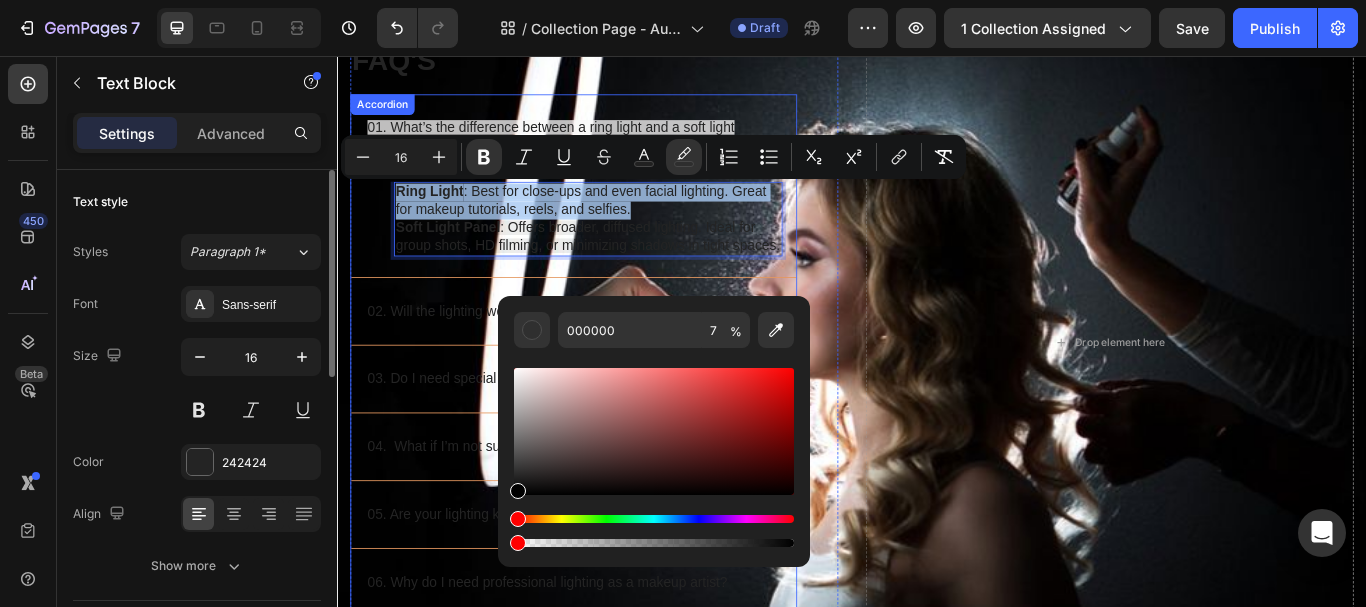 type on "0" 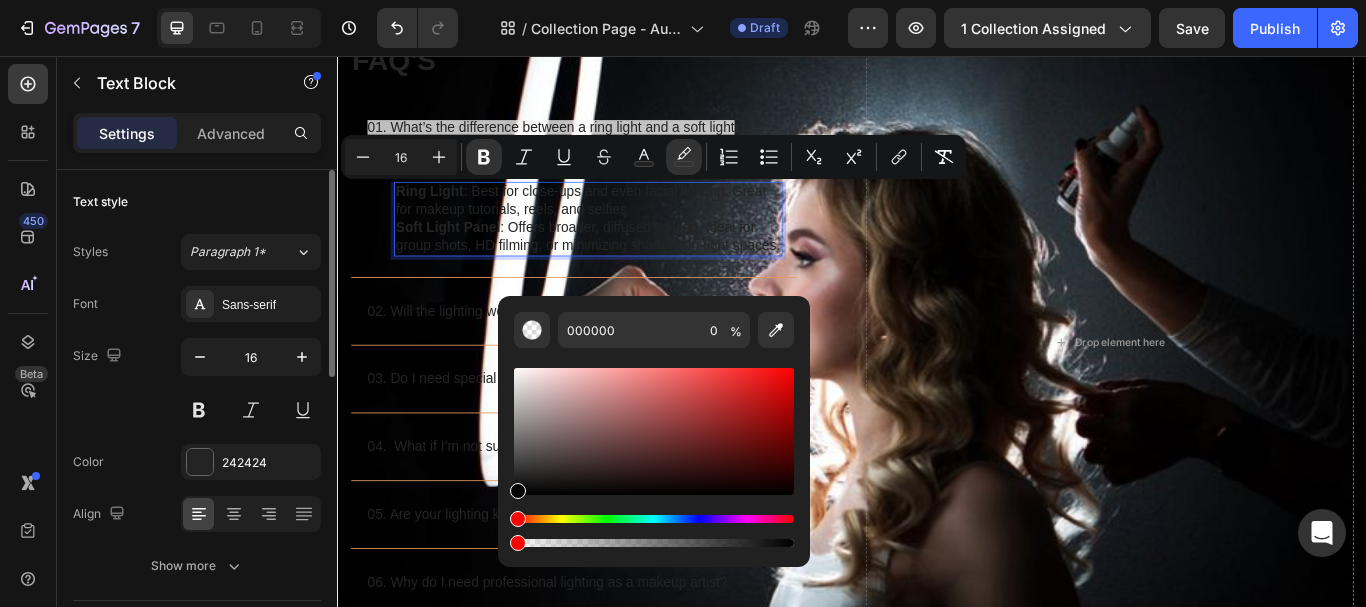 click at bounding box center (654, 431) 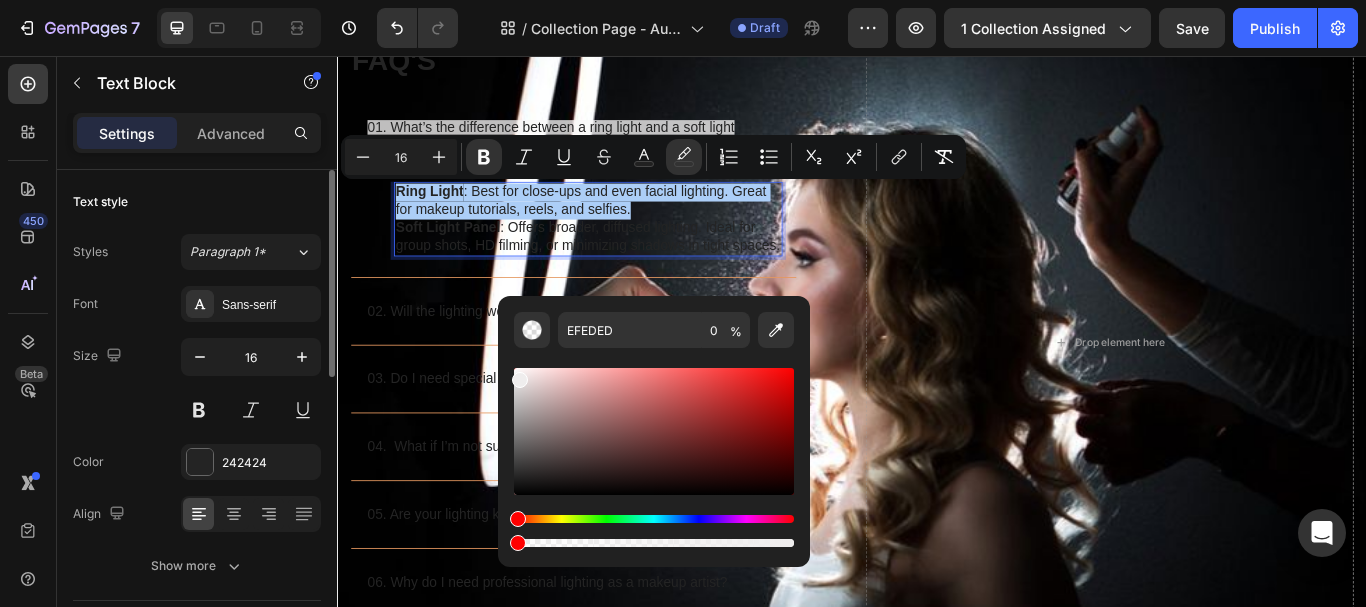 click at bounding box center [654, 457] 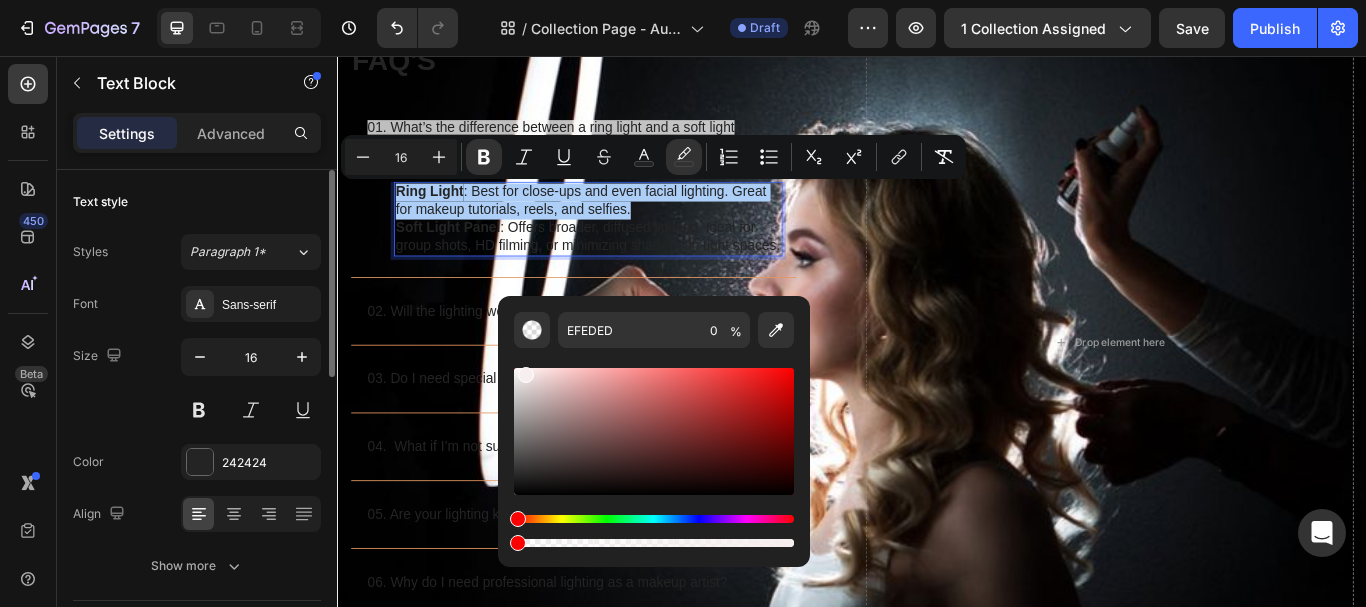drag, startPoint x: 519, startPoint y: 383, endPoint x: 526, endPoint y: 367, distance: 17.464249 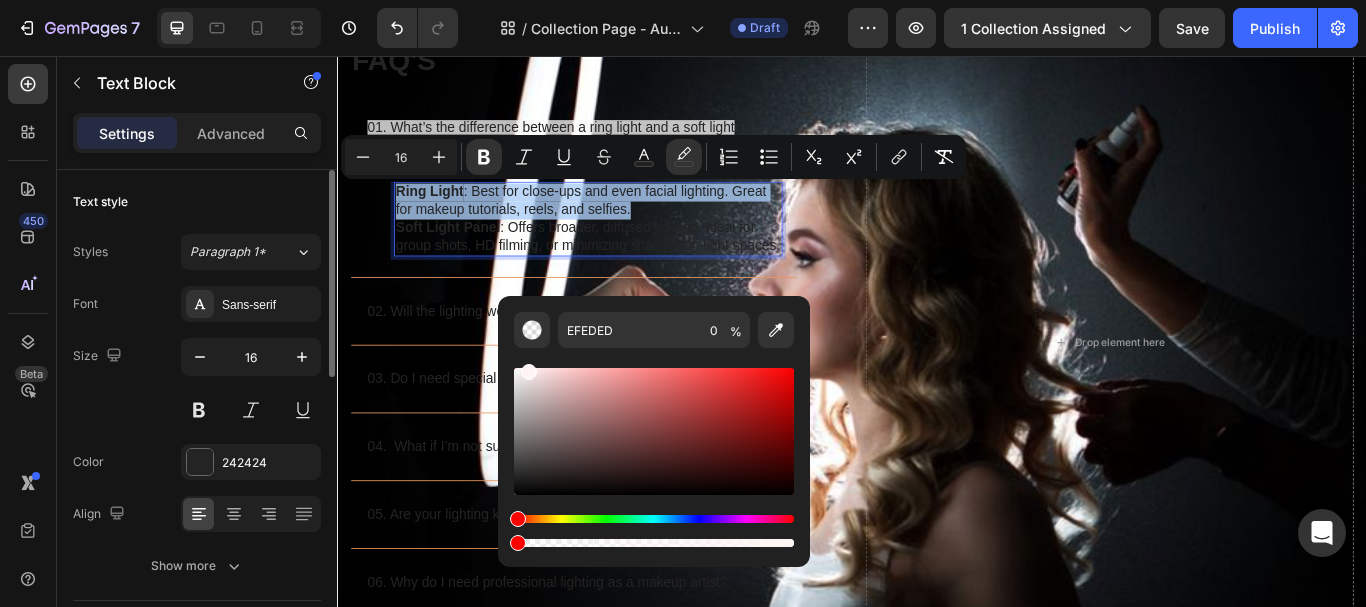 type on "FFF4F4" 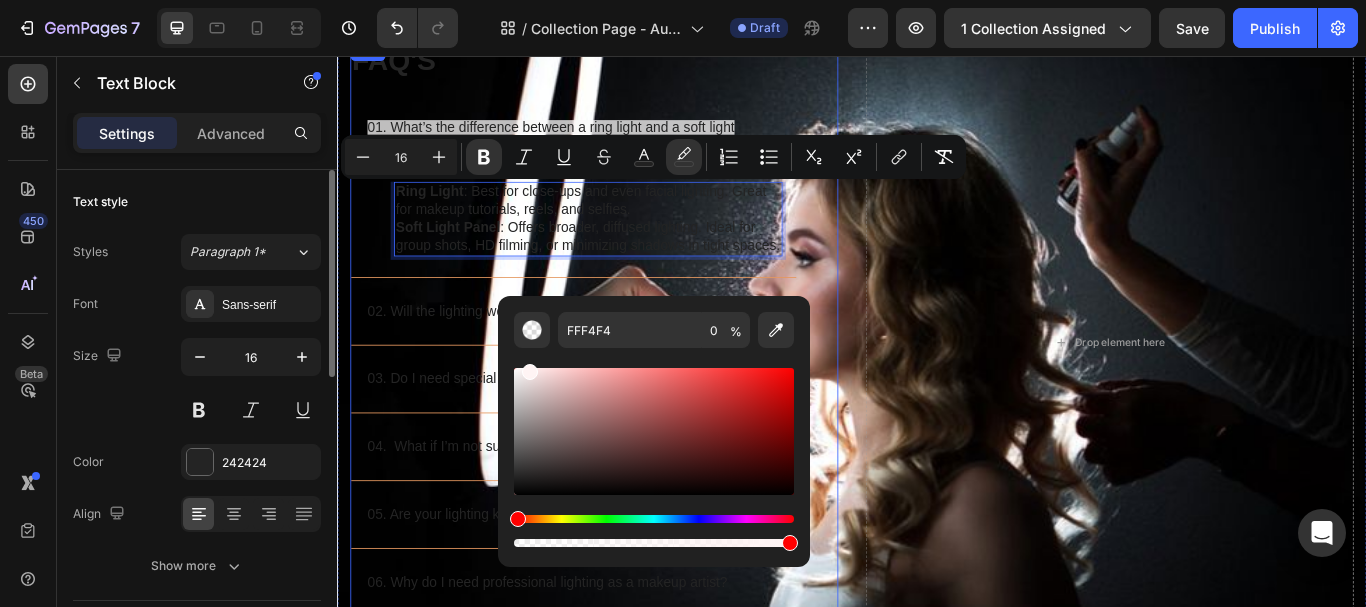 drag, startPoint x: 852, startPoint y: 599, endPoint x: 978, endPoint y: 604, distance: 126.09917 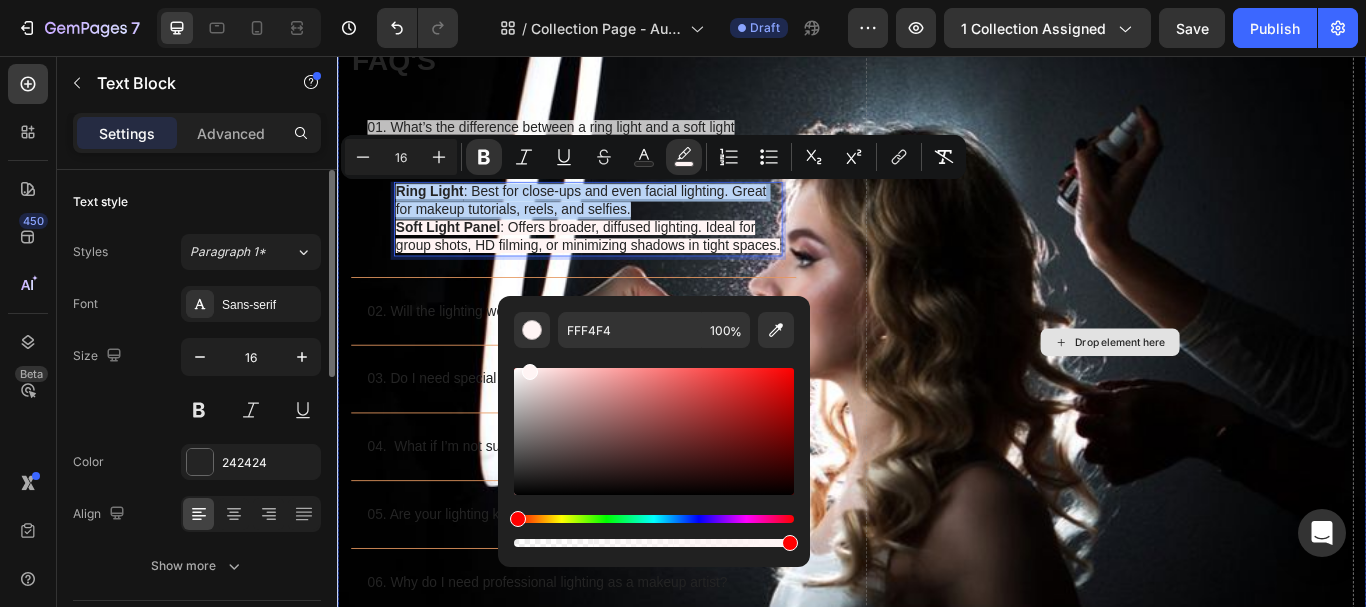 click on "Drop element here" at bounding box center (1237, 390) 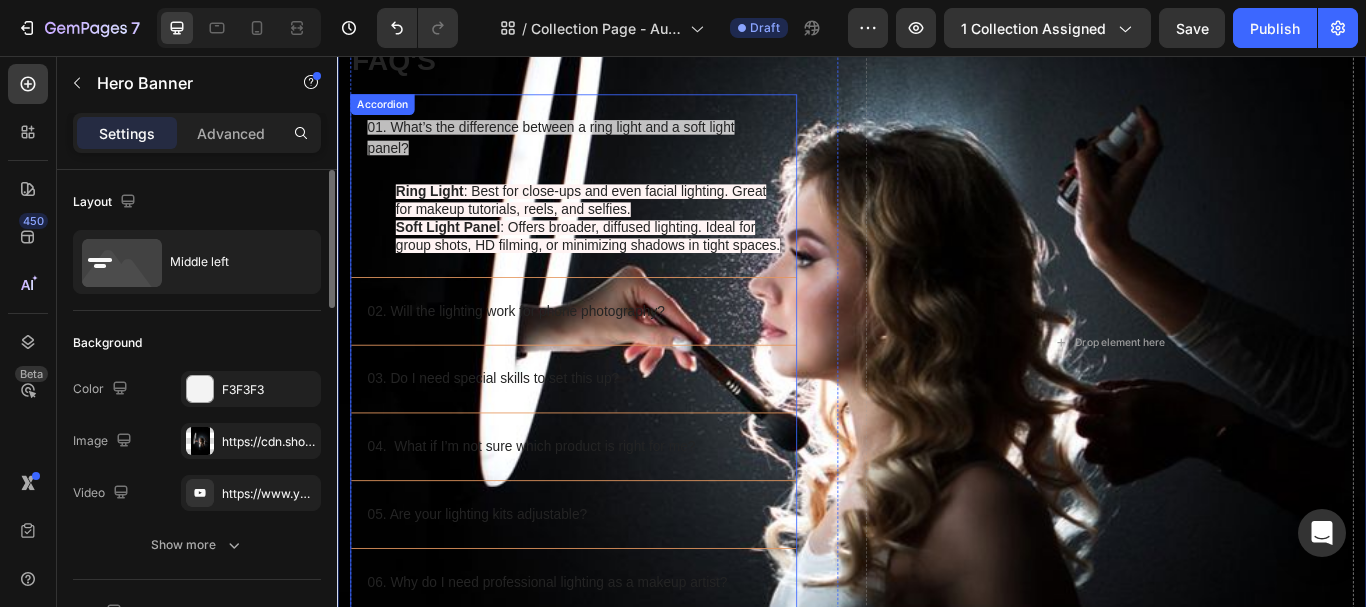 click on "02. Will the lighting work for phone photography?" at bounding box center (545, 354) 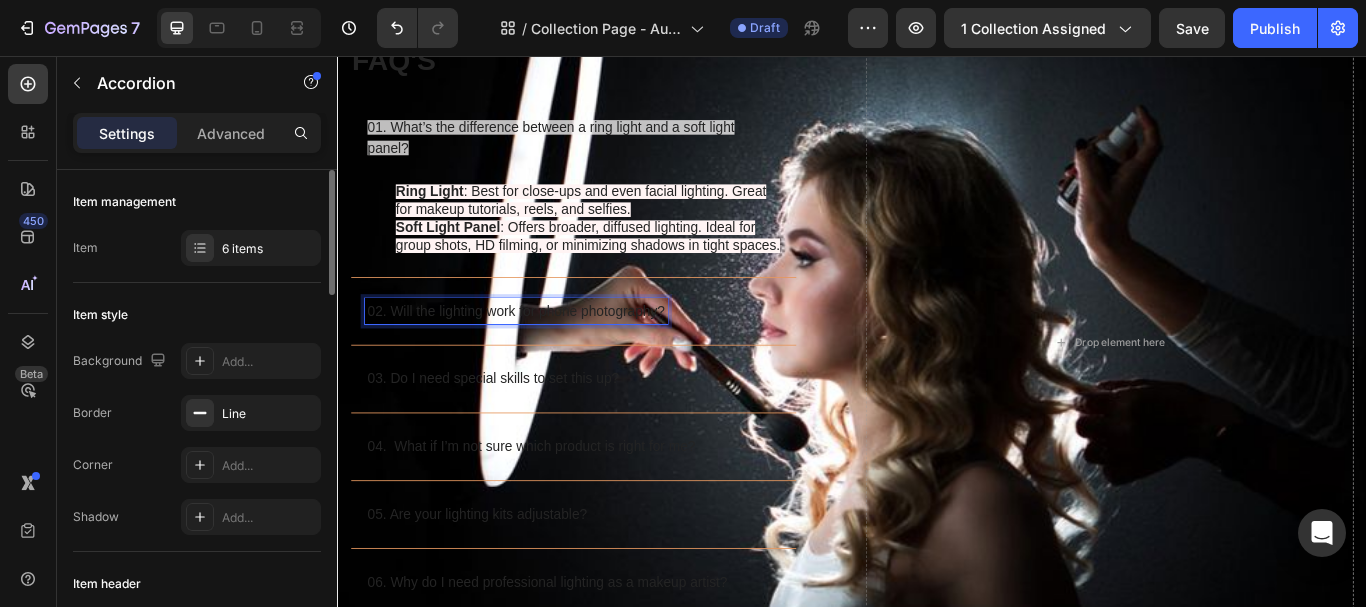 click on "02. Will the lighting work for phone photography?" at bounding box center [545, 354] 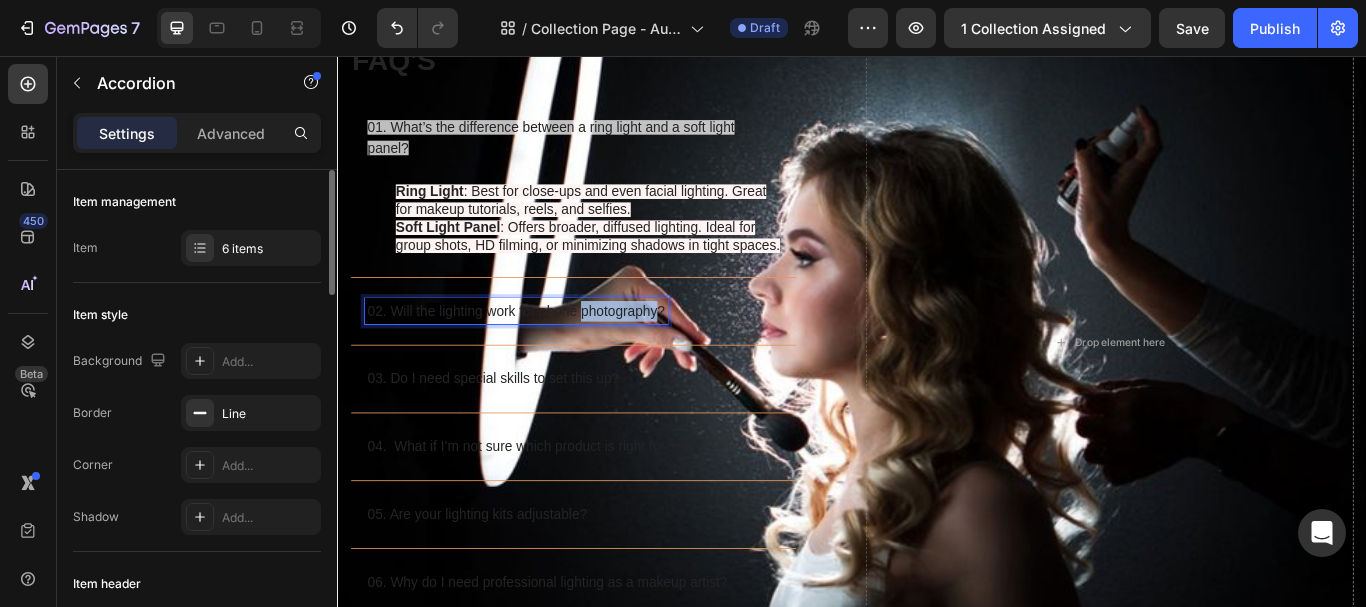 click on "02. Will the lighting work for phone photography?" at bounding box center (545, 354) 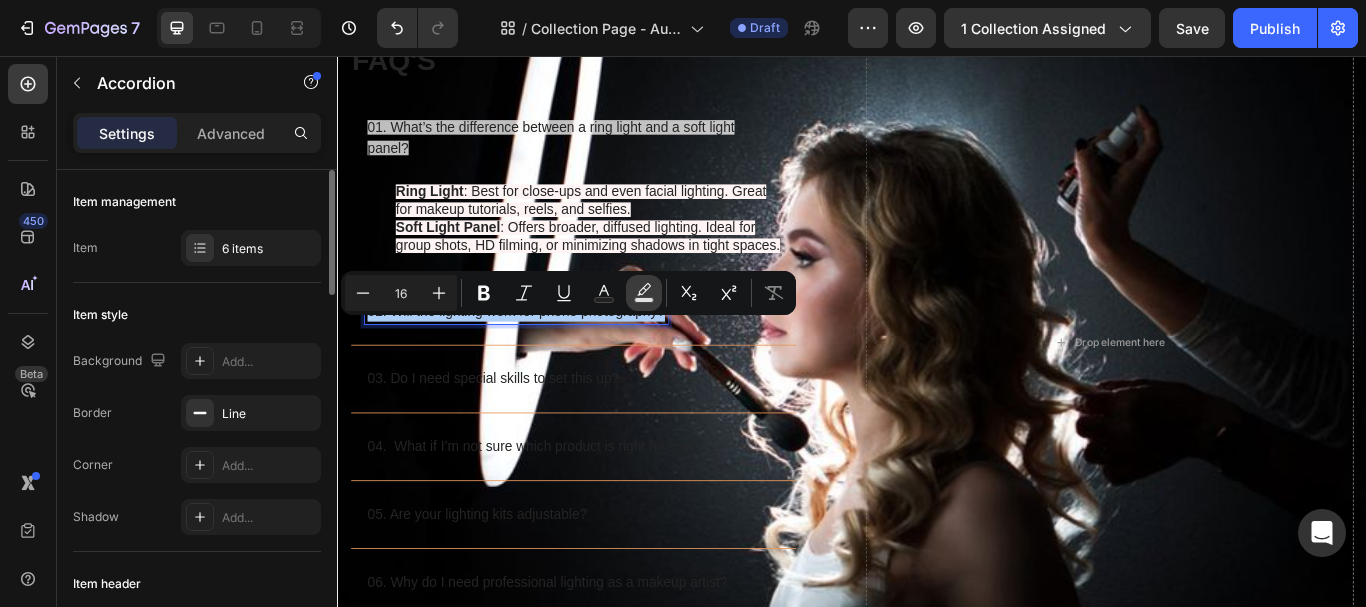 click on "Text Background Color" at bounding box center [644, 293] 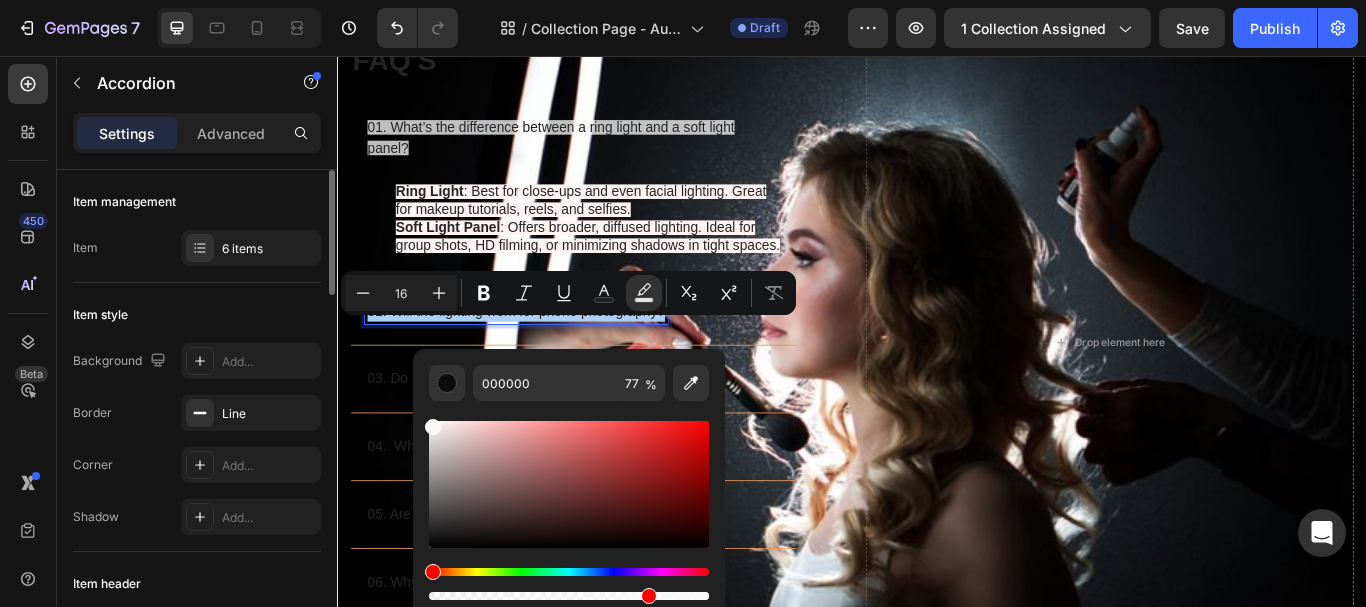 click at bounding box center [569, 484] 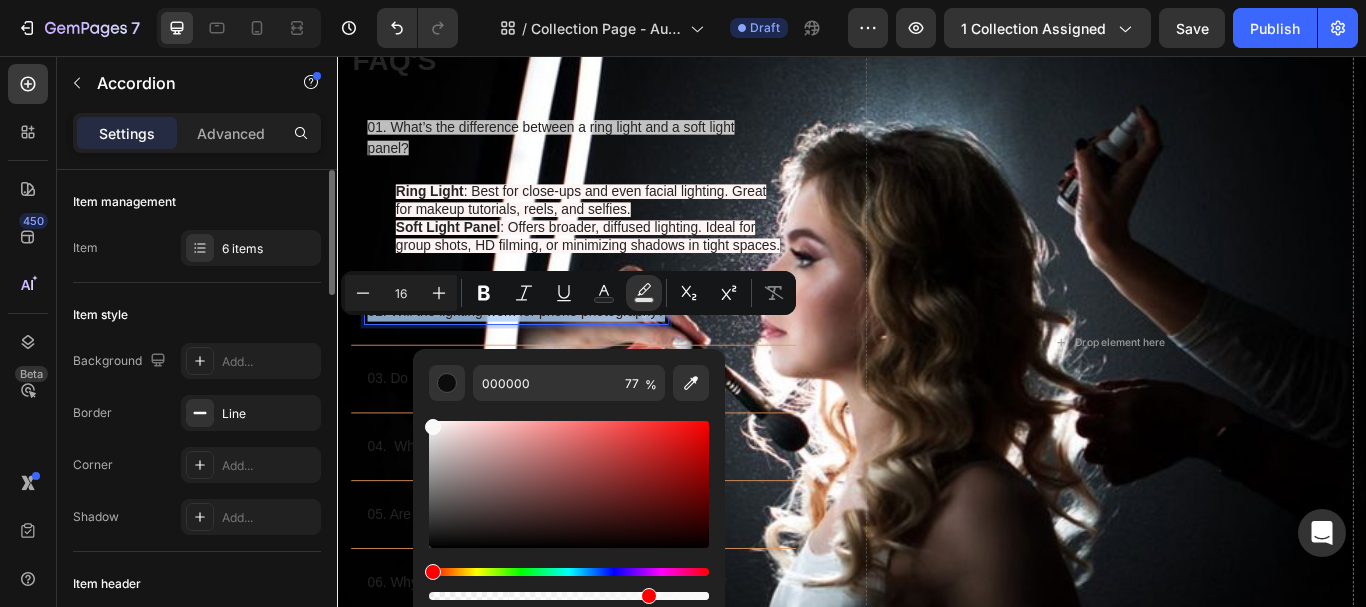 type on "F9F9F9" 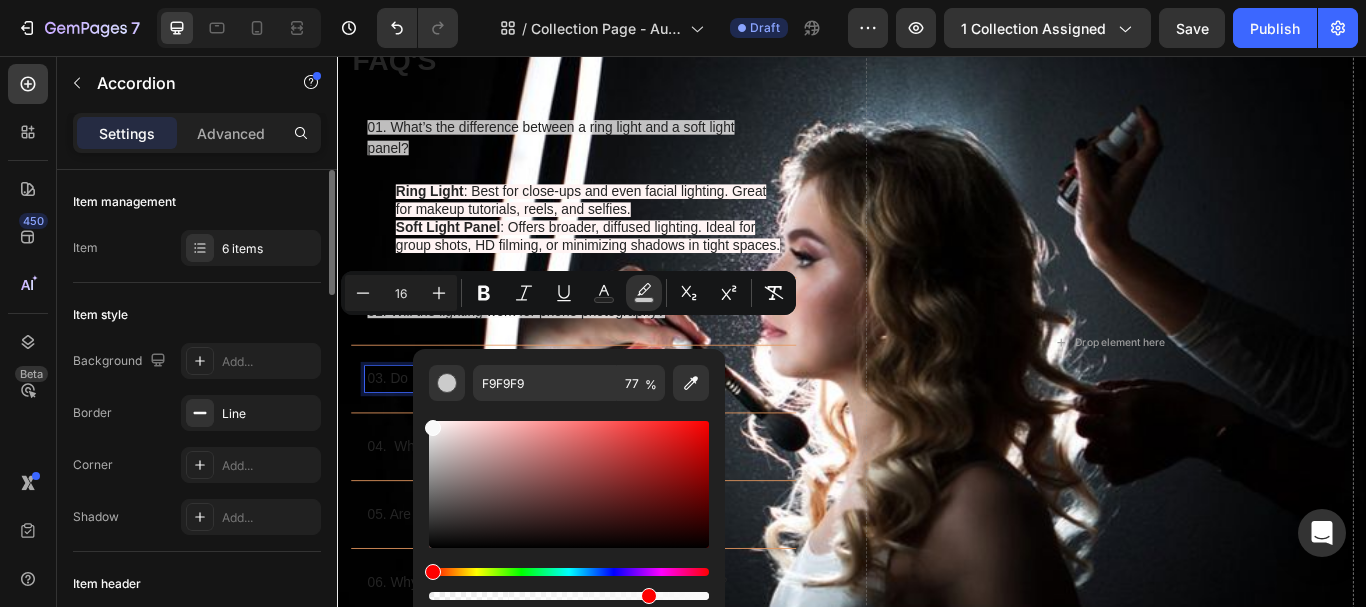 click on "03. Do I need special skills to set this up?" at bounding box center (519, 433) 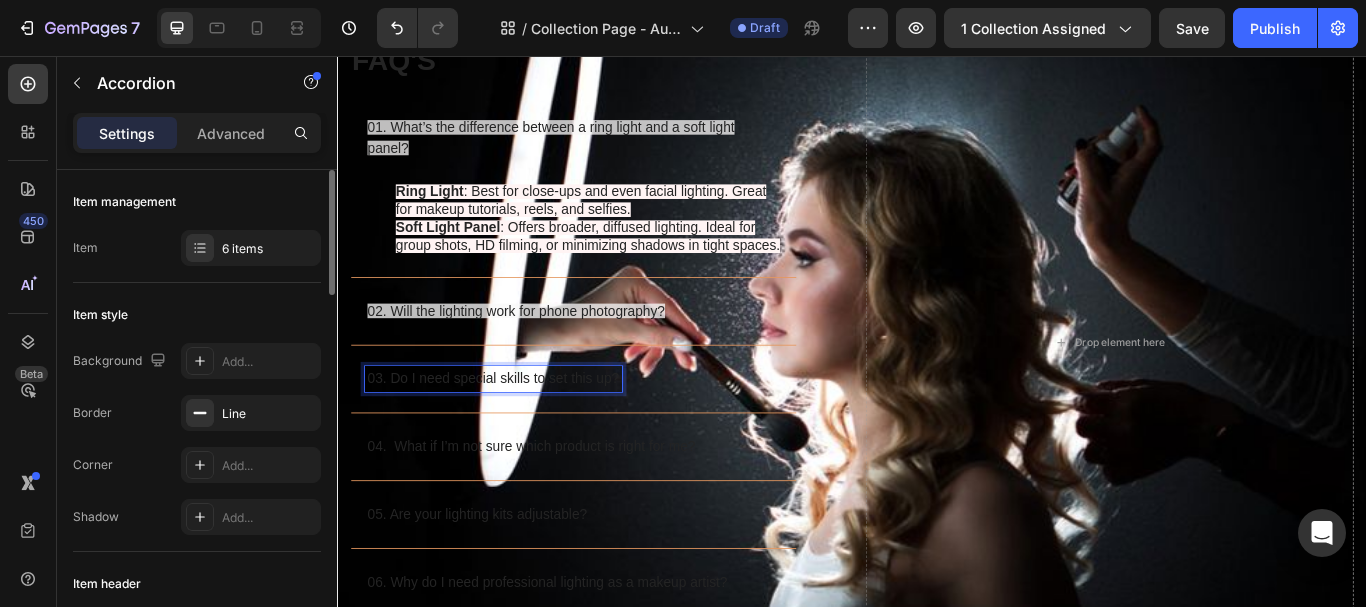 click on "03. Do I need special skills to set this up?" at bounding box center (519, 433) 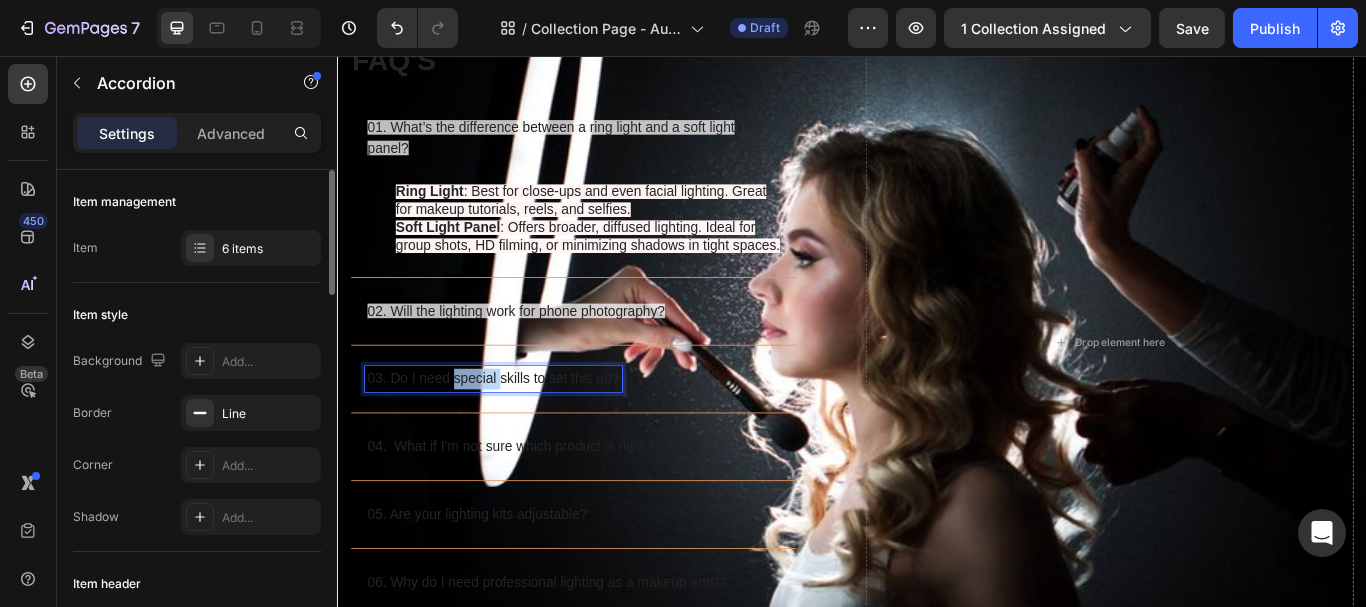 click on "03. Do I need special skills to set this up?" at bounding box center [519, 433] 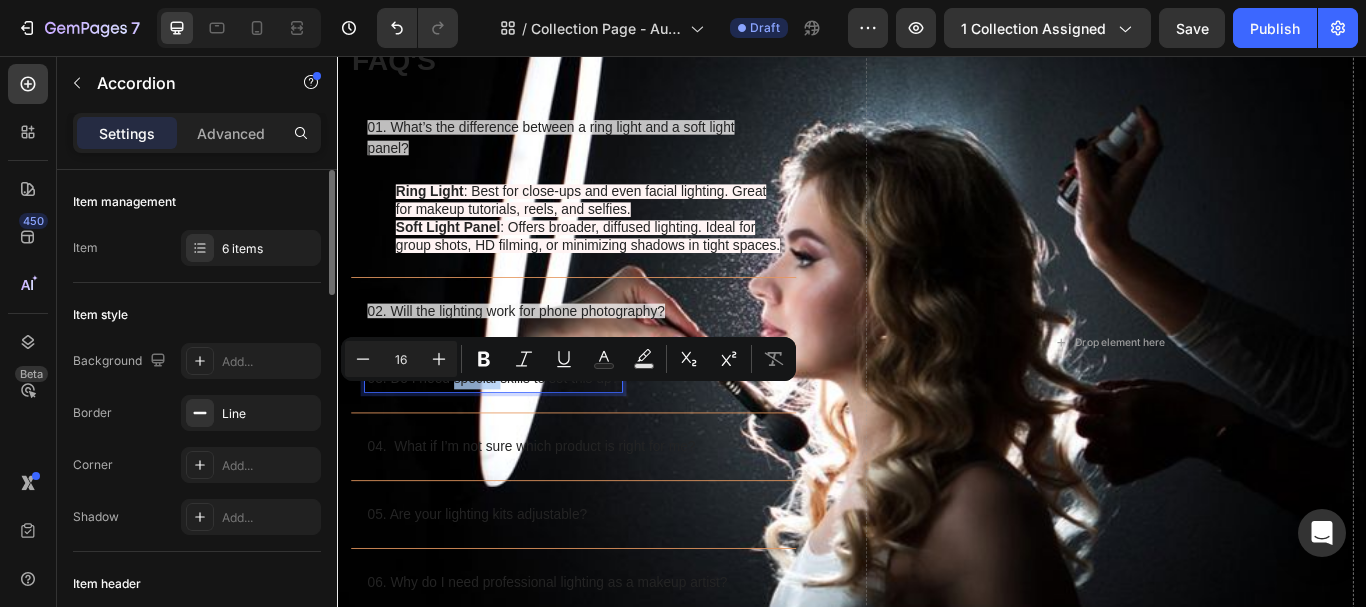 click on "02. Will the lighting work for phone photography?" at bounding box center (596, 354) 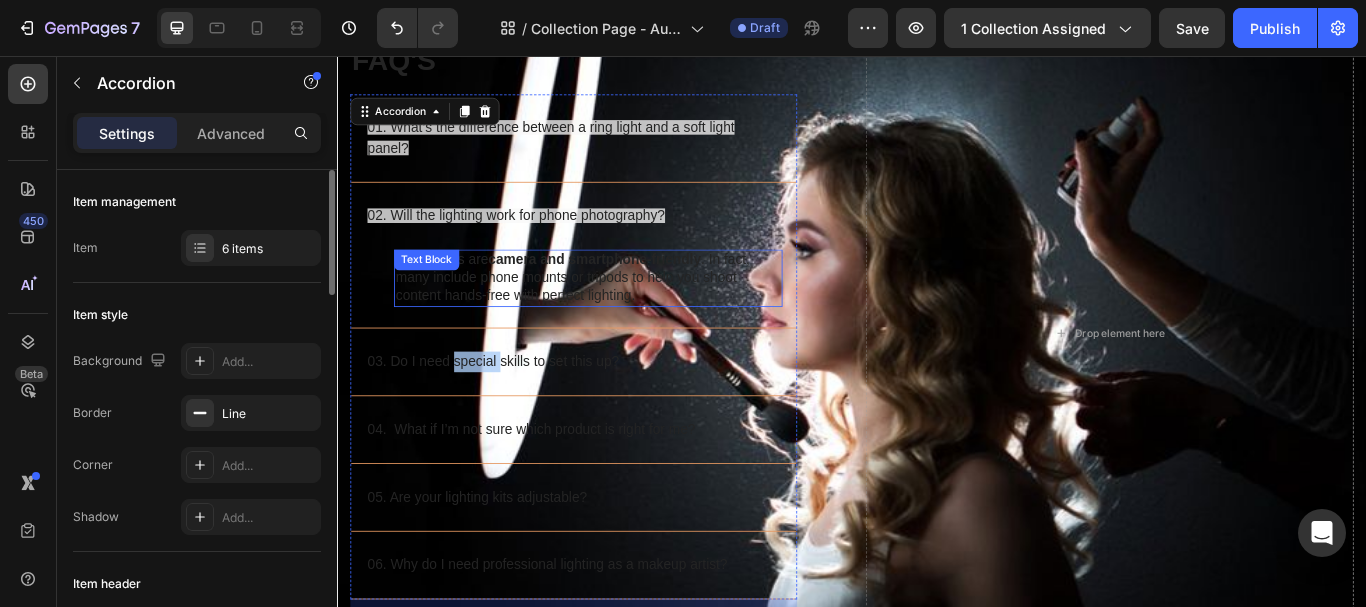 click on "Yes! All kits are  camera and smartphone-friendly . In fact, many include phone mounts or tripods to help you shoot content hands-free with perfect lighting." at bounding box center [629, 315] 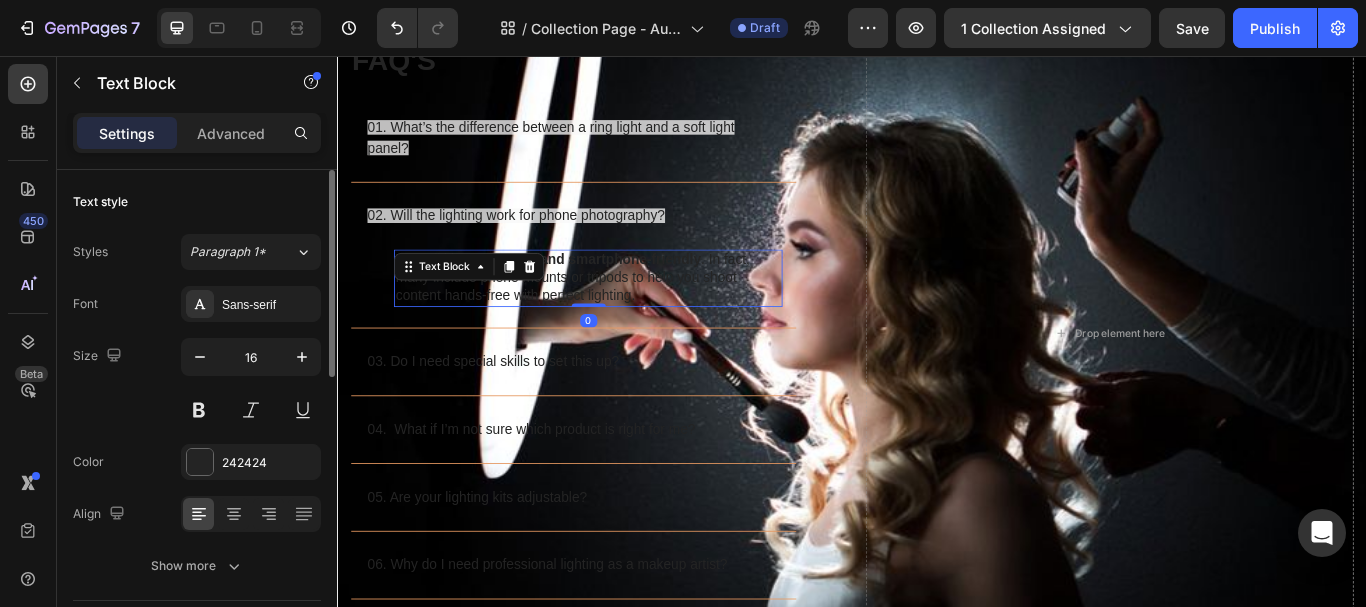 click on "Yes! All kits are  camera and smartphone-friendly . In fact, many include phone mounts or tripods to help you shoot content hands-free with perfect lighting." at bounding box center (629, 315) 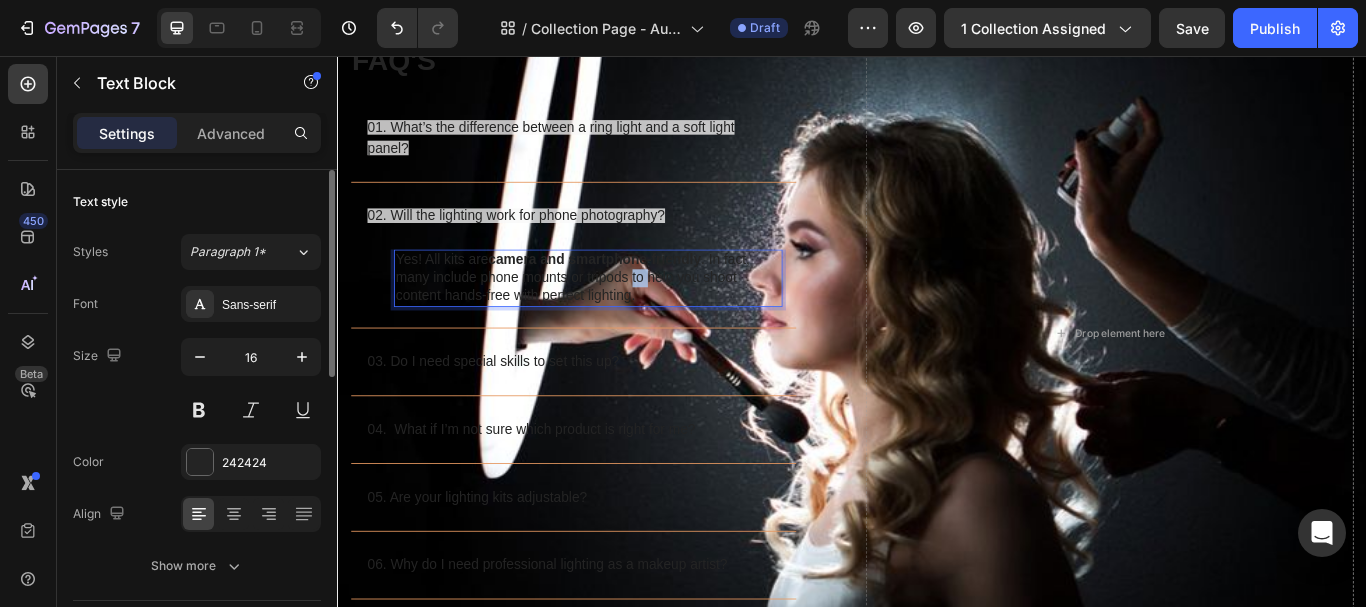 click on "Yes! All kits are  camera and smartphone-friendly . In fact, many include phone mounts or tripods to help you shoot content hands-free with perfect lighting." at bounding box center (629, 315) 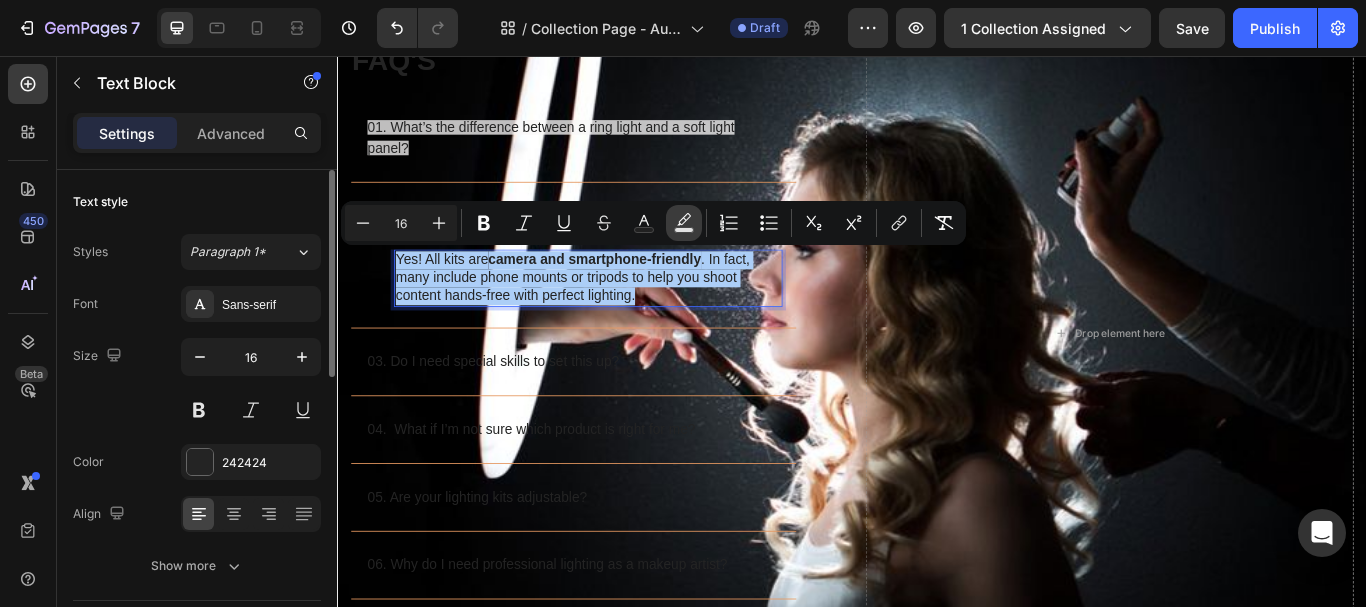 click 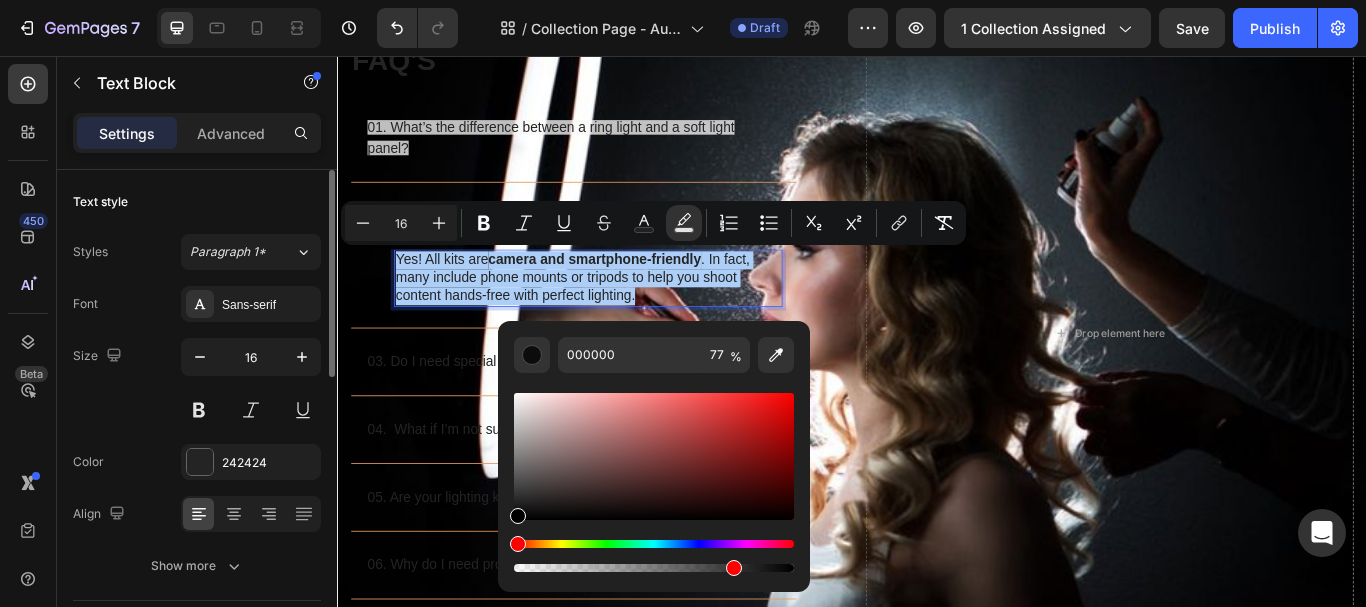 click at bounding box center (654, 456) 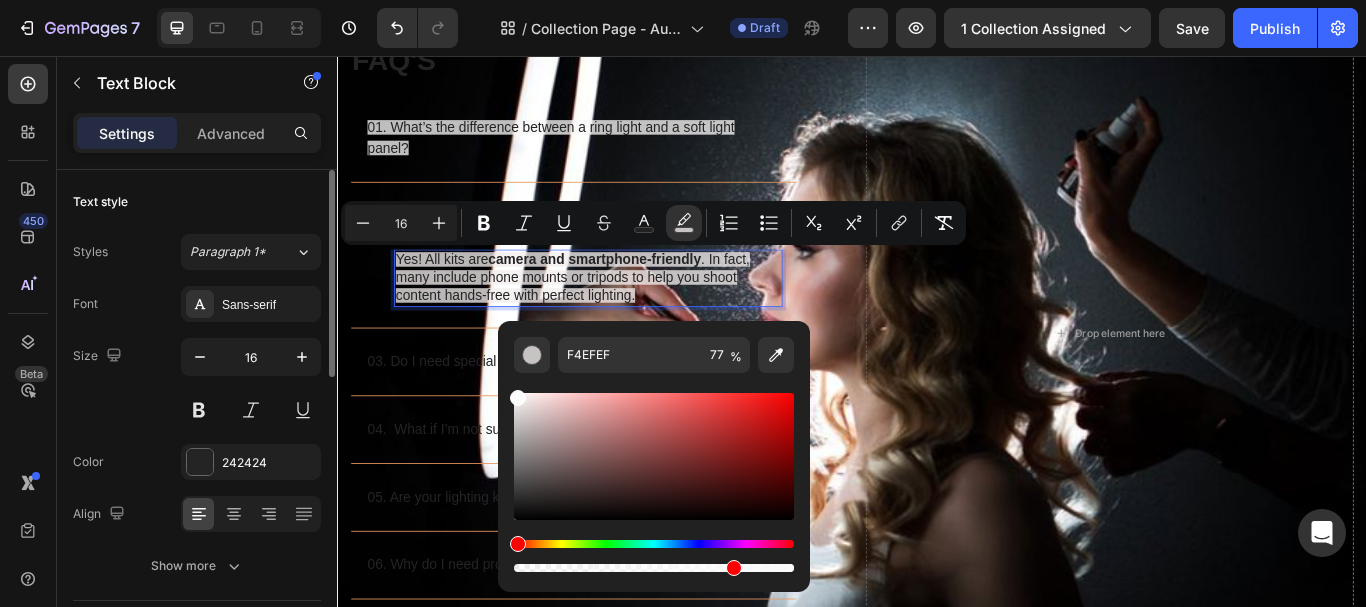 click at bounding box center [654, 456] 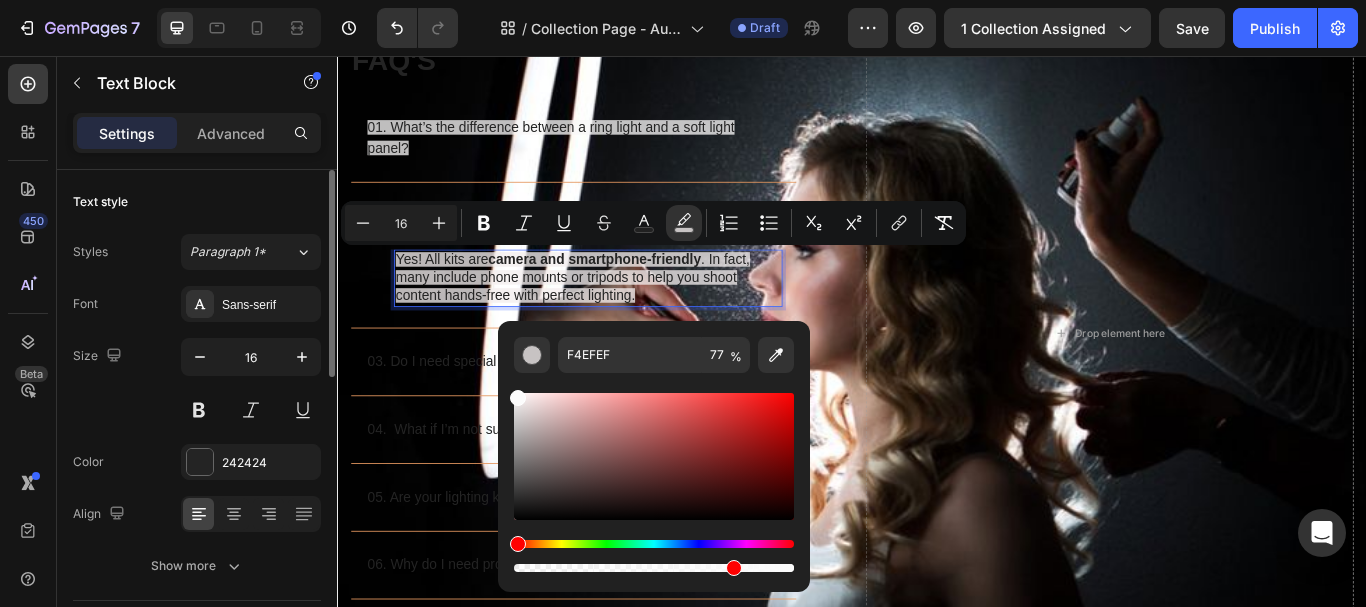 type on "FCFCFC" 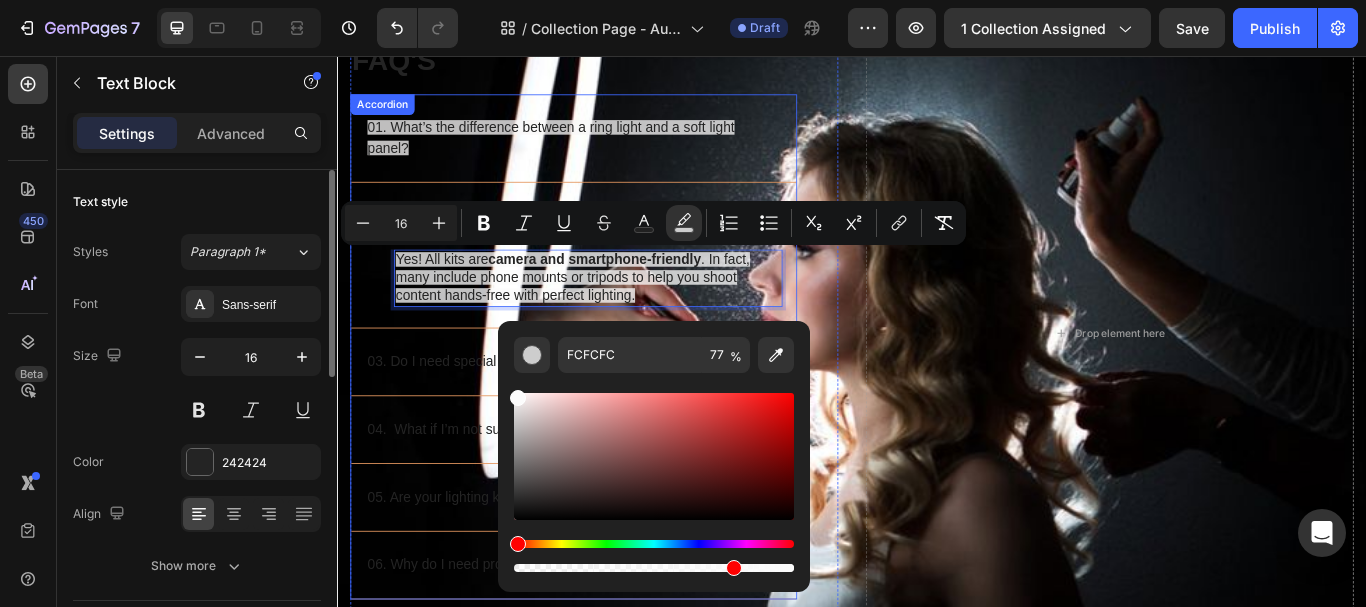 click on "03. Do I need special skills to set this up?" at bounding box center (519, 413) 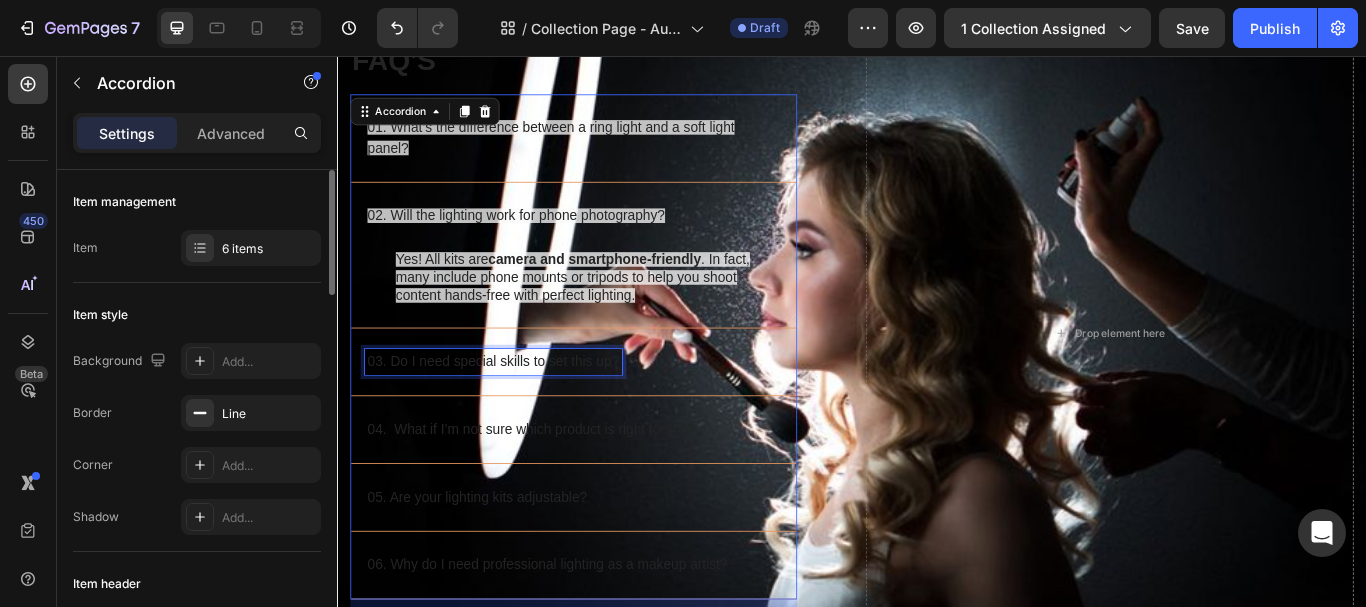 click on "03. Do I need special skills to set this up?" at bounding box center [519, 413] 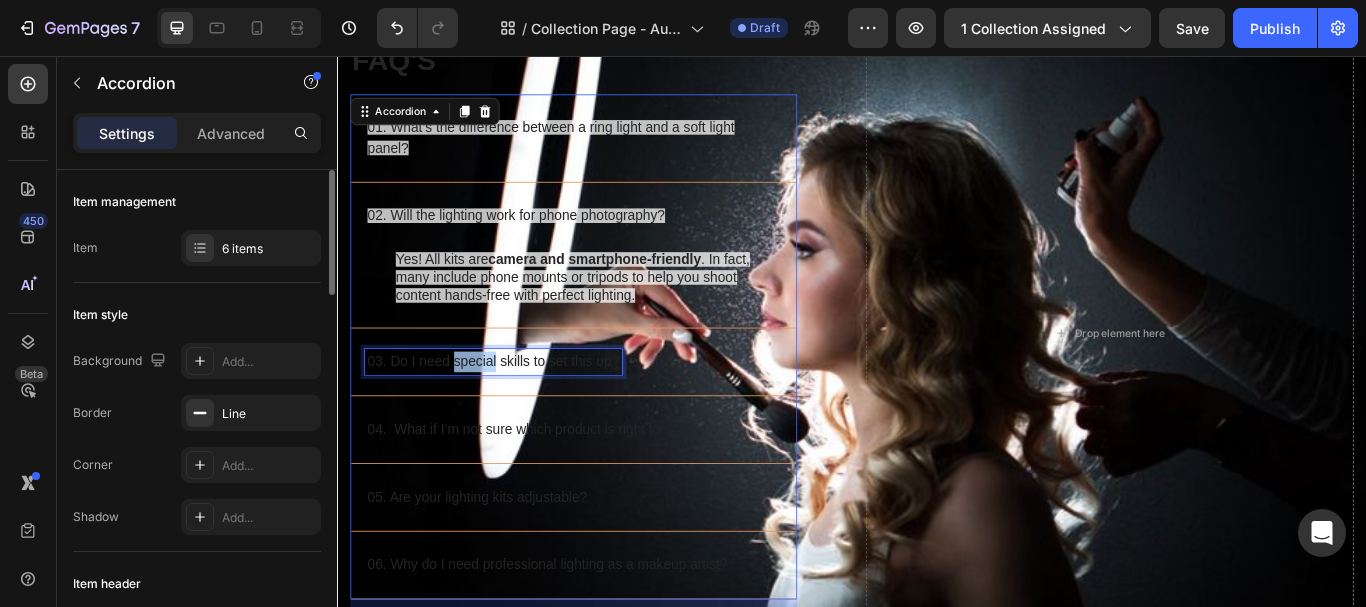 click on "03. Do I need special skills to set this up?" at bounding box center [519, 413] 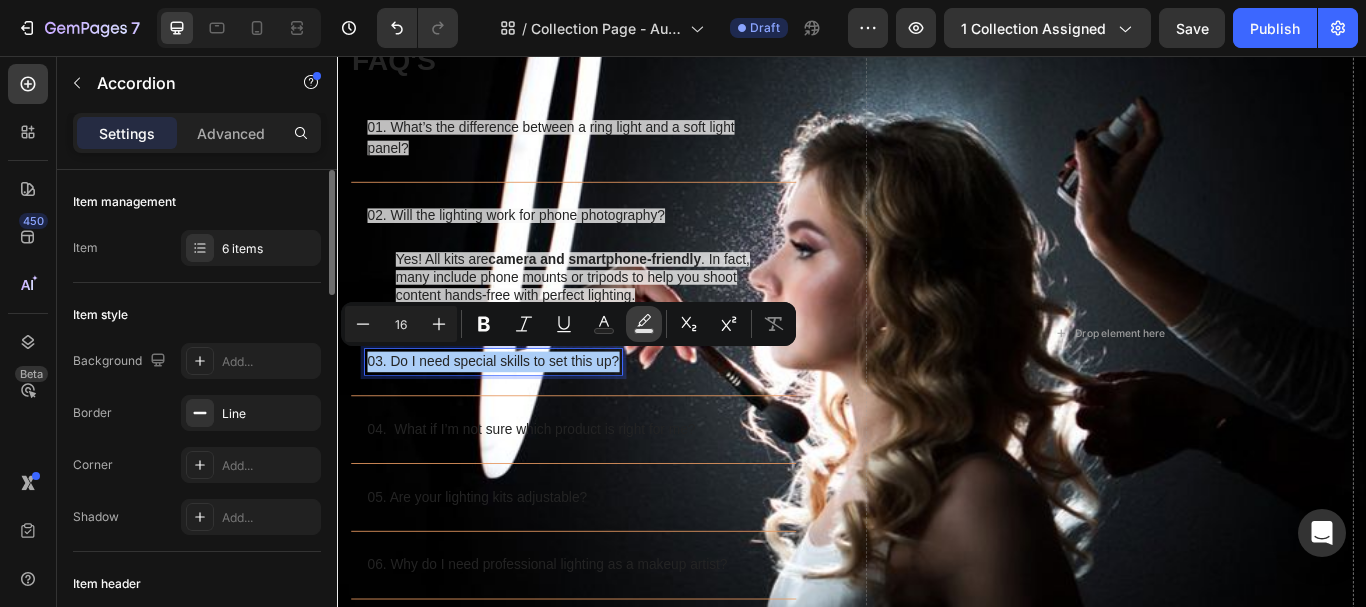 click 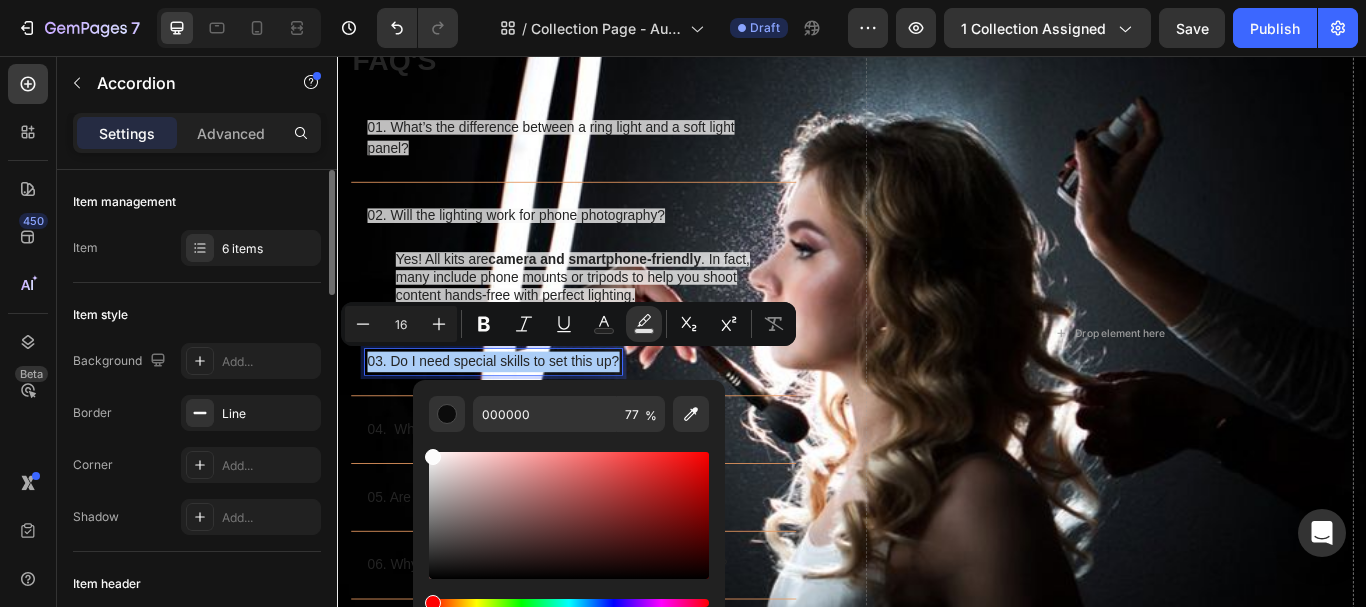 click at bounding box center [569, 515] 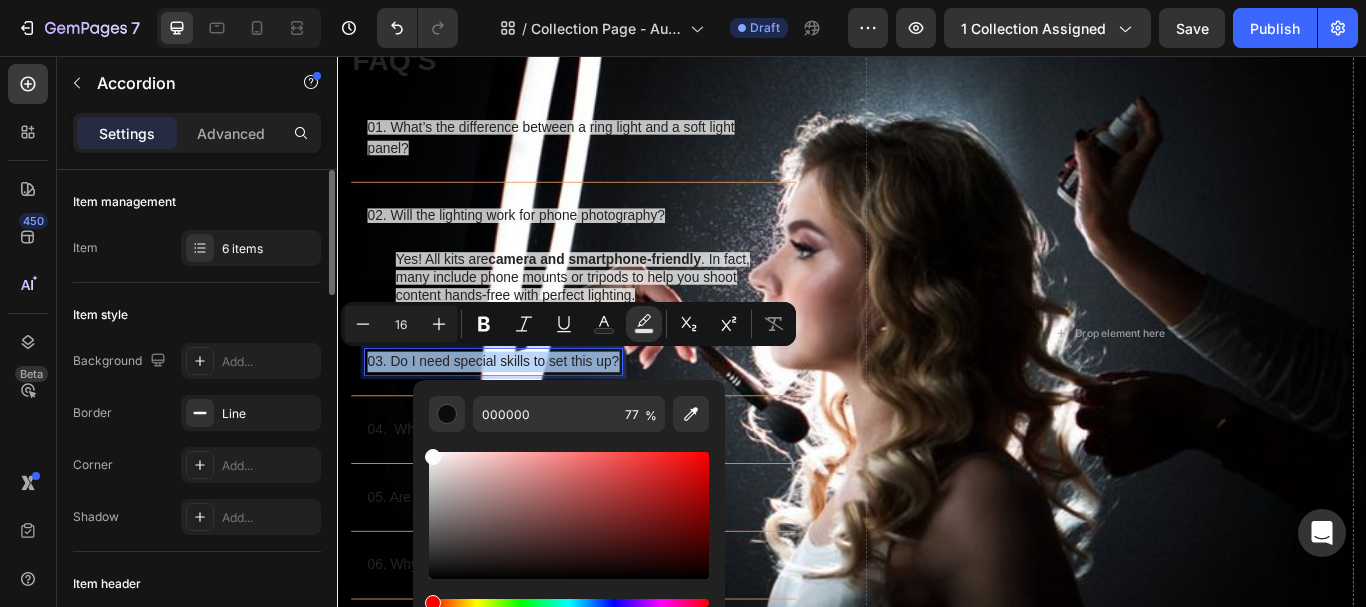type on "FCFCFC" 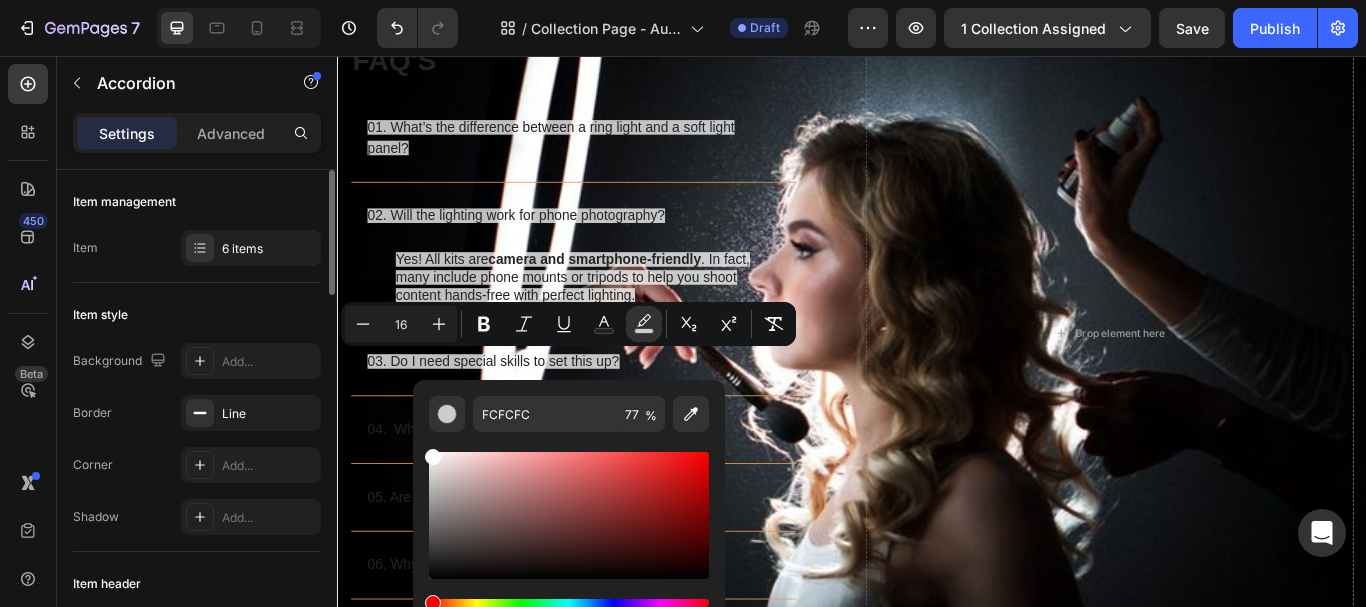 click on "03. Do I need special skills to set this up?" at bounding box center [596, 413] 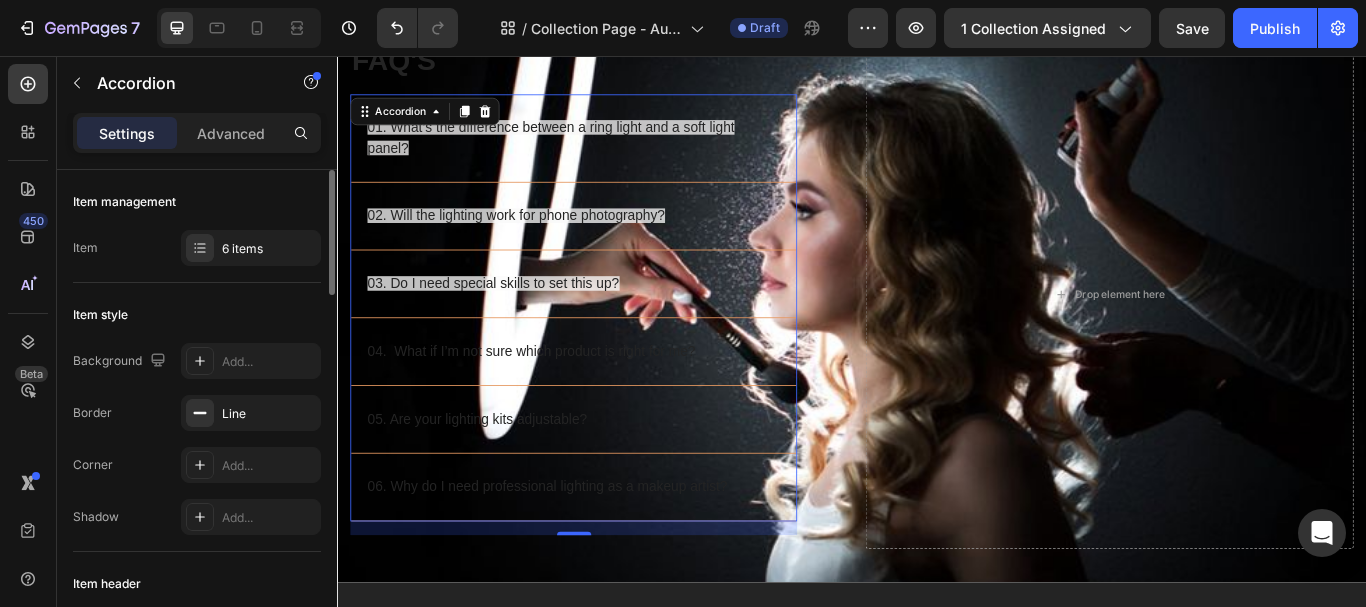 click on "04.  What if I’m not sure which product is right for me?" at bounding box center (612, 401) 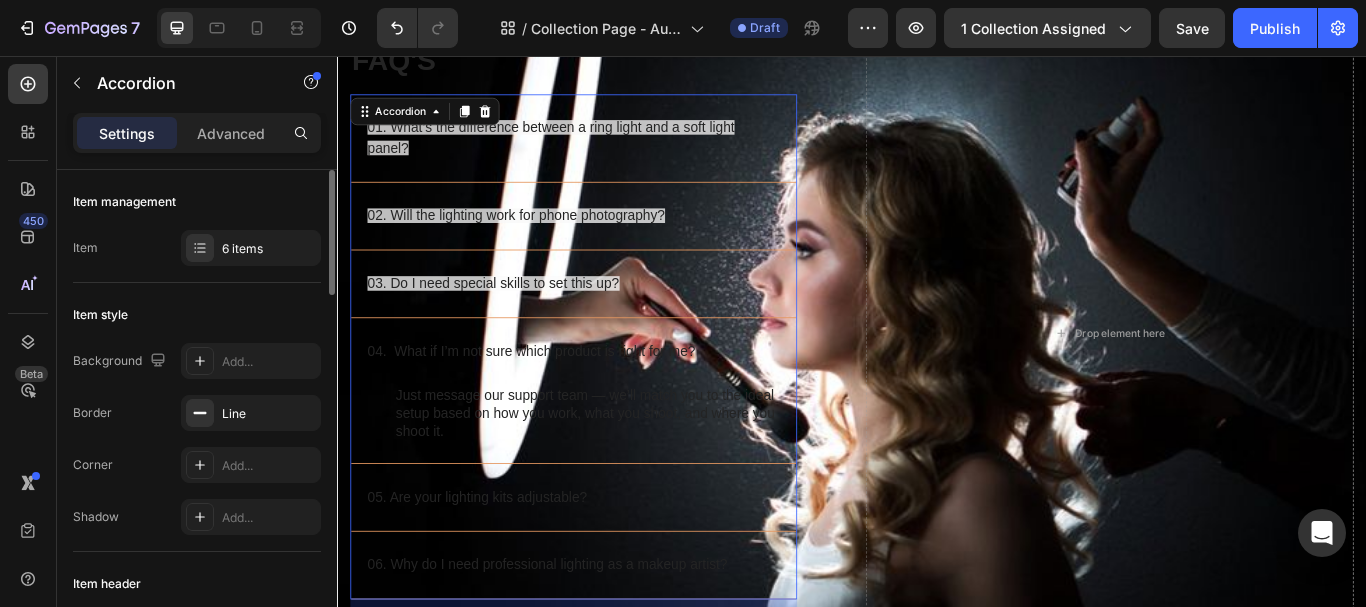 click on "03. Do I need special skills to set this up?" at bounding box center (596, 322) 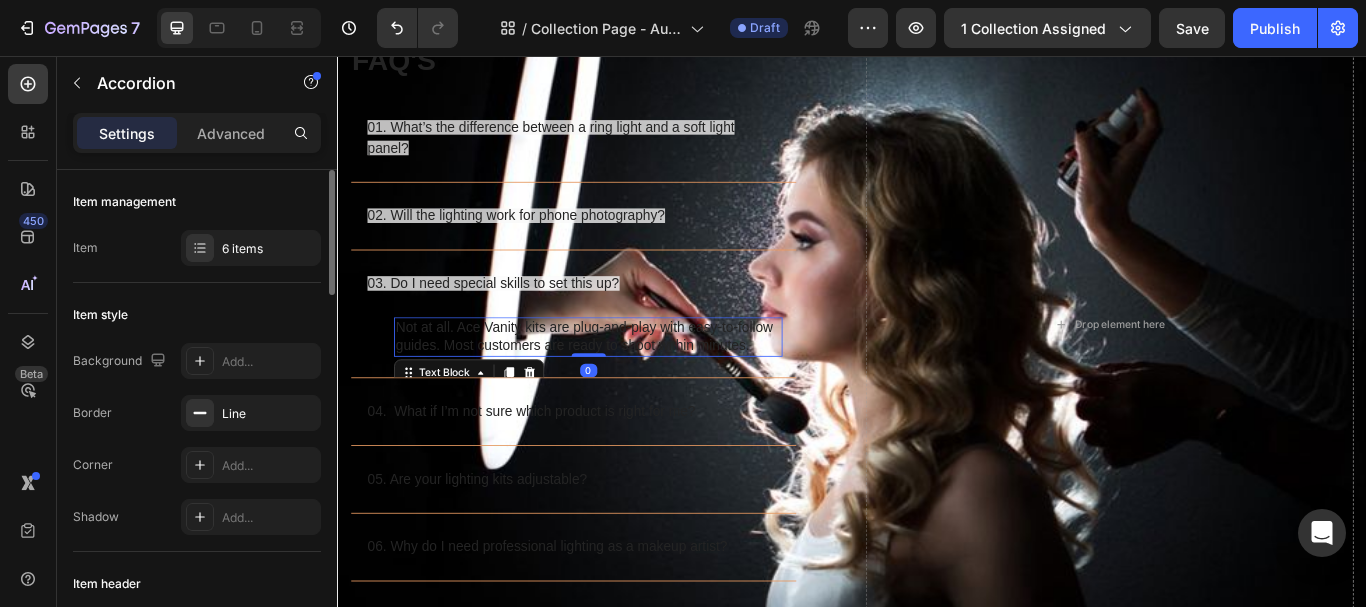 click on "Not at all. Ace Vanity kits are plug-and-play with easy-to-follow guides. Most customers are ready to shoot within minutes." at bounding box center [629, 384] 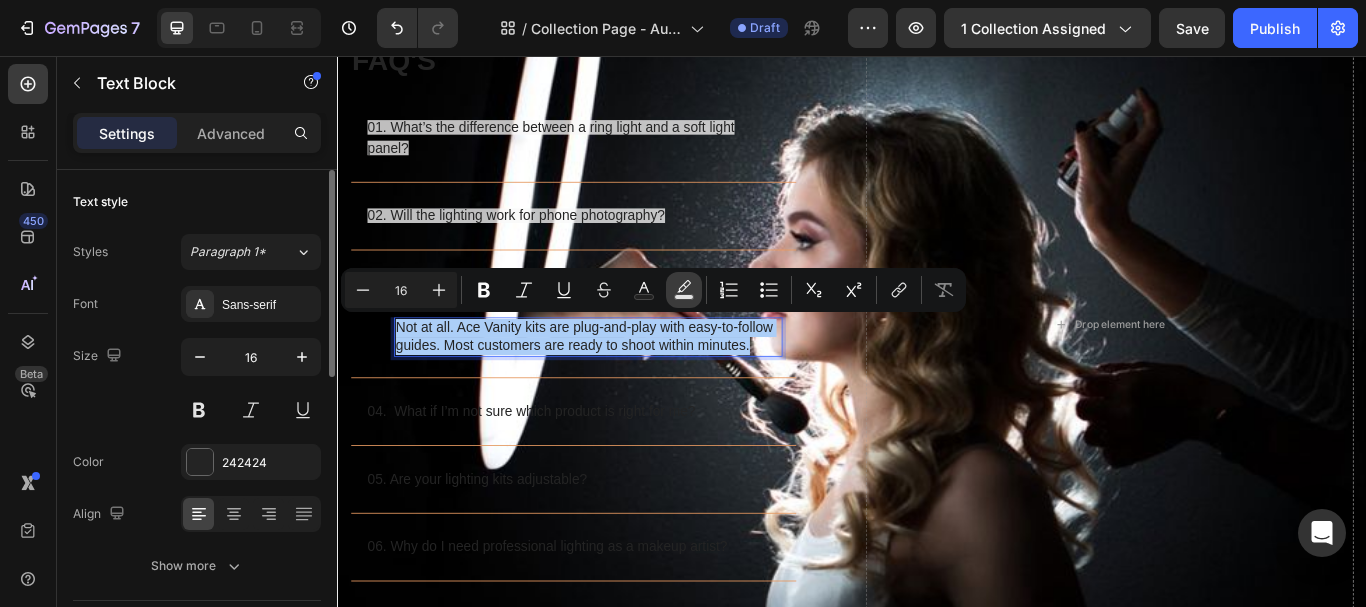 click 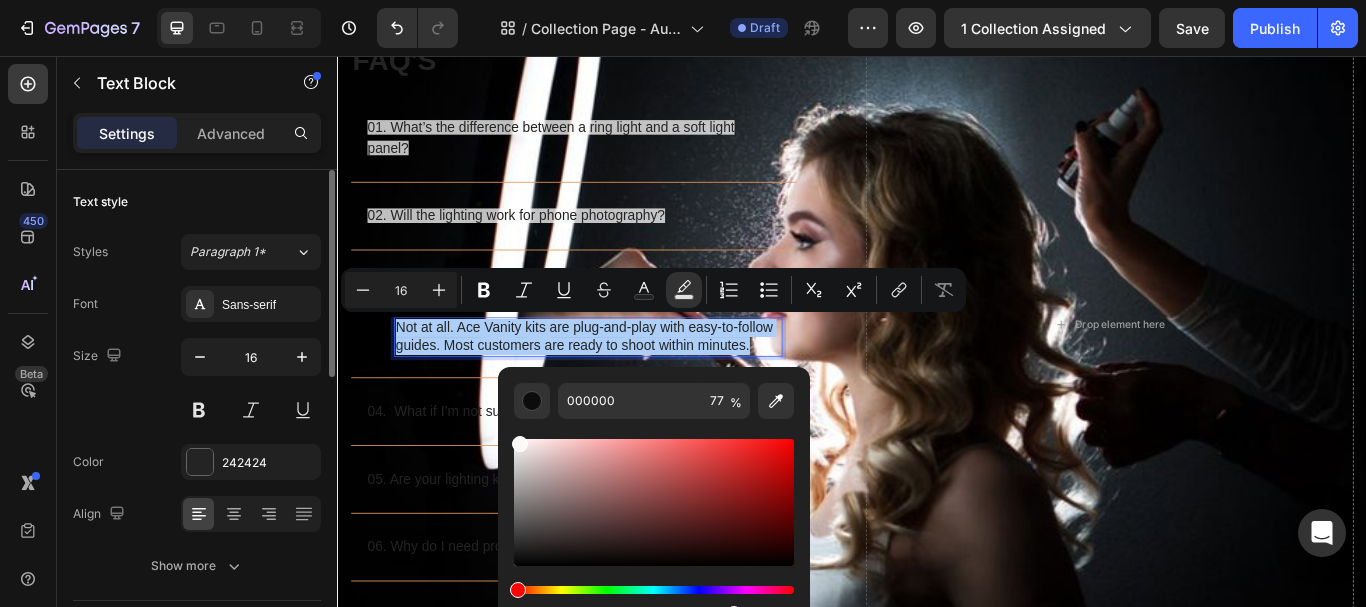 click at bounding box center (654, 502) 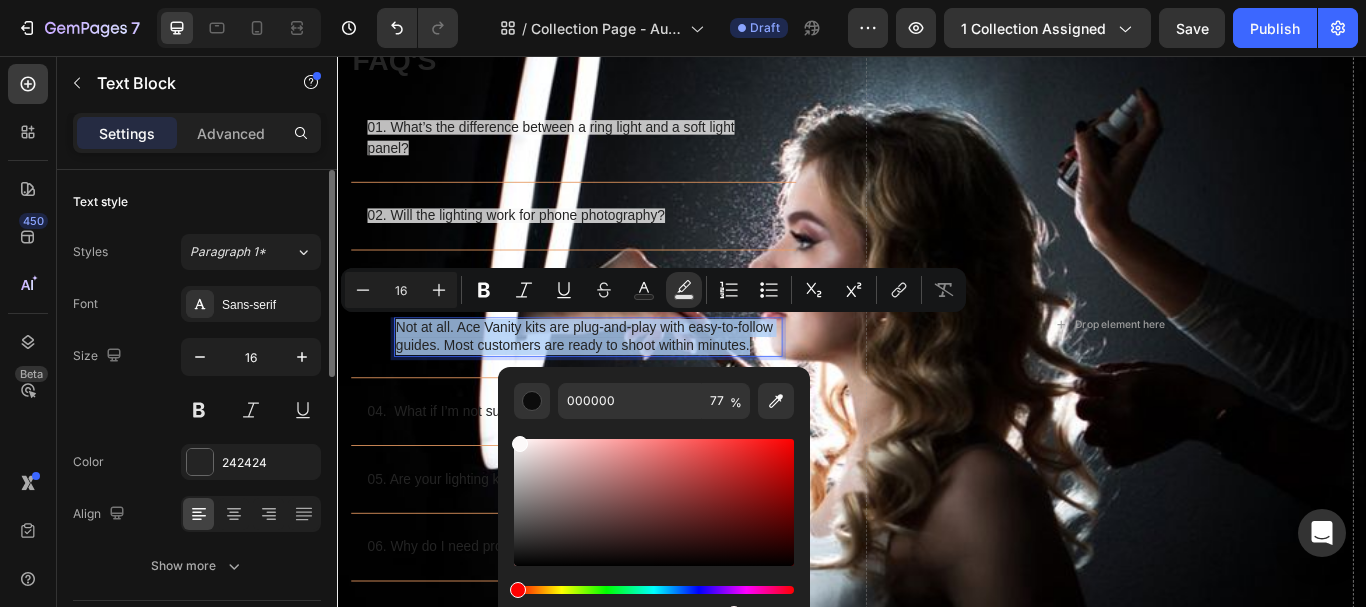 type on "FCF9F9" 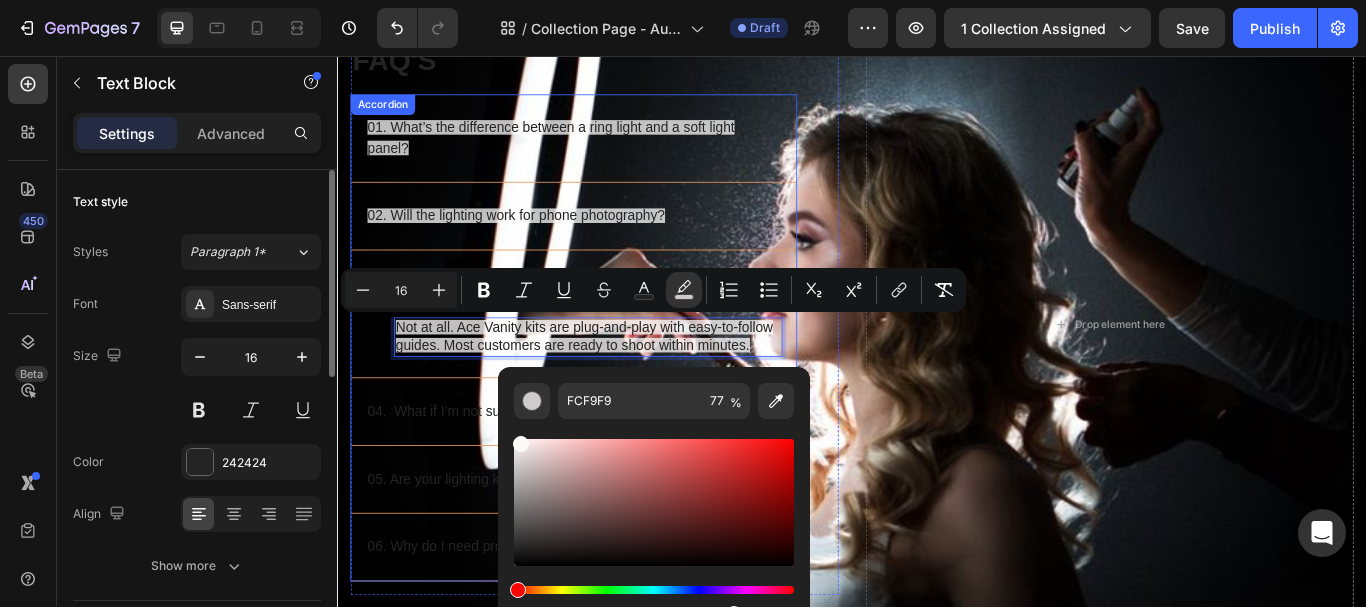 click on "04.  What if I’m not sure which product is right for me?" at bounding box center [563, 471] 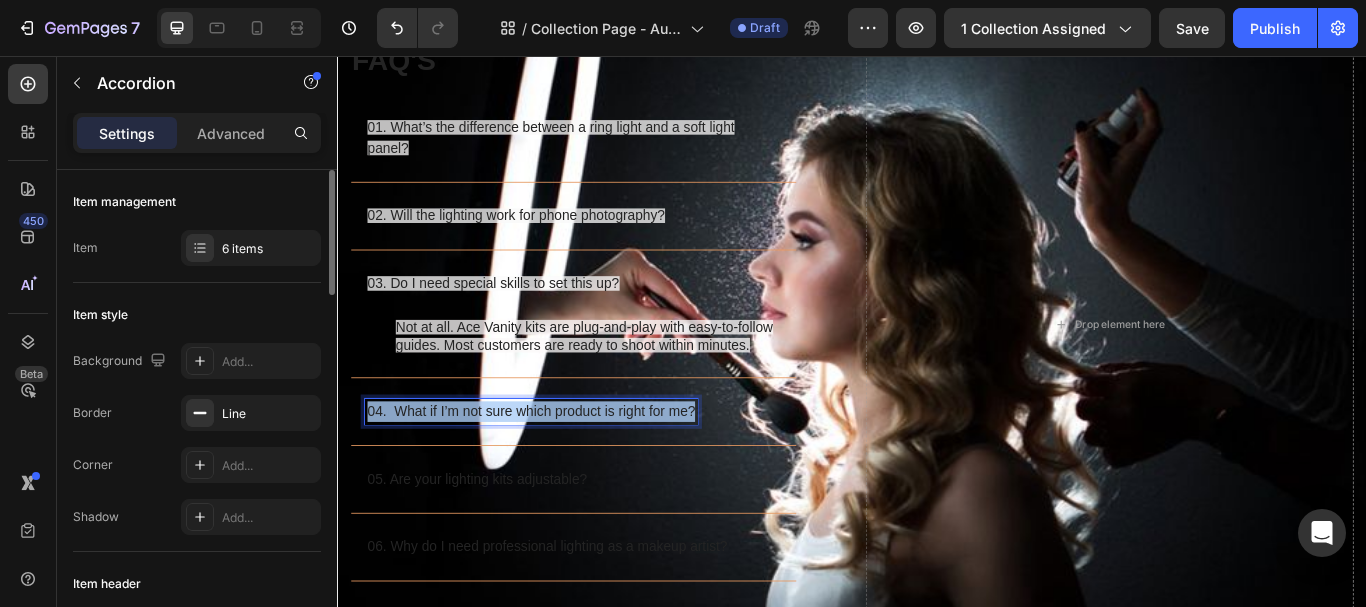 click on "04.  What if I’m not sure which product is right for me?" at bounding box center [563, 471] 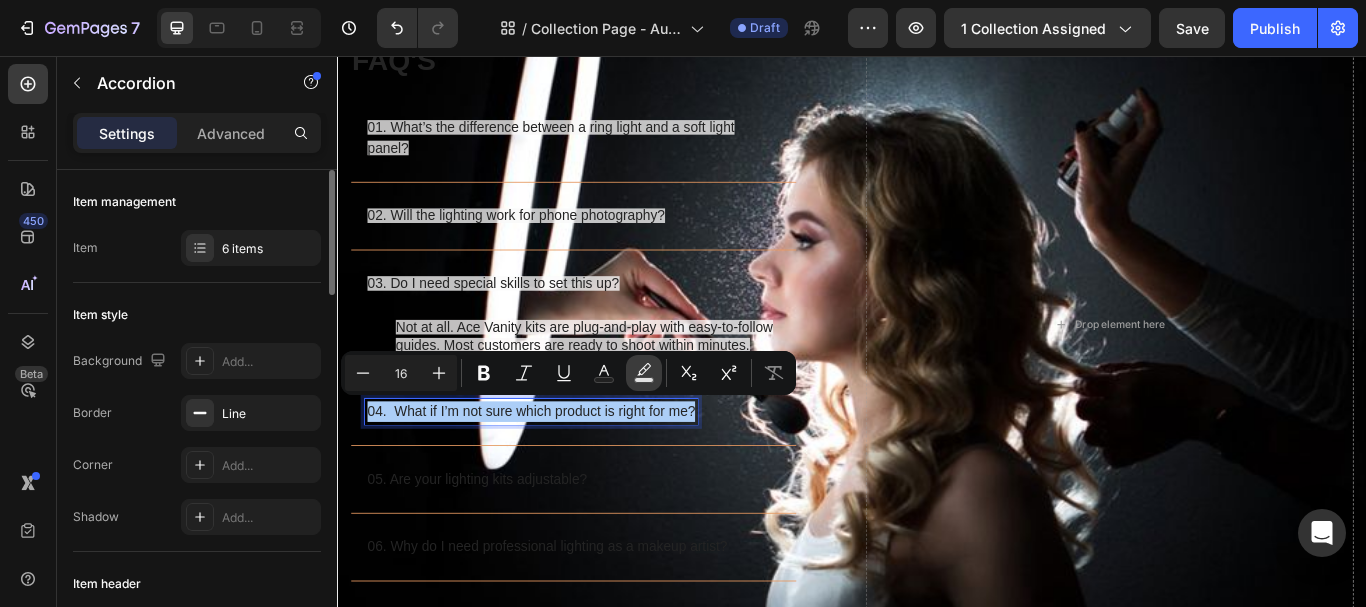 click 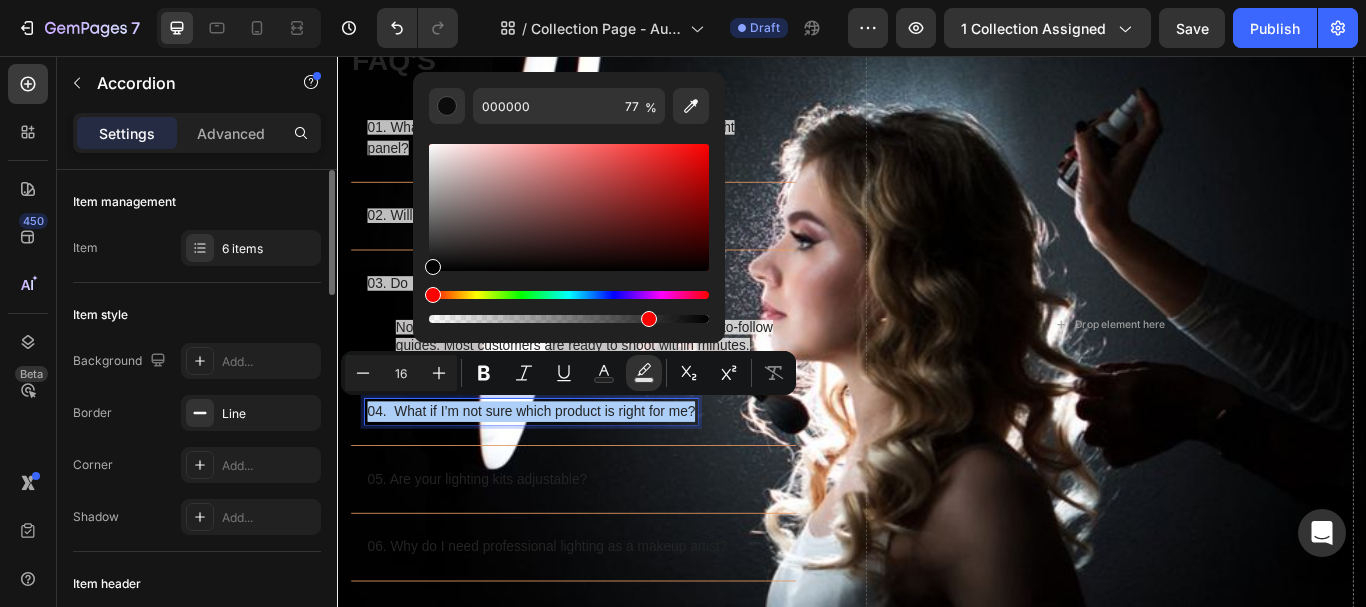 click at bounding box center [569, 207] 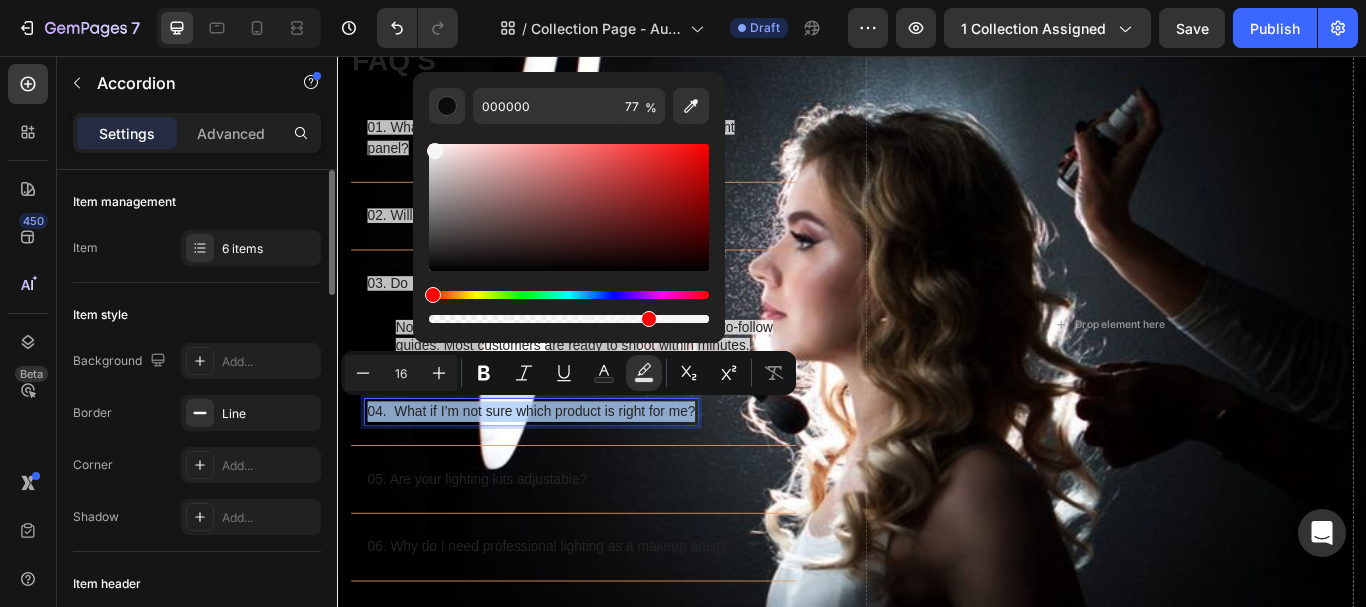 type on "F7F4F4" 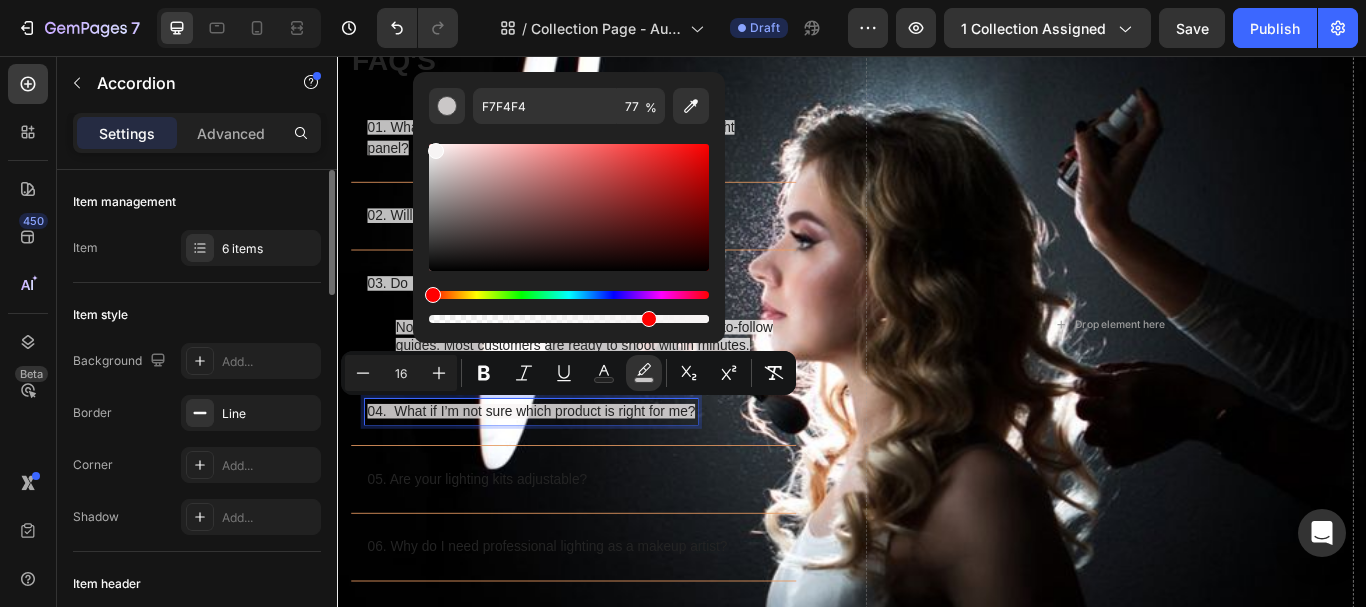 click on "04.  What if I’m not sure which product is right for me?" at bounding box center [596, 471] 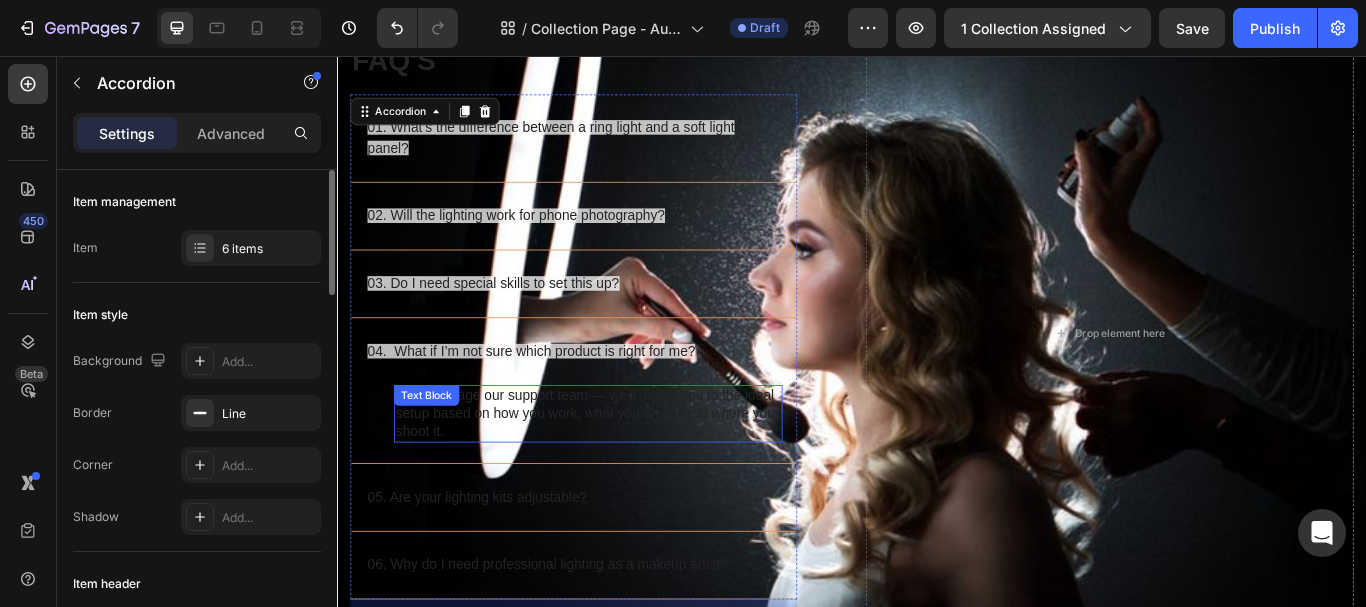 click on "Just message our support team — we’ll match you to the ideal setup based on how you work, what you shoot, and where you shoot it." at bounding box center (629, 473) 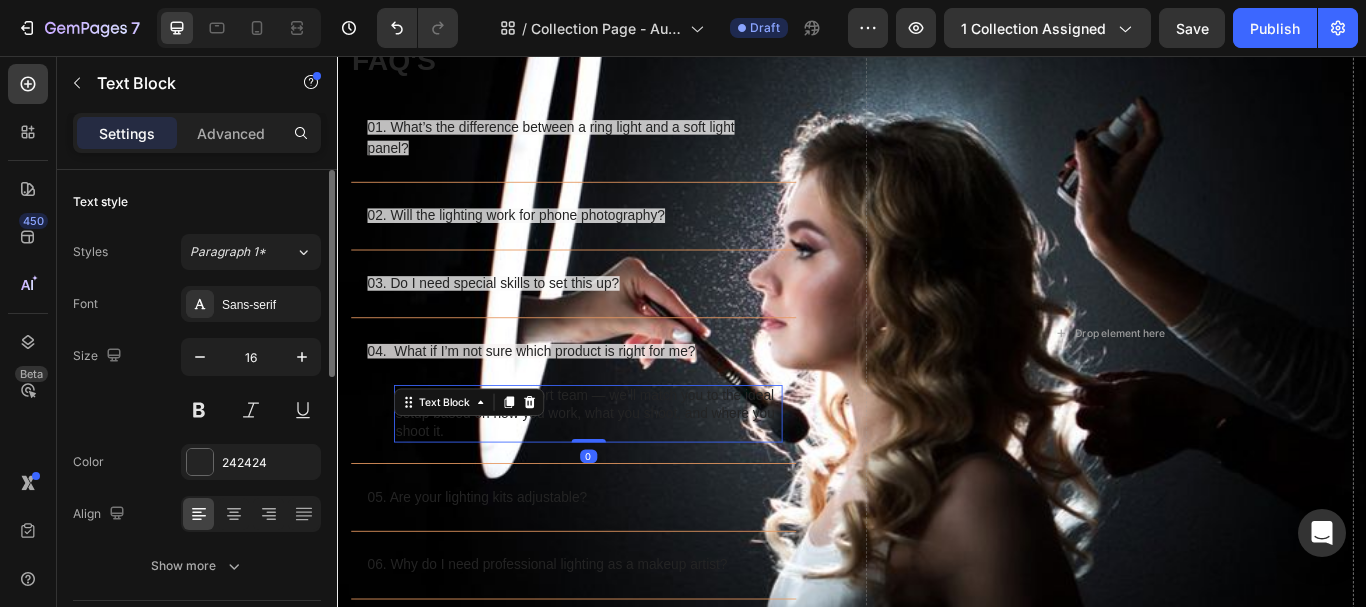 click on "Just message our support team — we’ll match you to the ideal setup based on how you work, what you shoot, and where you shoot it." at bounding box center (629, 473) 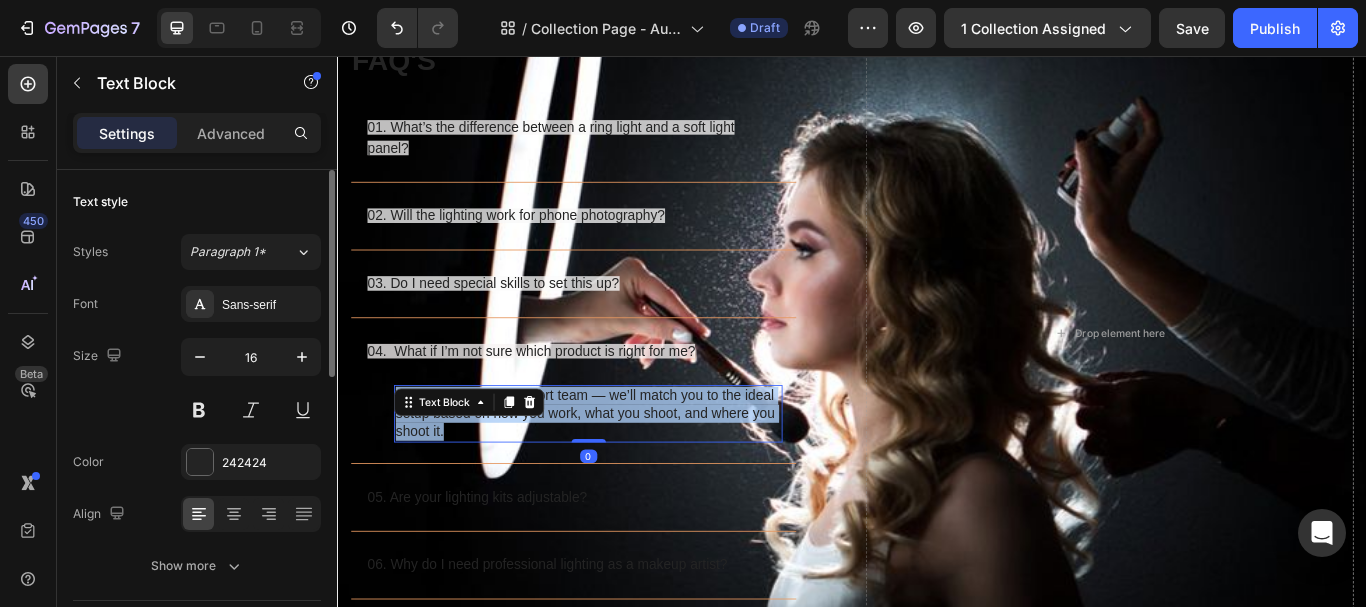 click on "Just message our support team — we’ll match you to the ideal setup based on how you work, what you shoot, and where you shoot it." at bounding box center [629, 473] 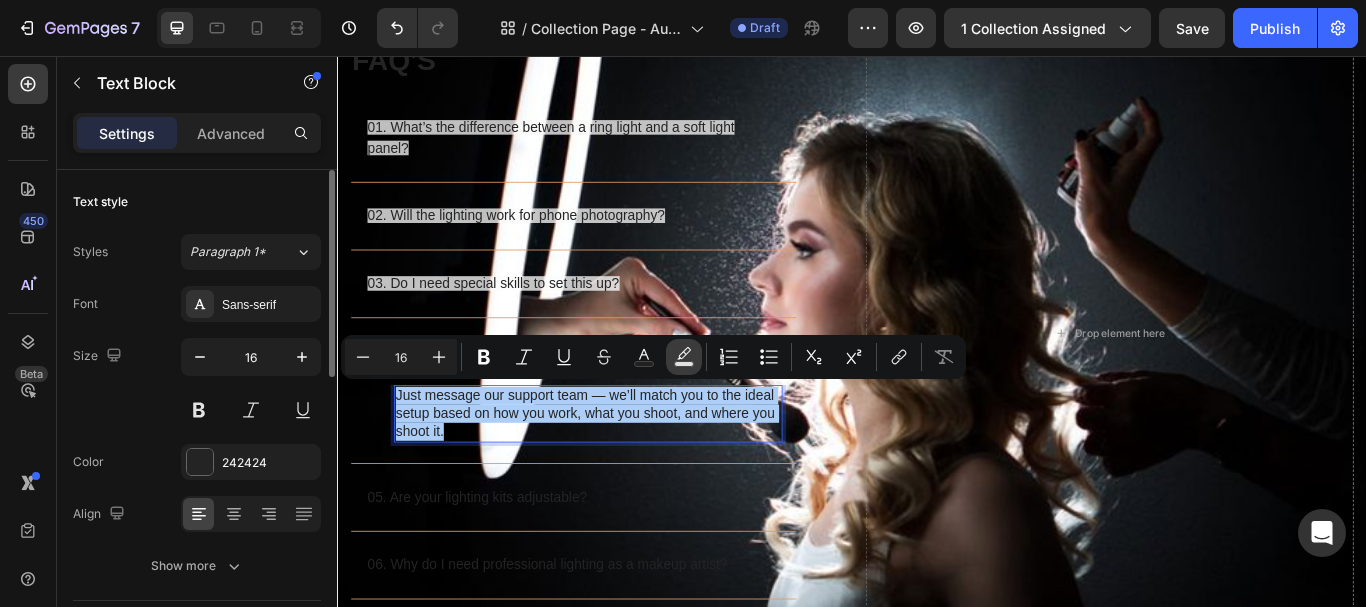 click 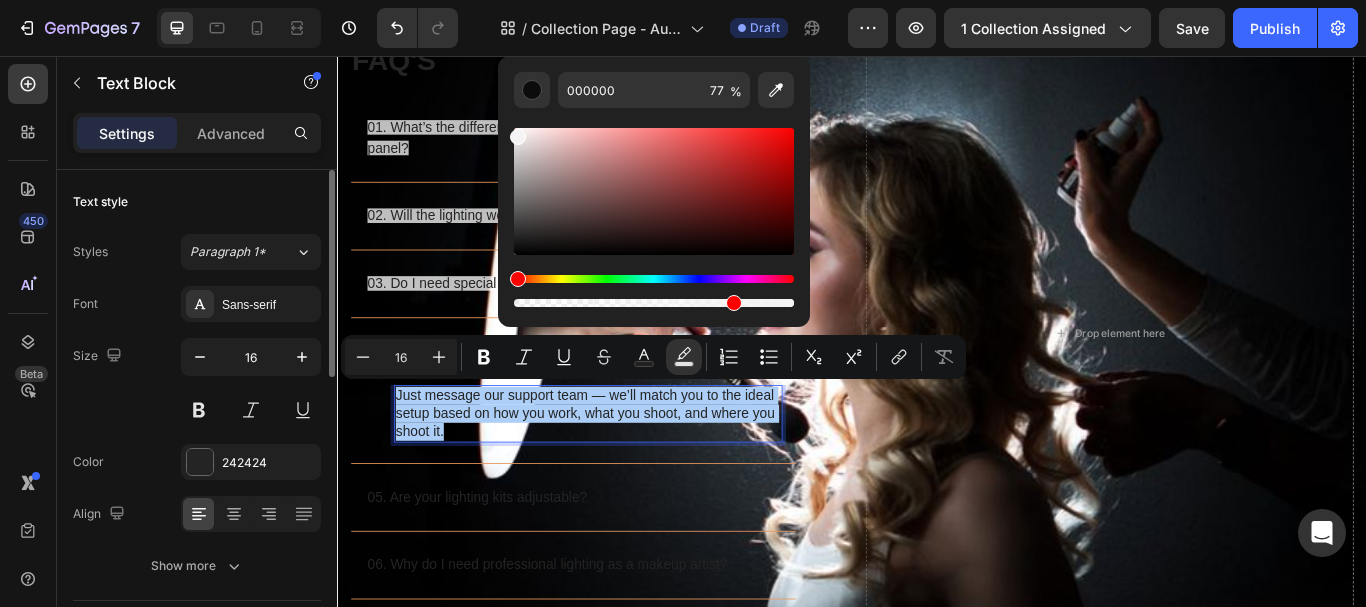 click at bounding box center (654, 191) 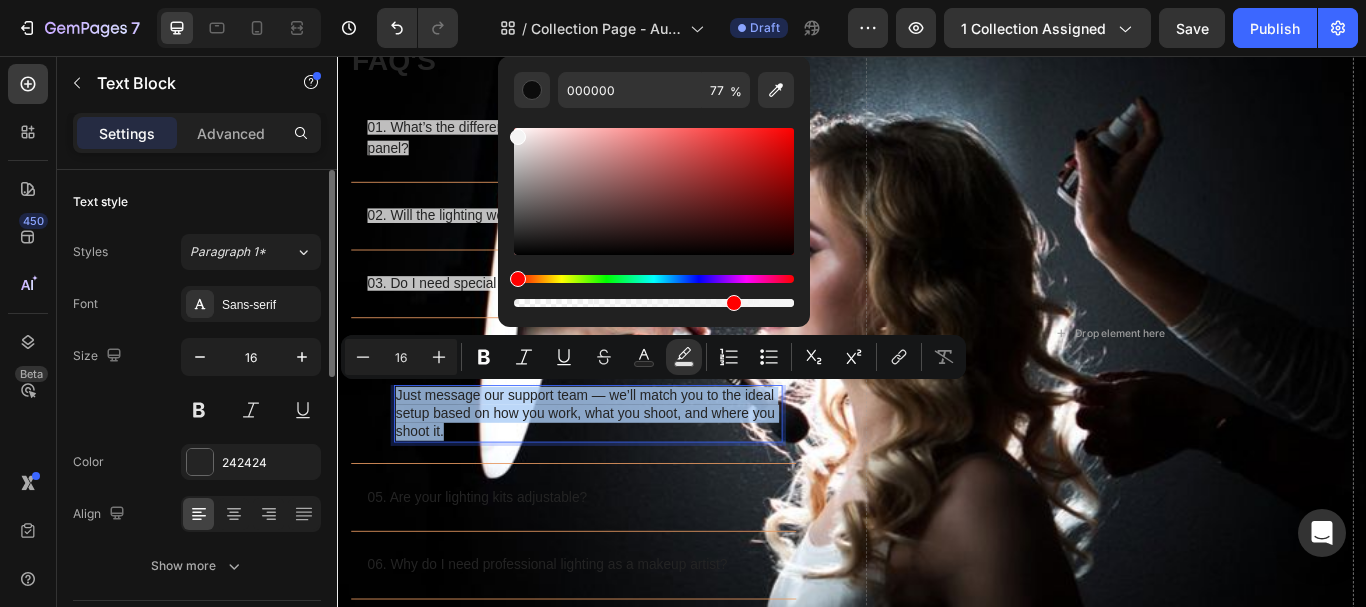 type on "F4F4F4" 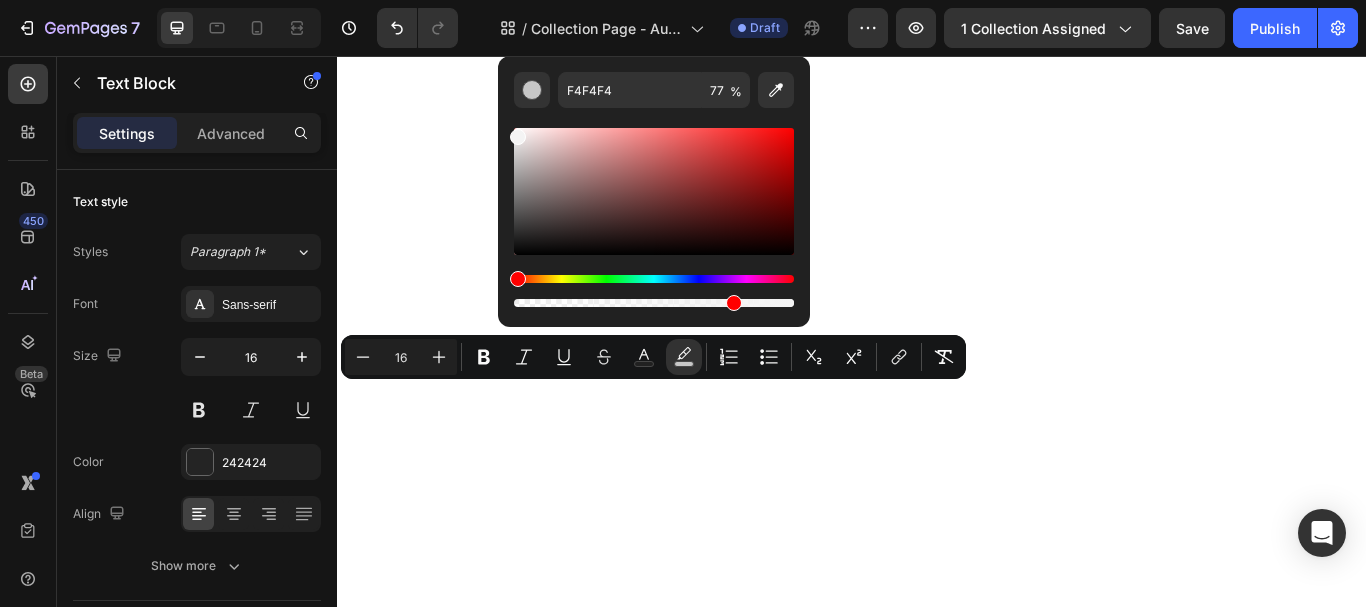 scroll, scrollTop: 0, scrollLeft: 0, axis: both 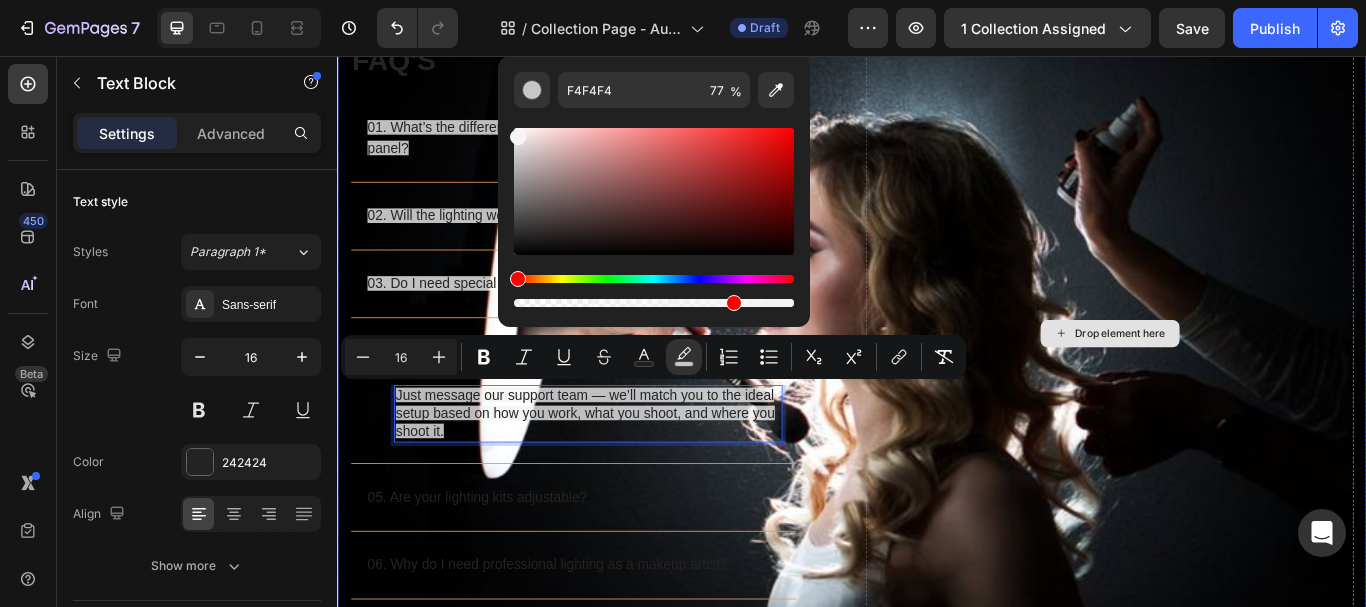 click on "Drop element here" at bounding box center (1237, 379) 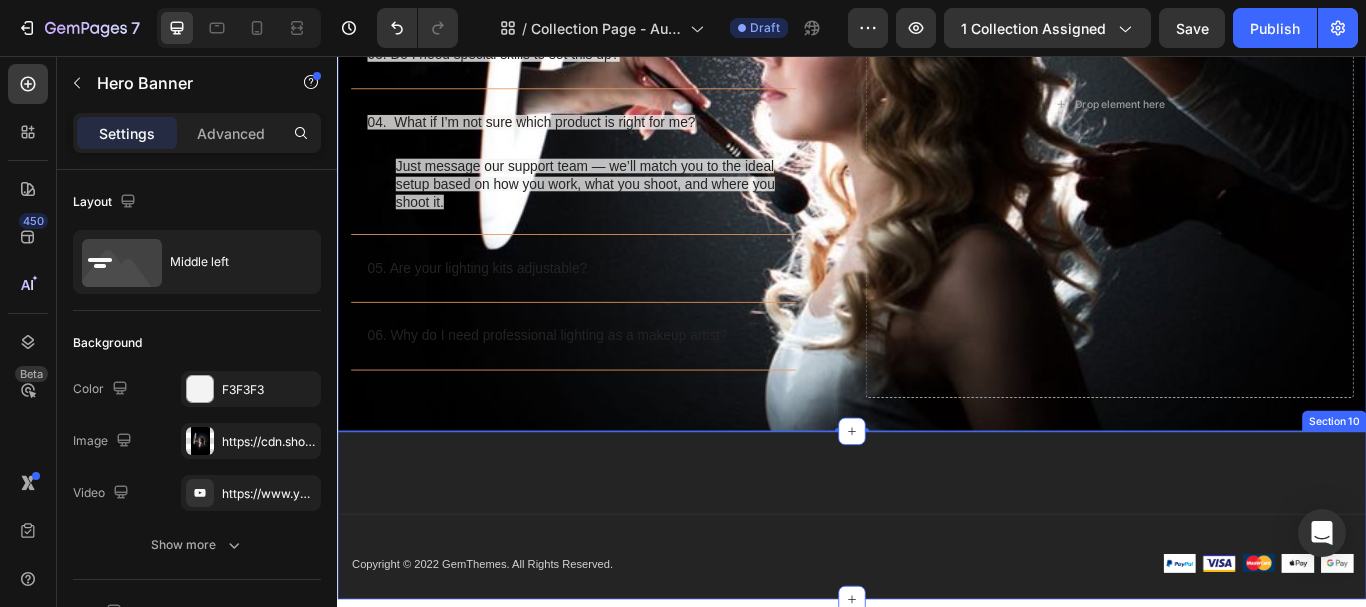 scroll, scrollTop: 7838, scrollLeft: 0, axis: vertical 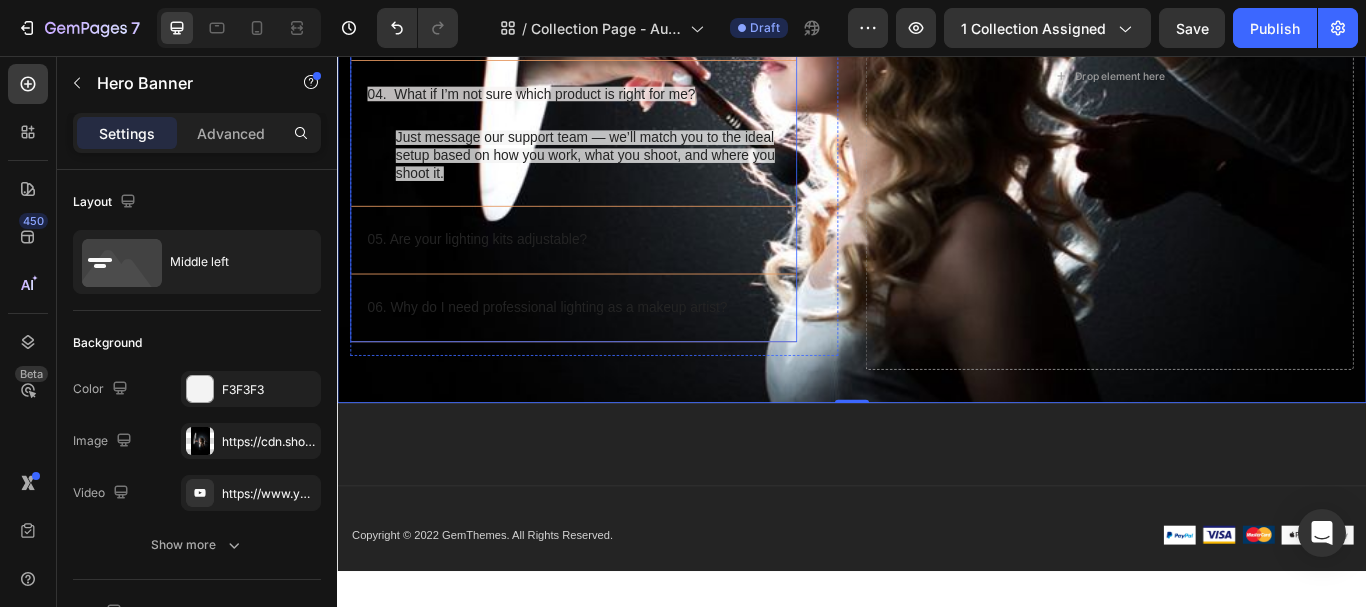click on "Just message our support team — we’ll match you to the ideal setup based on how you work, what you shoot, and where you shoot it. Text Block" at bounding box center [612, 185] 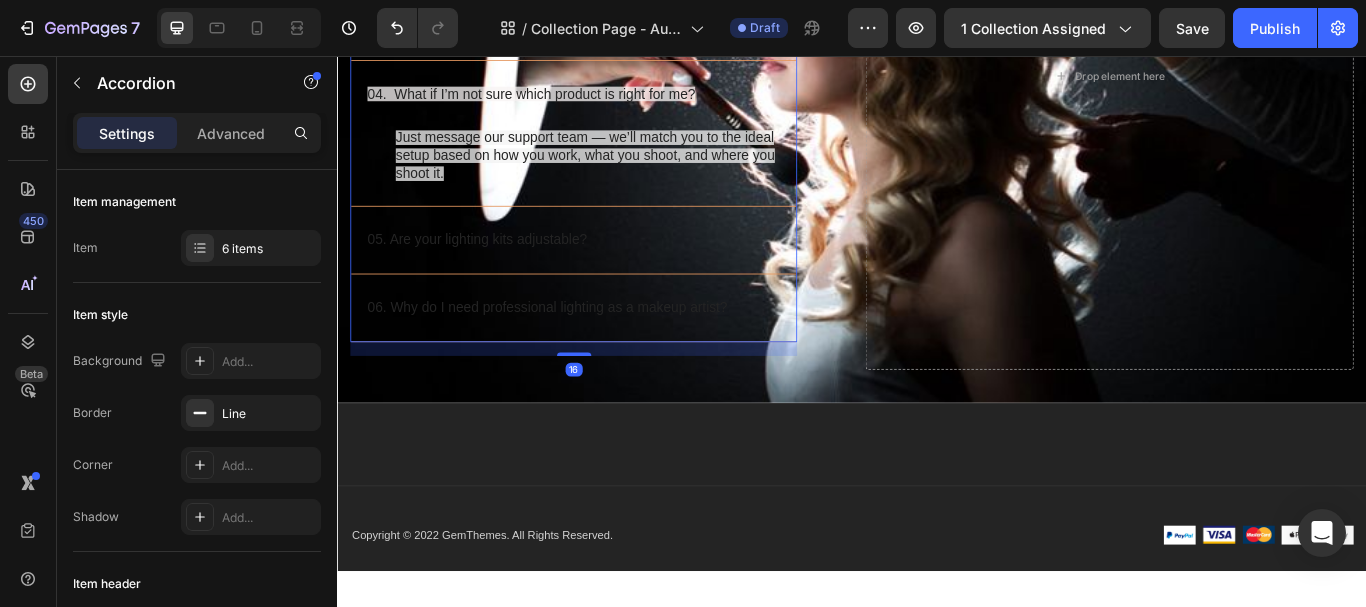 click on "05. Are your lighting kits adjustable?" at bounding box center (612, 271) 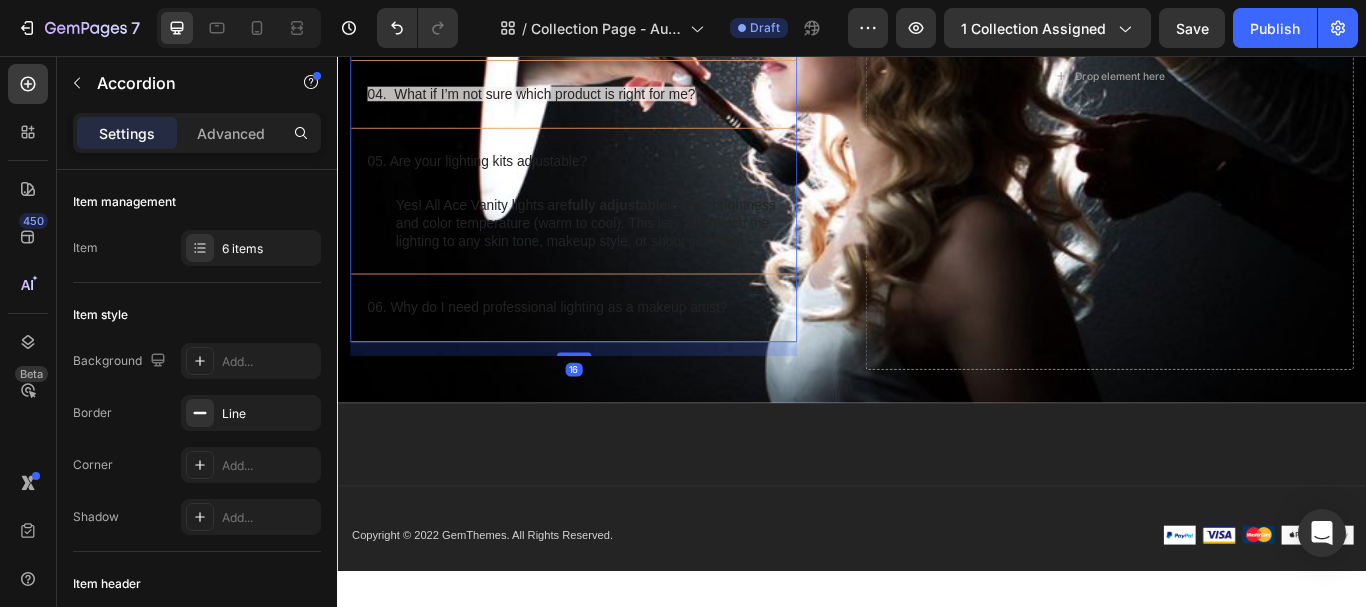 click on "05. Are your lighting kits adjustable?" at bounding box center [612, 180] 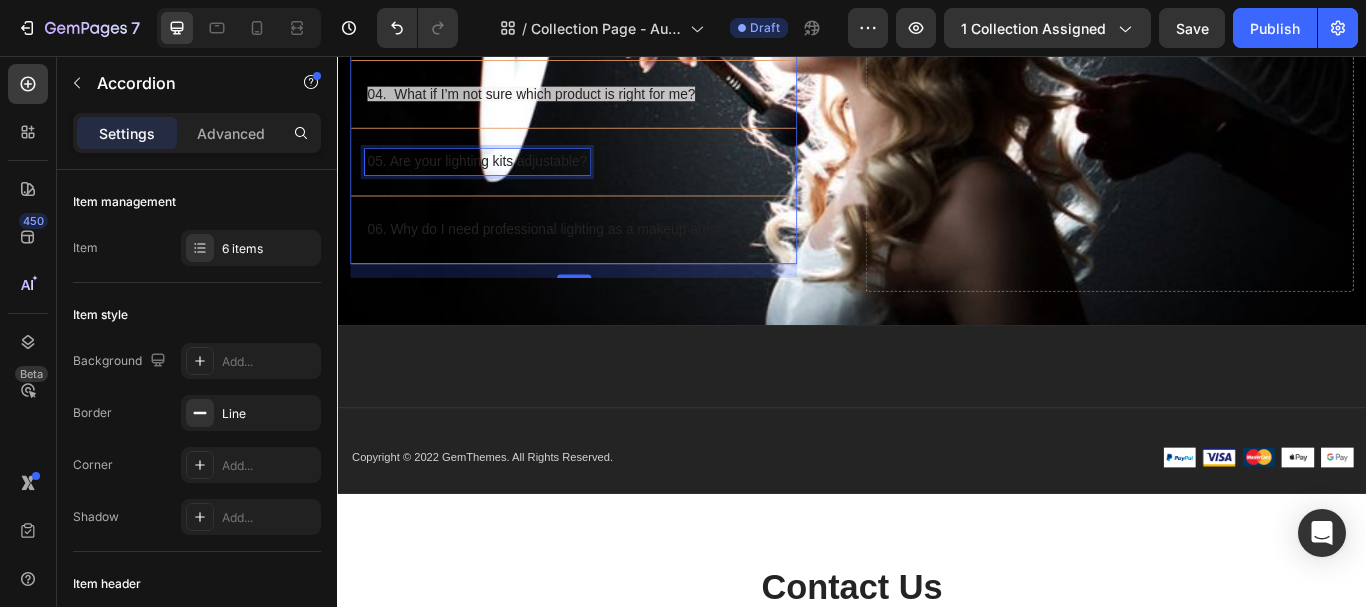 click on "05. Are your lighting kits adjustable?" at bounding box center (500, 180) 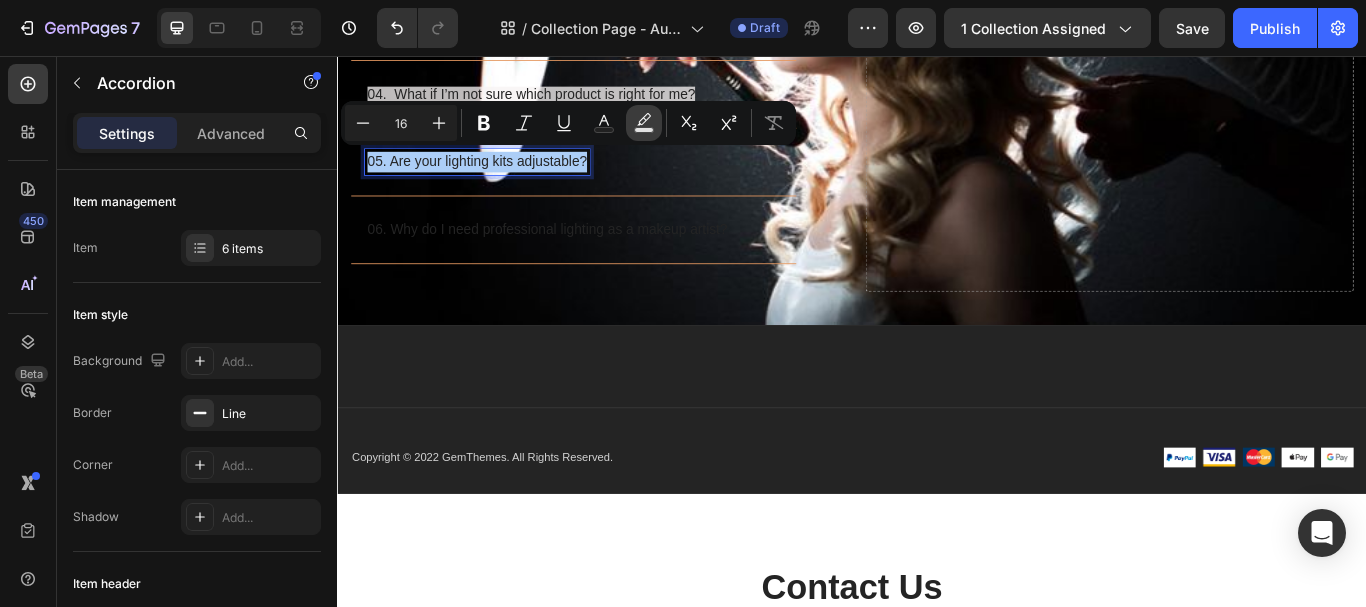 click 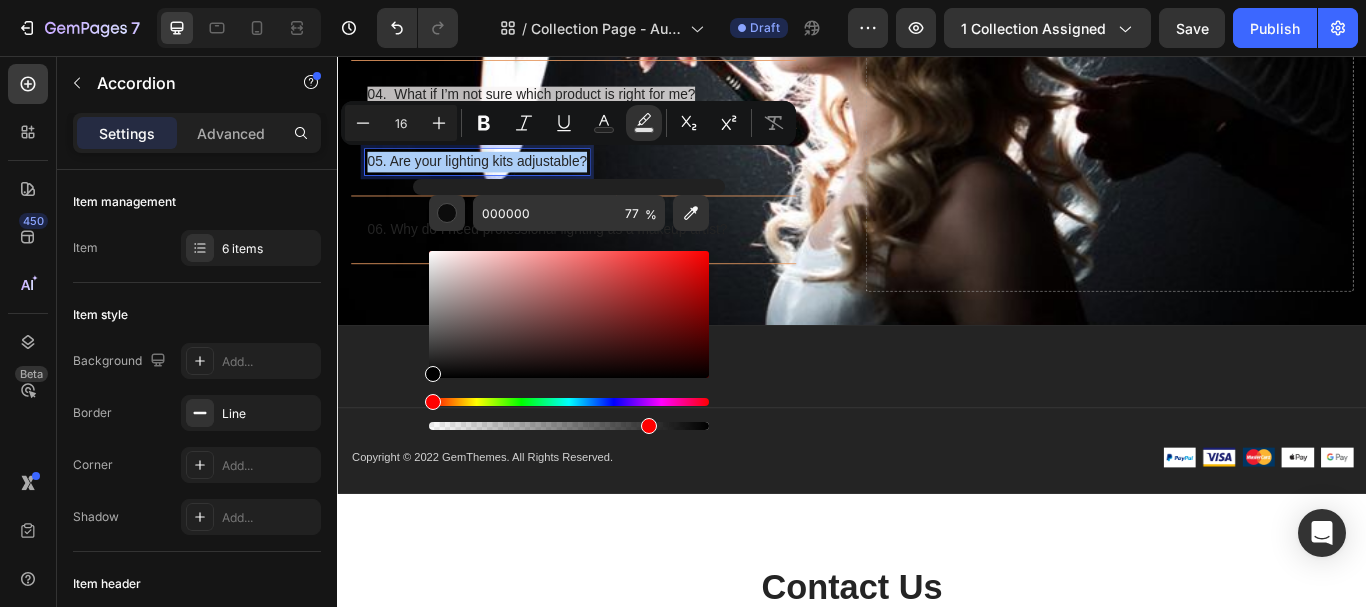 click at bounding box center [569, 314] 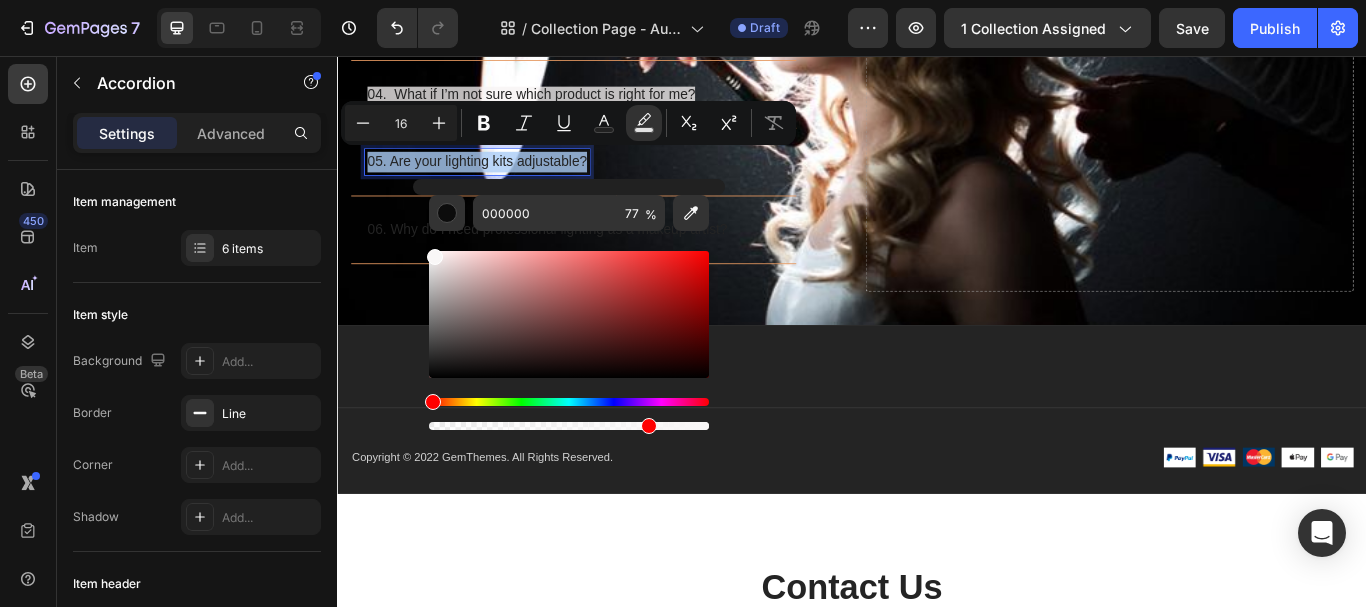 type on "F9F7F7" 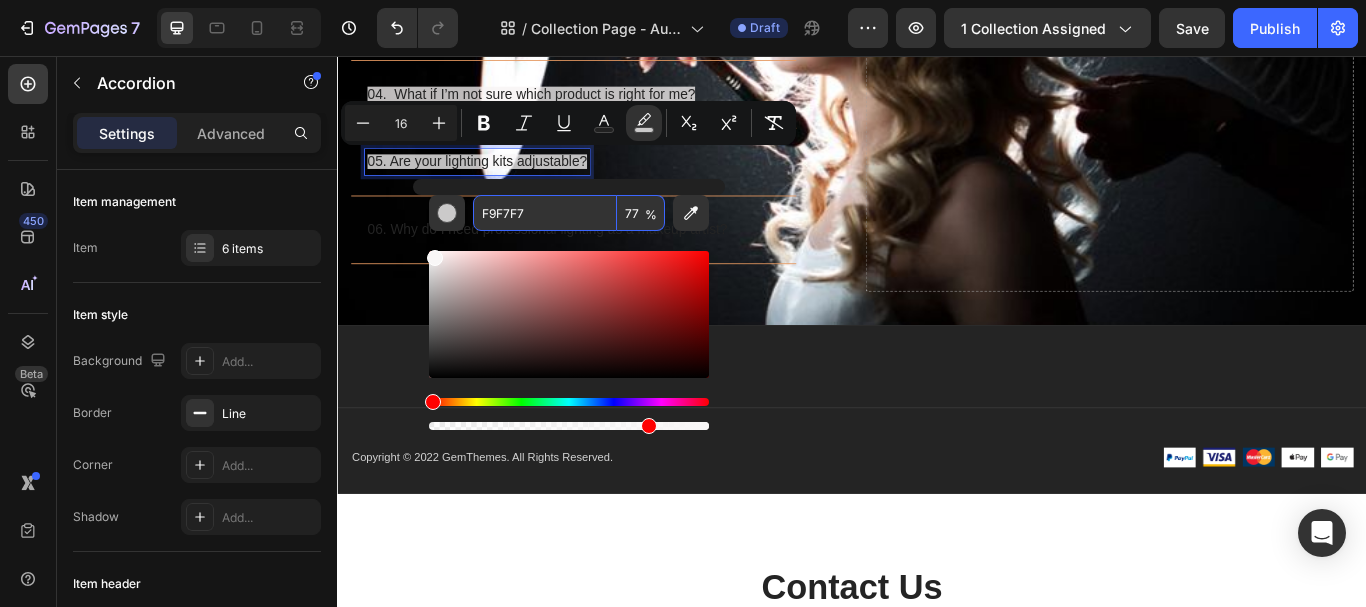 click on "05. Are your lighting kits adjustable?" at bounding box center (596, 180) 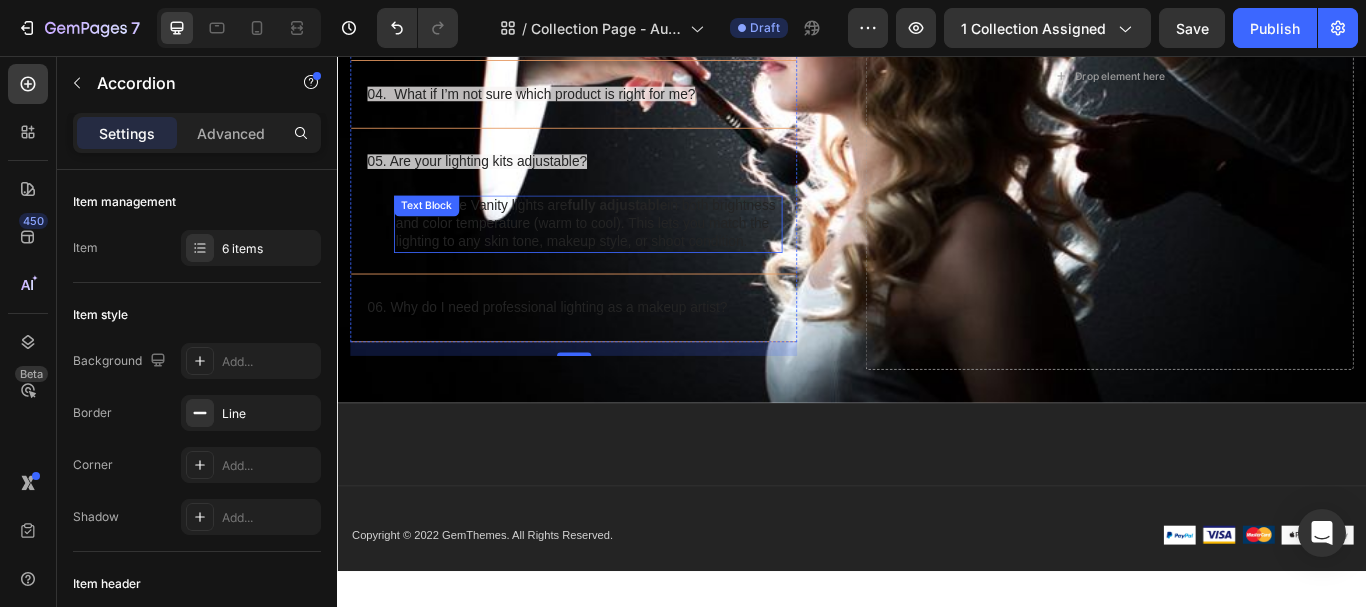 click on "Yes! All Ace Vanity lights are  fully adjustable  in both brightness and color temperature (warm to cool). This lets you match the lighting to any skin tone, makeup style, or shoot condition." at bounding box center (629, 252) 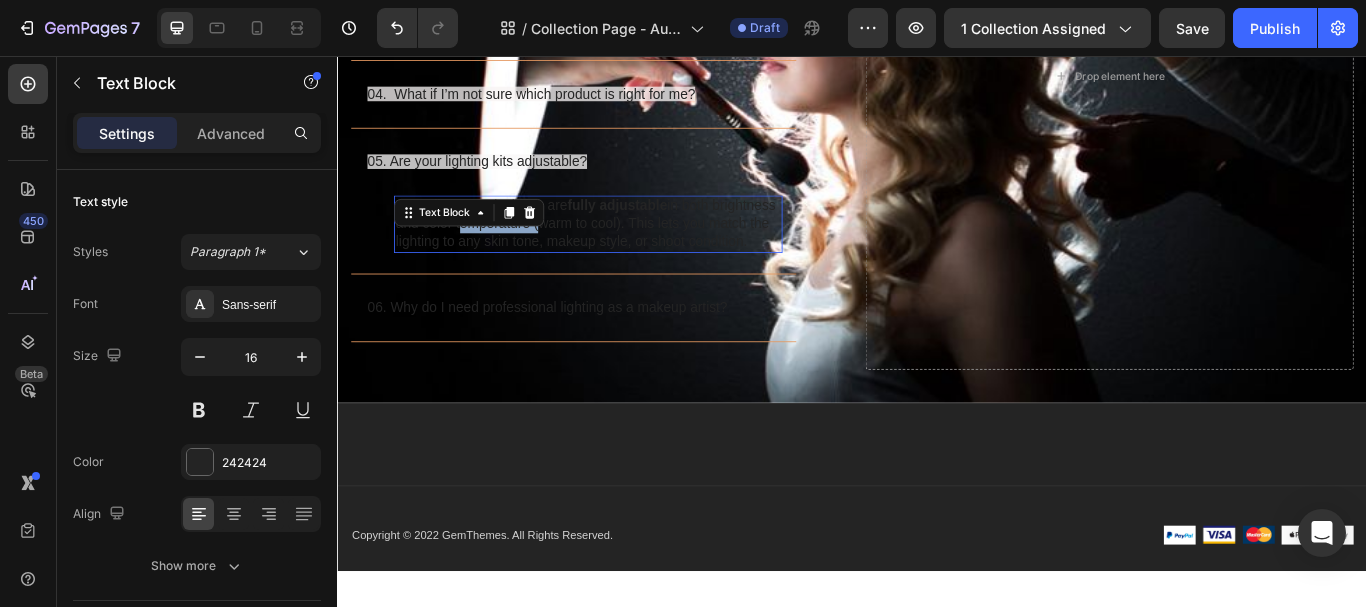 click on "Yes! All Ace Vanity lights are  fully adjustable  in both brightness and color temperature (warm to cool). This lets you match the lighting to any skin tone, makeup style, or shoot condition." at bounding box center (629, 252) 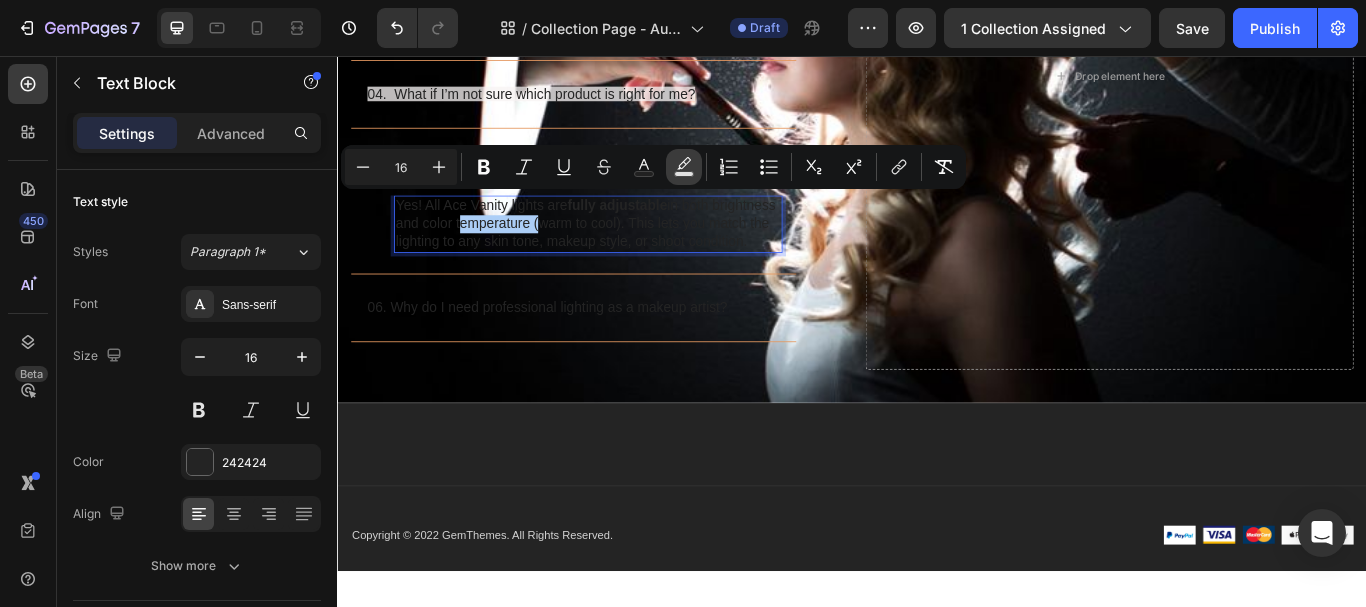 click 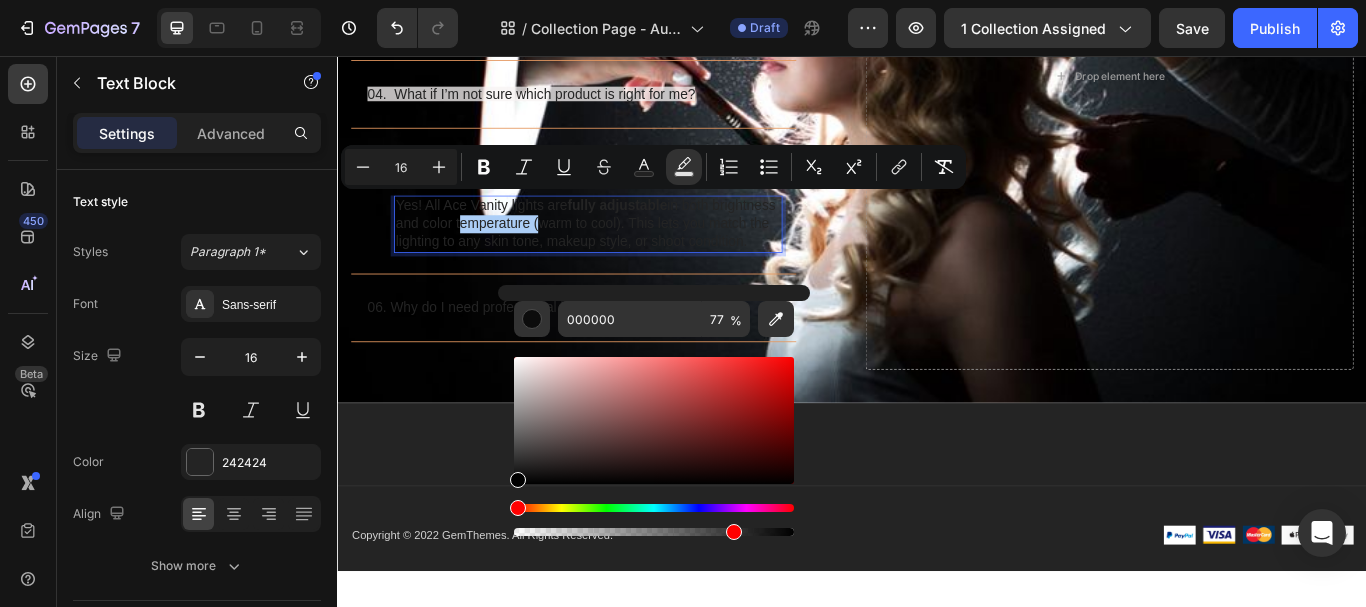 click at bounding box center (654, 420) 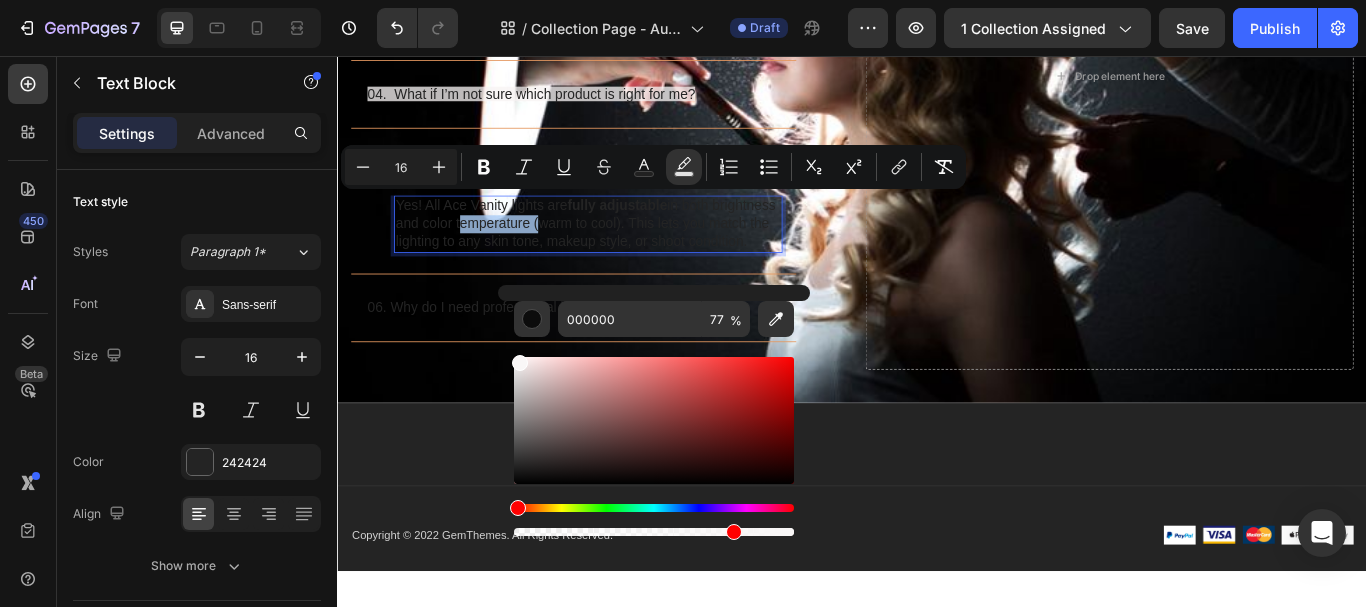type on "F9F7F7" 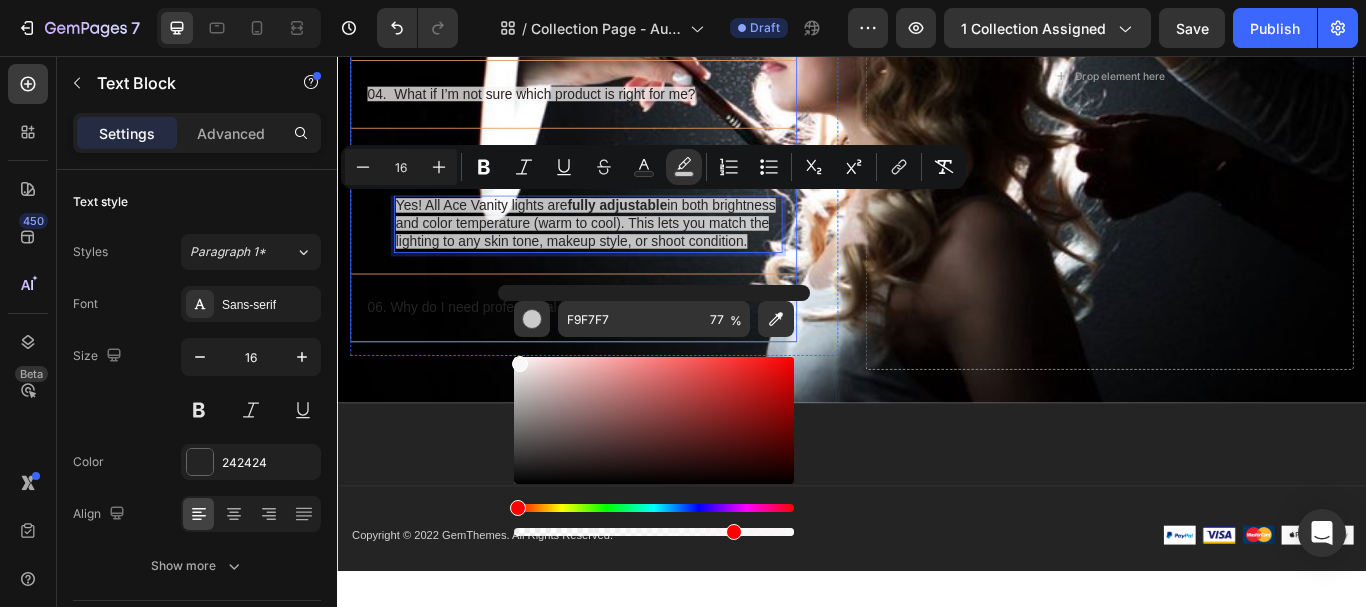 click on "06. Why do I need professional lighting as a makeup artist?" at bounding box center (582, 350) 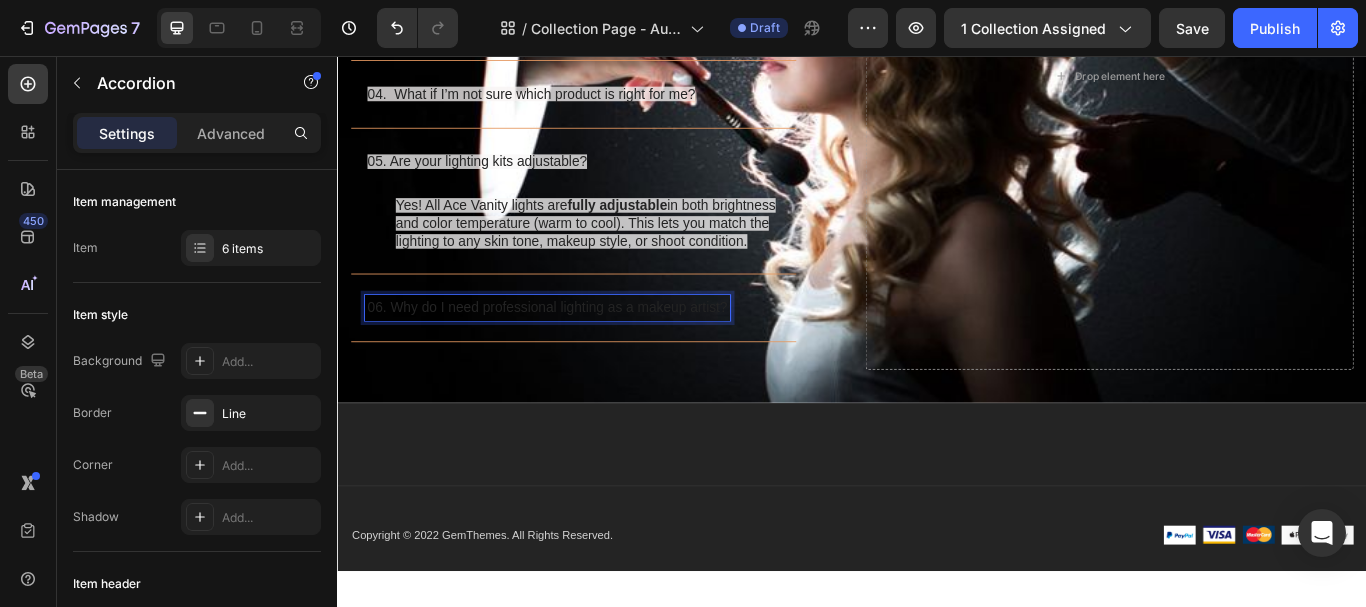 click on "06. Why do I need professional lighting as a makeup artist?" at bounding box center [582, 350] 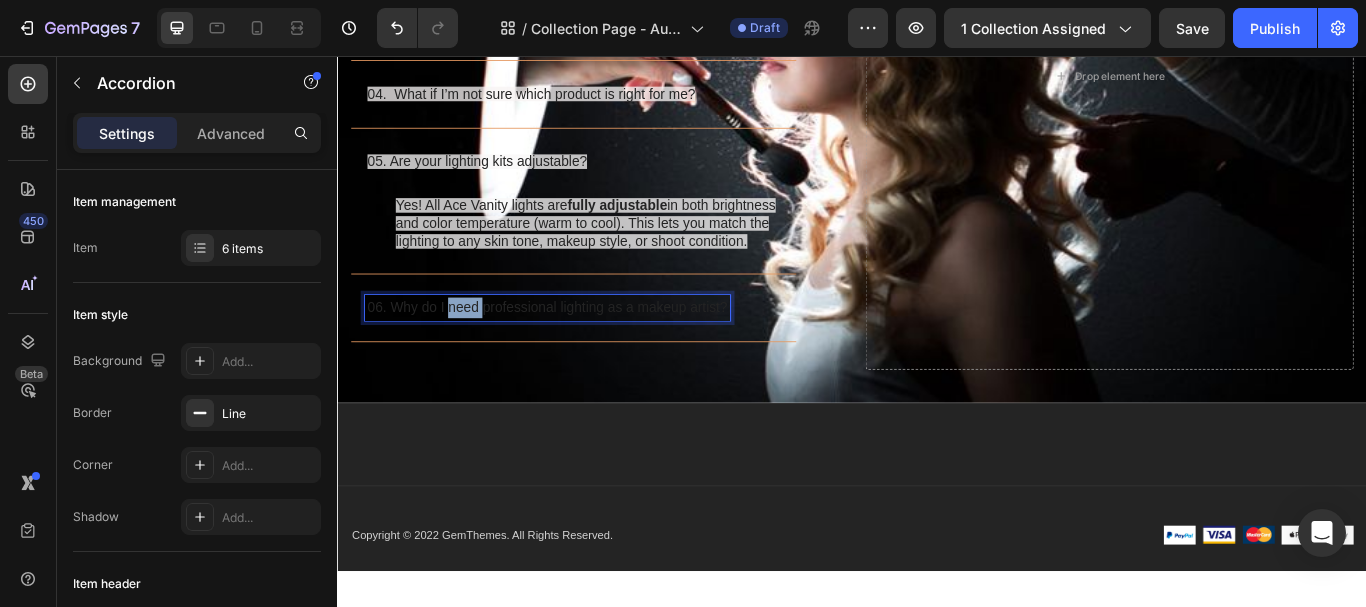 click on "06. Why do I need professional lighting as a makeup artist?" at bounding box center [582, 350] 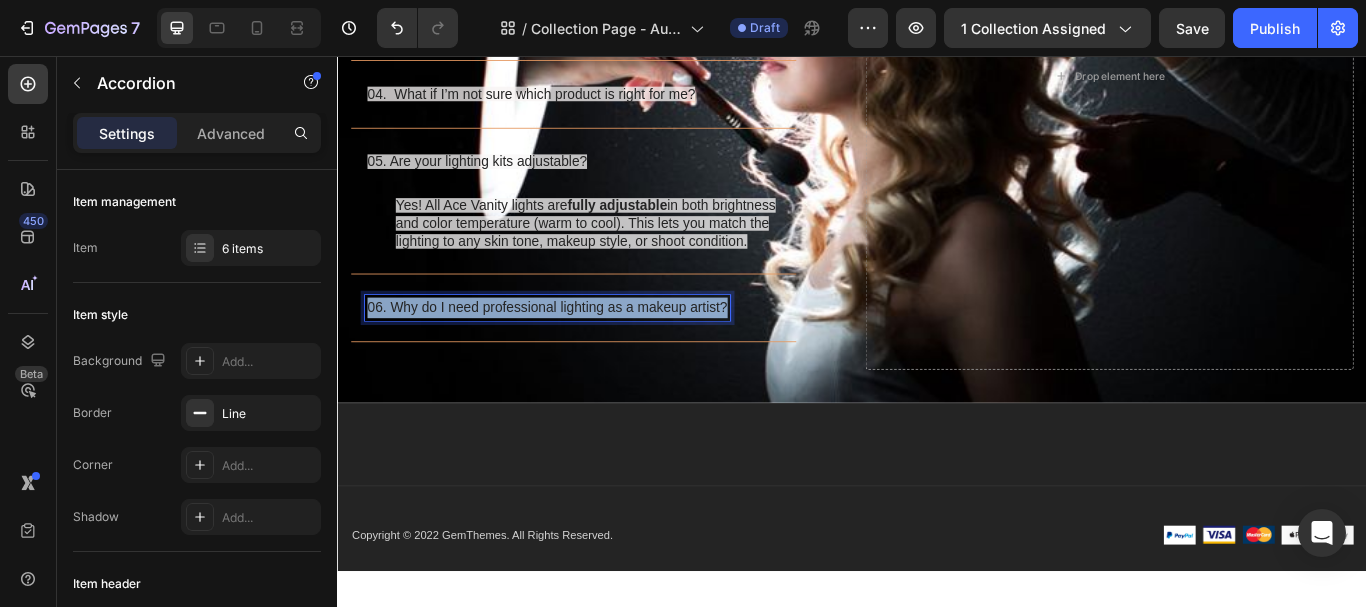 click on "06. Why do I need professional lighting as a makeup artist?" at bounding box center [582, 350] 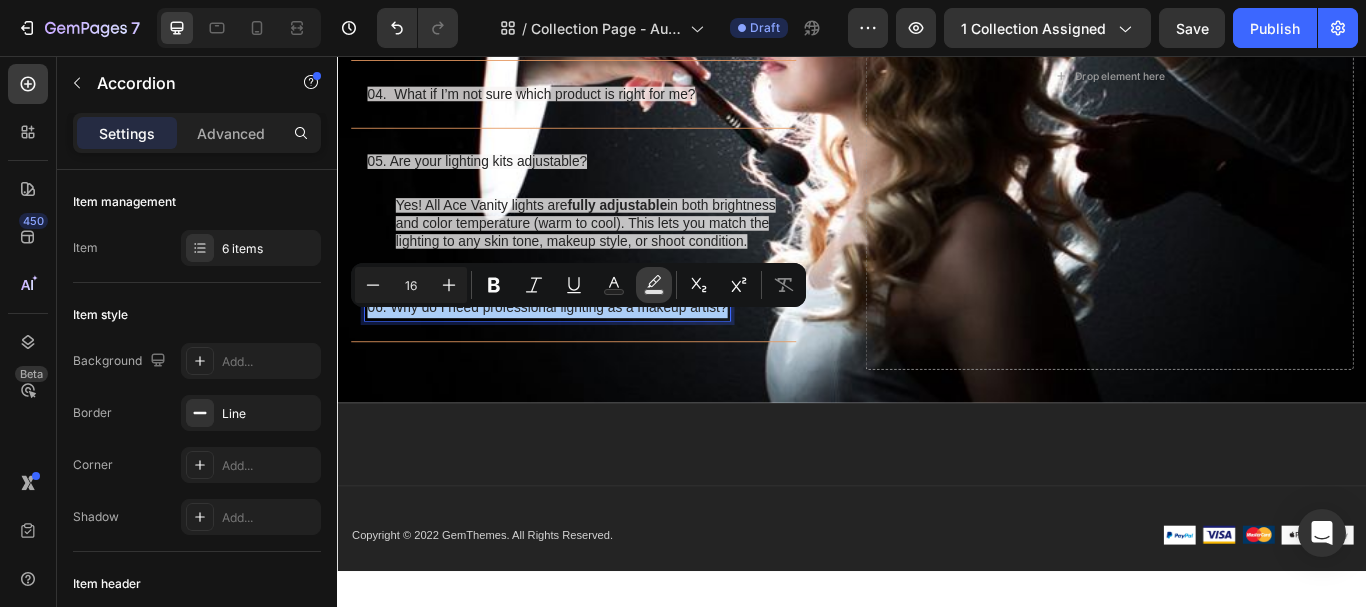 click 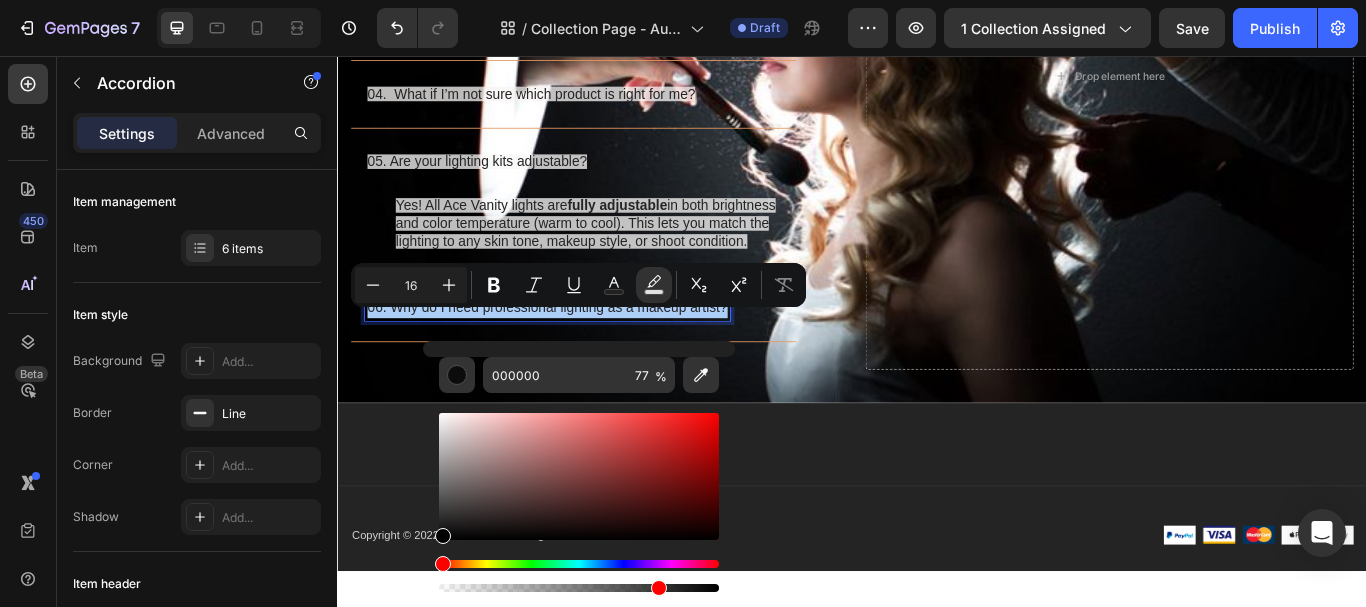 click at bounding box center [579, 476] 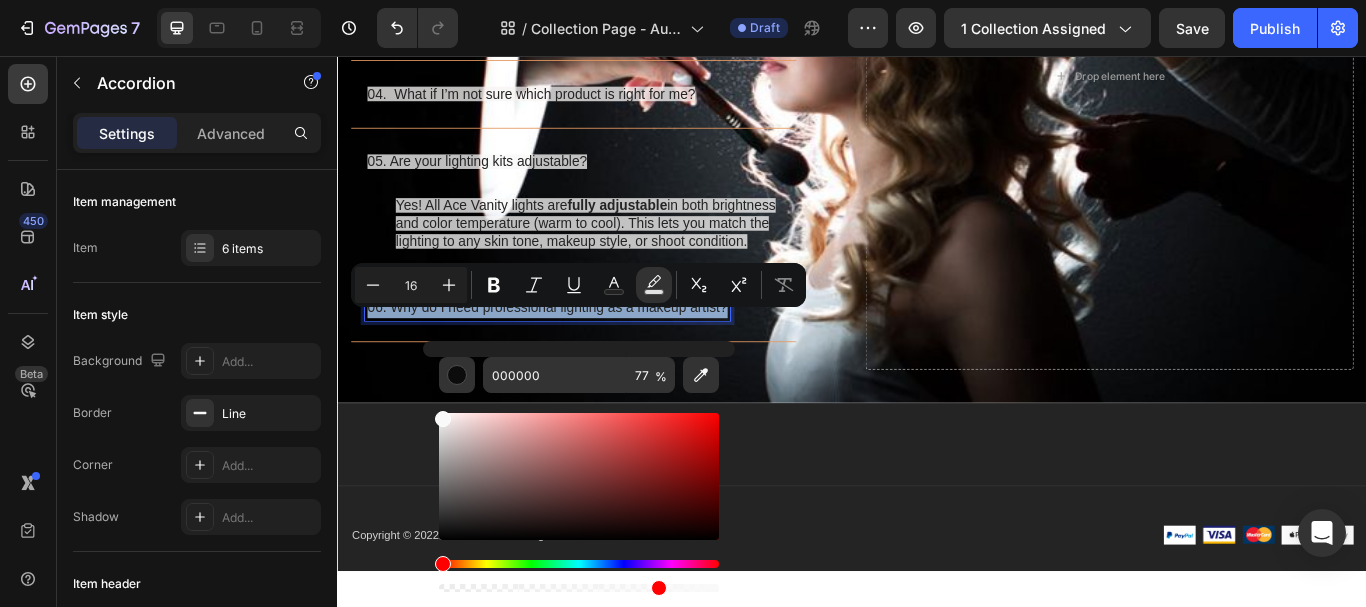 type on "F9F9F9" 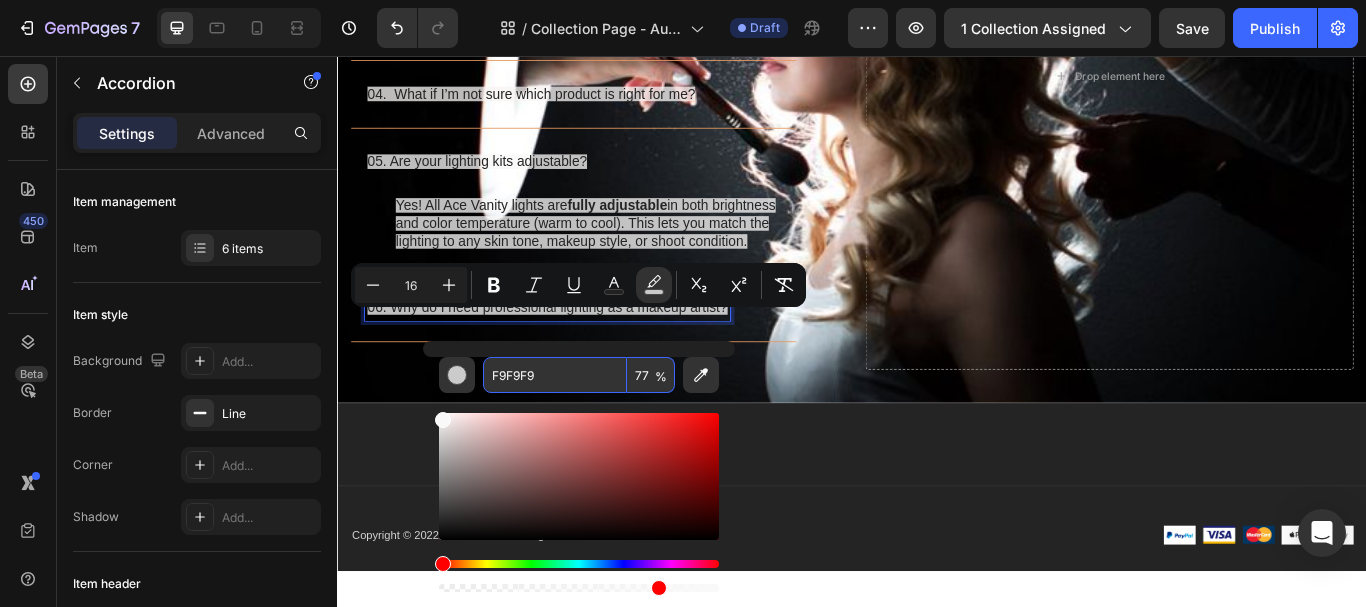 click on "06. Why do I need professional lighting as a makeup artist?" at bounding box center [612, 350] 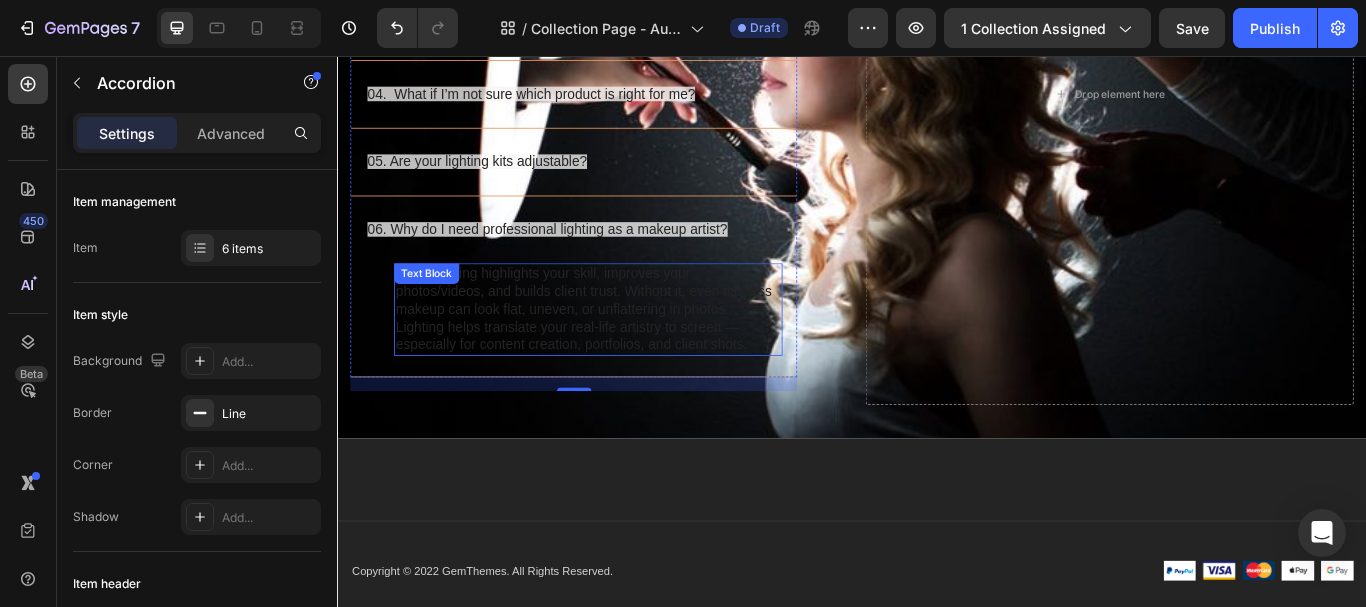 click on "Great lighting highlights your skill, improves your photos/videos, and builds client trust. Without it, even flawless makeup can look flat, uneven, or unflattering in photos. Lighting helps translate your real-life artistry to screen — especially for content creation, portfolios, and client shots." at bounding box center (629, 352) 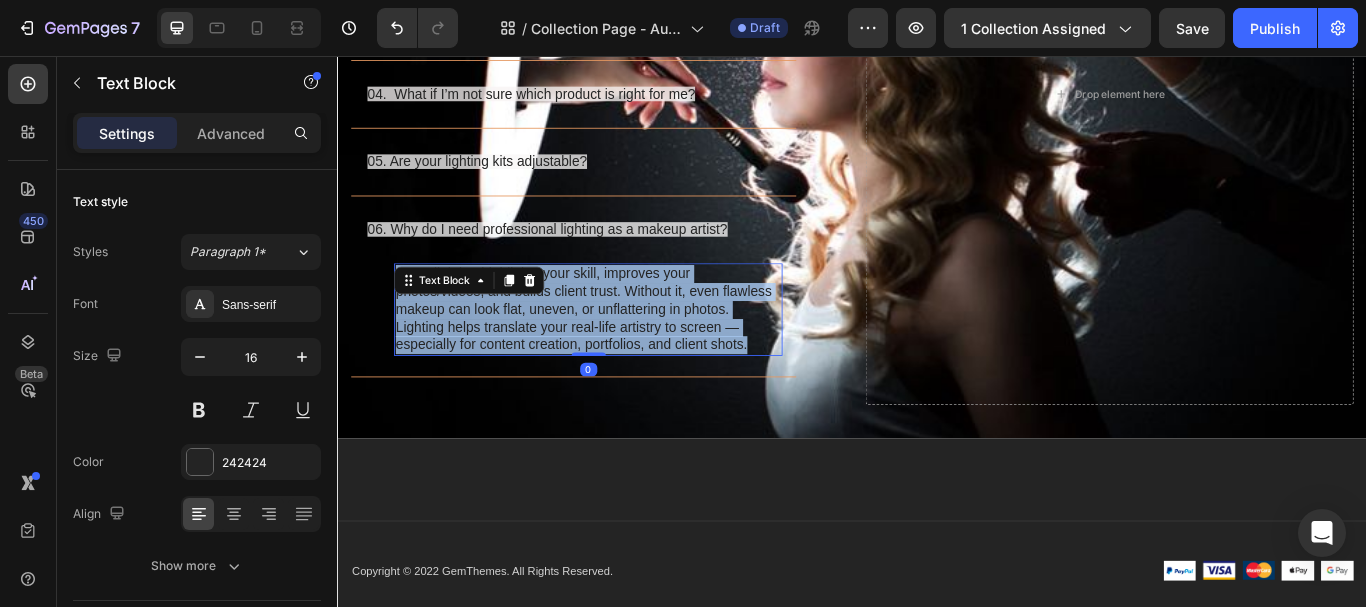 click on "Great lighting highlights your skill, improves your photos/videos, and builds client trust. Without it, even flawless makeup can look flat, uneven, or unflattering in photos. Lighting helps translate your real-life artistry to screen — especially for content creation, portfolios, and client shots." at bounding box center (629, 352) 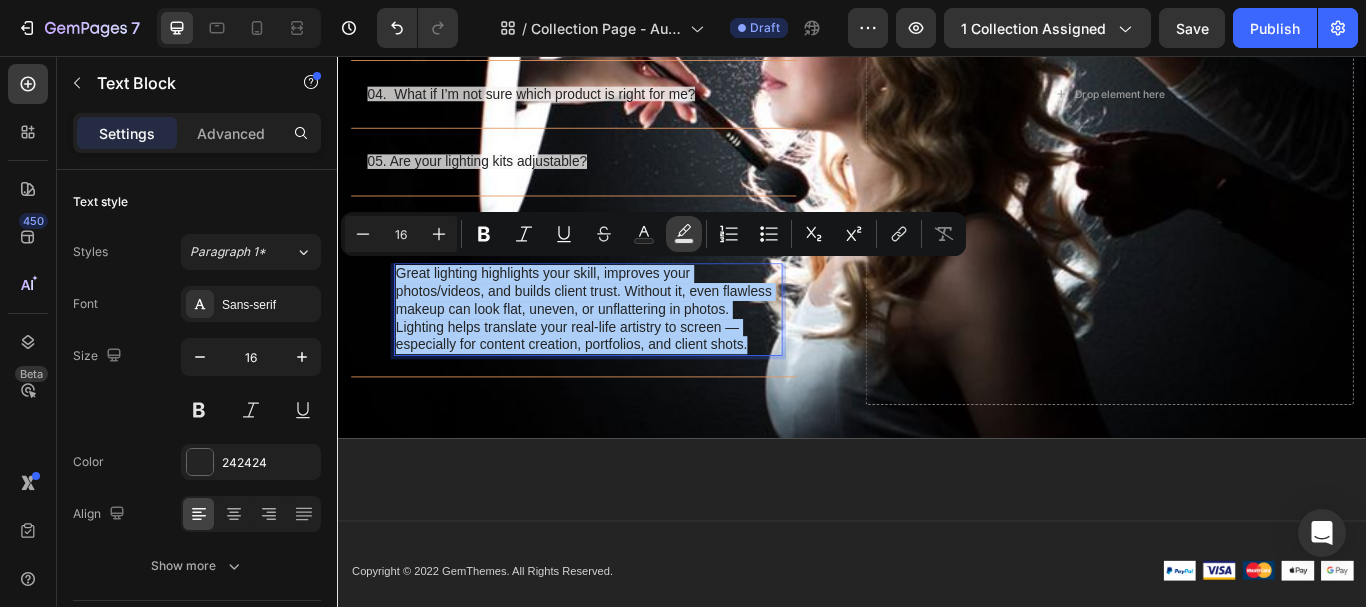 click 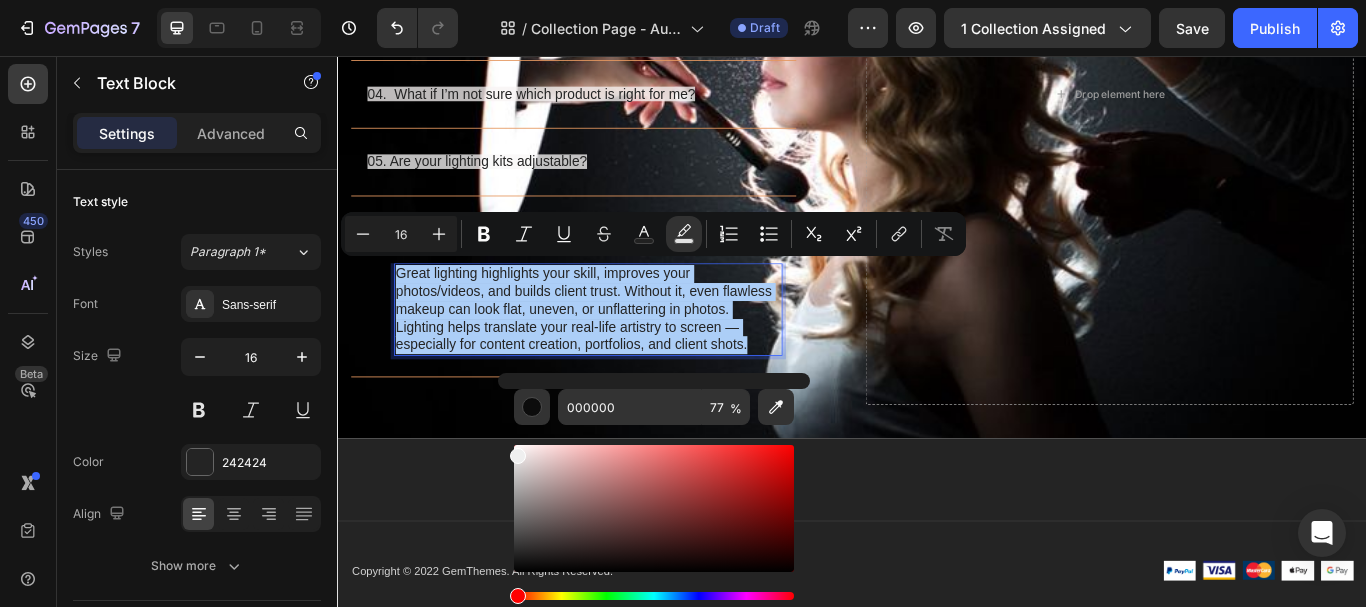 click at bounding box center [654, 508] 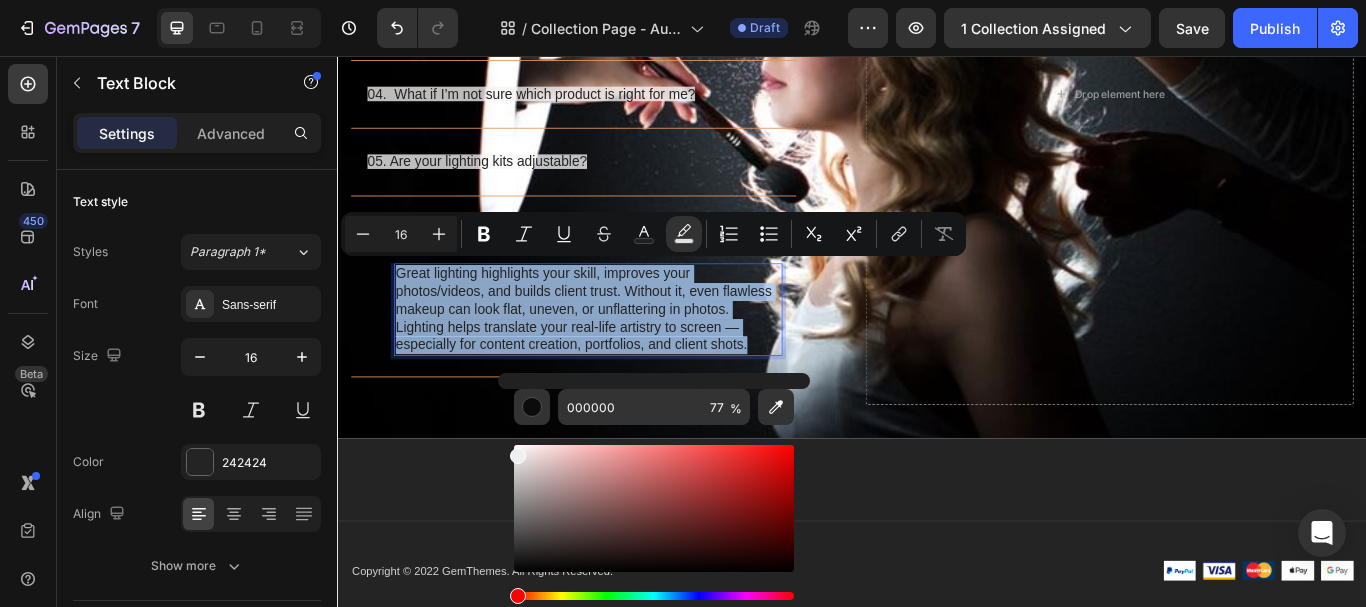 type on "EFEFEF" 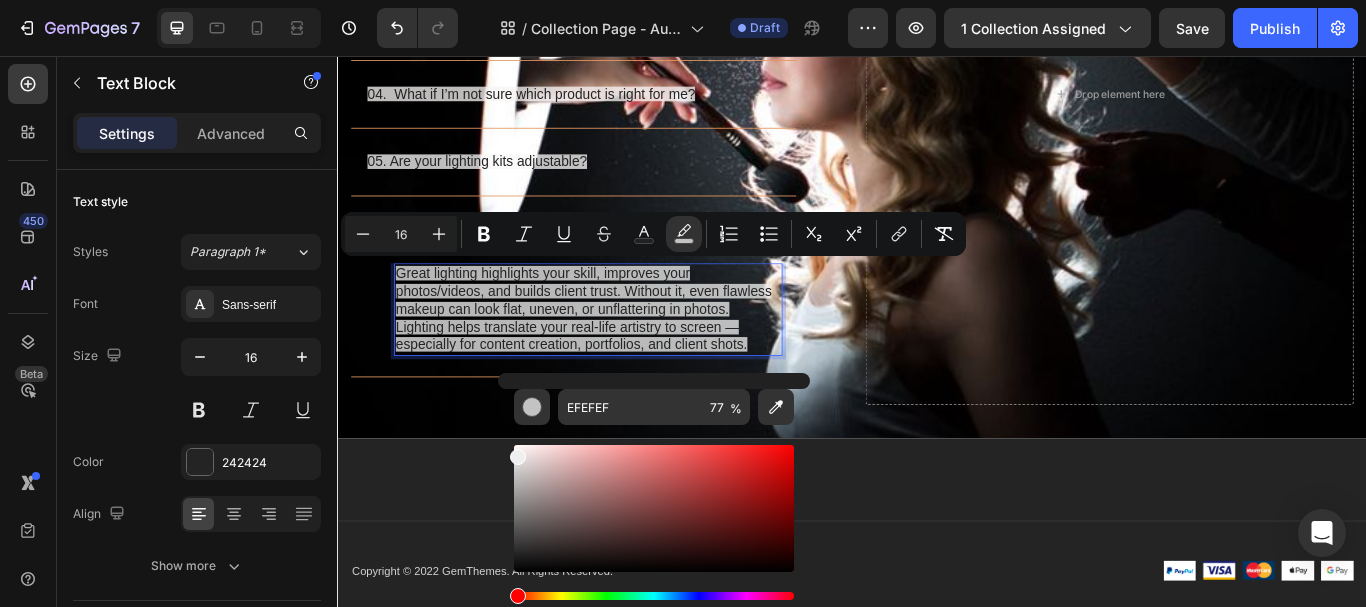 click on "FAQ'S Heading
01. What’s the difference between a ring light and a soft light panel?
02. Will the lighting work for phone photography?
03. Do I need special skills to set this up?
04.  What if I’m not sure which product is right for me?
05. Are your lighting kits adjustable?
06. Why do I need professional lighting as a makeup artist? Great lighting highlights your skill, improves your photos/videos, and builds client trust. Without it, even flawless makeup can look flat, uneven, or unflattering in photos. Lighting helps translate your real-life artistry to screen — especially for content creation, portfolios, and client shots. Text Block   0 Accordion Row" at bounding box center [636, 92] 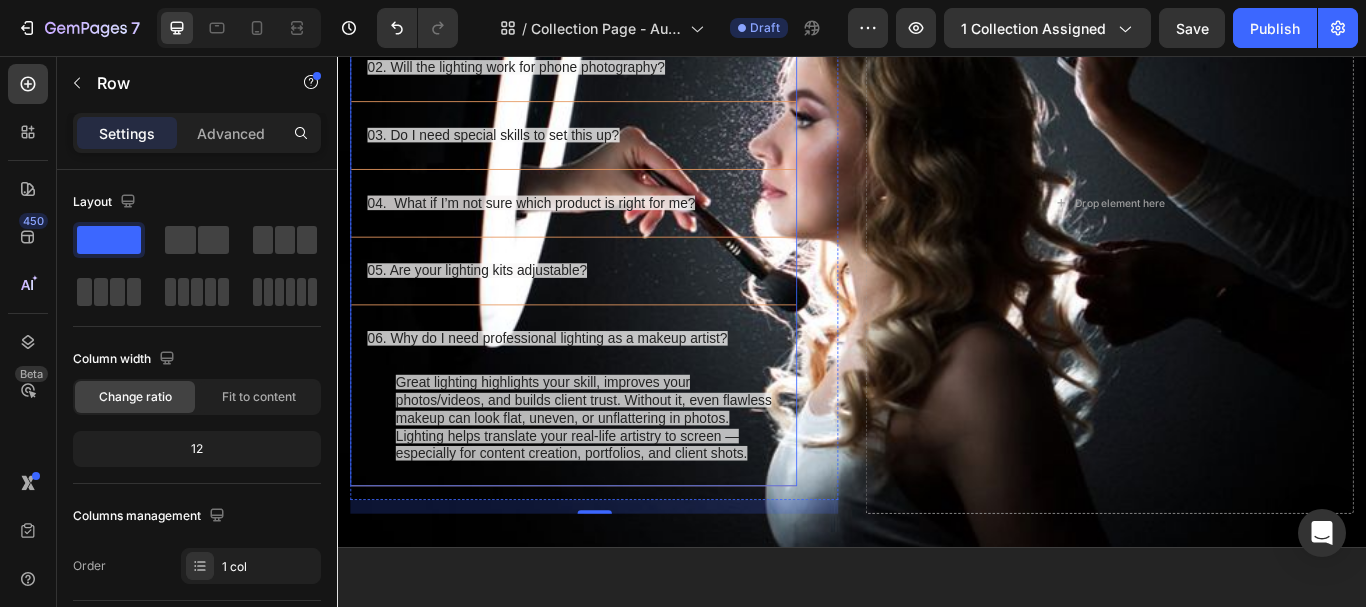 scroll, scrollTop: 7638, scrollLeft: 0, axis: vertical 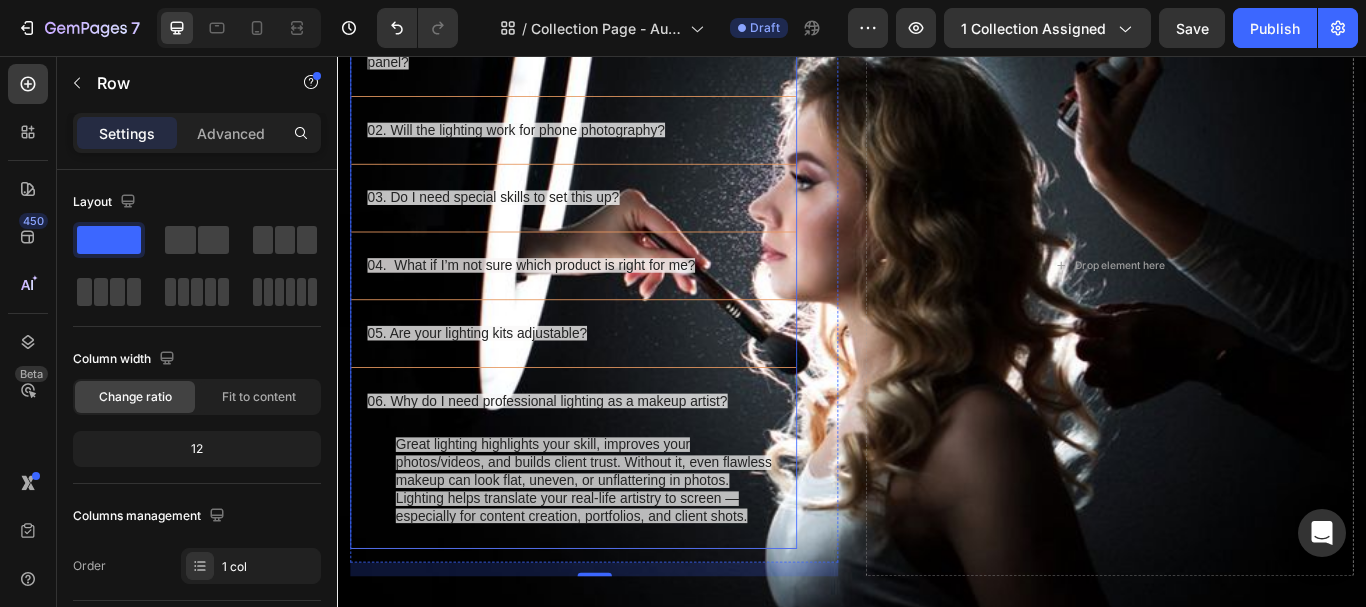click on "05. Are your lighting kits adjustable?" at bounding box center (596, 380) 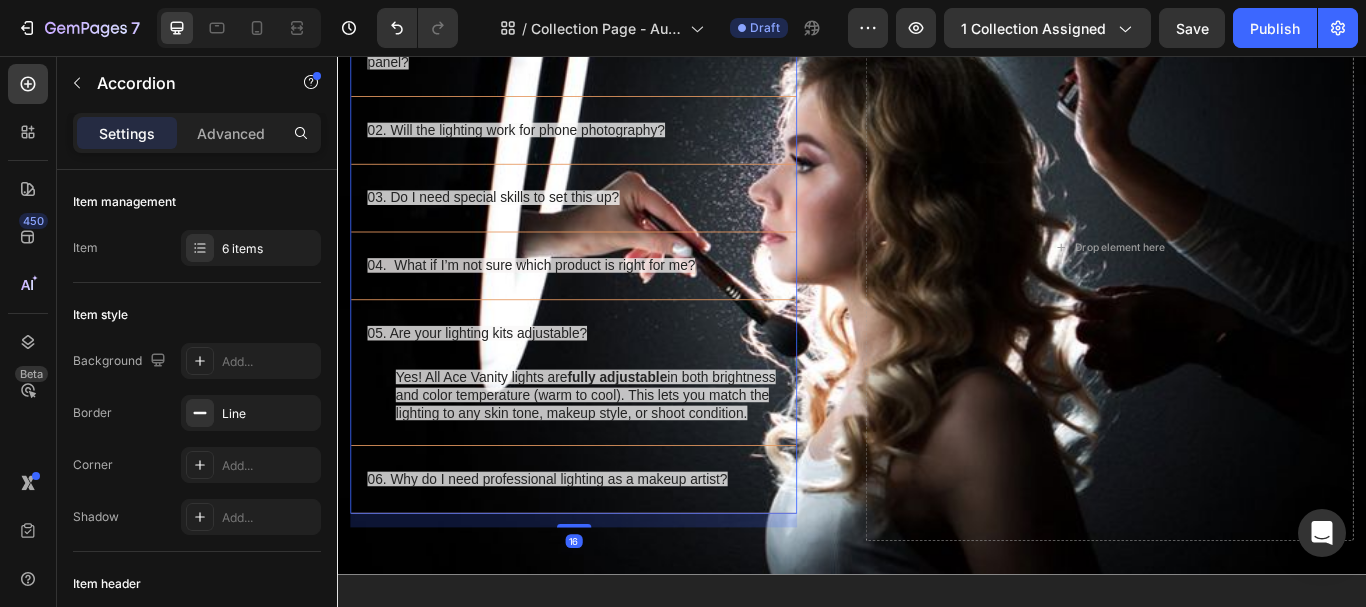 click on "04.  What if I’m not sure which product is right for me?" at bounding box center [596, 301] 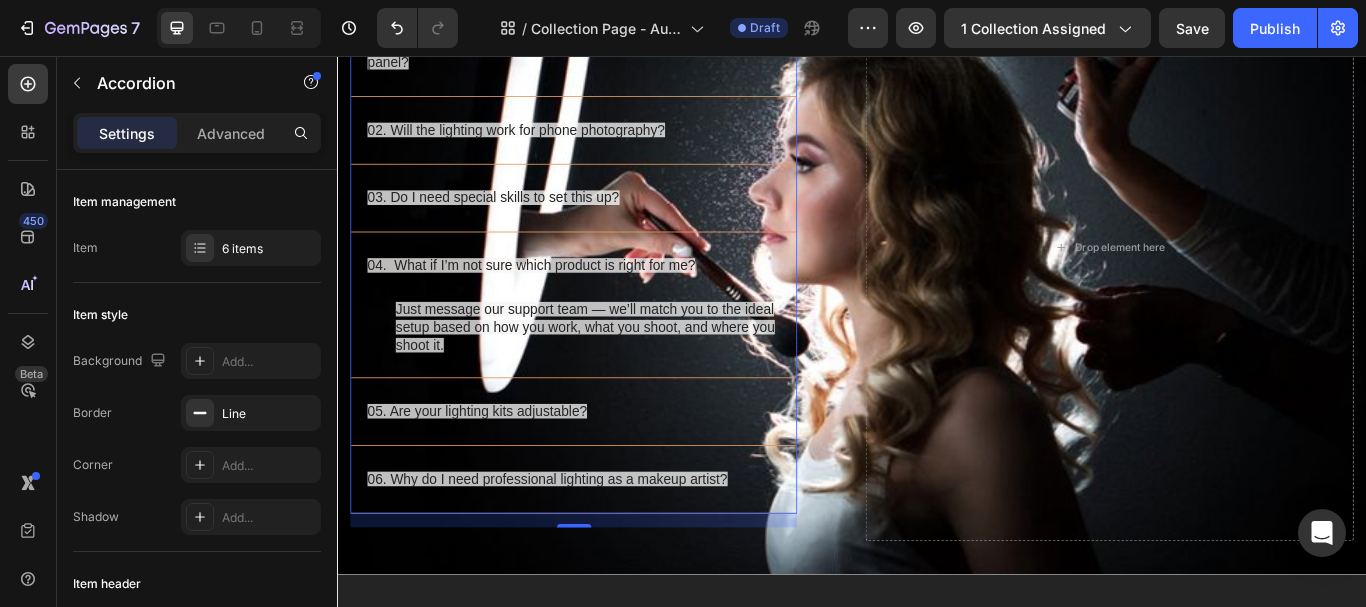 click on "03. Do I need special skills to set this up?" at bounding box center [612, 222] 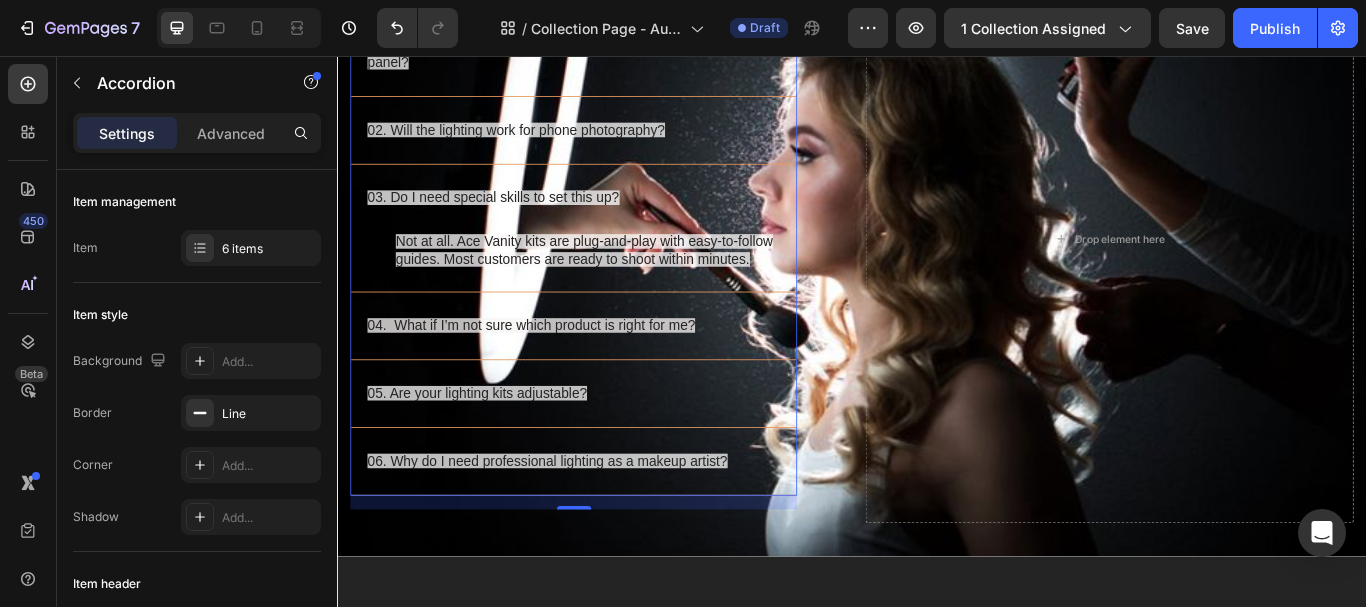 click on "02. Will the lighting work for phone photography?" at bounding box center [596, 143] 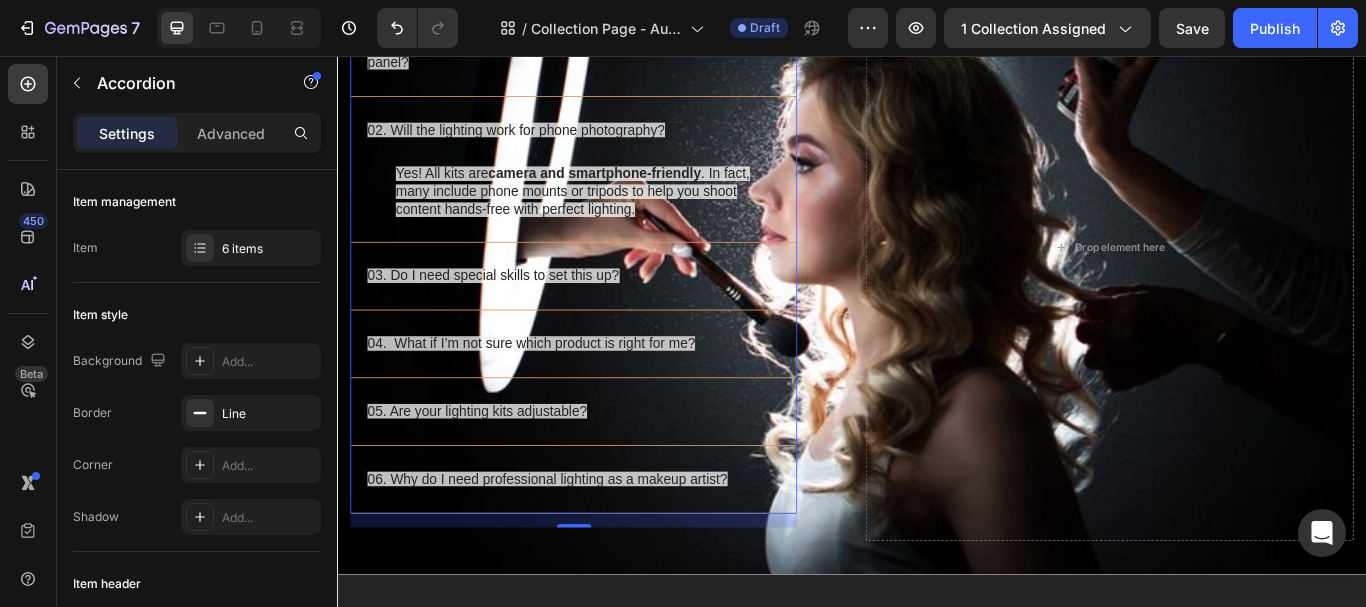scroll, scrollTop: 7438, scrollLeft: 0, axis: vertical 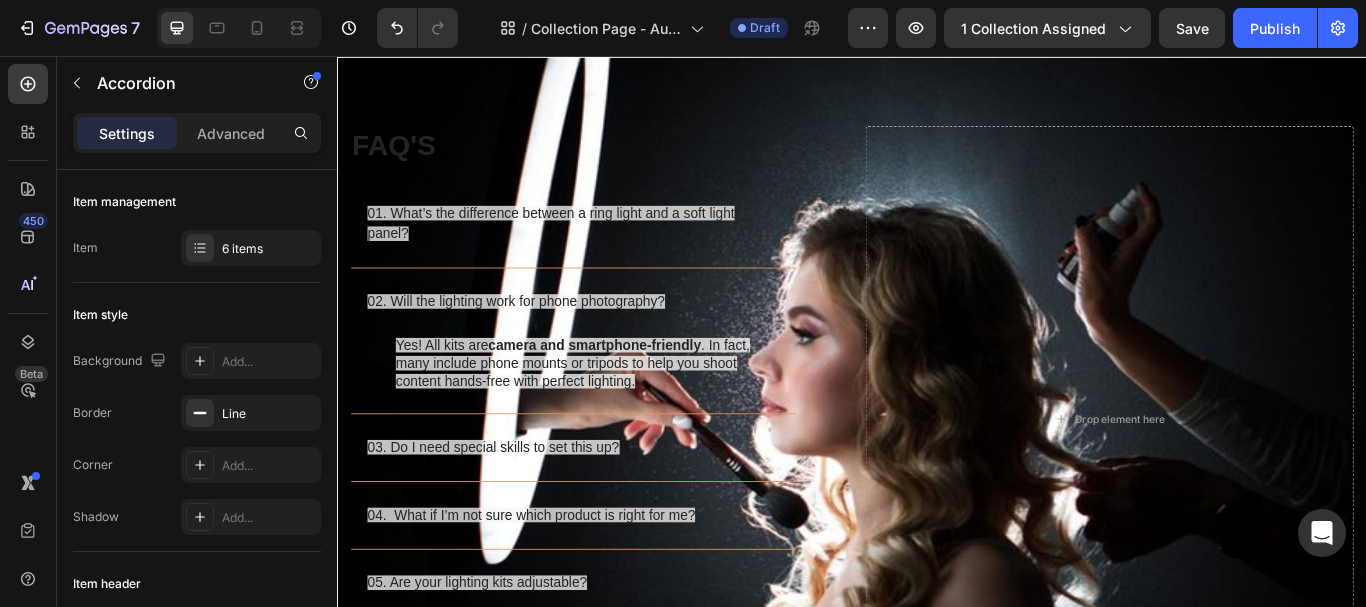 click on "01. What’s the difference between a ring light and a soft light panel?" at bounding box center [612, 252] 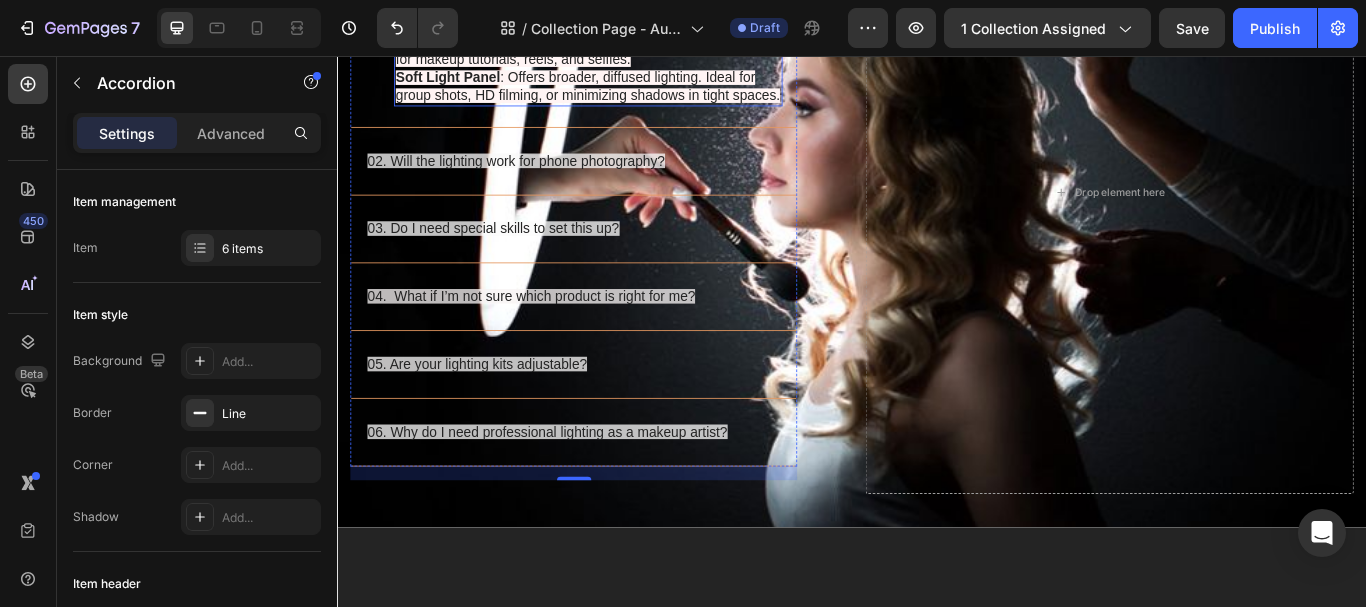 scroll, scrollTop: 7538, scrollLeft: 0, axis: vertical 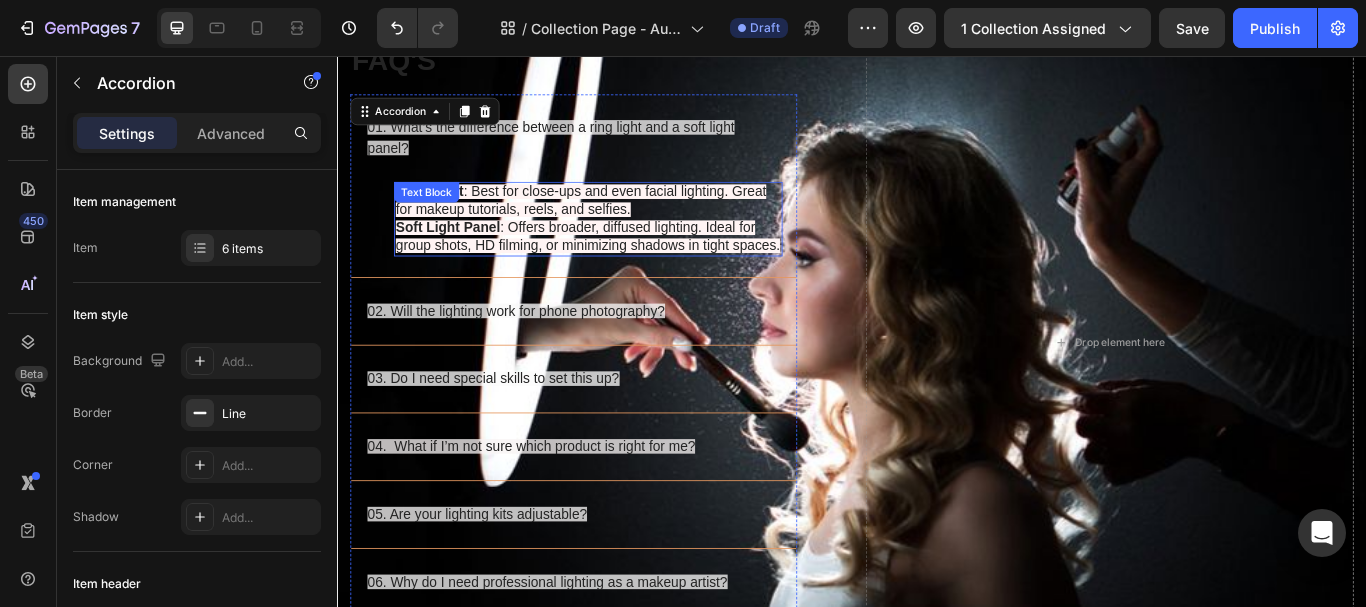click on "Soft Light Panel : Offers broader, diffused lighting. Ideal for group shots, HD filming, or minimizing shadows in tight spaces." at bounding box center [629, 267] 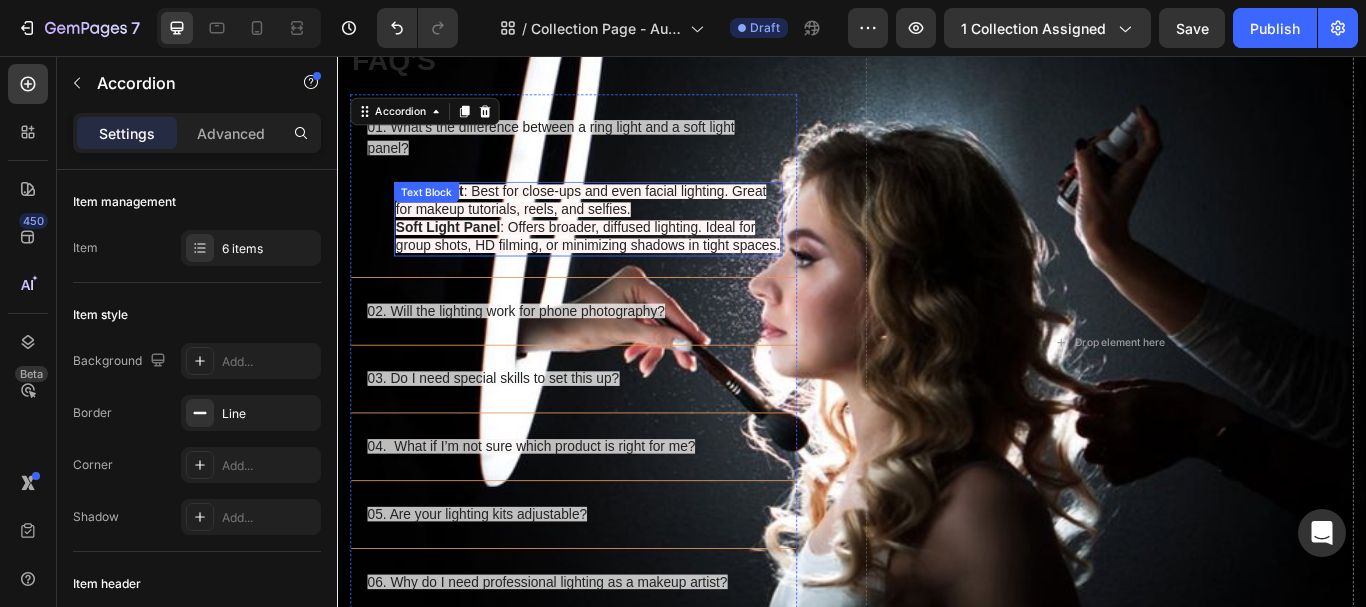 click on "Soft Light Panel : Offers broader, diffused lighting. Ideal for group shots, HD filming, or minimizing shadows in tight spaces." at bounding box center [629, 267] 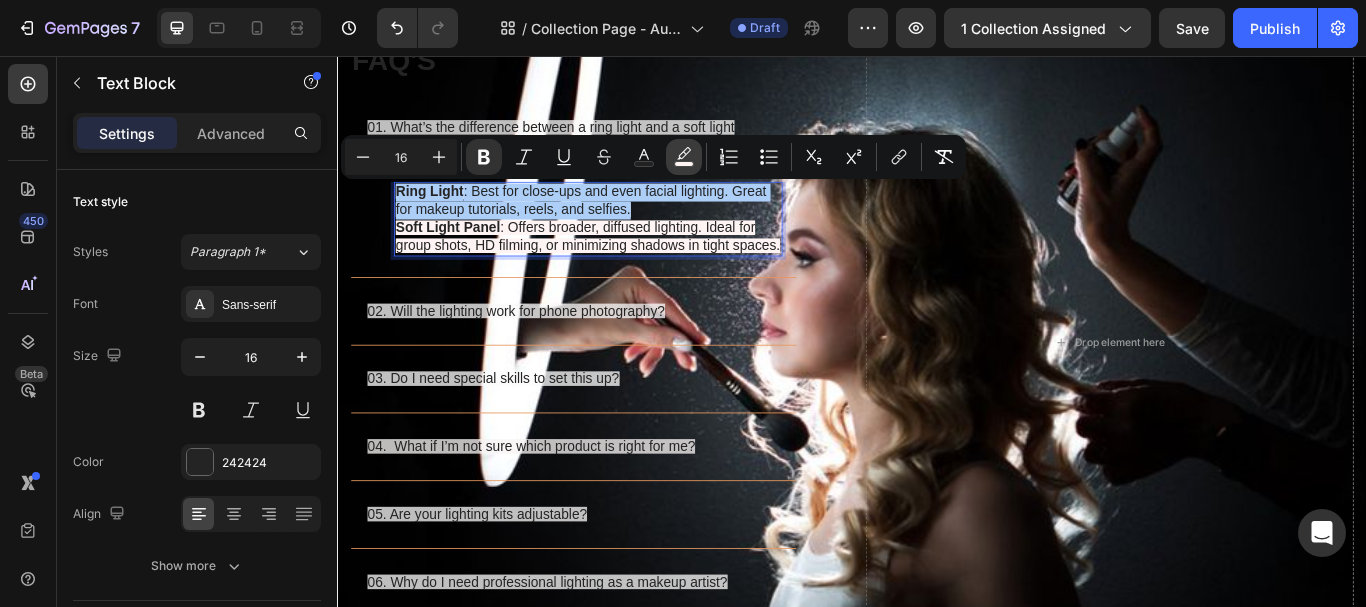click 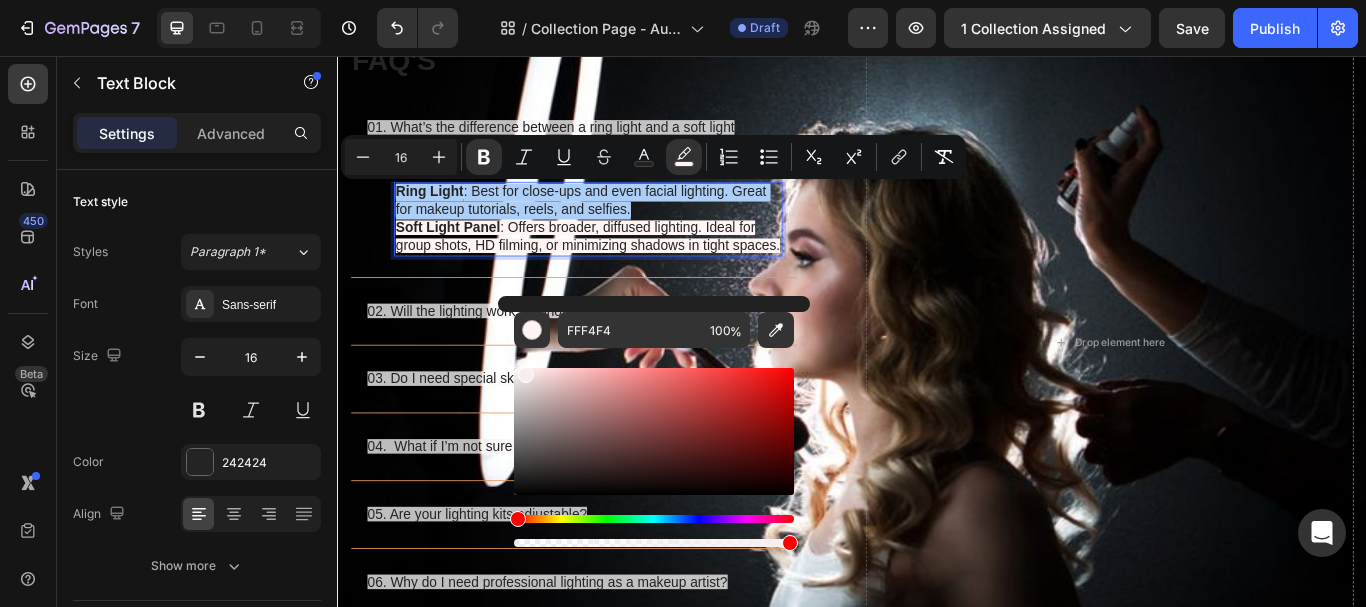 click at bounding box center [526, 375] 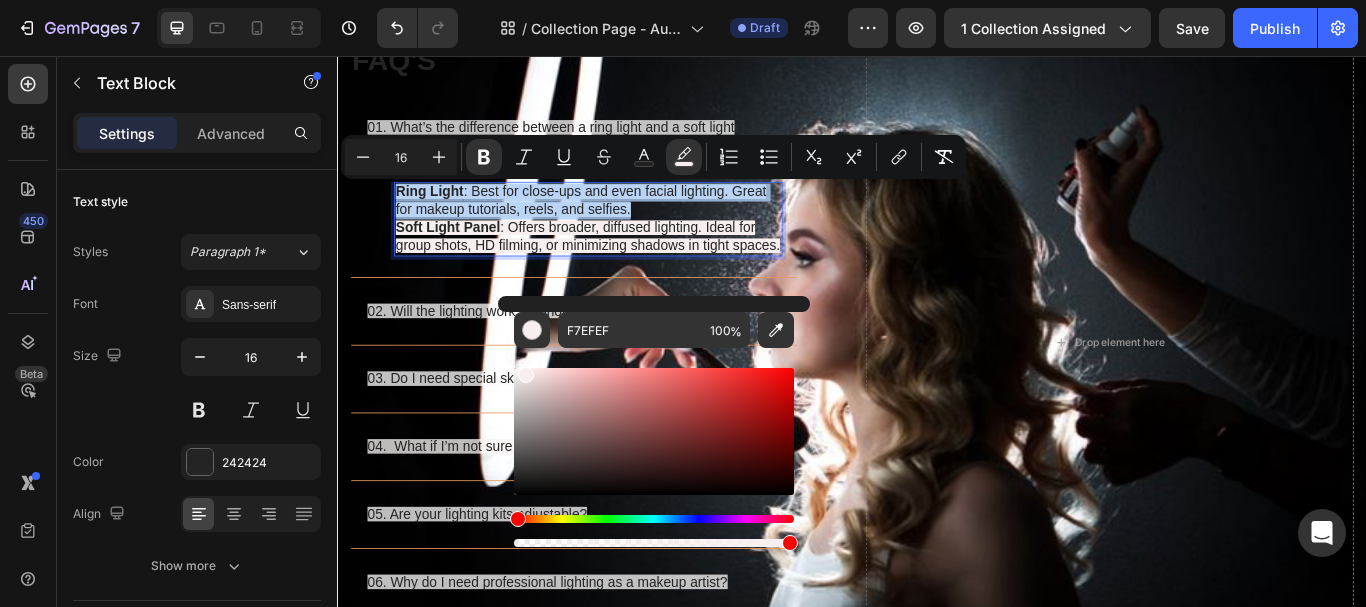 click at bounding box center [654, 431] 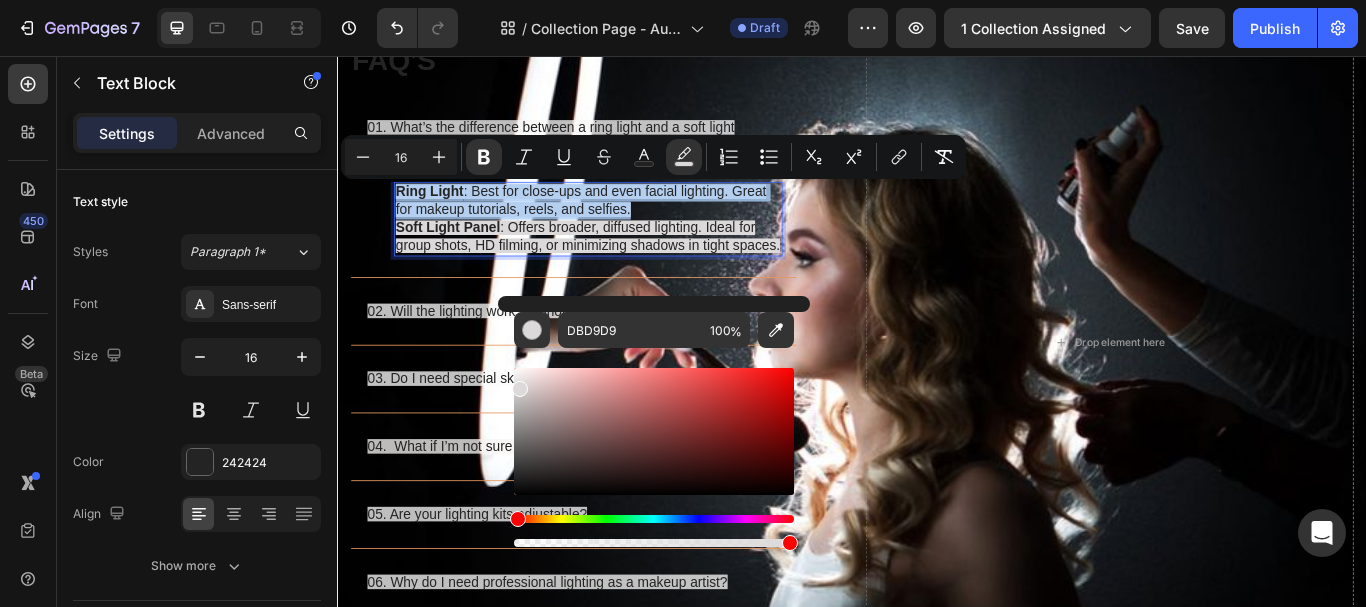 click at bounding box center (654, 431) 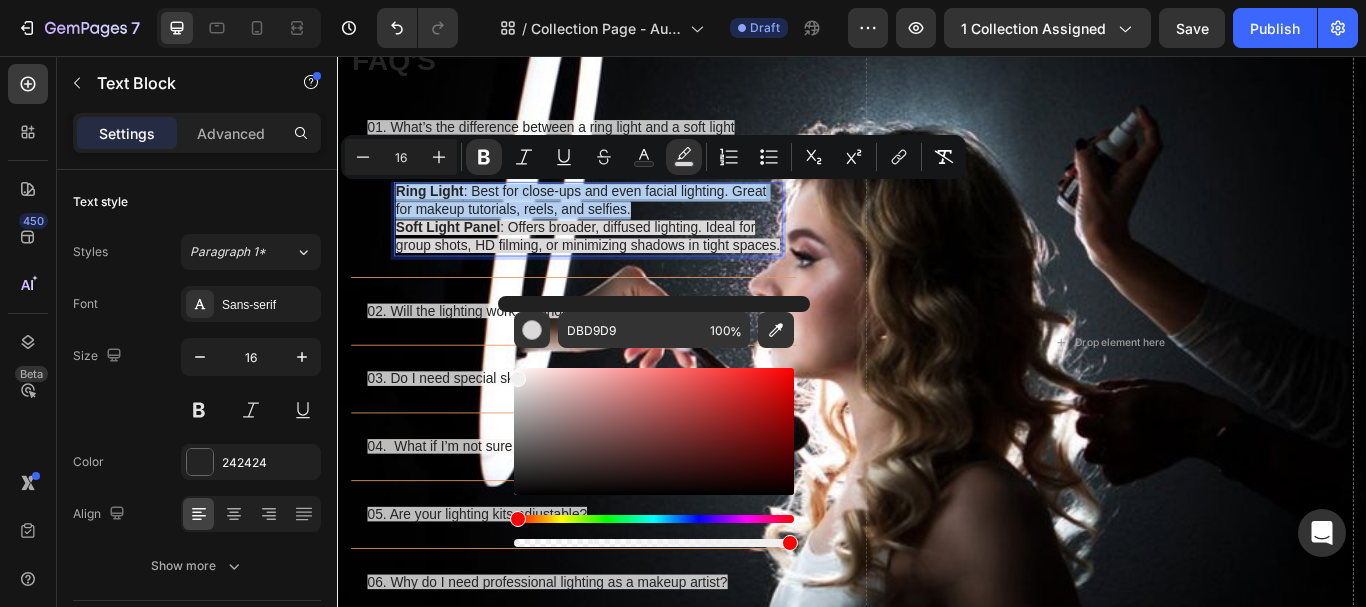 type on "EFEFEF" 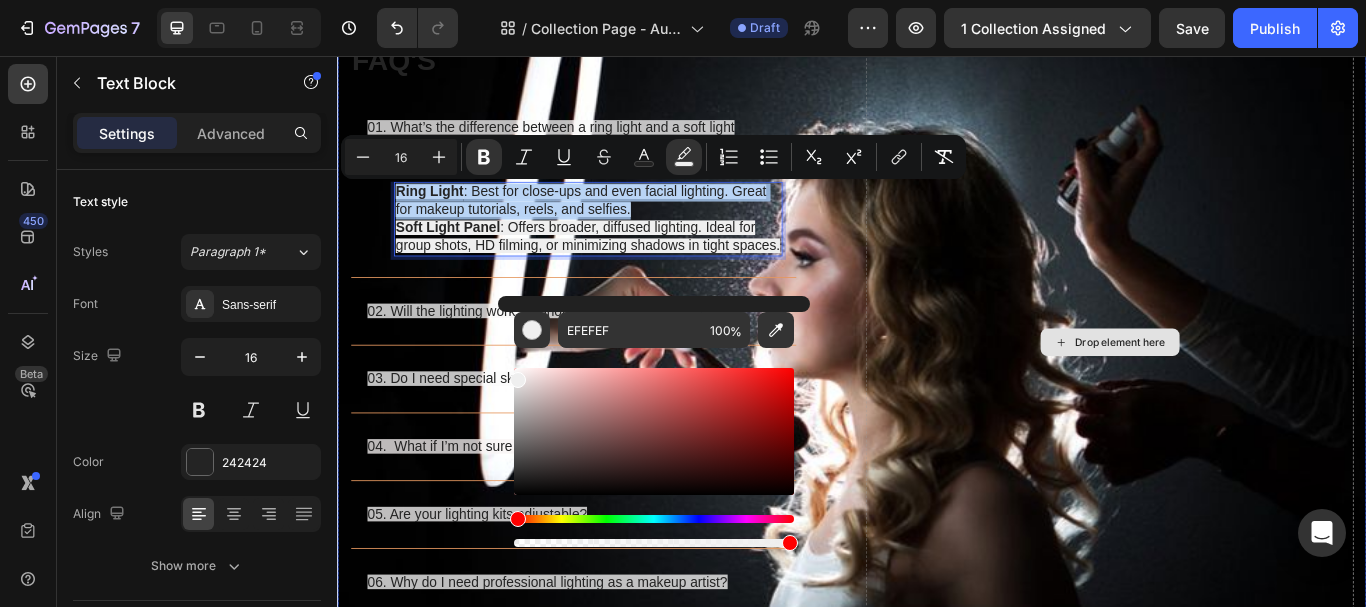 click on "Drop element here" at bounding box center (1237, 390) 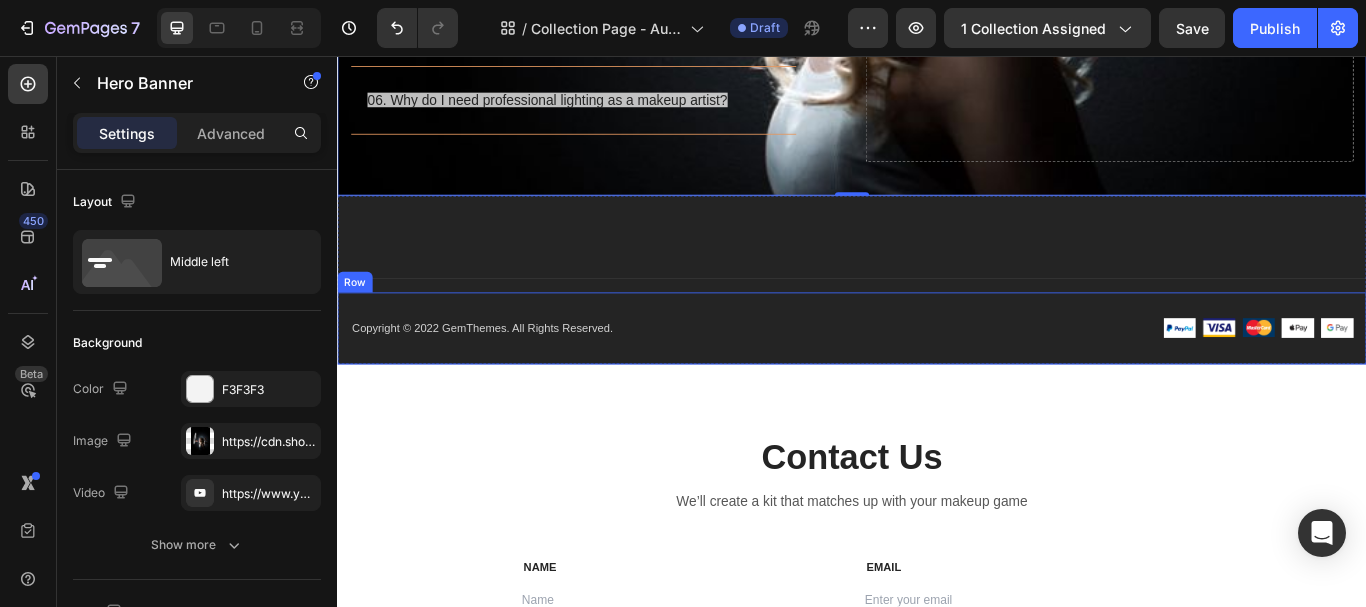 scroll, scrollTop: 8138, scrollLeft: 0, axis: vertical 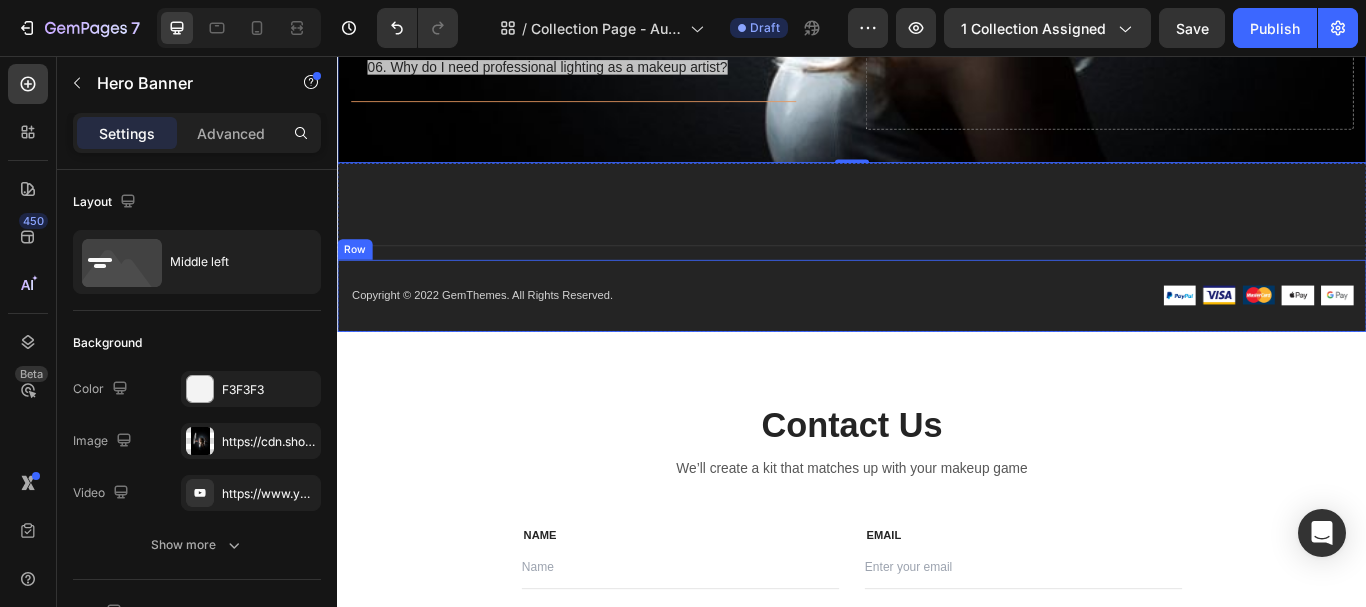 click on "Row" at bounding box center [357, 282] 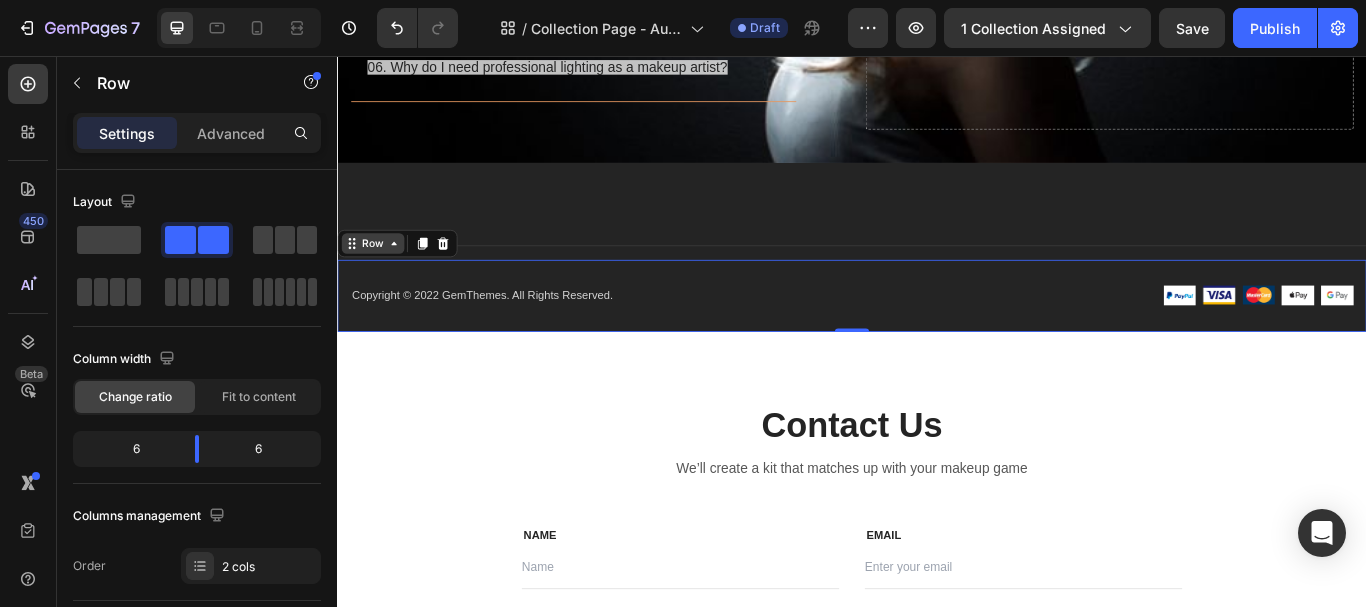 click 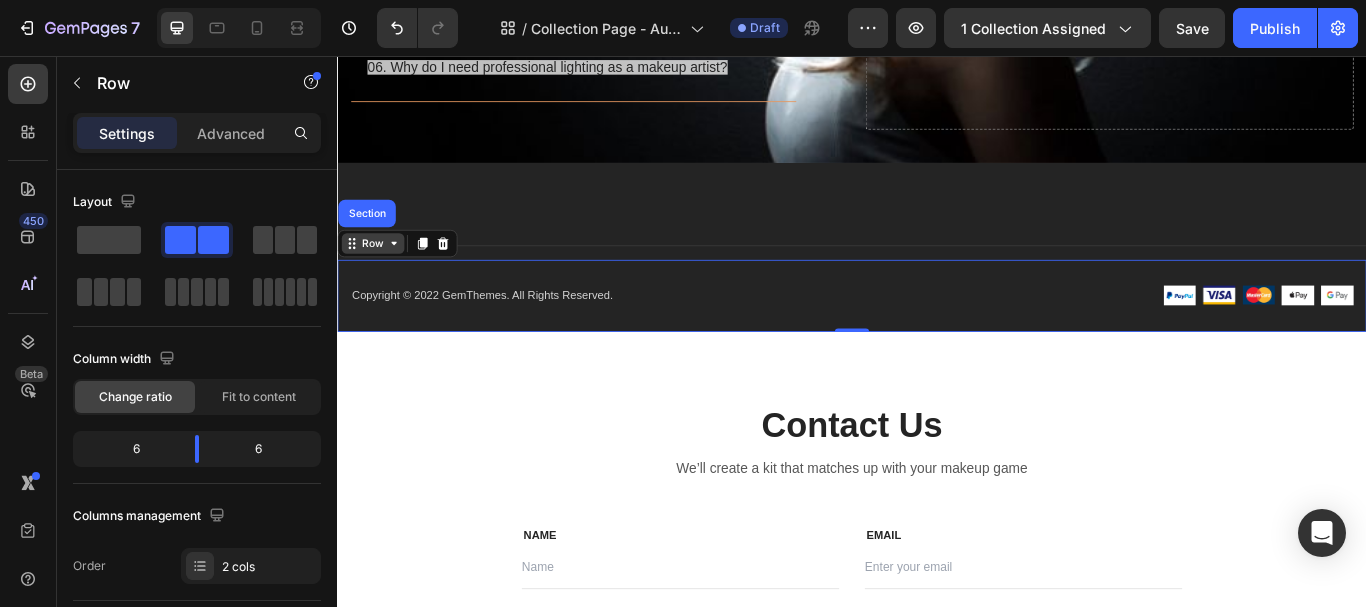 click 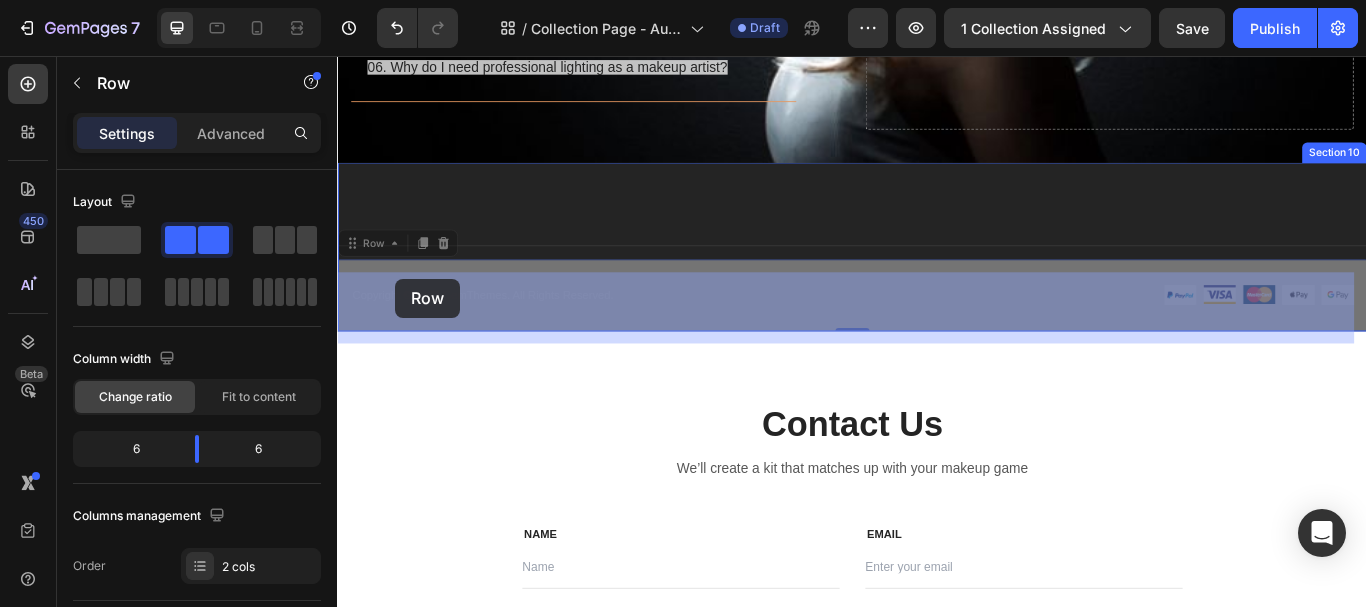 drag, startPoint x: 396, startPoint y: 295, endPoint x: 405, endPoint y: 316, distance: 22.847319 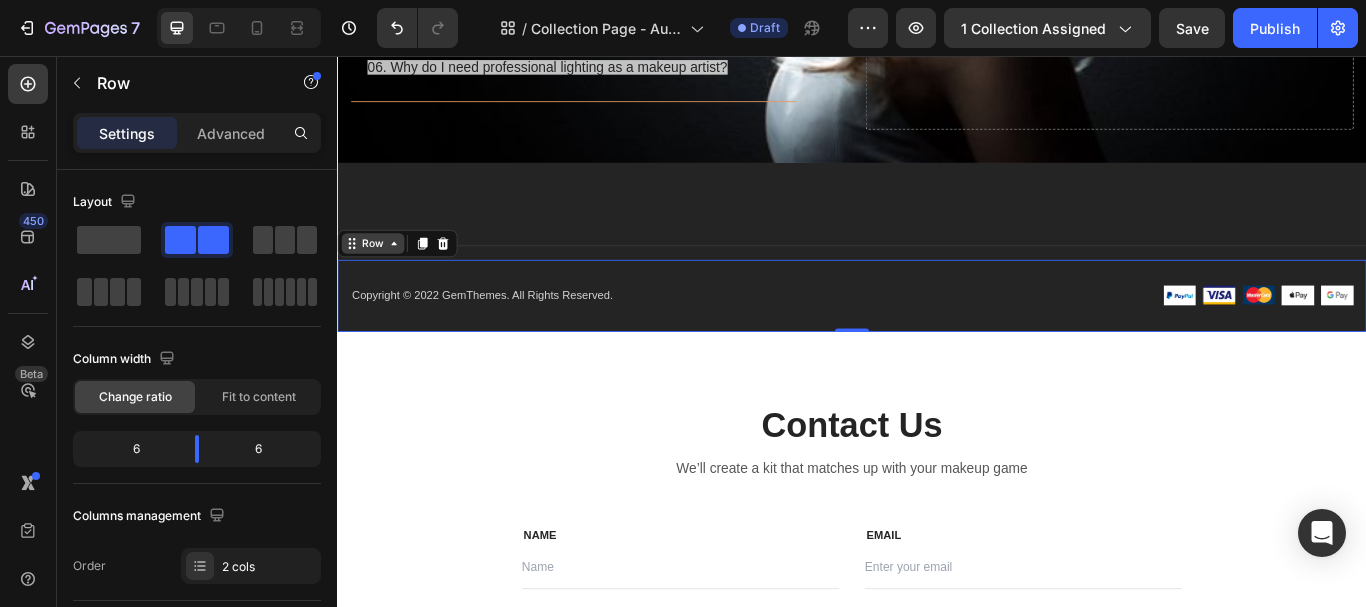 click 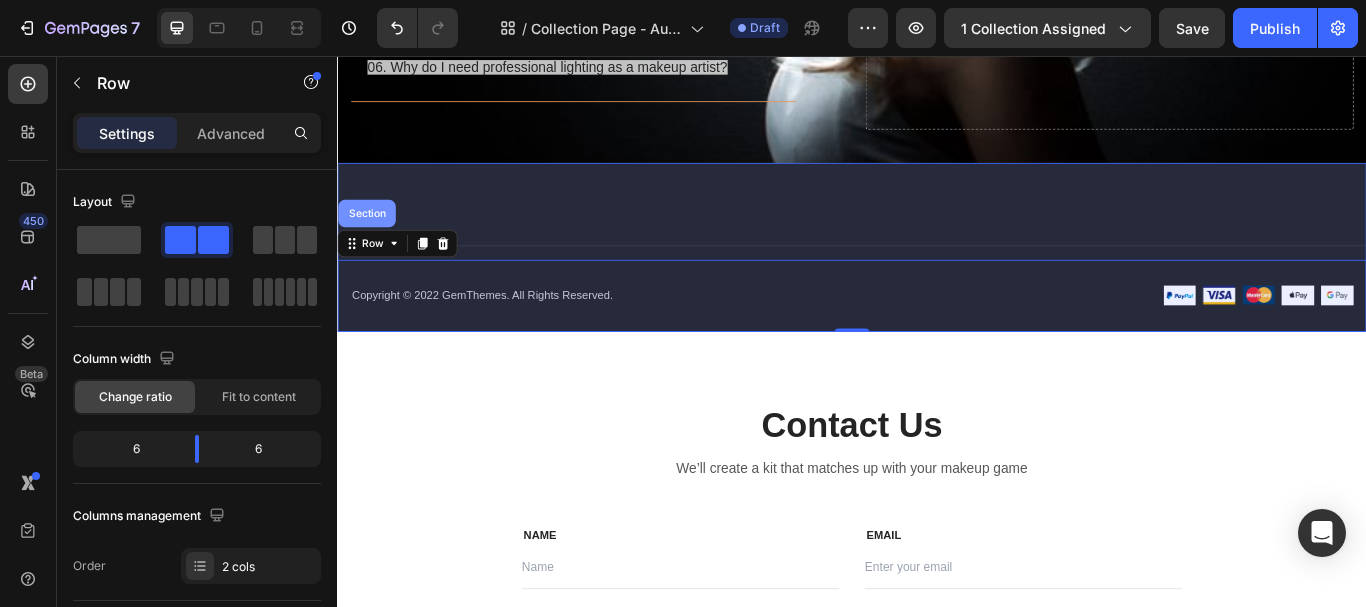click on "Section" at bounding box center (371, 240) 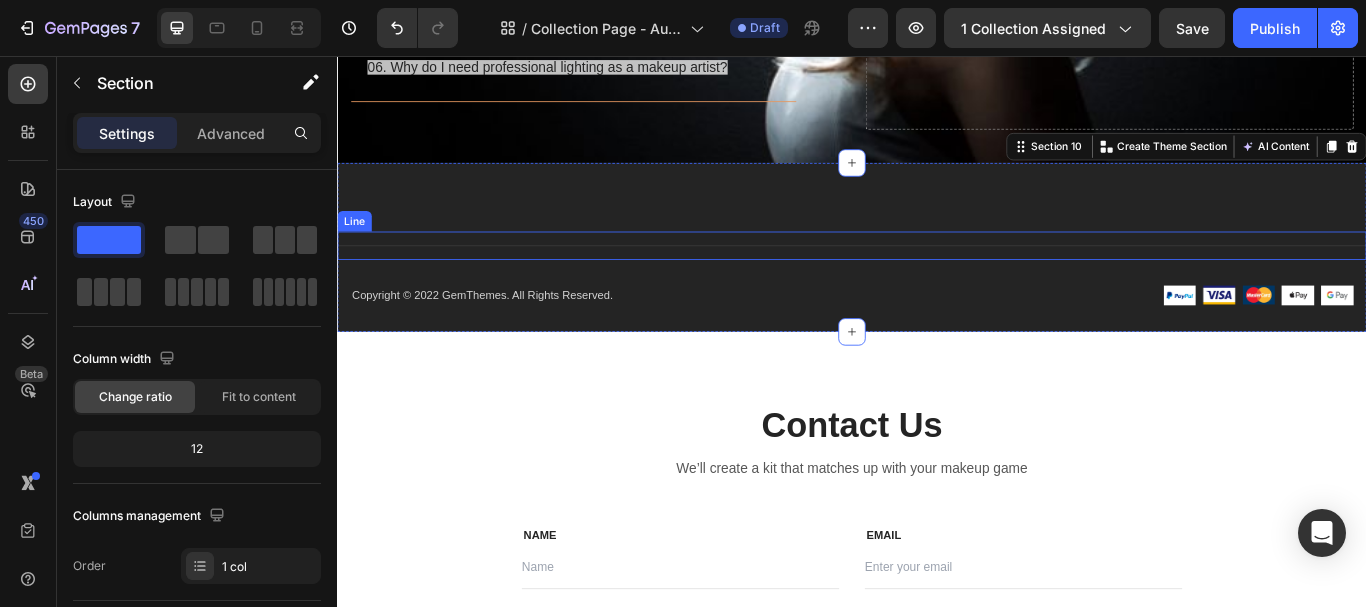 click on "Copyright © 2022 GemThemes. All Rights Reserved. Text block Image Image Image Image Image Row Row" at bounding box center [937, 336] 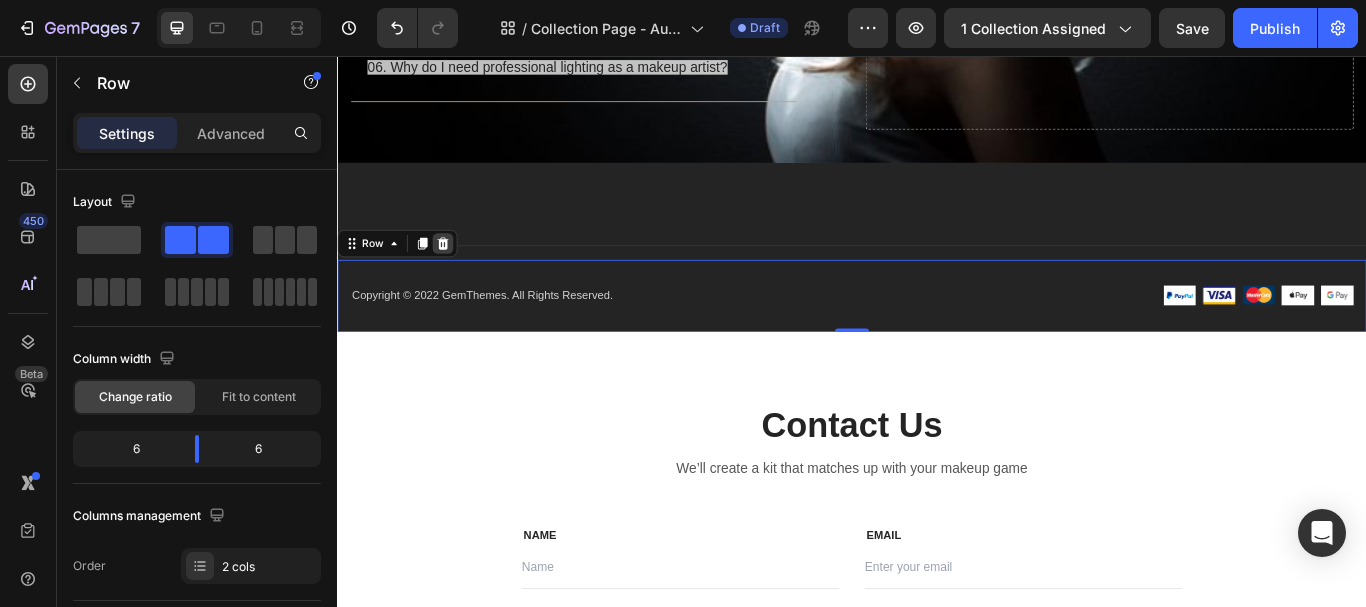 click 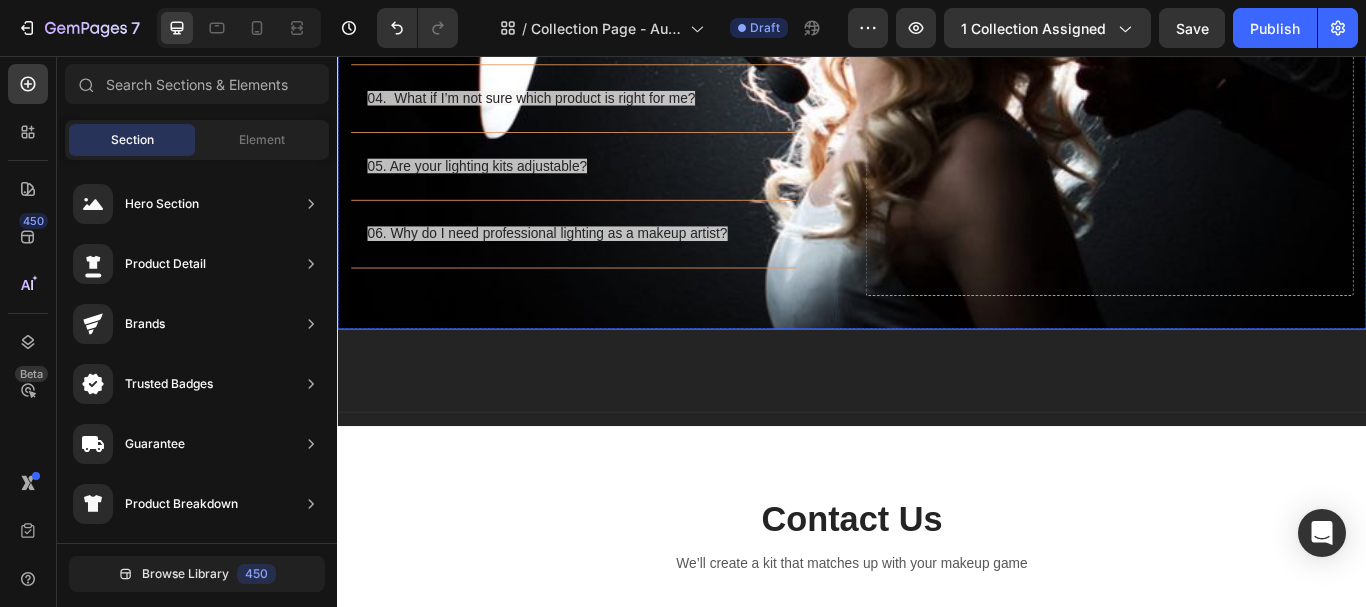 scroll, scrollTop: 7938, scrollLeft: 0, axis: vertical 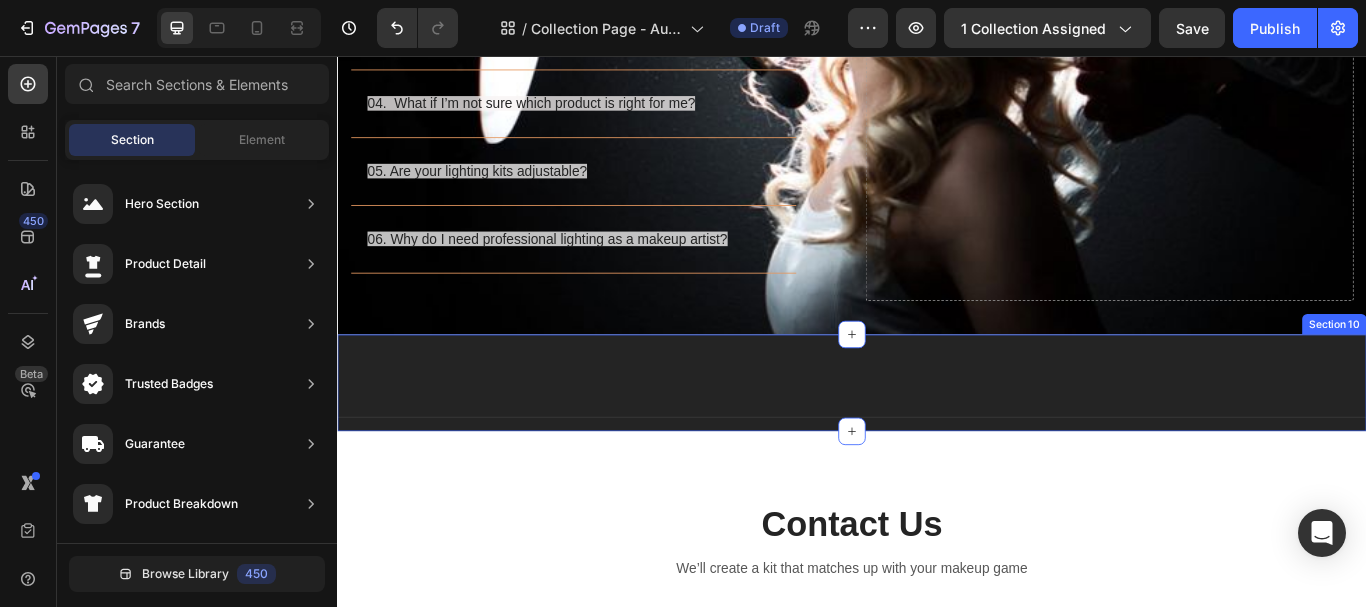 click on "Company Shop Help Visit Accordion Row                Title Line Section 10" at bounding box center (937, 437) 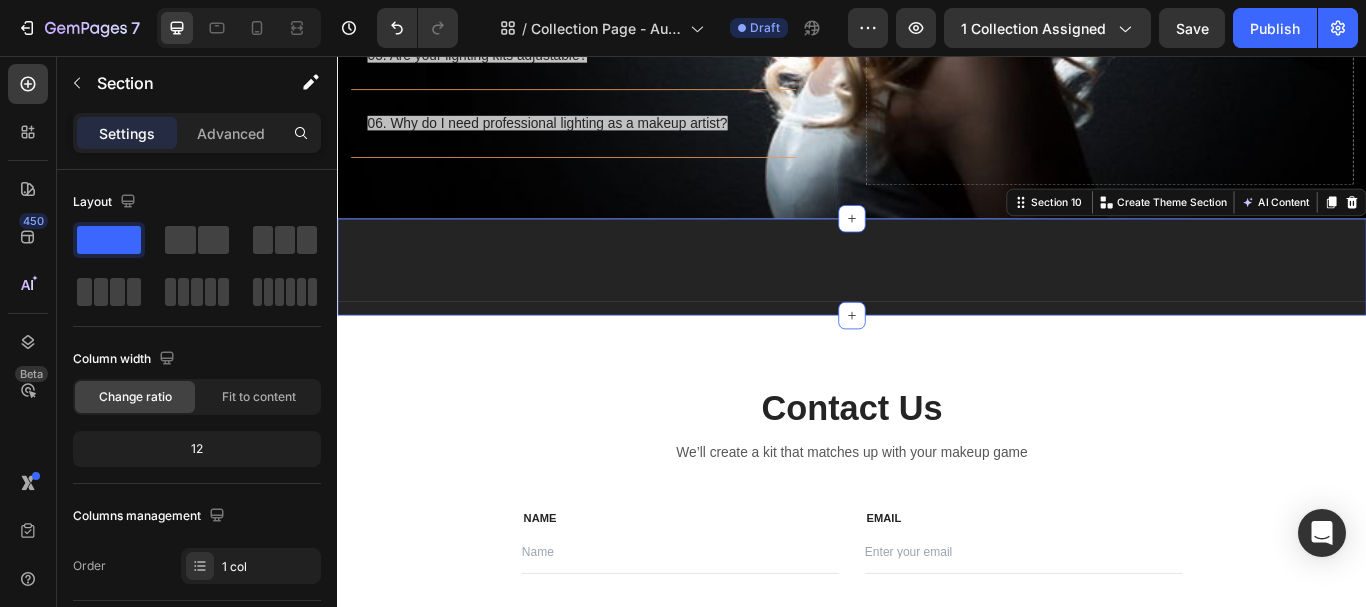 scroll, scrollTop: 8138, scrollLeft: 0, axis: vertical 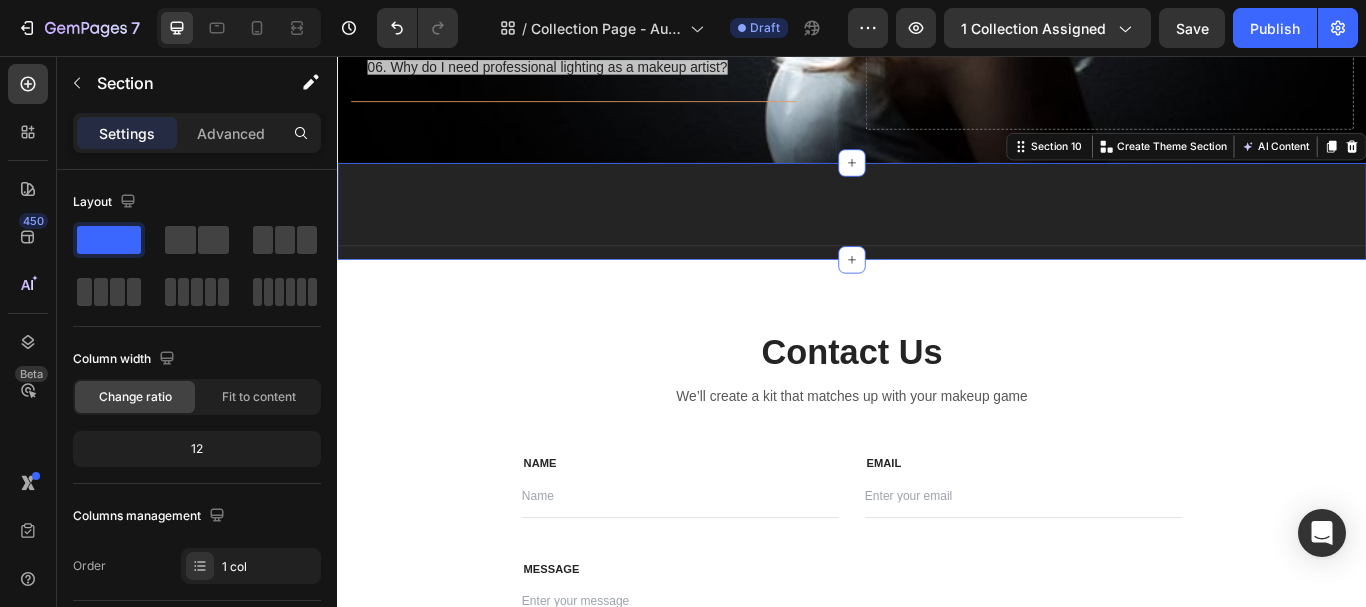 click on "Company Shop Help Visit Accordion Row                Title Line Section 10   You can create reusable sections Create Theme Section AI Content Write with GemAI What would you like to describe here? Tone and Voice Persuasive Product XXXL makeup trolley bag- Single Zipper Show more Generate" at bounding box center (937, 237) 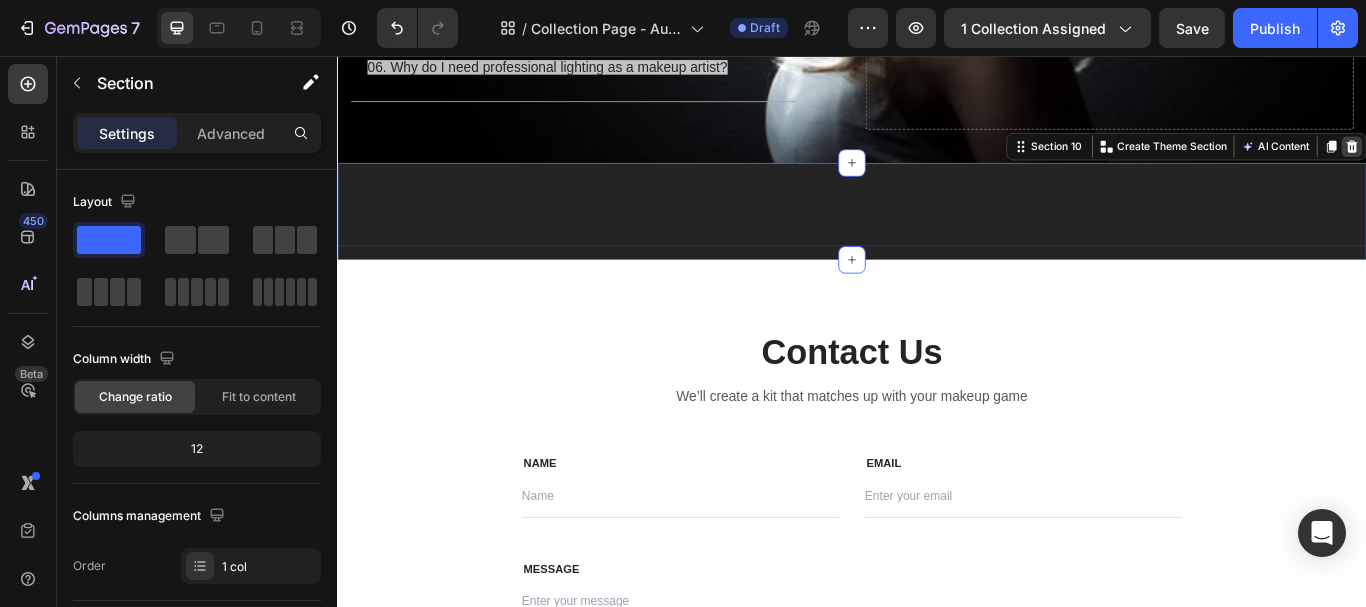 click 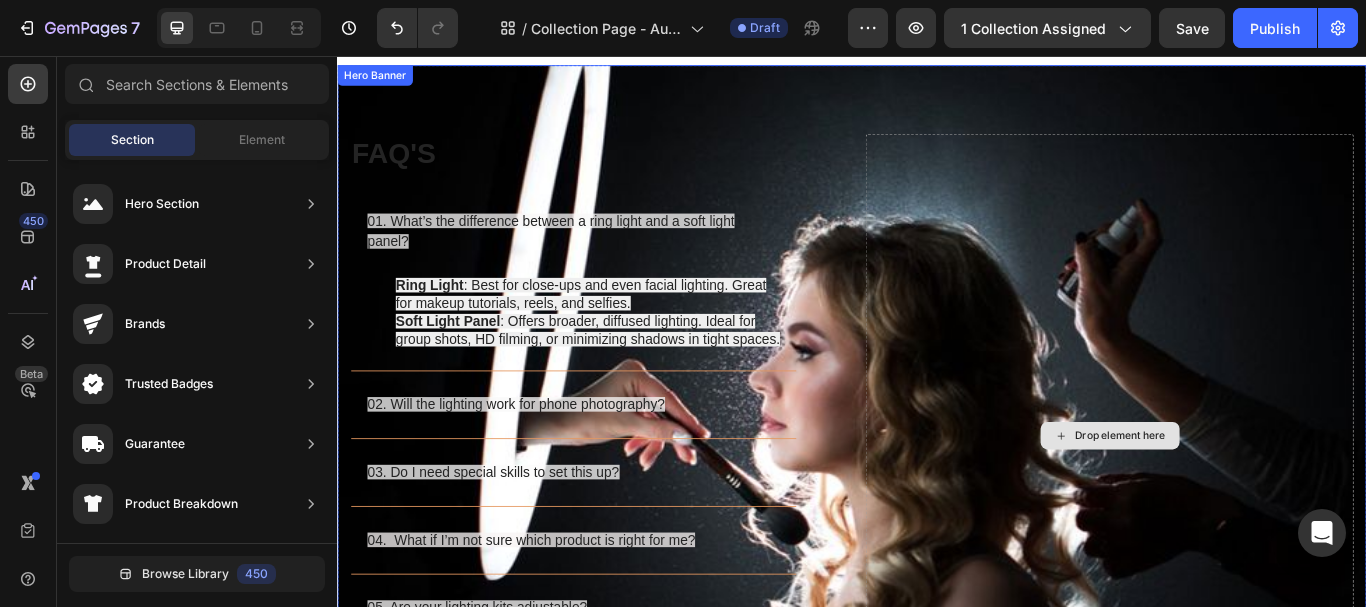 scroll, scrollTop: 7438, scrollLeft: 0, axis: vertical 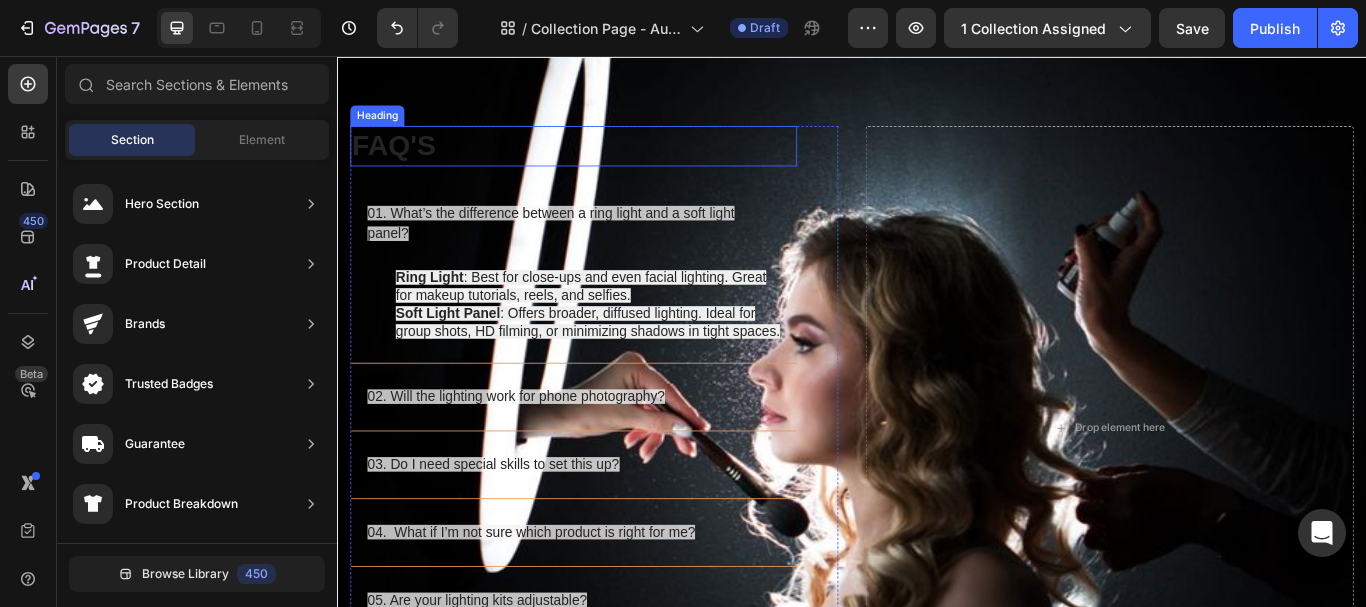 click on "FAQ'S" at bounding box center (612, 161) 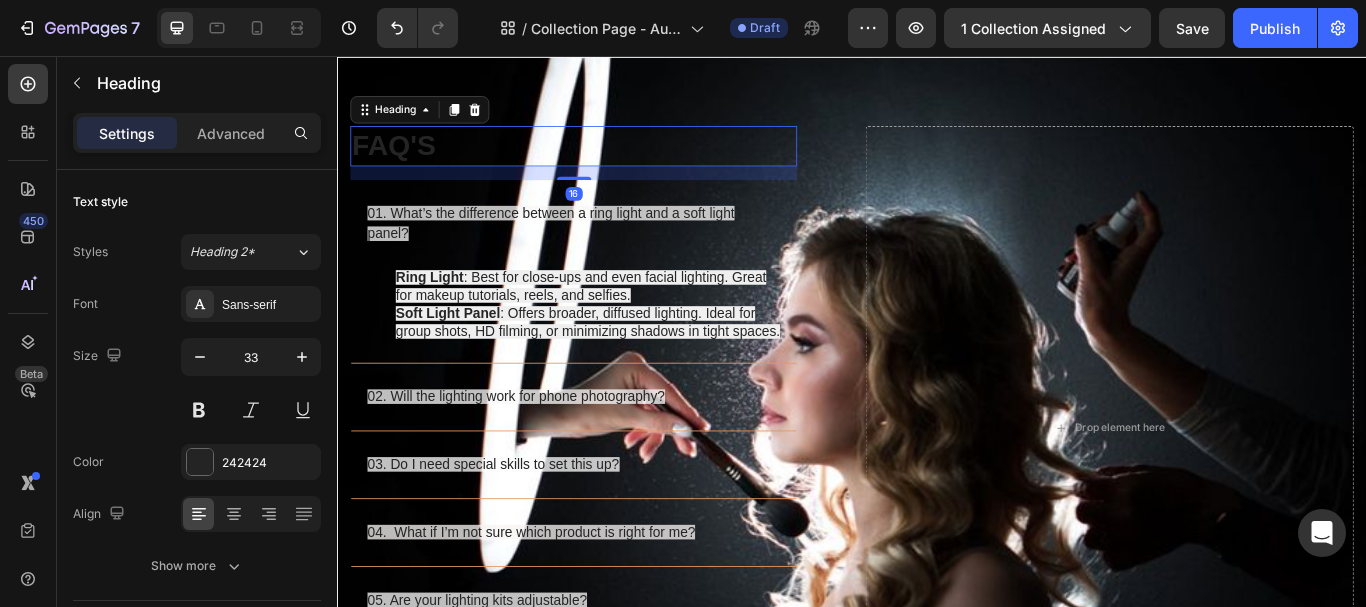 click on "FAQ'S" at bounding box center [612, 161] 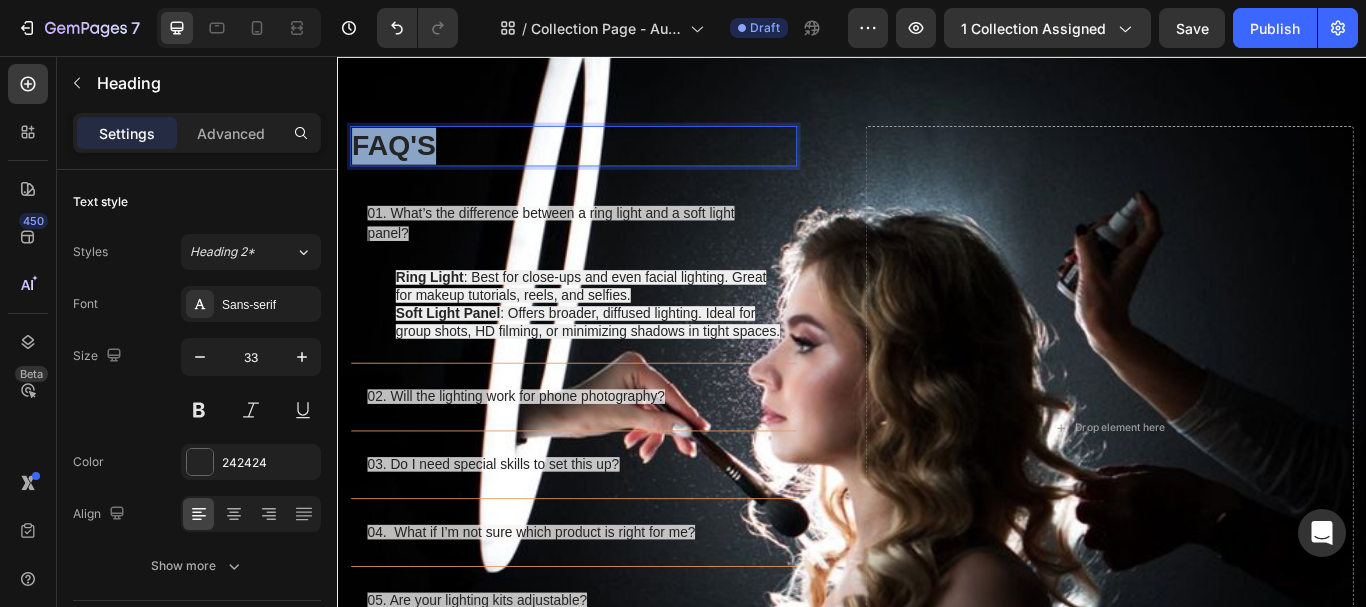 click on "FAQ'S" at bounding box center (612, 161) 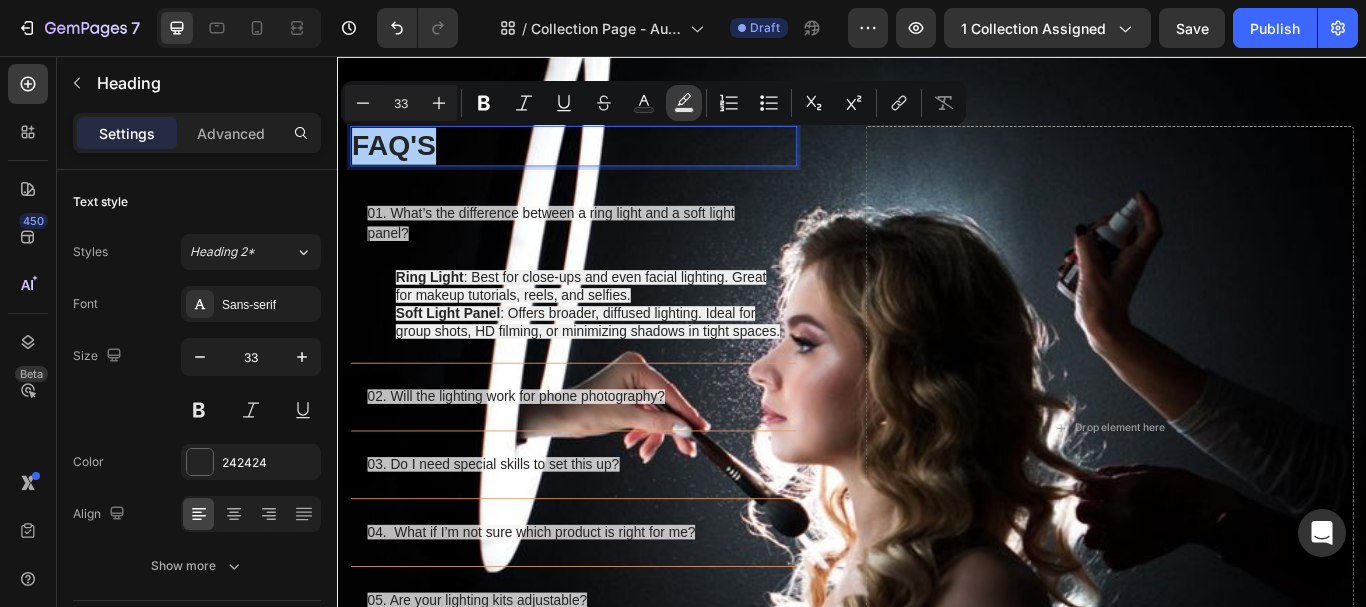 click 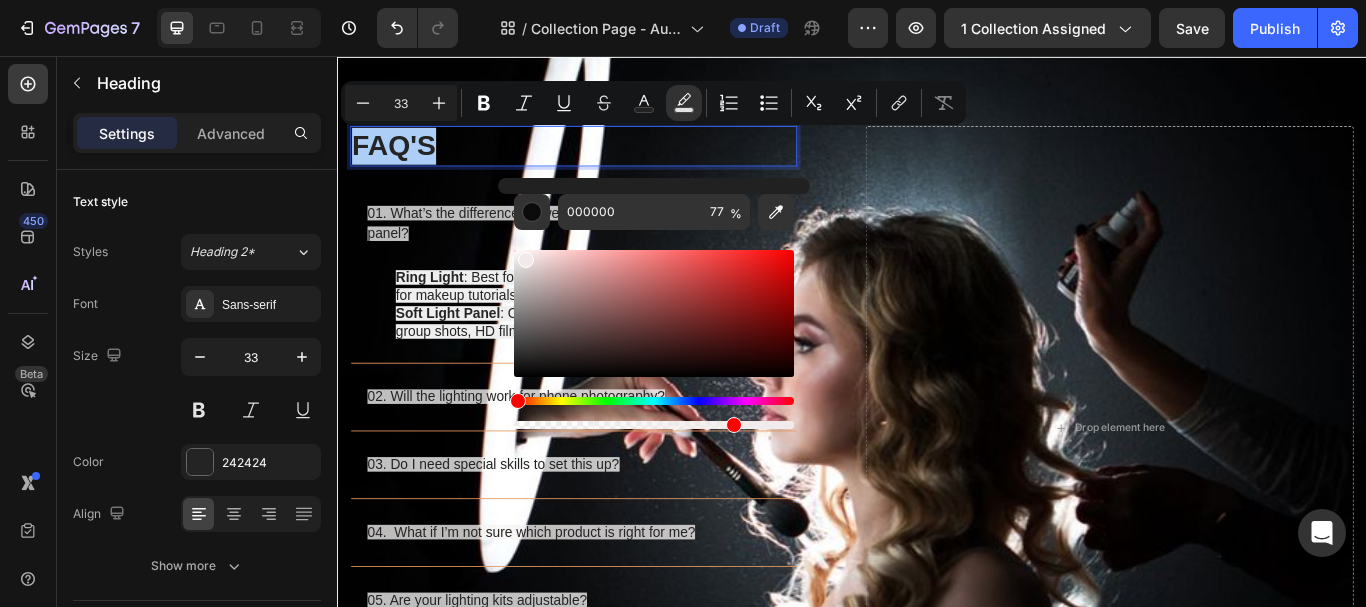 click at bounding box center [654, 313] 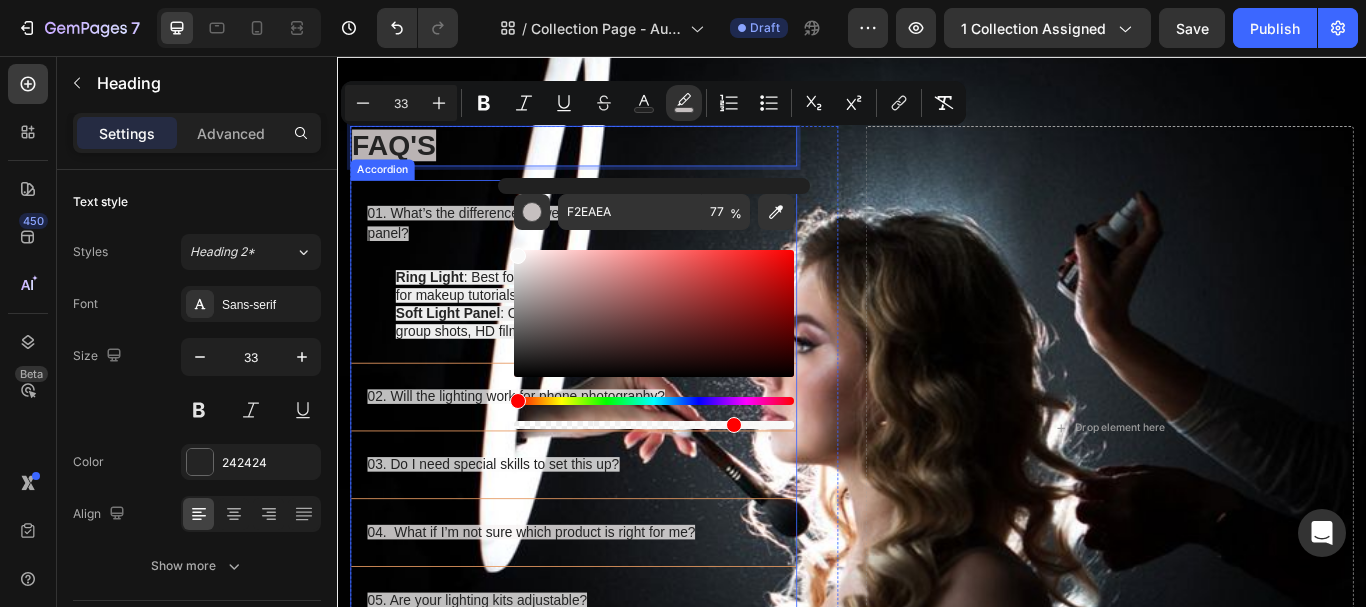 drag, startPoint x: 838, startPoint y: 308, endPoint x: 499, endPoint y: 267, distance: 341.47034 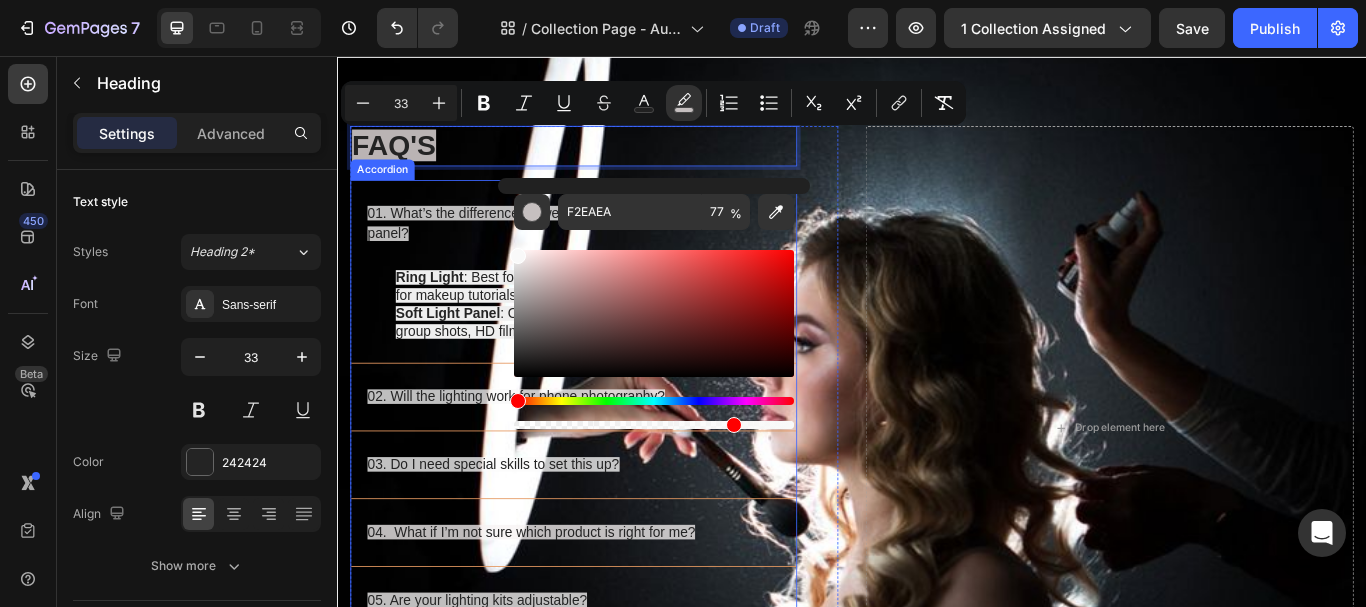 type on "F9F9F9" 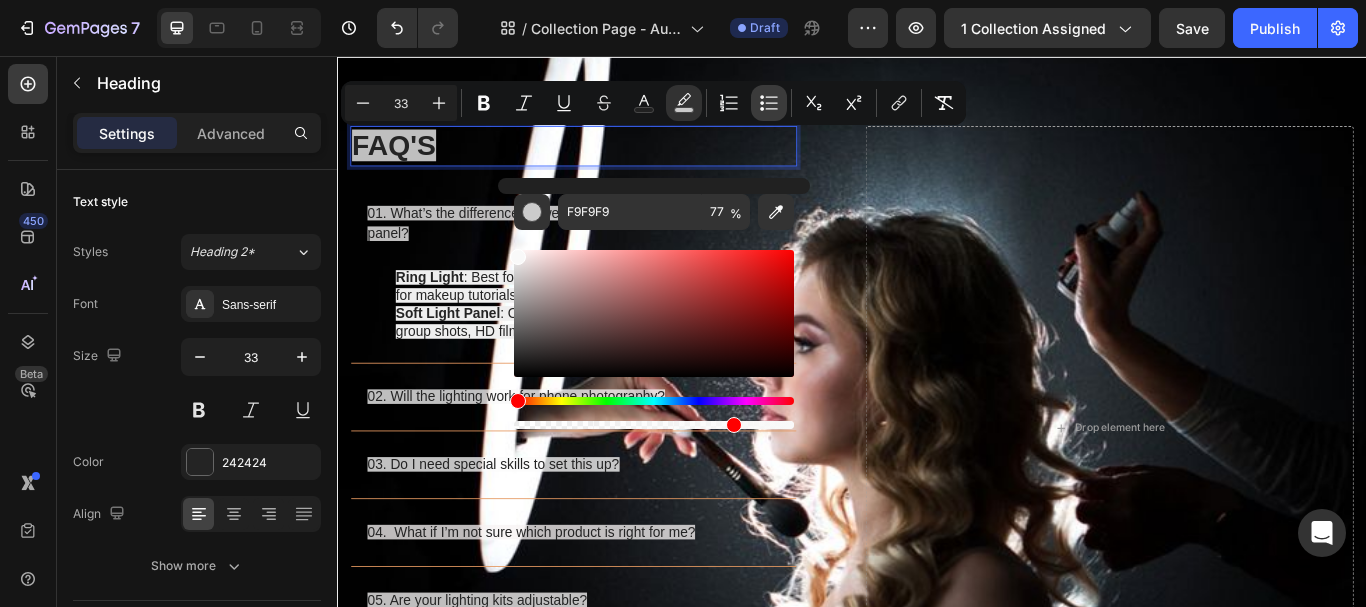 click 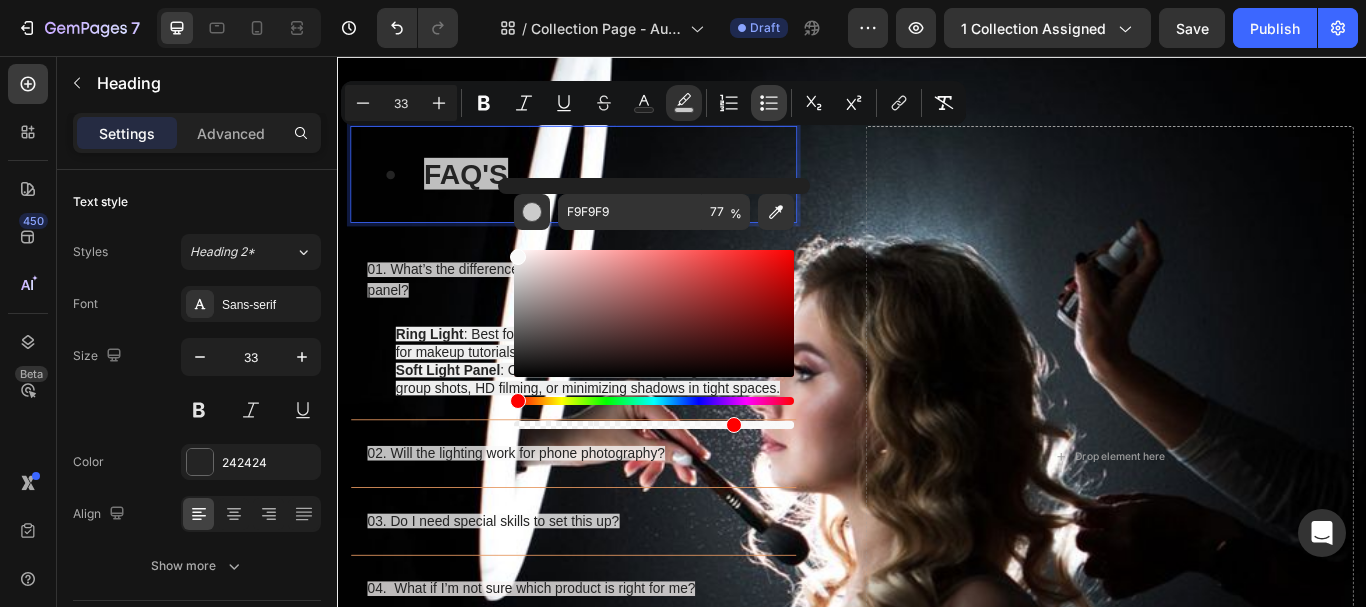 click 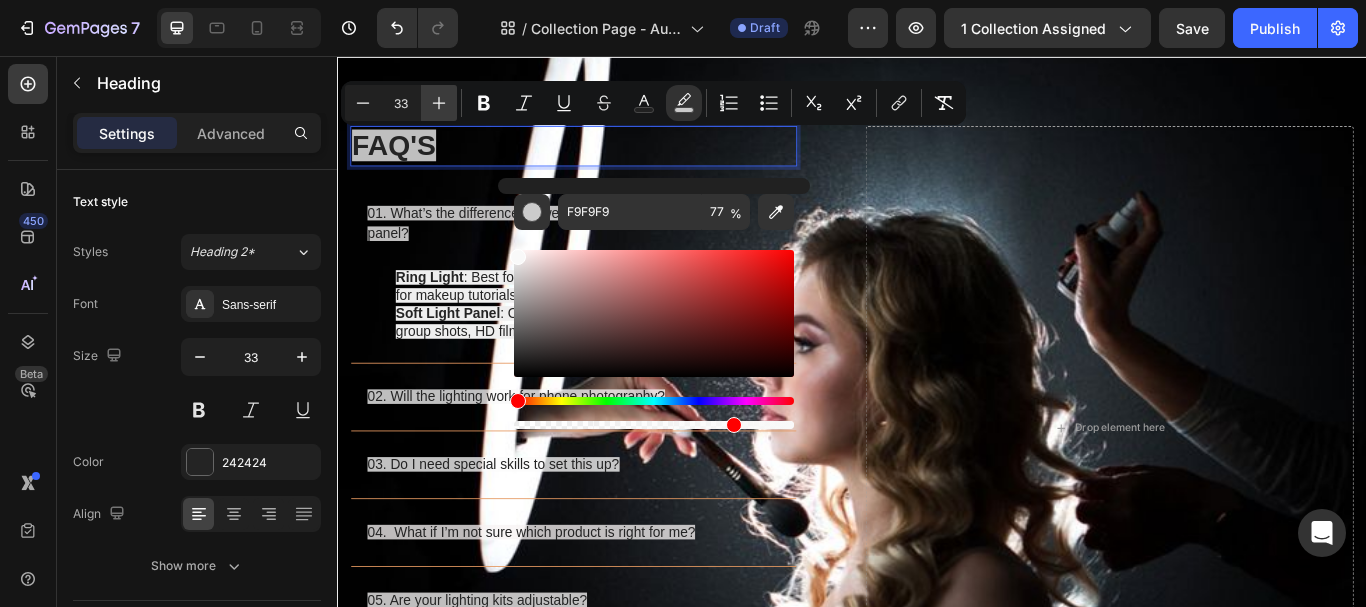 click 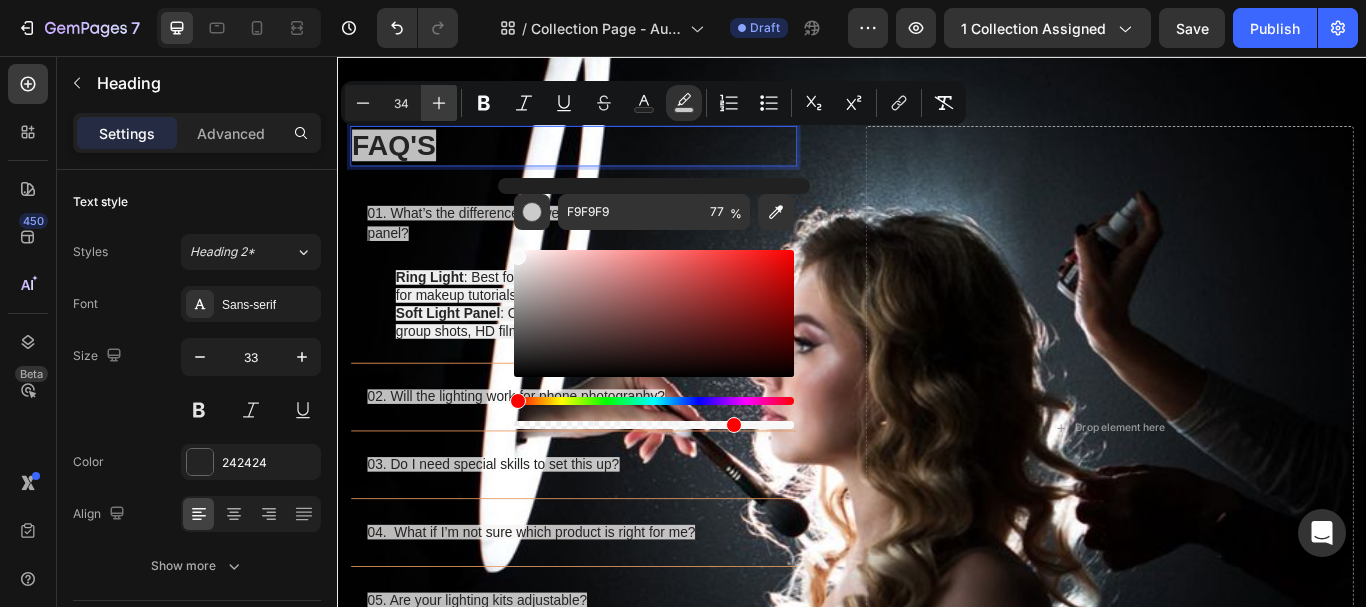 click 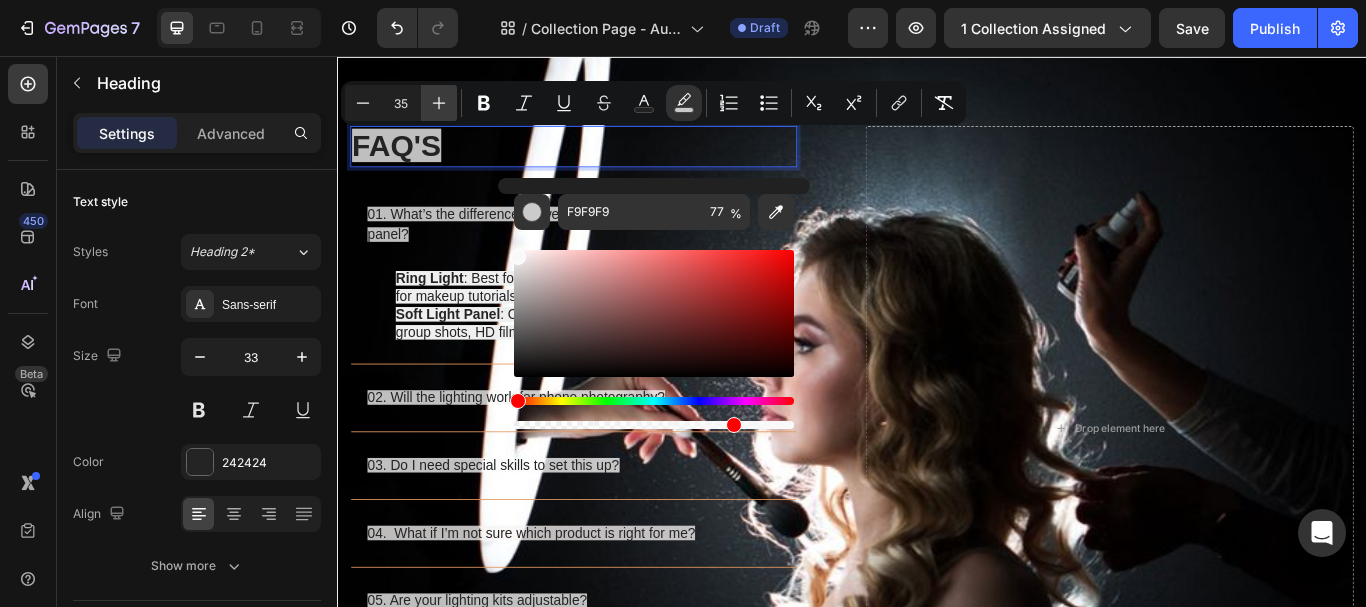 click 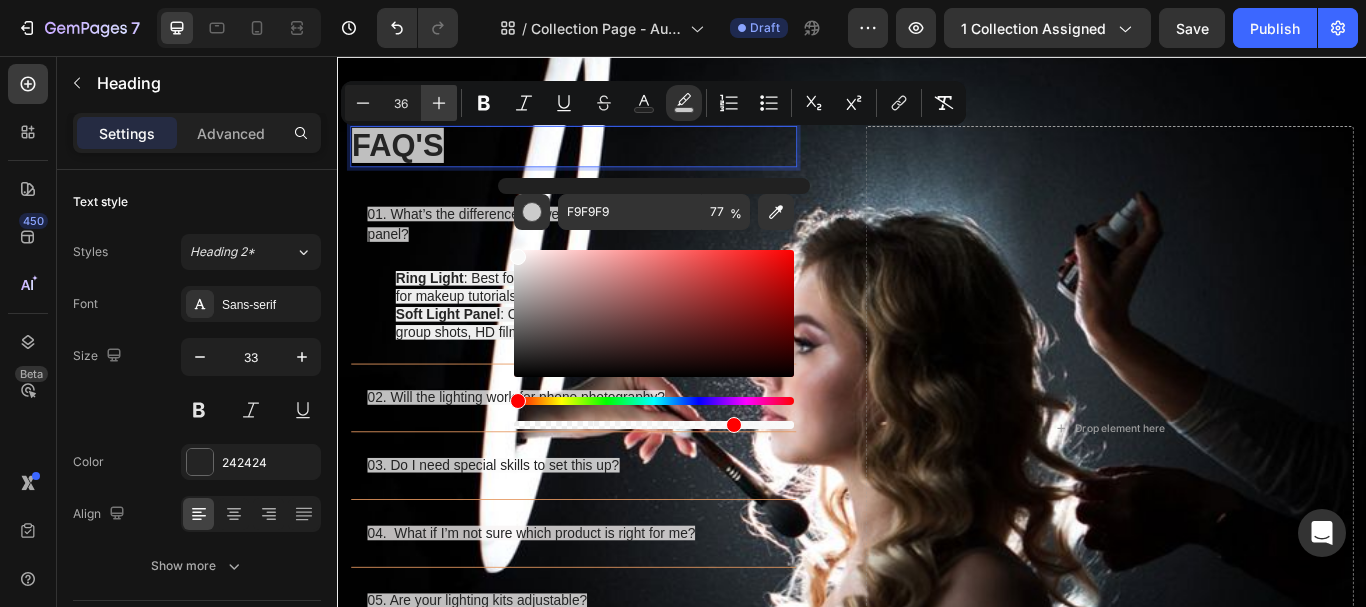click 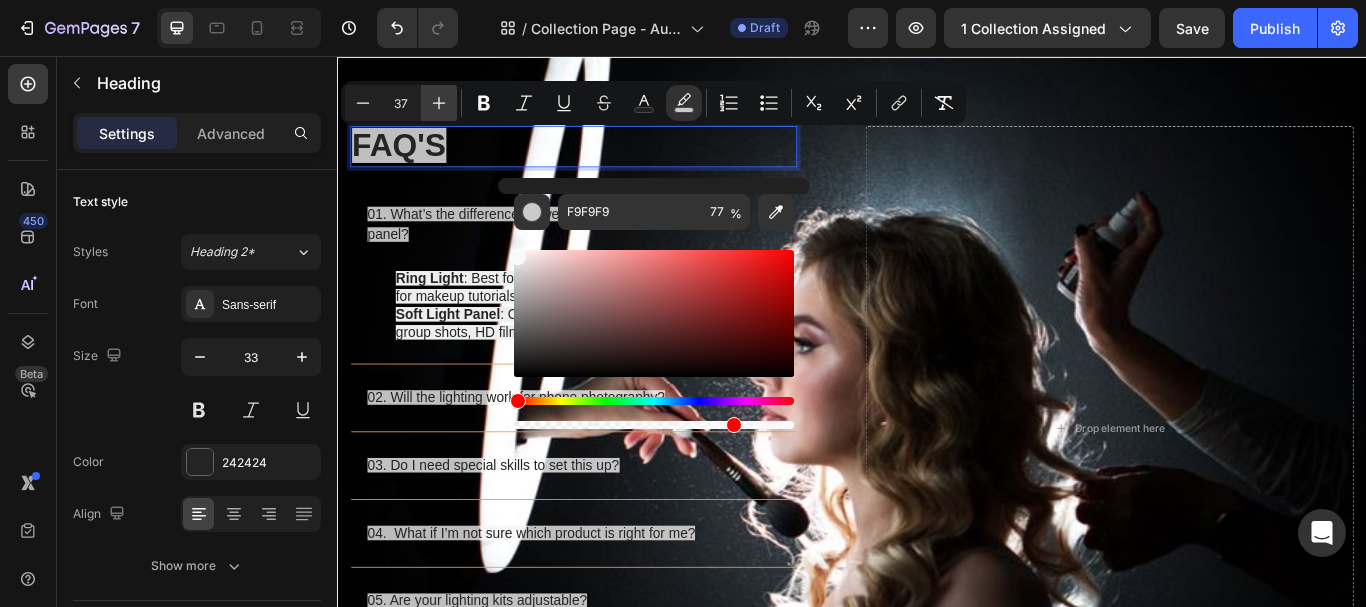 click 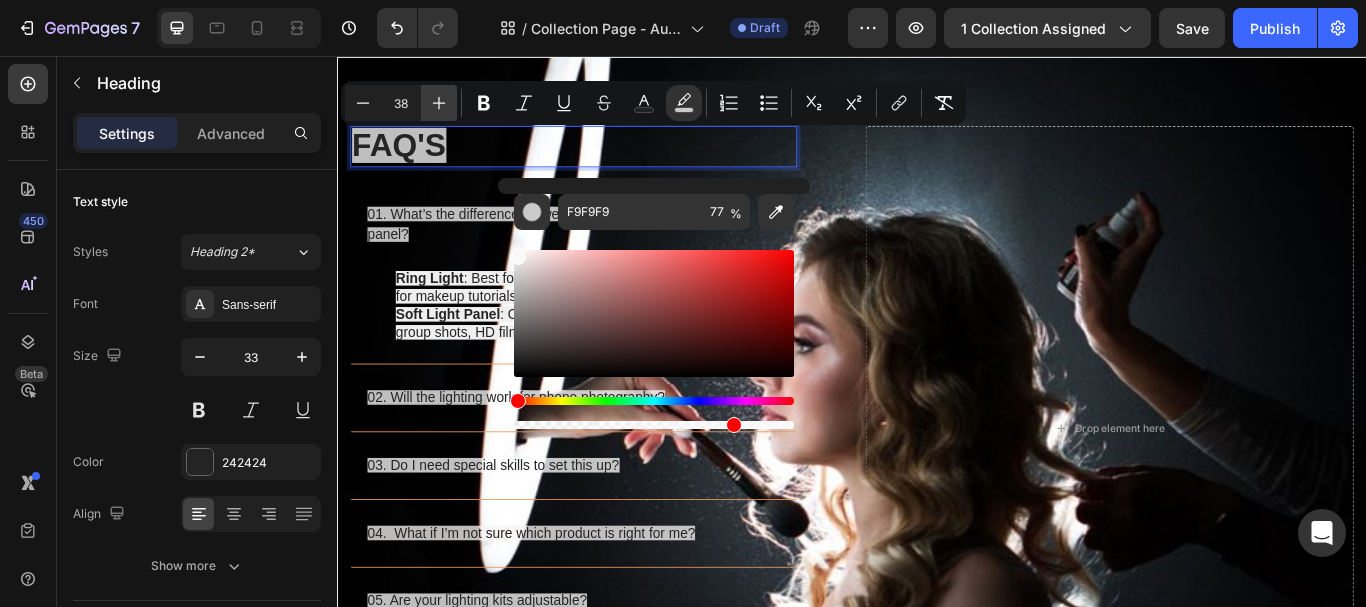 click 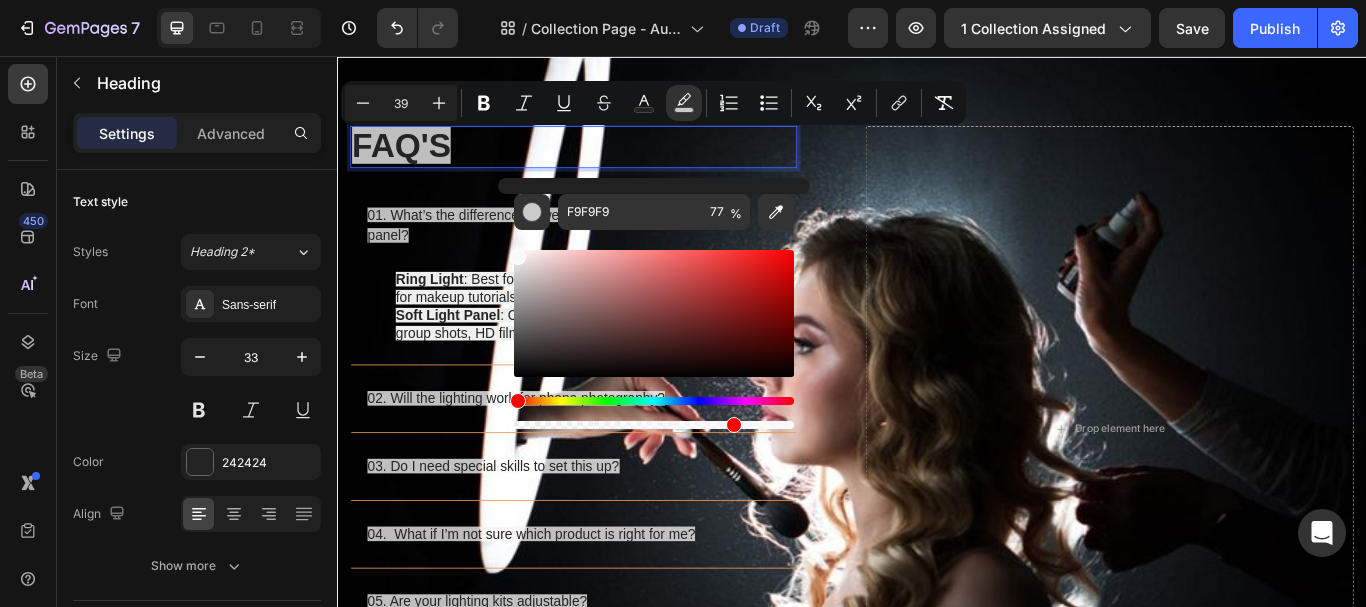 click on "FAQ'S" at bounding box center (612, 162) 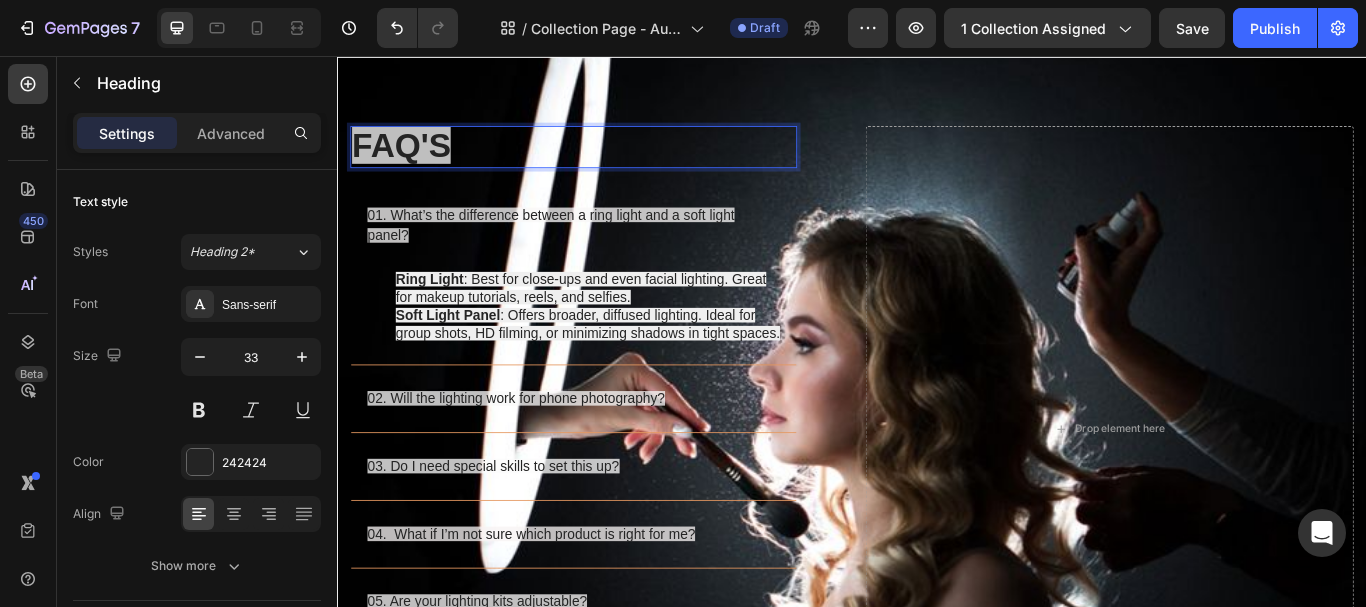 click on "FAQ'S" at bounding box center [612, 162] 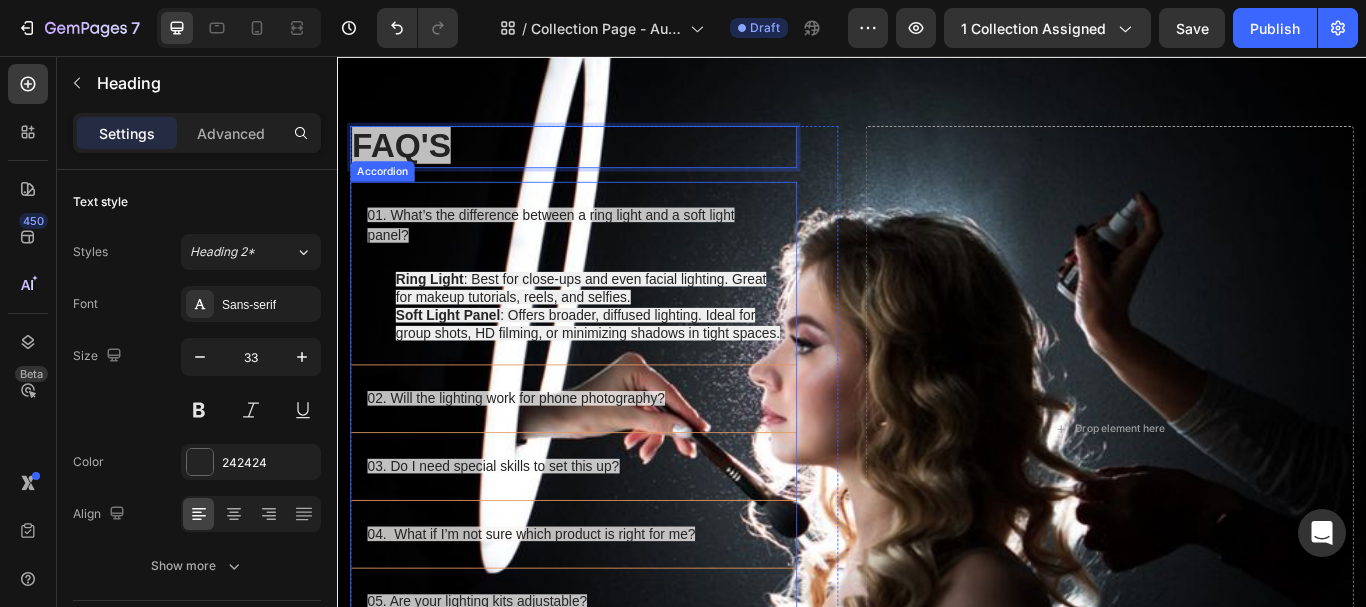click on "01. What’s the difference between a ring light and a soft light panel?" at bounding box center (612, 254) 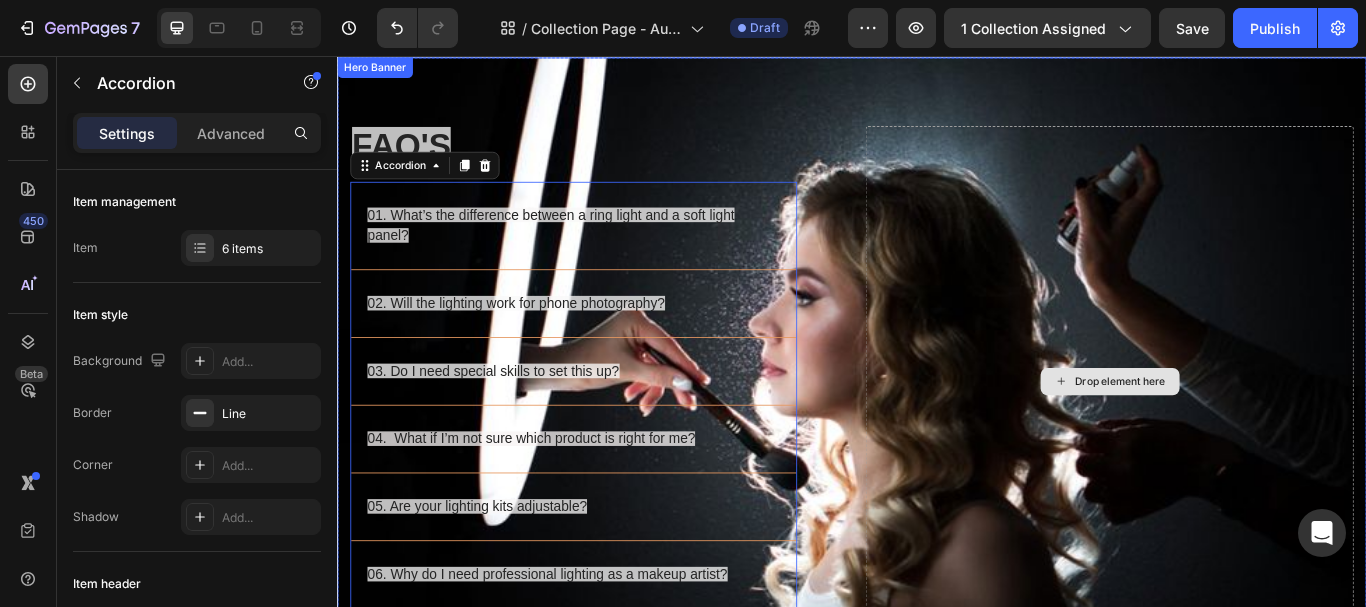 click on "Drop element here" at bounding box center [1237, 435] 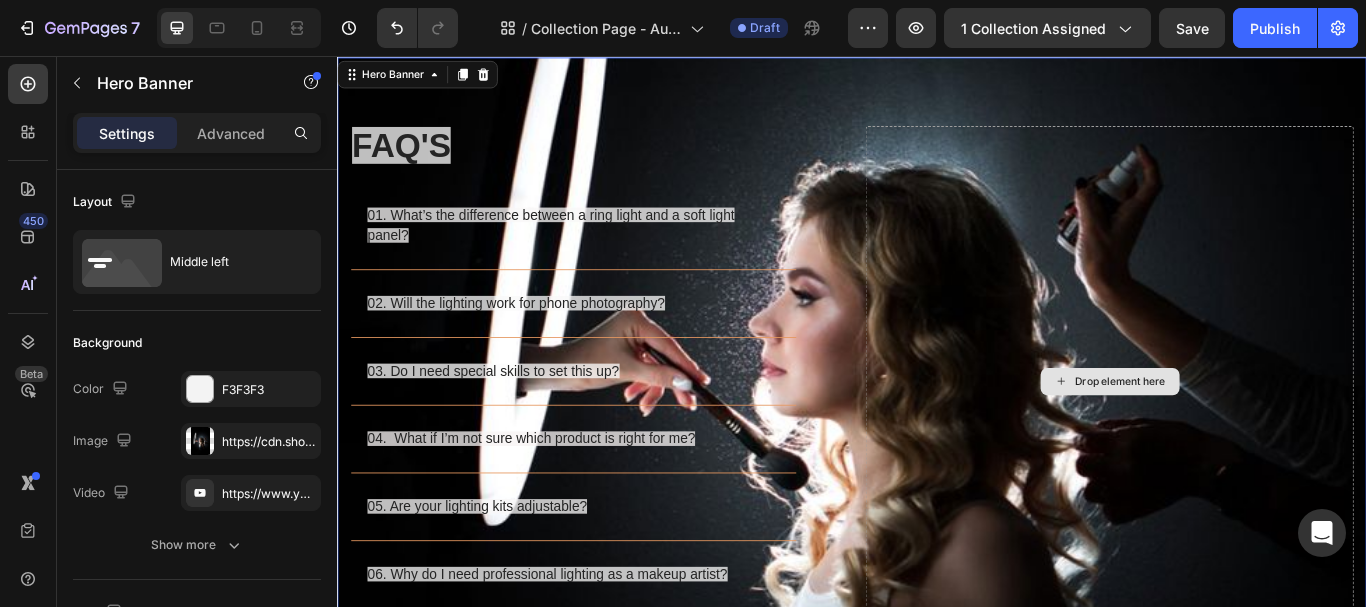 click on "Drop element here" at bounding box center (1250, 436) 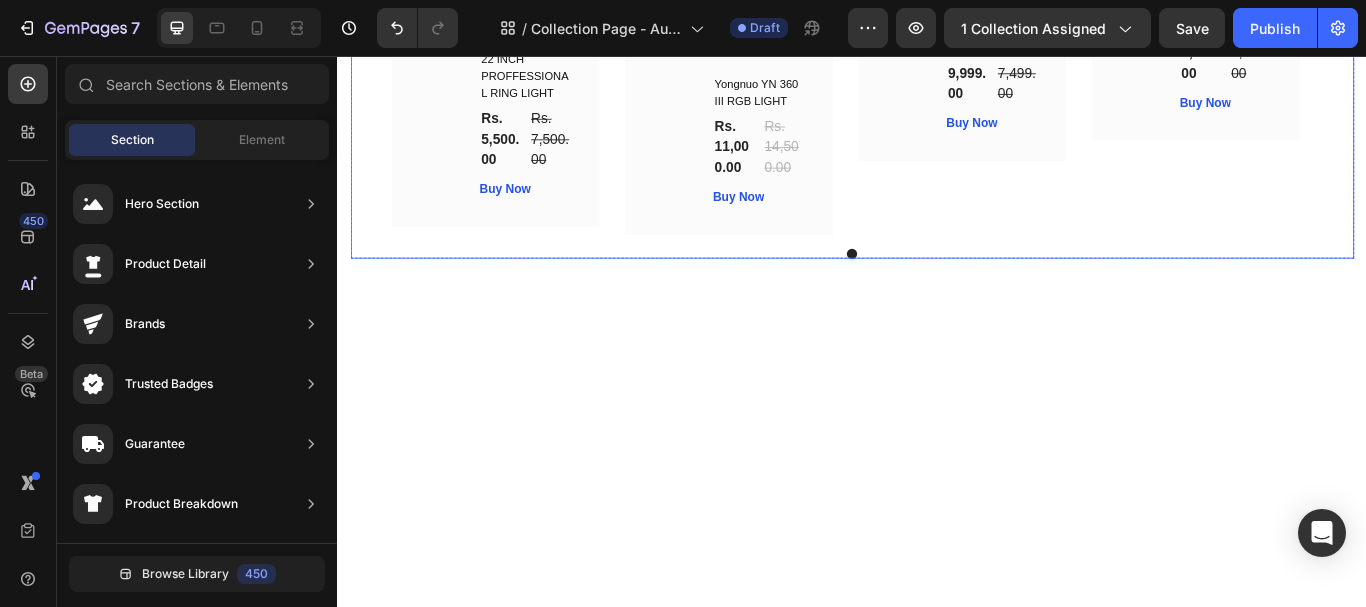 scroll, scrollTop: 6038, scrollLeft: 0, axis: vertical 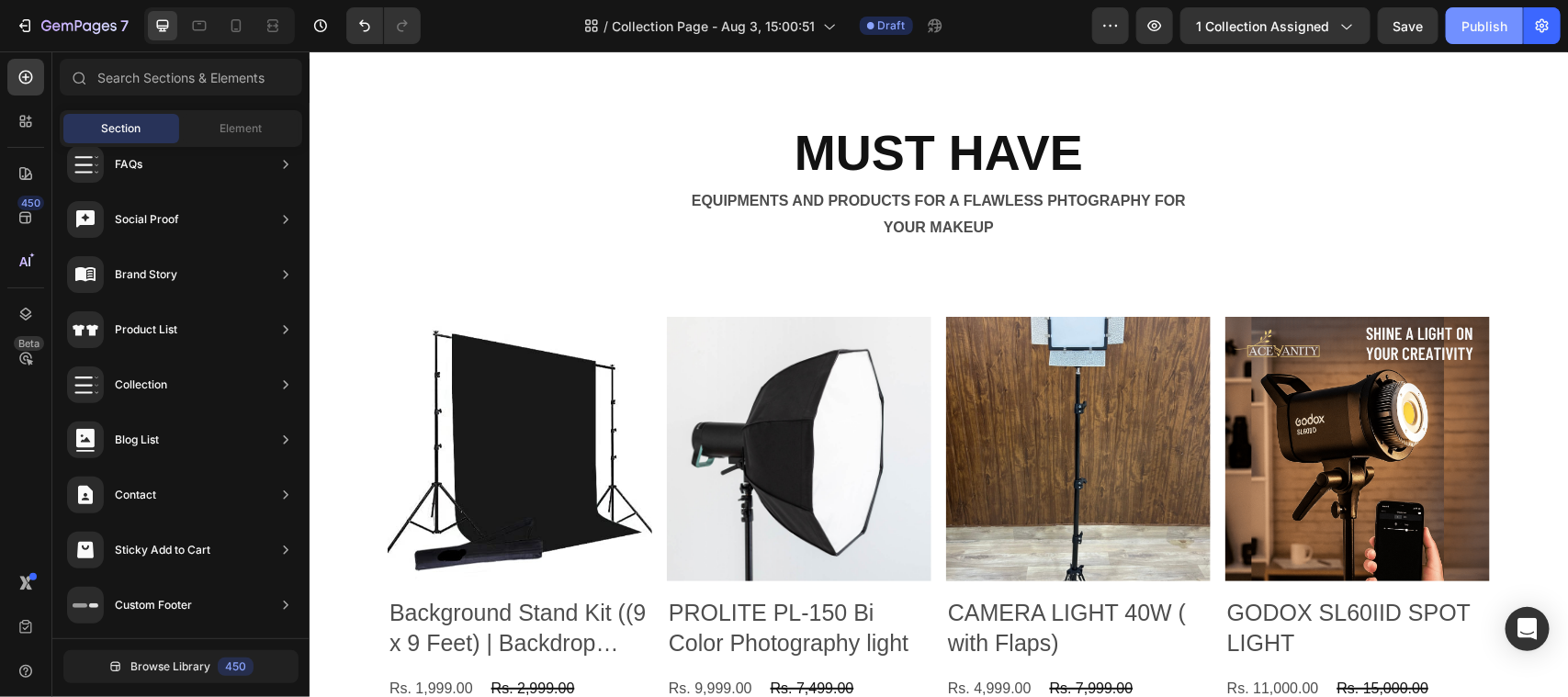 click on "Publish" at bounding box center [1484, 26] 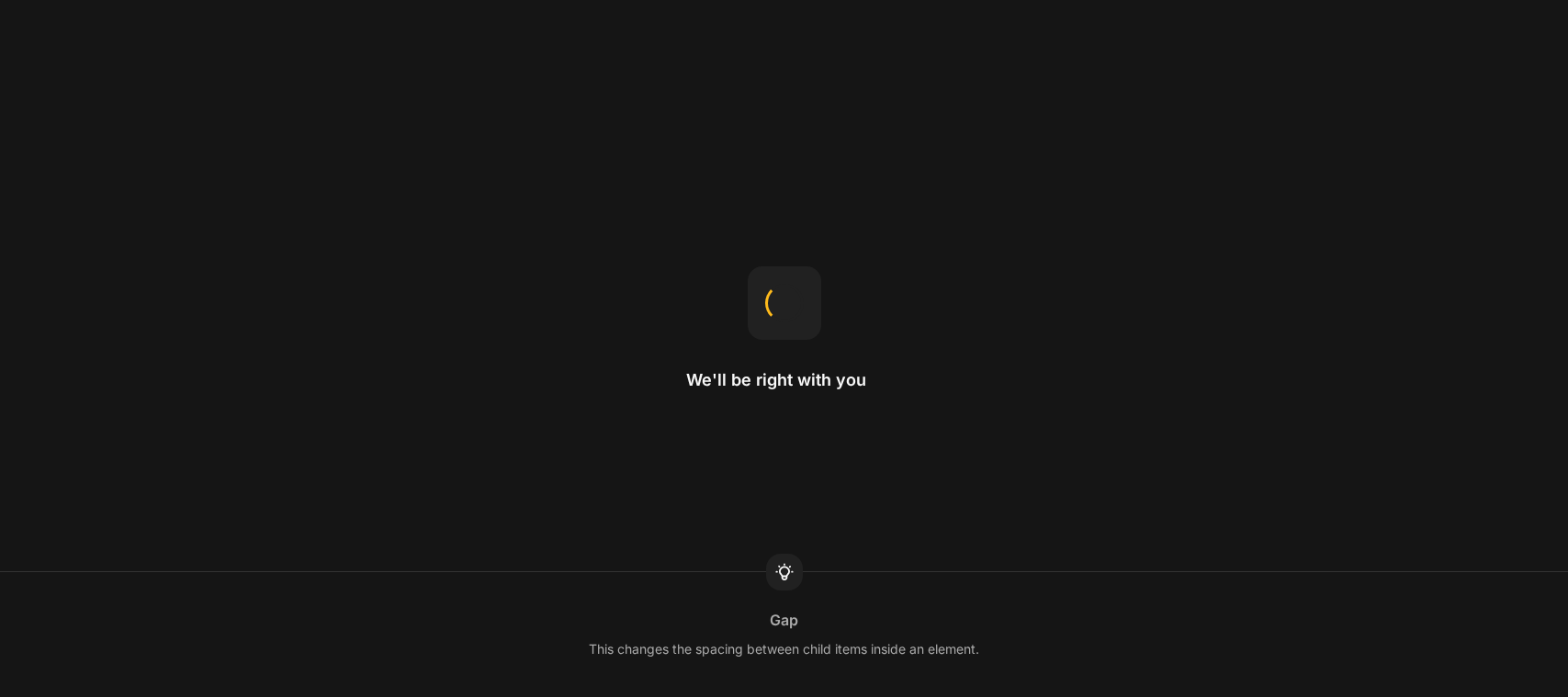 scroll, scrollTop: 0, scrollLeft: 0, axis: both 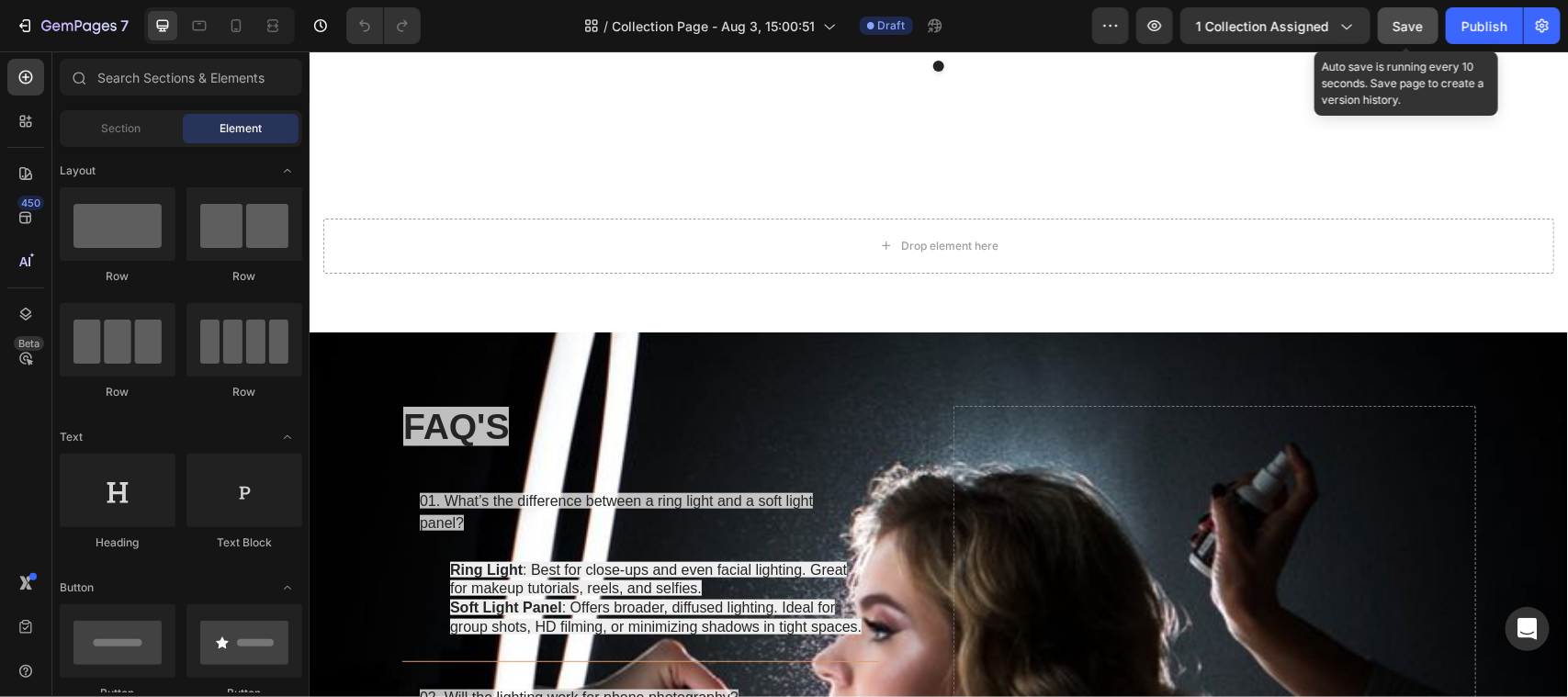 click on "Save" at bounding box center (1408, 26) 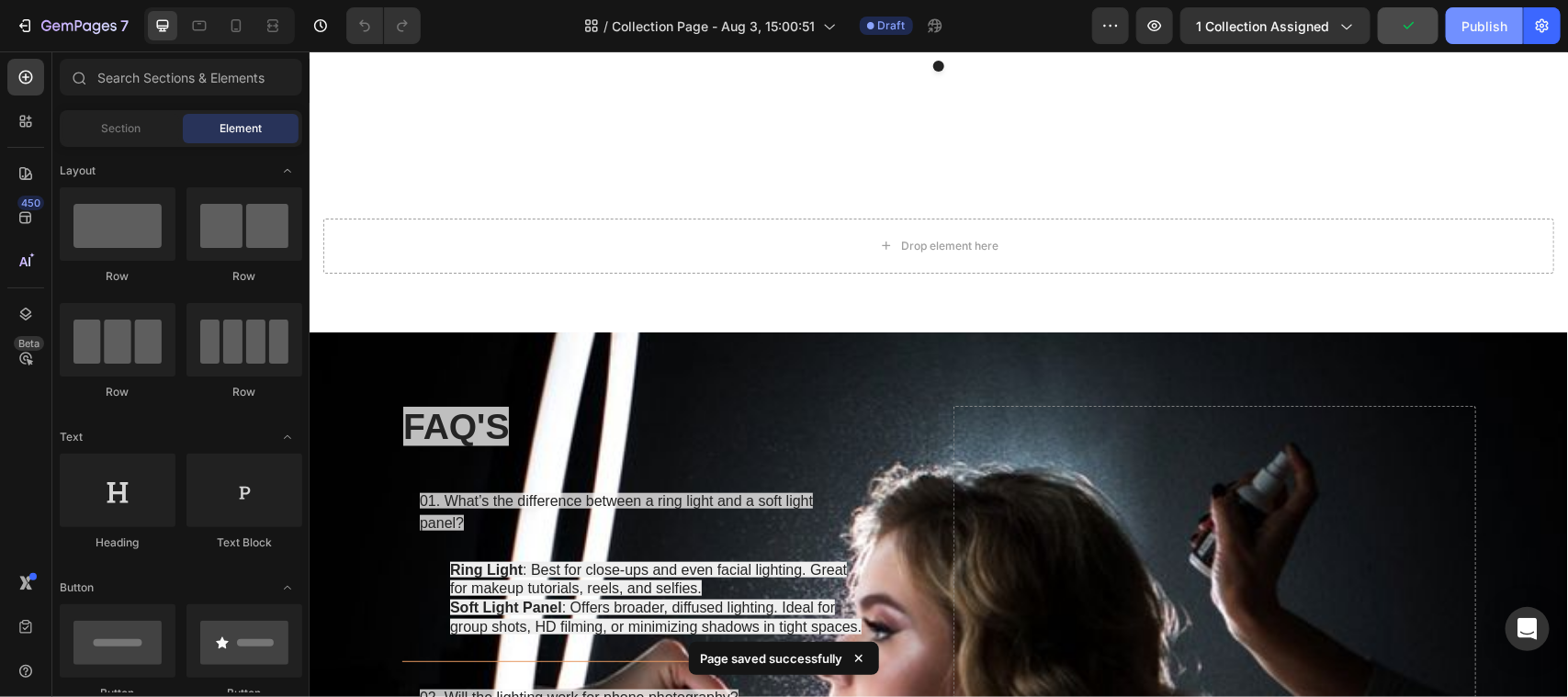 click on "Publish" at bounding box center [1484, 26] 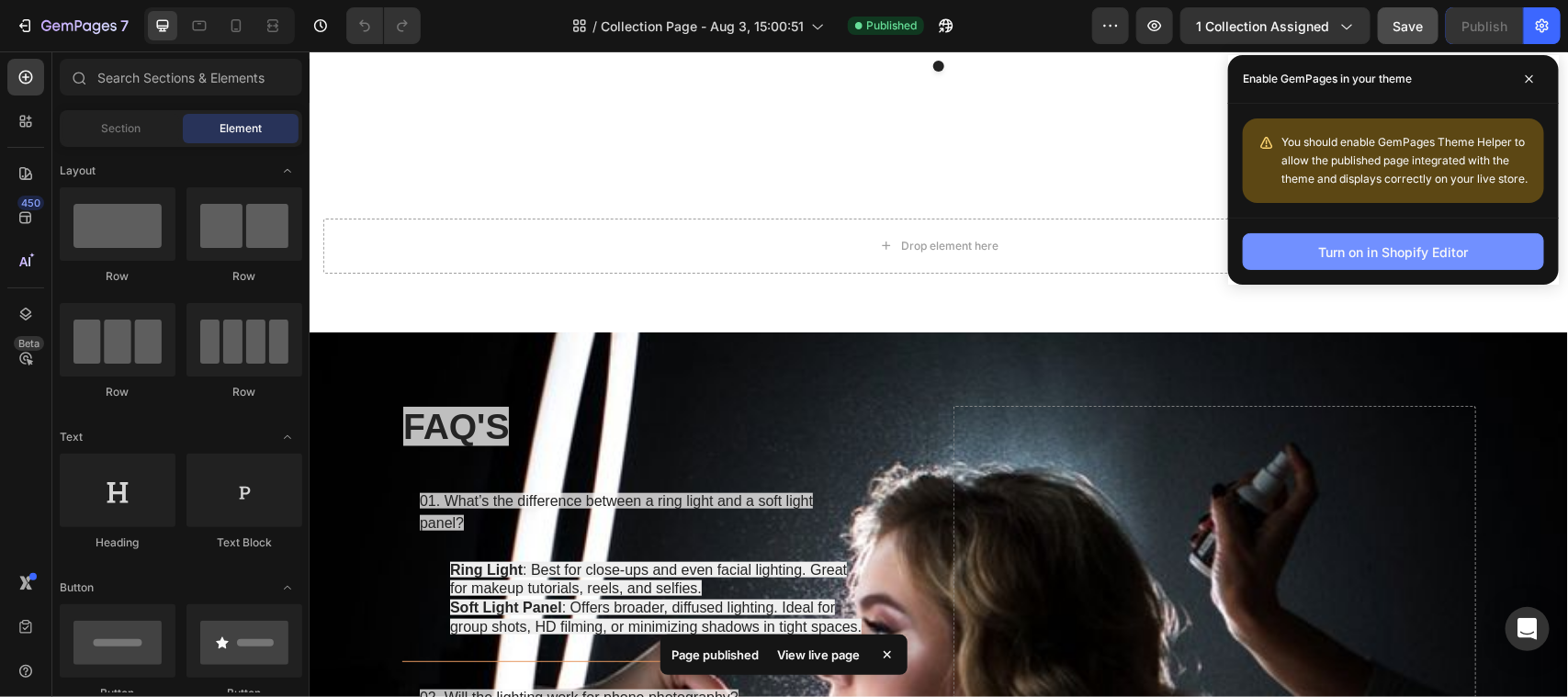 click on "Turn on in Shopify Editor" at bounding box center [1393, 252] 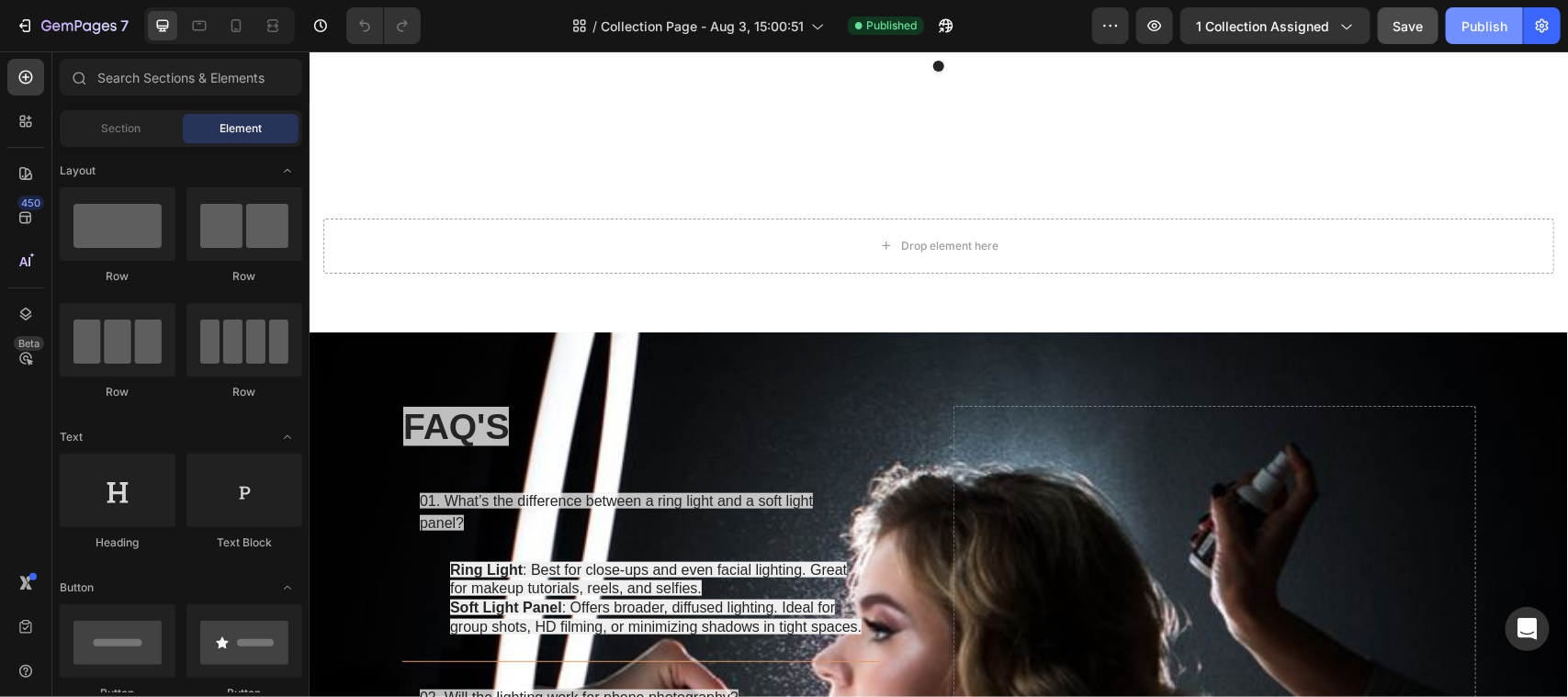 click on "Publish" at bounding box center (1484, 26) 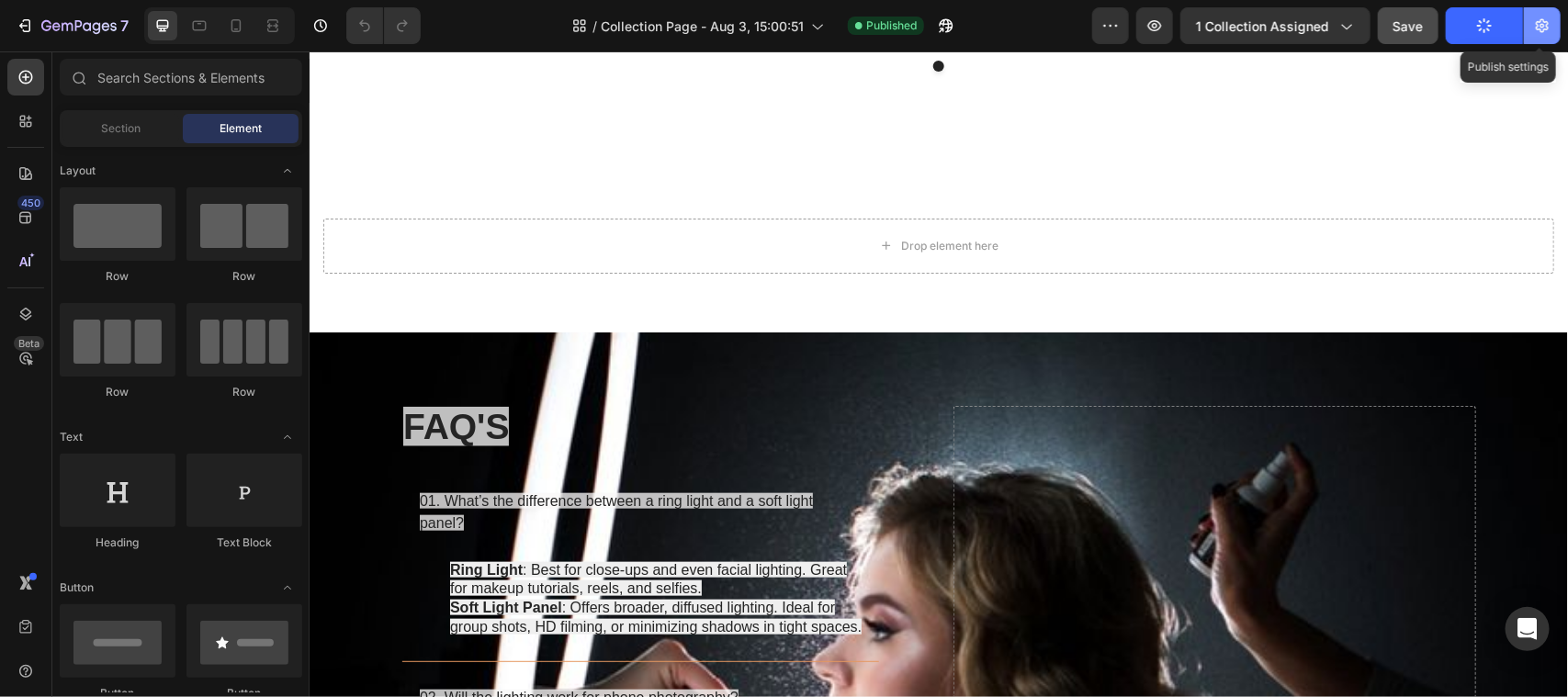 click 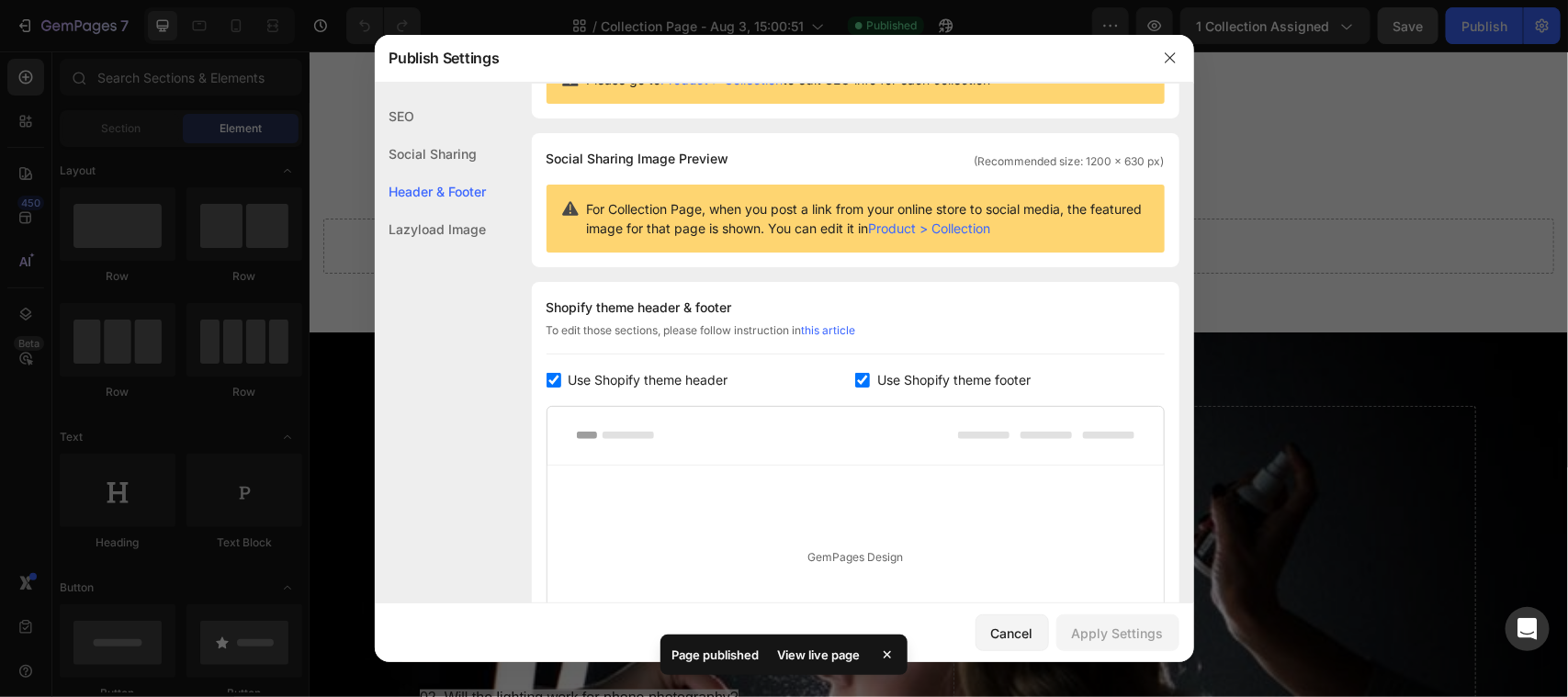 scroll, scrollTop: 229, scrollLeft: 0, axis: vertical 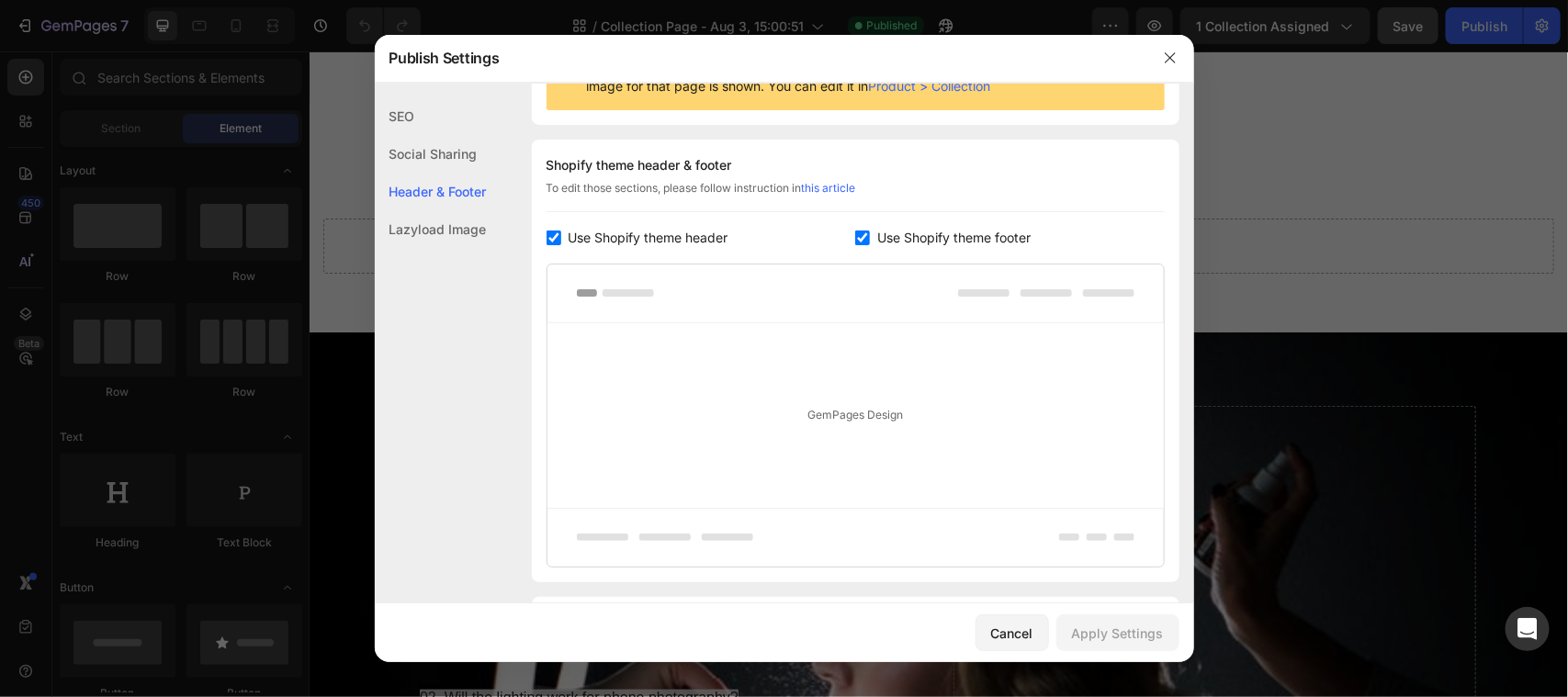 click on "SEO" 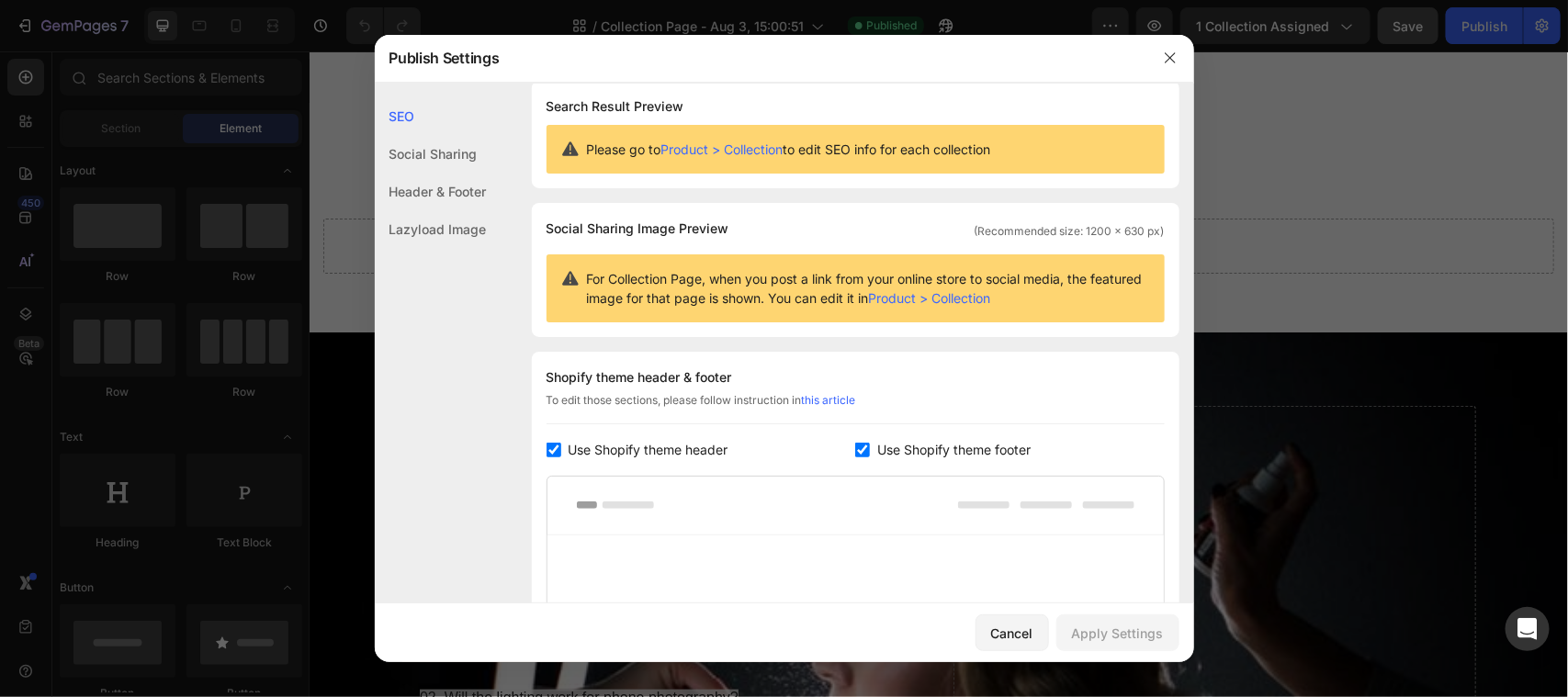 scroll, scrollTop: 0, scrollLeft: 0, axis: both 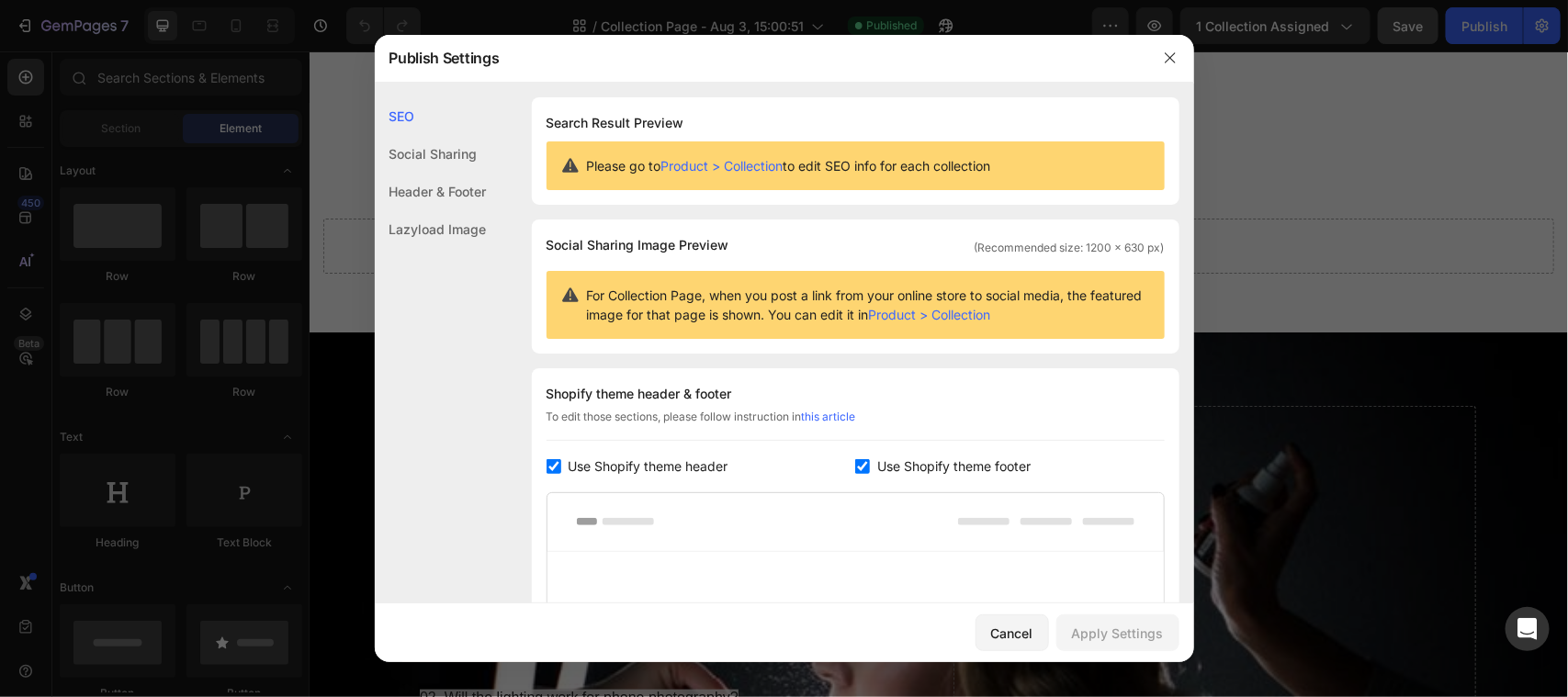click on "Social Sharing" 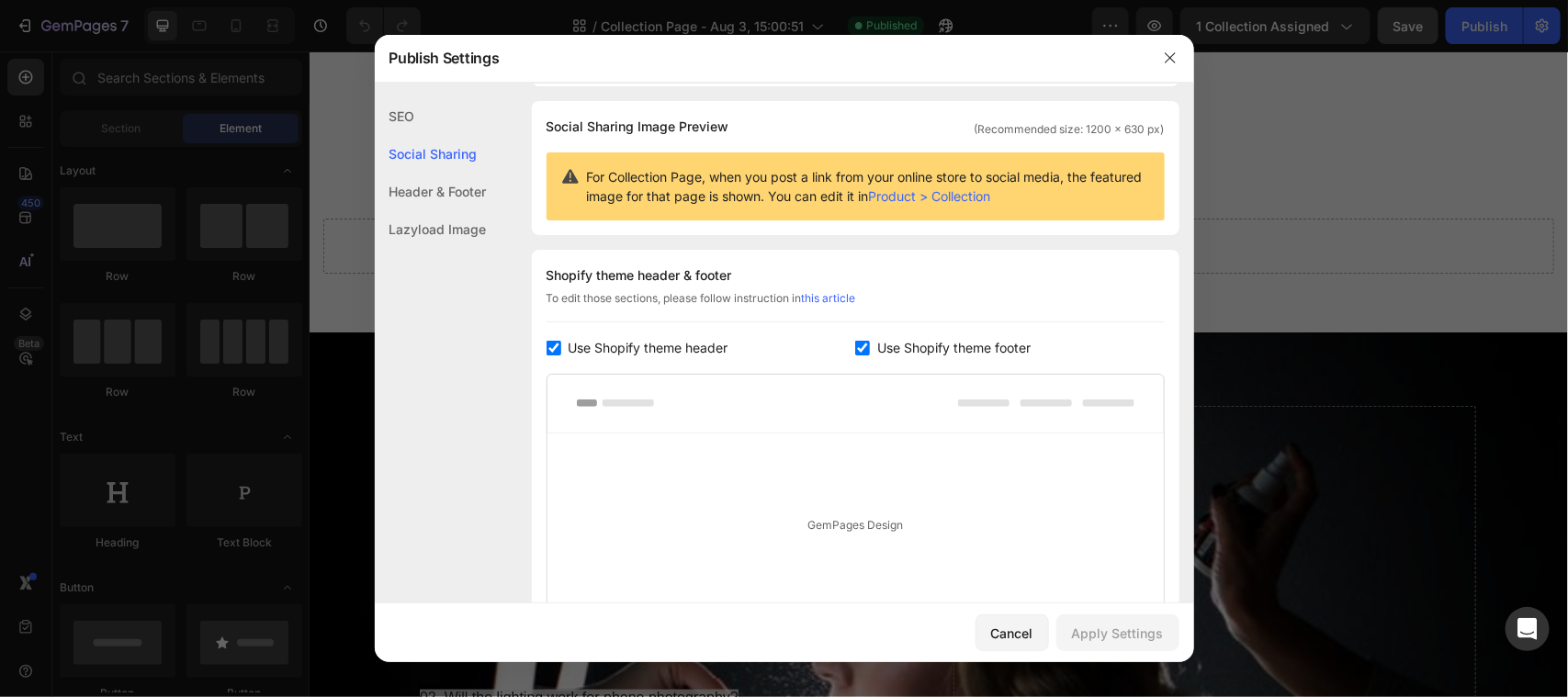 click on "Header & Footer" 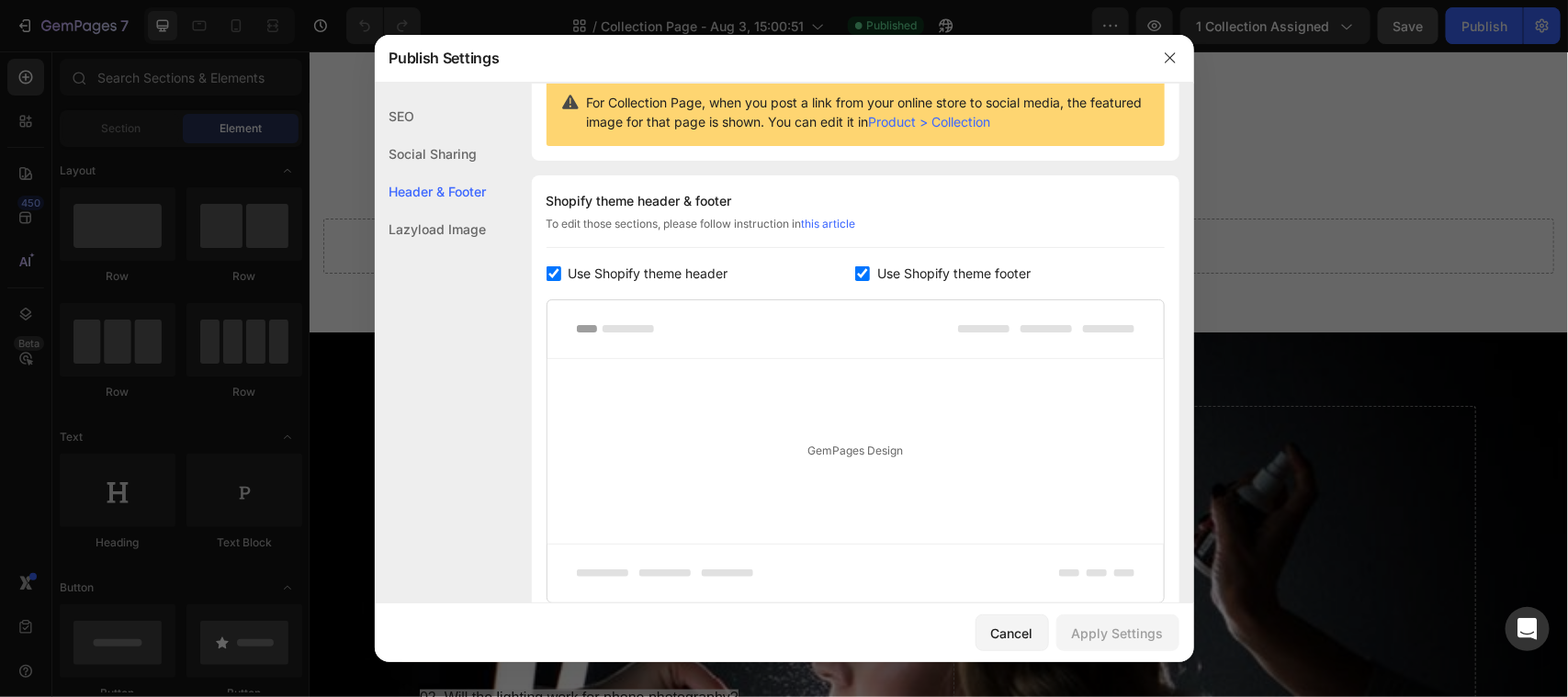 scroll, scrollTop: 266, scrollLeft: 0, axis: vertical 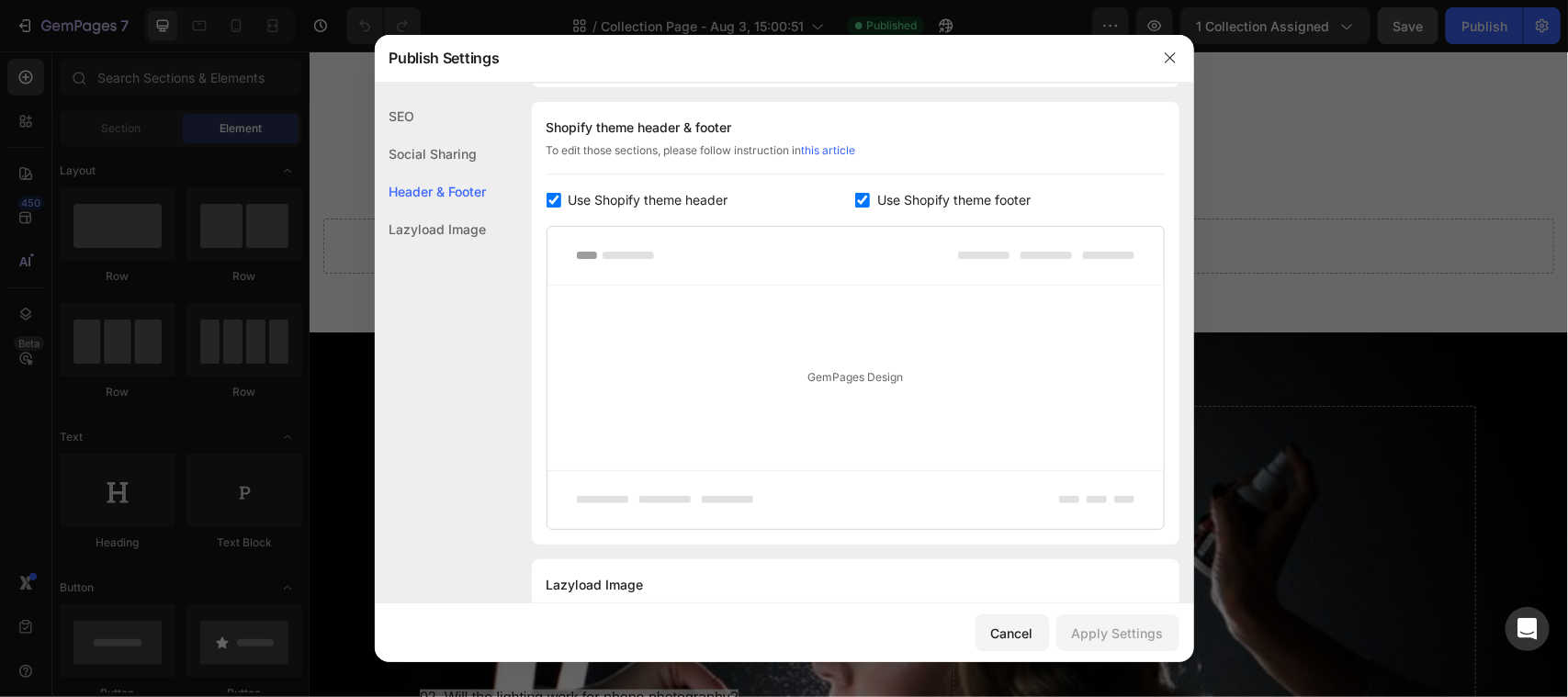 click on "SEO Search Result Preview Please go to  Product > Collection  to edit SEO info for each collection Social Sharing Social Sharing Image Preview (Recommended size: 1200 x 630 px) For Collection Page, when you post a link from your online store to social media, the featured image for that page is shown. You can edit it in  Product > Collection Header & Footer Shopify theme header & footer  To edit those sections, please follow instruction in  this article Use Shopify theme header Use Shopify theme footer GemPages Design Lazyload Image Lazyload Image Lazyload Image" at bounding box center [784, 248] 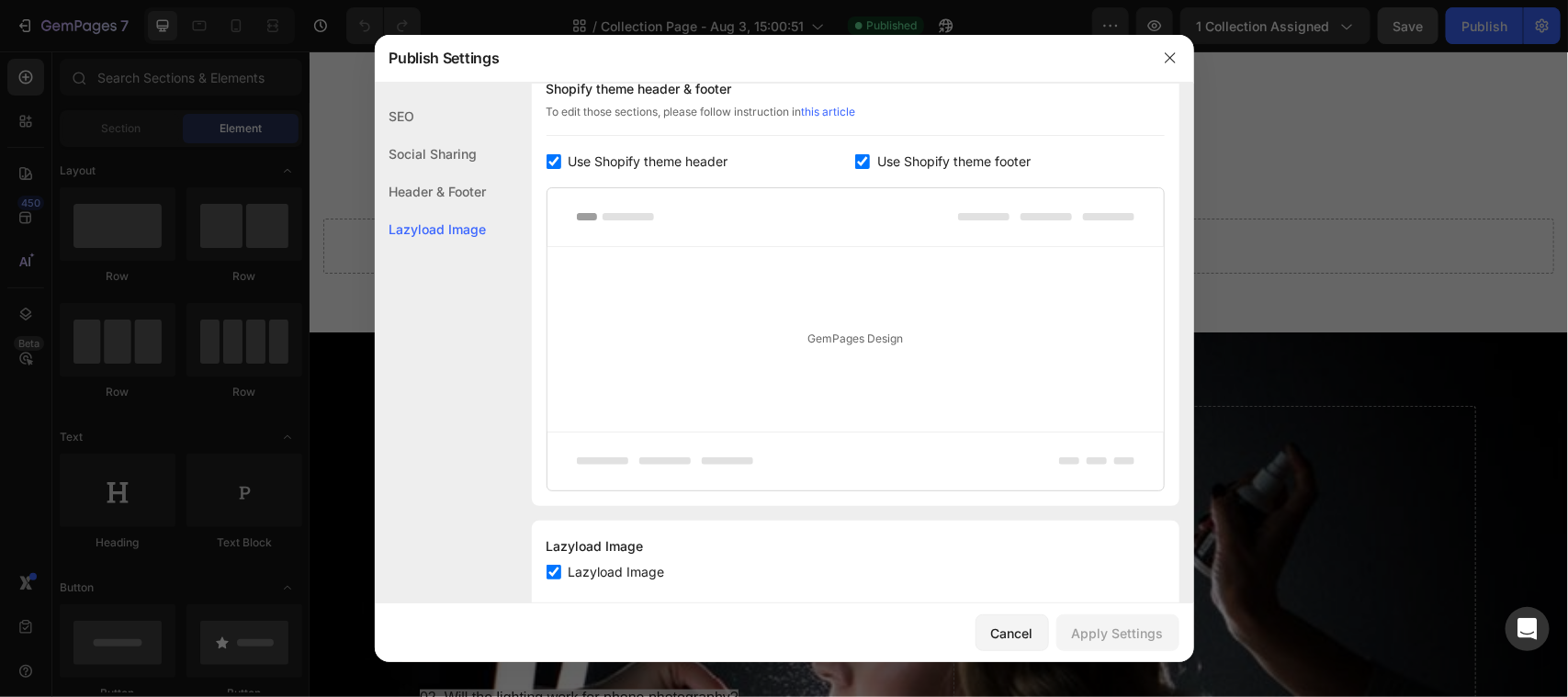 scroll, scrollTop: 342, scrollLeft: 0, axis: vertical 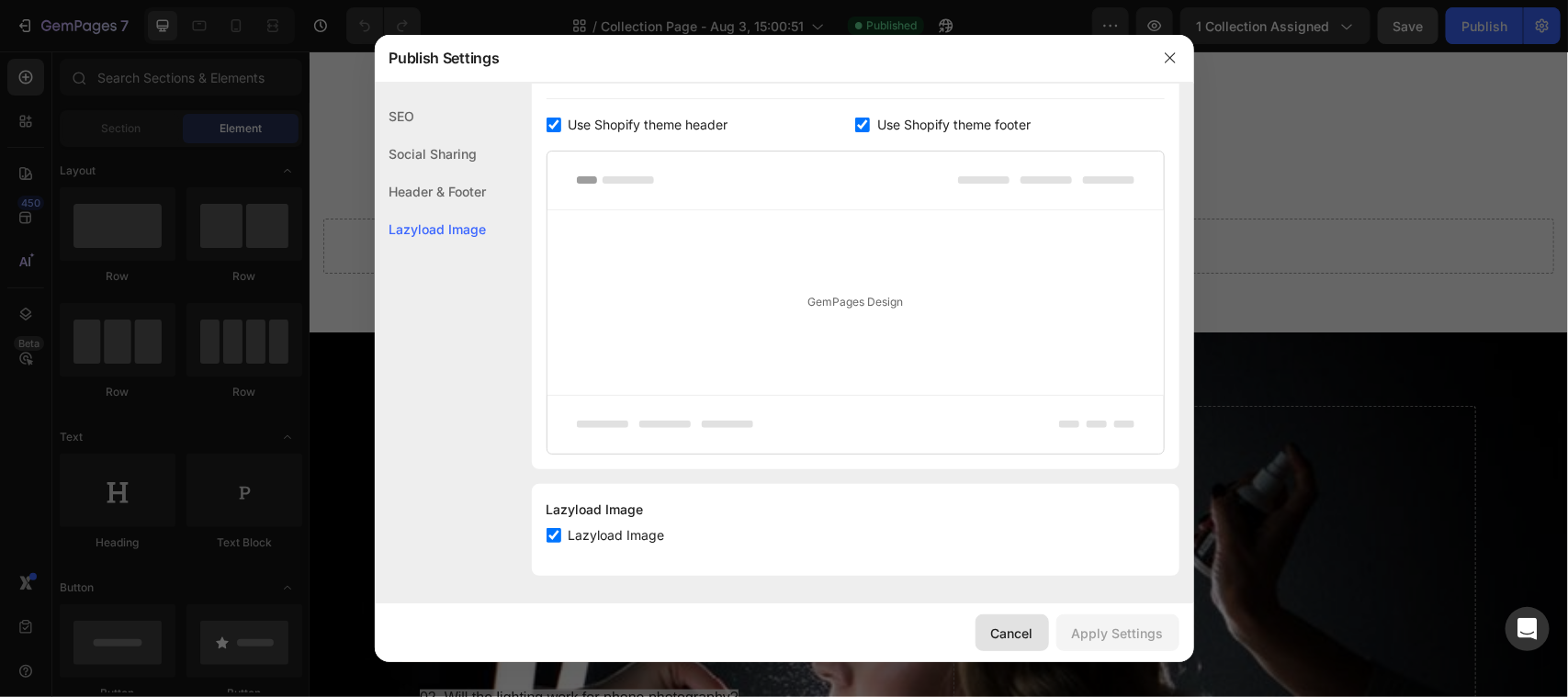 click on "Cancel" at bounding box center (1012, 633) 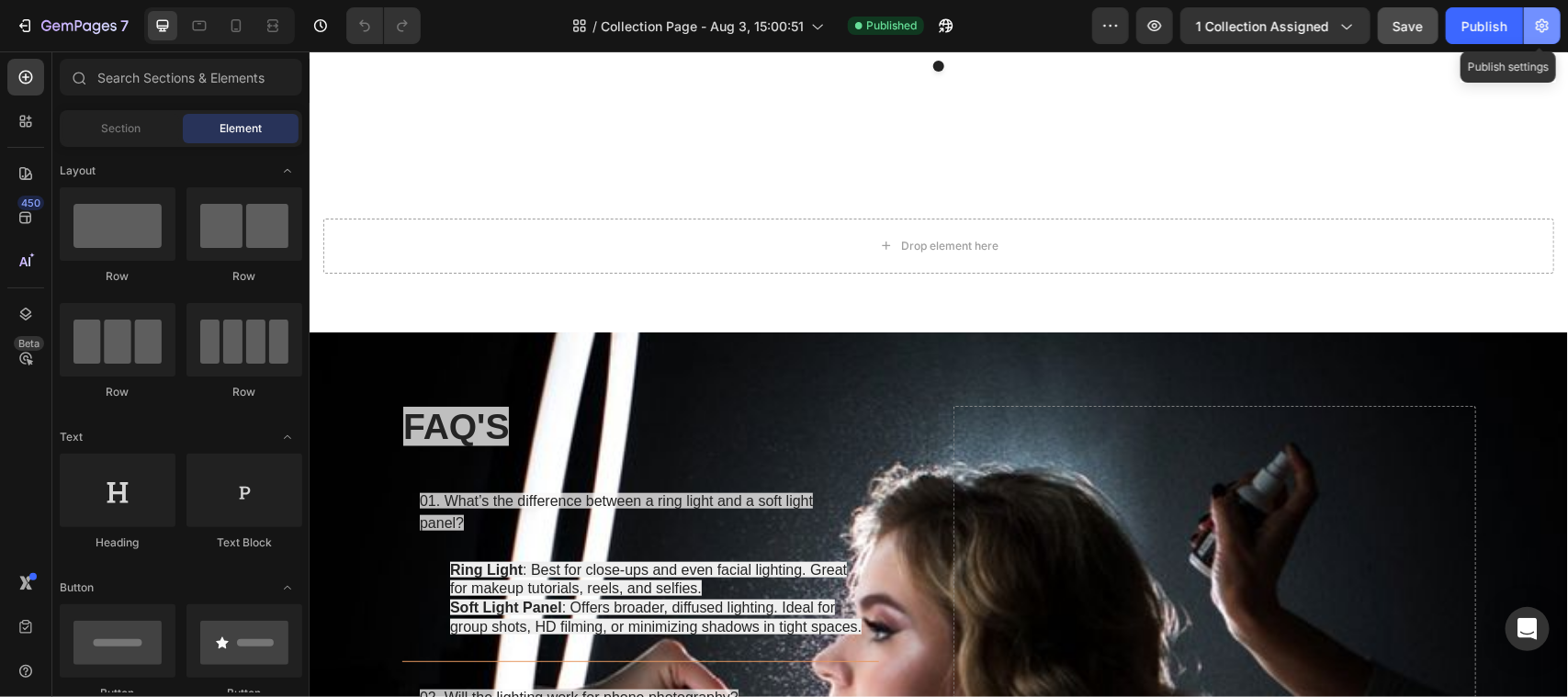 click 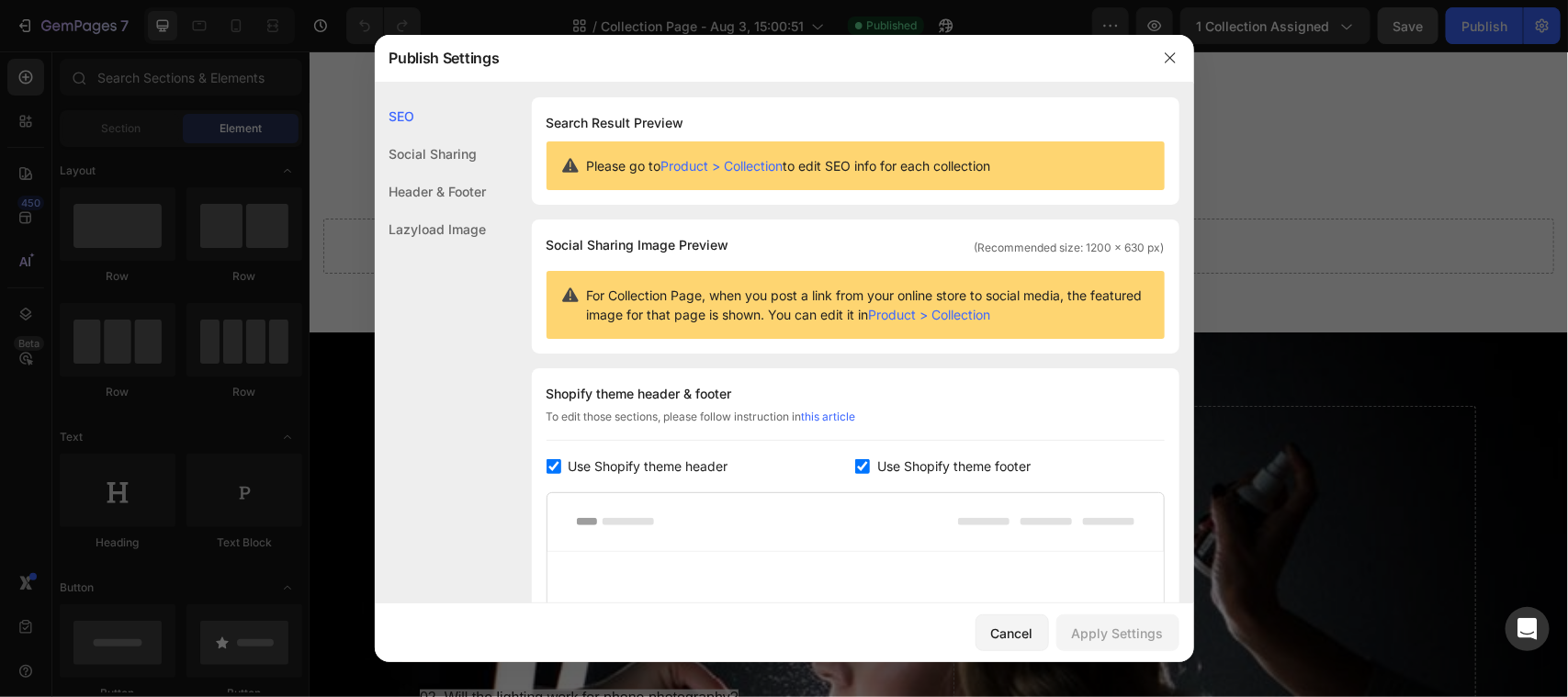 scroll, scrollTop: 342, scrollLeft: 0, axis: vertical 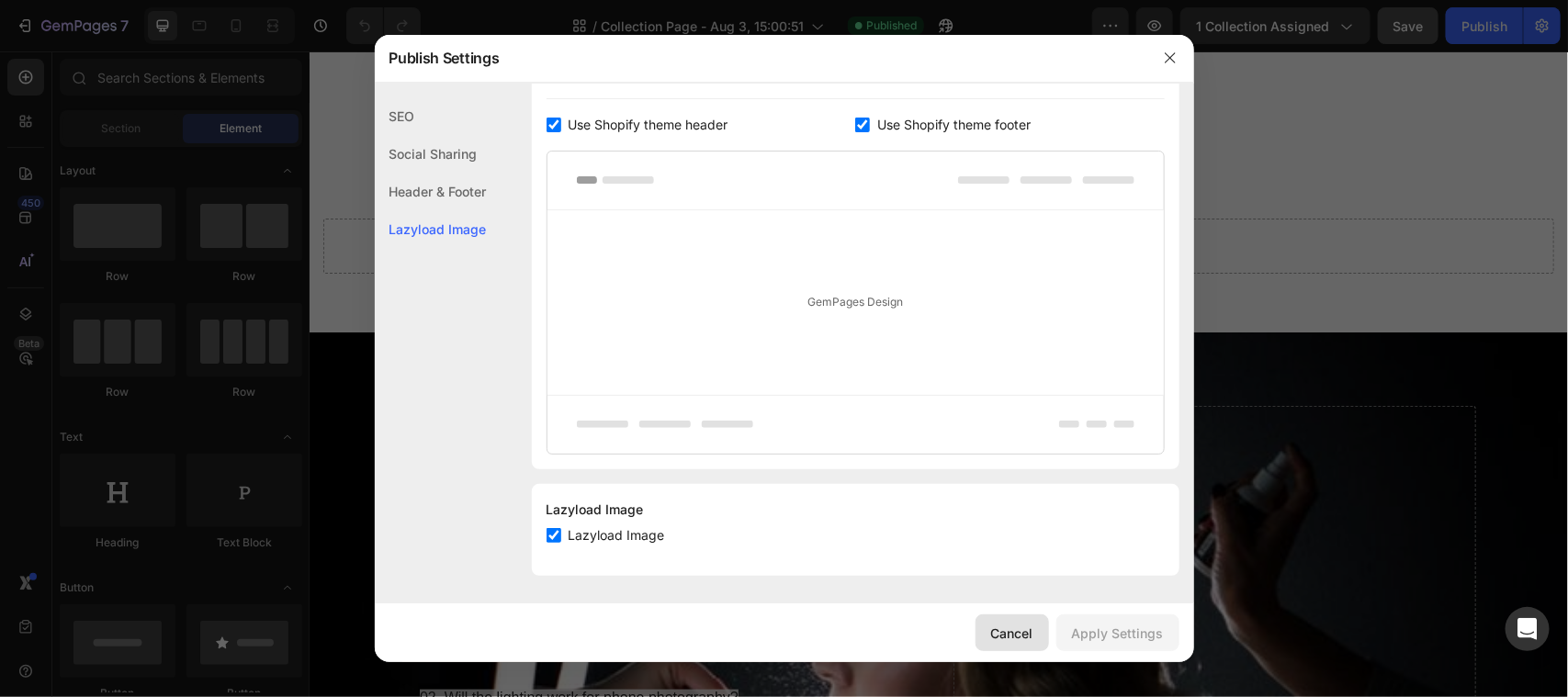 drag, startPoint x: 1011, startPoint y: 637, endPoint x: 702, endPoint y: 583, distance: 313.683 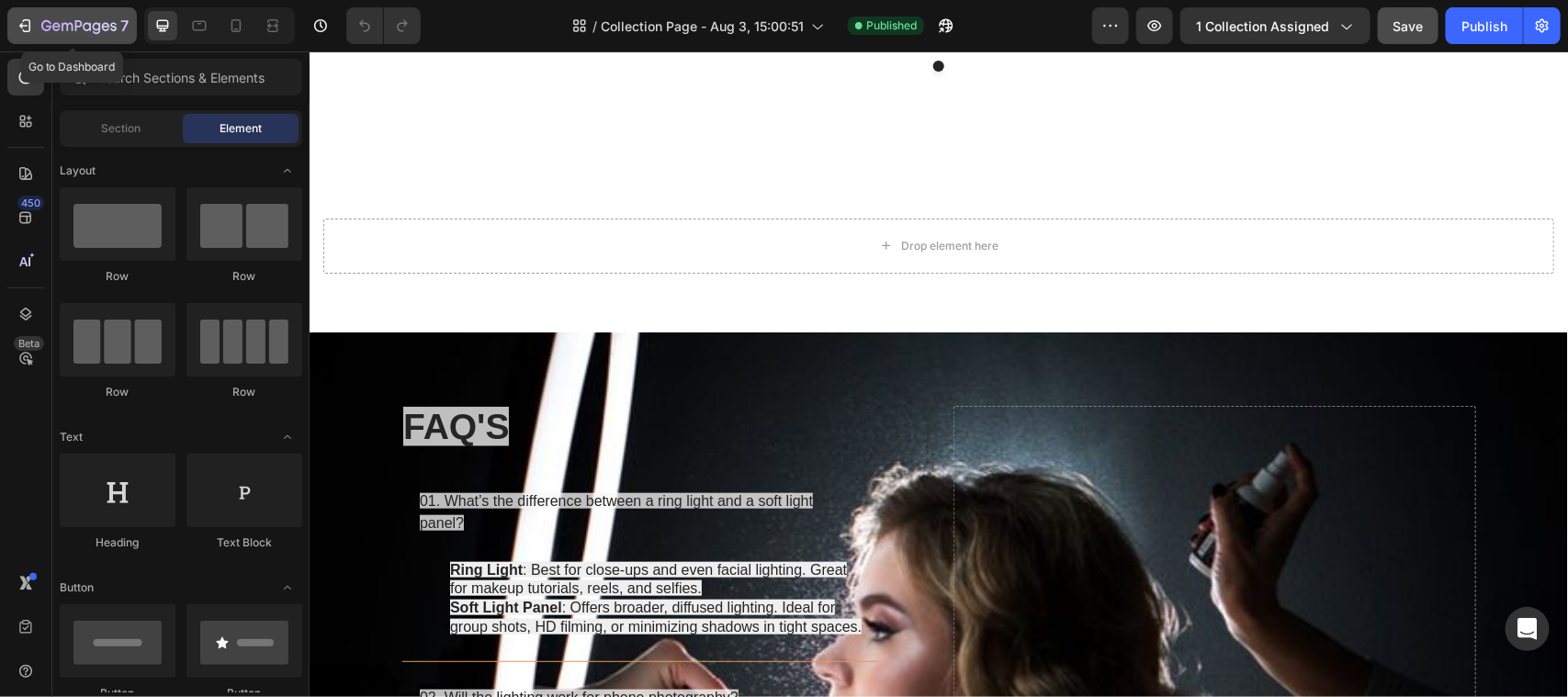 click on "7" at bounding box center (72, 26) 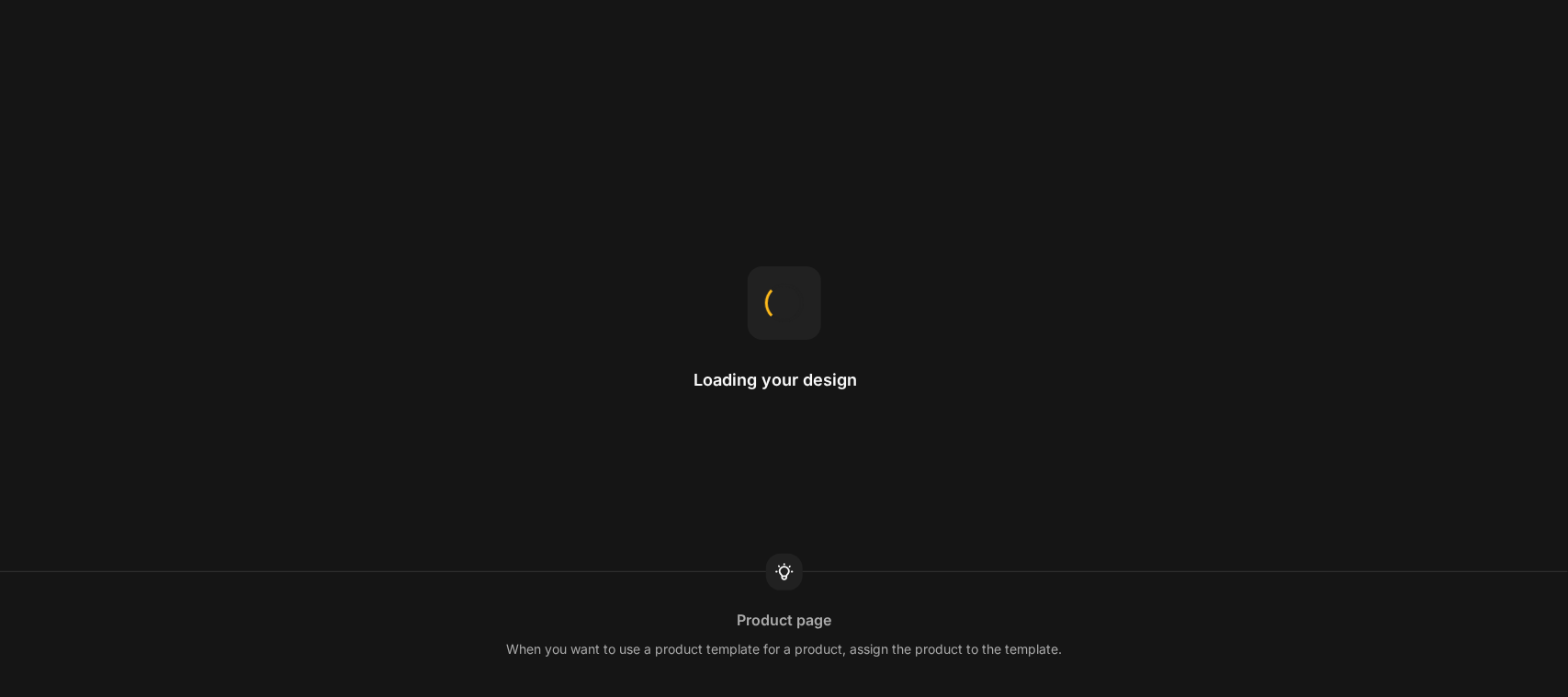 scroll, scrollTop: 0, scrollLeft: 0, axis: both 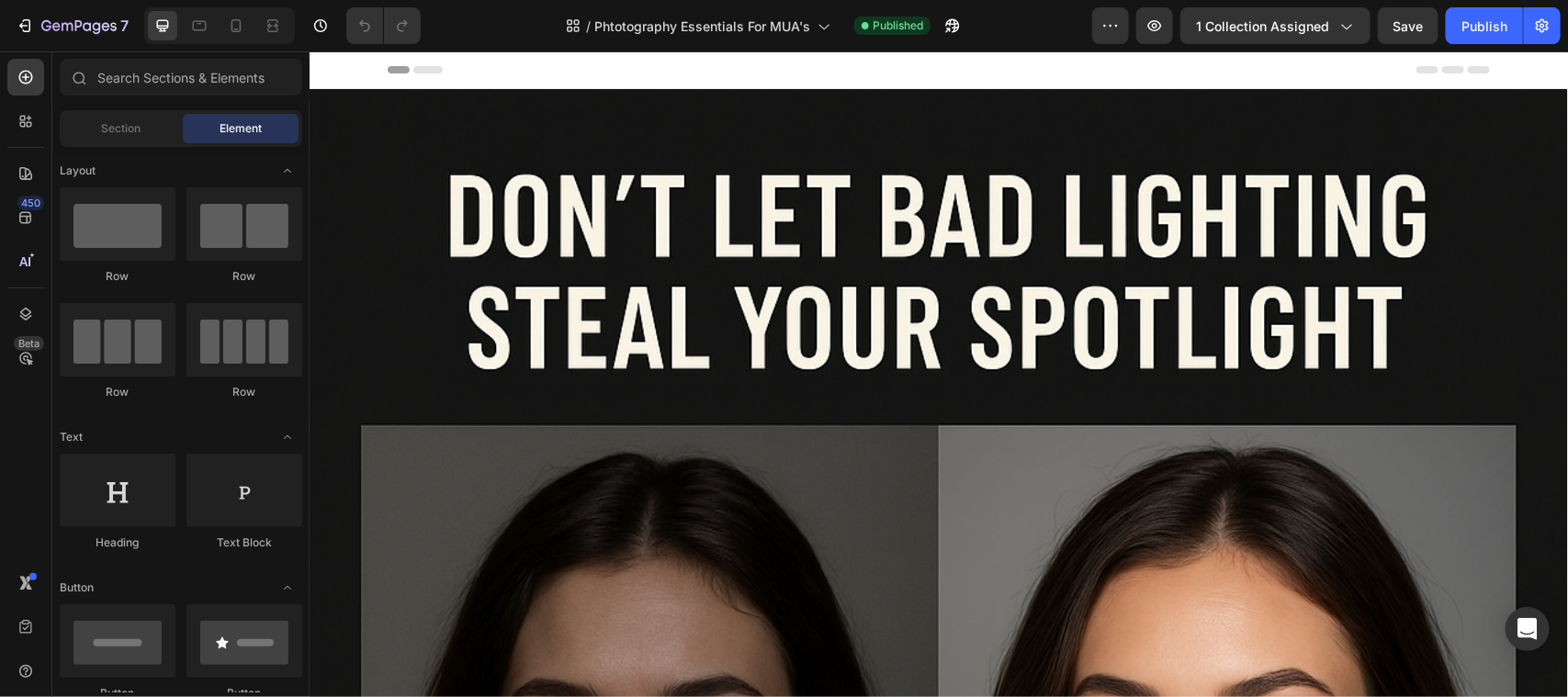 click 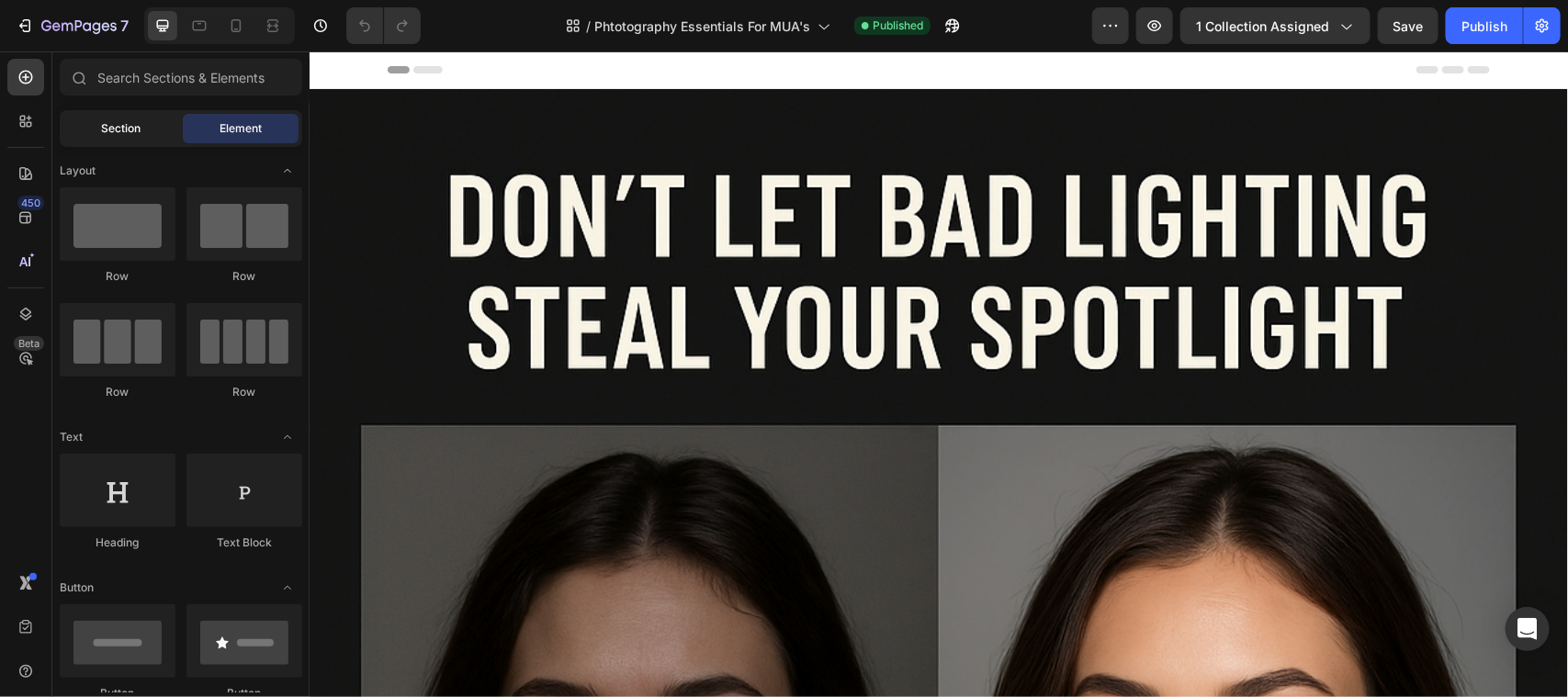 click on "Section" at bounding box center [121, 129] 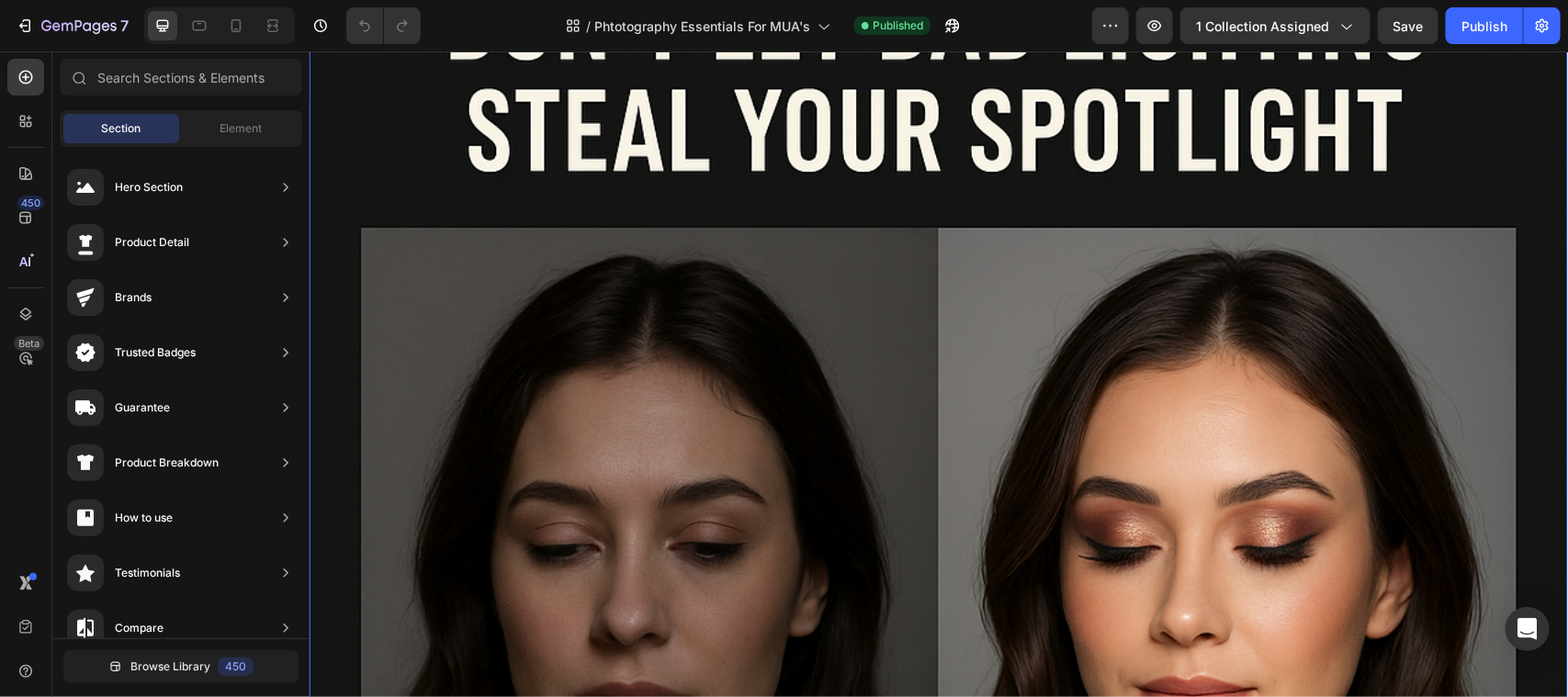 scroll, scrollTop: 0, scrollLeft: 0, axis: both 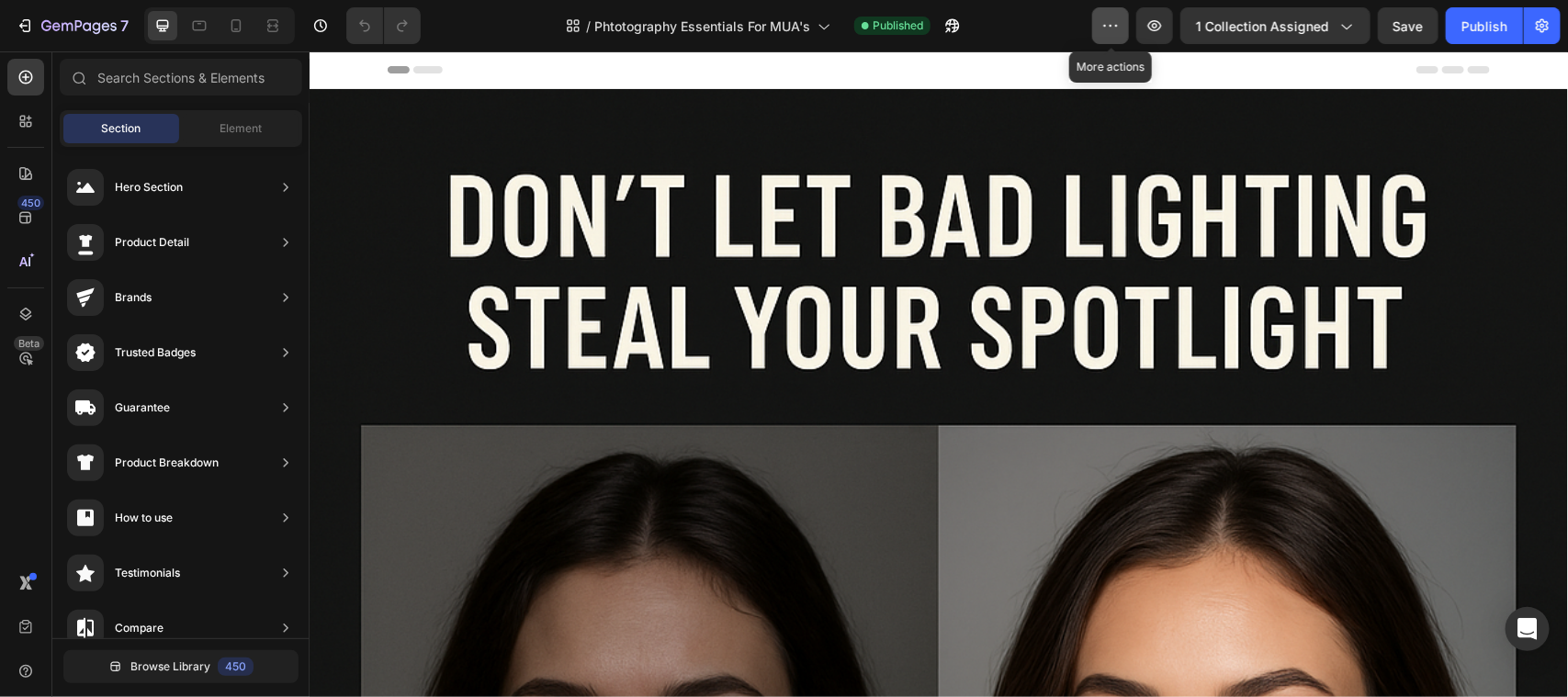 click 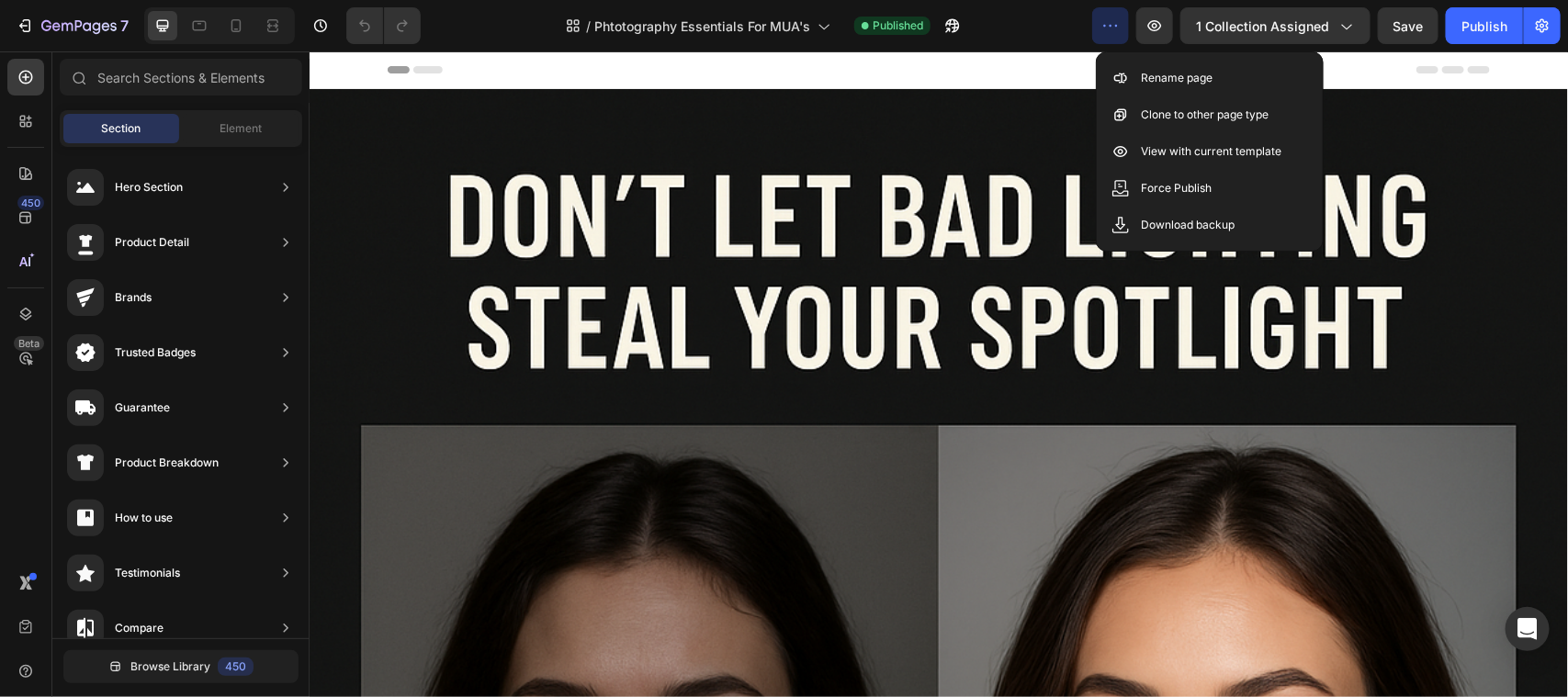 click on "Header" at bounding box center (938, 69) 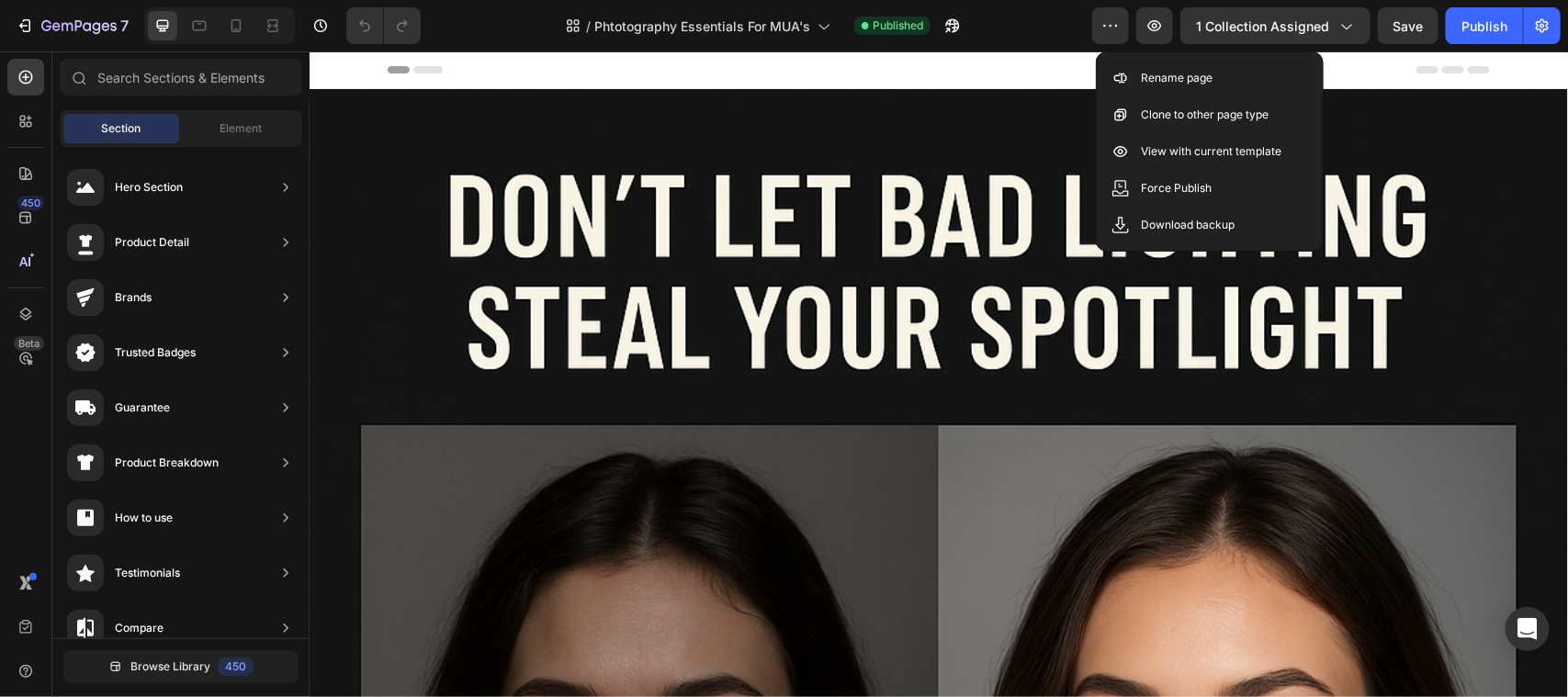 click on "Sections(18) Elements(88) Section Element Hero Section Product Detail Brands Trusted Badges Guarantee Product Breakdown How to use Testimonials Compare Bundle FAQs Social Proof Brand Story Product List Collection Blog List Contact Sticky Add to Cart Custom Footer Browse Library 450 Layout
Row
Row
Row
Row Text
Heading
Text Block Button
Button
Button Media
Image
Image
Video" at bounding box center [181, 377] 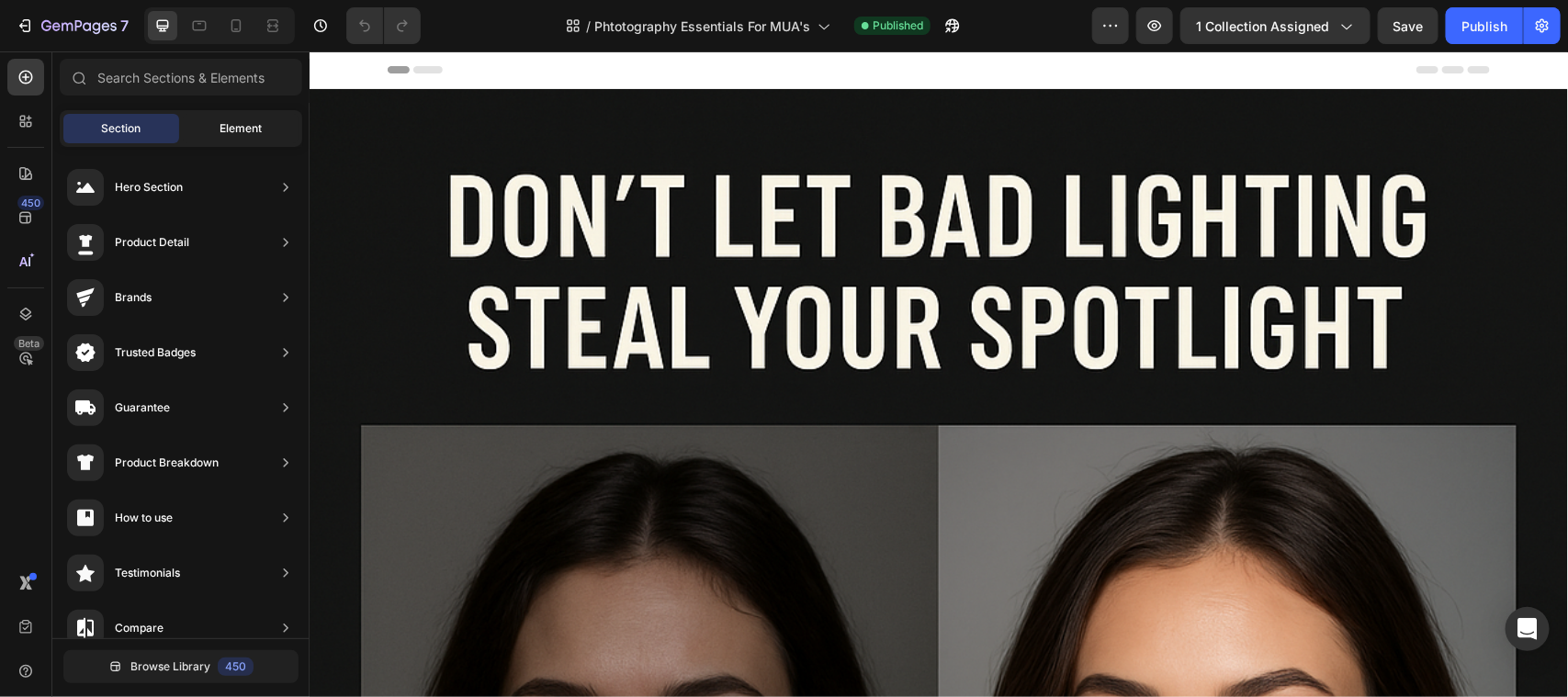 click on "Element" at bounding box center [241, 129] 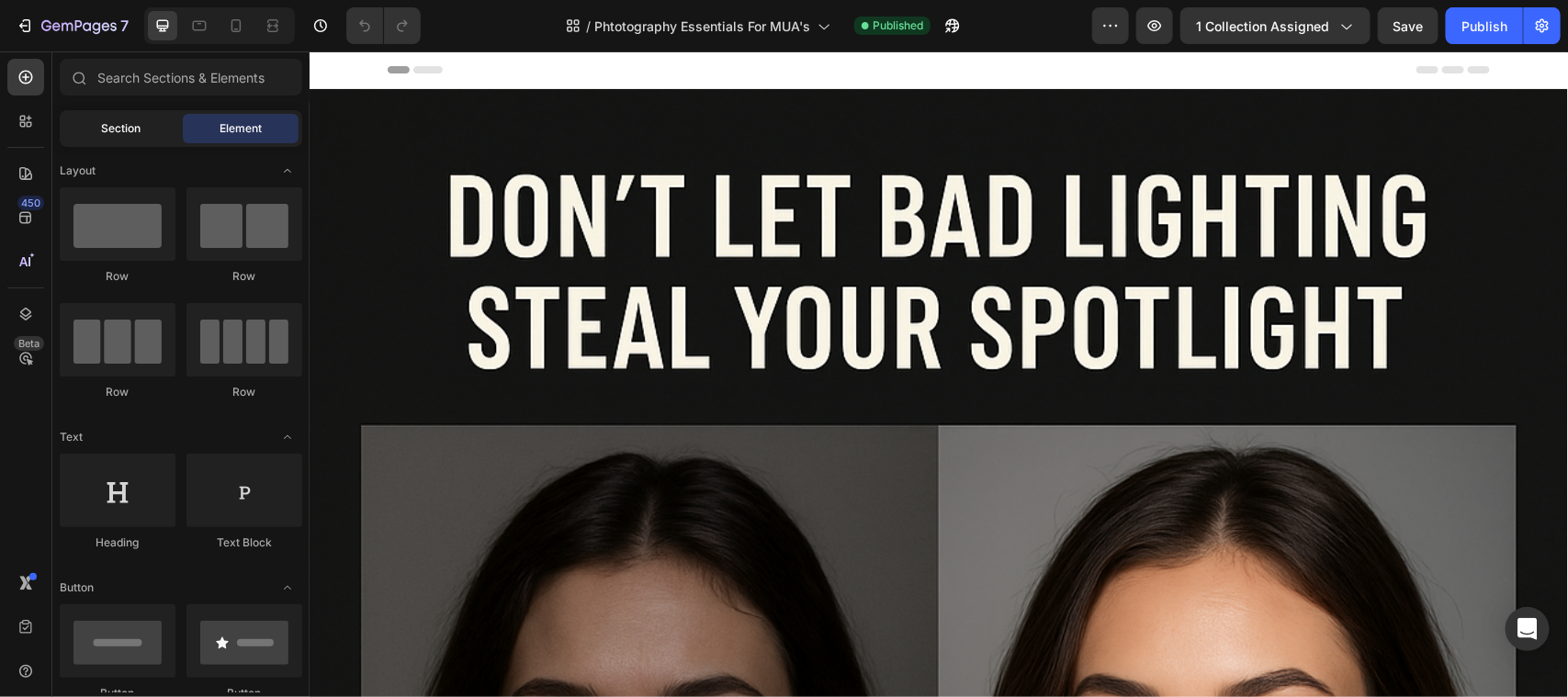 click on "Section" 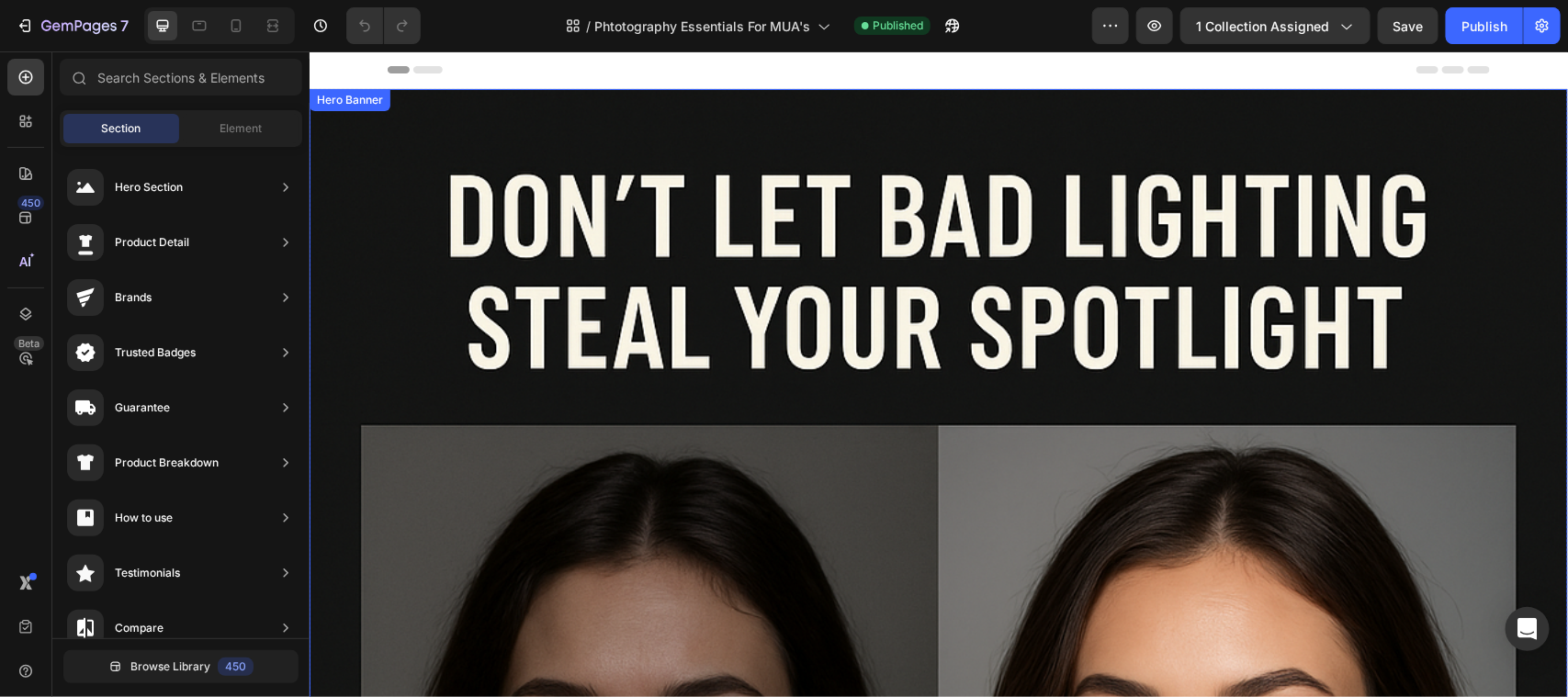 click at bounding box center [938, 1031] 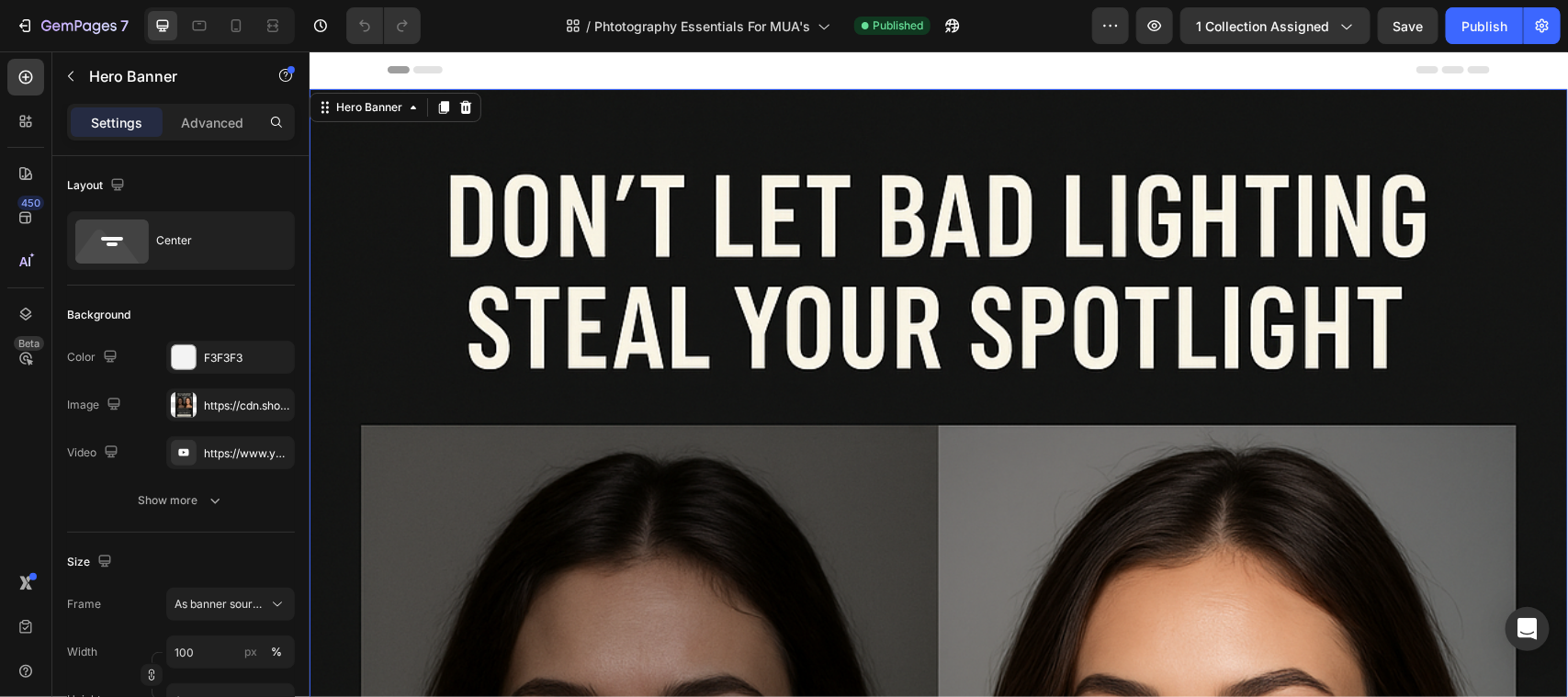 click at bounding box center (938, 1031) 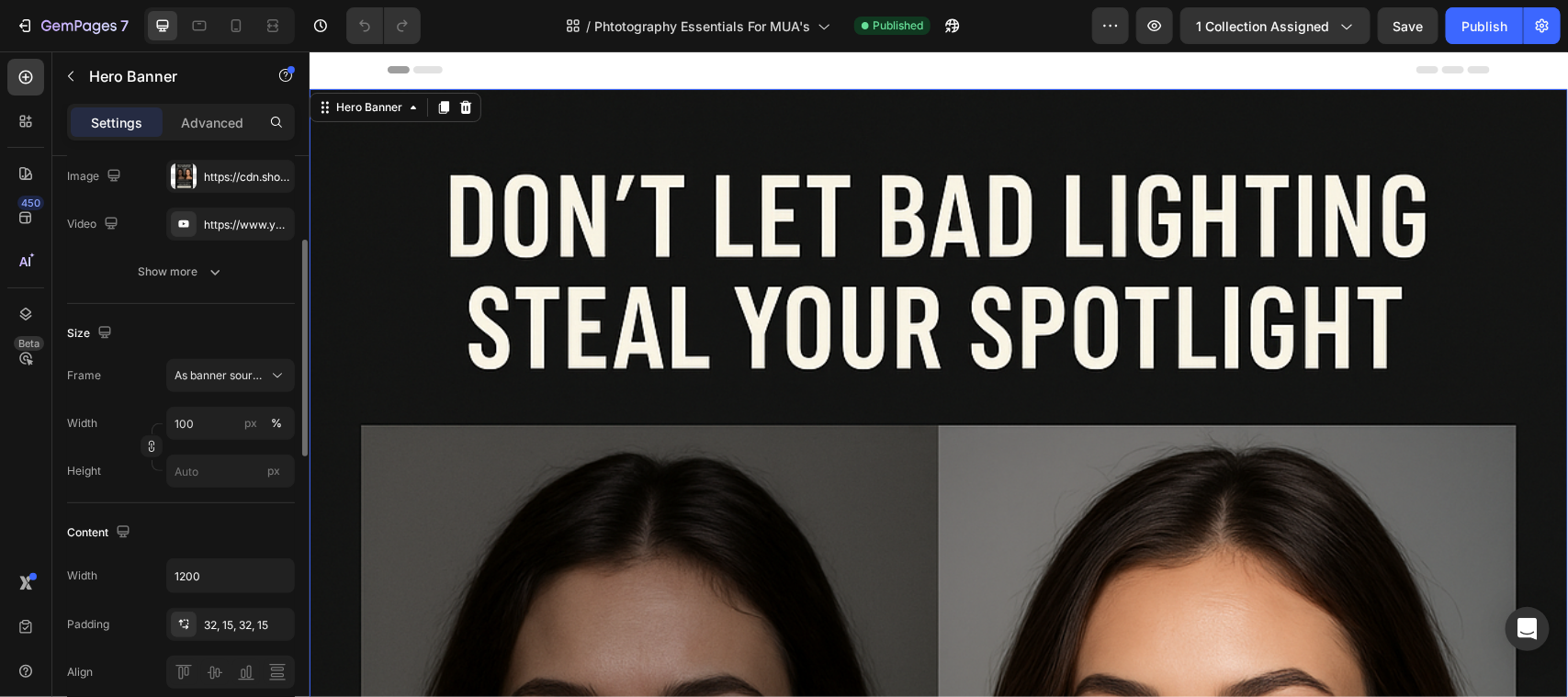 scroll, scrollTop: 0, scrollLeft: 0, axis: both 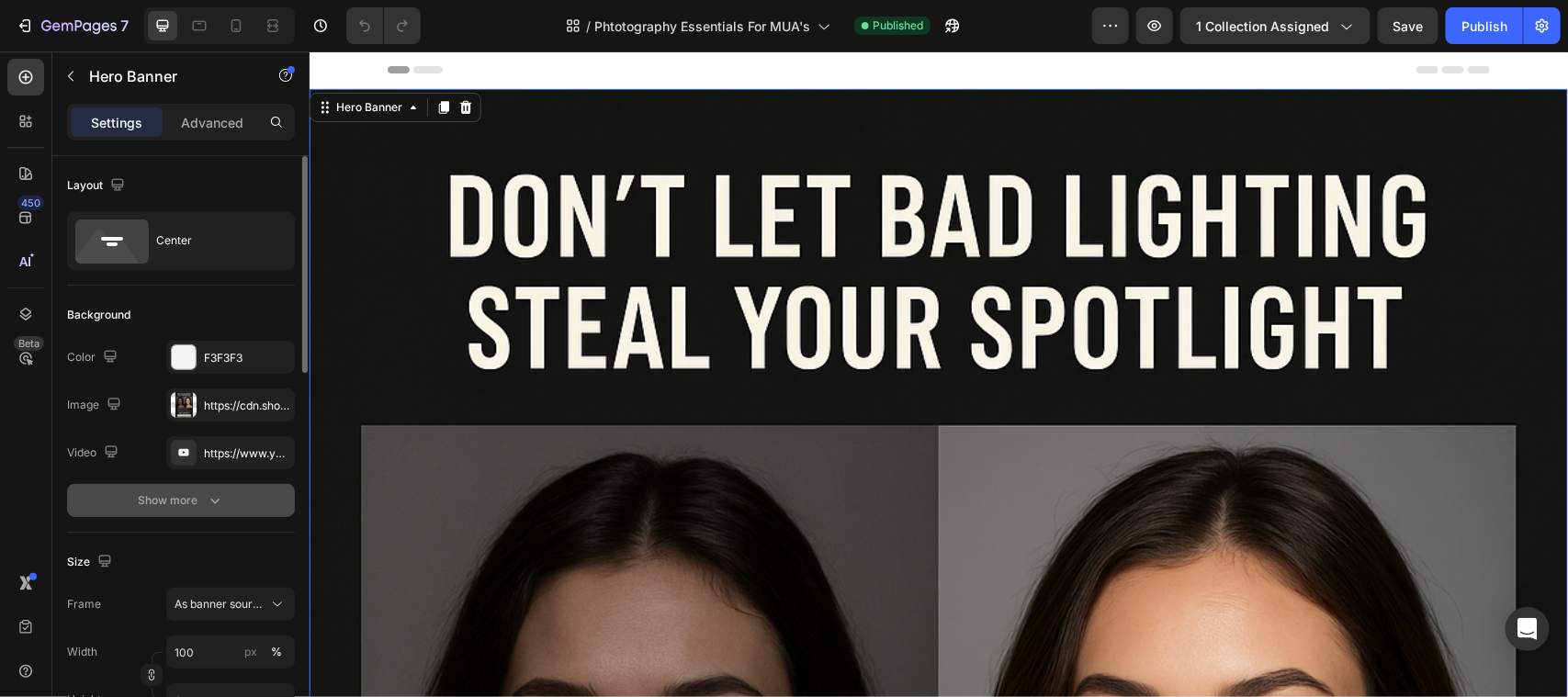 click on "Show more" at bounding box center [181, 500] 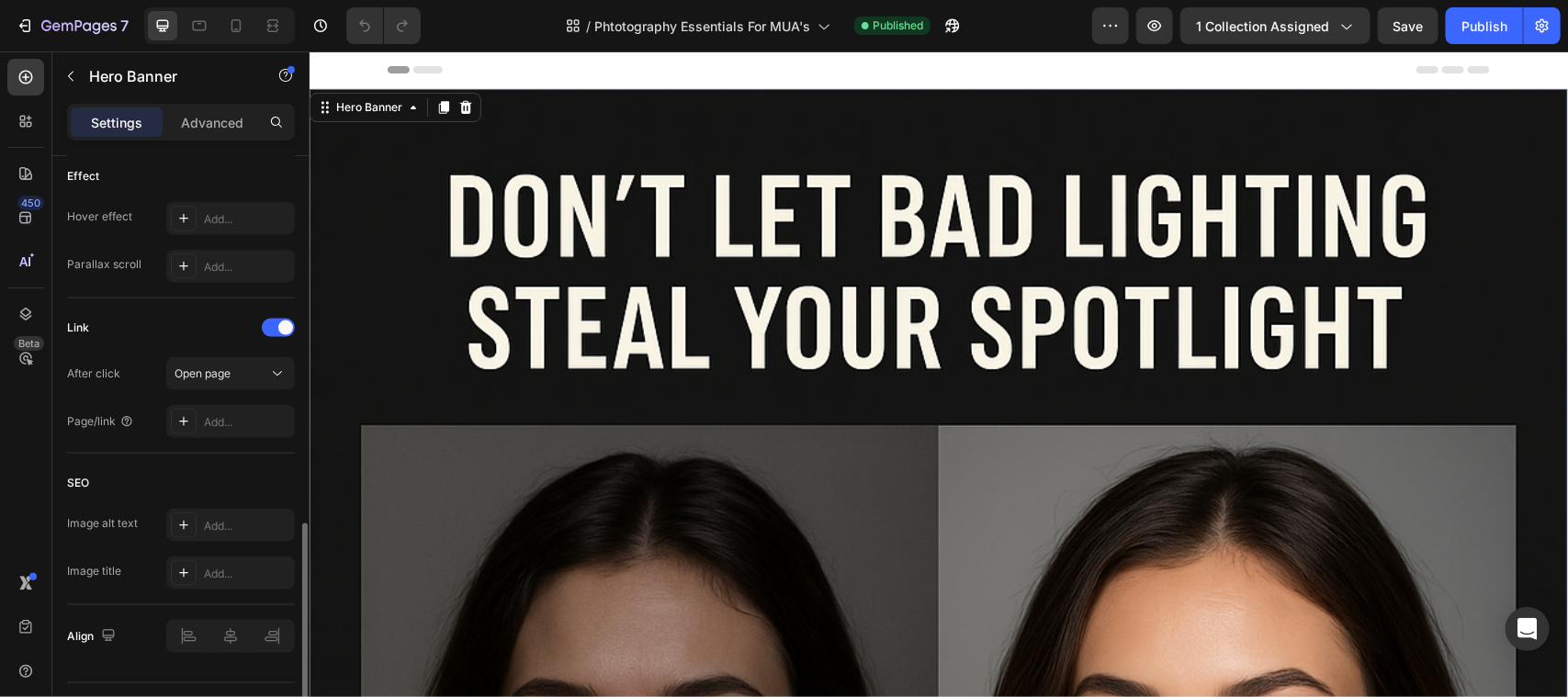 scroll, scrollTop: 1074, scrollLeft: 0, axis: vertical 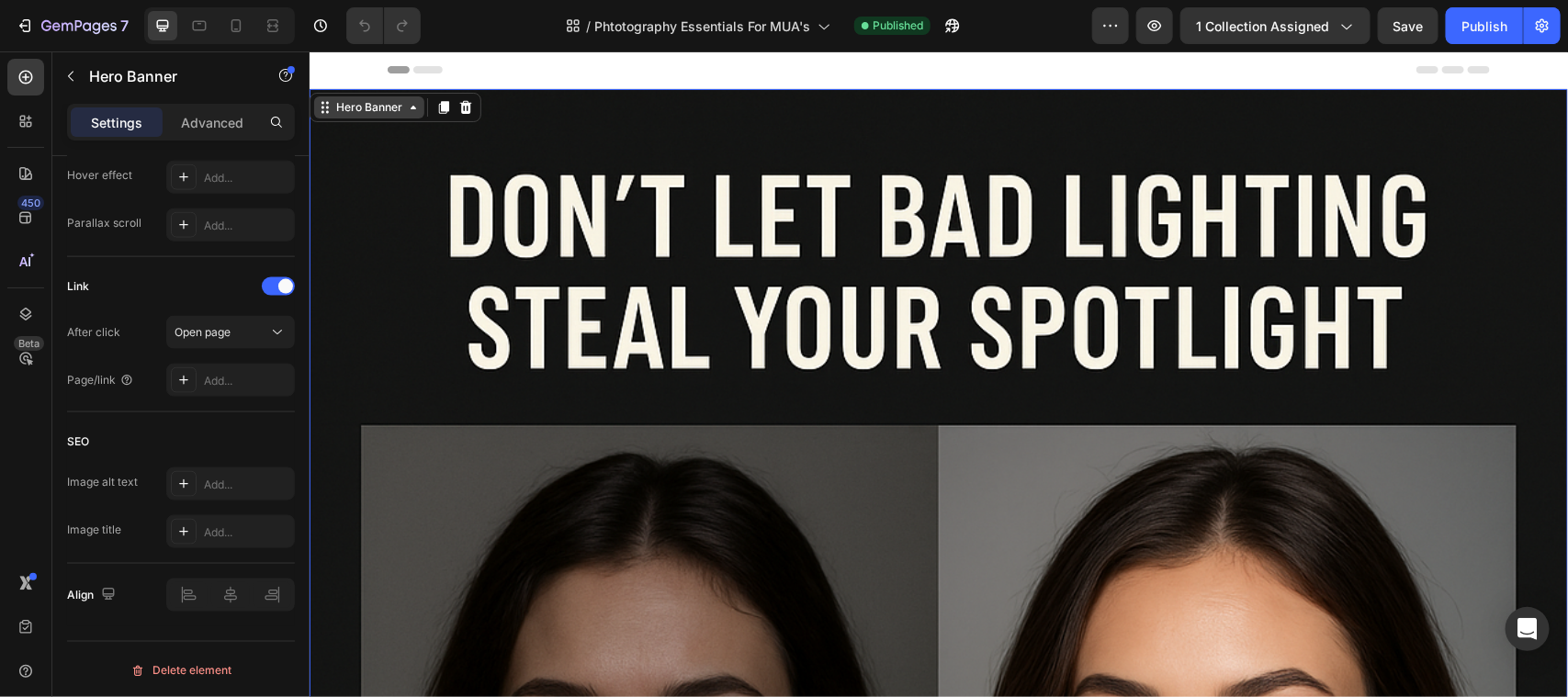 click on "Hero Banner" at bounding box center (368, 107) 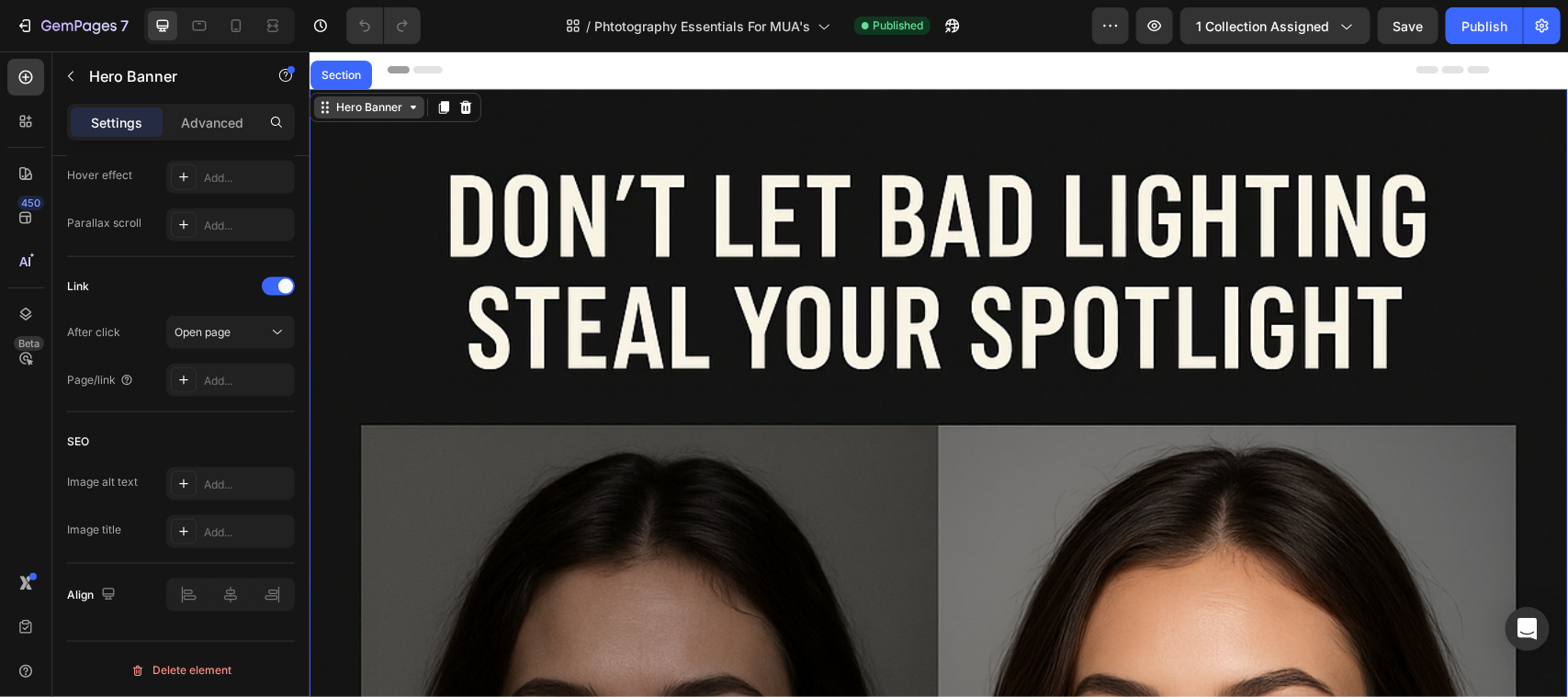 click 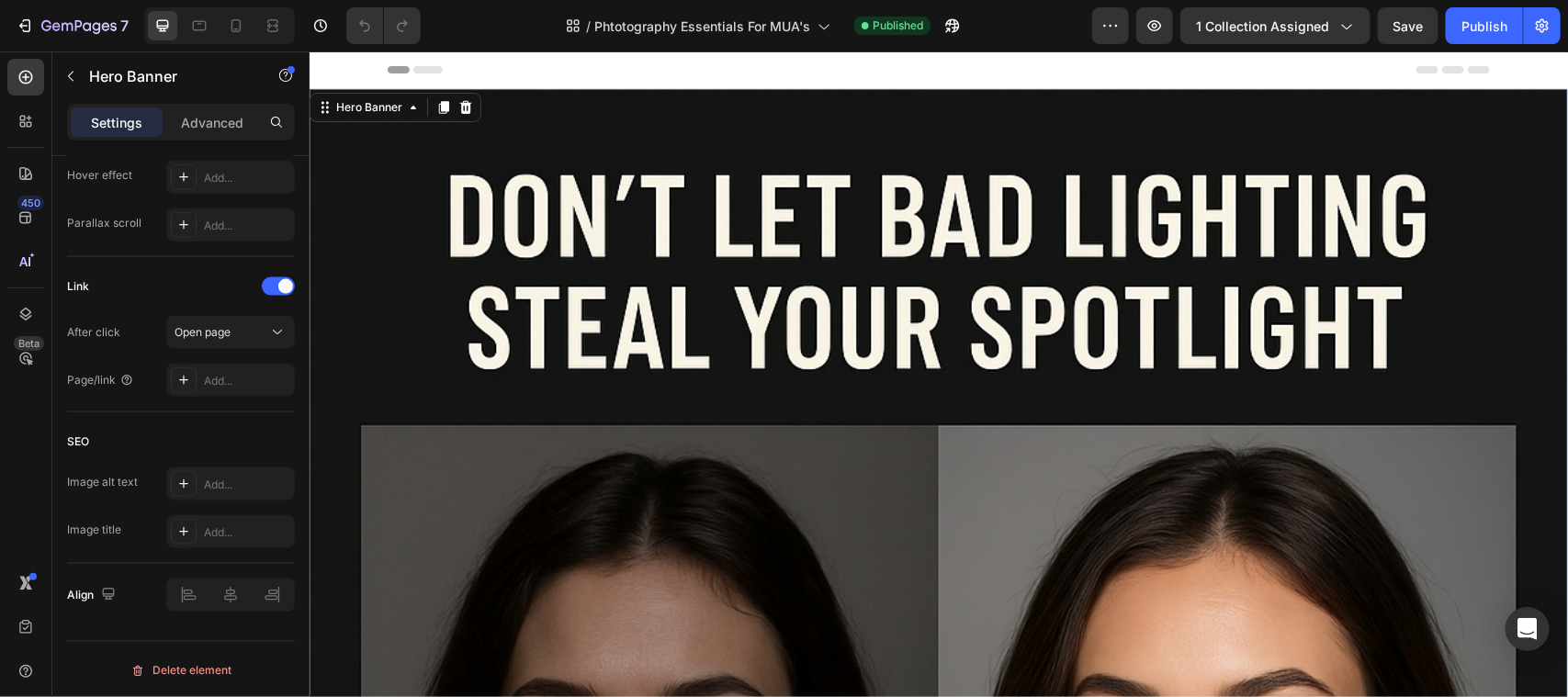 click at bounding box center (938, 1031) 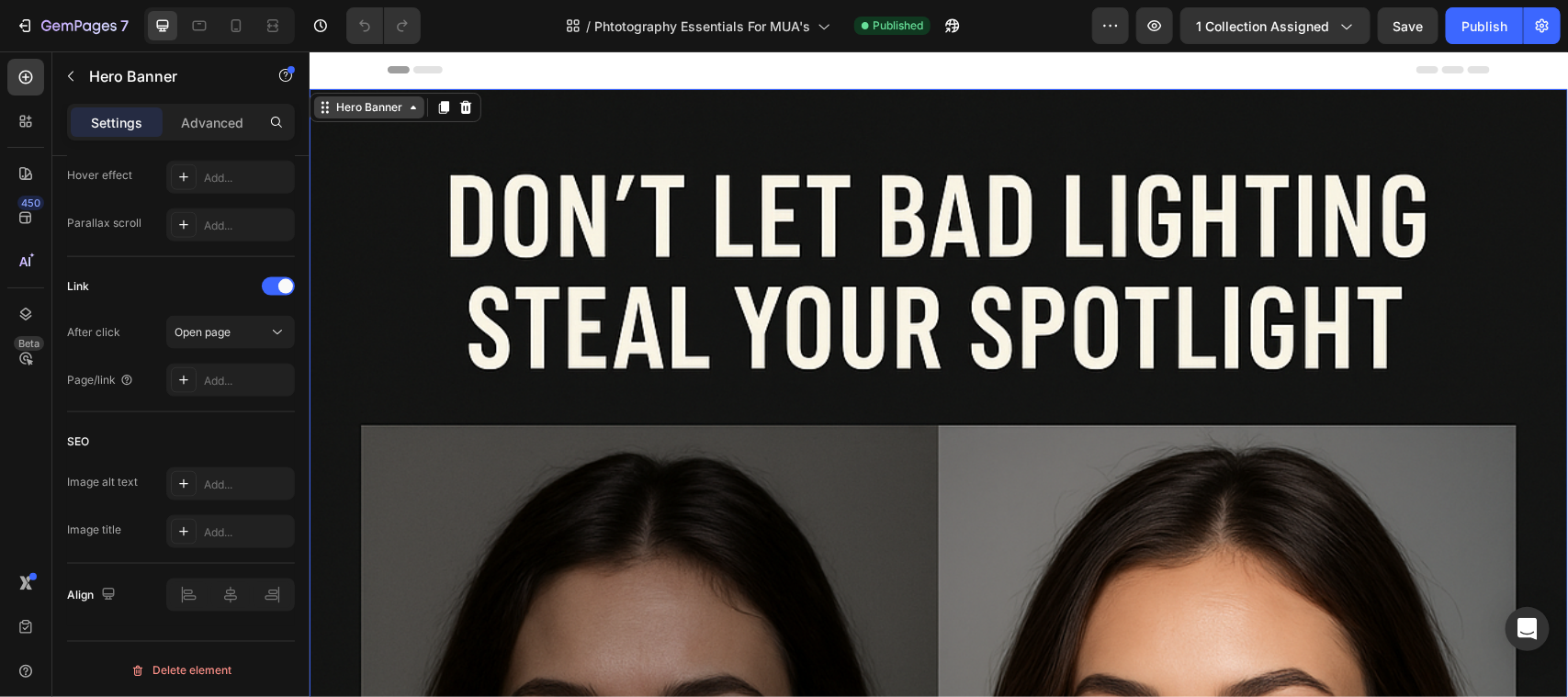 click on "Hero Banner" at bounding box center (368, 107) 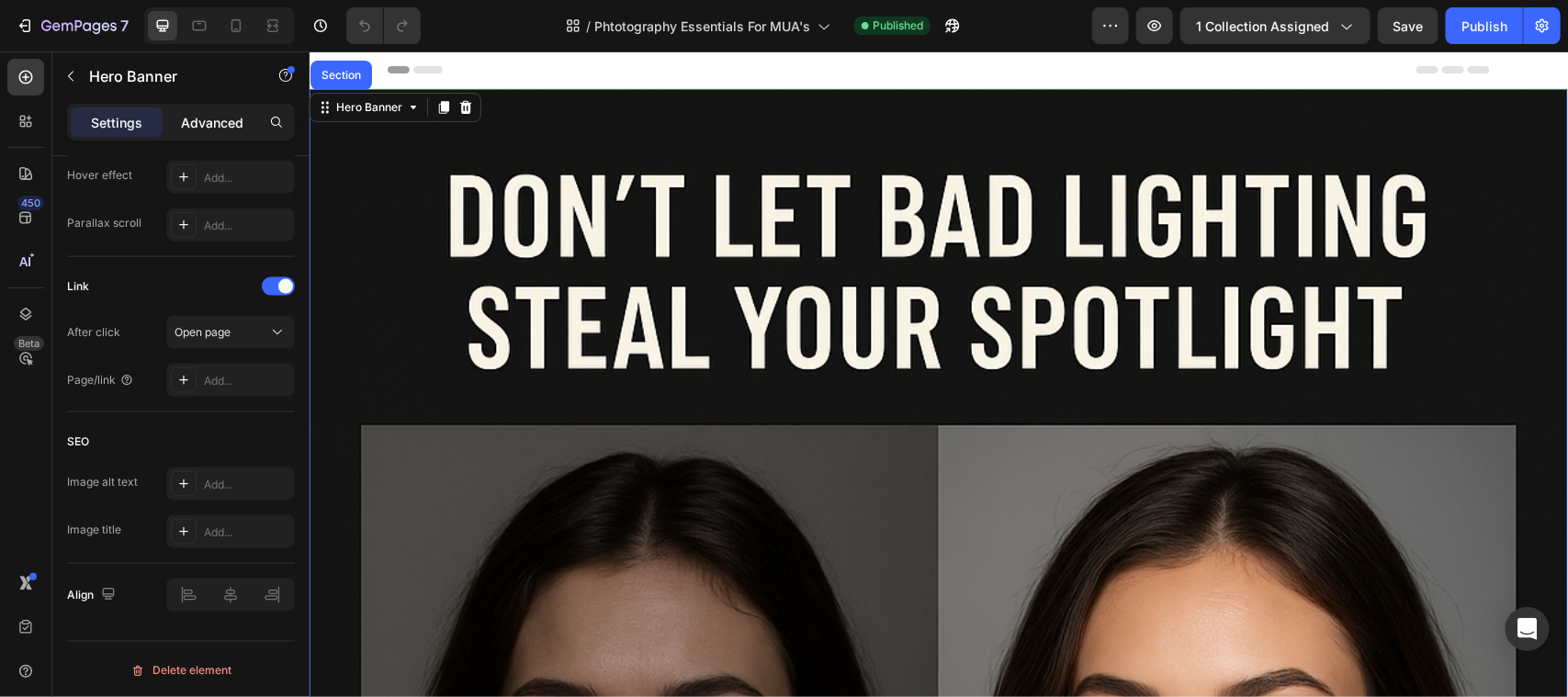 click on "Advanced" at bounding box center (212, 122) 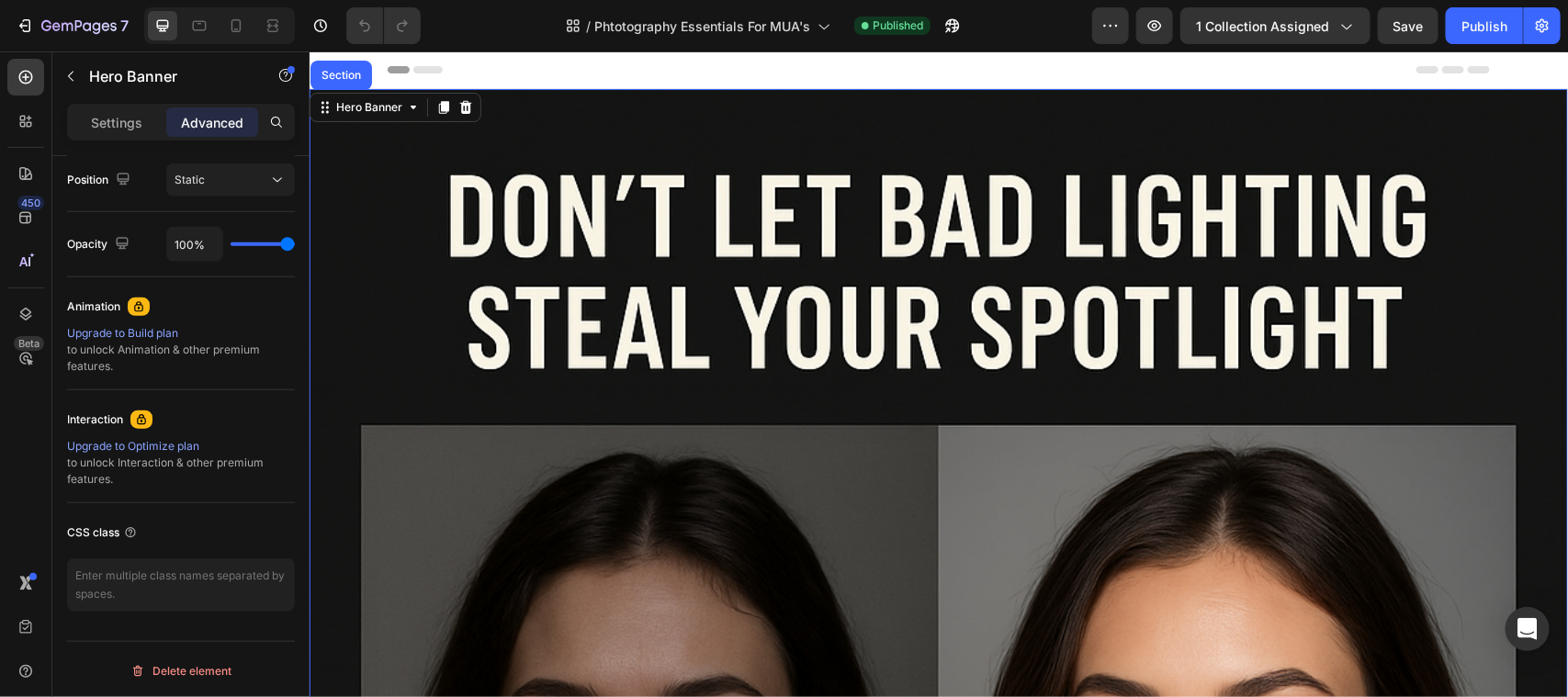 scroll, scrollTop: 0, scrollLeft: 0, axis: both 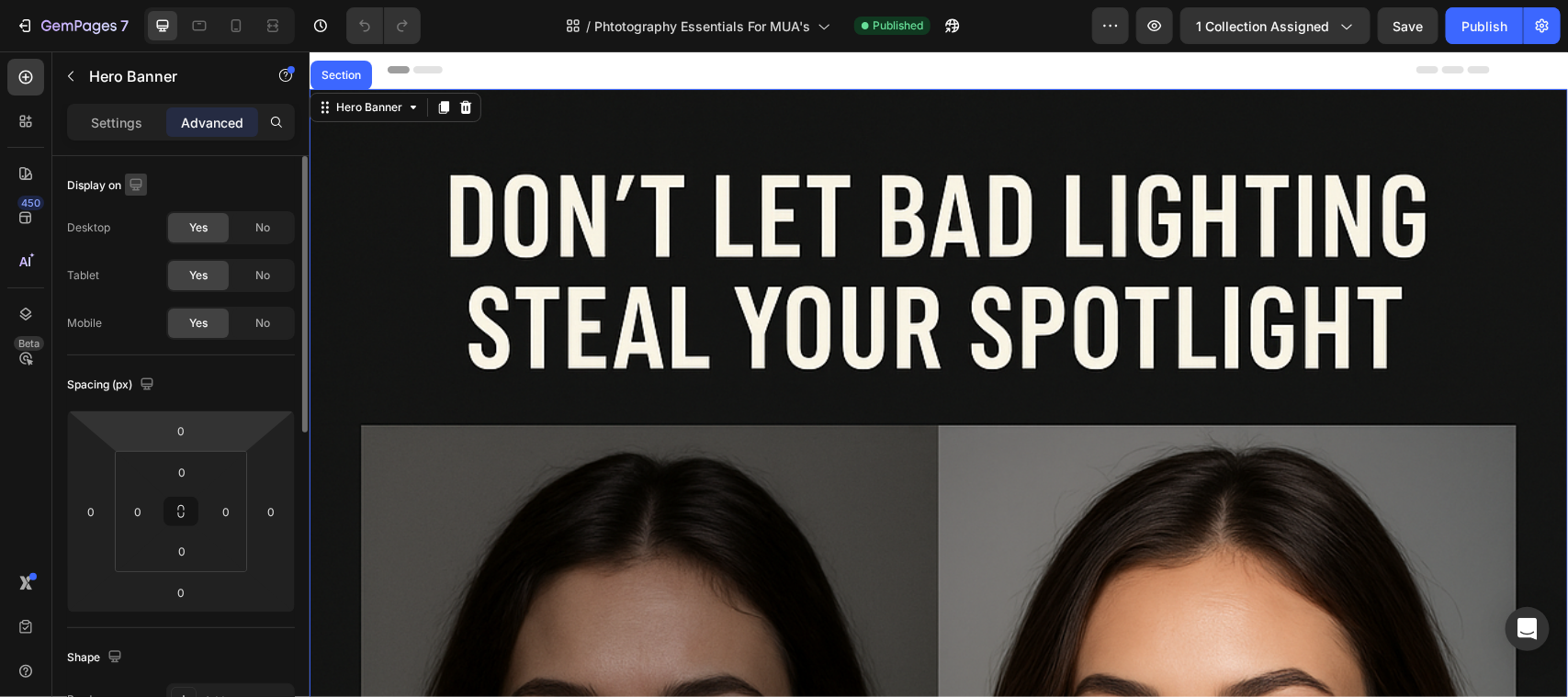 click 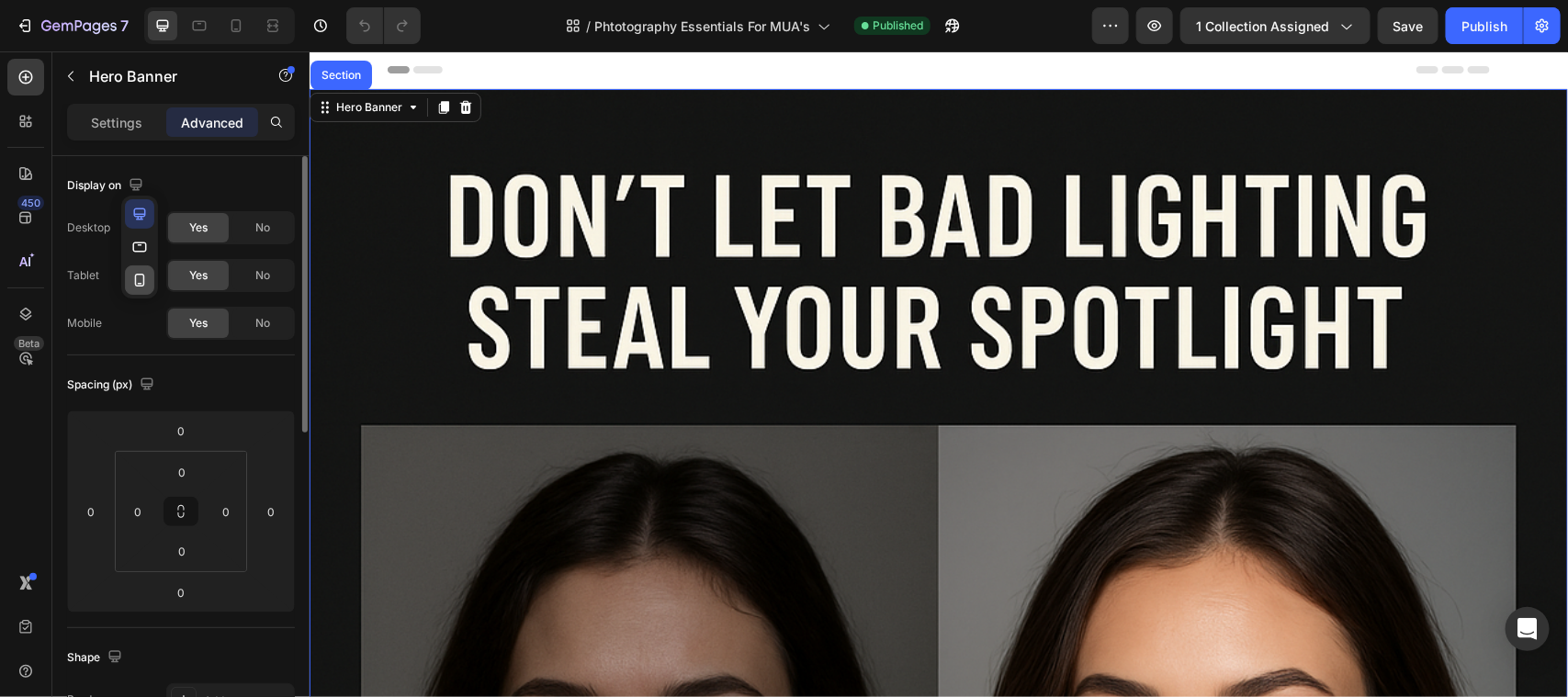 click 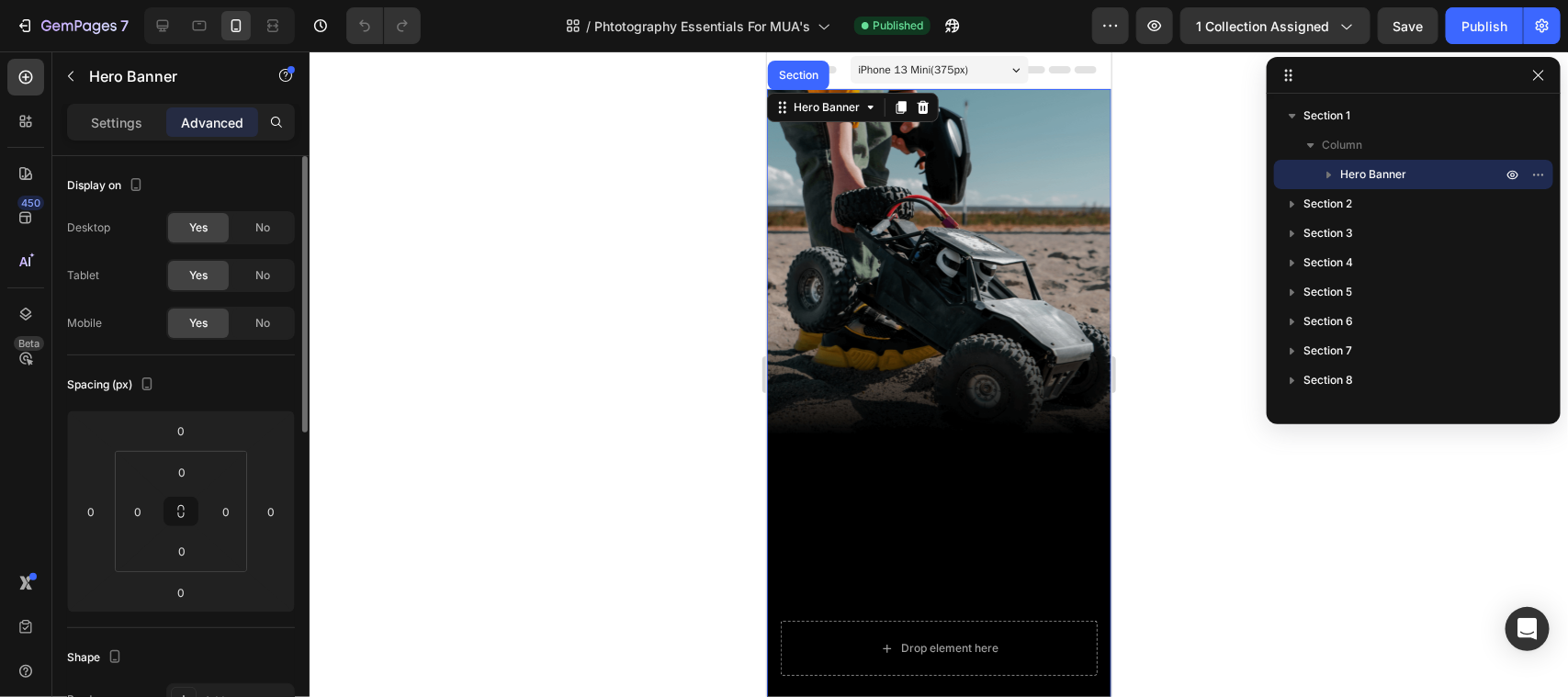 click at bounding box center (938, 394) 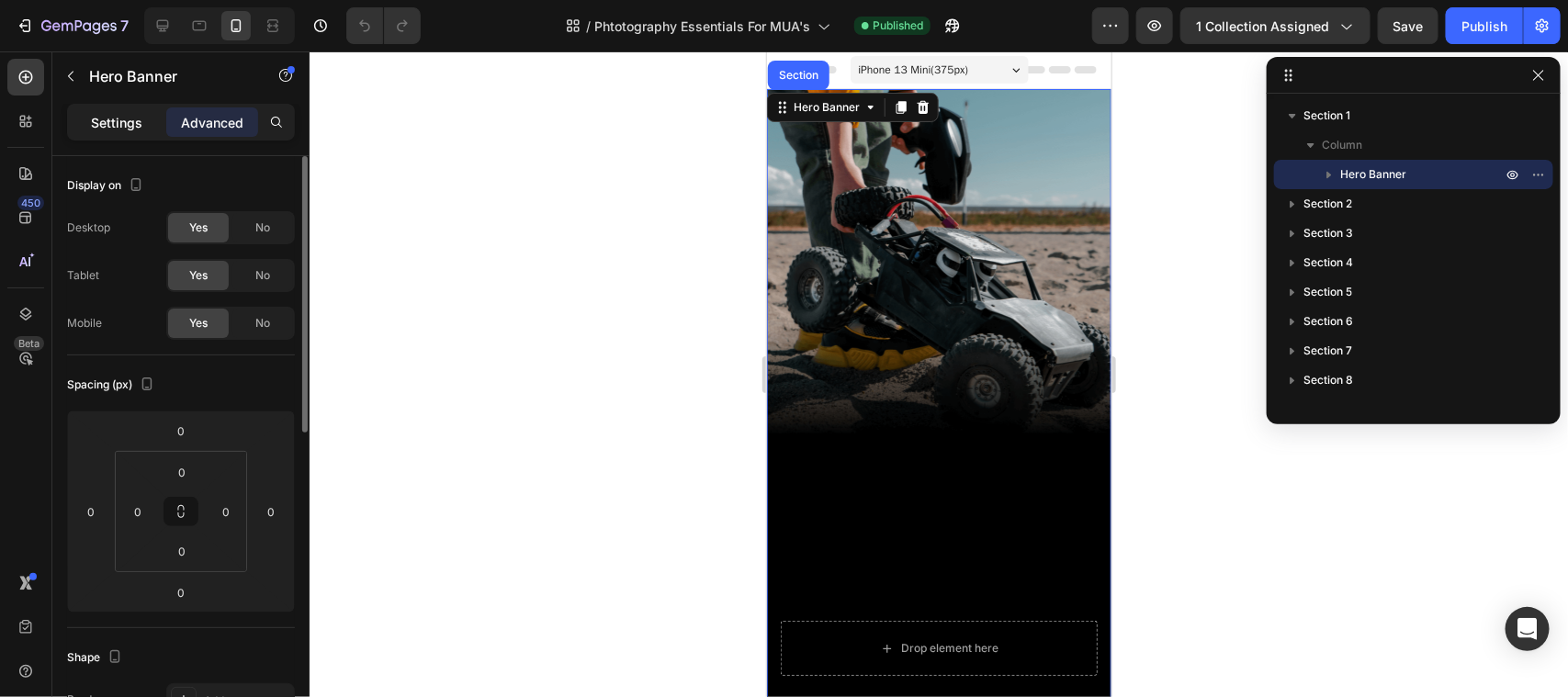 click on "Settings" at bounding box center (117, 122) 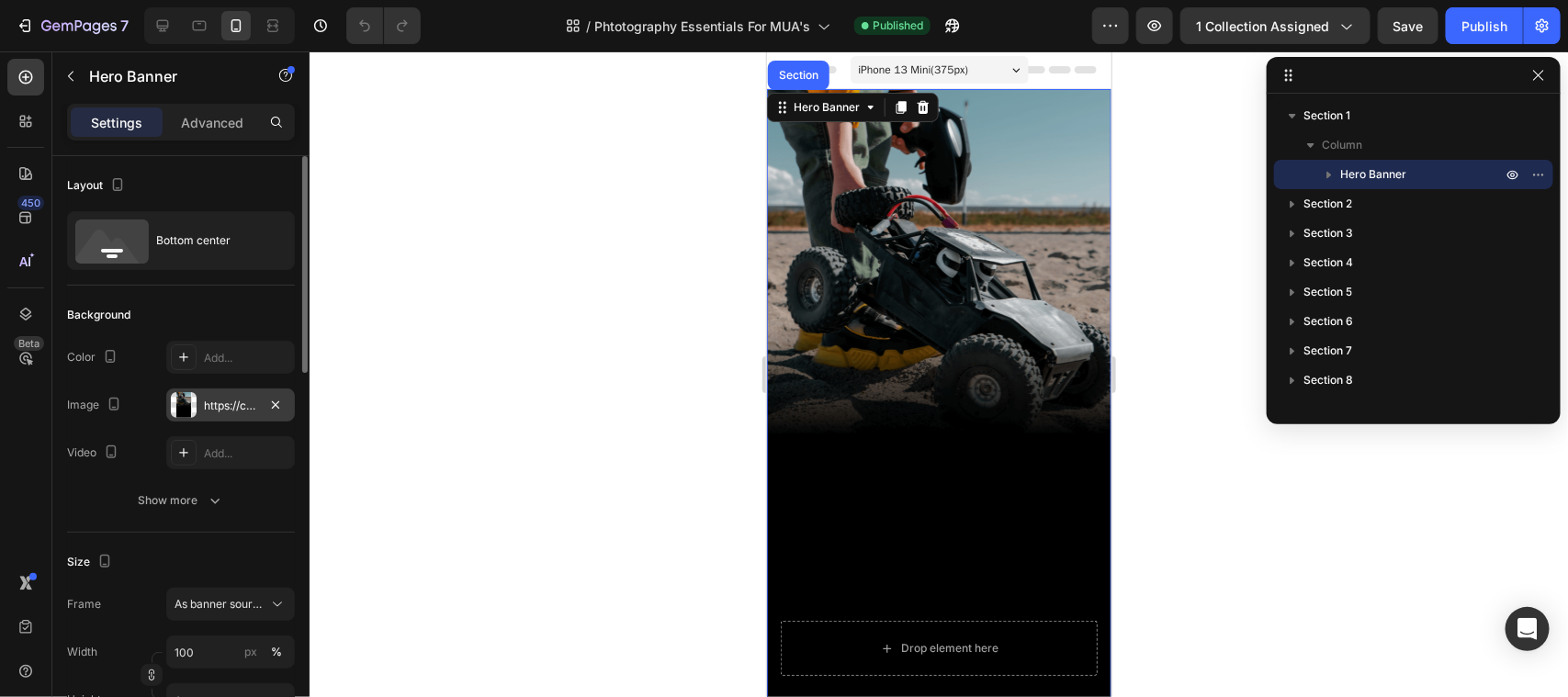 click at bounding box center [184, 405] 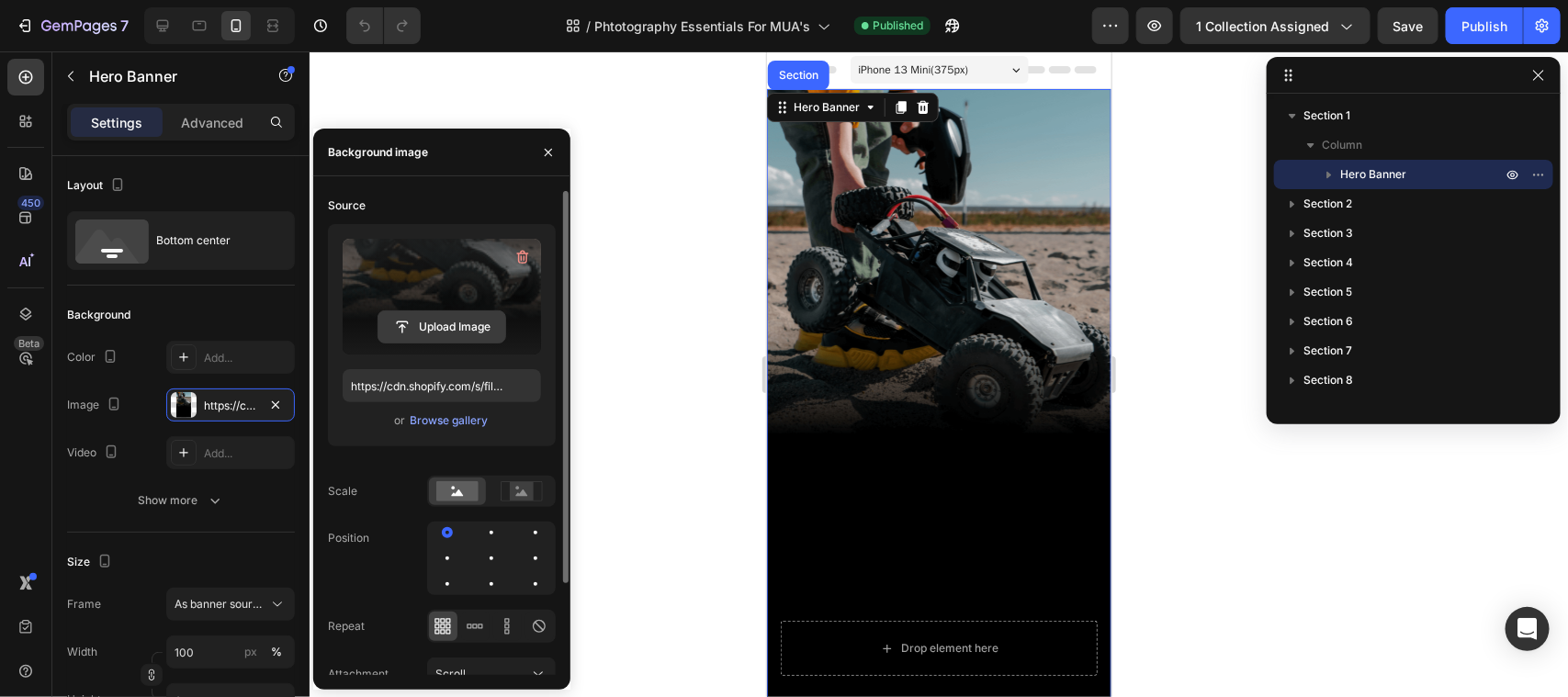click 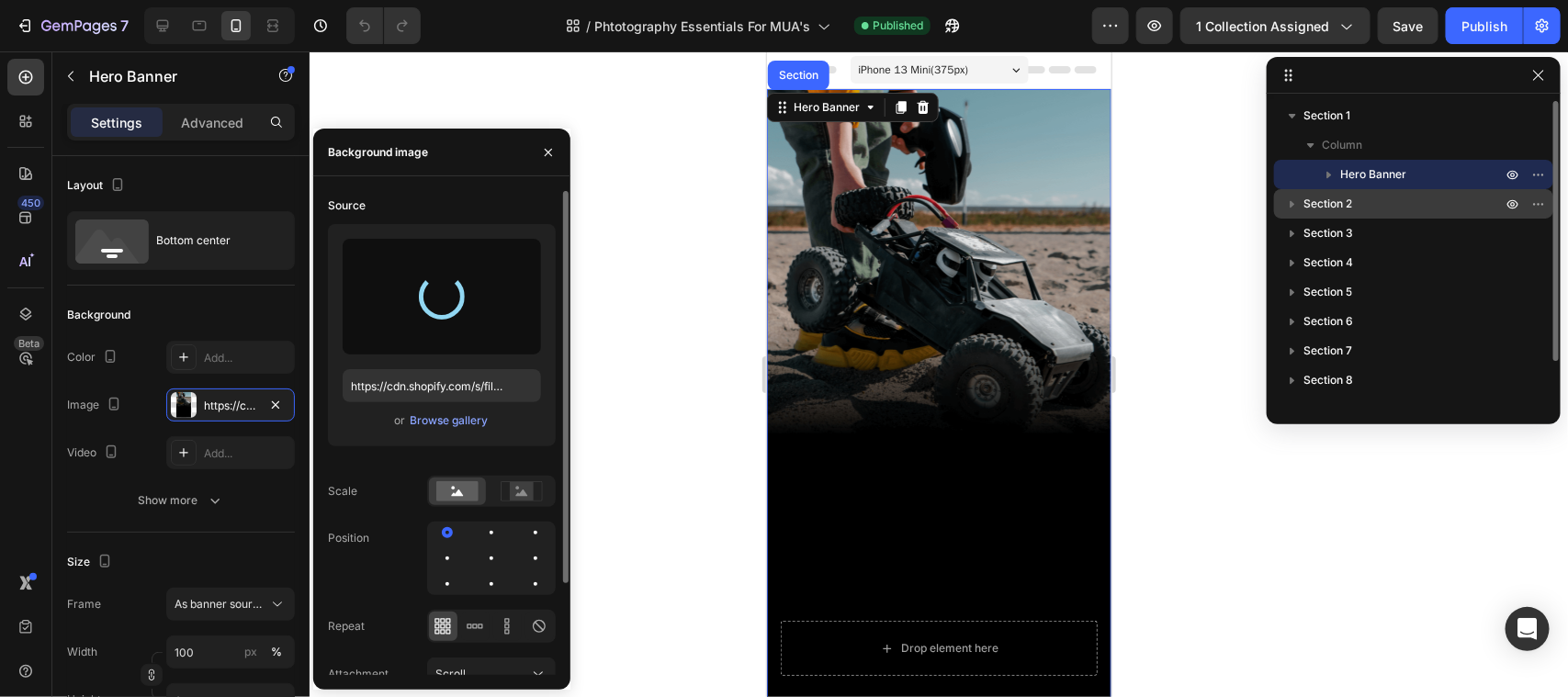 type on "https://cdn.shopify.com/s/files/1/0896/7153/2823/files/gempages_578283375849112338-2cd4a7a0-569a-47c6-aace-22e82de71535.png" 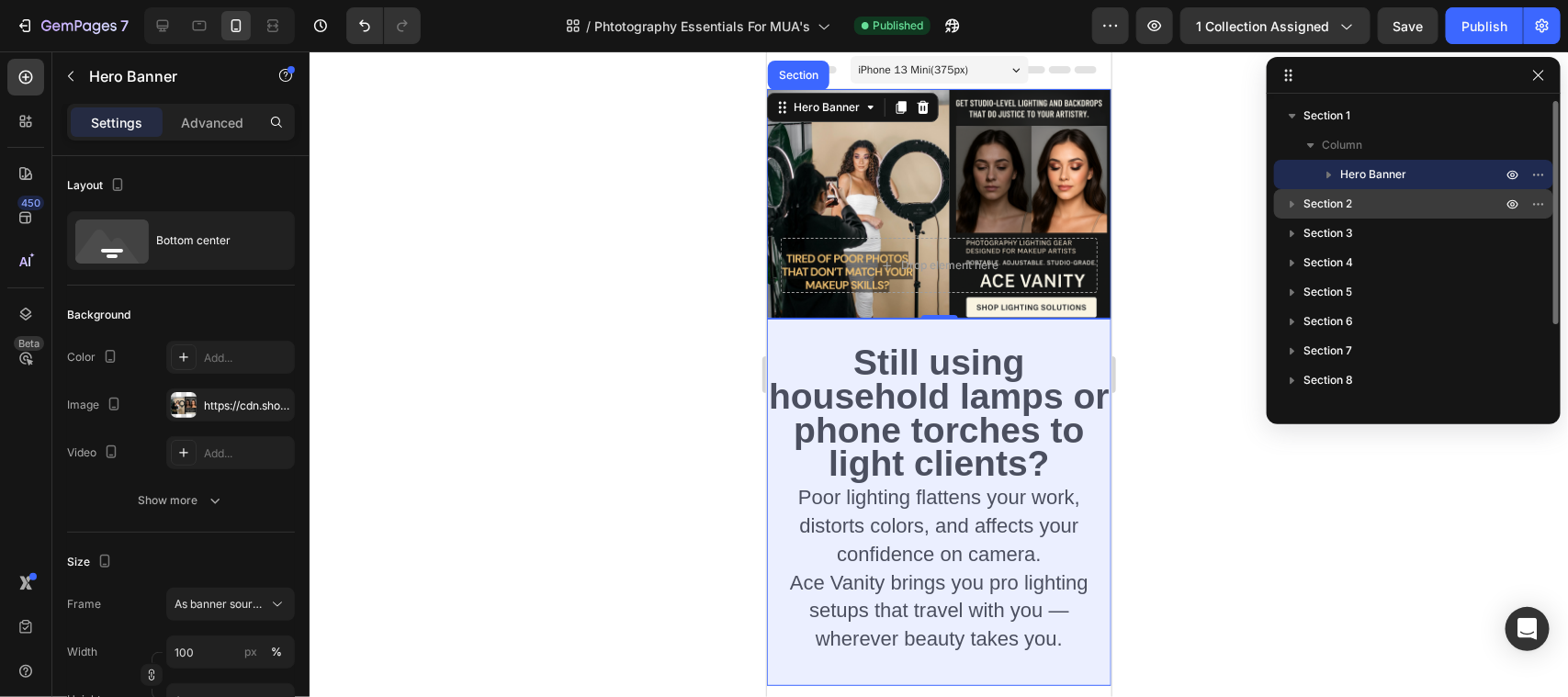 click on "Section 2" at bounding box center [1327, 204] 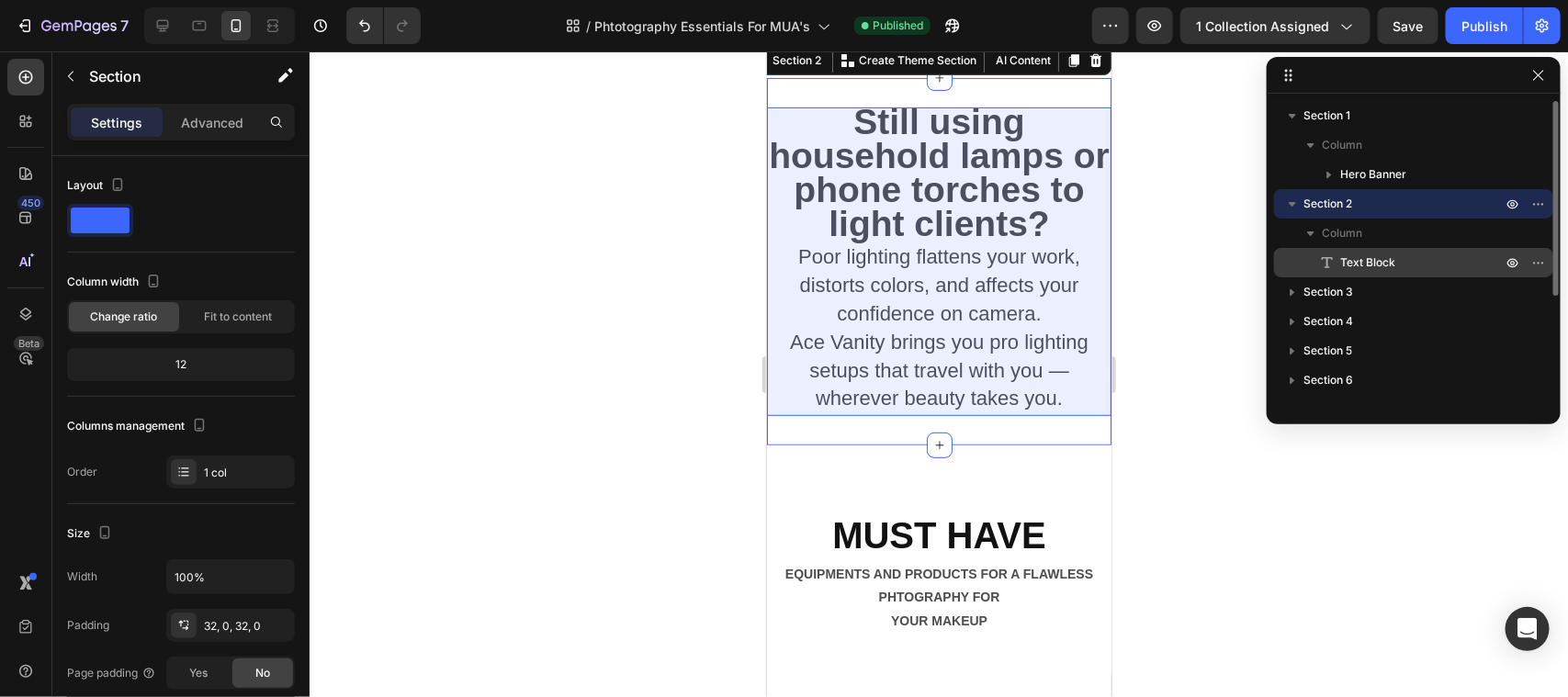scroll, scrollTop: 344, scrollLeft: 0, axis: vertical 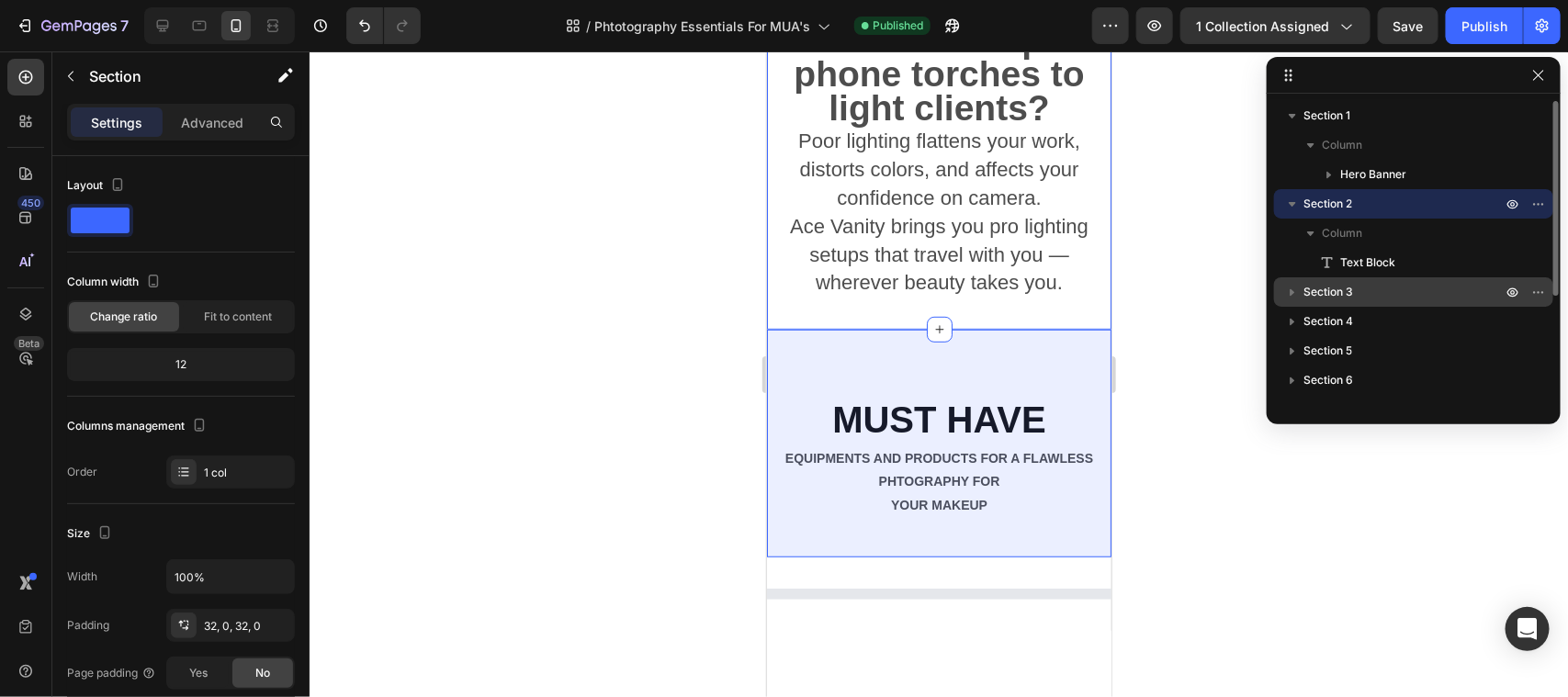 click on "Section 3" at bounding box center [1414, 292] 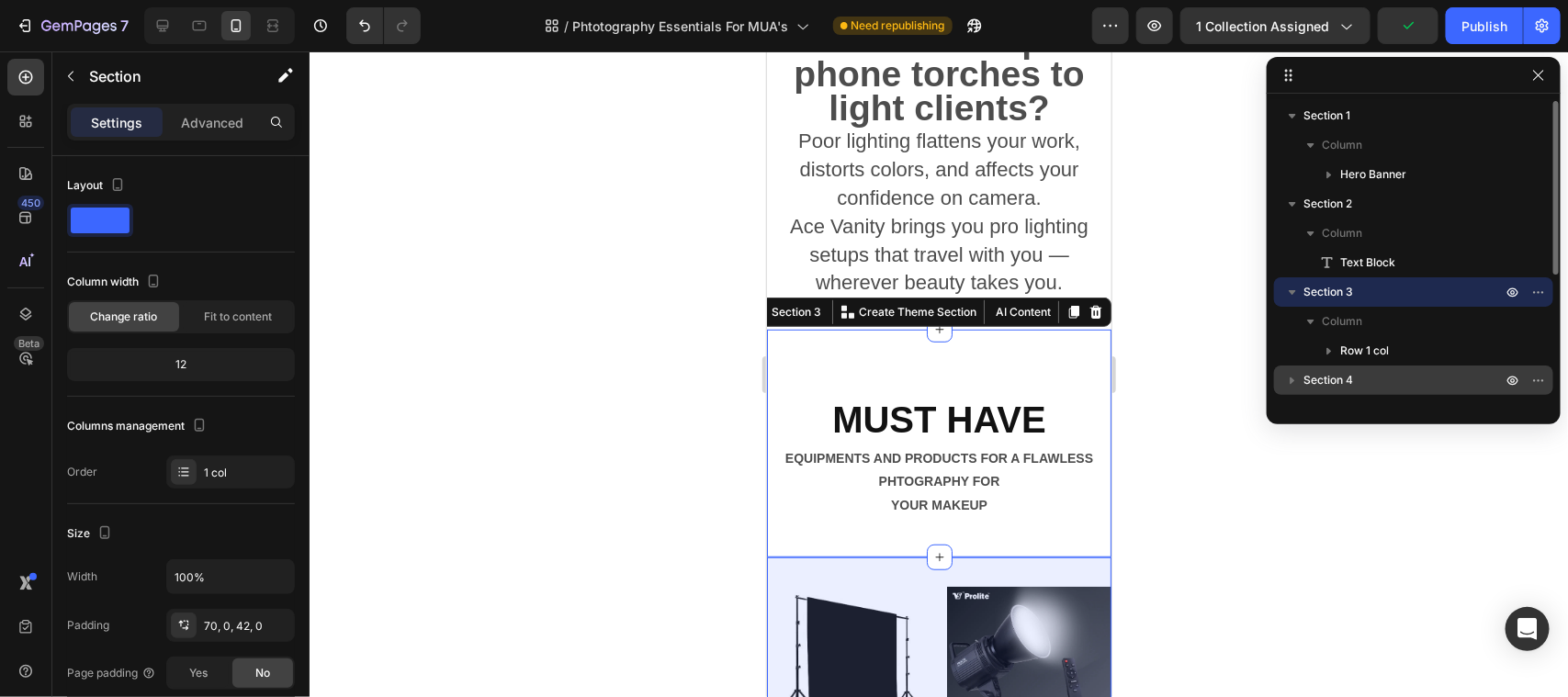 click on "Section 4" at bounding box center [1404, 380] 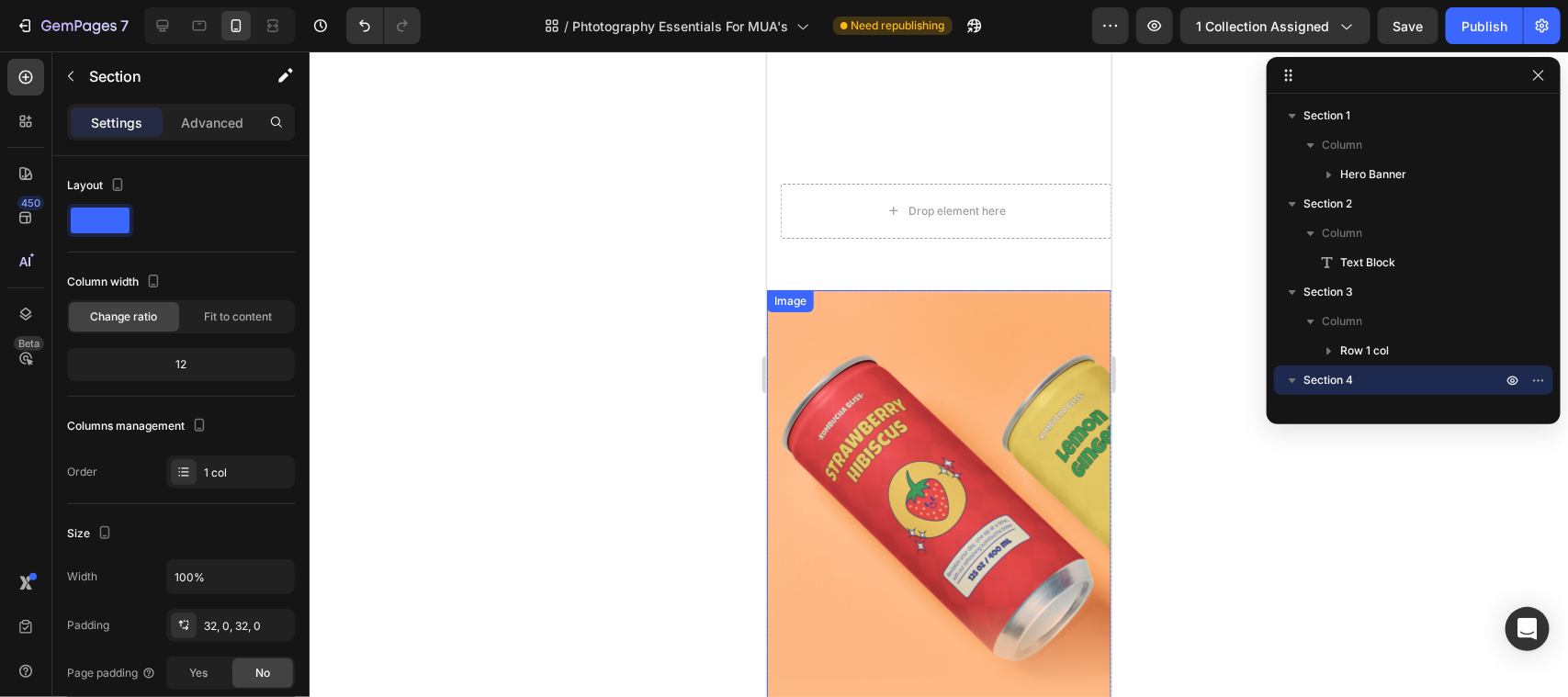 scroll, scrollTop: 6942, scrollLeft: 0, axis: vertical 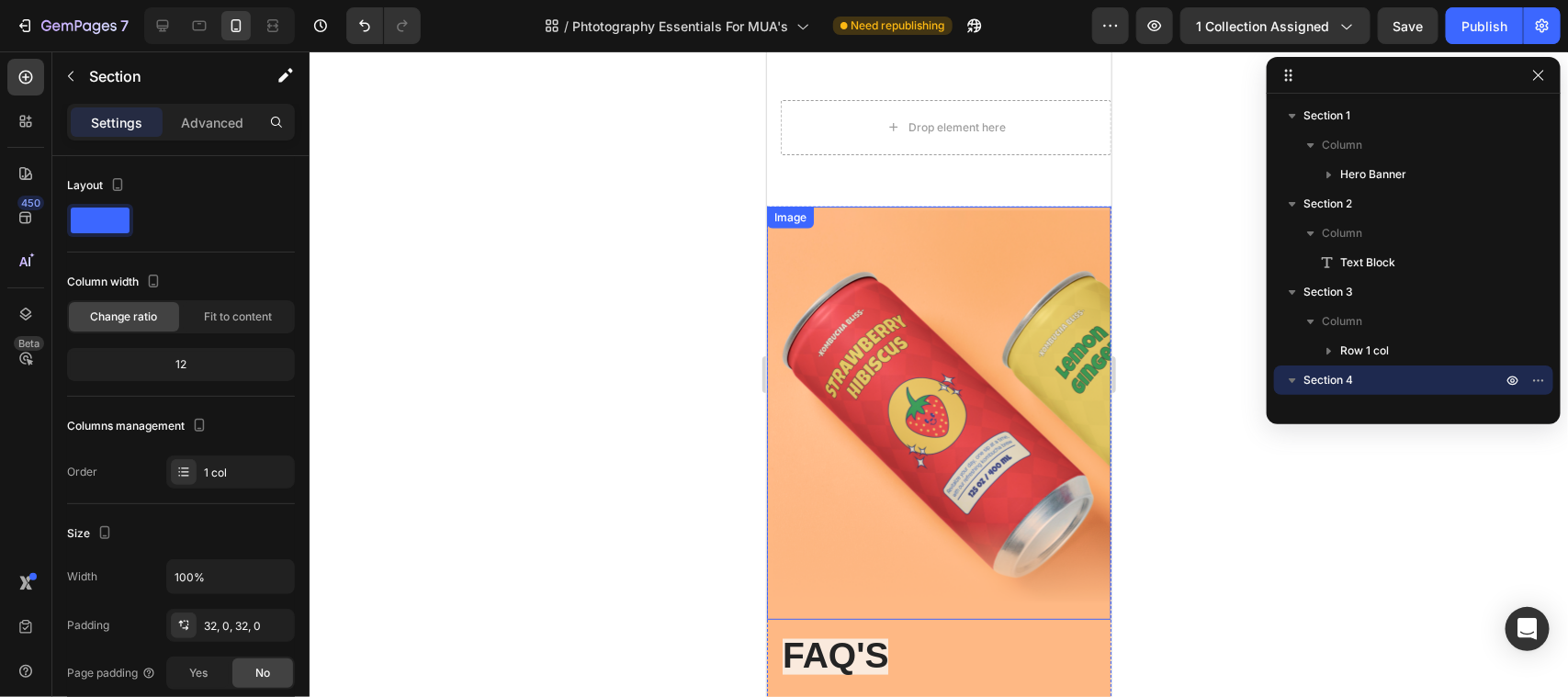 click at bounding box center [938, 412] 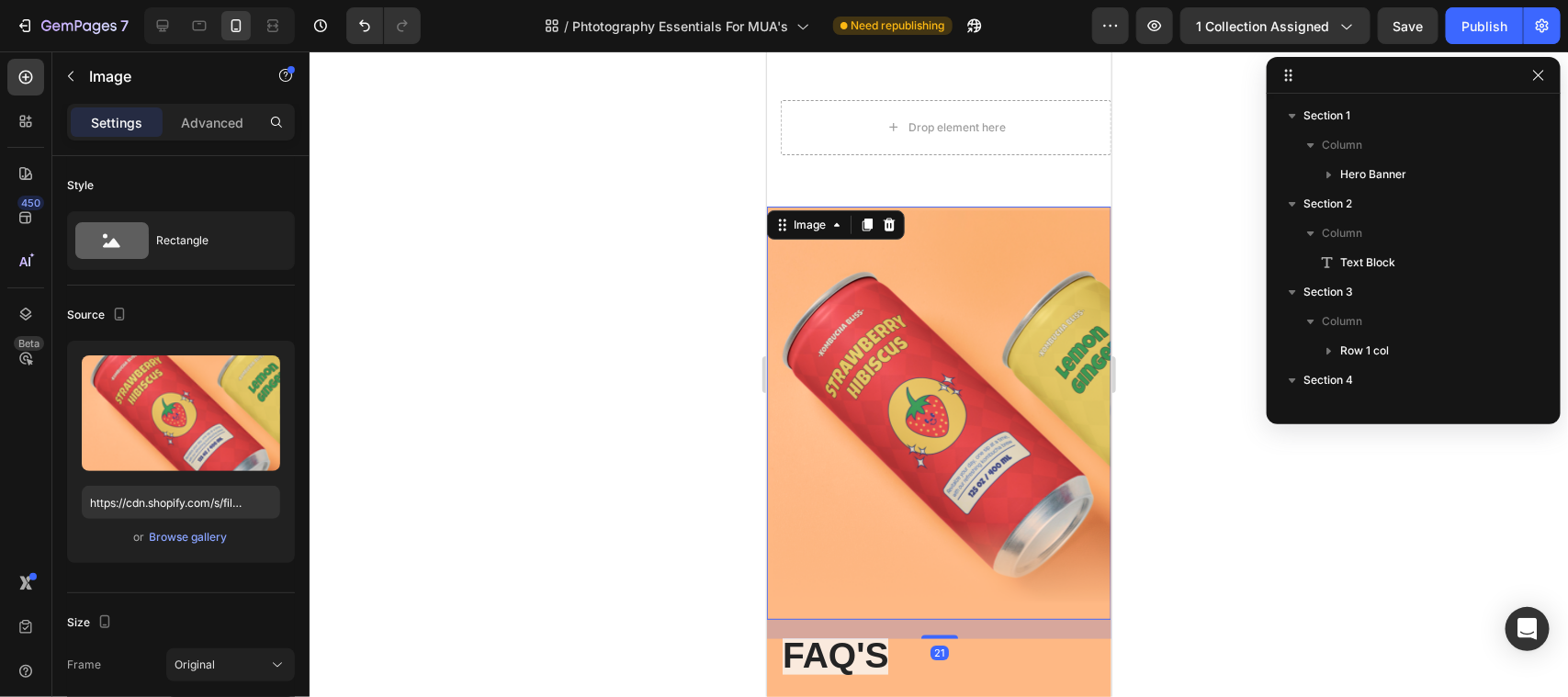 scroll, scrollTop: 465, scrollLeft: 0, axis: vertical 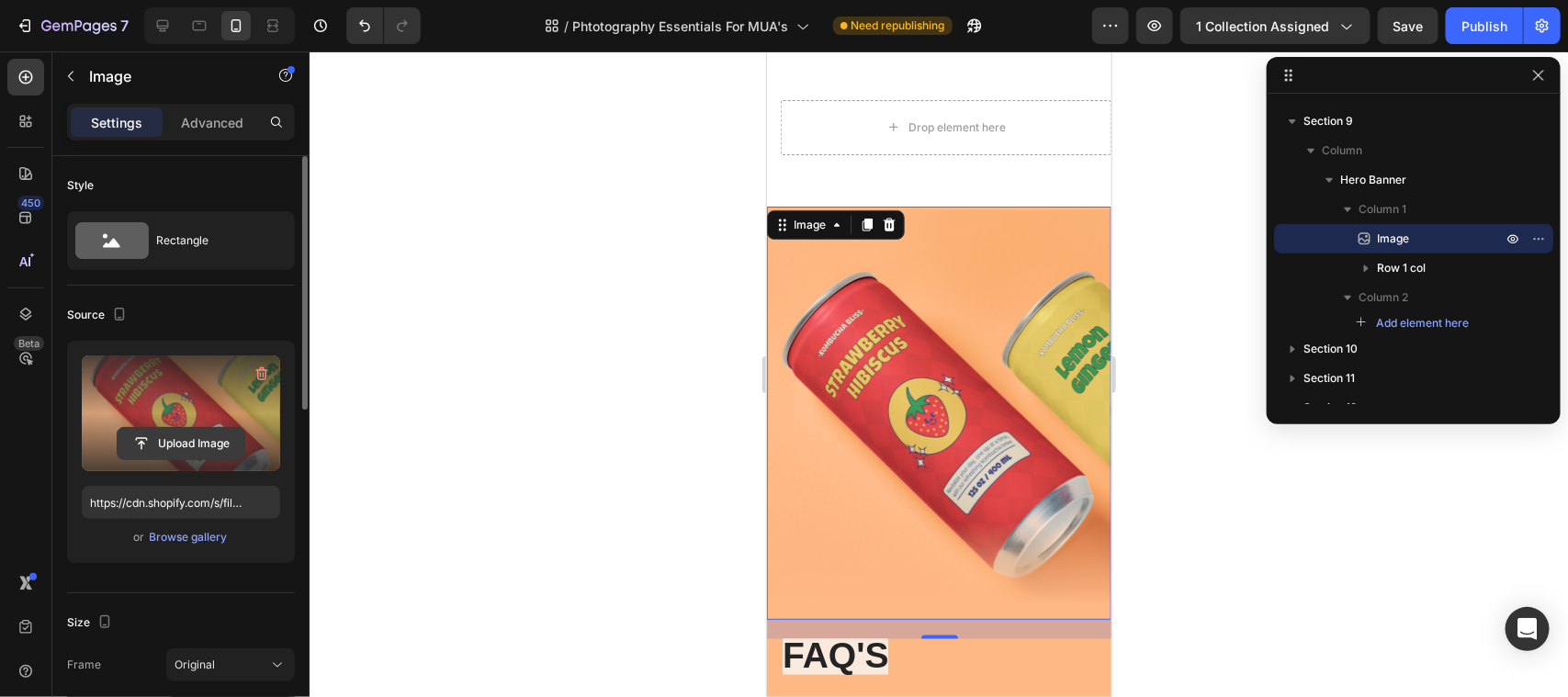 click 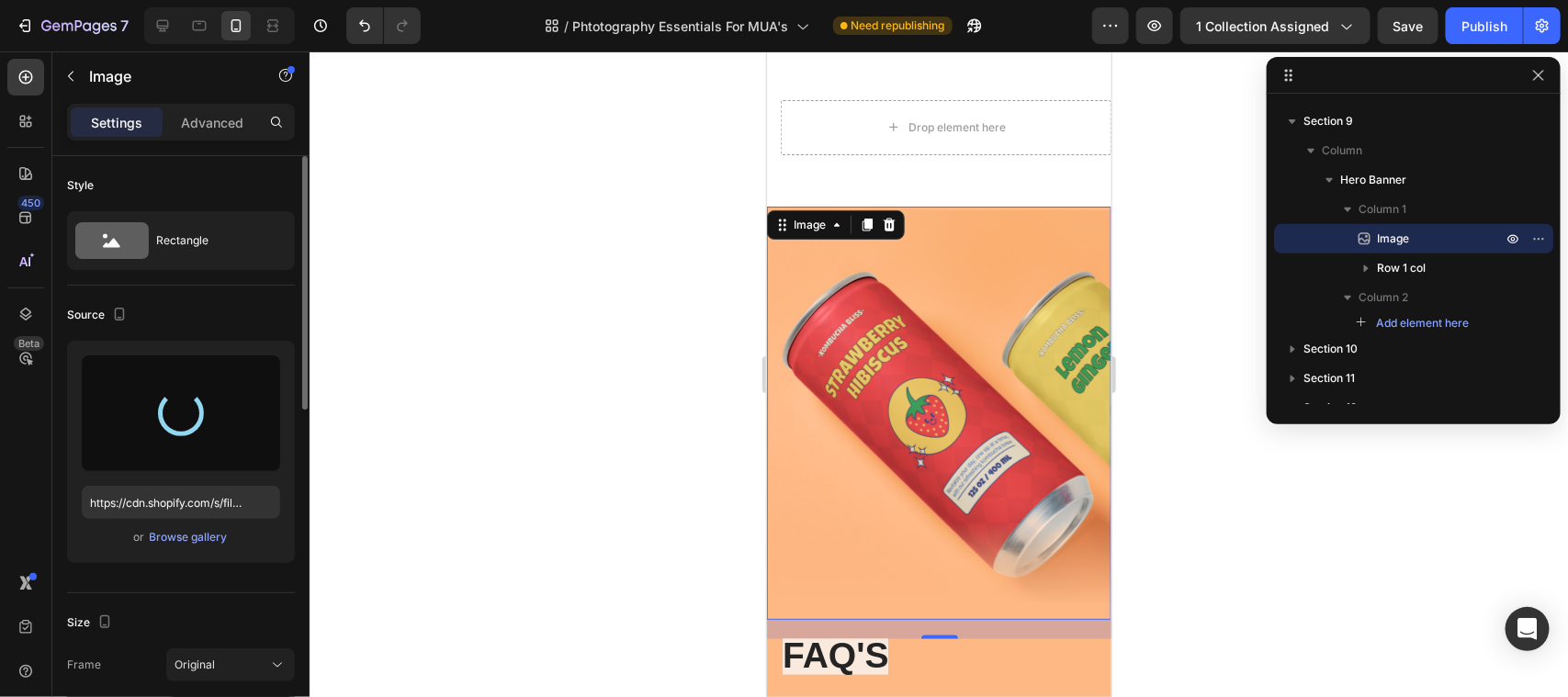 type on "https://cdn.shopify.com/s/files/1/0896/7153/2823/files/gempages_578283375849112338-cb2c7120-b99f-4d88-abfc-20d700273813.jpg" 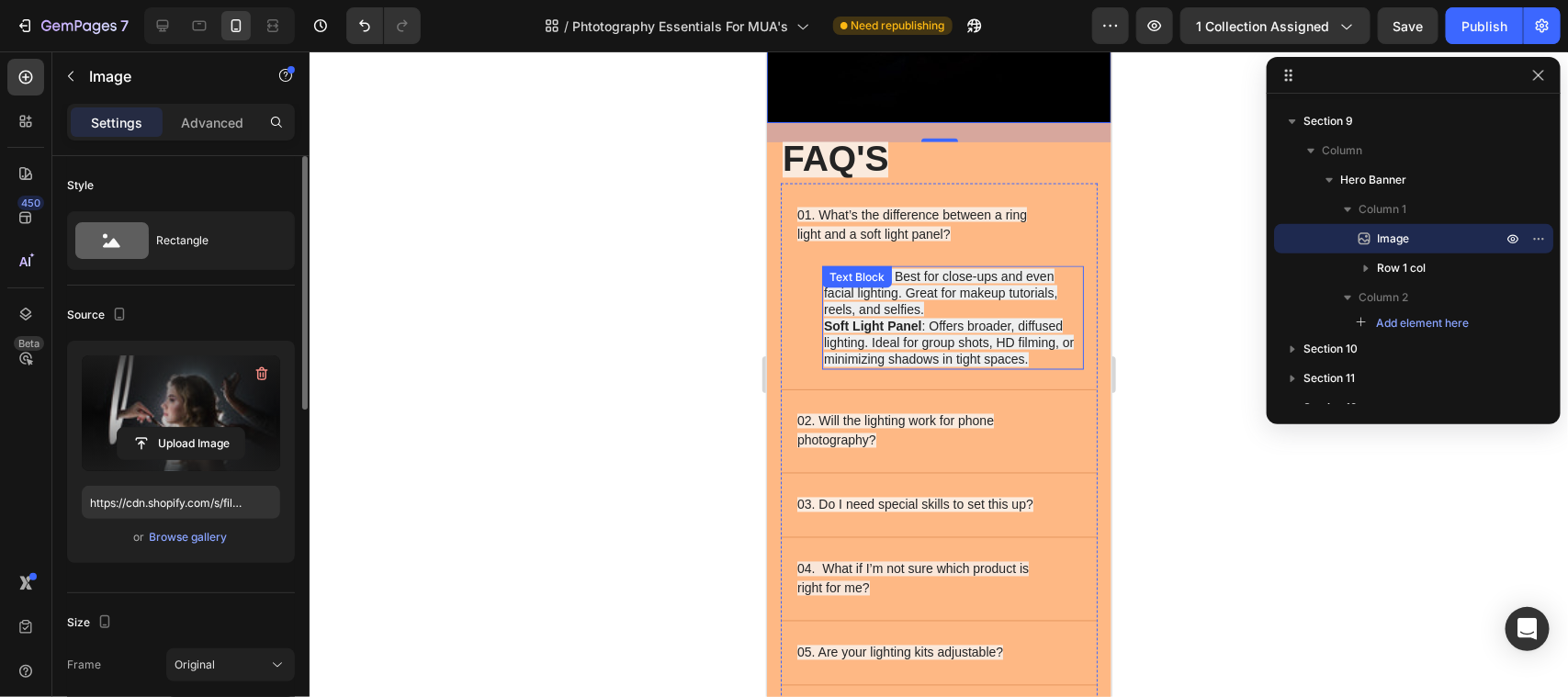 scroll, scrollTop: 7631, scrollLeft: 0, axis: vertical 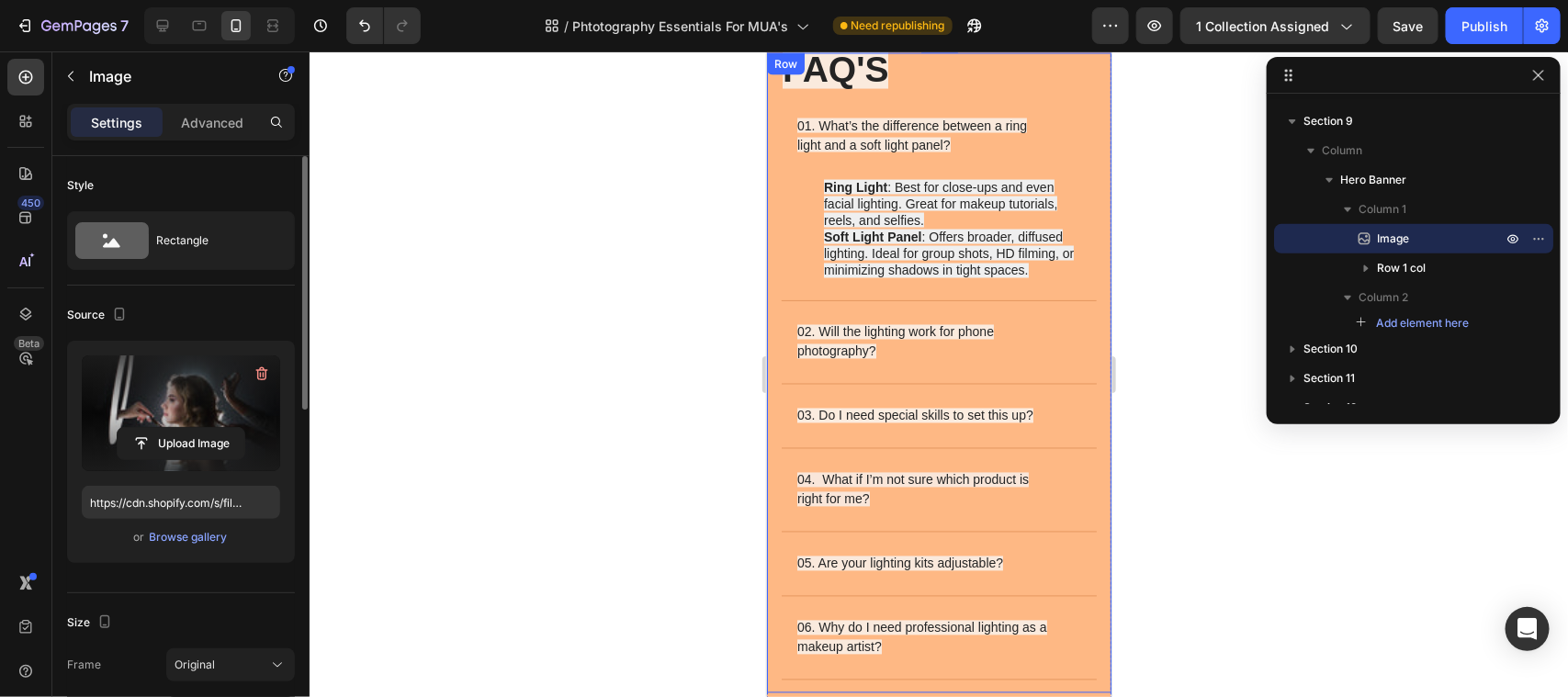 click on "FAQ'S Heading
01. What’s the difference between a ring light and a soft light panel? Ring Light : Best for close-ups and even facial lighting. Great for makeup tutorials, reels, and selfies. Soft Light Panel : Offers broader, diffused lighting. Ideal for group shots, HD filming, or minimizing shadows in tight spaces. Text Block
02. Will the lighting work for phone photography?
03. Do I need special skills to set this up?
04.  What if I’m not sure which product is right for me?
05. Are your lighting kits adjustable?
06. Why do I need professional lighting as a makeup artist? Accordion Row" at bounding box center (938, 372) 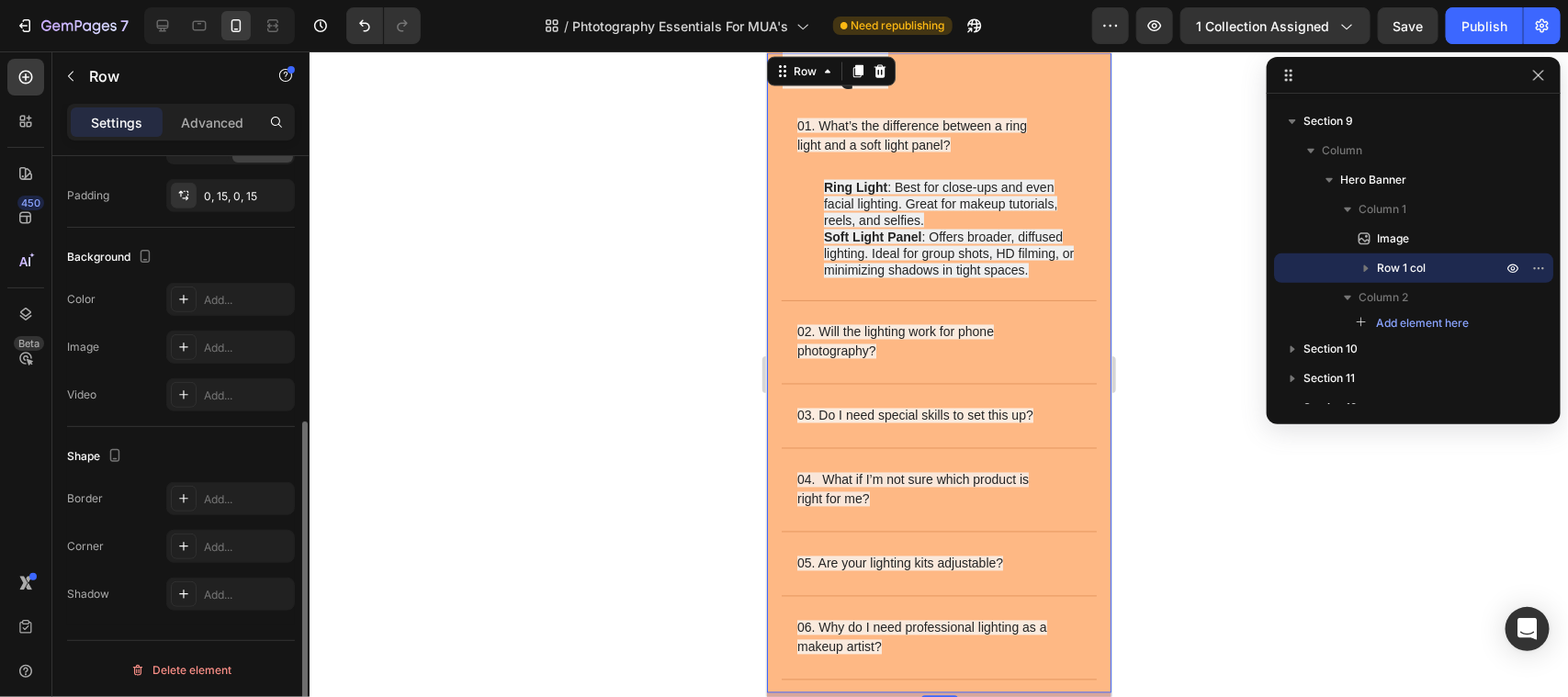 scroll, scrollTop: 0, scrollLeft: 0, axis: both 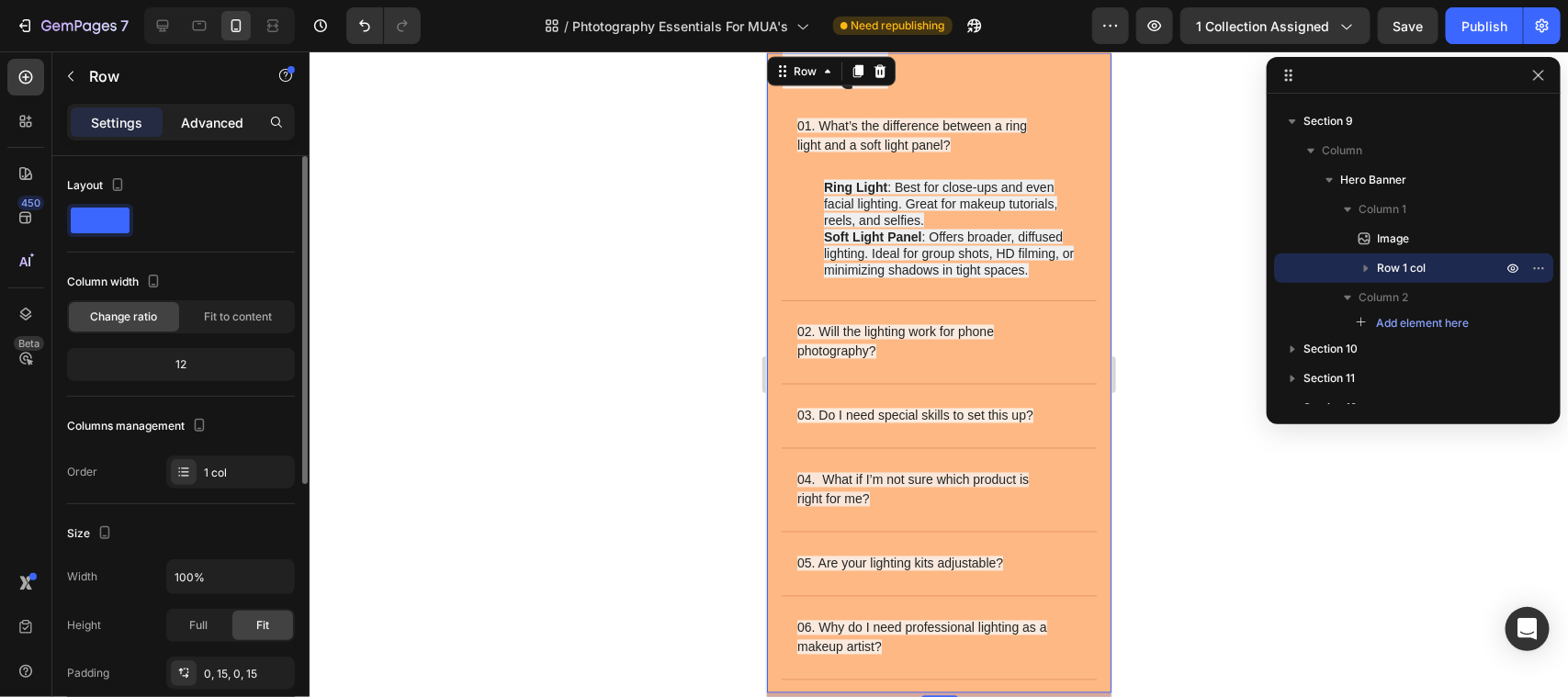 click on "Advanced" 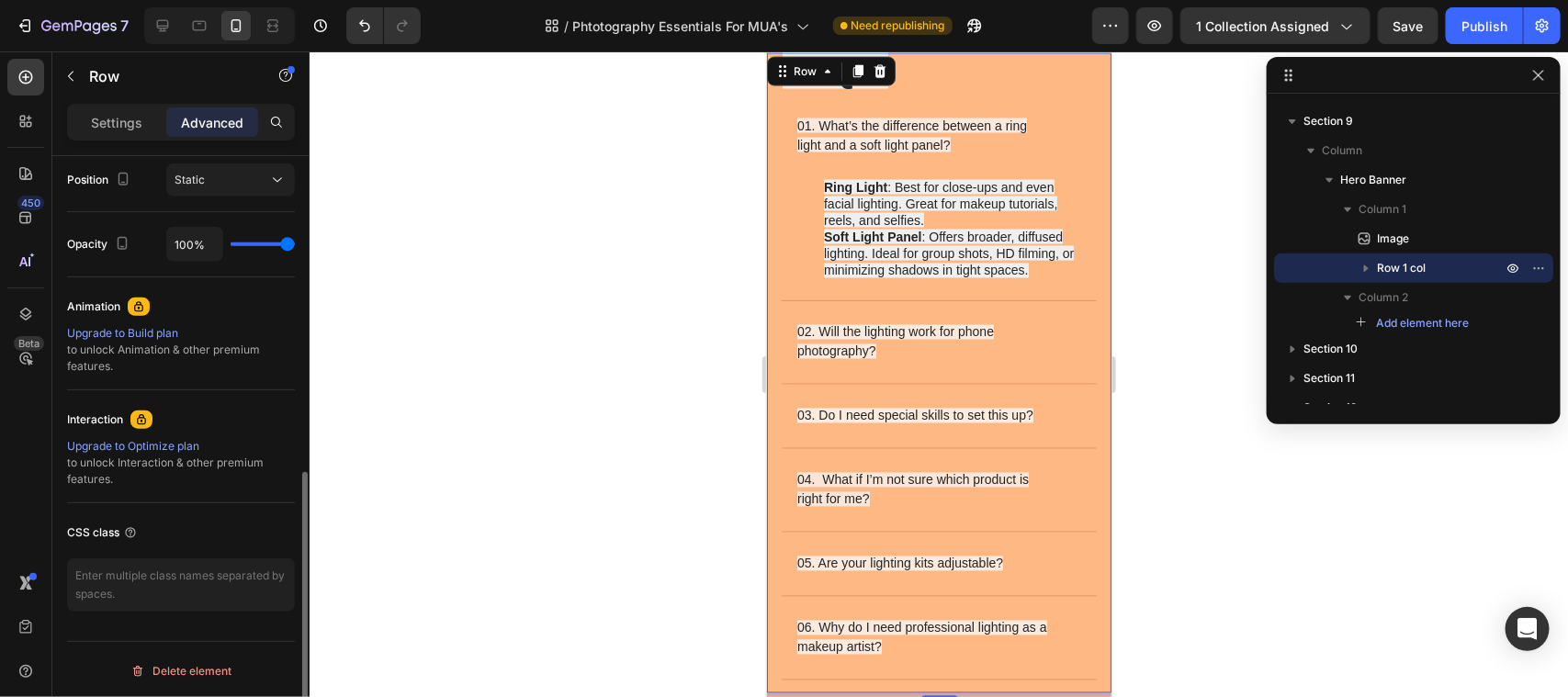 scroll, scrollTop: 0, scrollLeft: 0, axis: both 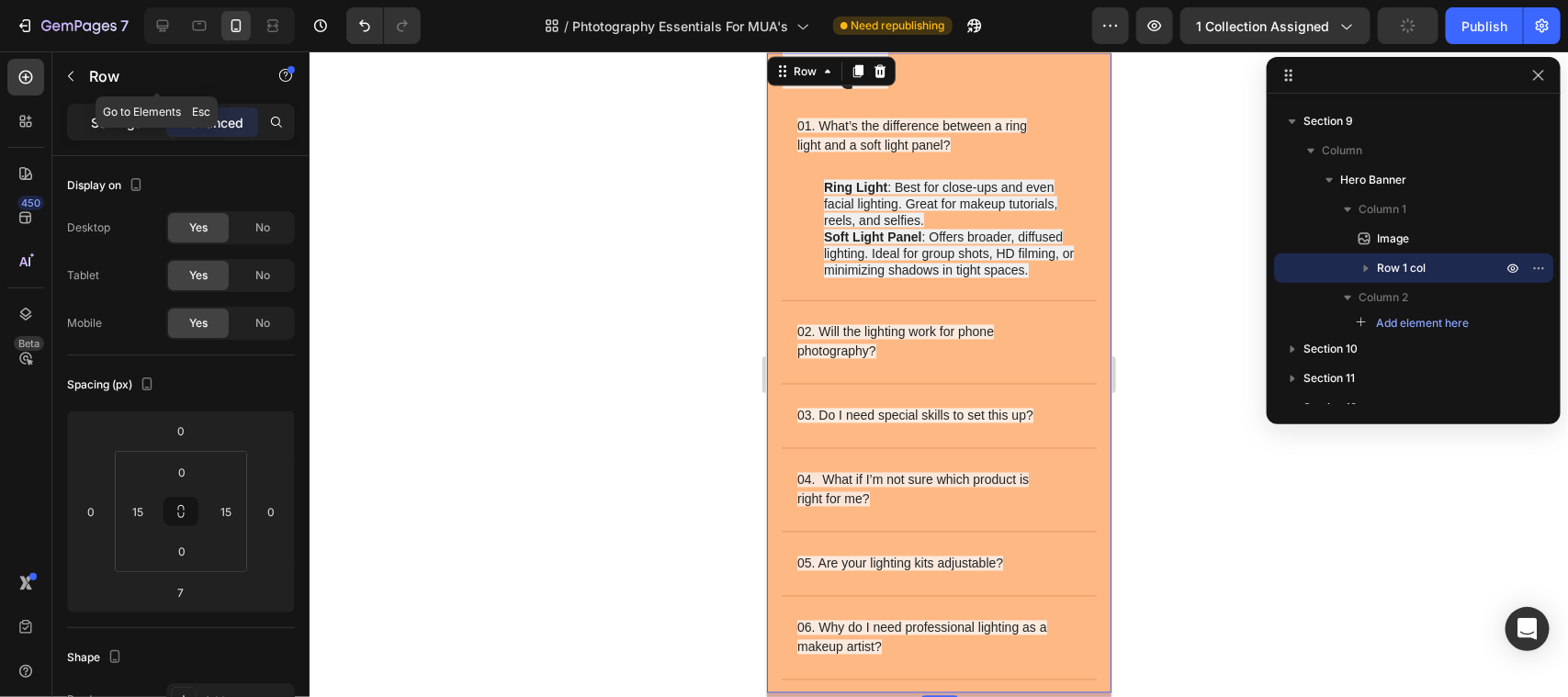 click on "Settings" at bounding box center (117, 122) 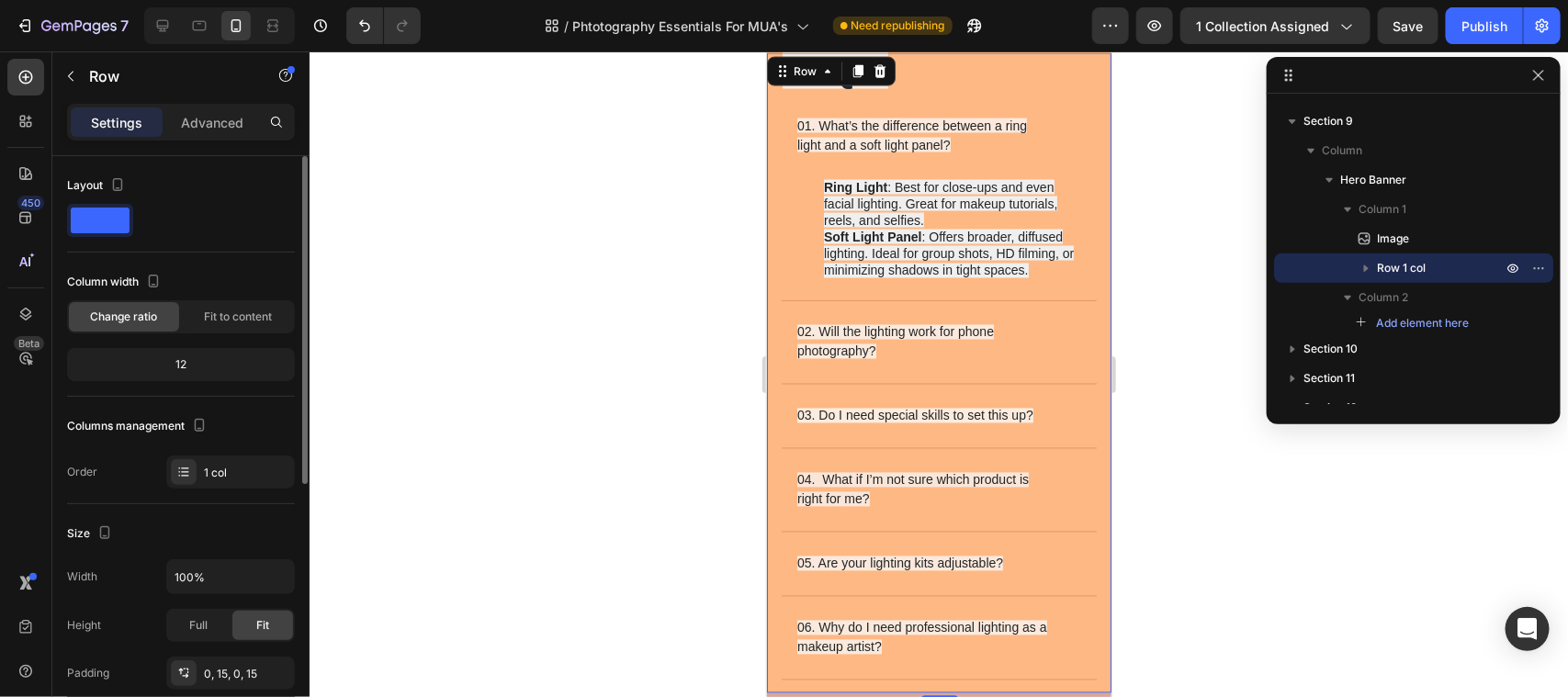 scroll, scrollTop: 229, scrollLeft: 0, axis: vertical 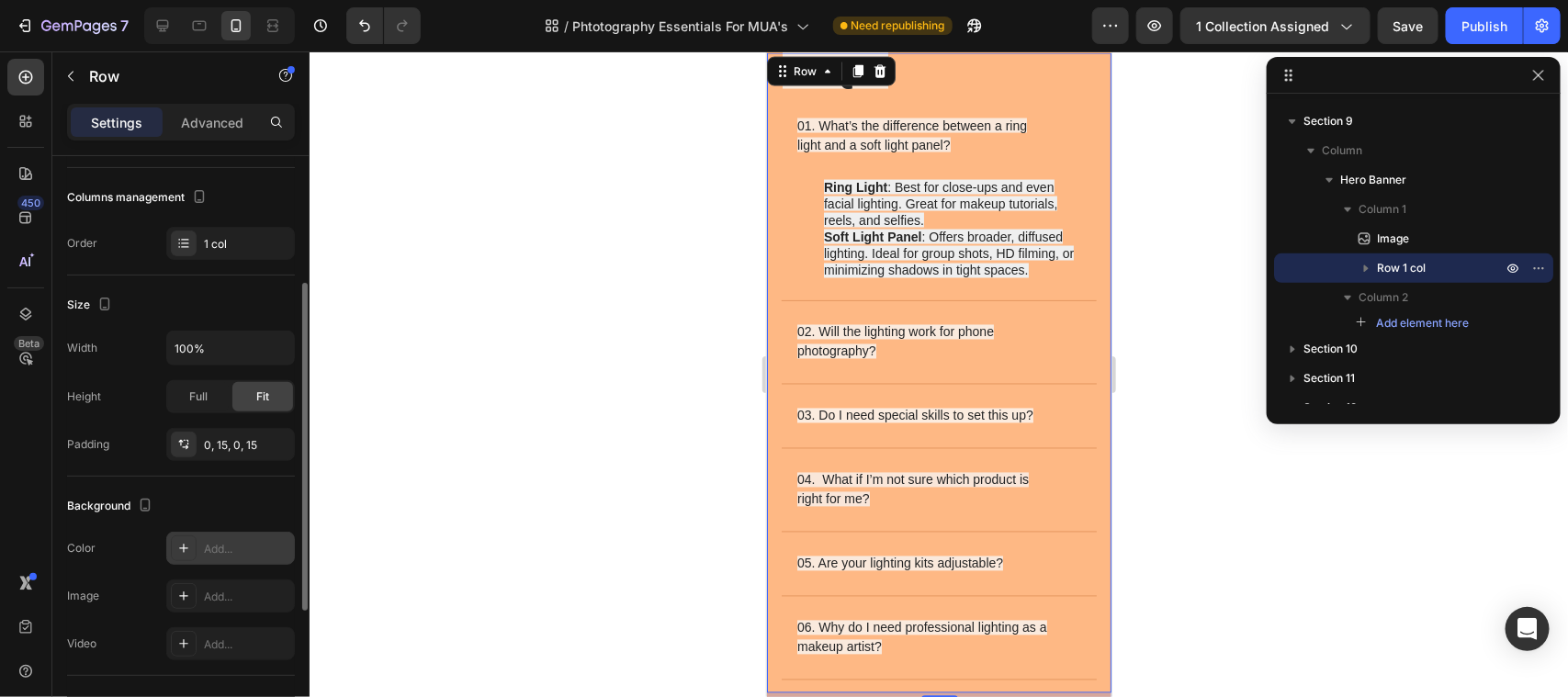click at bounding box center [184, 548] 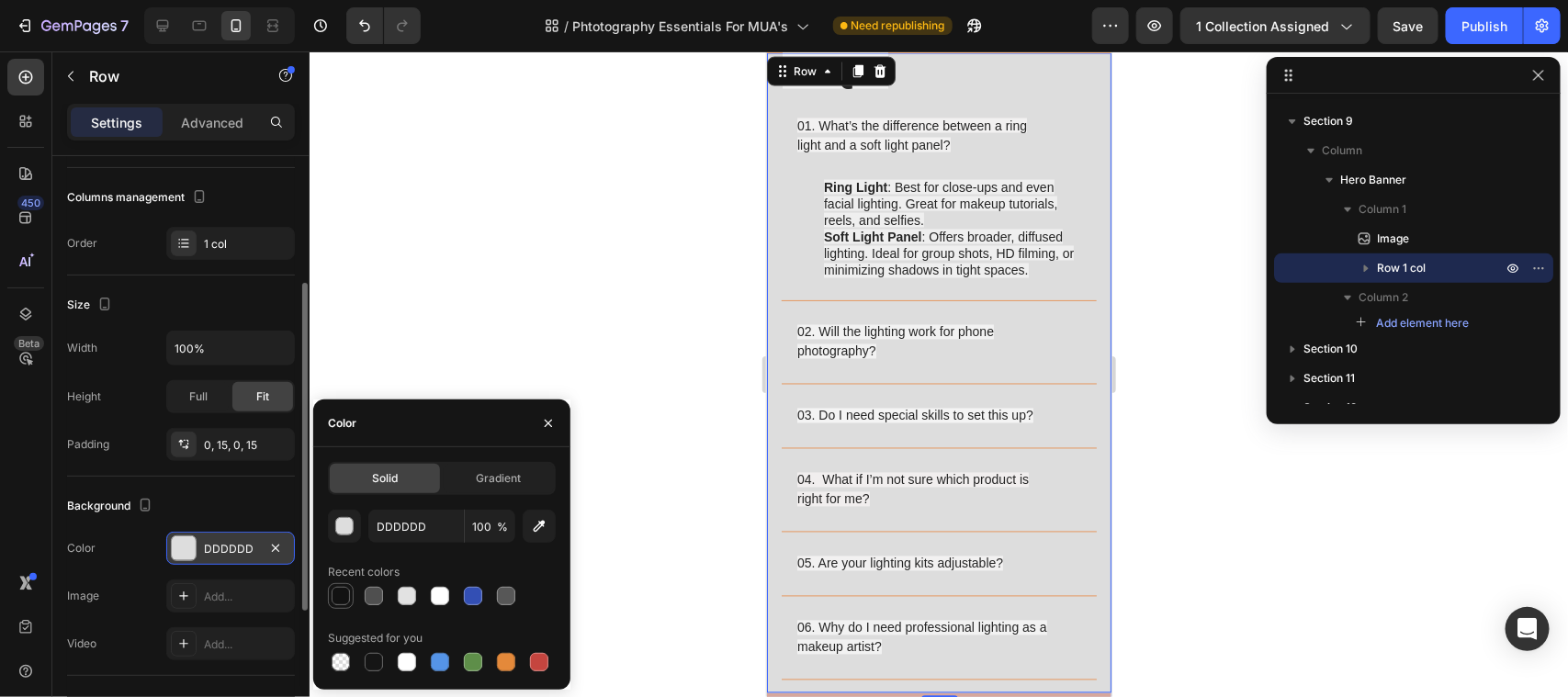 click at bounding box center (341, 596) 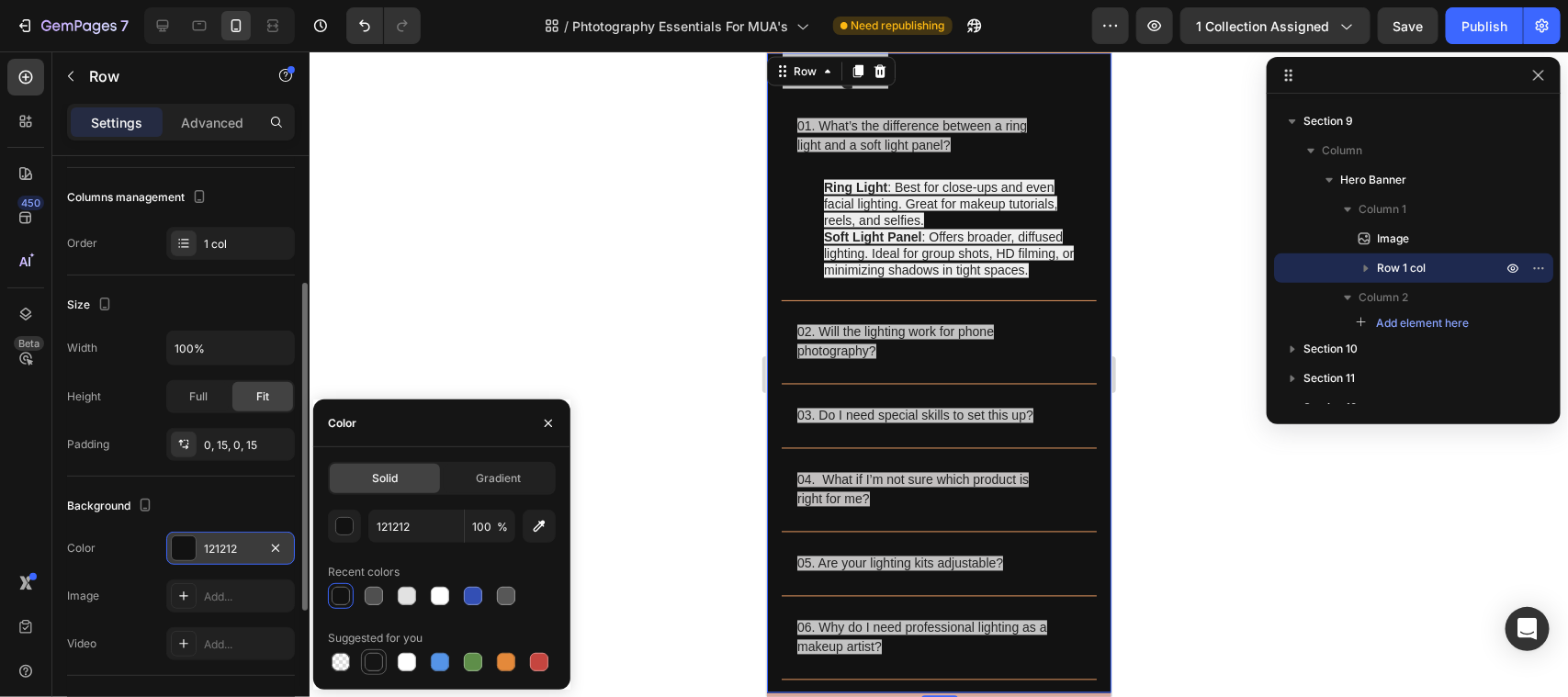 click at bounding box center [374, 662] 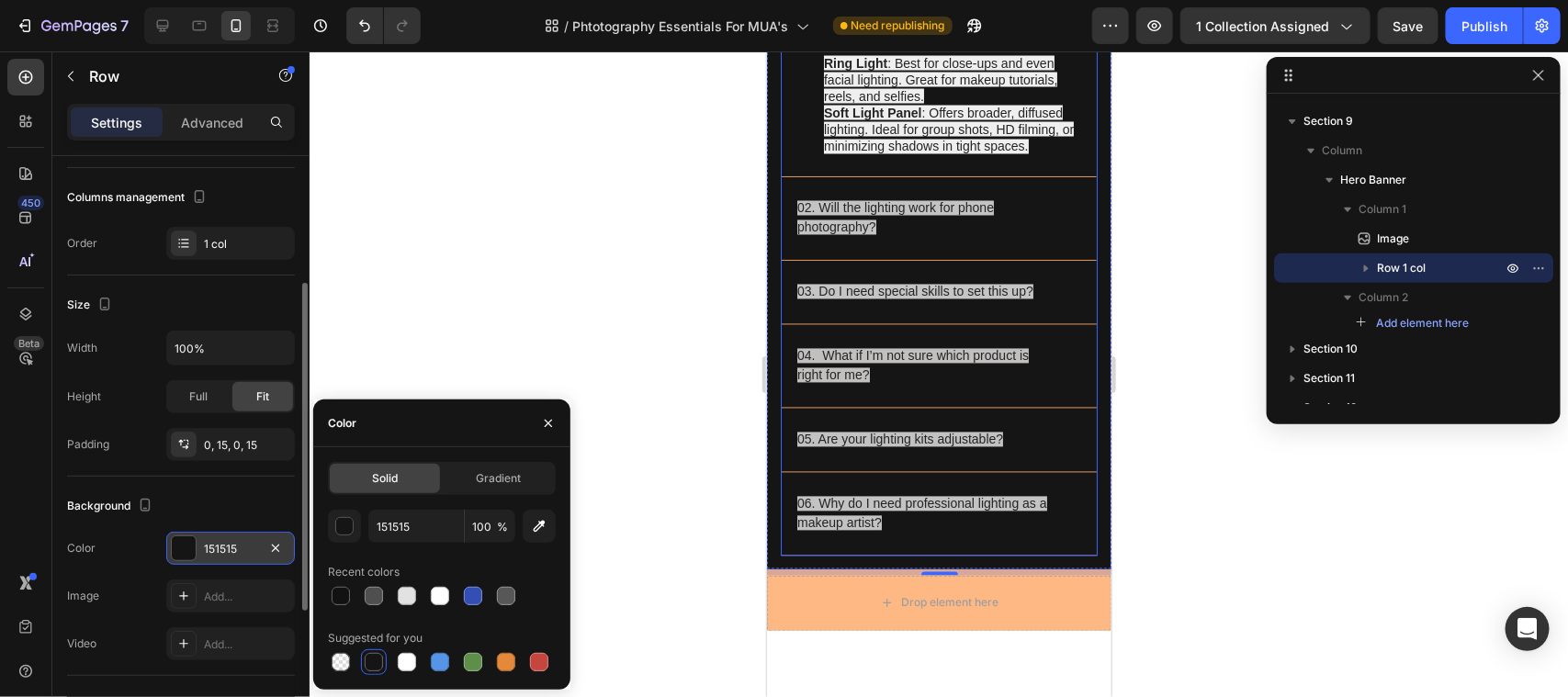 scroll, scrollTop: 7976, scrollLeft: 0, axis: vertical 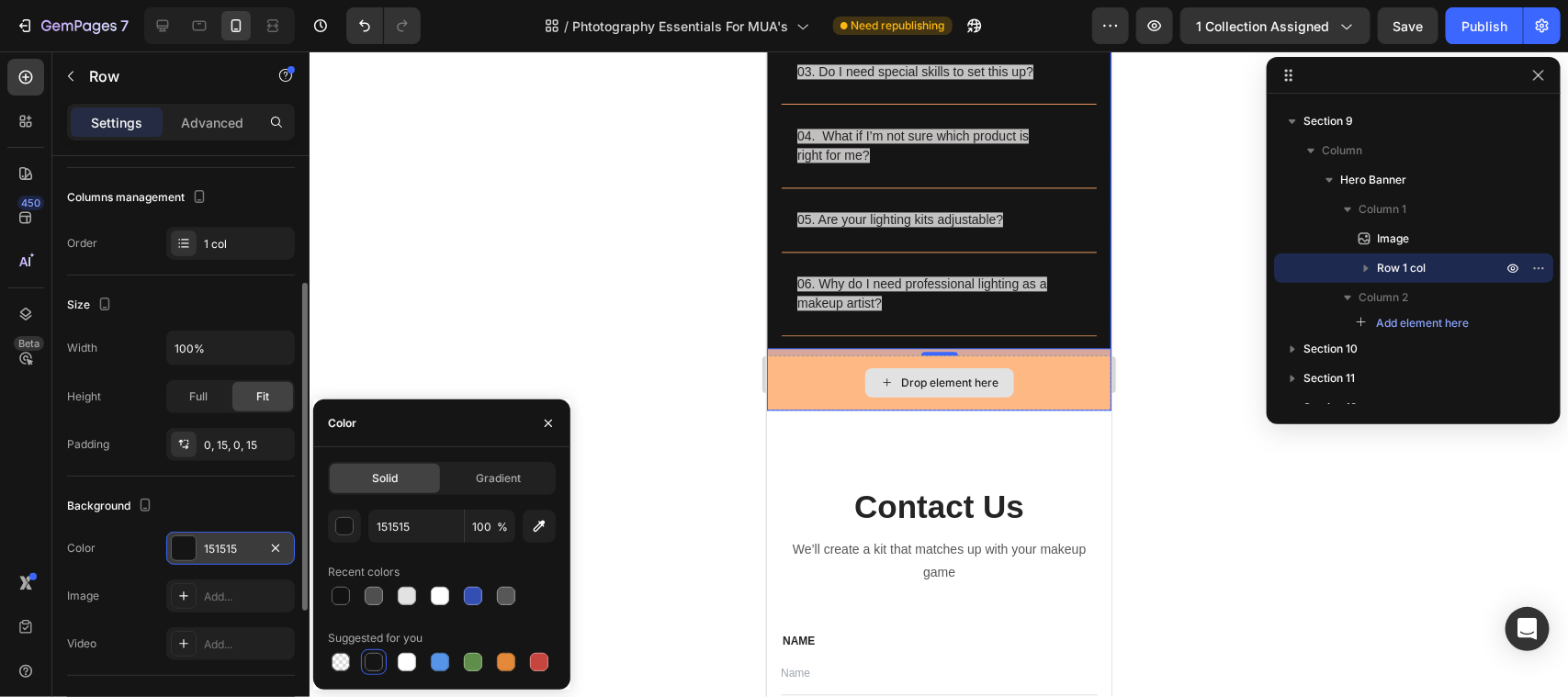 click on "Drop element here" at bounding box center [938, 382] 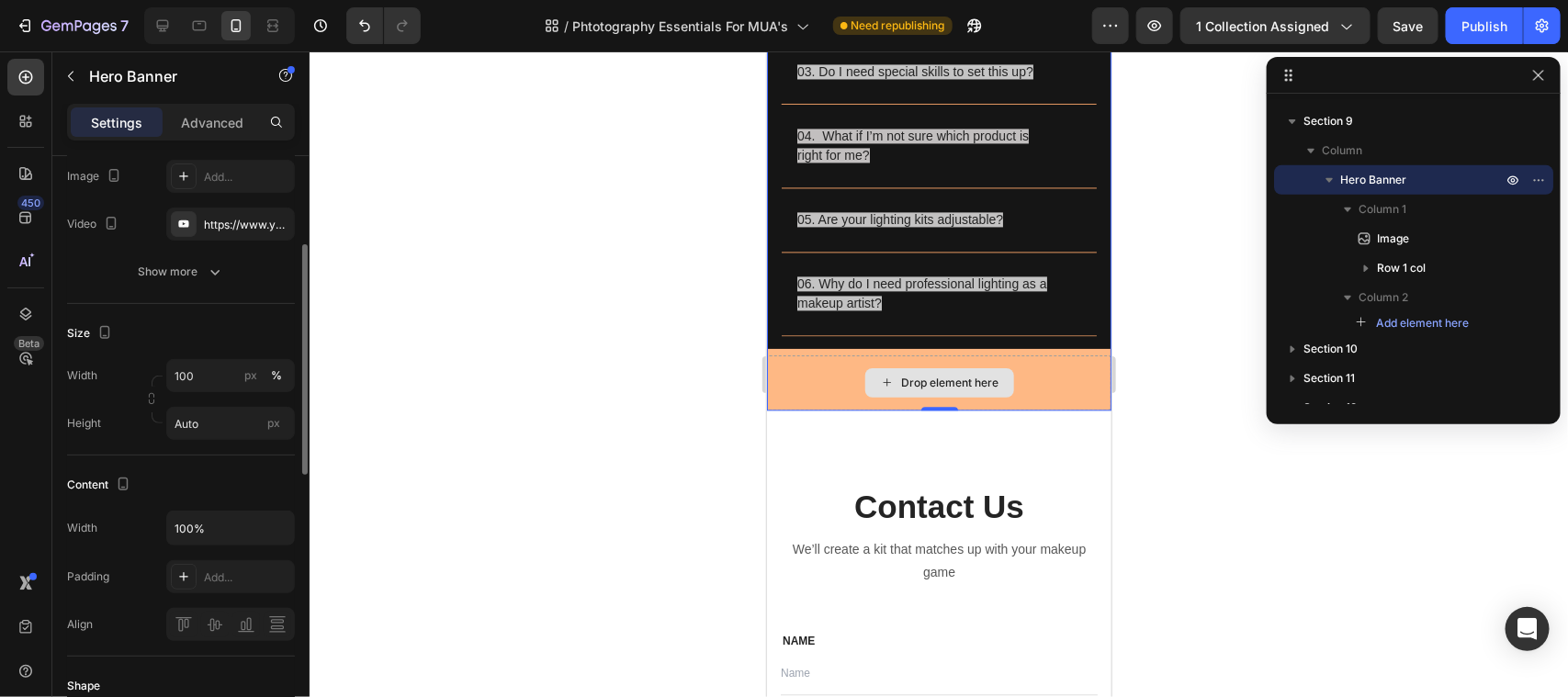 scroll, scrollTop: 0, scrollLeft: 0, axis: both 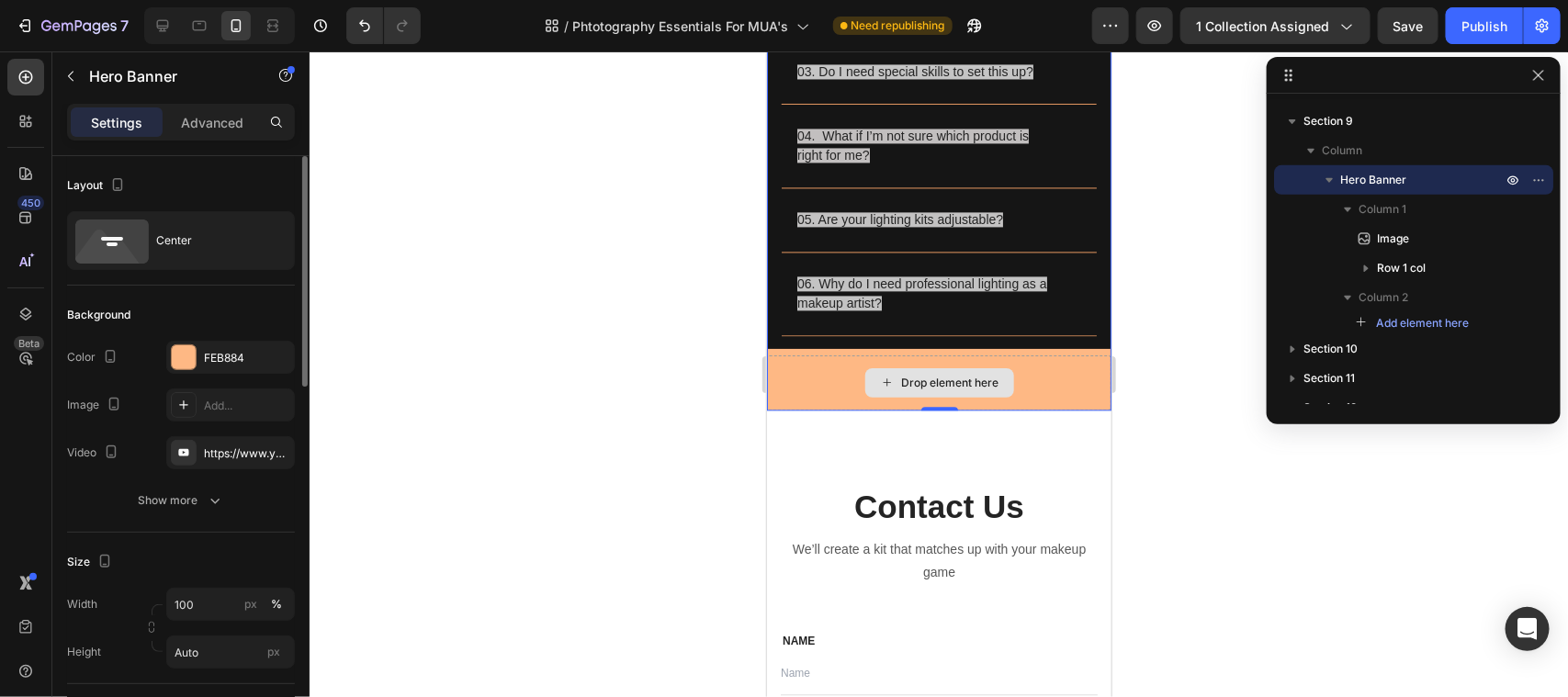 click on "Drop element here" at bounding box center (938, 382) 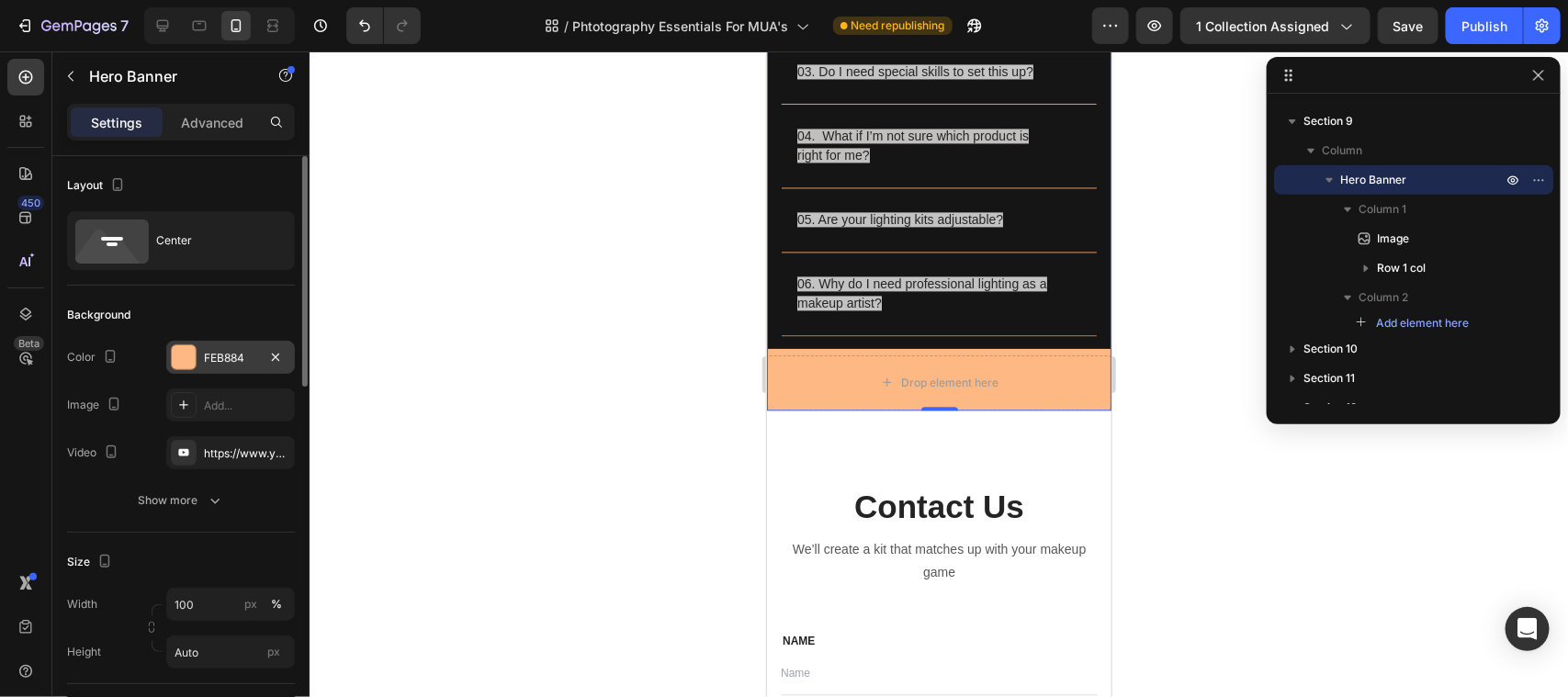 click at bounding box center (184, 357) 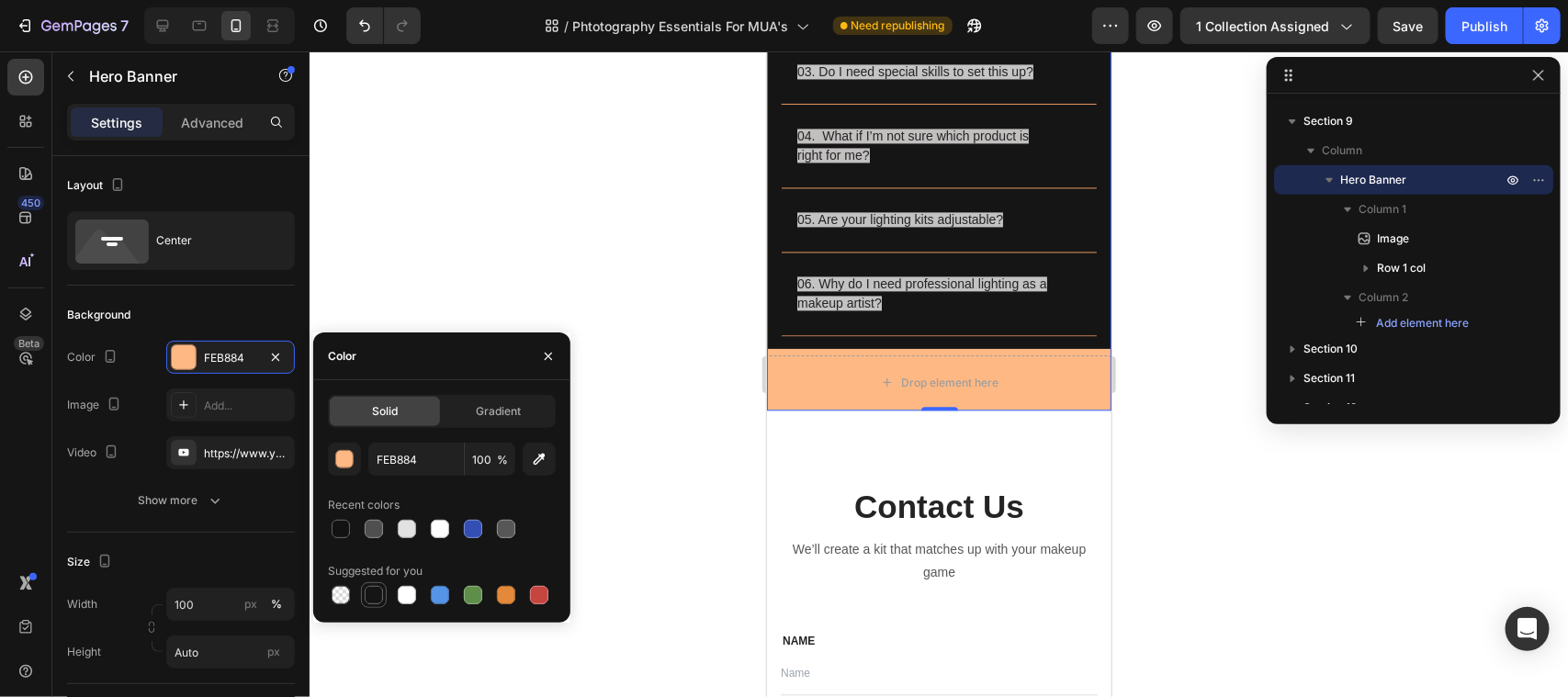 click at bounding box center [374, 595] 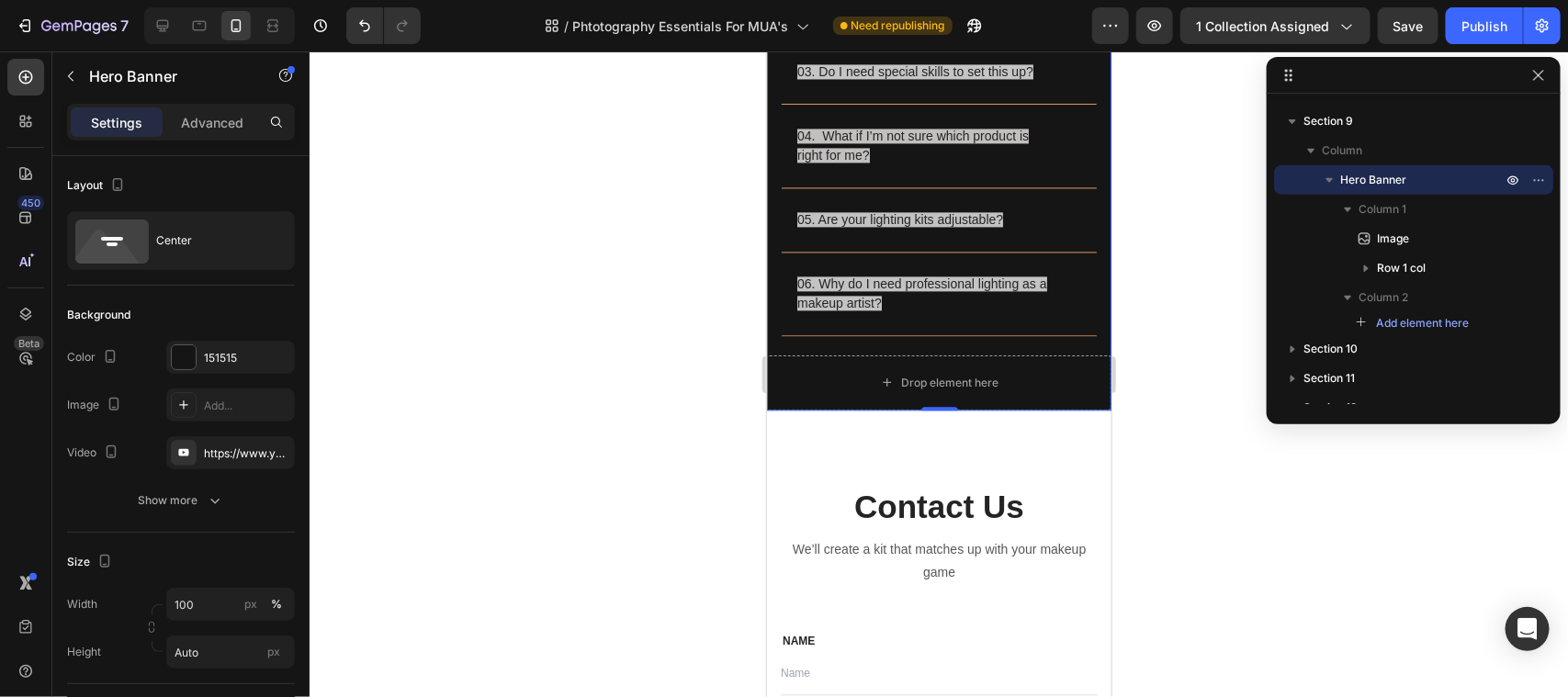 click 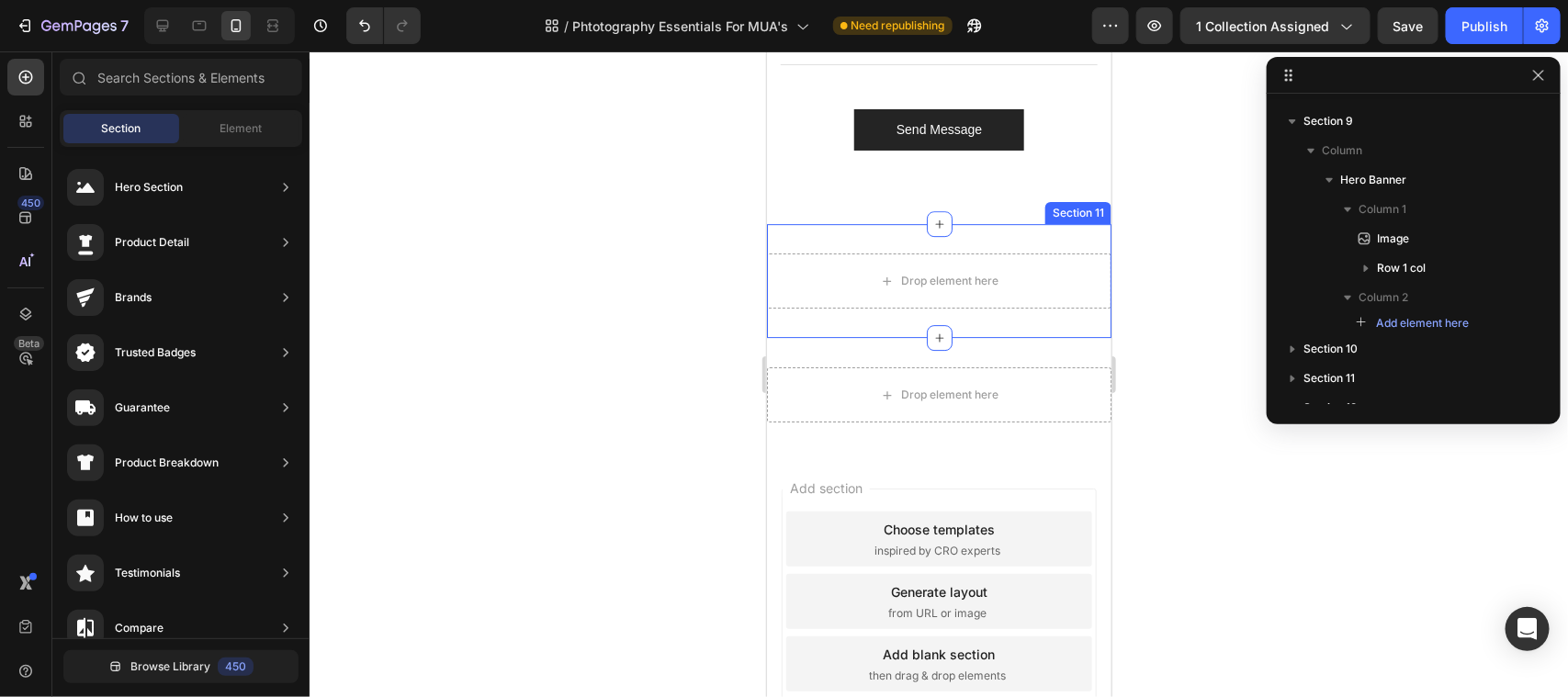 scroll, scrollTop: 8921, scrollLeft: 0, axis: vertical 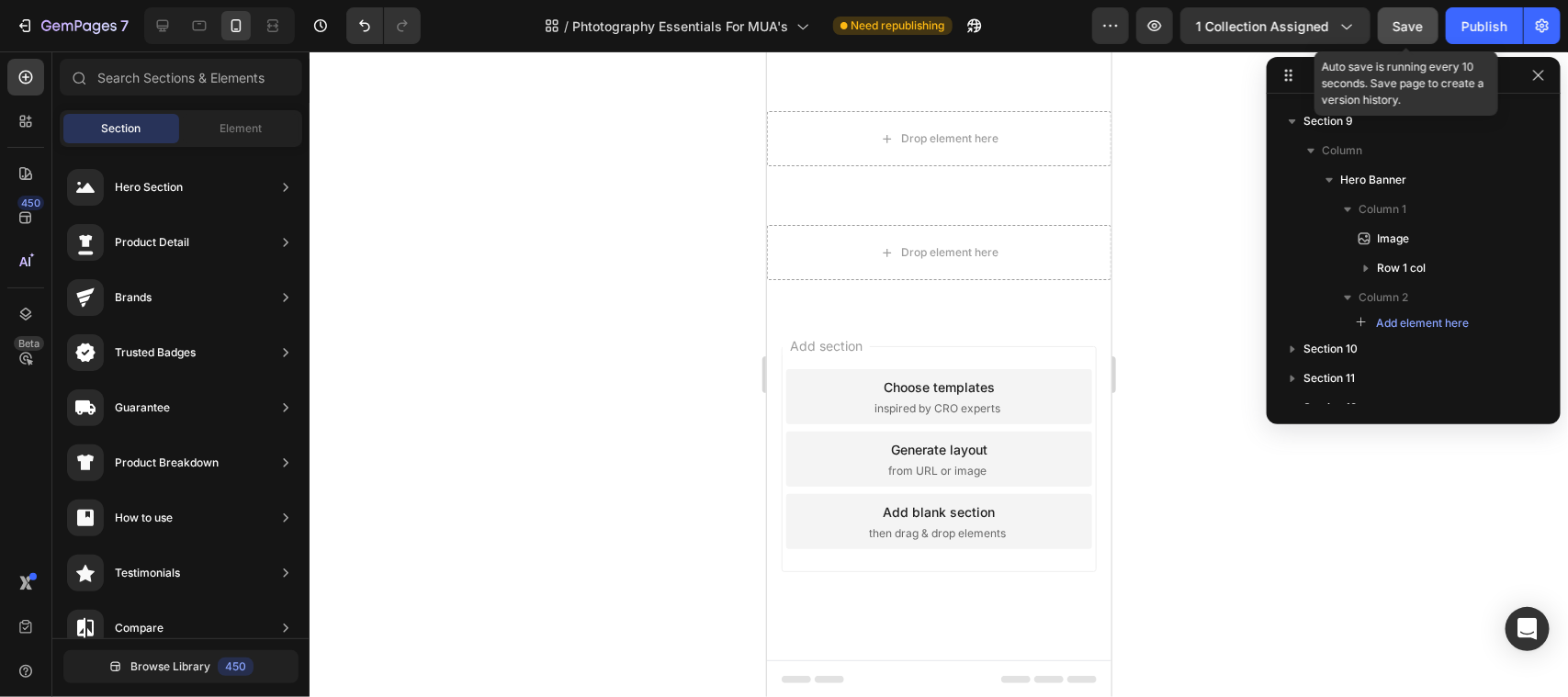click on "Save" 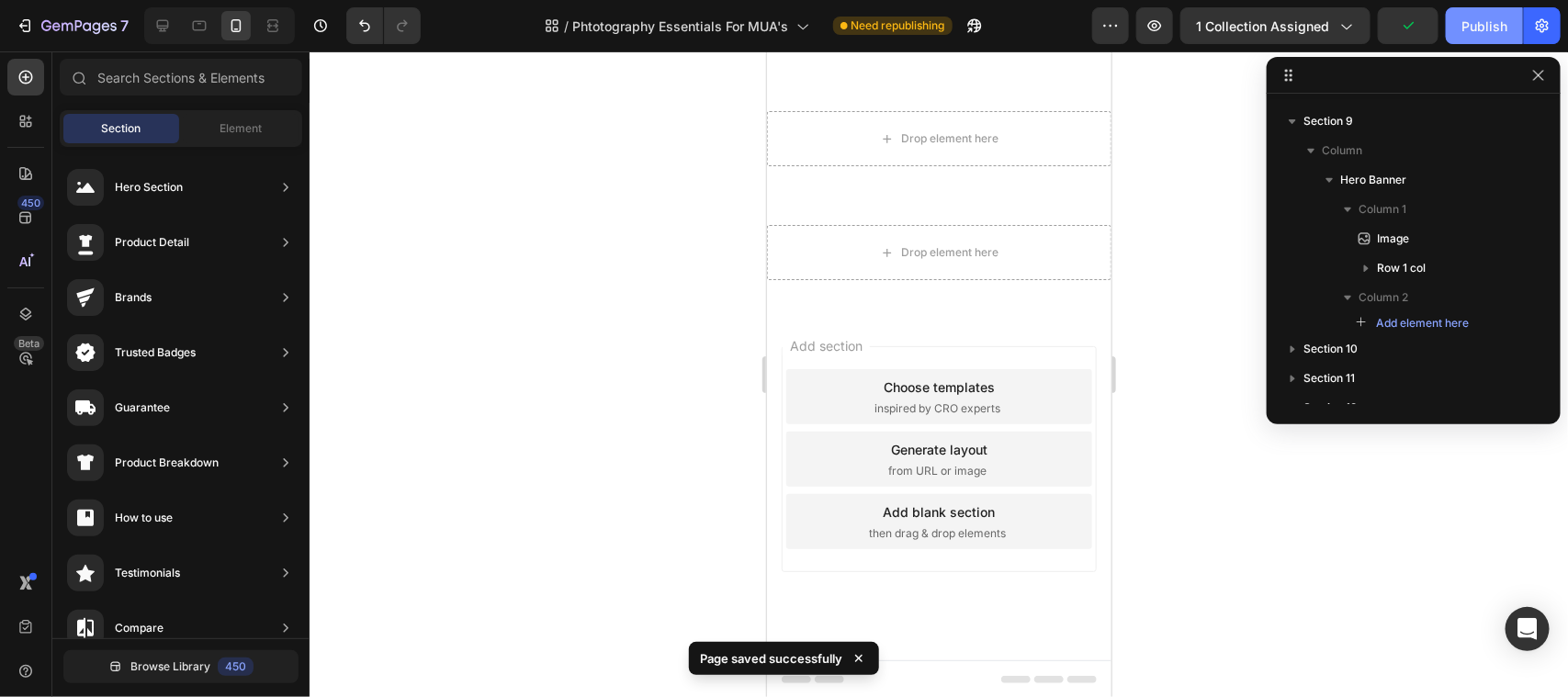 click on "Publish" at bounding box center [1484, 26] 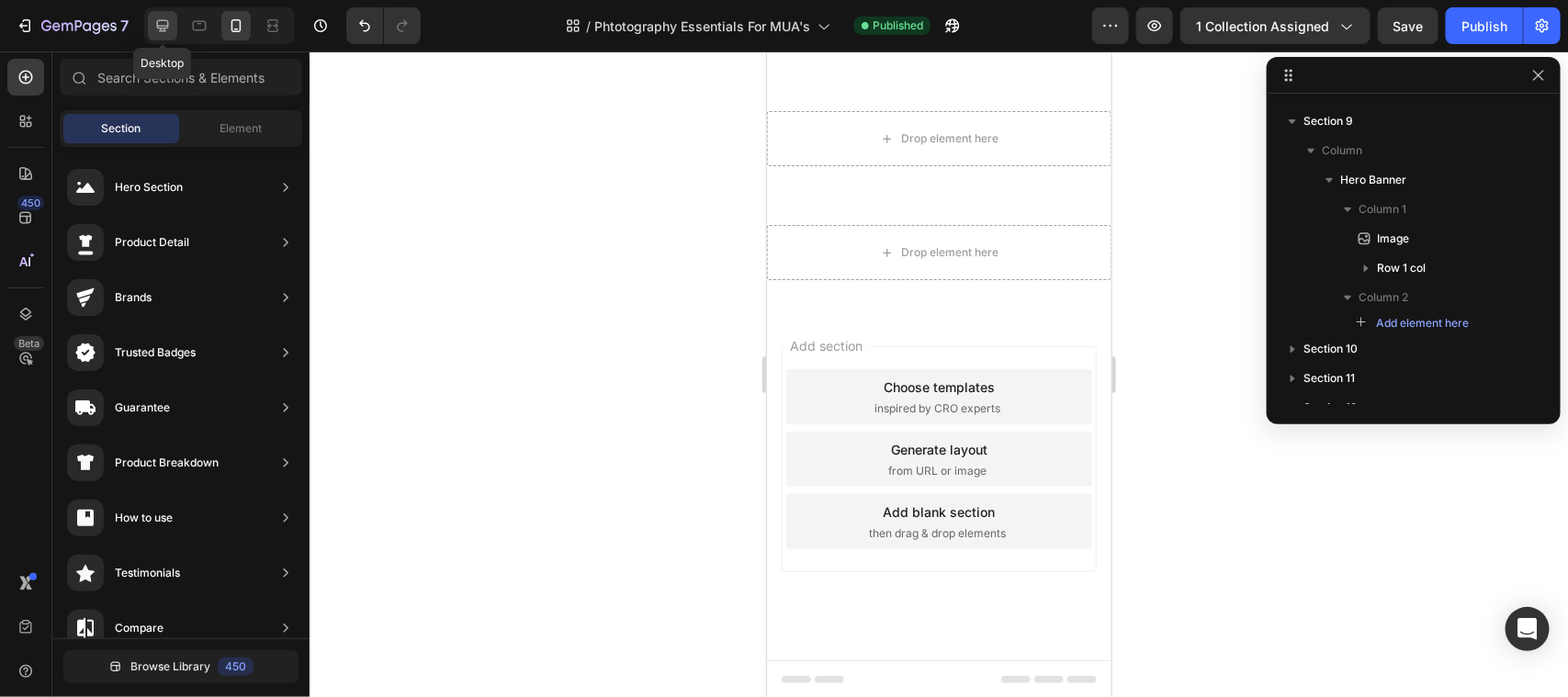 click 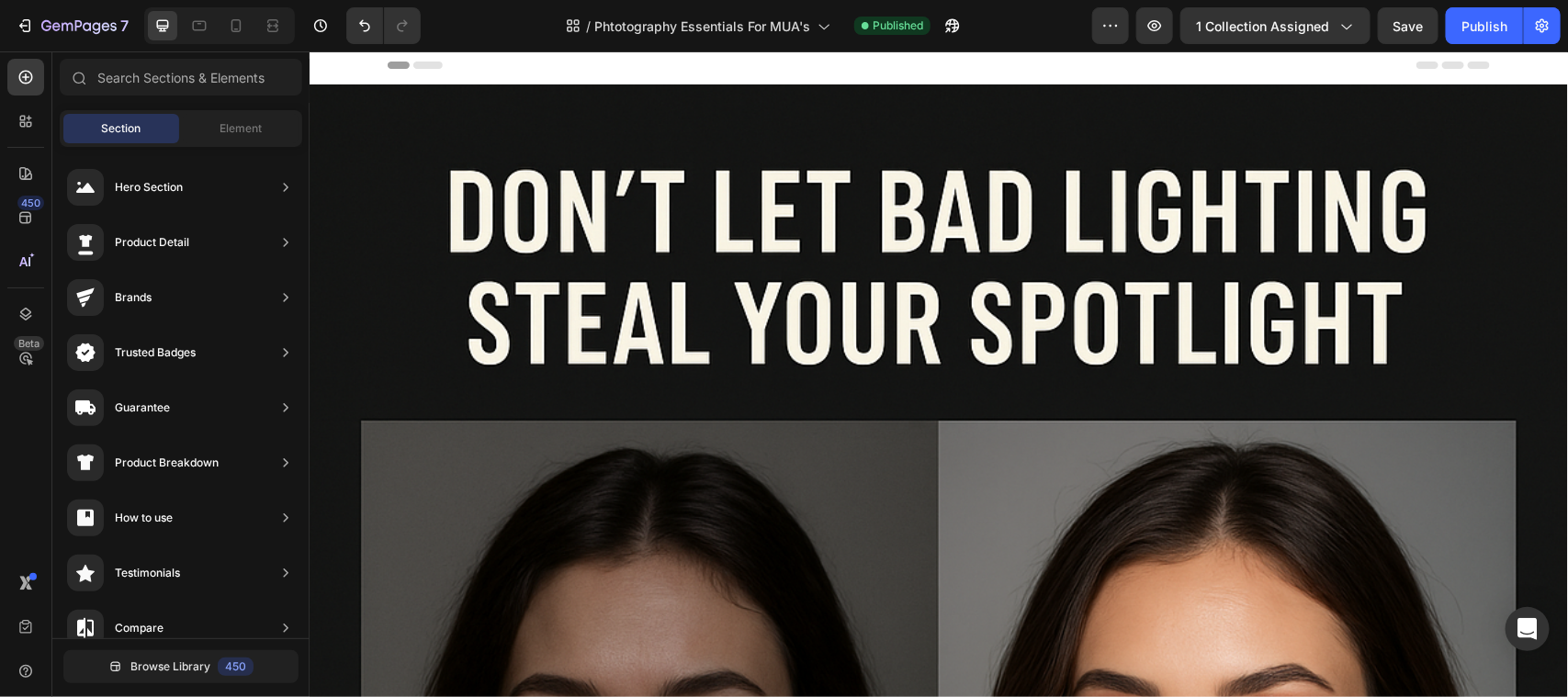 scroll, scrollTop: 0, scrollLeft: 0, axis: both 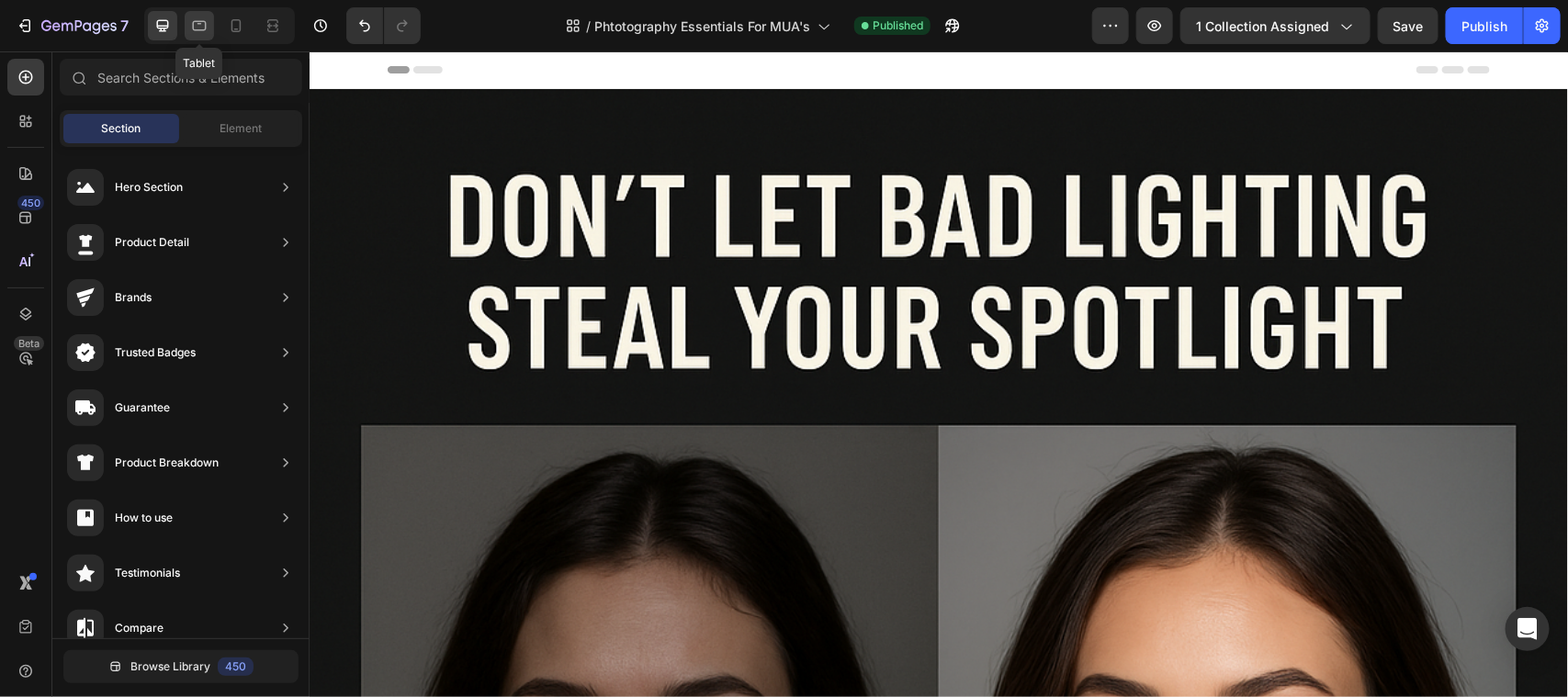 click 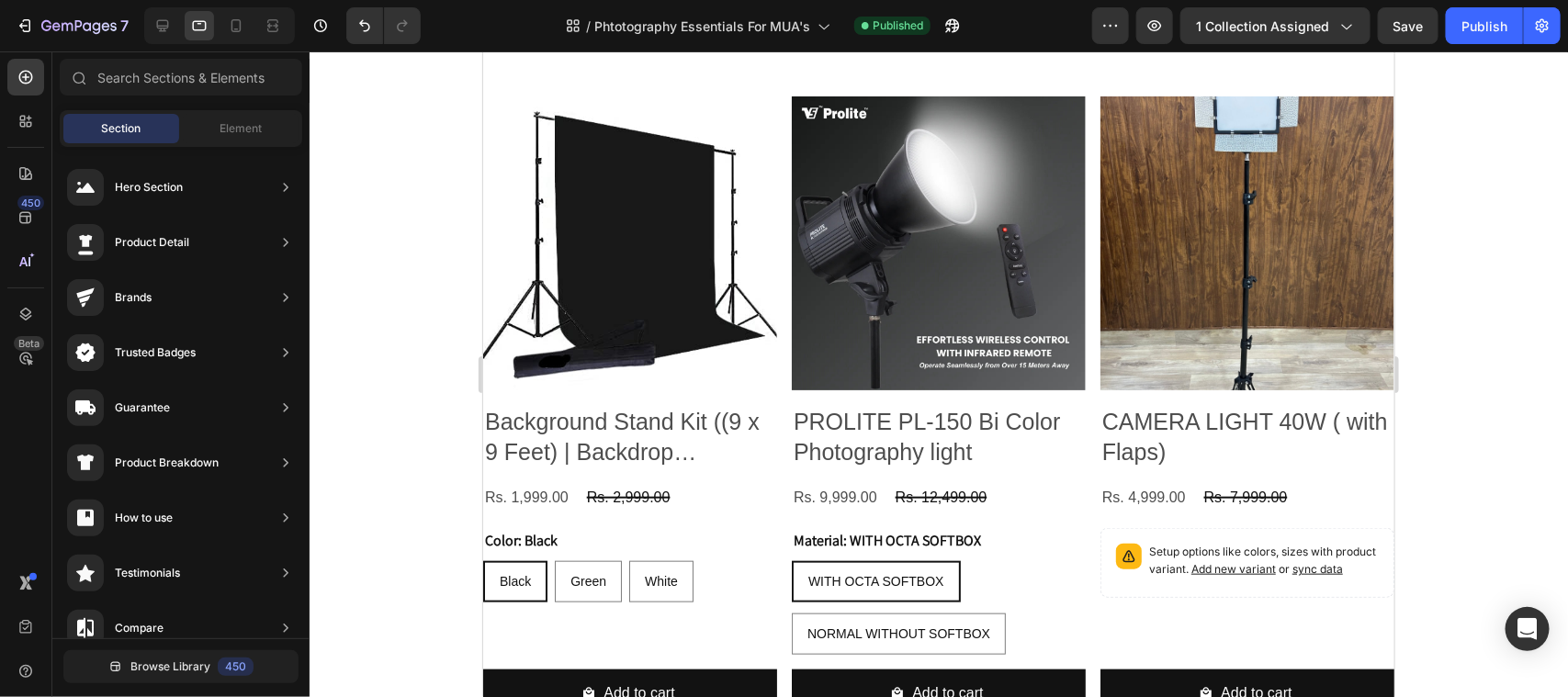 scroll, scrollTop: 0, scrollLeft: 0, axis: both 